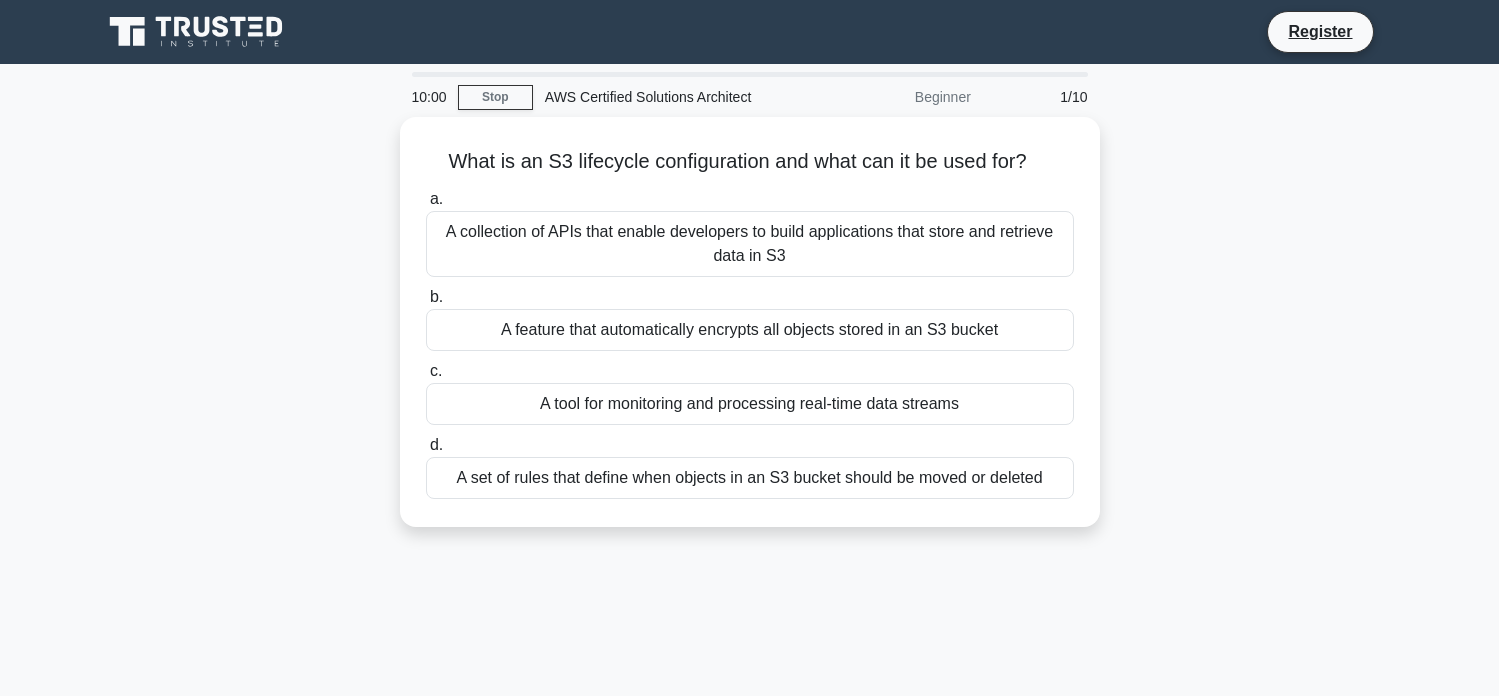 scroll, scrollTop: 0, scrollLeft: 0, axis: both 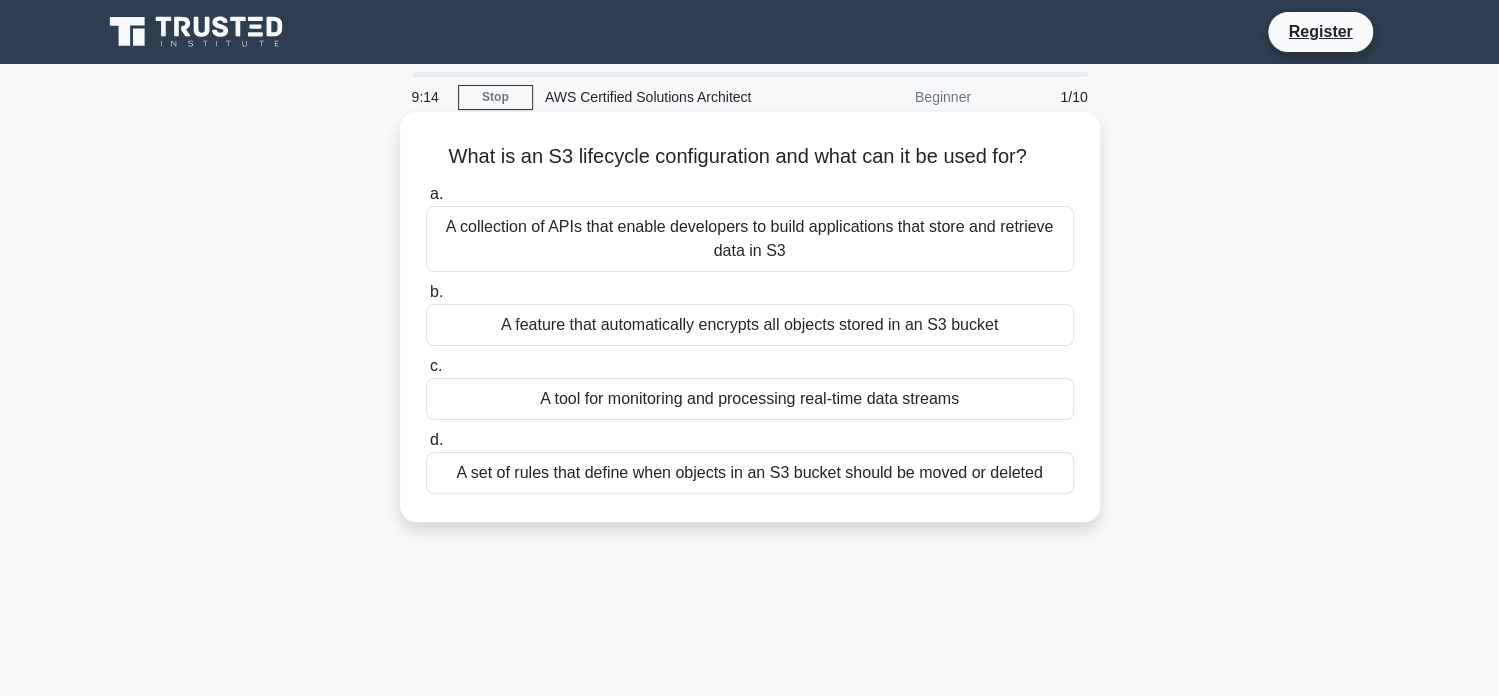 click on "A set of rules that define when objects in an S3 bucket should be moved or deleted" at bounding box center [750, 473] 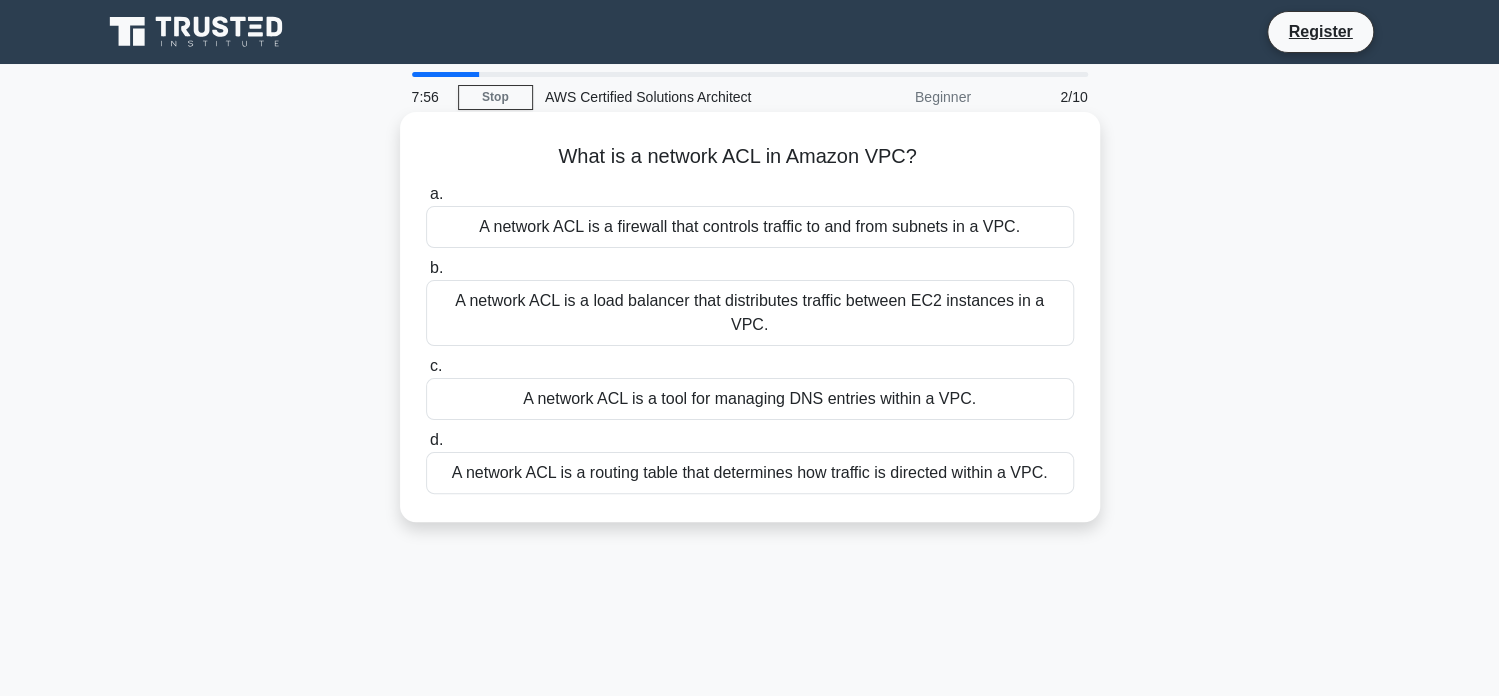 click on "A network ACL is a firewall that controls traffic to and from subnets in a VPC." at bounding box center [750, 227] 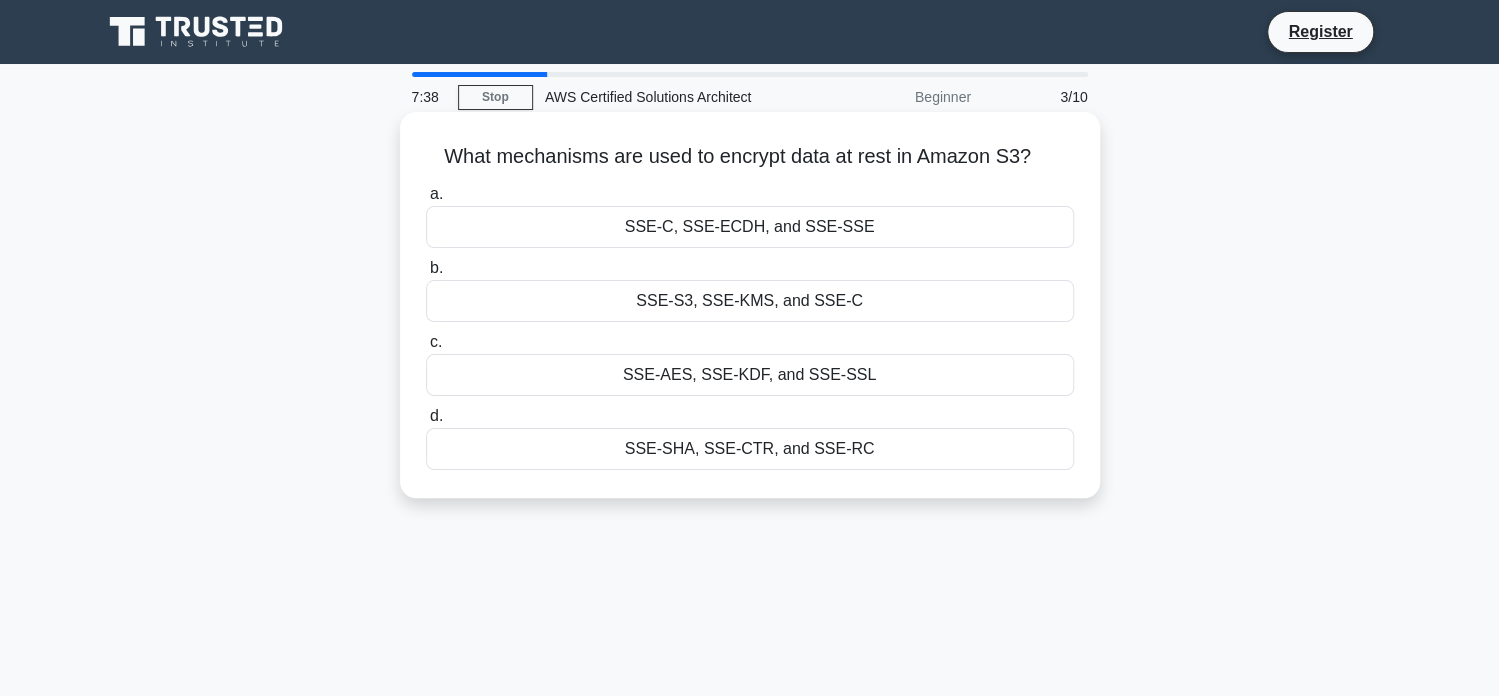 click on "SSE-S3, SSE-KMS, and SSE-C" at bounding box center [750, 301] 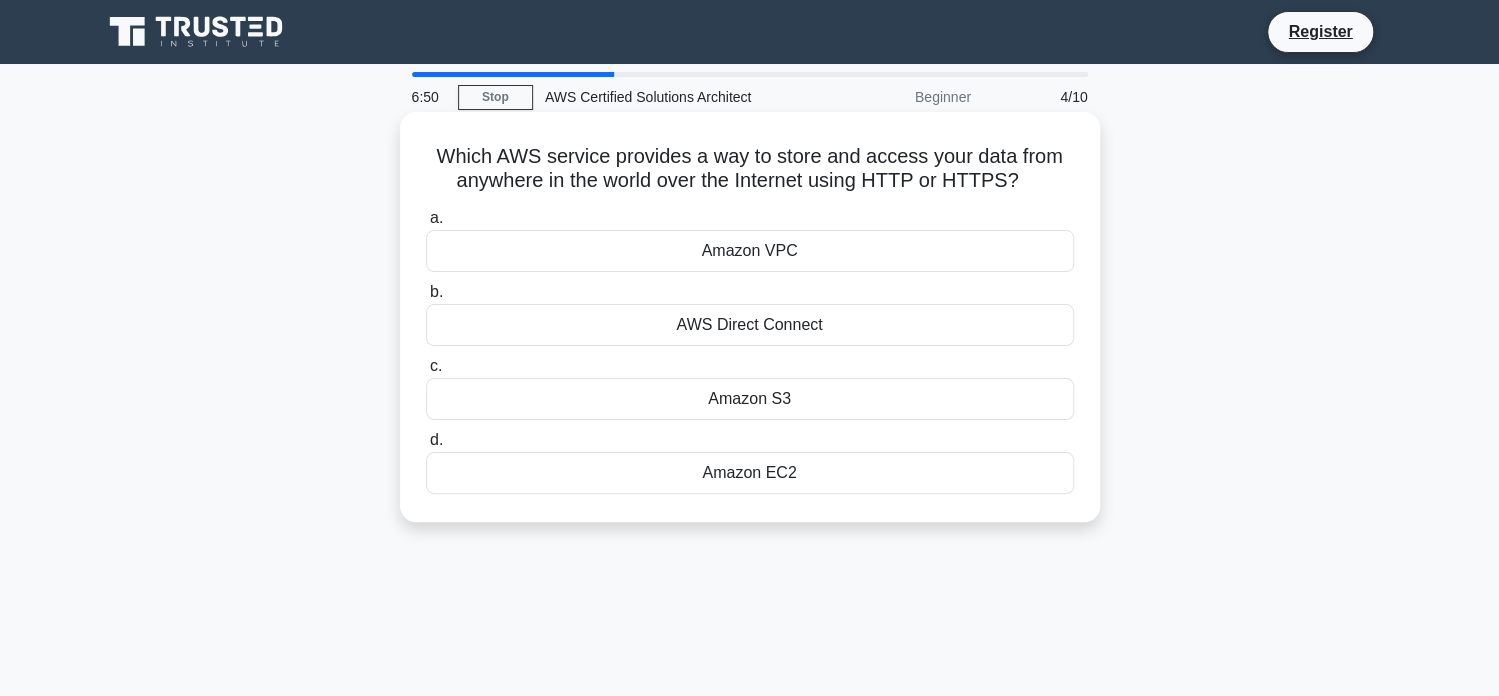 click on "Amazon S3" at bounding box center [750, 399] 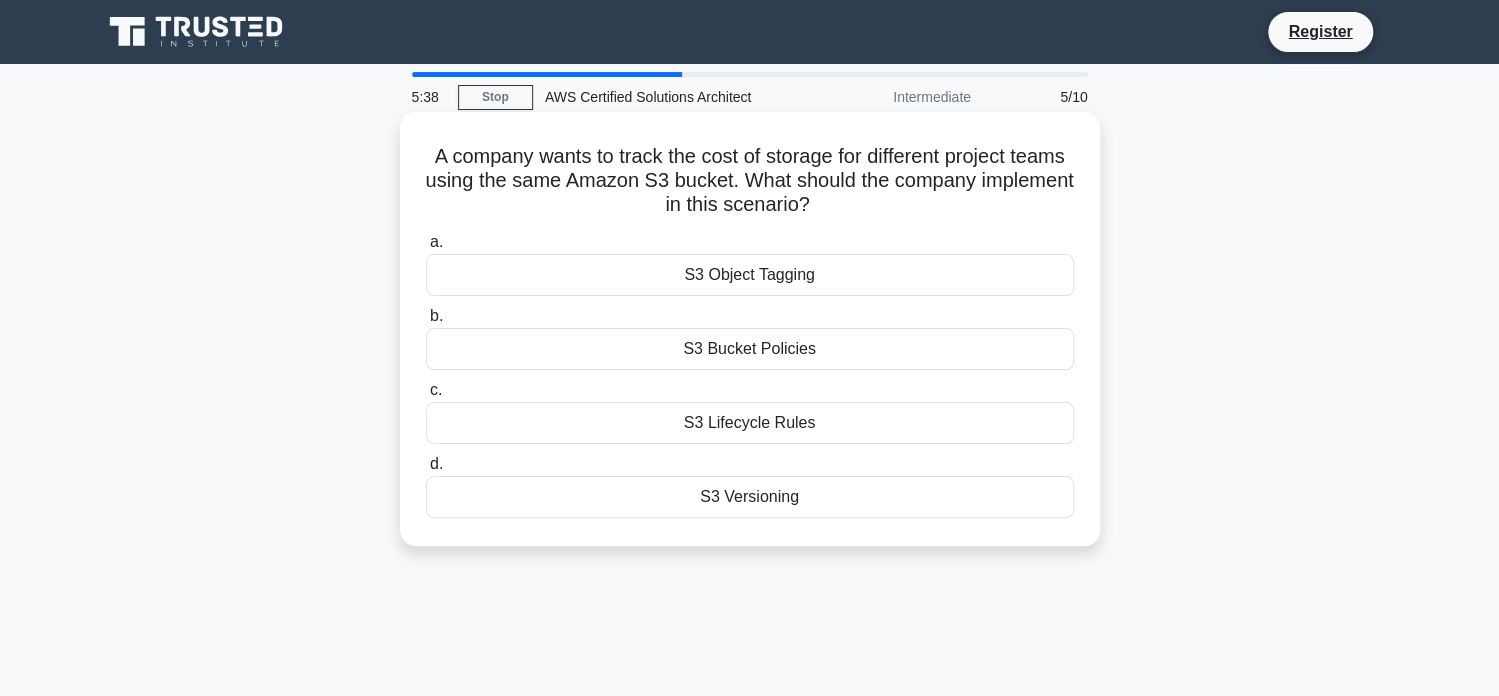 click on "S3 Object Tagging" at bounding box center [750, 275] 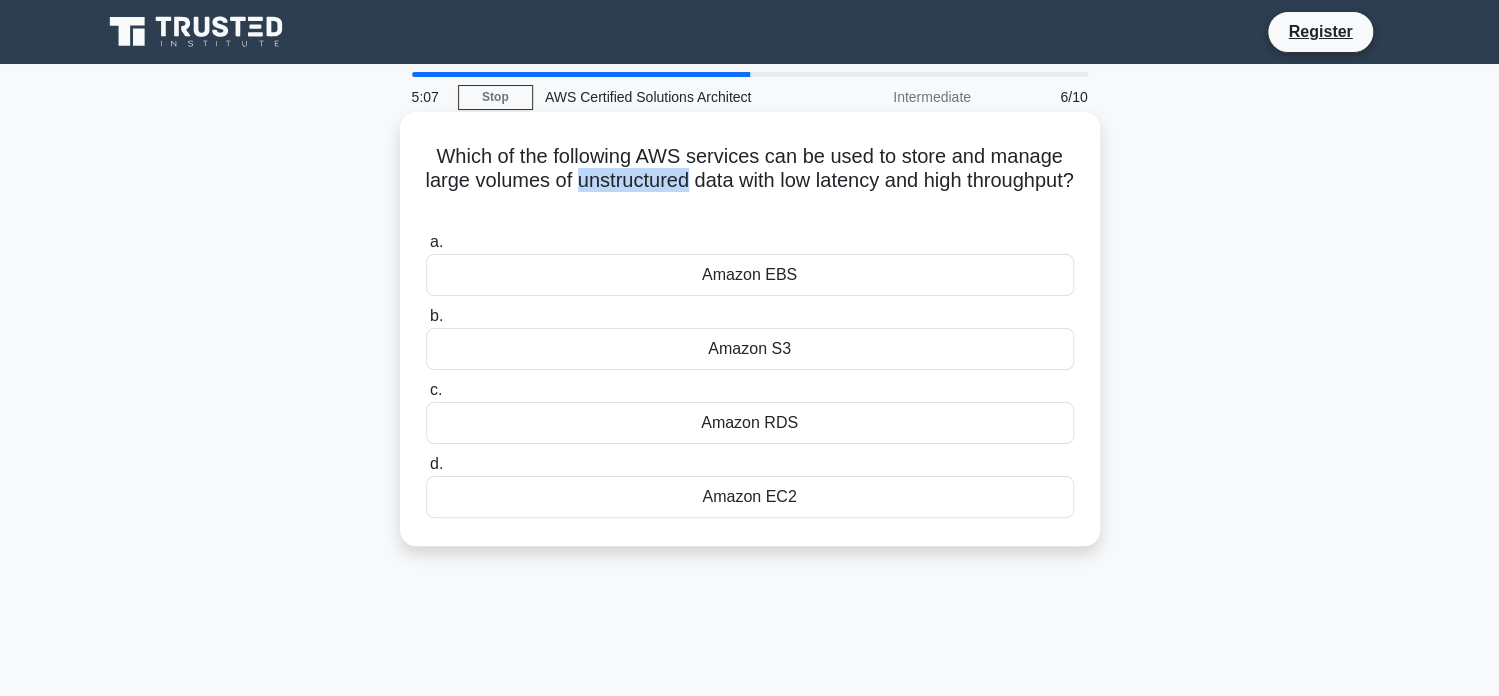drag, startPoint x: 627, startPoint y: 183, endPoint x: 744, endPoint y: 182, distance: 117.00427 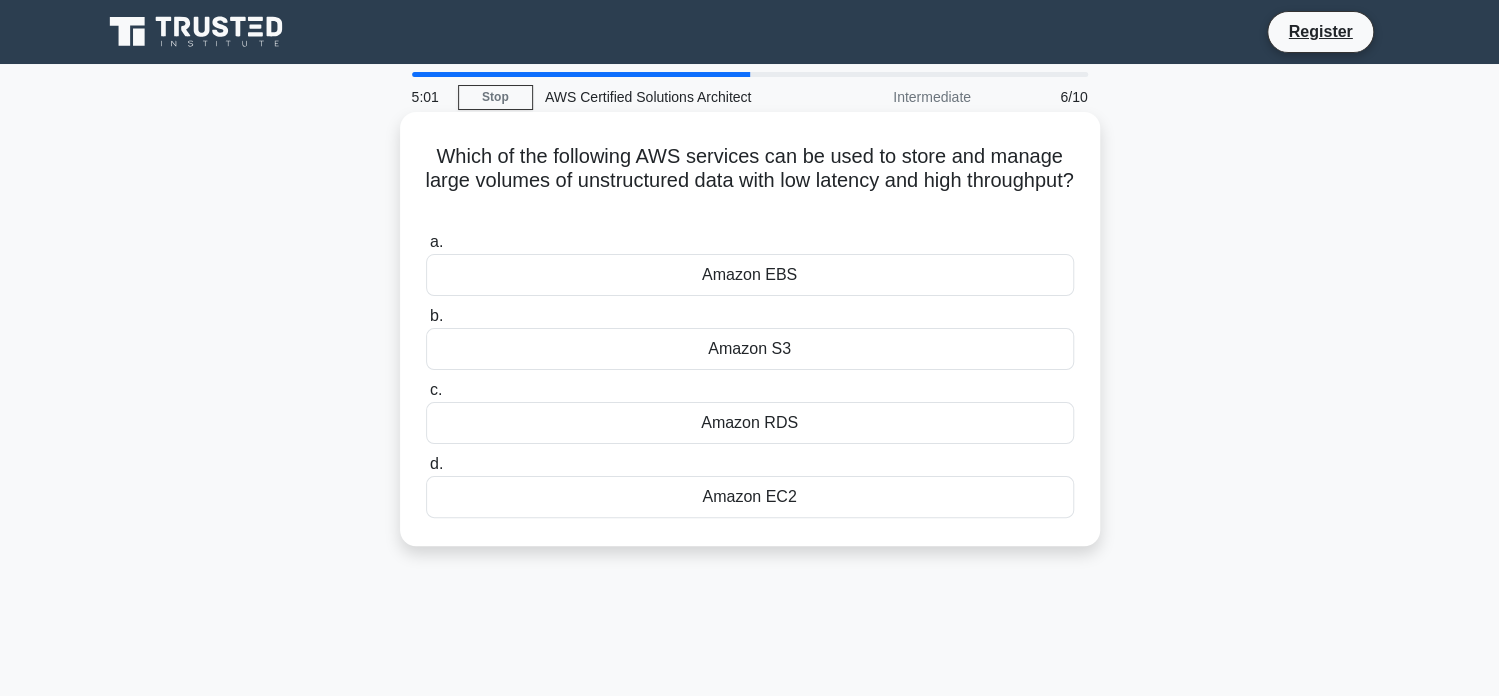 click on "Amazon S3" at bounding box center [750, 349] 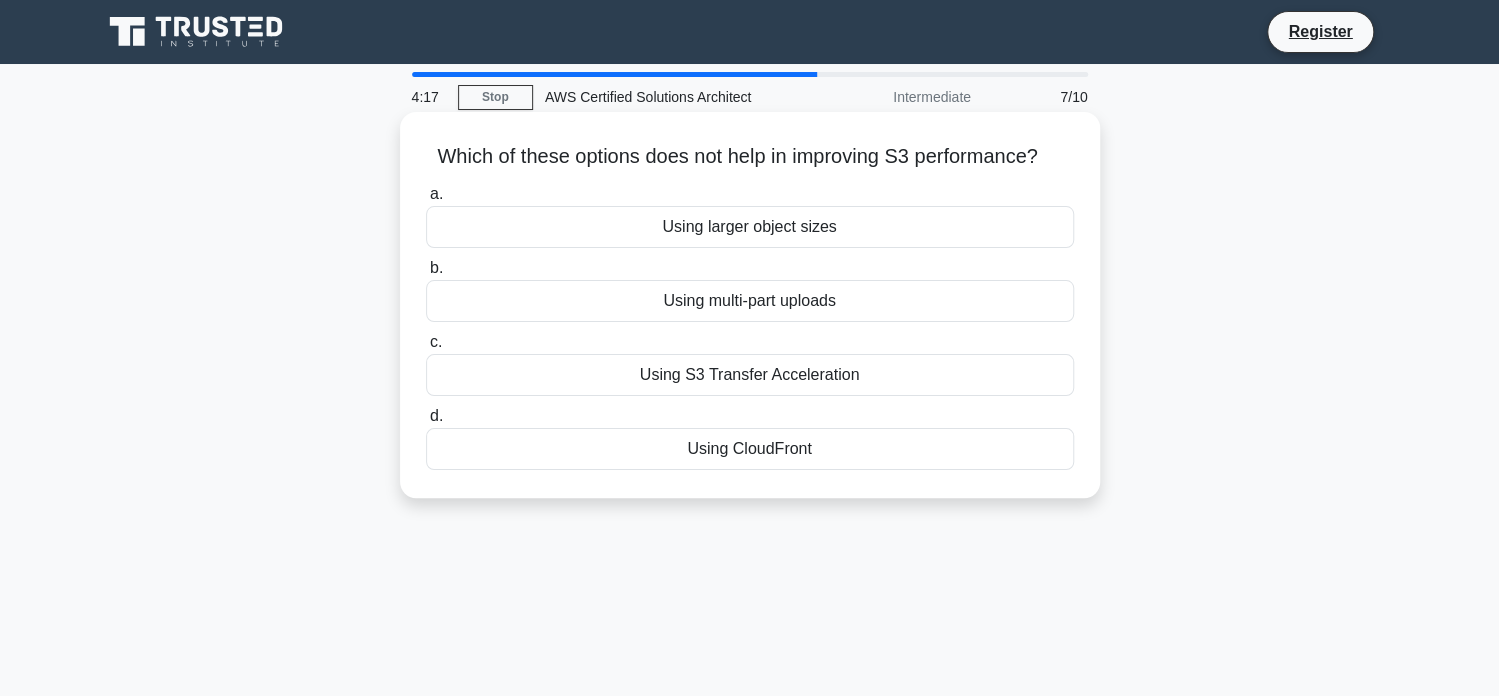 click on "Using S3 Transfer Acceleration" at bounding box center [750, 375] 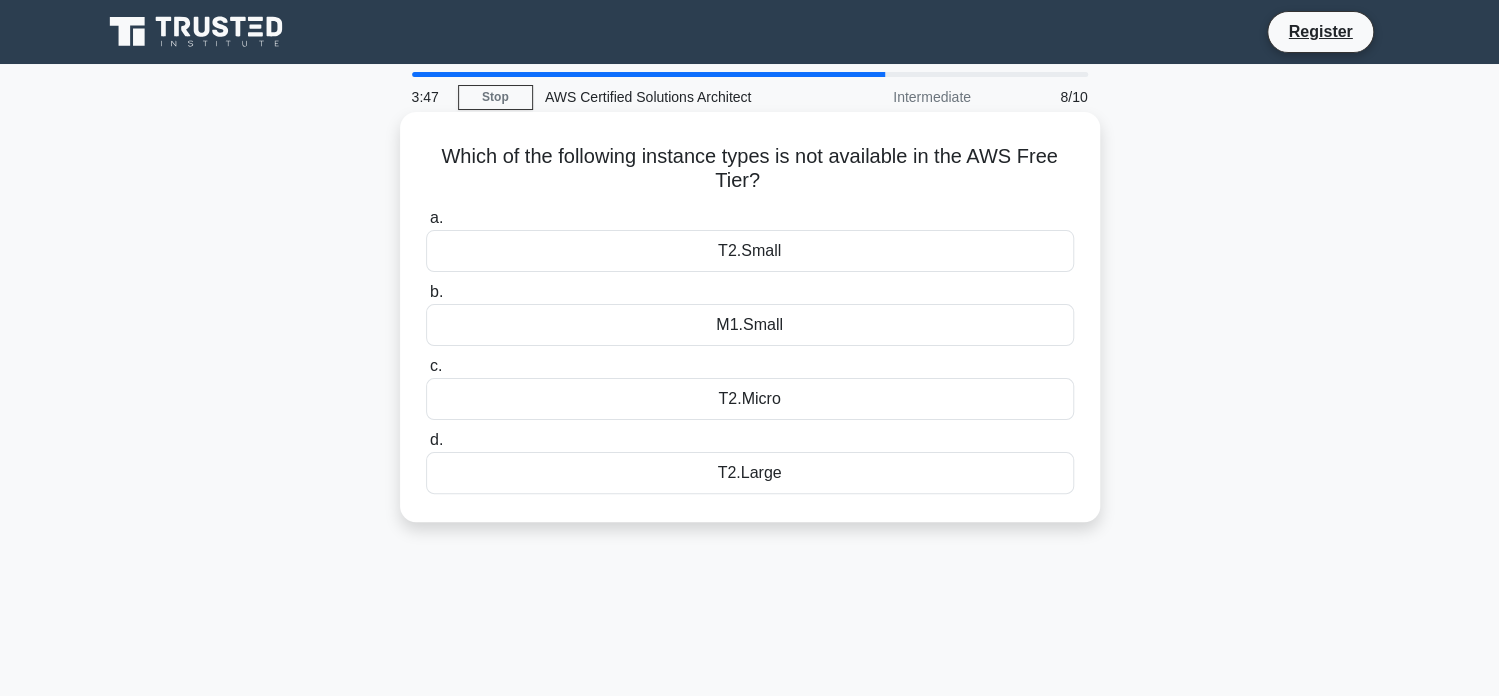 click on "T2.Large" at bounding box center (750, 473) 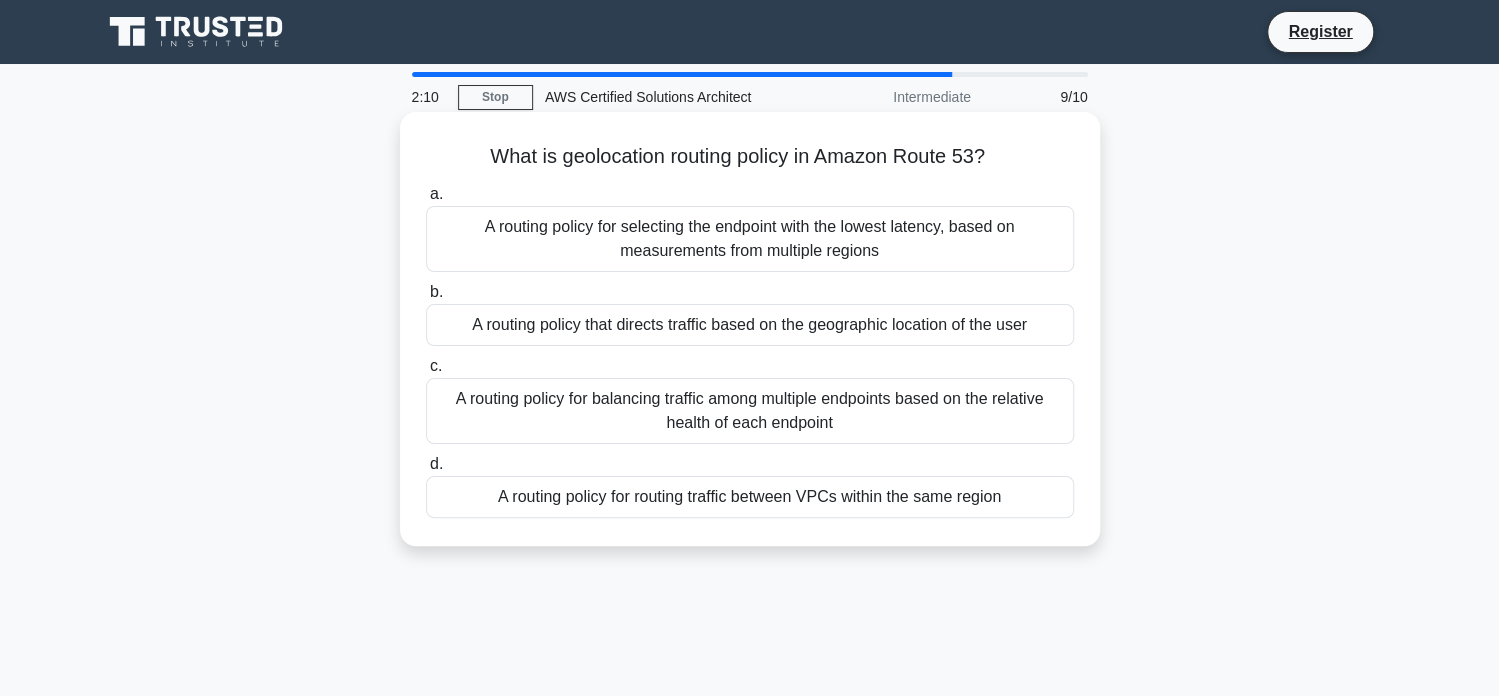 click on "A routing policy for selecting the endpoint with the lowest latency, based on measurements from multiple regions" at bounding box center [750, 239] 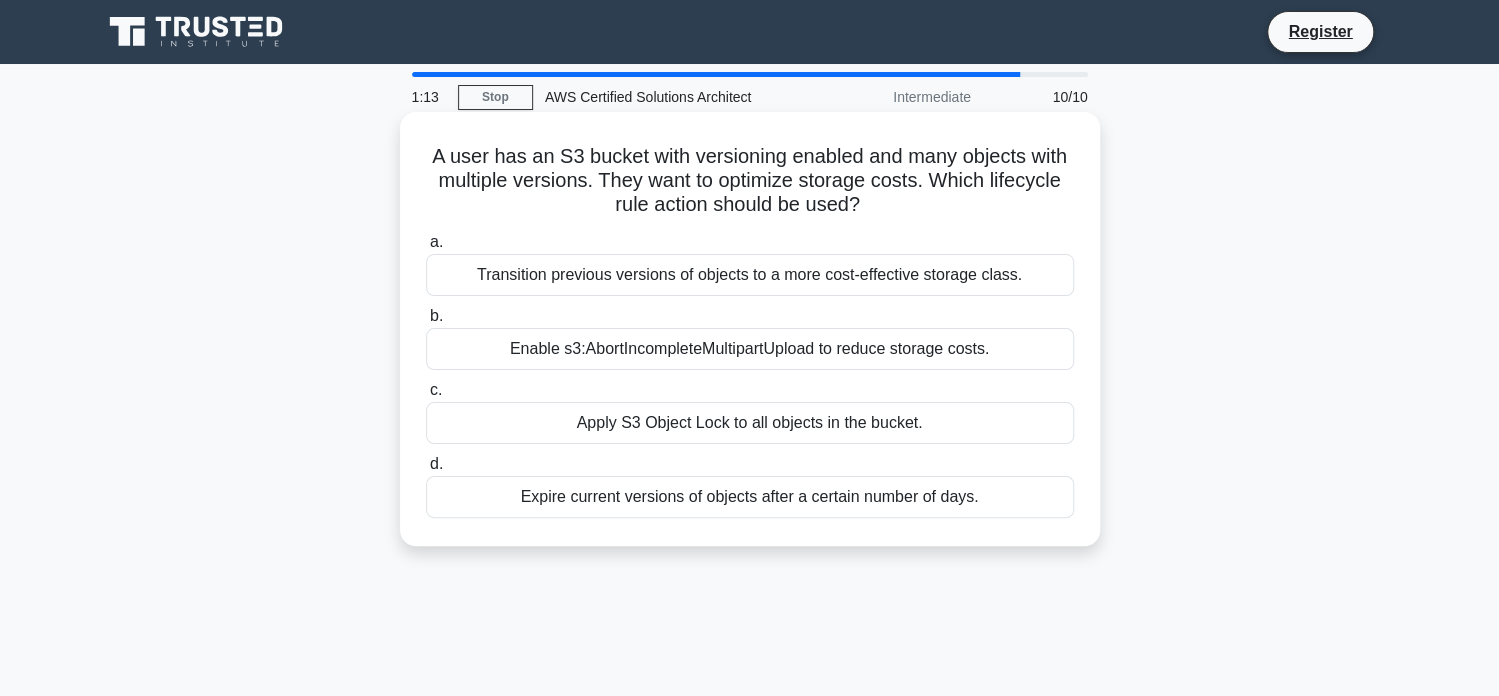 click on "Transition previous versions of objects to a more cost-effective storage class." at bounding box center (750, 275) 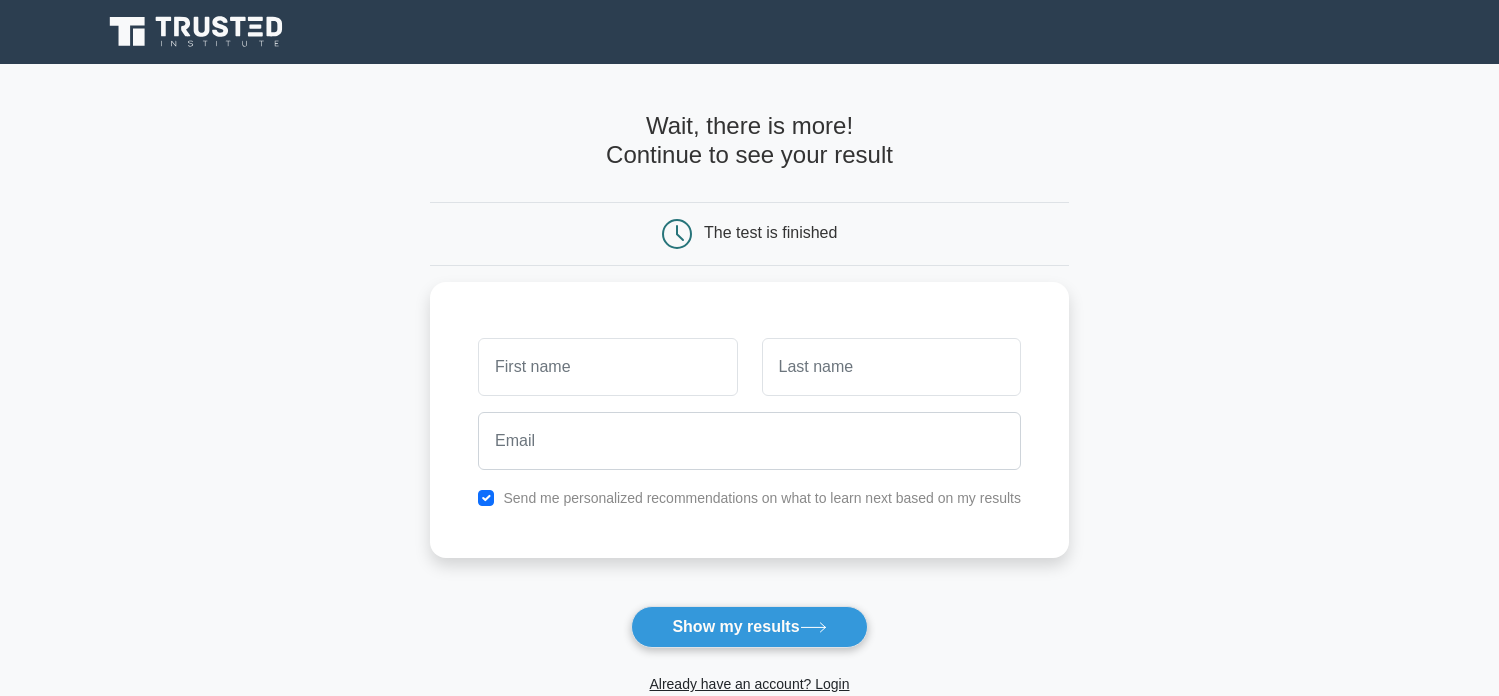 scroll, scrollTop: 0, scrollLeft: 0, axis: both 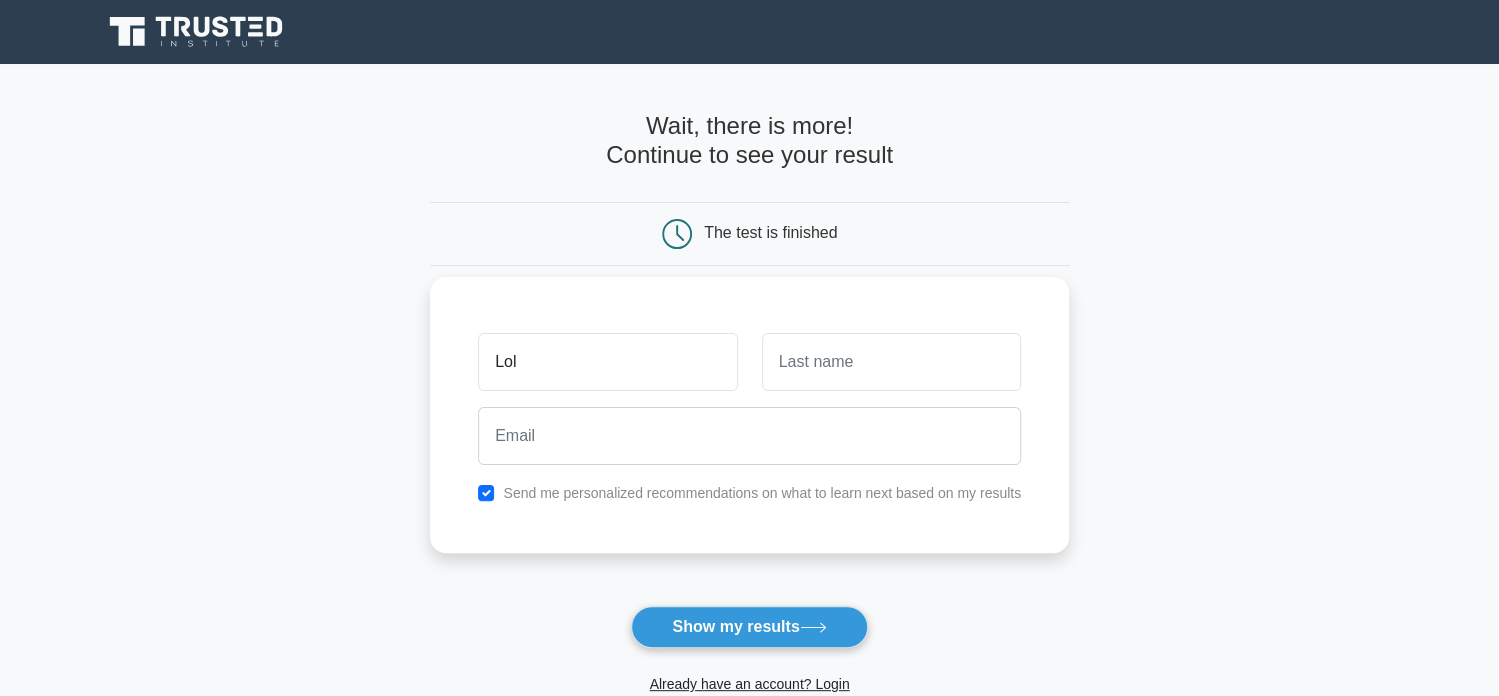 type on "[FIRST]" 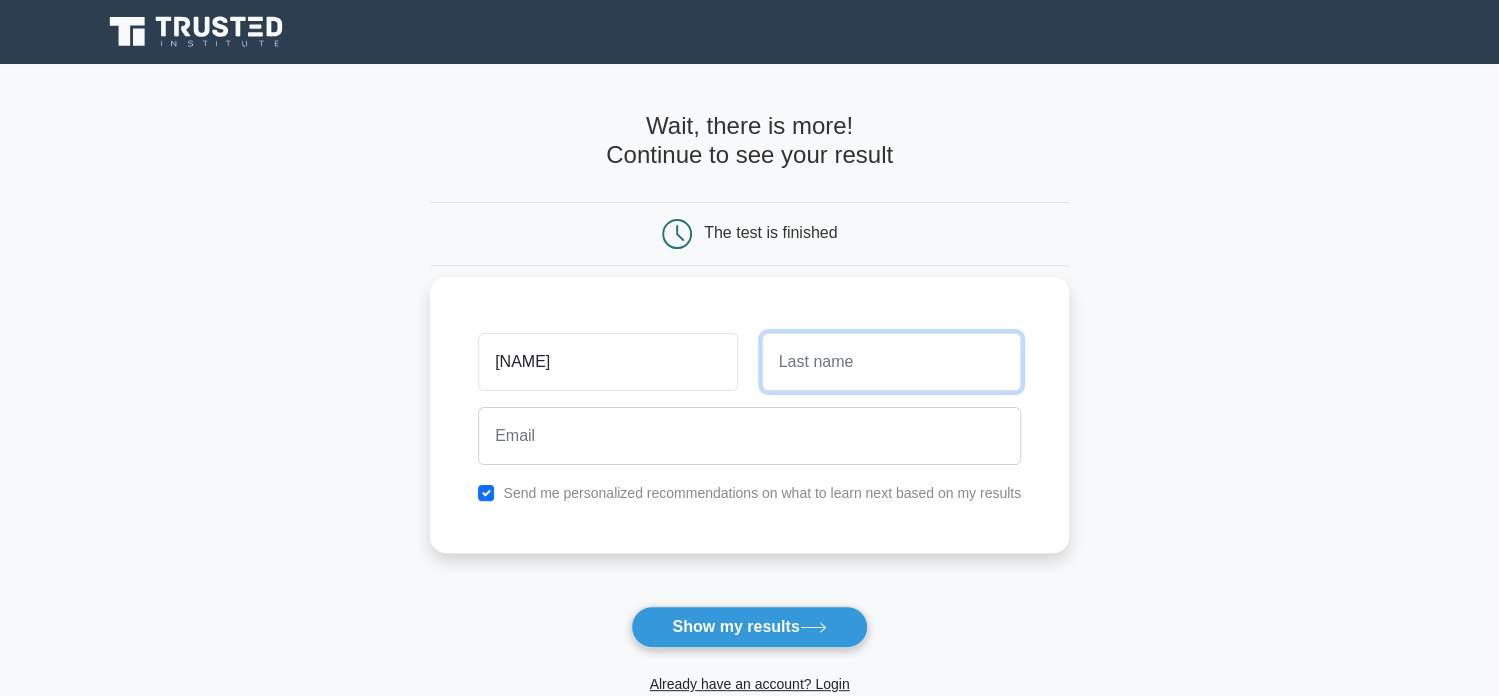 click at bounding box center (891, 362) 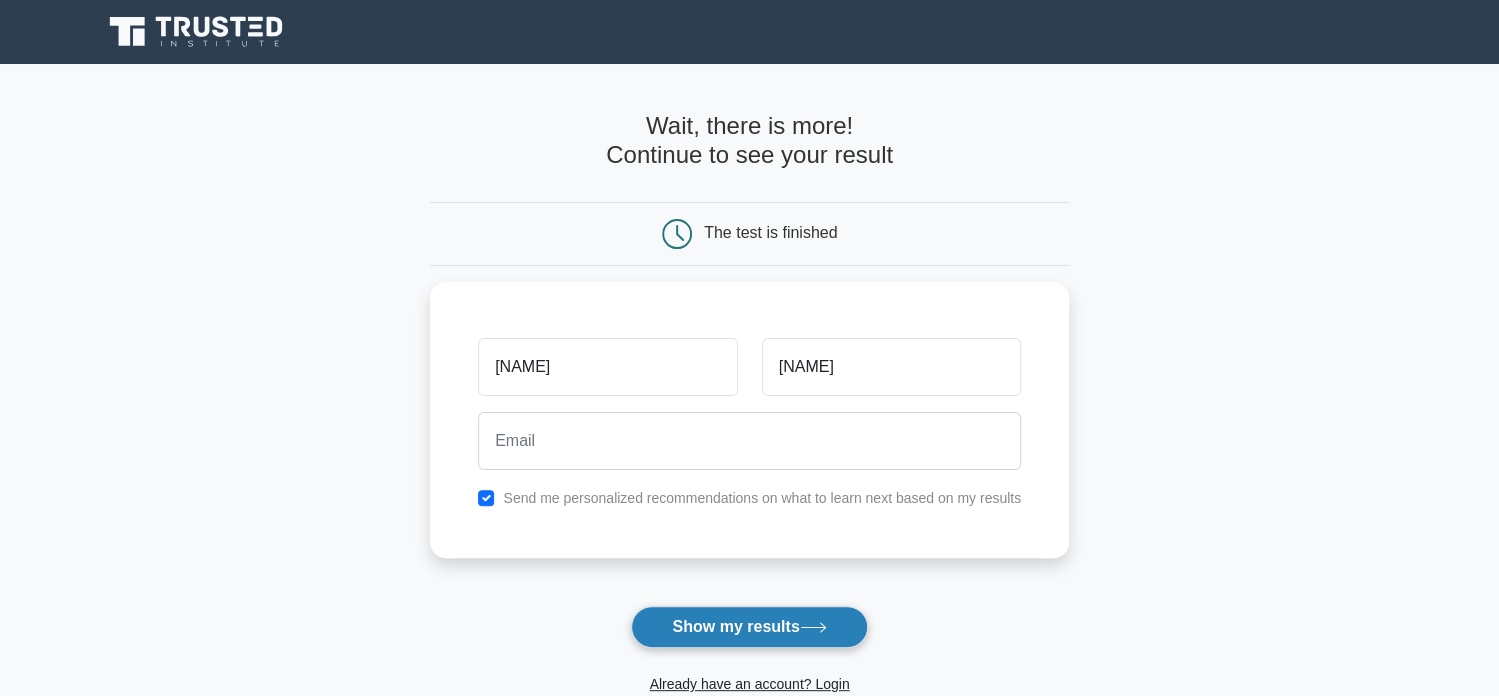 click on "Show my results" at bounding box center (749, 627) 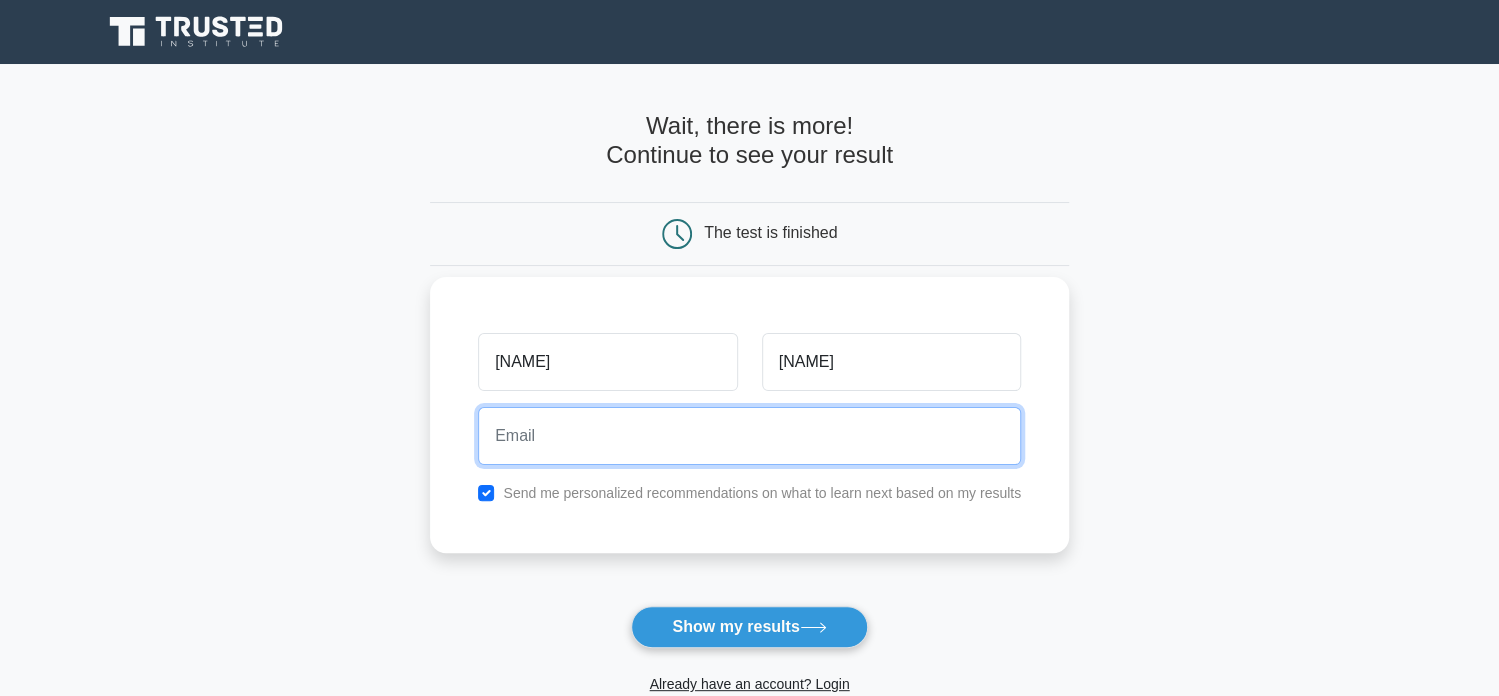 click at bounding box center (749, 436) 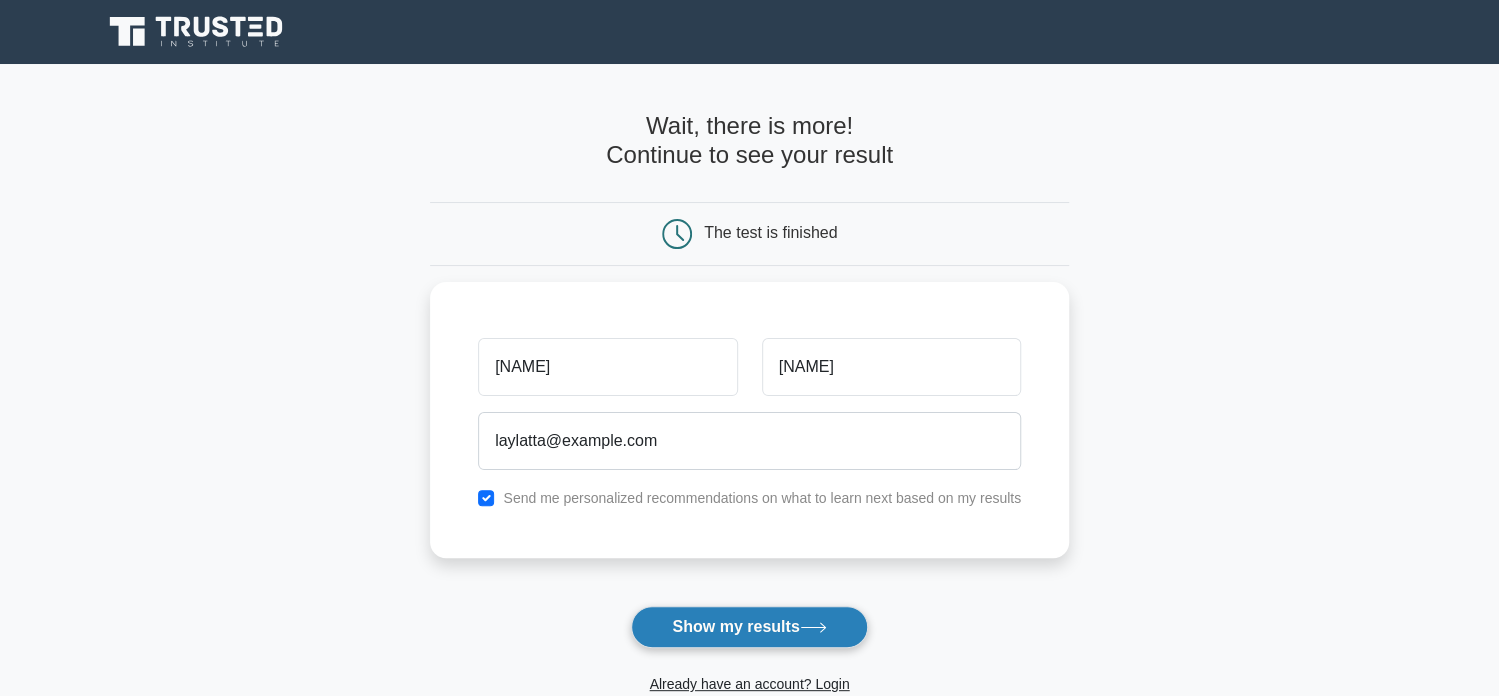 click on "Show my results" at bounding box center (749, 627) 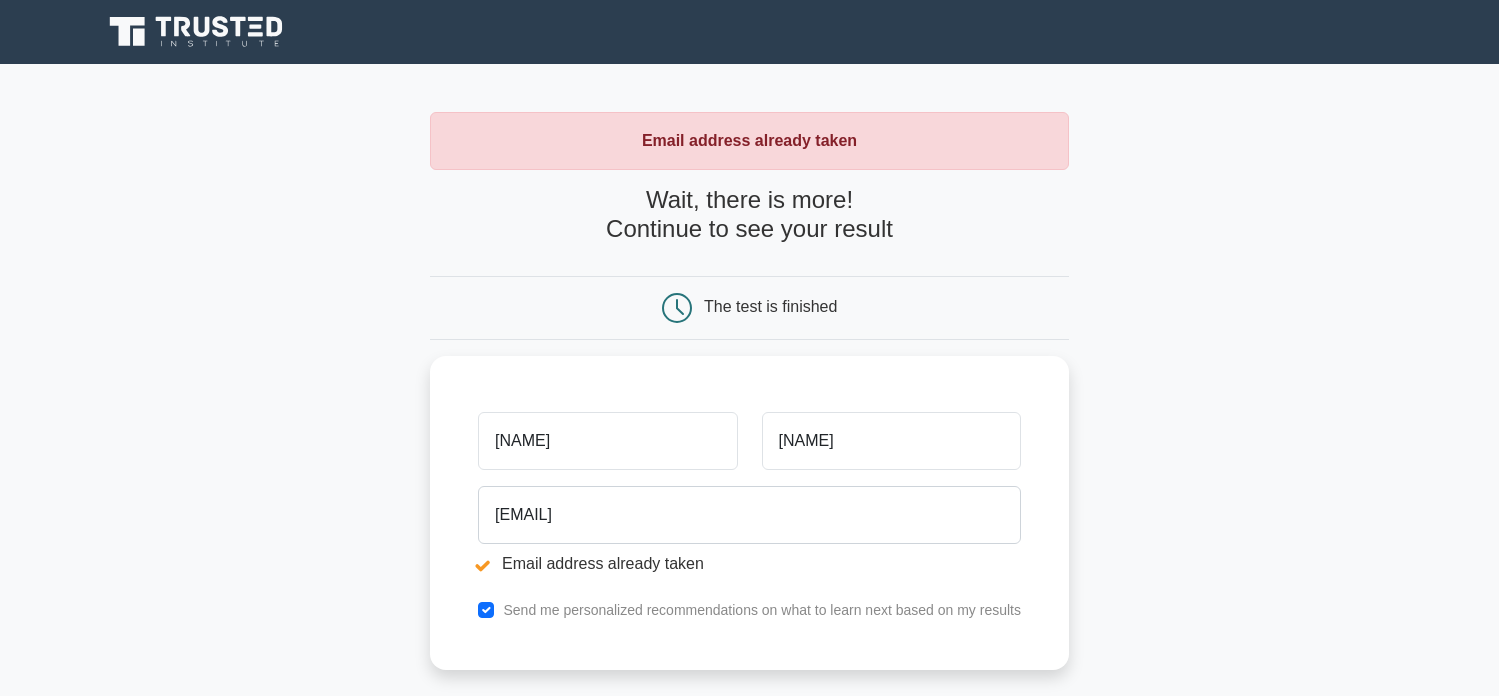 scroll, scrollTop: 0, scrollLeft: 0, axis: both 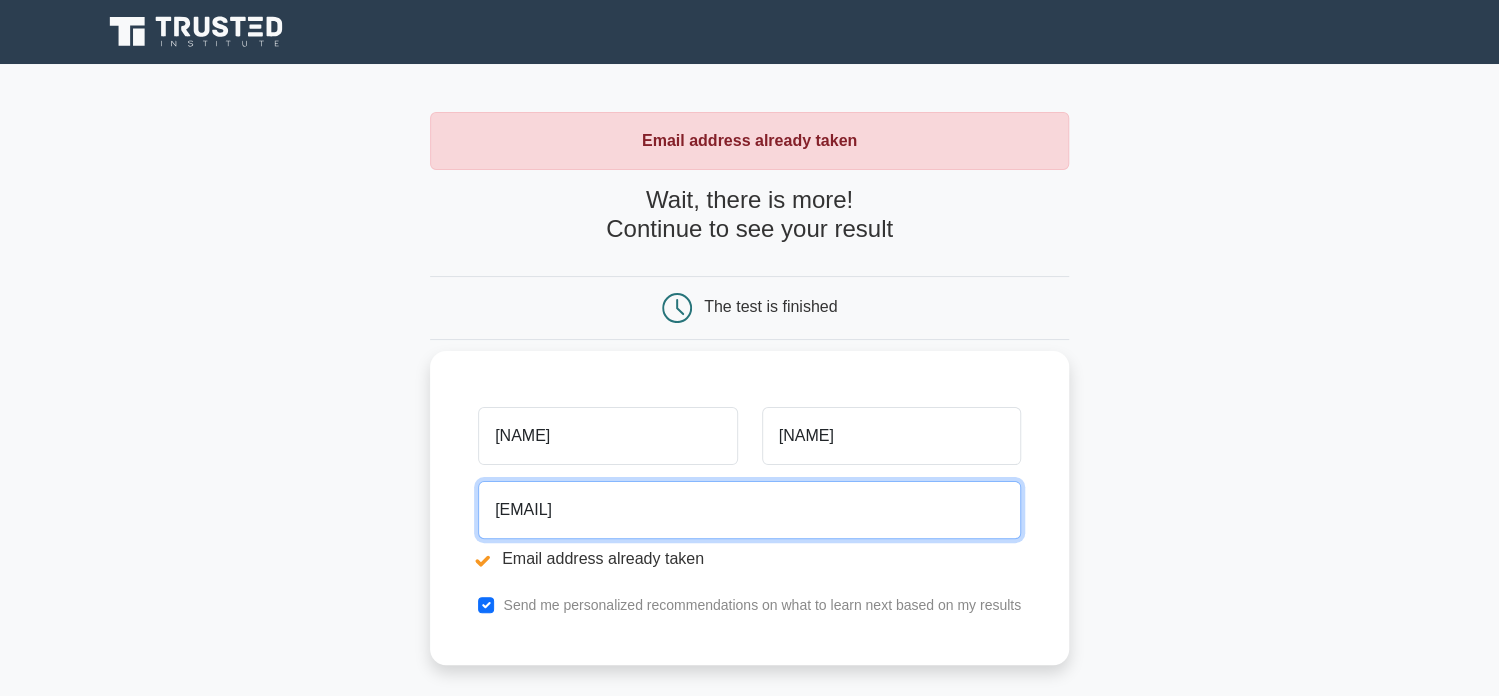 click on "laylatta@gmail.com" at bounding box center [749, 510] 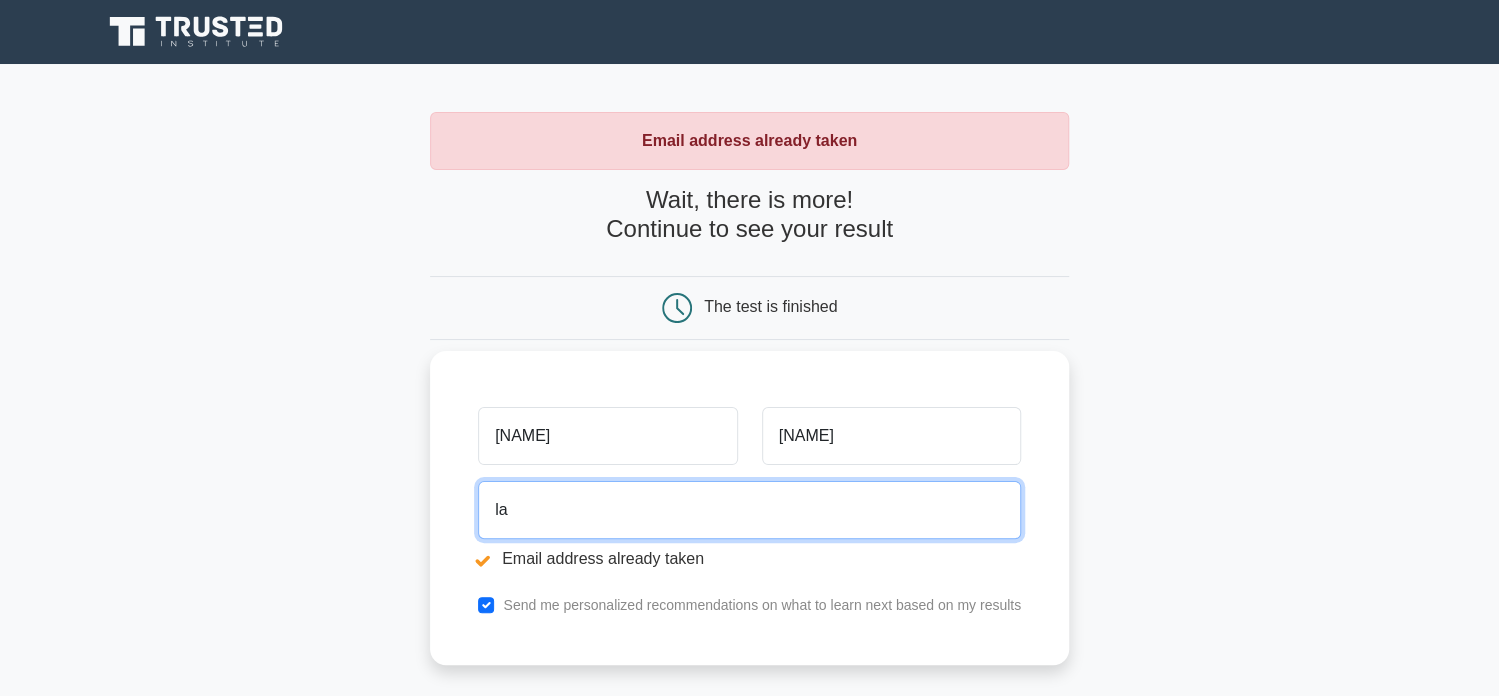 type on "l" 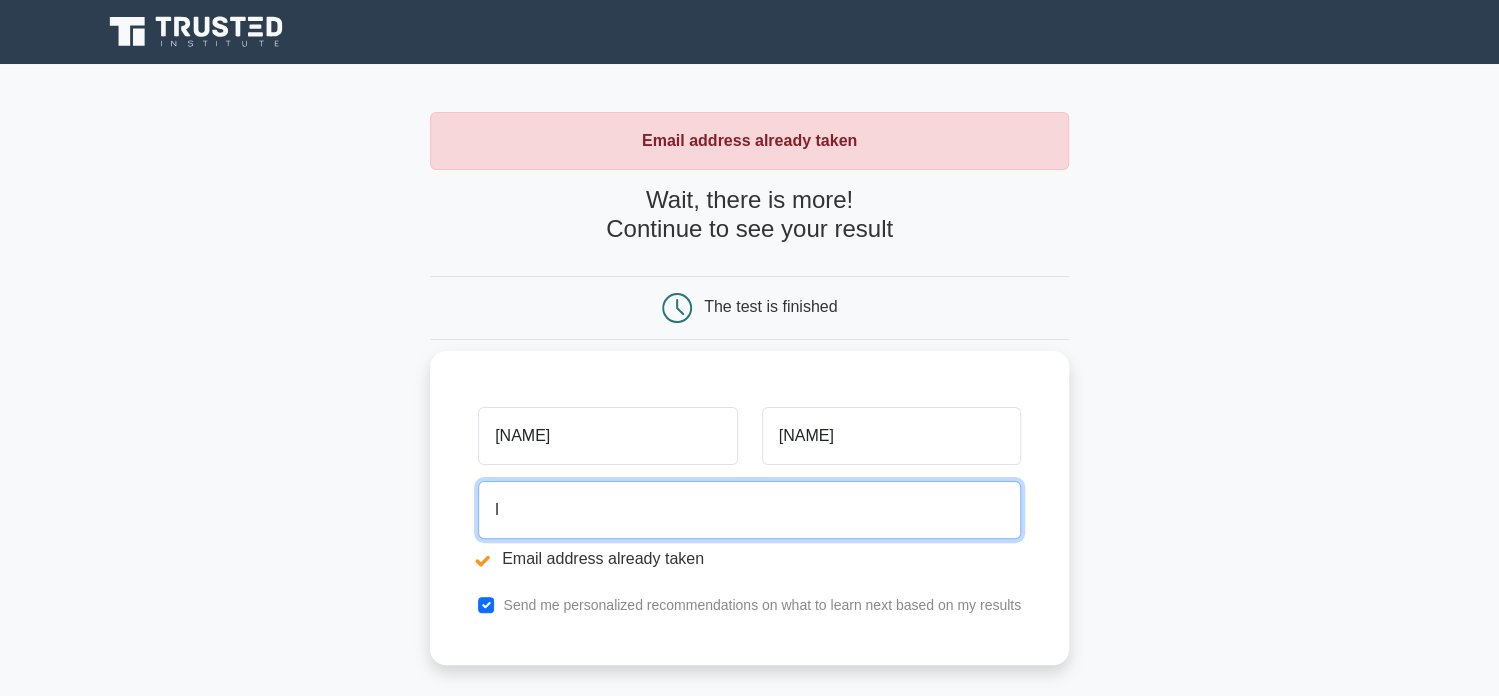 type on "Laylamattar@gmail.com" 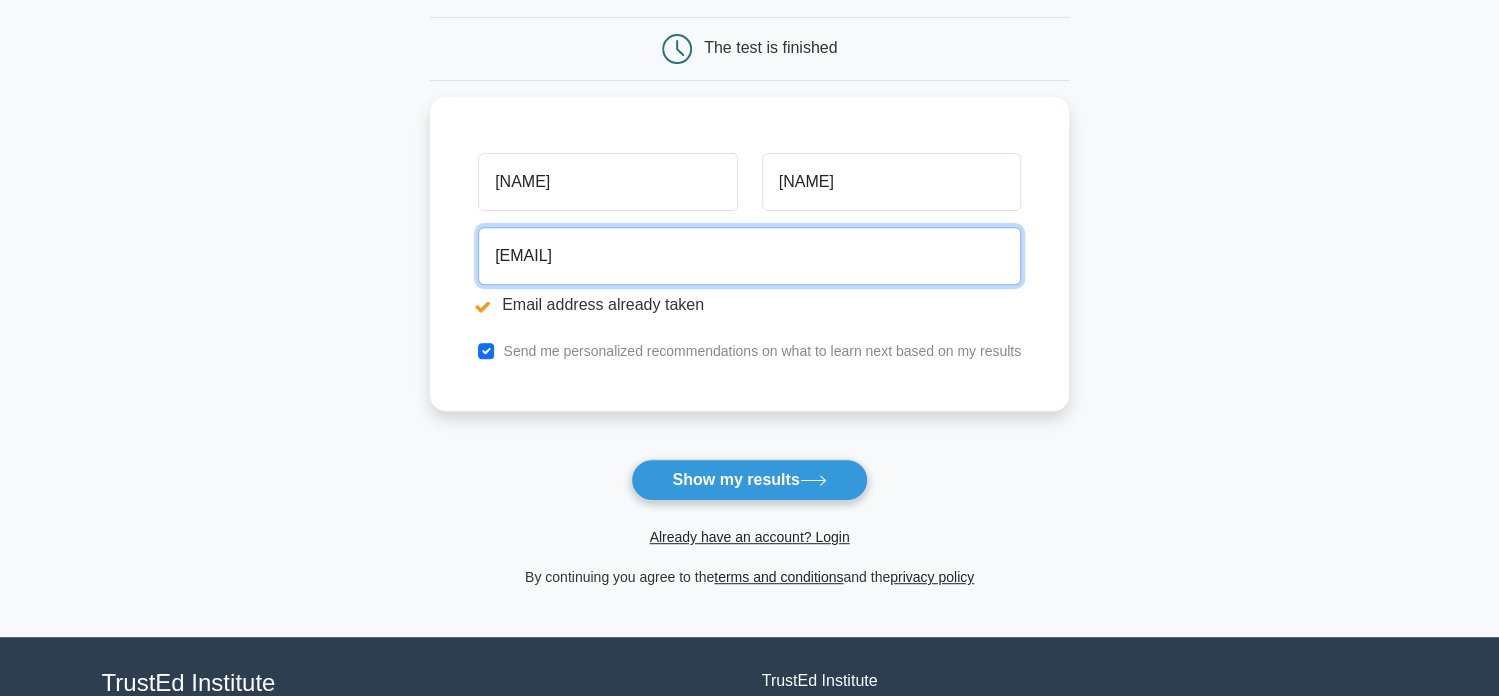 scroll, scrollTop: 300, scrollLeft: 0, axis: vertical 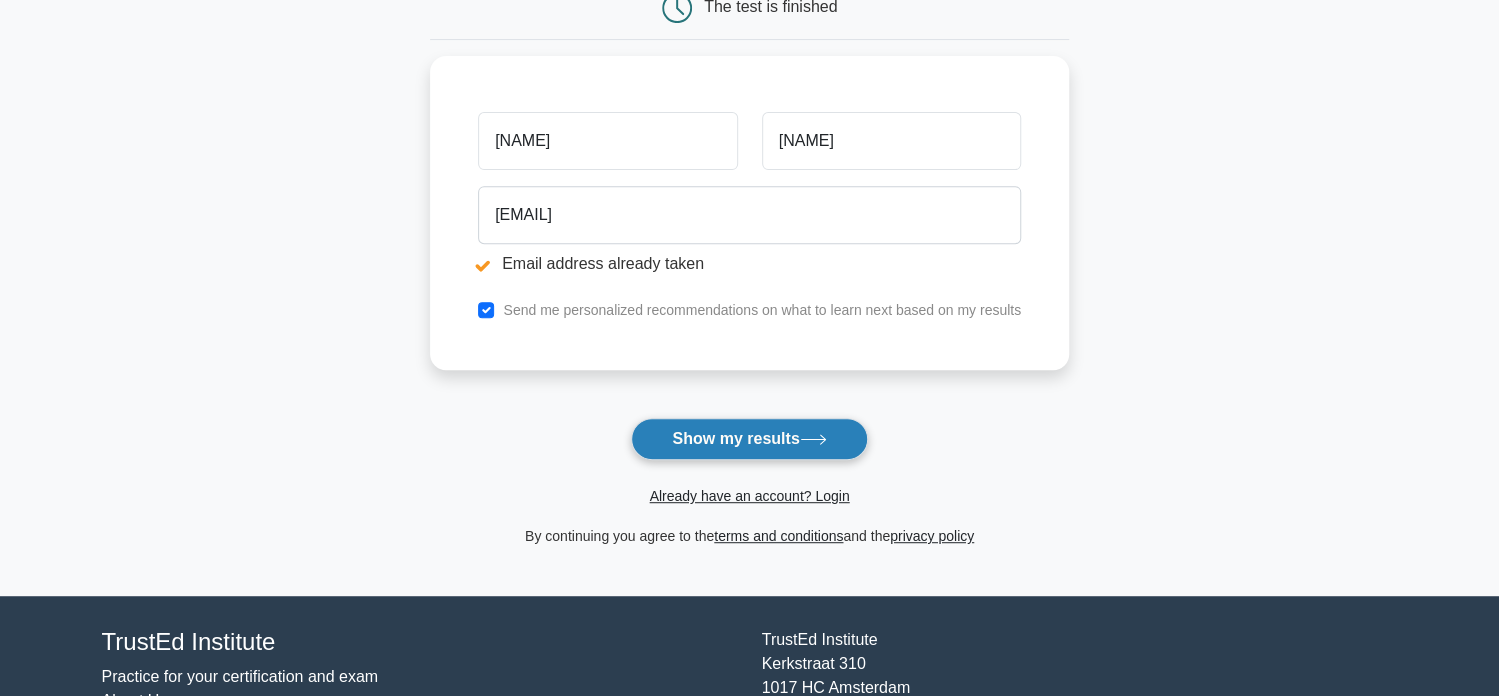 click on "Show my results" at bounding box center [749, 439] 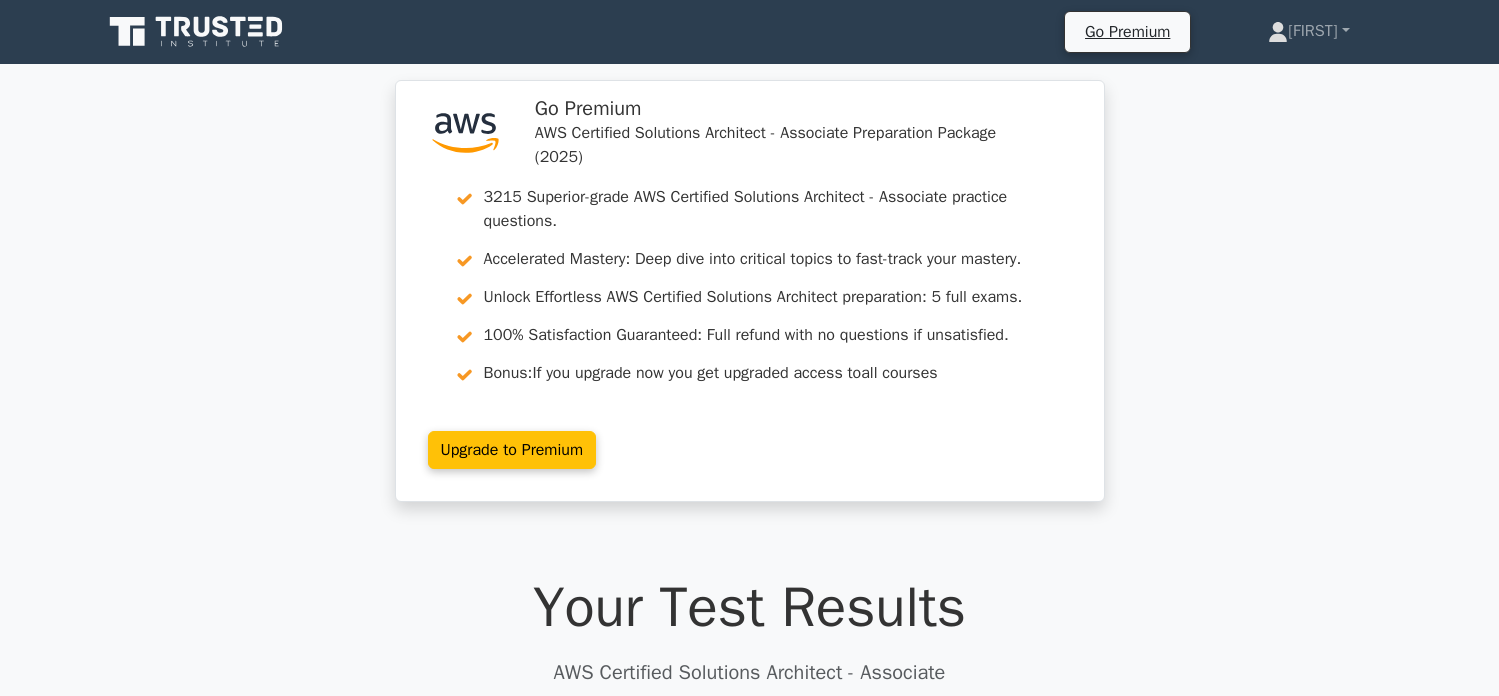 scroll, scrollTop: 0, scrollLeft: 0, axis: both 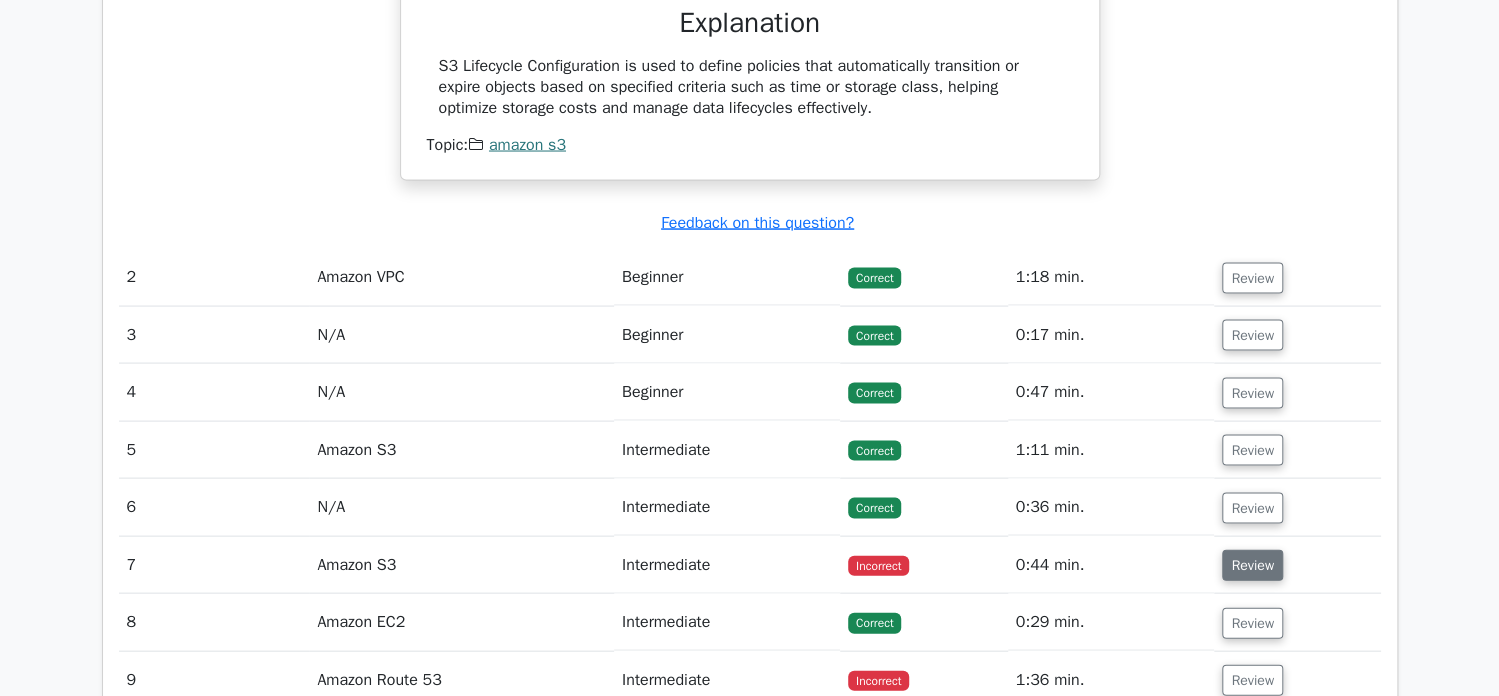 click on "Review" at bounding box center [1252, 564] 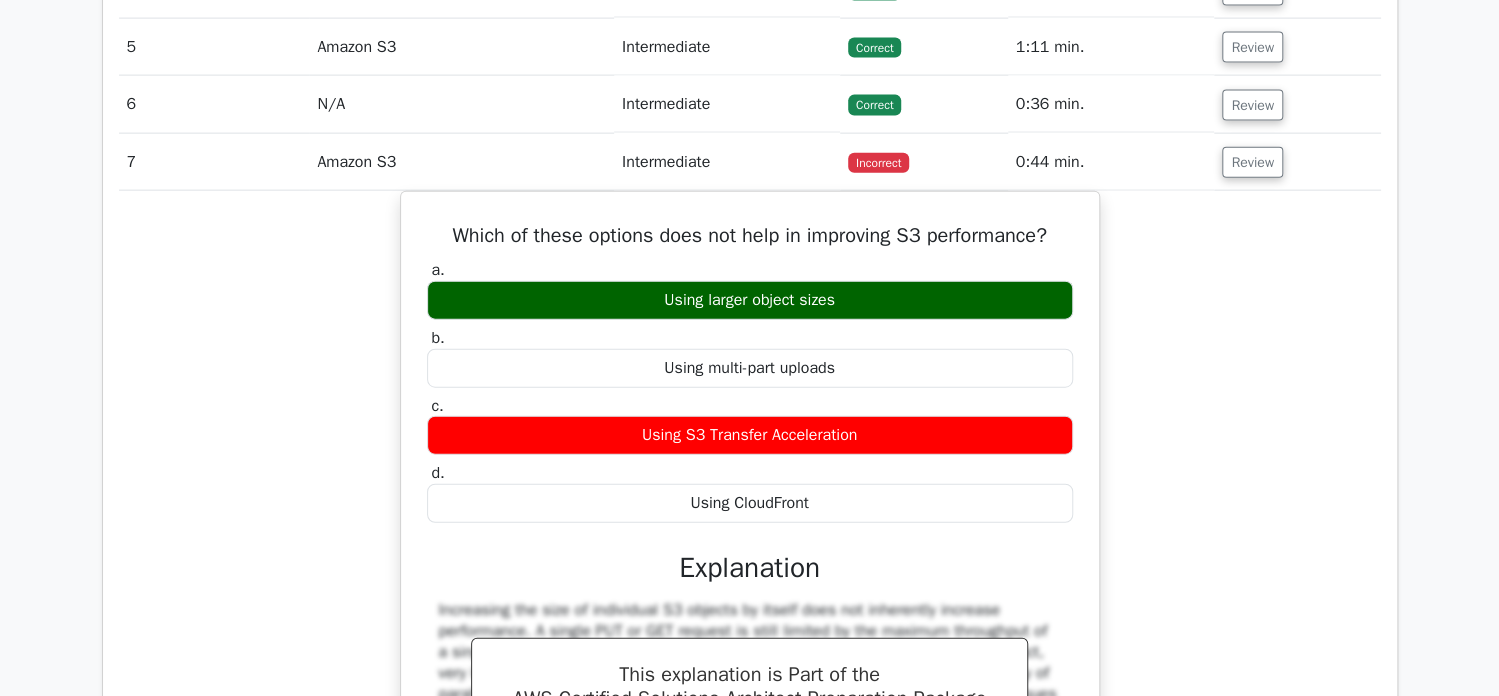 scroll, scrollTop: 2300, scrollLeft: 0, axis: vertical 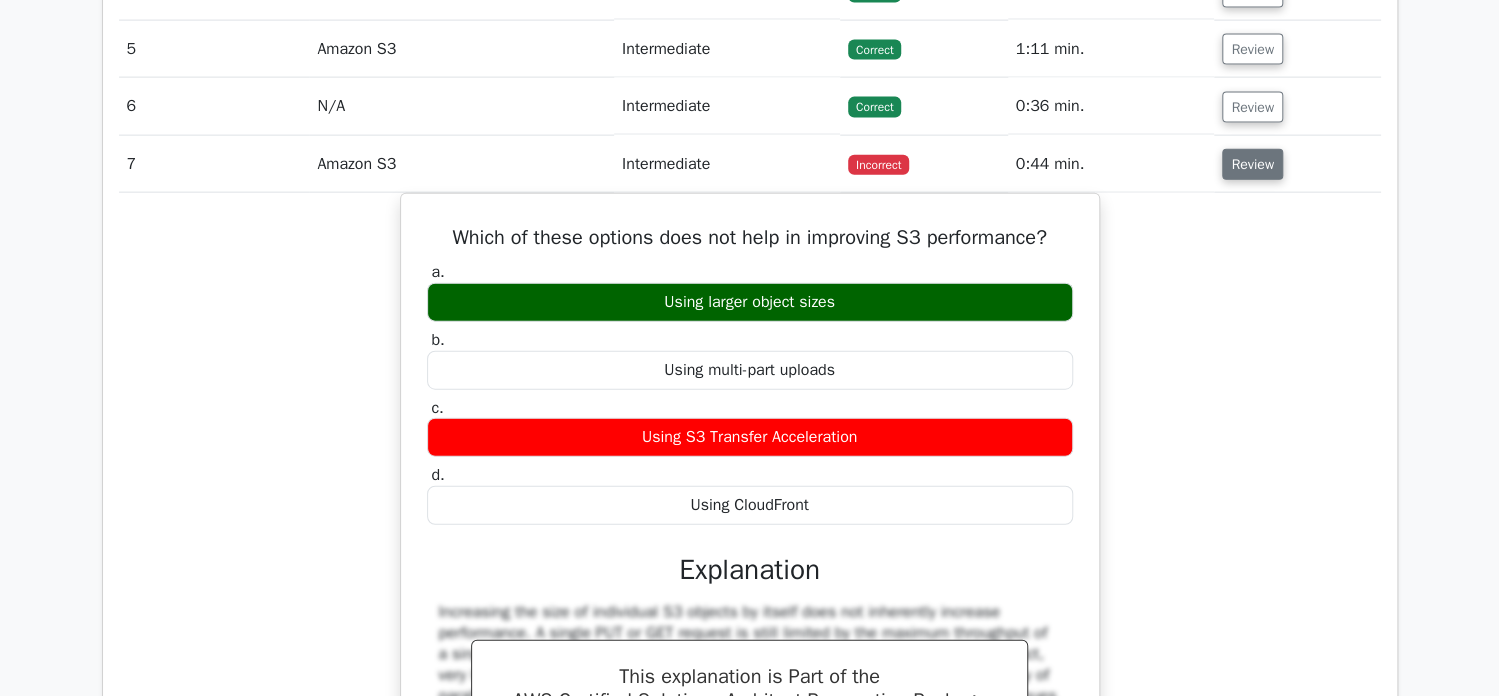 click on "Review" at bounding box center (1252, 164) 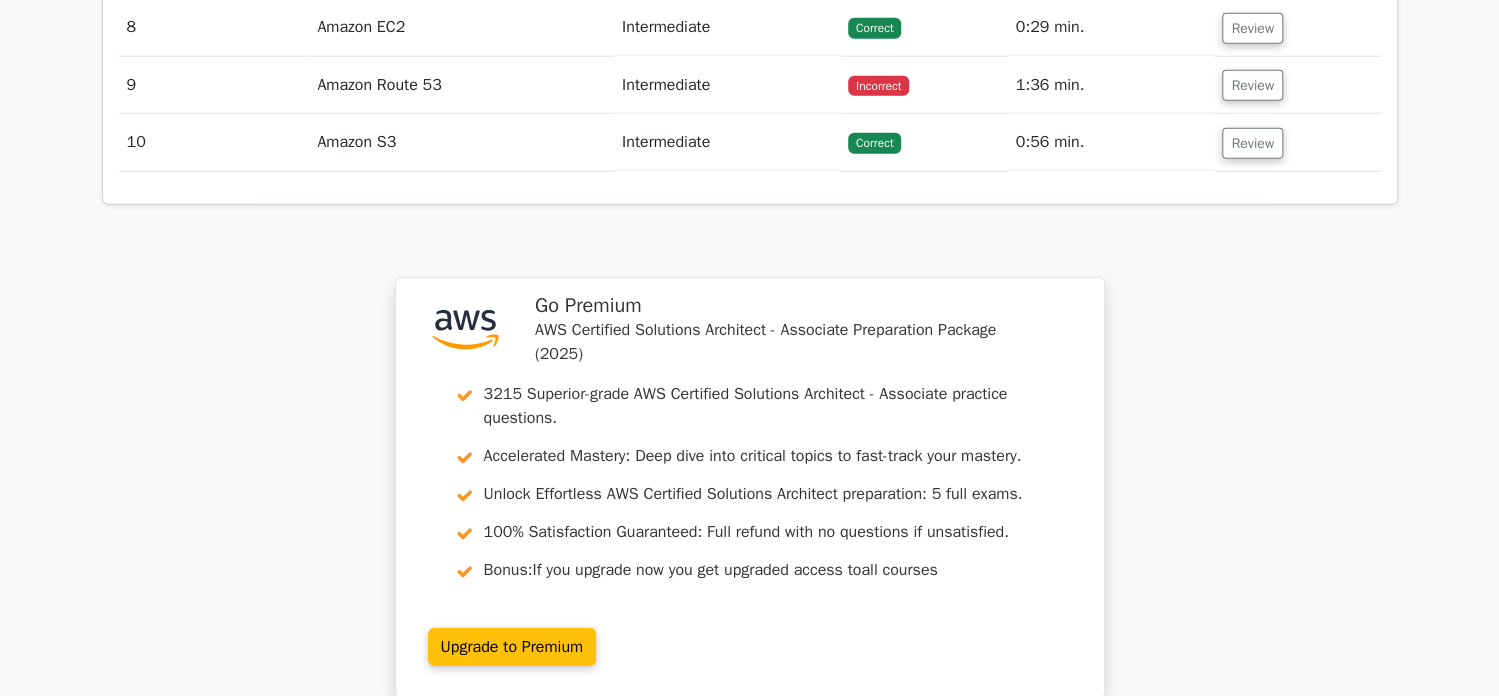 scroll, scrollTop: 2400, scrollLeft: 0, axis: vertical 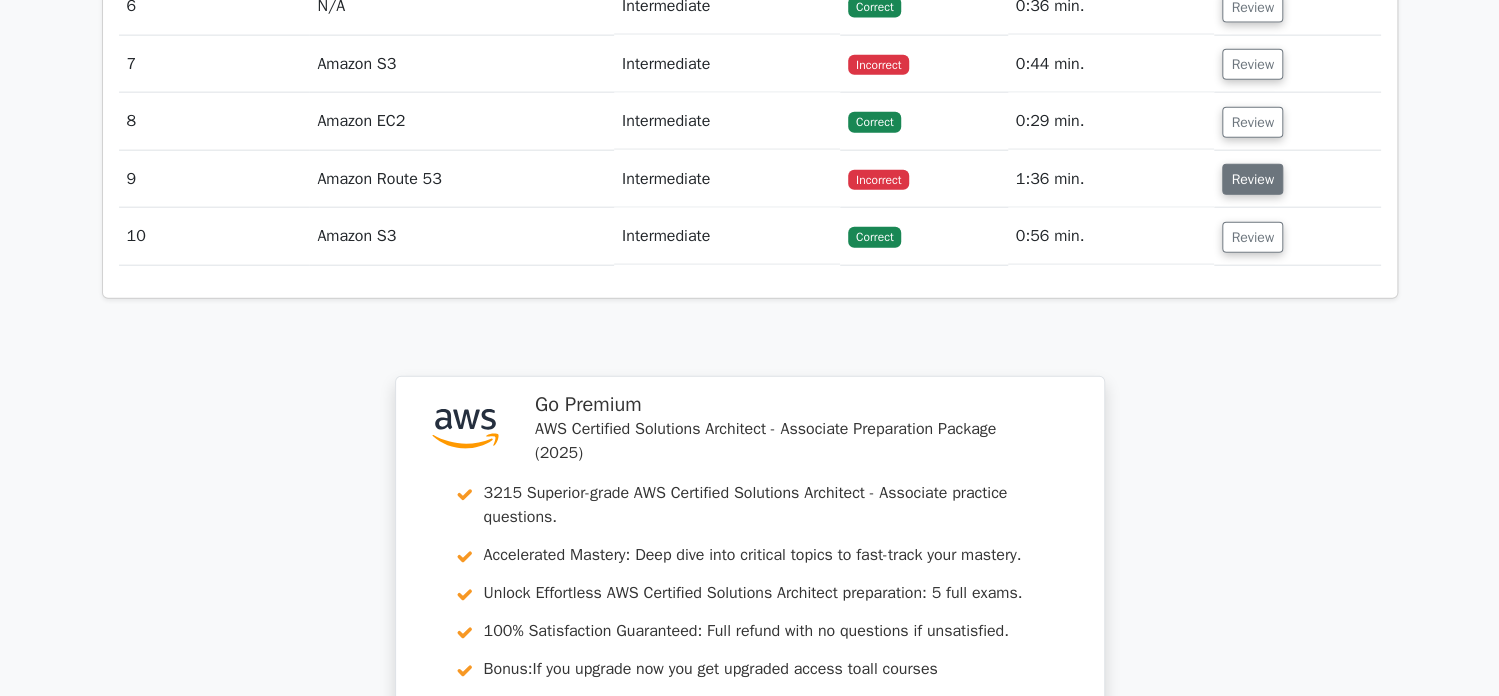 click on "Review" at bounding box center (1252, 179) 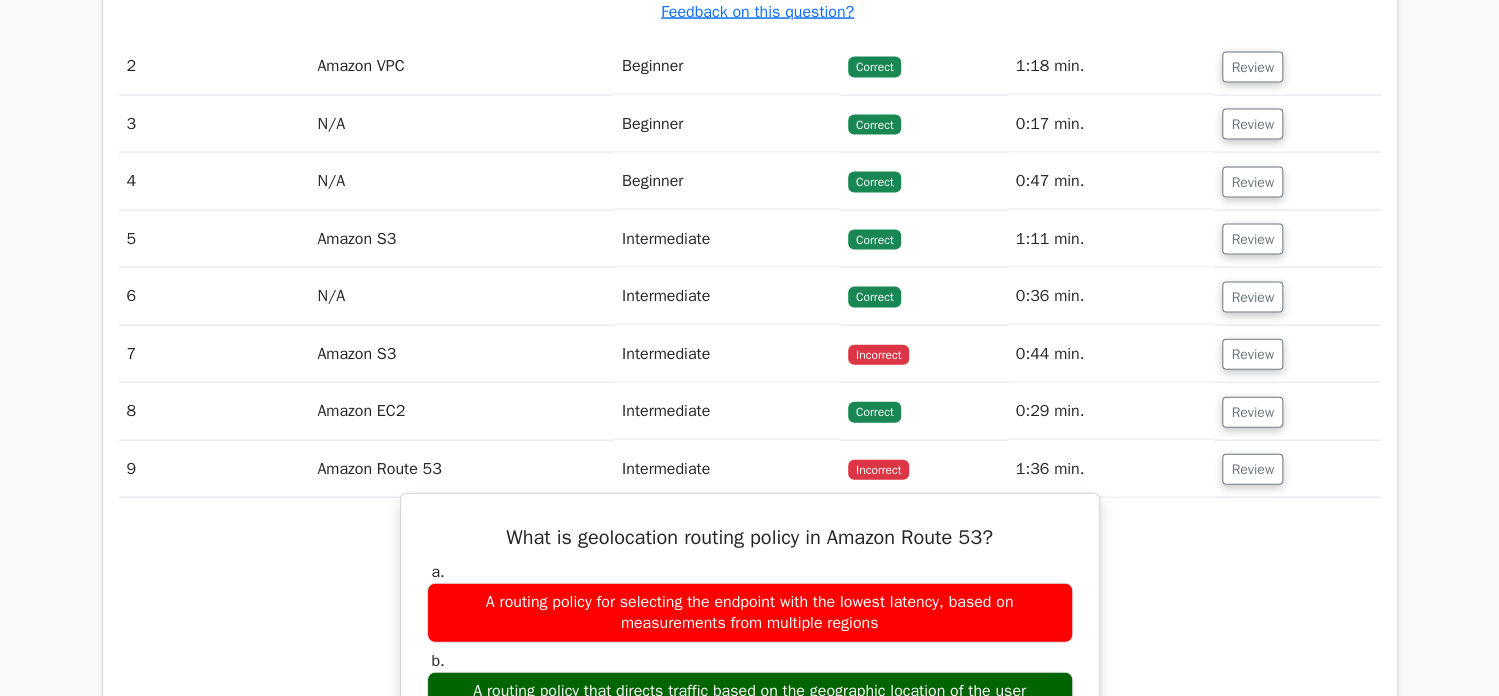 scroll, scrollTop: 2099, scrollLeft: 0, axis: vertical 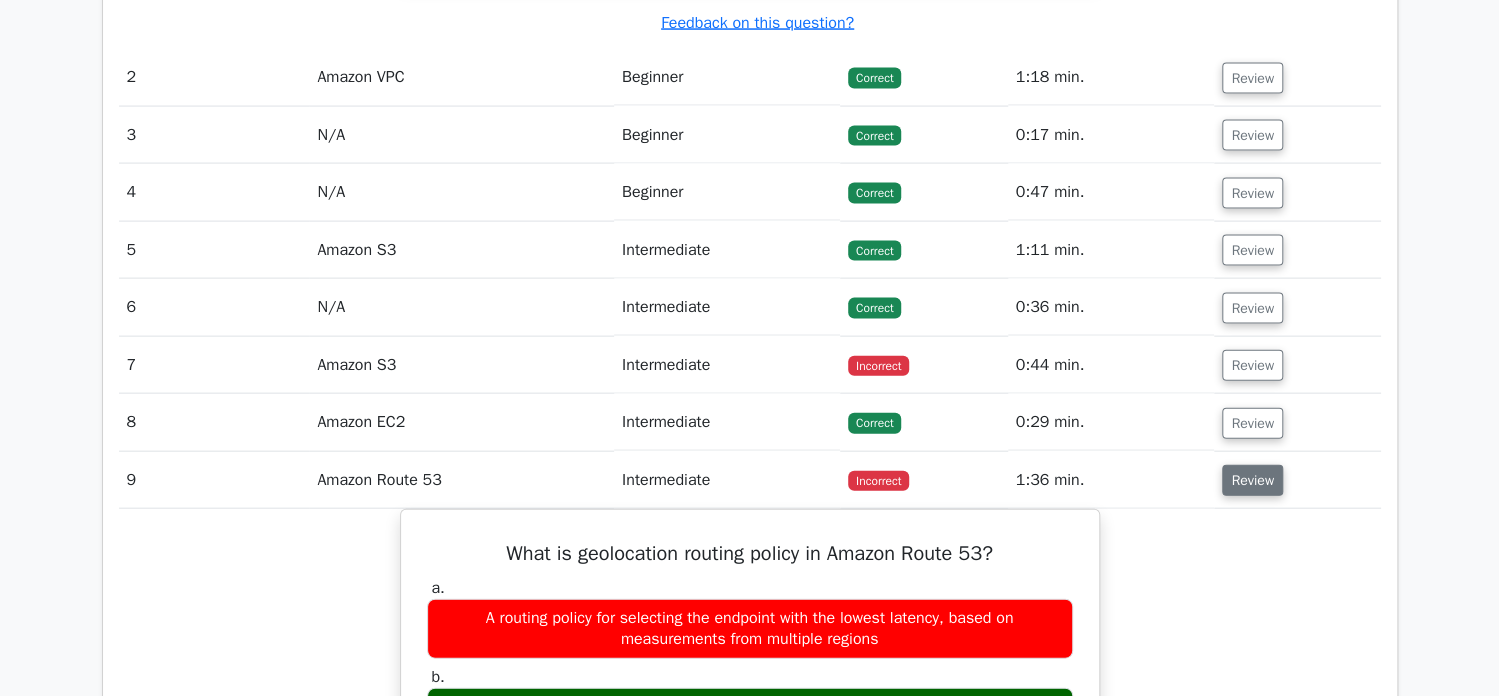 click on "Review" at bounding box center (1252, 480) 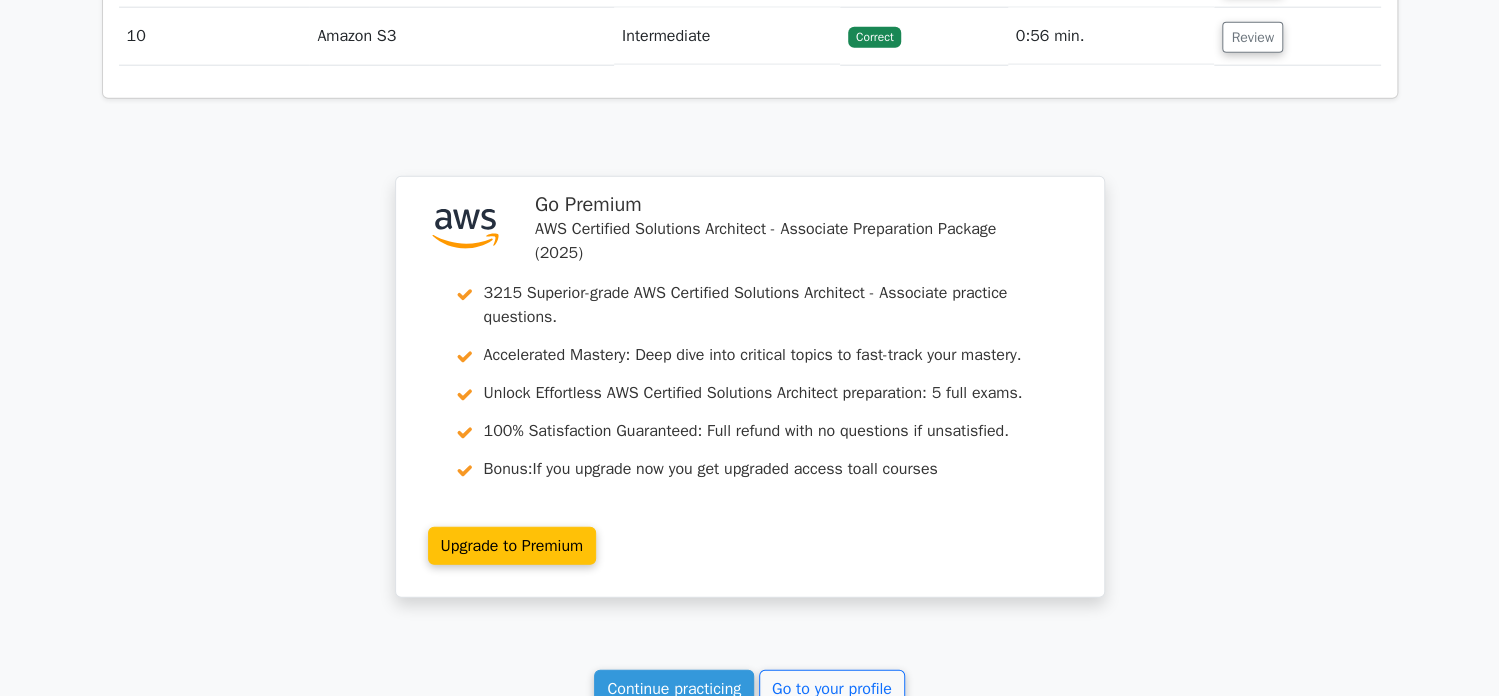 scroll, scrollTop: 2901, scrollLeft: 0, axis: vertical 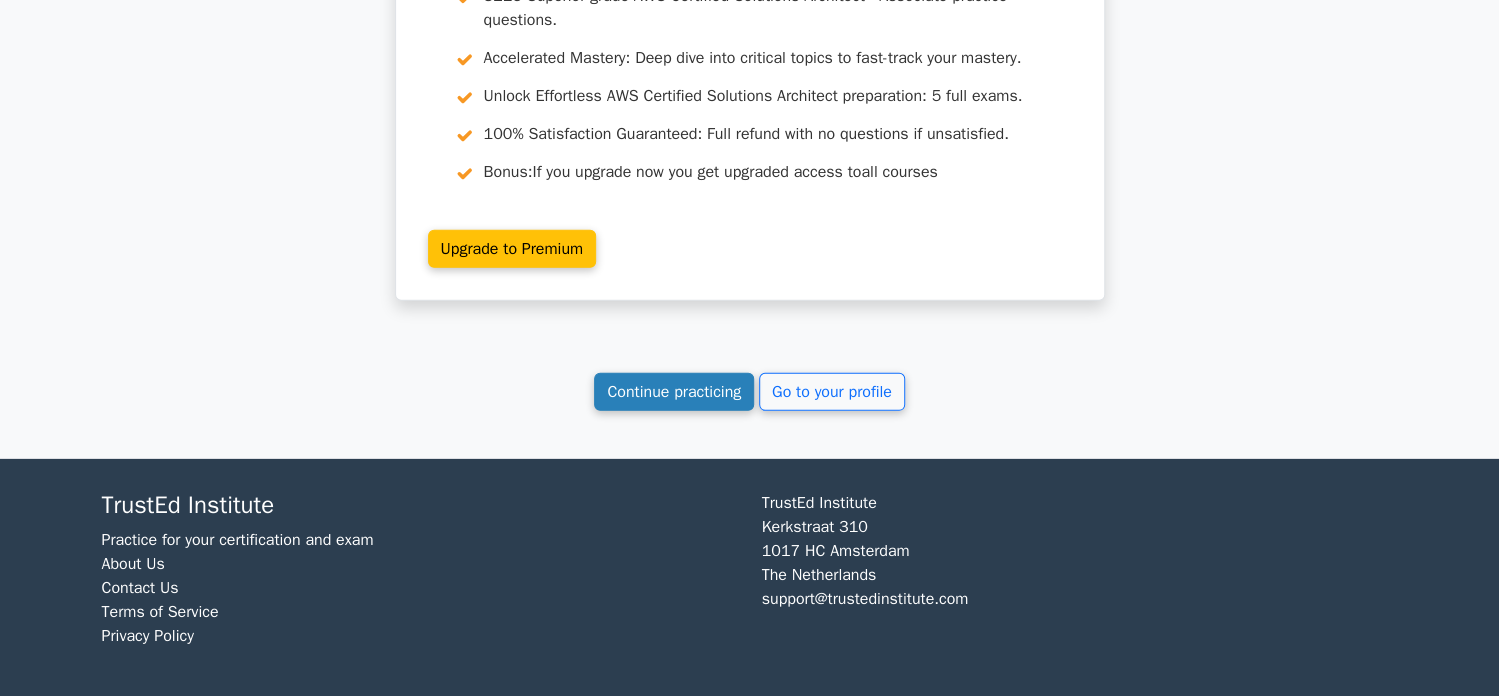 click on "Continue practicing" at bounding box center [674, 392] 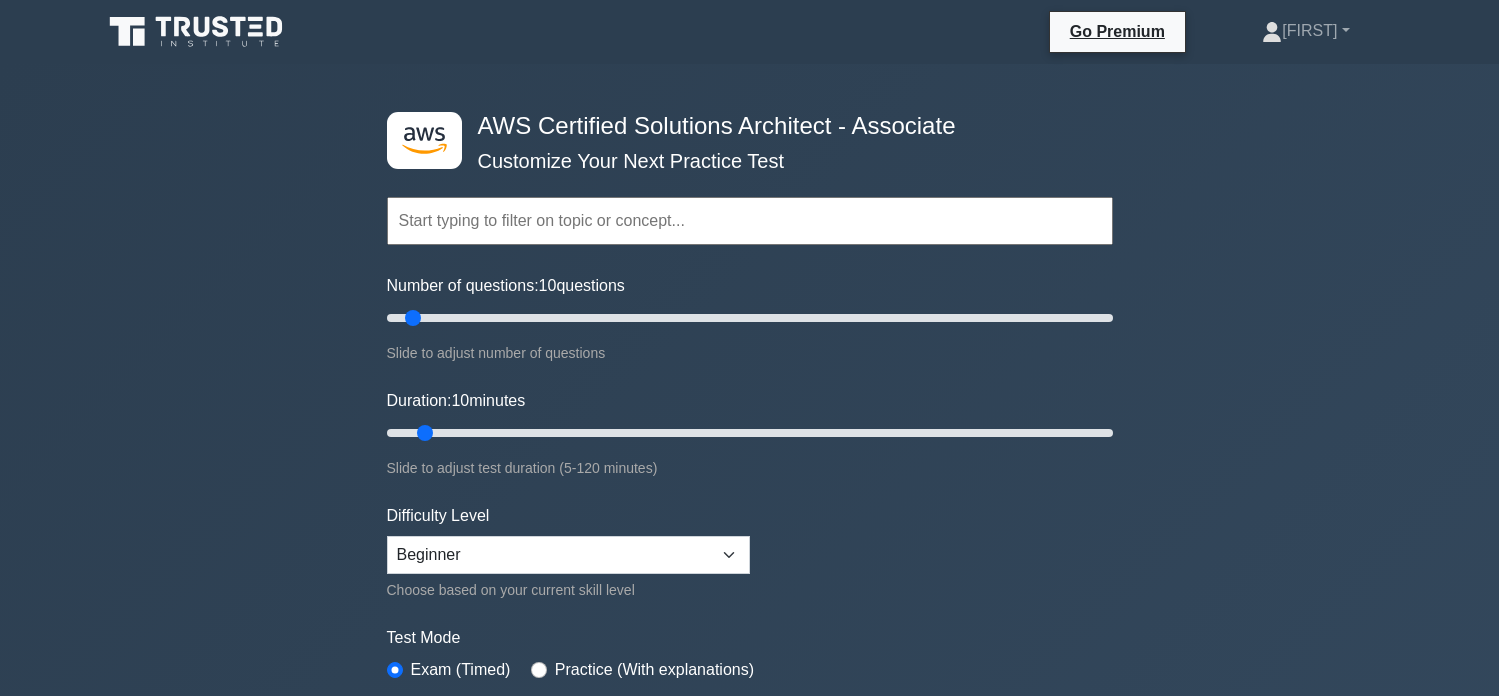 scroll, scrollTop: 0, scrollLeft: 0, axis: both 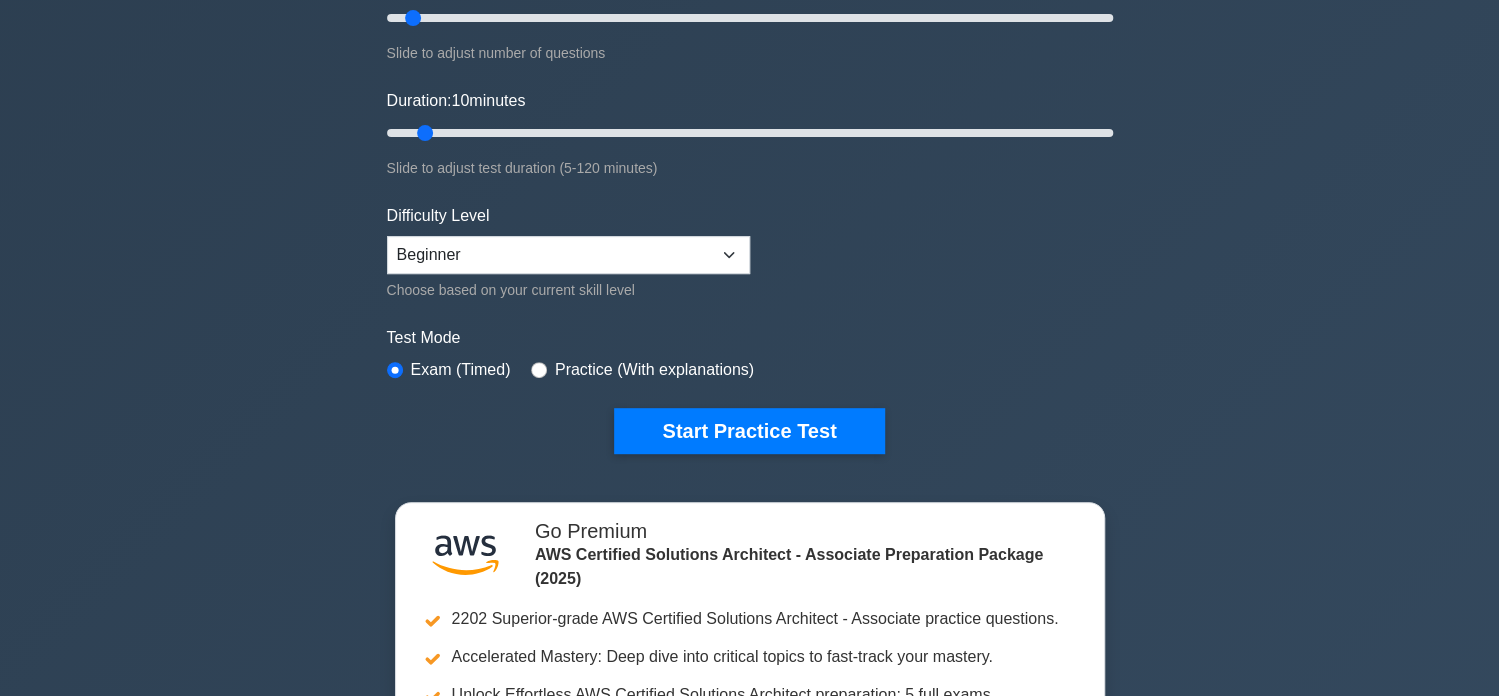 click on "Practice (With explanations)" at bounding box center [642, 370] 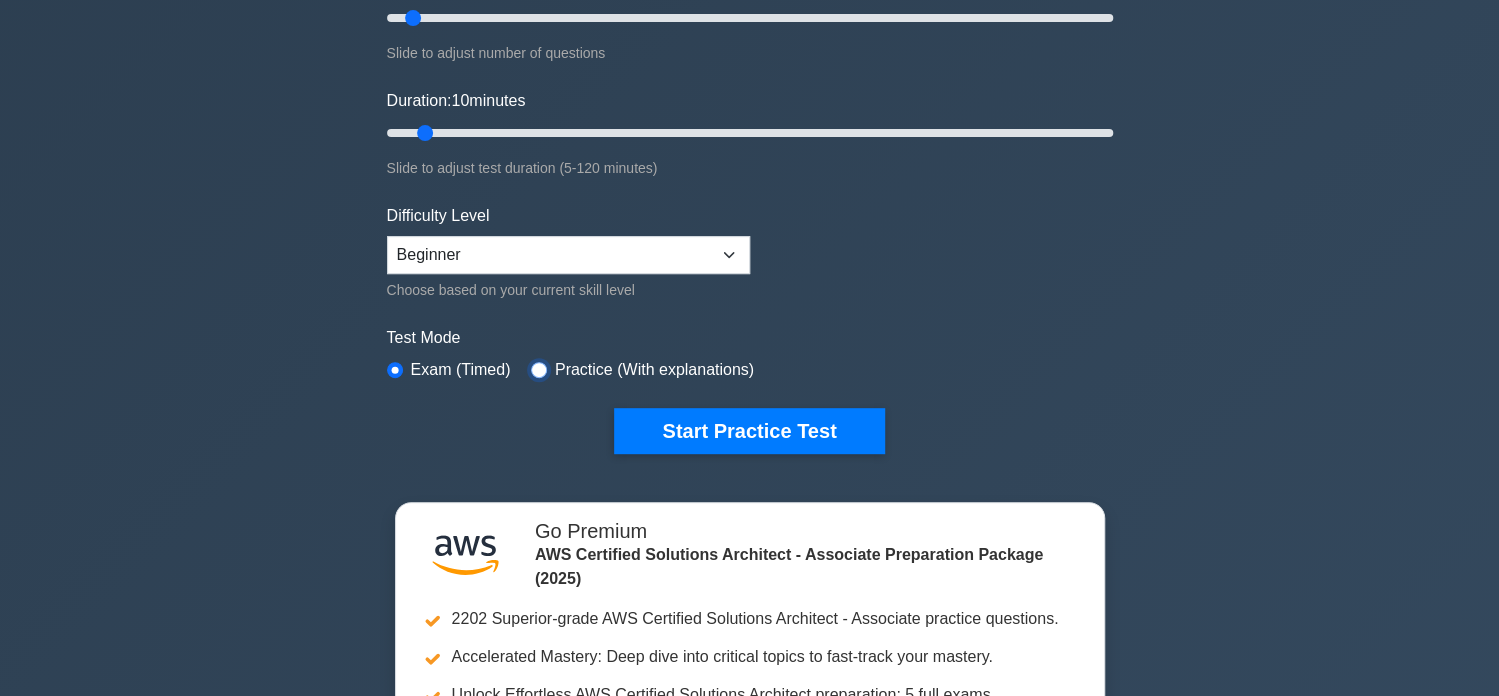 click at bounding box center (539, 370) 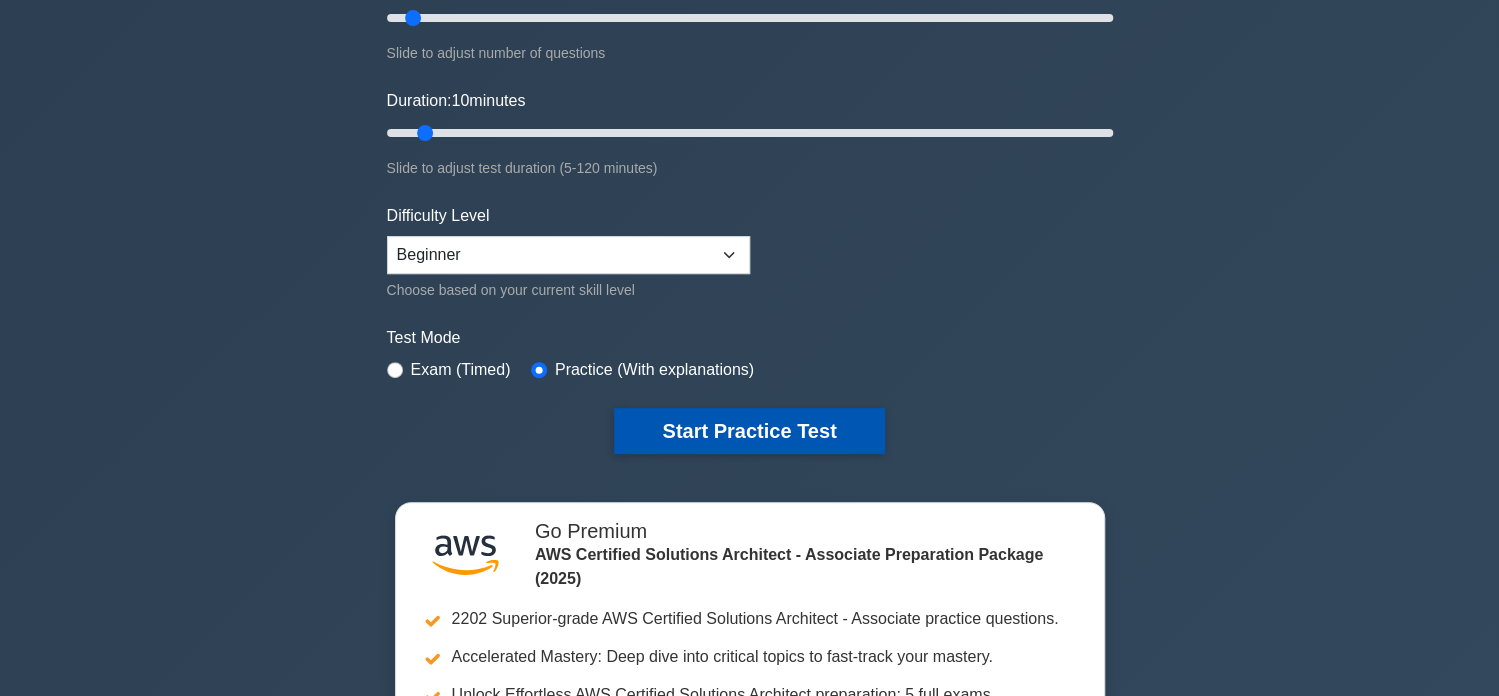 click on "Start Practice Test" at bounding box center [749, 431] 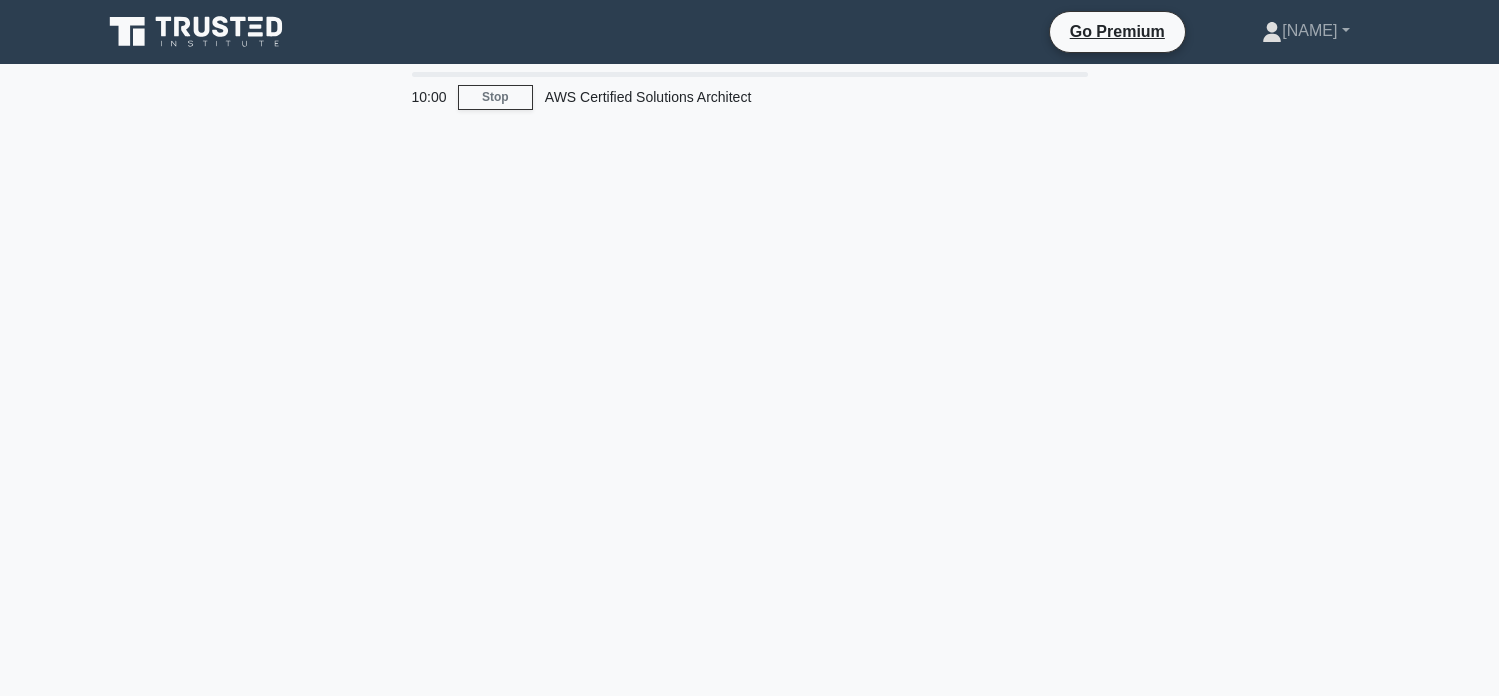 scroll, scrollTop: 0, scrollLeft: 0, axis: both 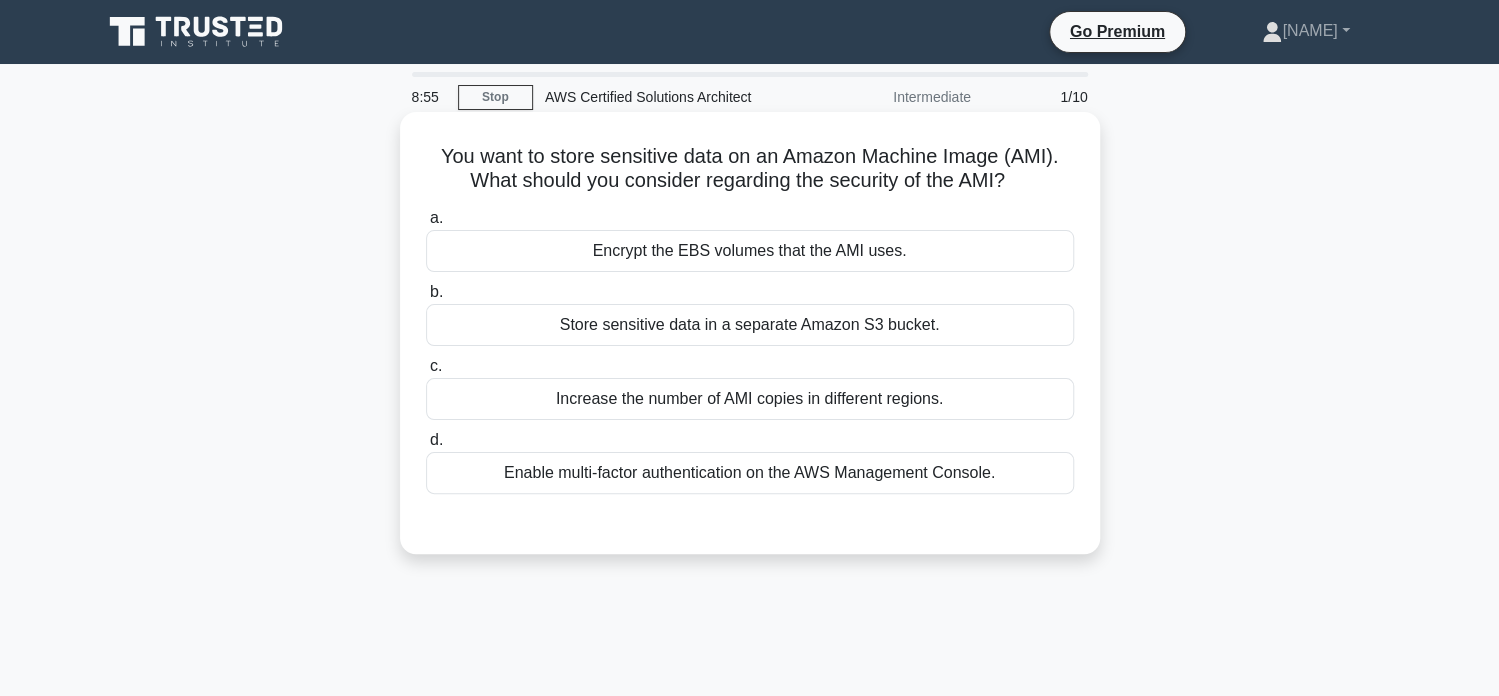 click on "Encrypt the EBS volumes that the AMI uses." at bounding box center (750, 251) 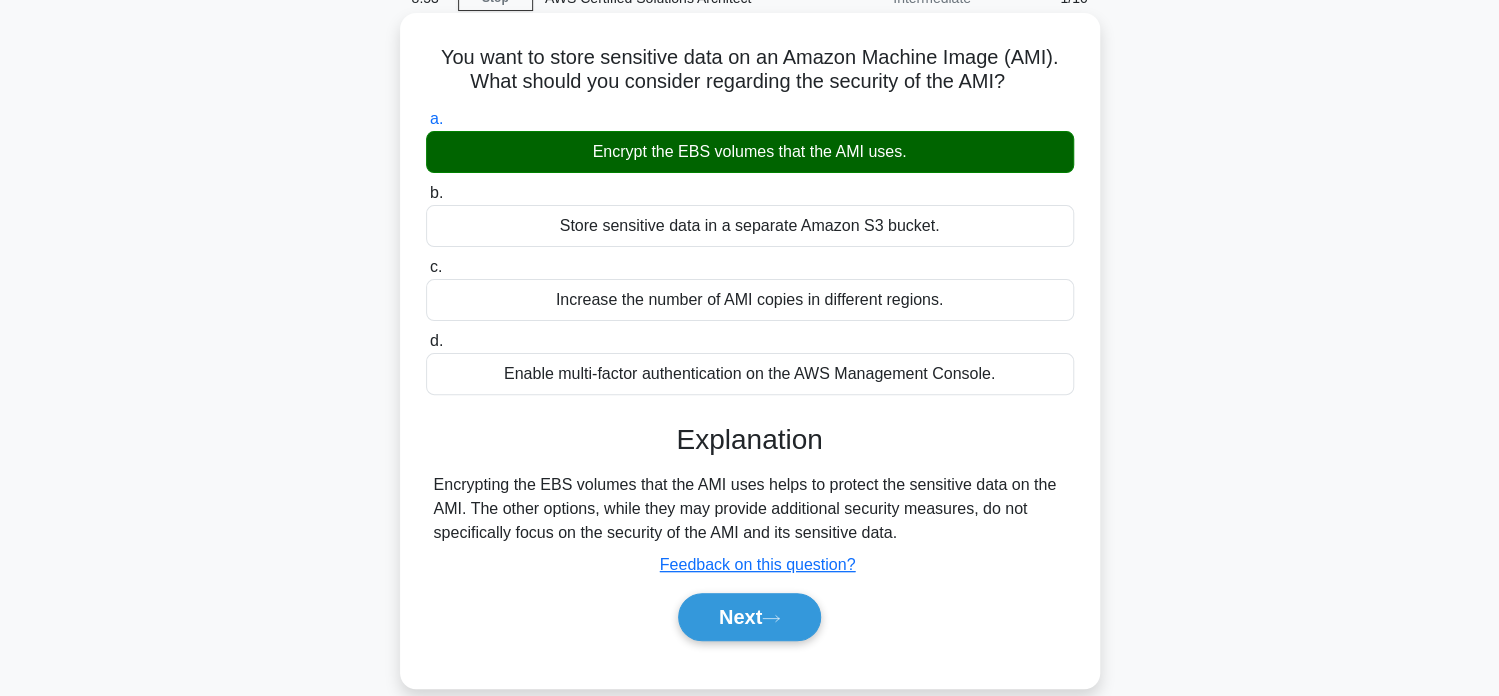 scroll, scrollTop: 300, scrollLeft: 0, axis: vertical 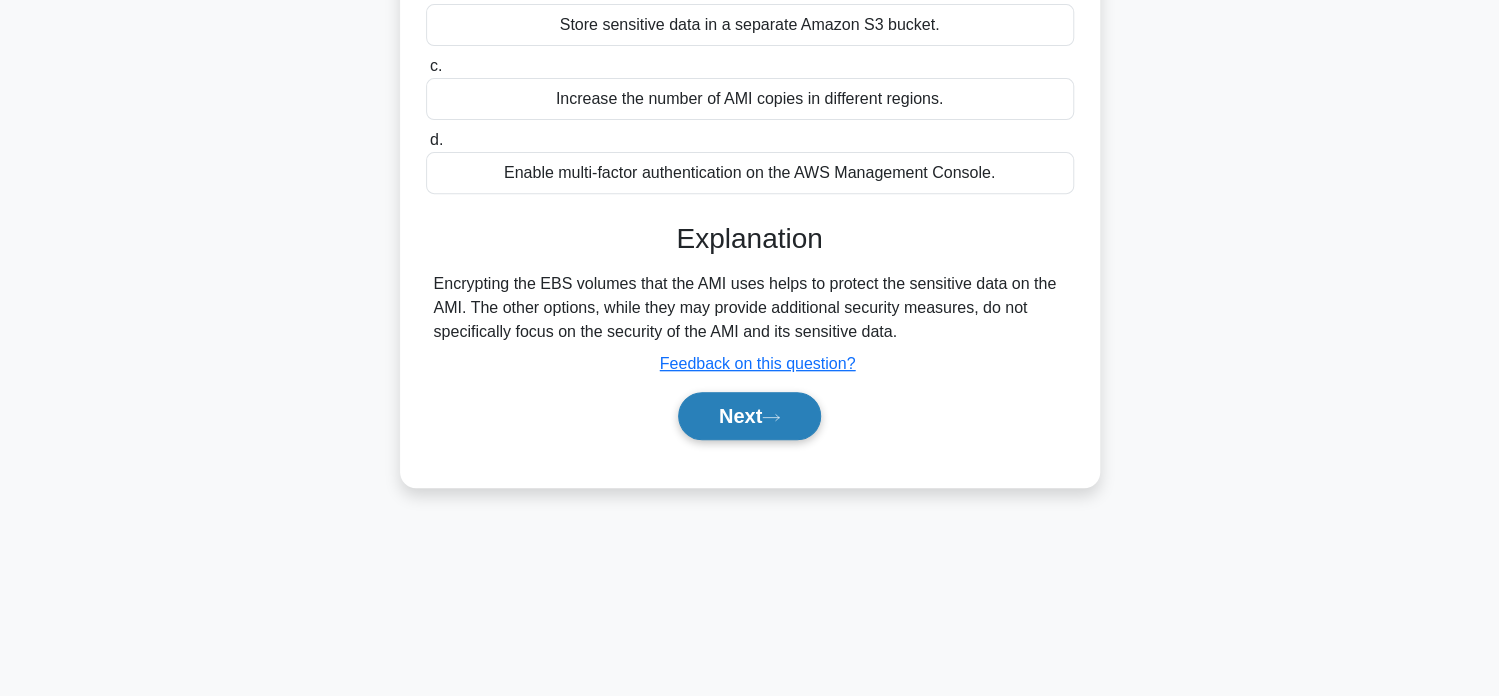 click on "Next" at bounding box center [749, 416] 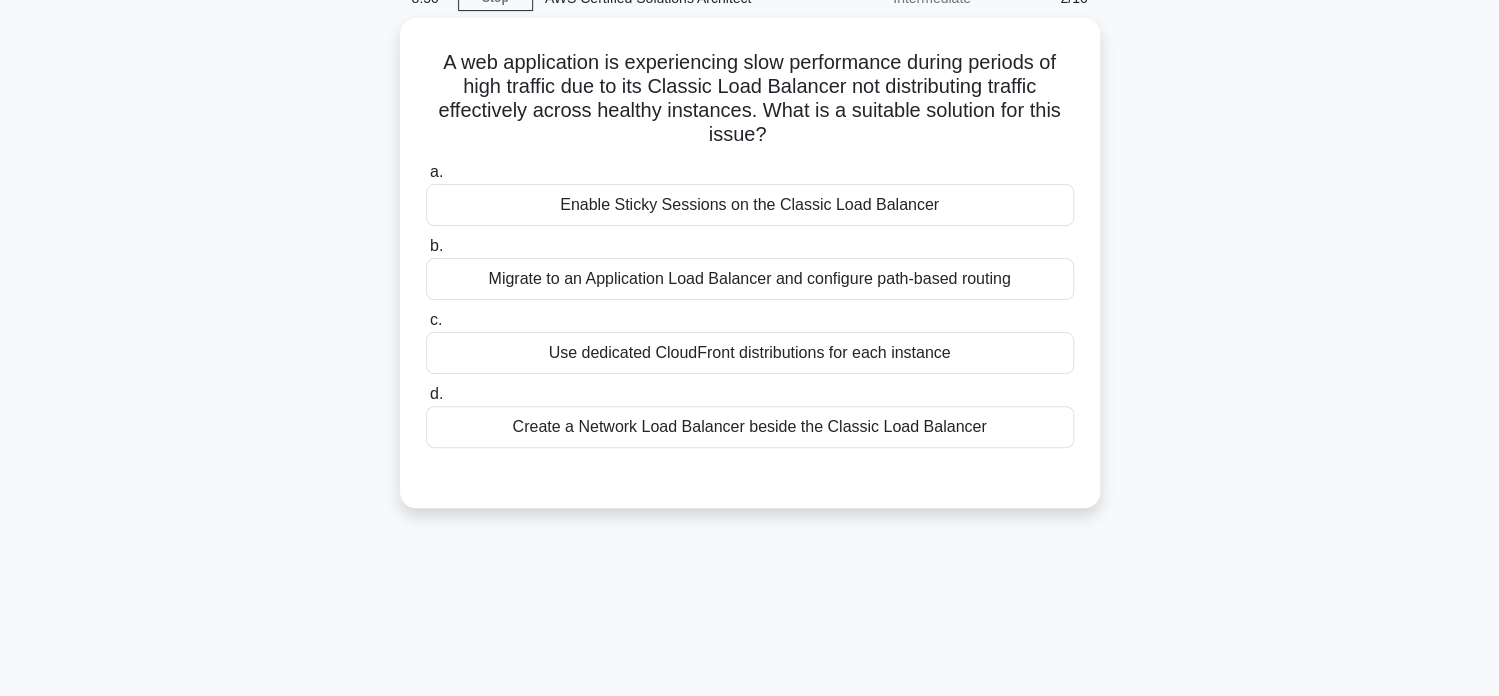 scroll, scrollTop: 0, scrollLeft: 0, axis: both 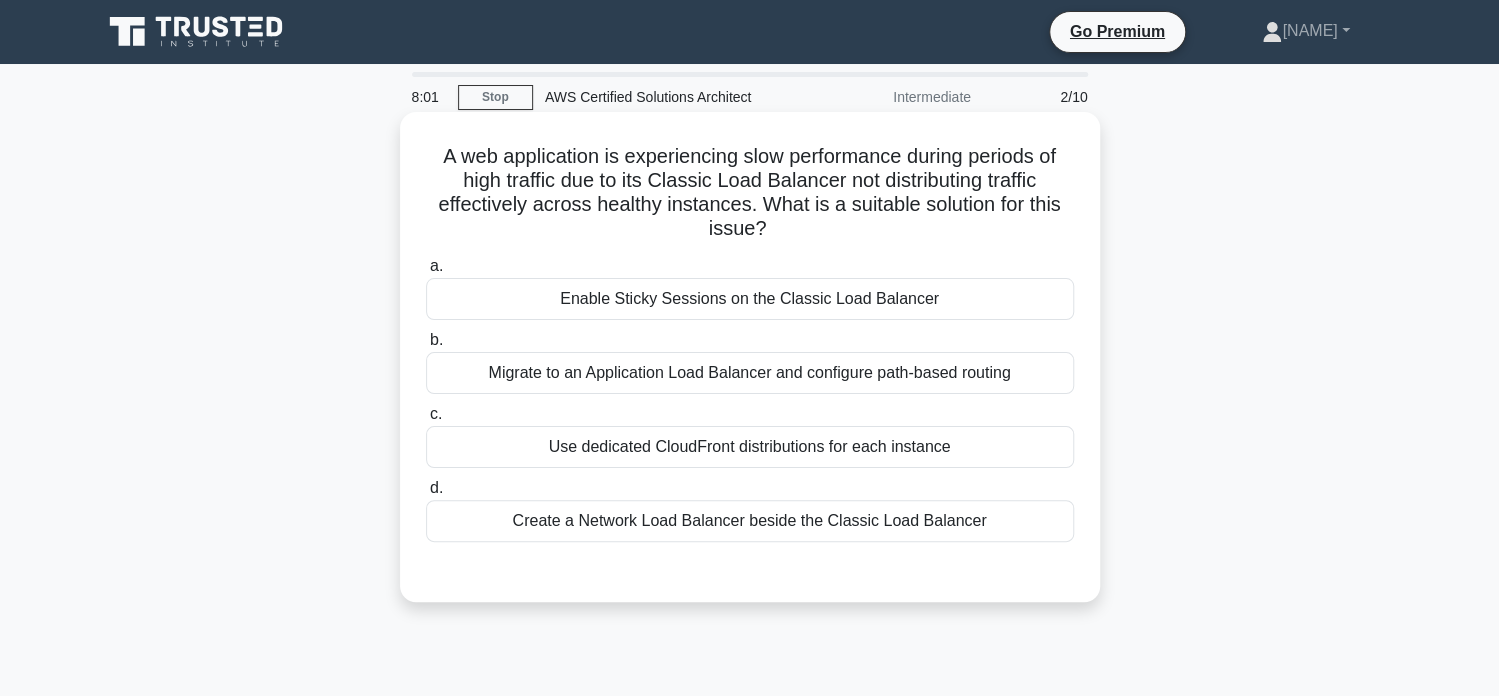 drag, startPoint x: 581, startPoint y: 448, endPoint x: 648, endPoint y: 446, distance: 67.02985 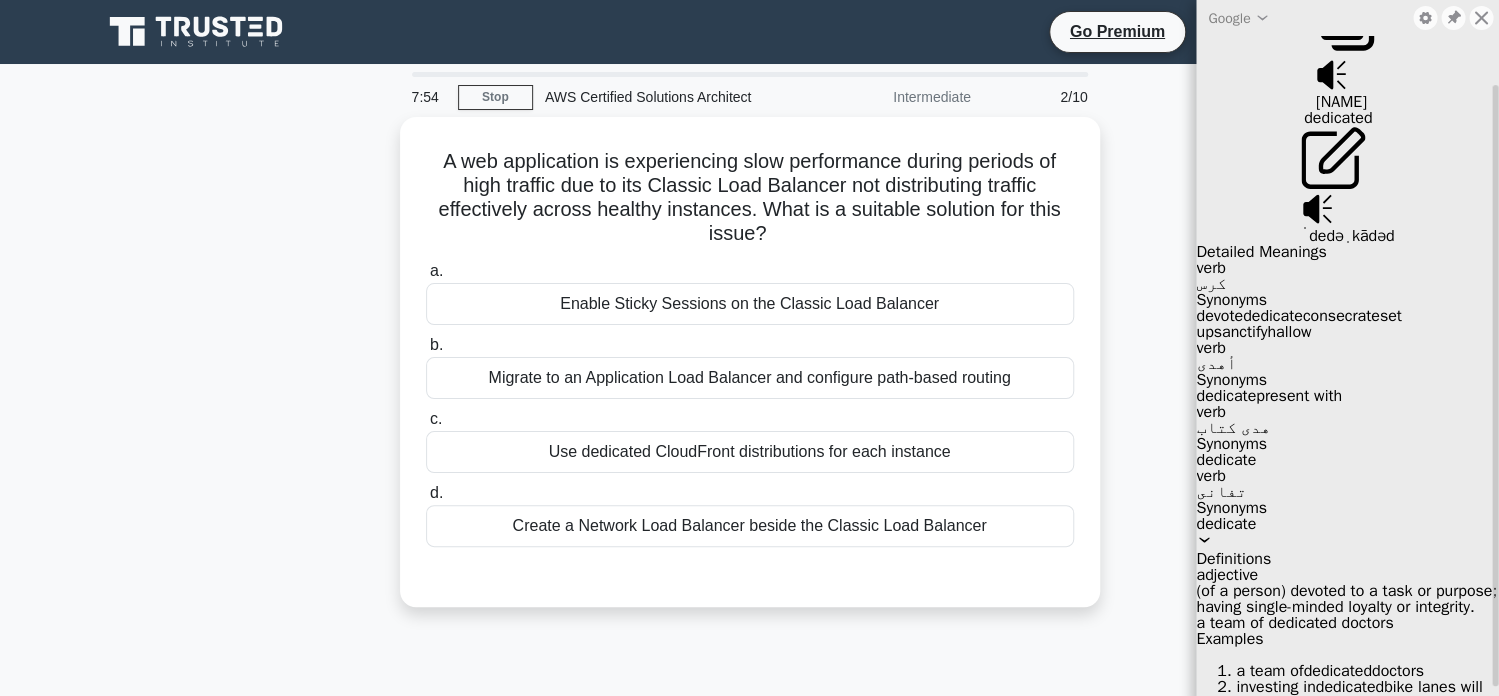 scroll, scrollTop: 0, scrollLeft: 0, axis: both 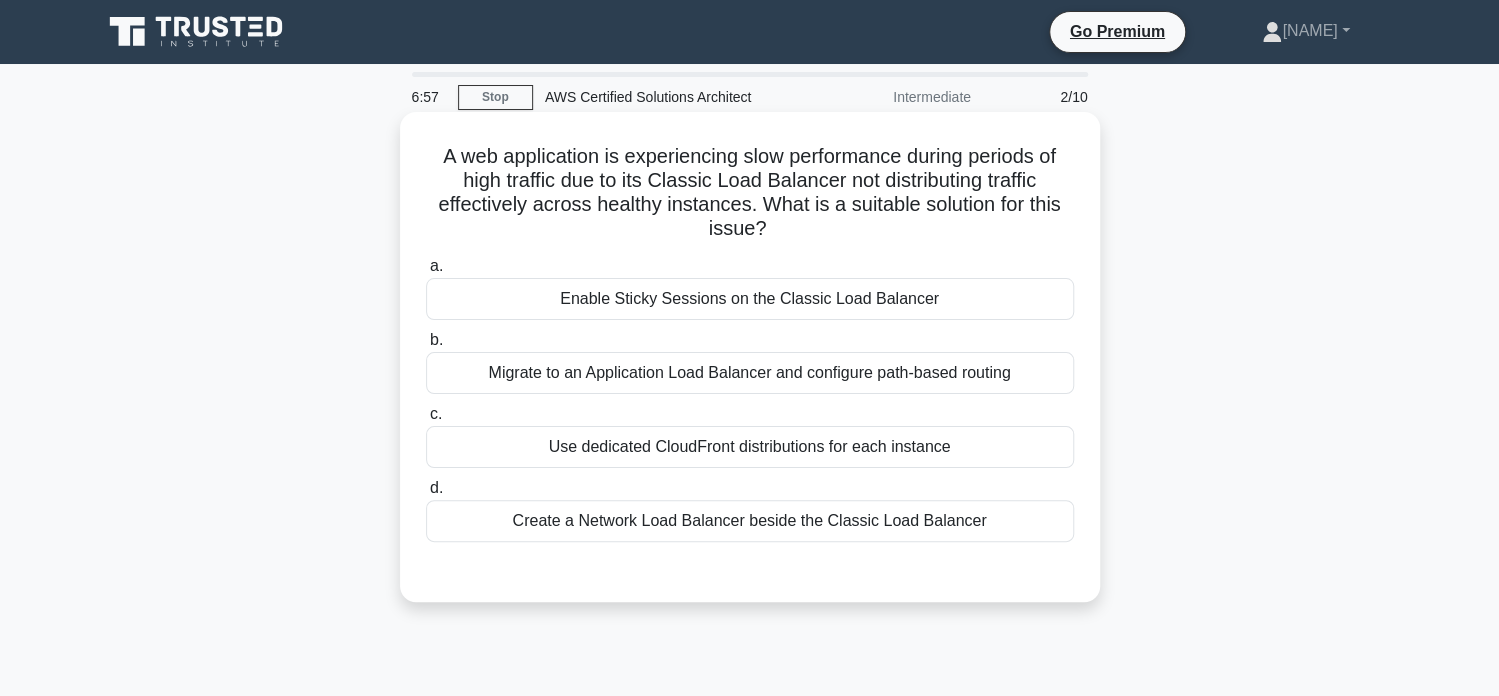 click on "Migrate to an Application Load Balancer and configure path-based routing" at bounding box center [750, 373] 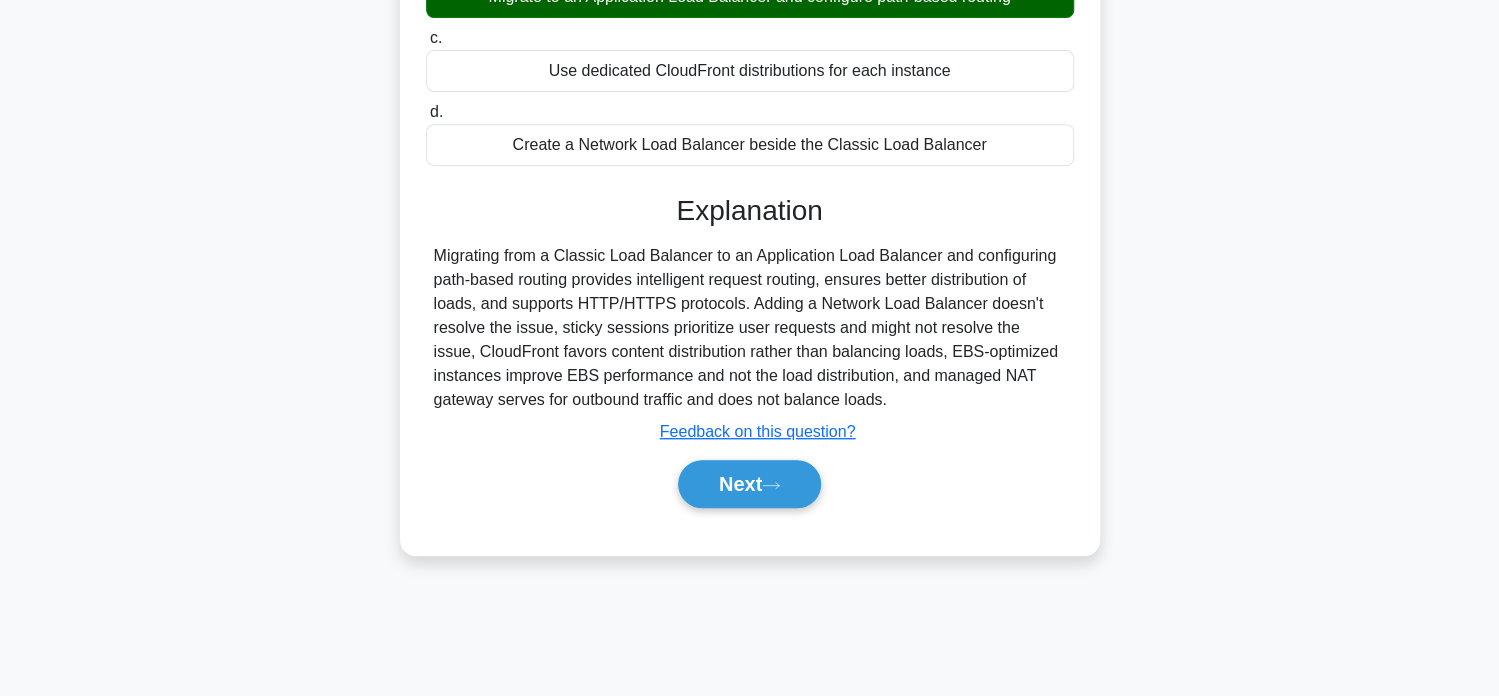 scroll, scrollTop: 384, scrollLeft: 0, axis: vertical 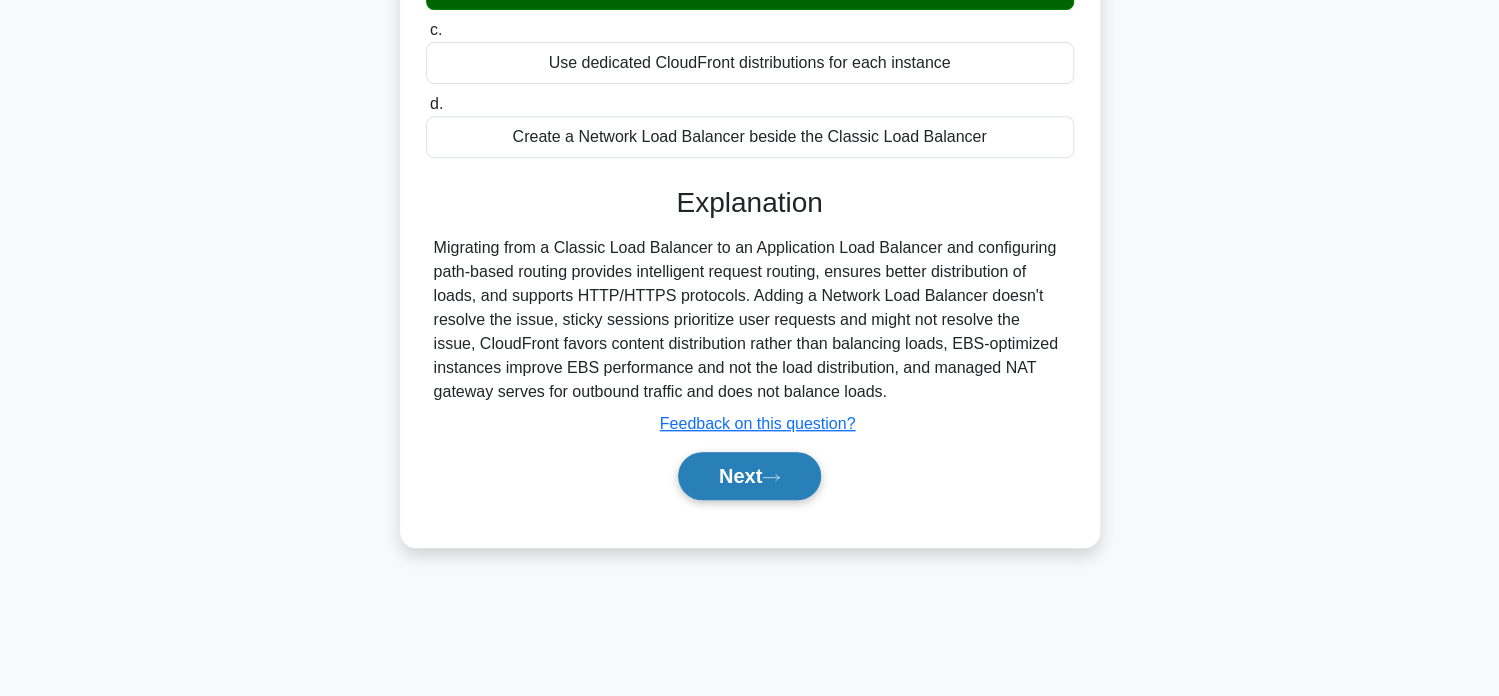 click on "Next" at bounding box center [749, 476] 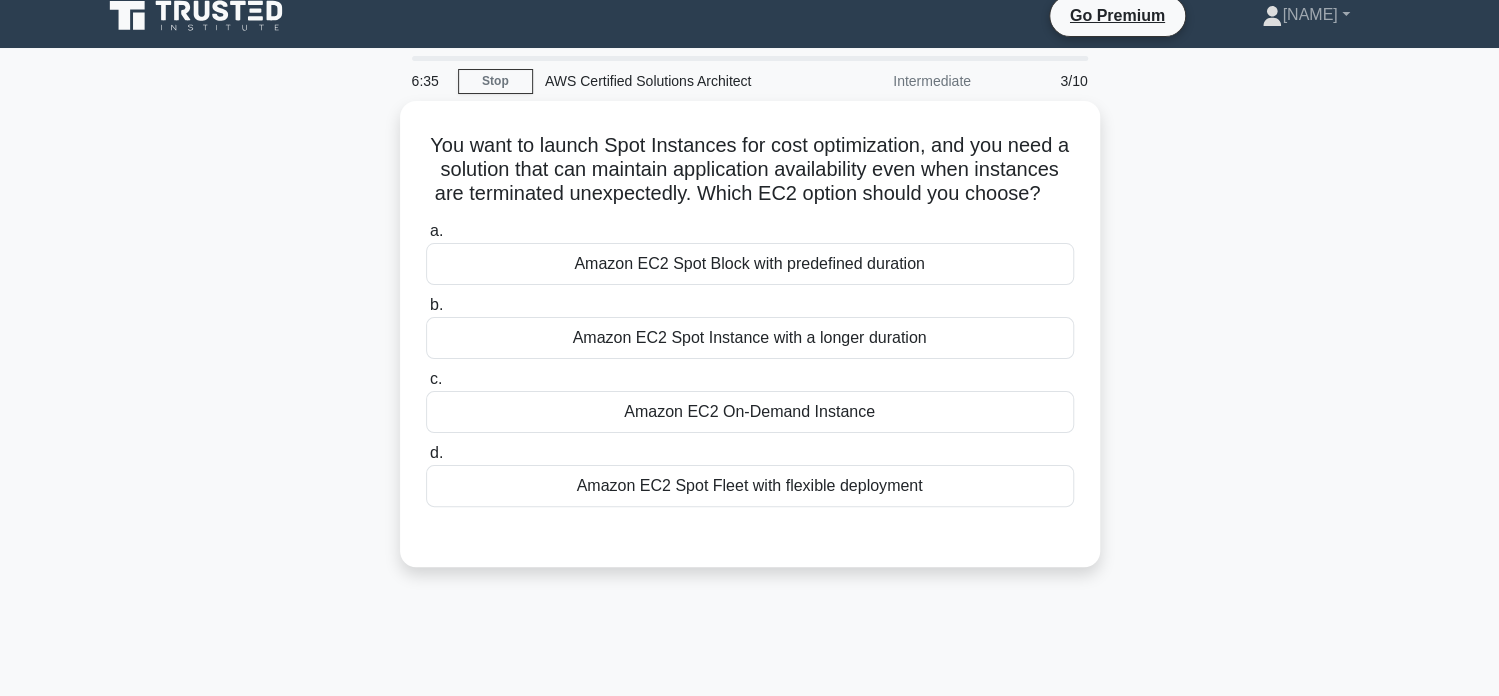 scroll, scrollTop: 0, scrollLeft: 0, axis: both 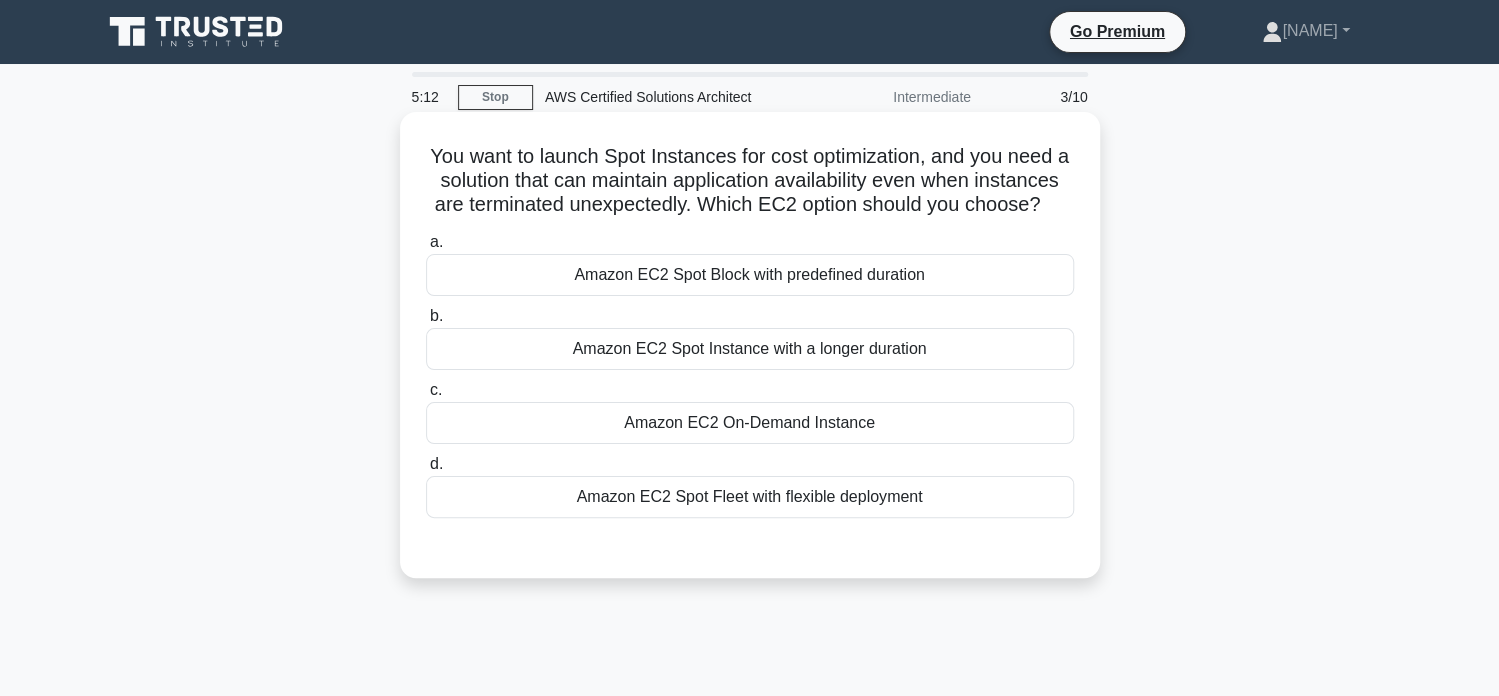click on "Amazon EC2 Spot Fleet with flexible deployment" at bounding box center [750, 497] 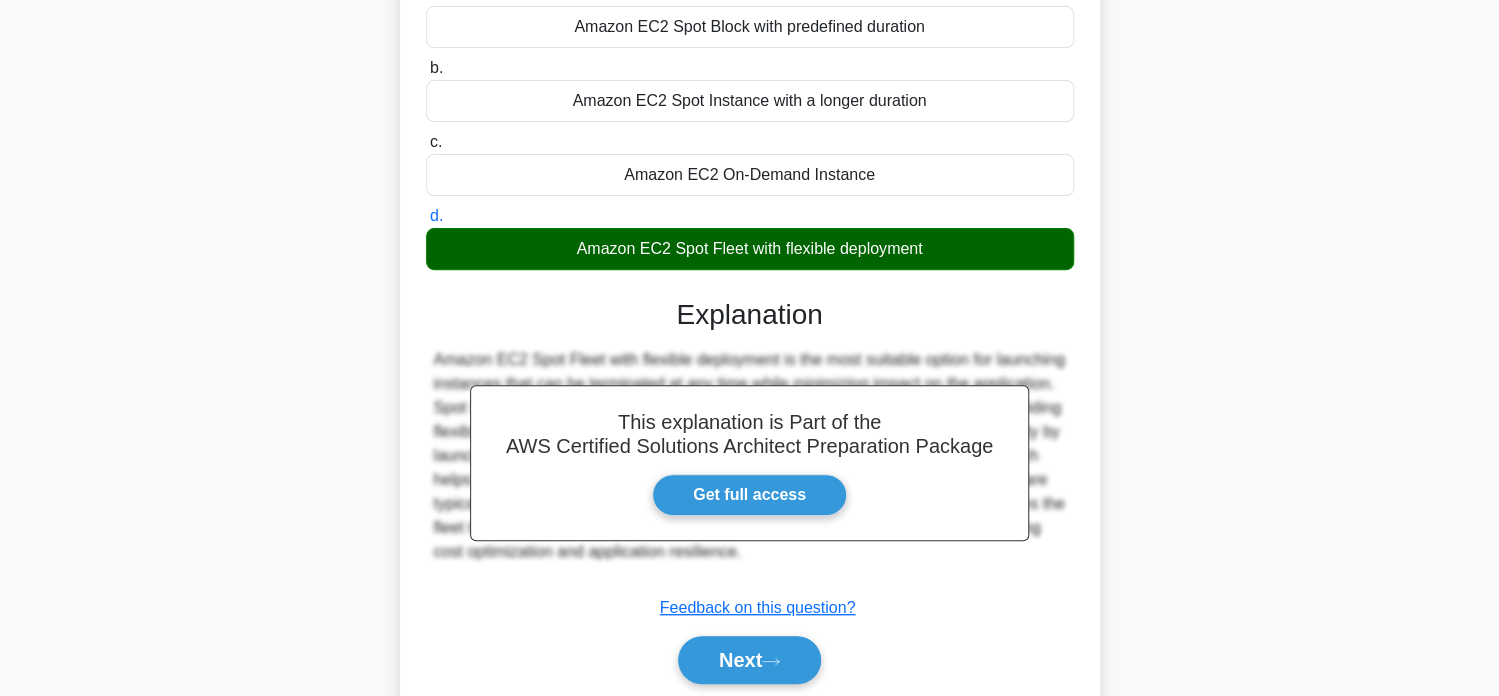 scroll, scrollTop: 300, scrollLeft: 0, axis: vertical 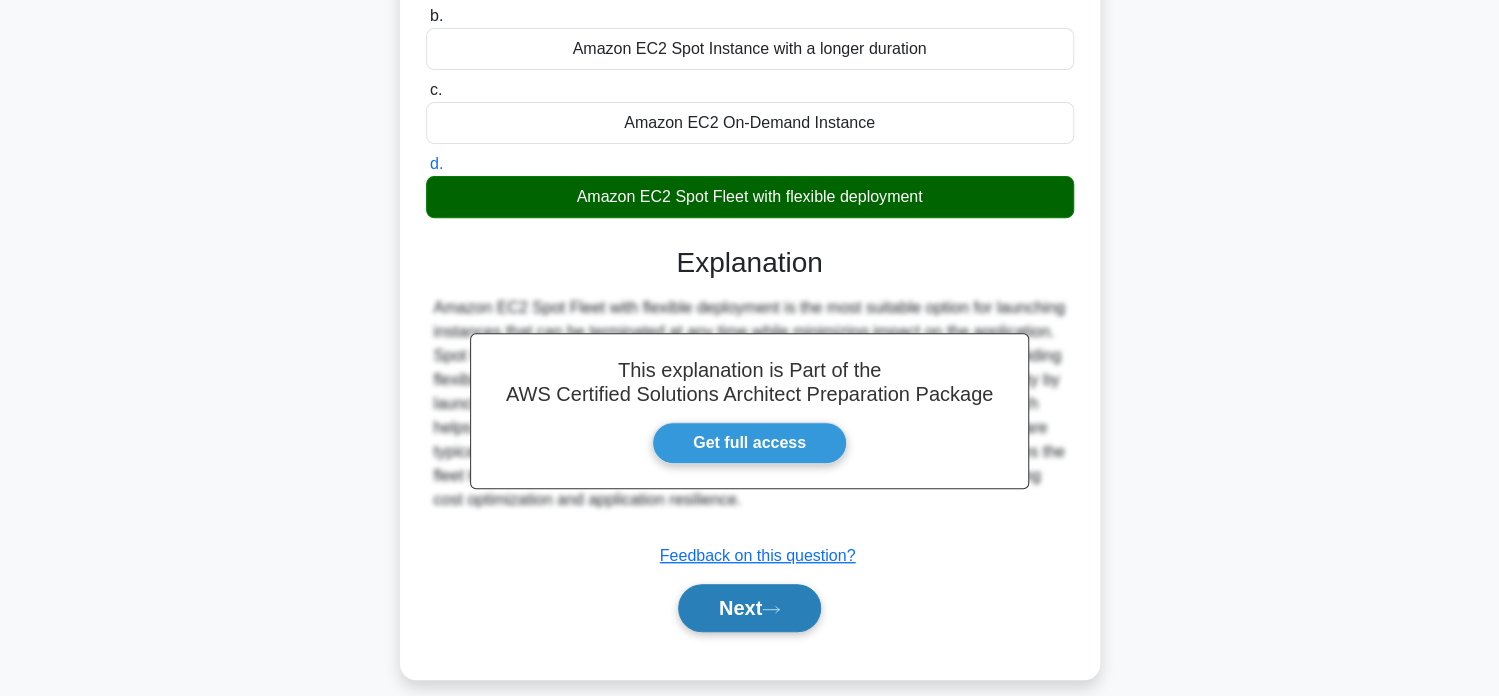click on "Next" at bounding box center (749, 608) 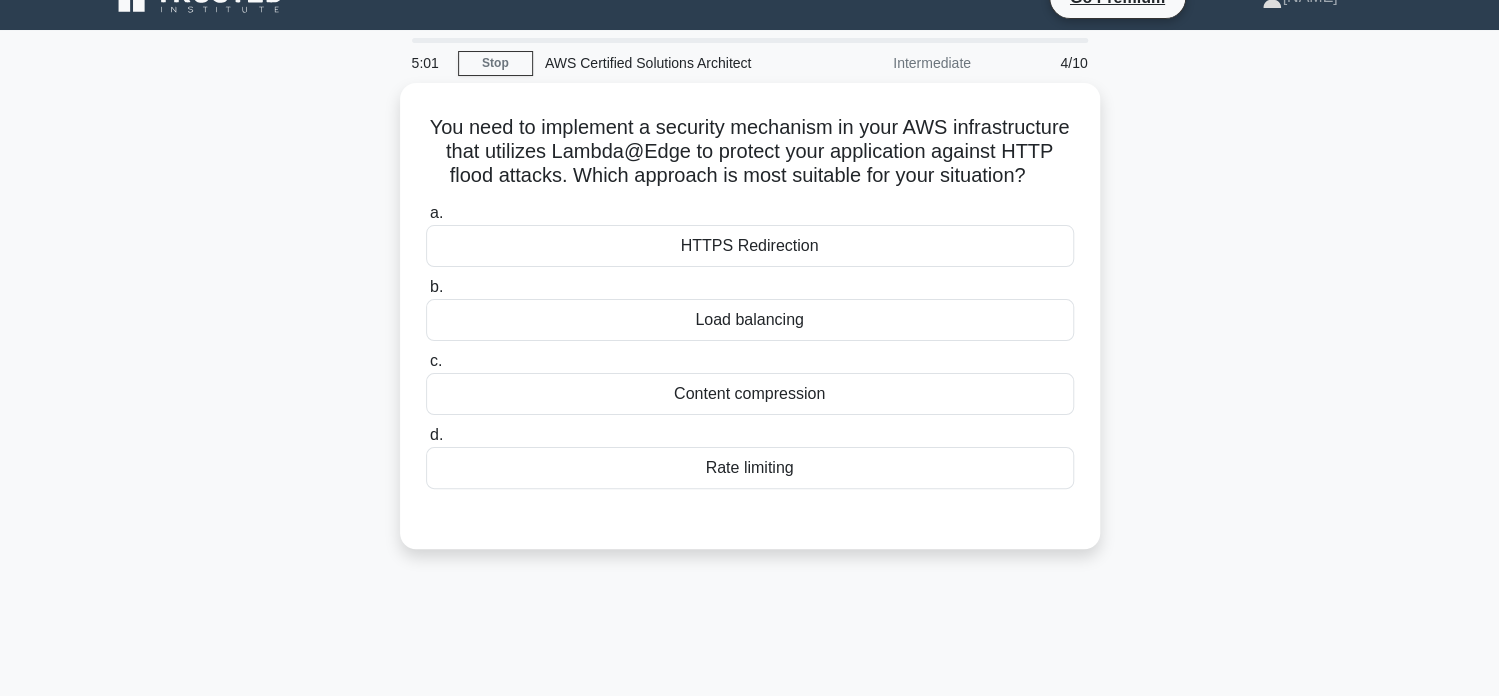 scroll, scrollTop: 0, scrollLeft: 0, axis: both 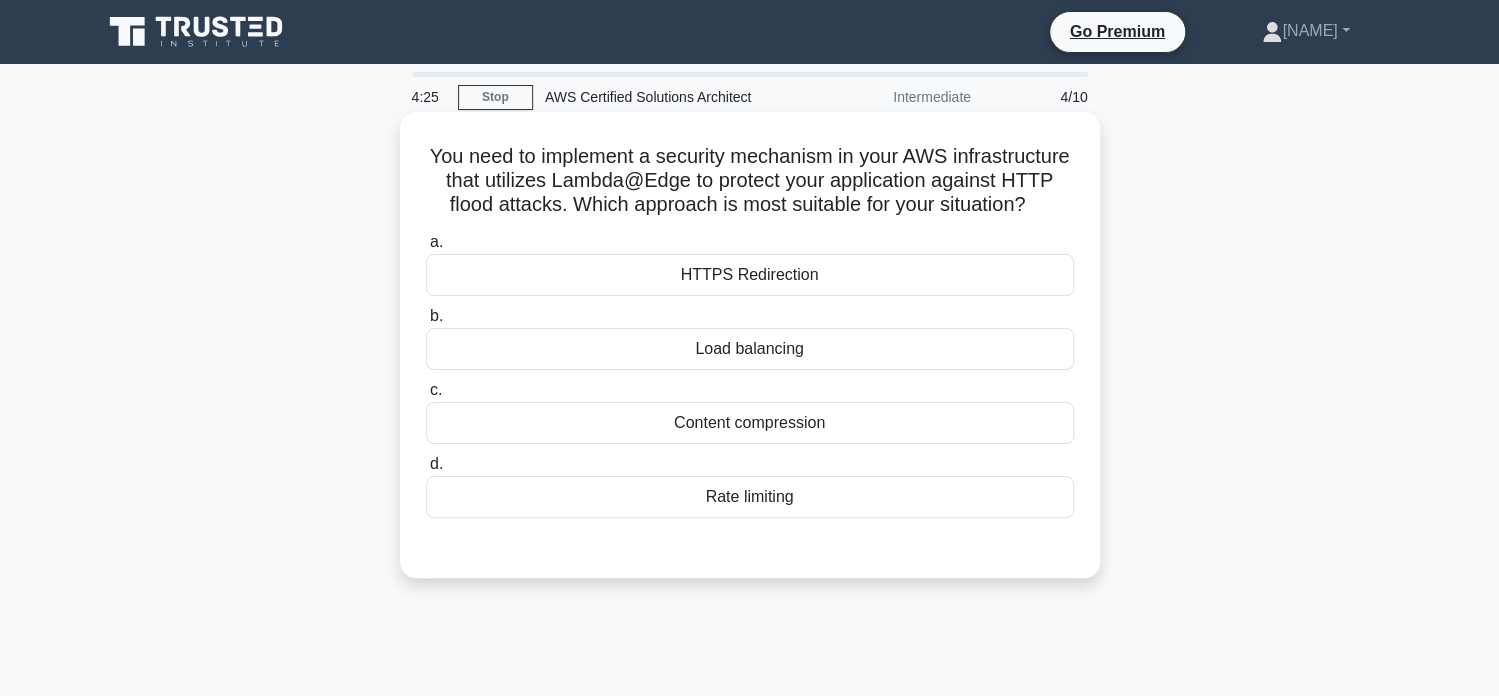 drag, startPoint x: 605, startPoint y: 179, endPoint x: 681, endPoint y: 179, distance: 76 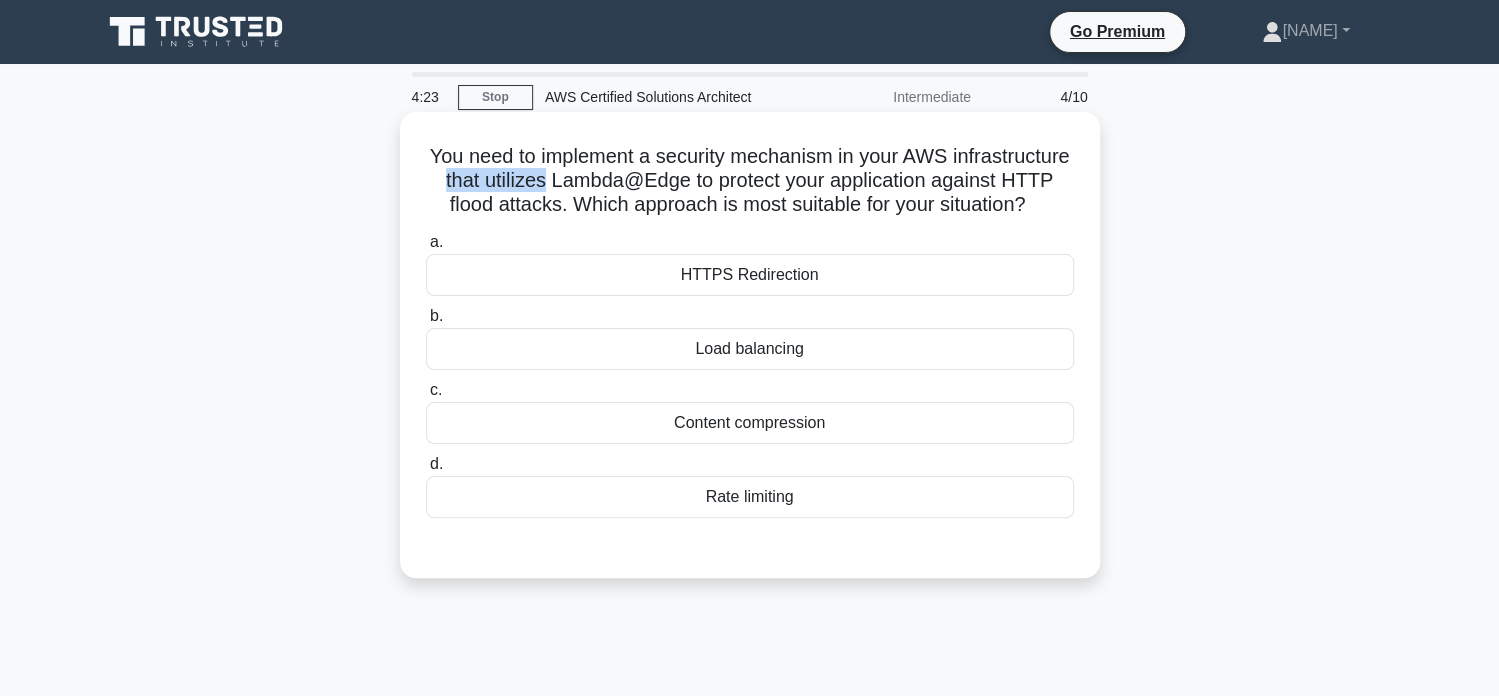 drag, startPoint x: 567, startPoint y: 181, endPoint x: 669, endPoint y: 193, distance: 102.70345 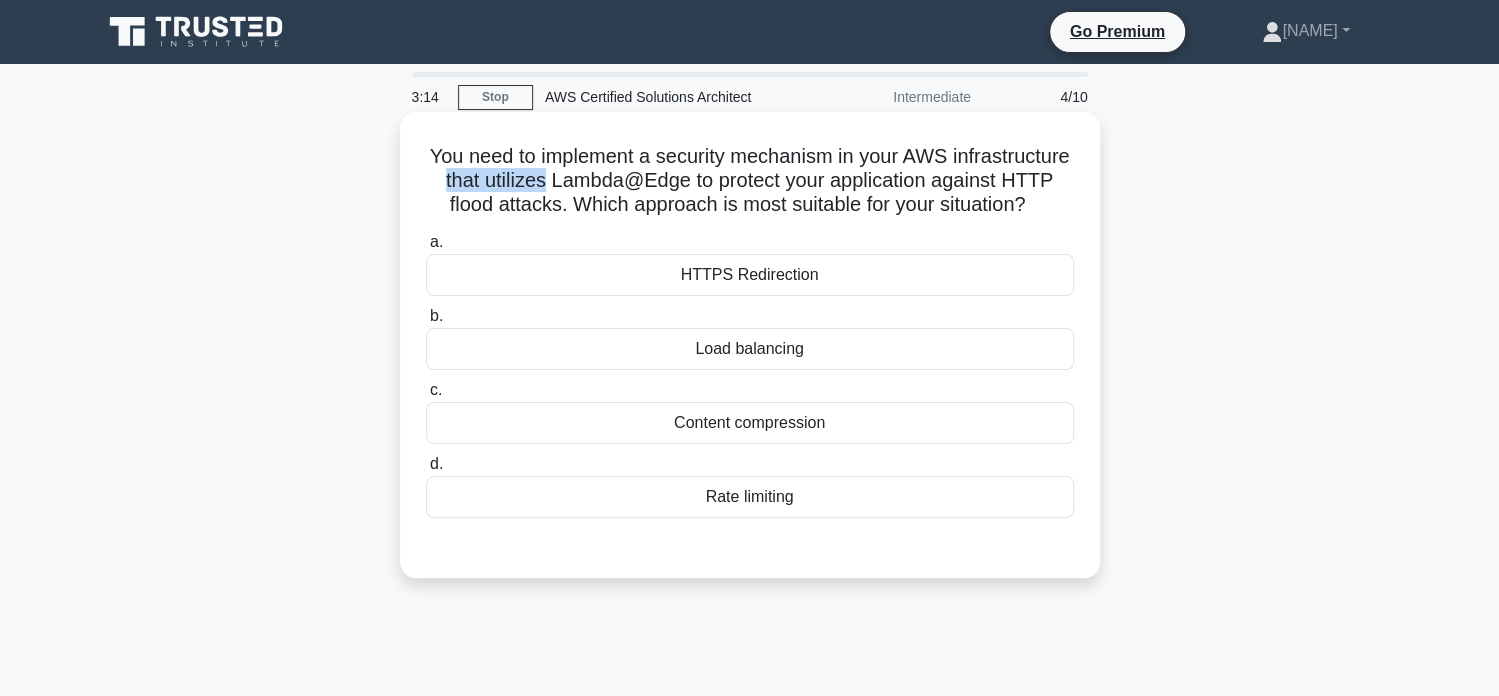 drag, startPoint x: 665, startPoint y: 295, endPoint x: 959, endPoint y: 316, distance: 294.74905 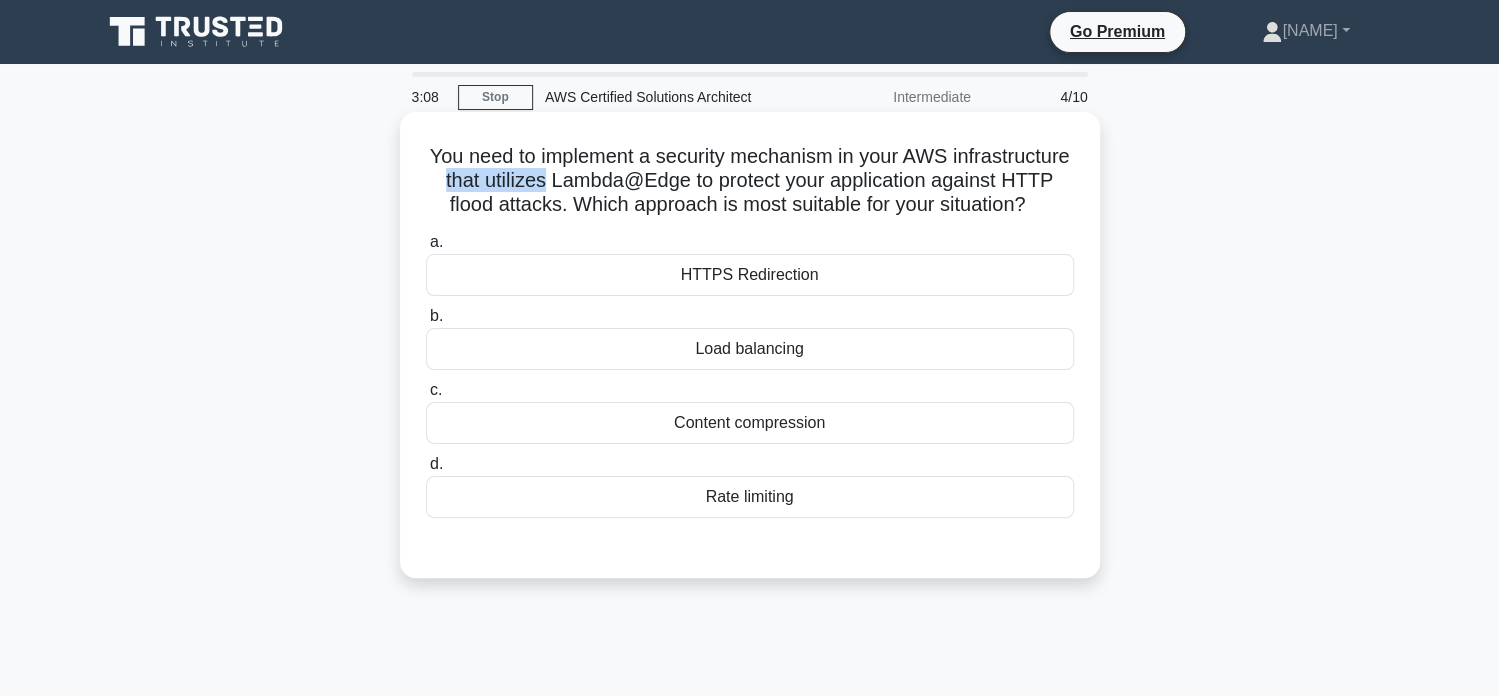 click on "HTTPS Redirection" at bounding box center [750, 275] 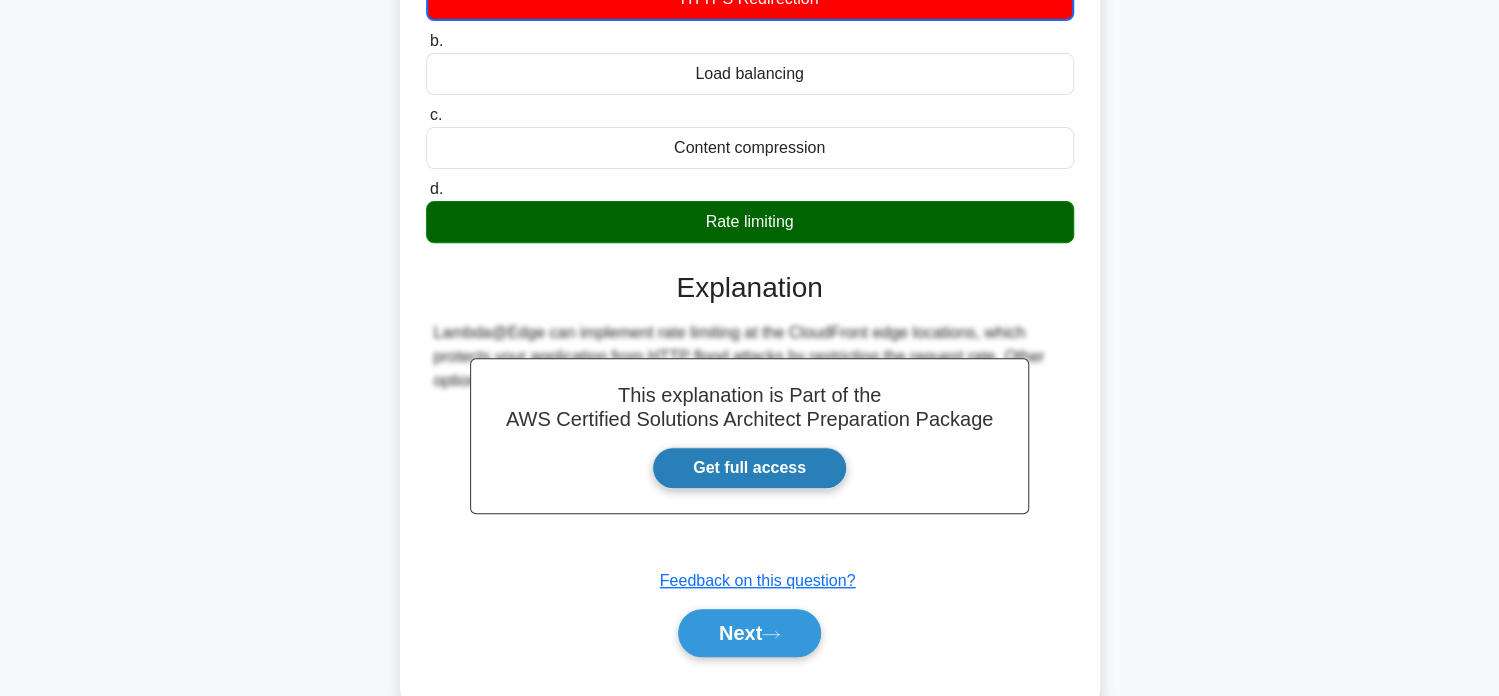 scroll, scrollTop: 384, scrollLeft: 0, axis: vertical 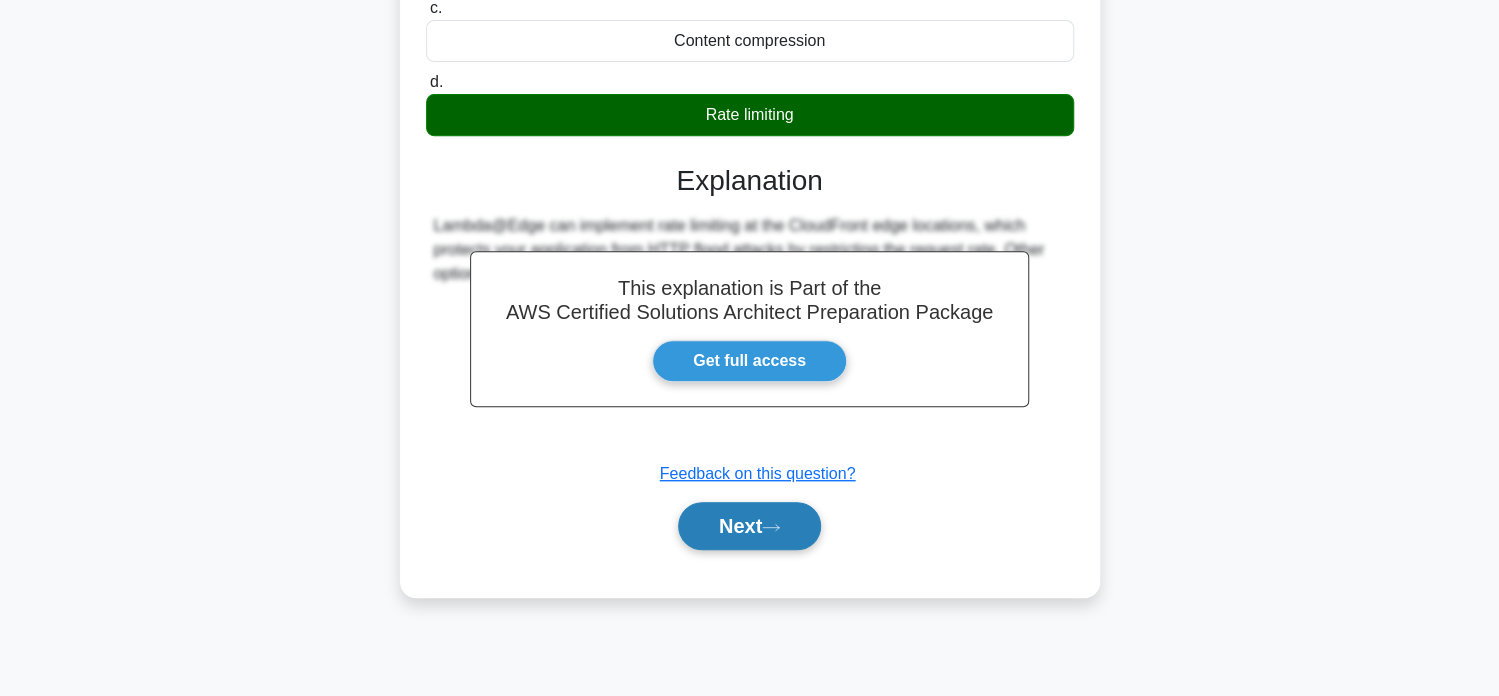 click on "Next" at bounding box center [749, 526] 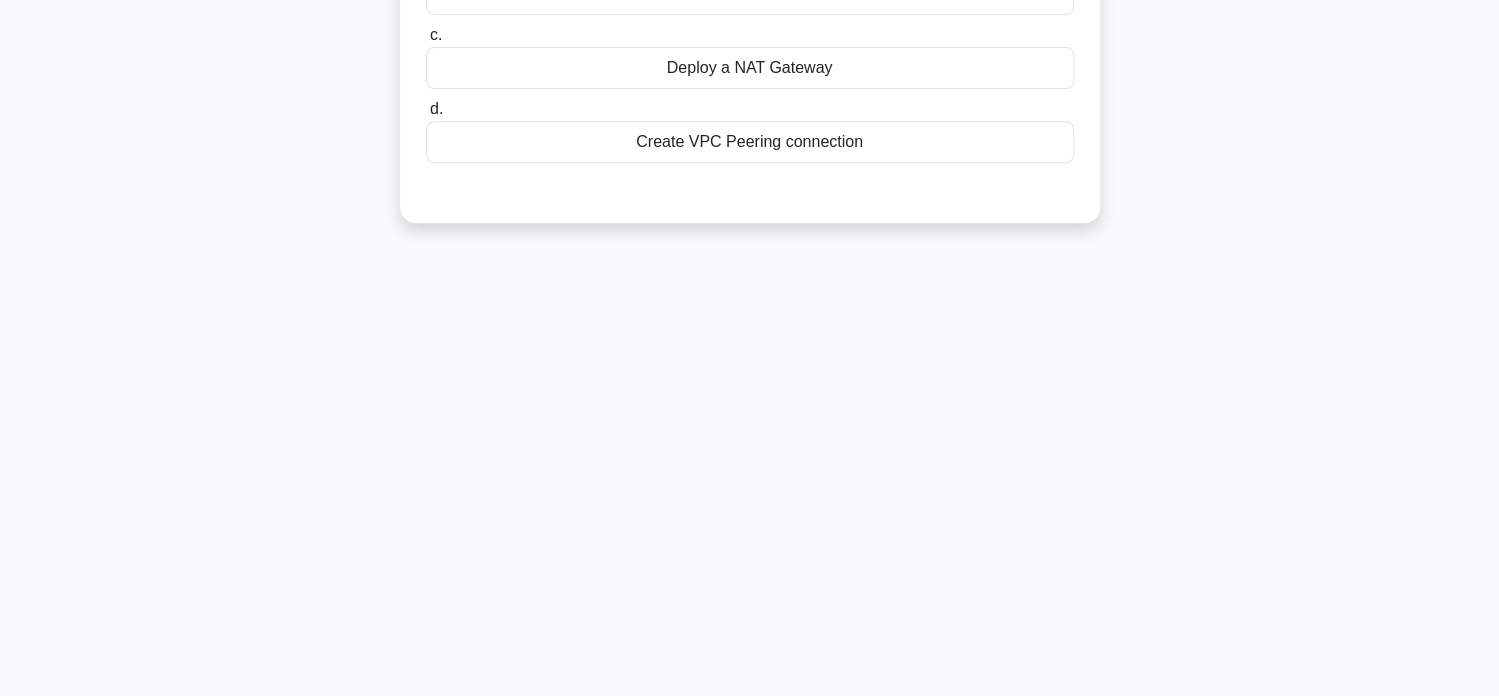 scroll, scrollTop: 0, scrollLeft: 0, axis: both 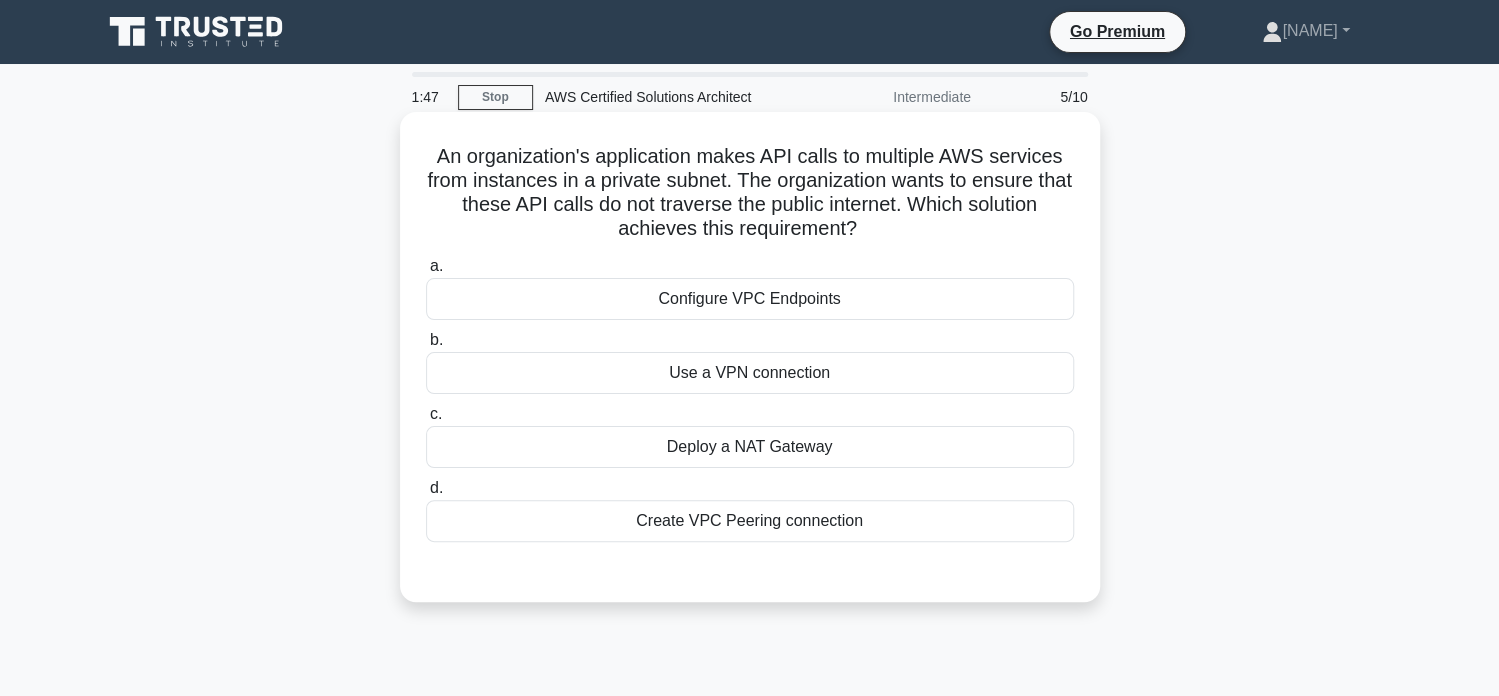 click on "Configure VPC Endpoints" at bounding box center (750, 299) 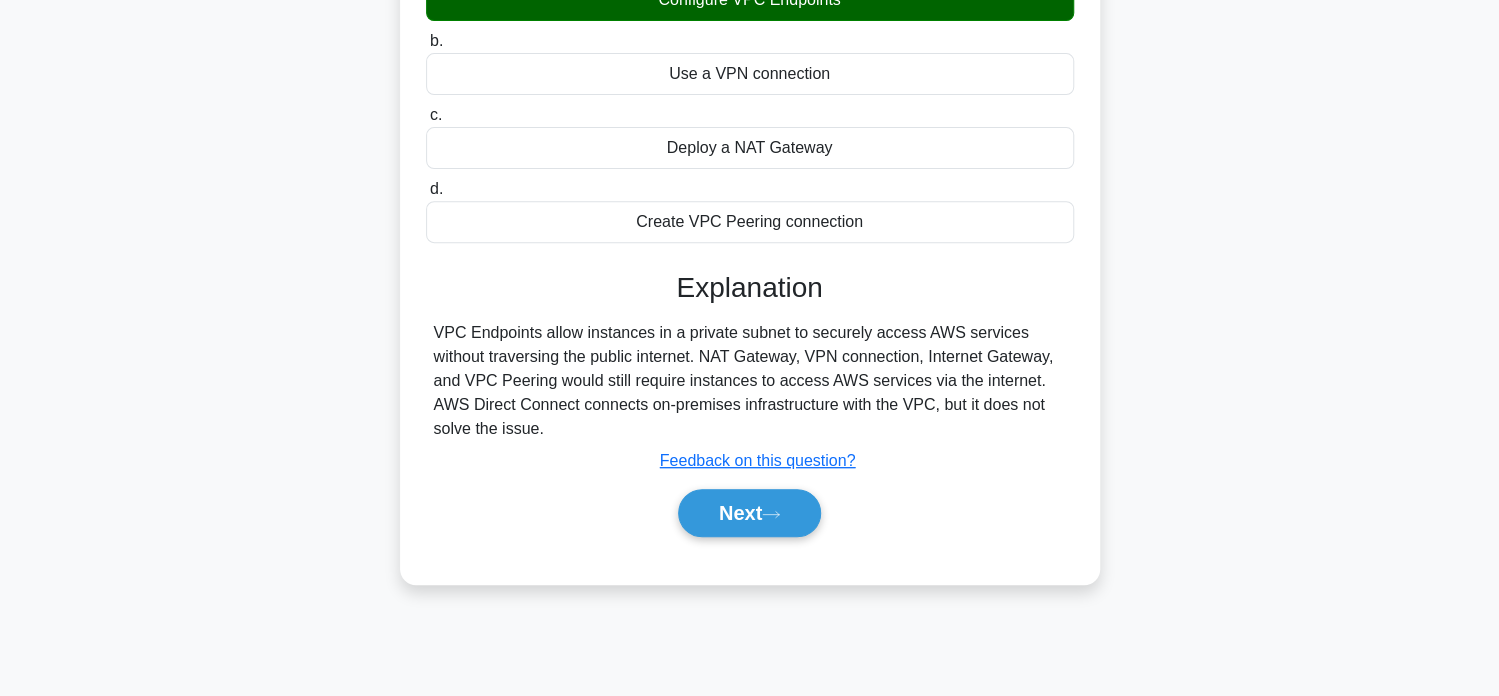 scroll, scrollTop: 300, scrollLeft: 0, axis: vertical 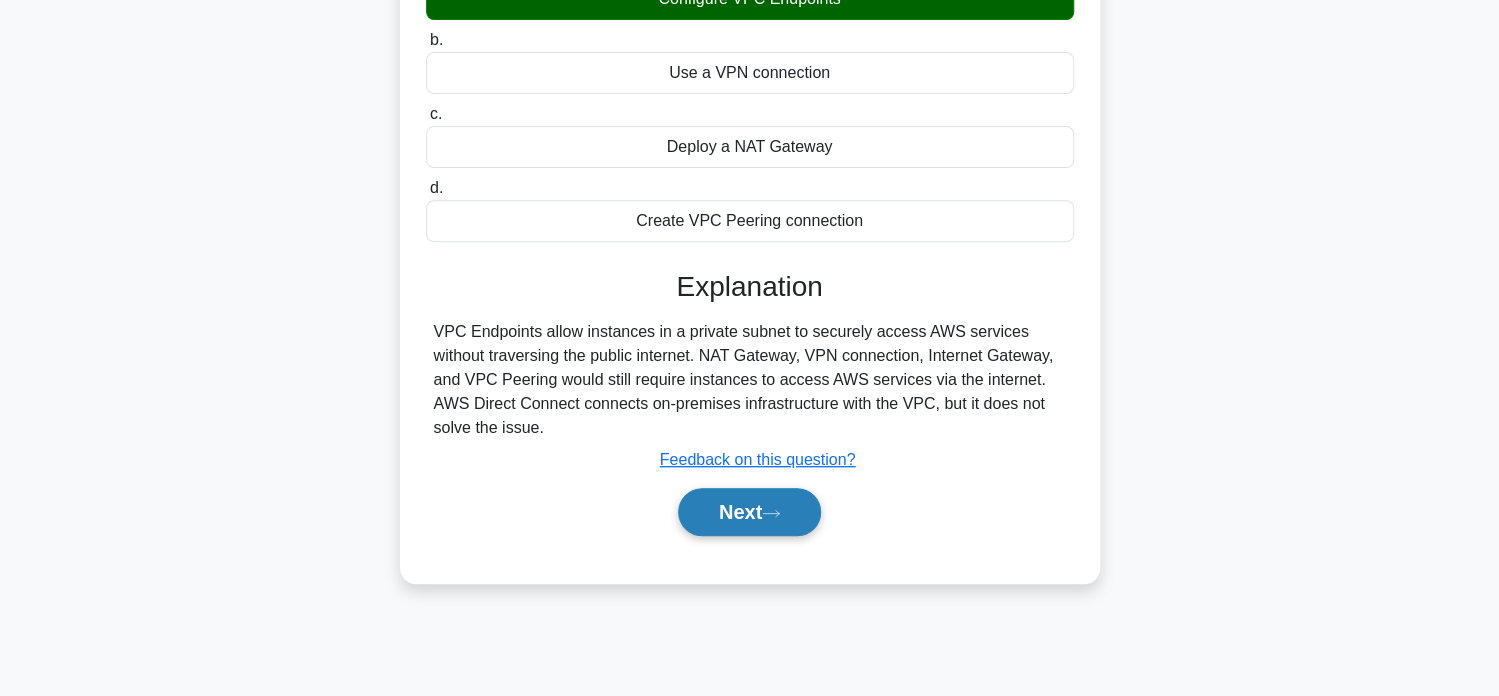 click on "Next" at bounding box center (749, 512) 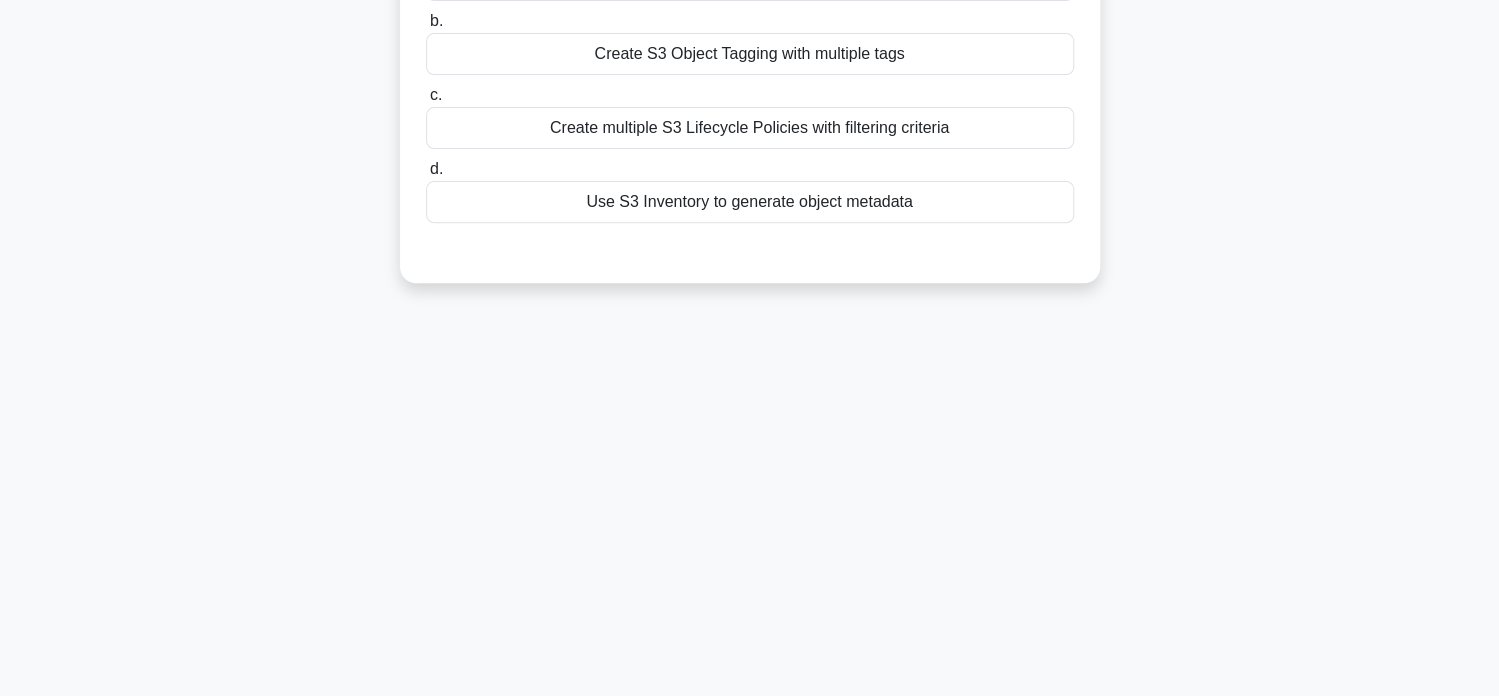 scroll, scrollTop: 0, scrollLeft: 0, axis: both 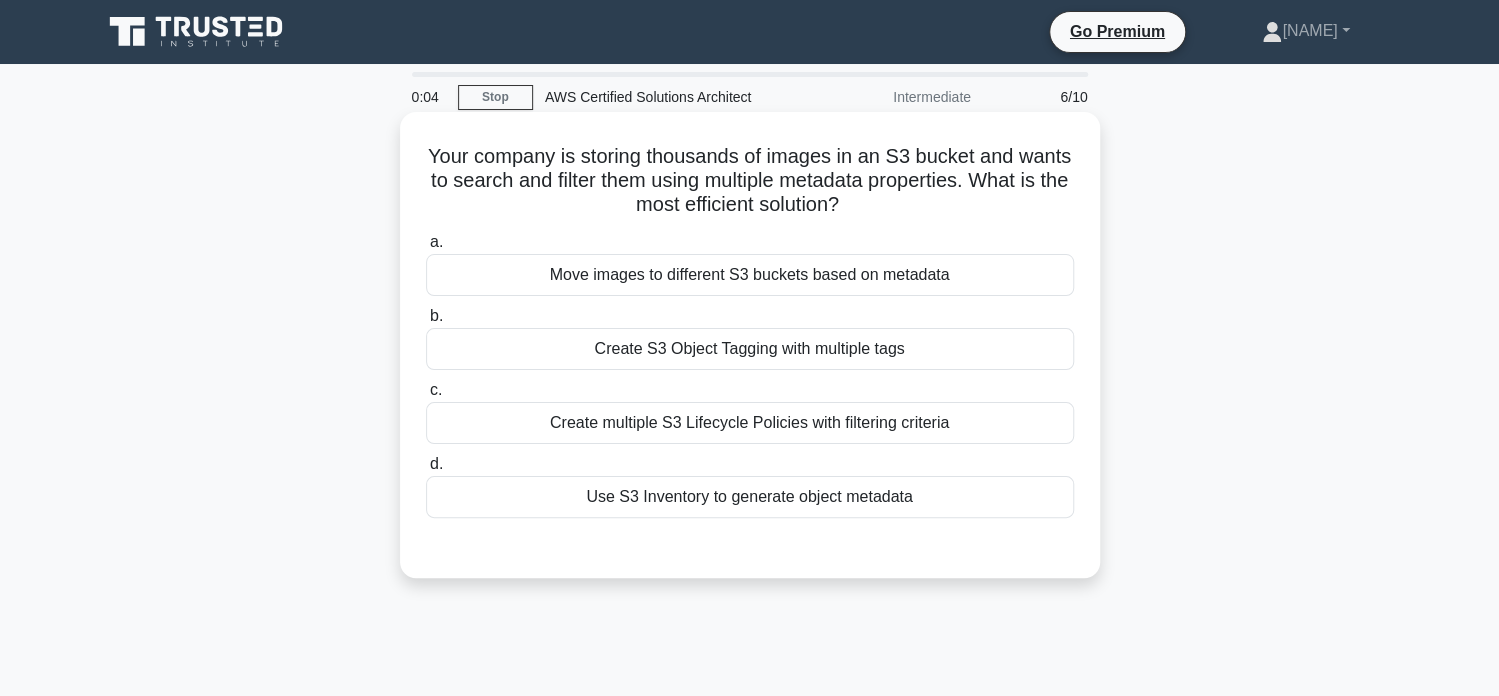 click on "Create S3 Object Tagging with multiple tags" at bounding box center [750, 349] 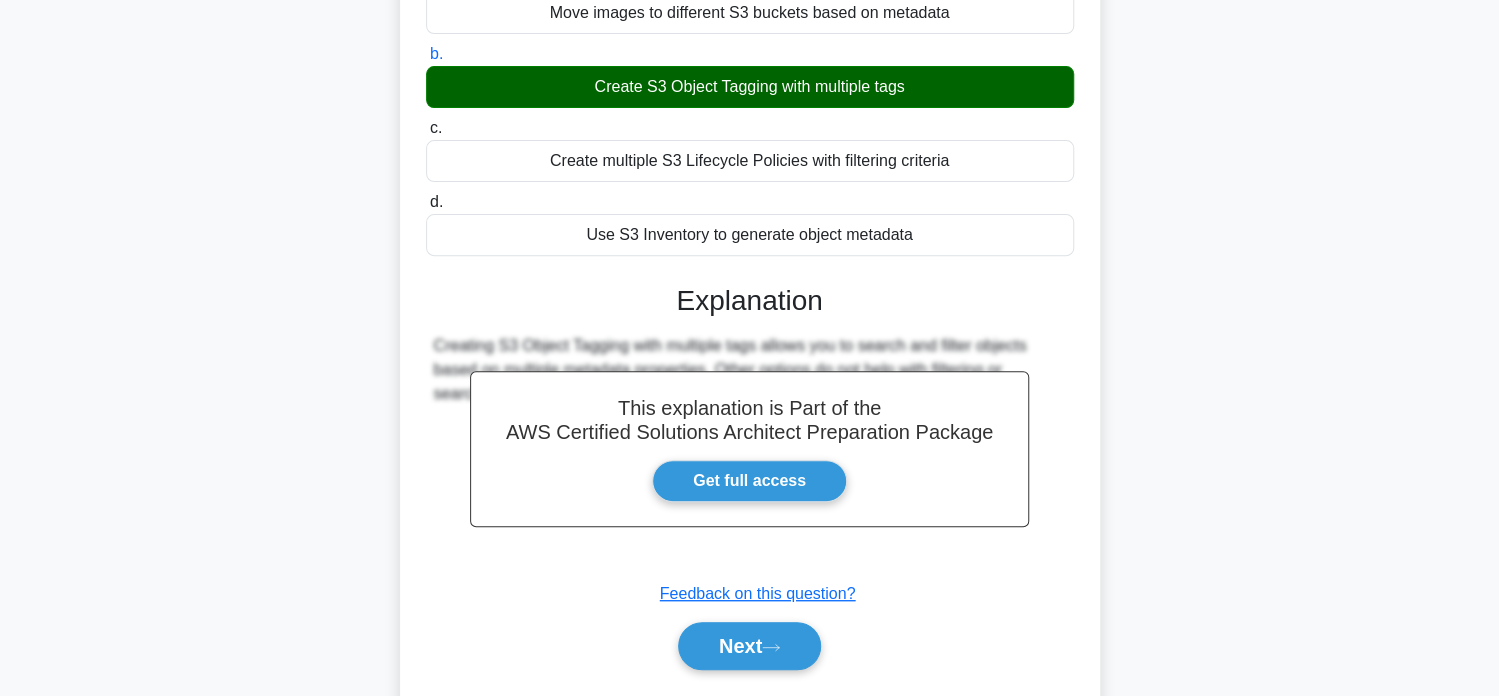 scroll, scrollTop: 300, scrollLeft: 0, axis: vertical 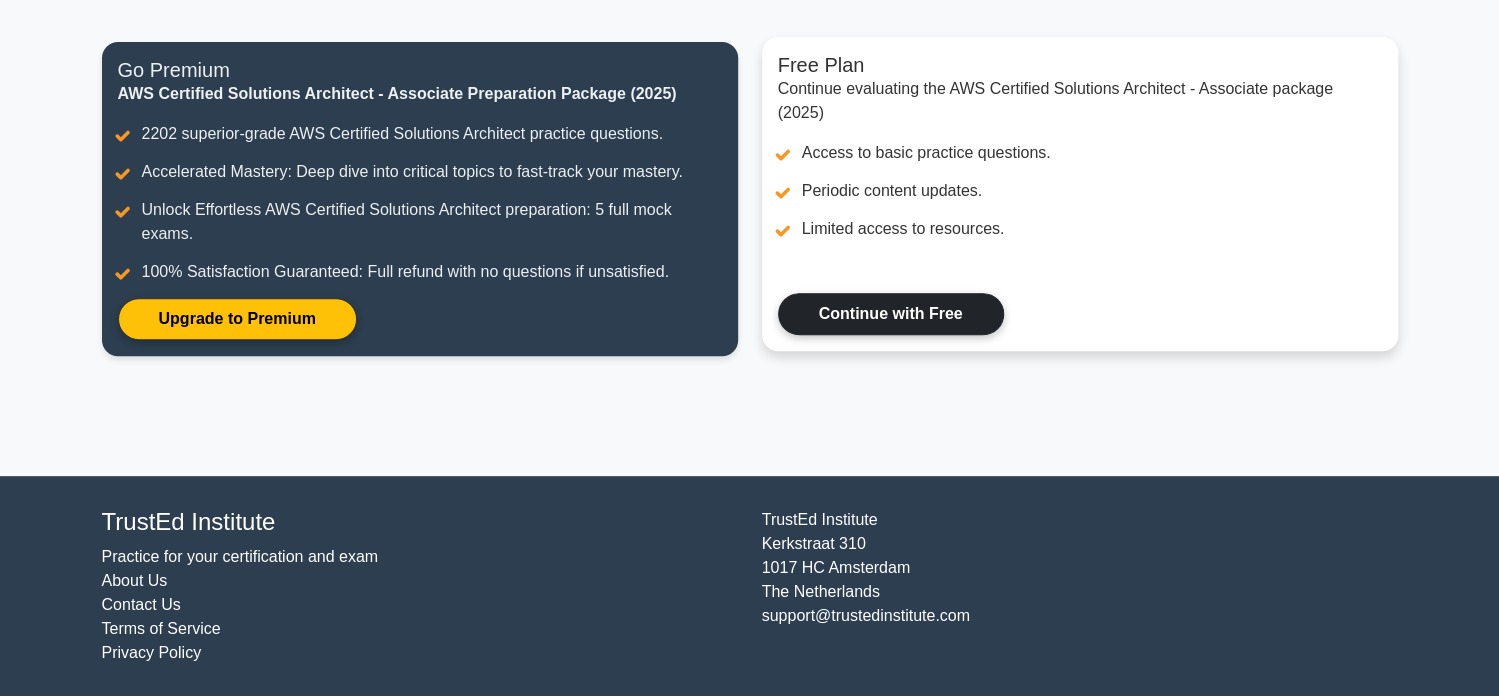 click on "Continue with Free" at bounding box center [891, 314] 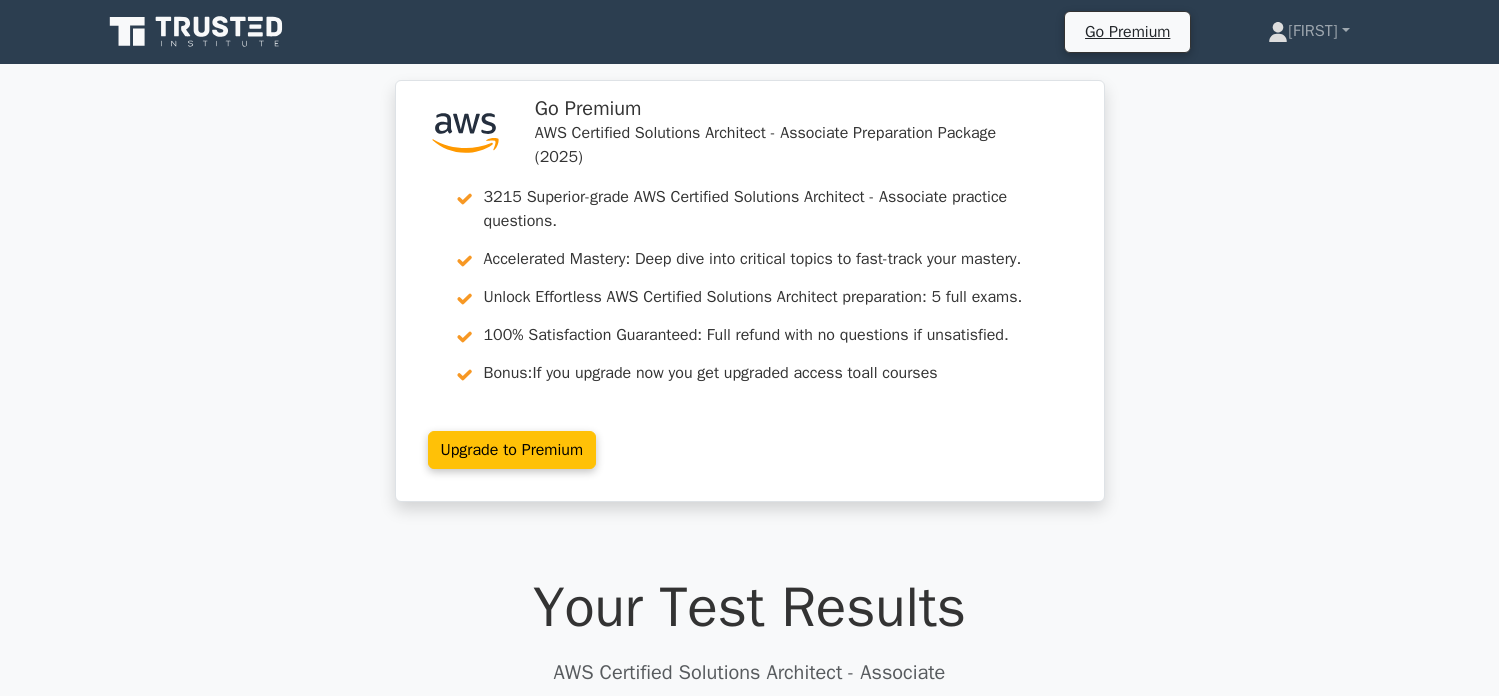 scroll, scrollTop: 0, scrollLeft: 0, axis: both 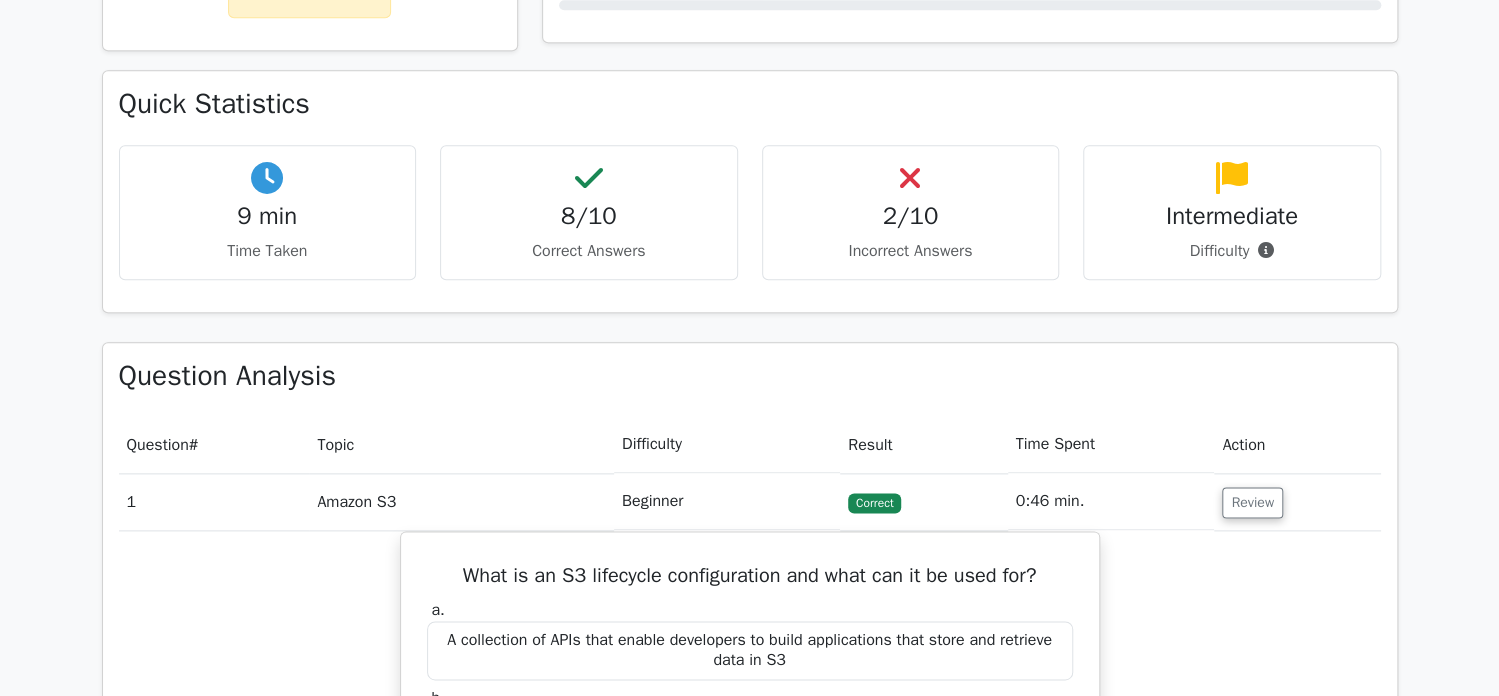 click at bounding box center (267, 178) 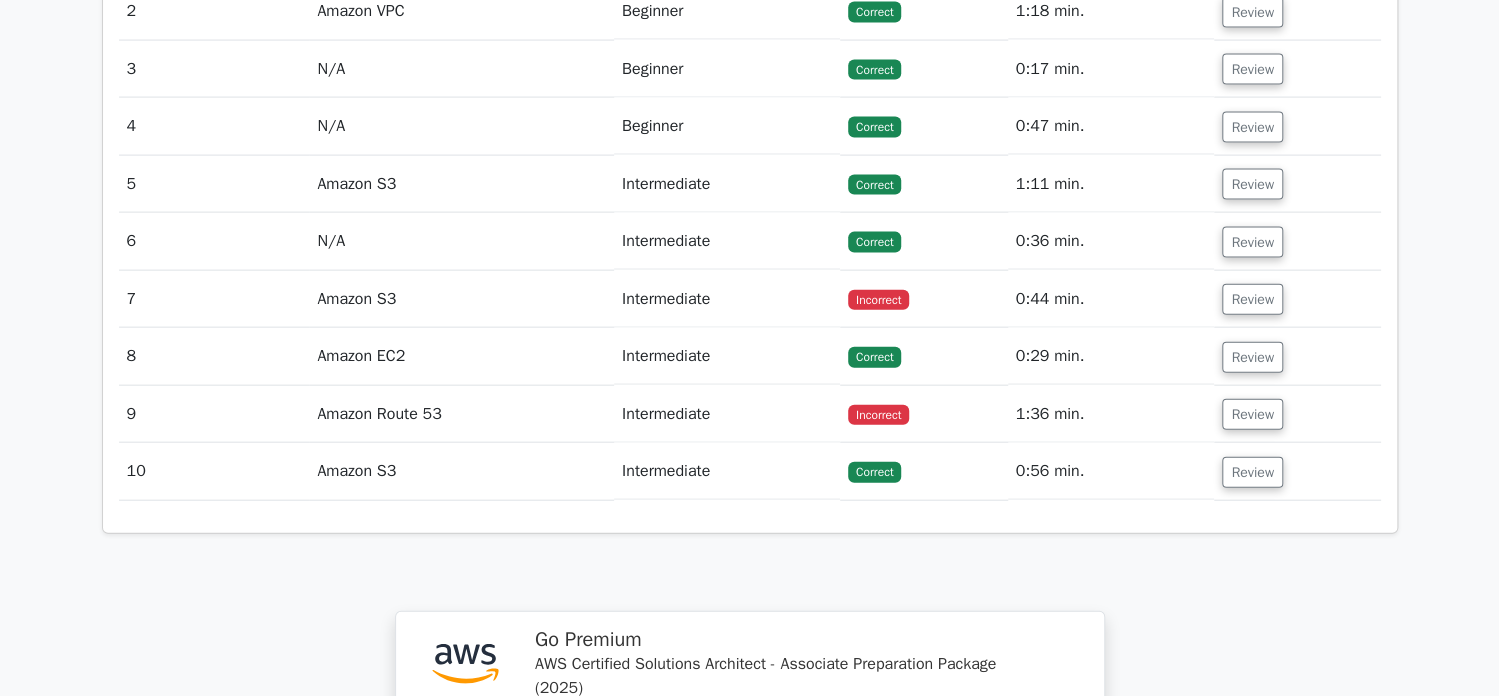 scroll, scrollTop: 2200, scrollLeft: 0, axis: vertical 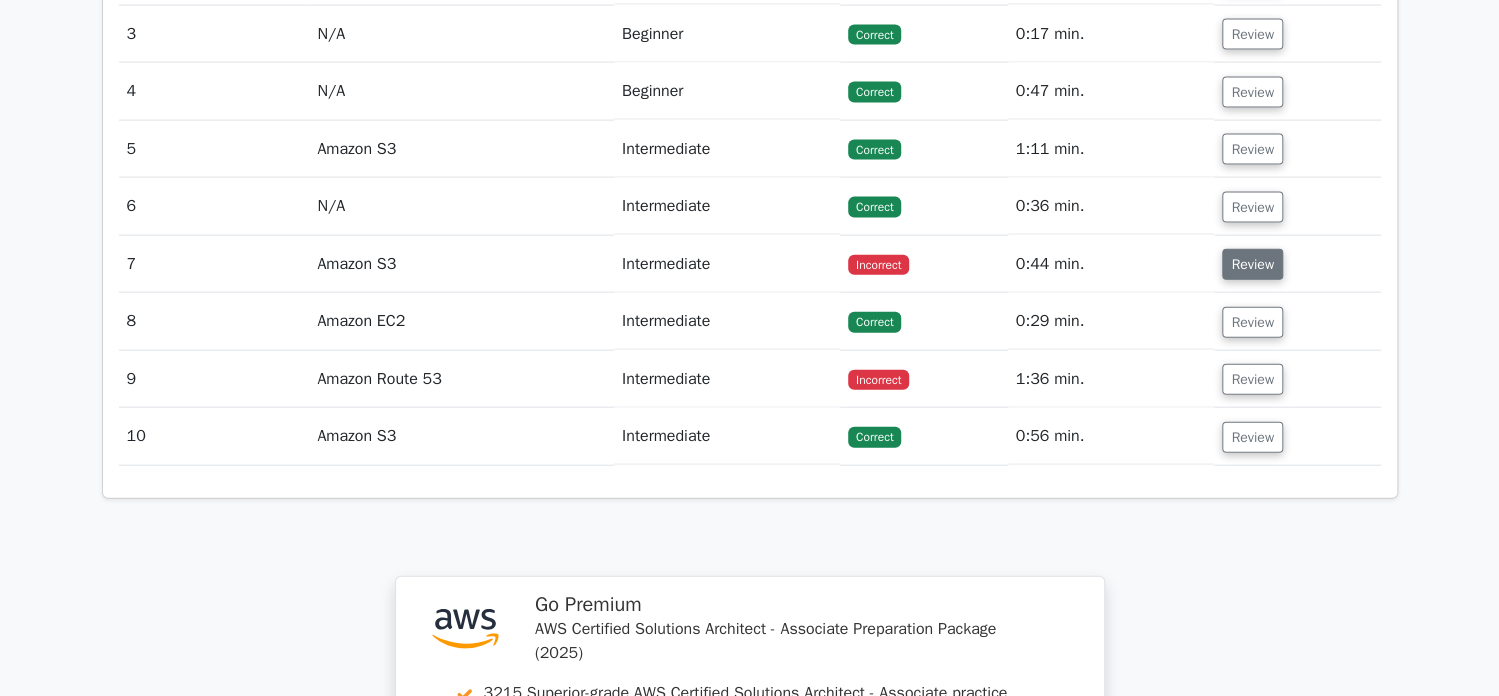 click on "Review" at bounding box center [1252, 264] 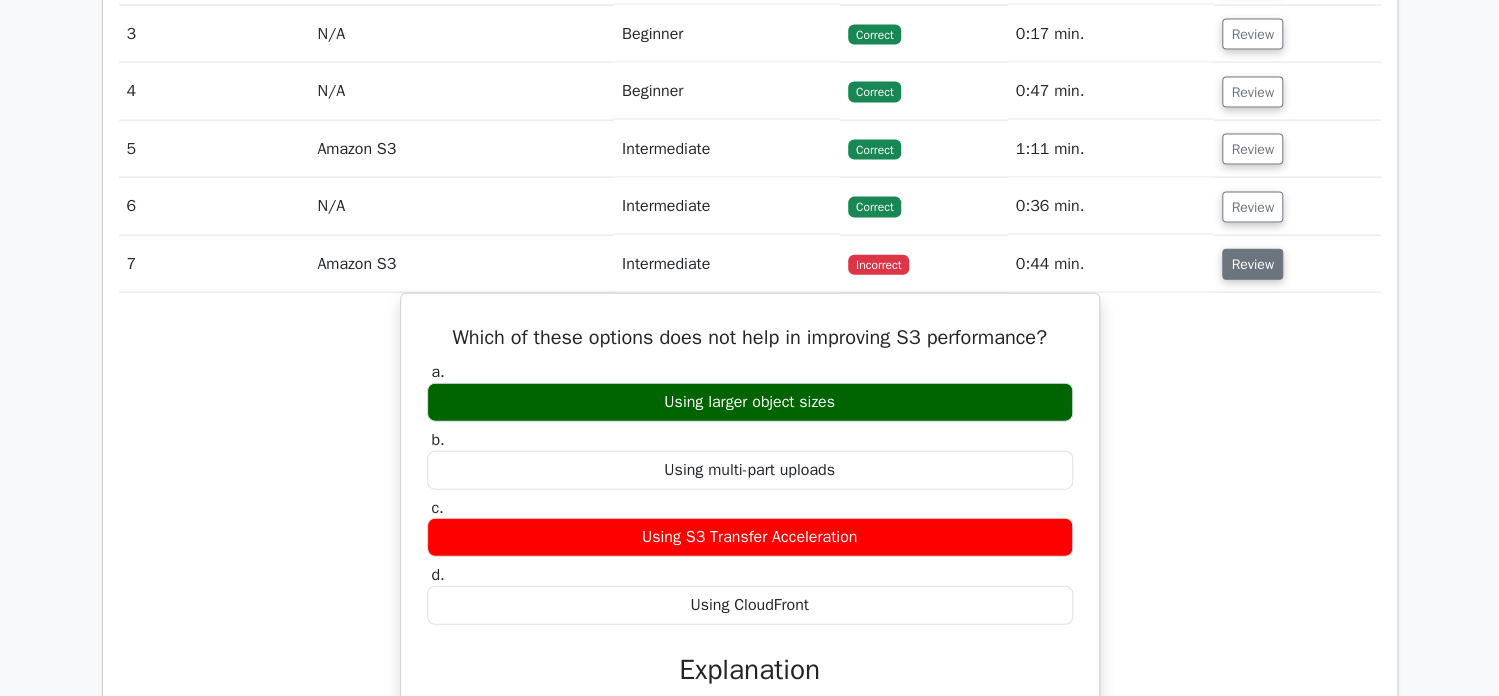 click on "Review" at bounding box center (1252, 264) 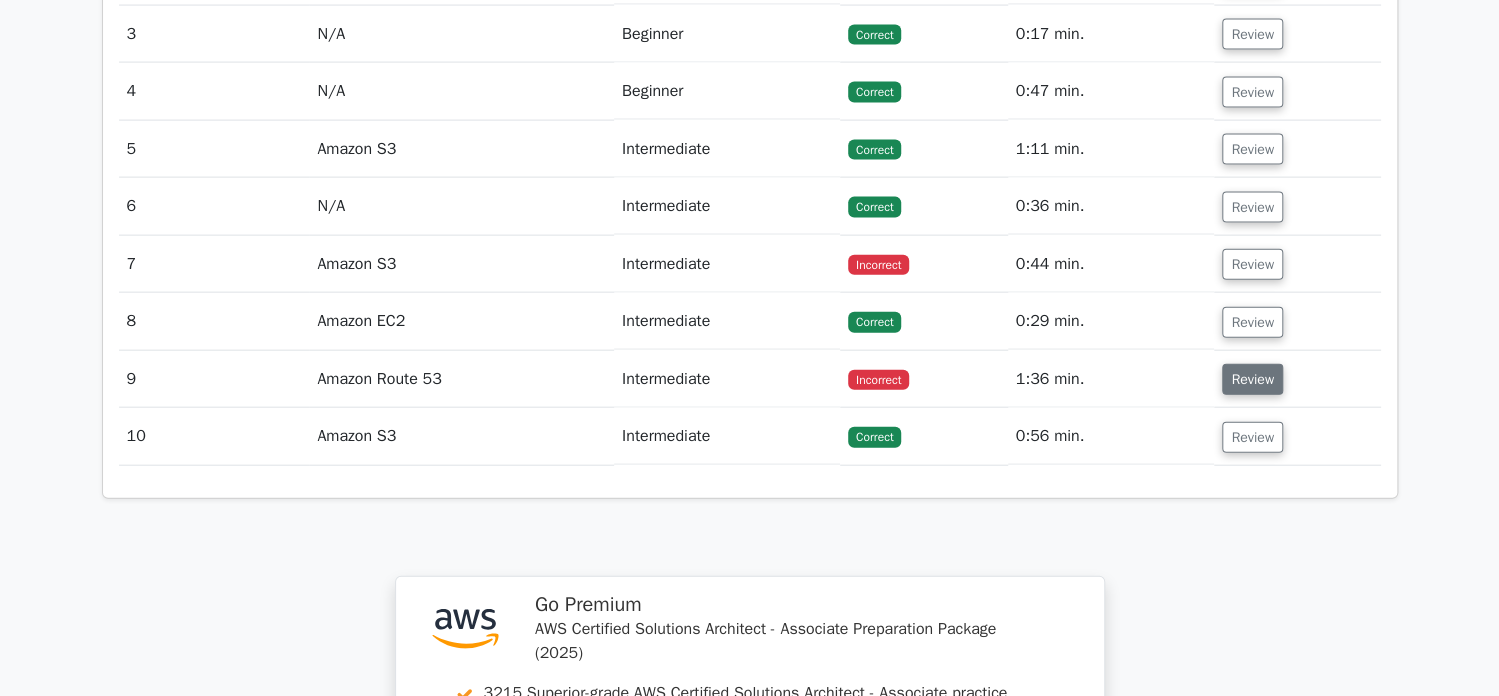 click on "Review" at bounding box center [1252, 379] 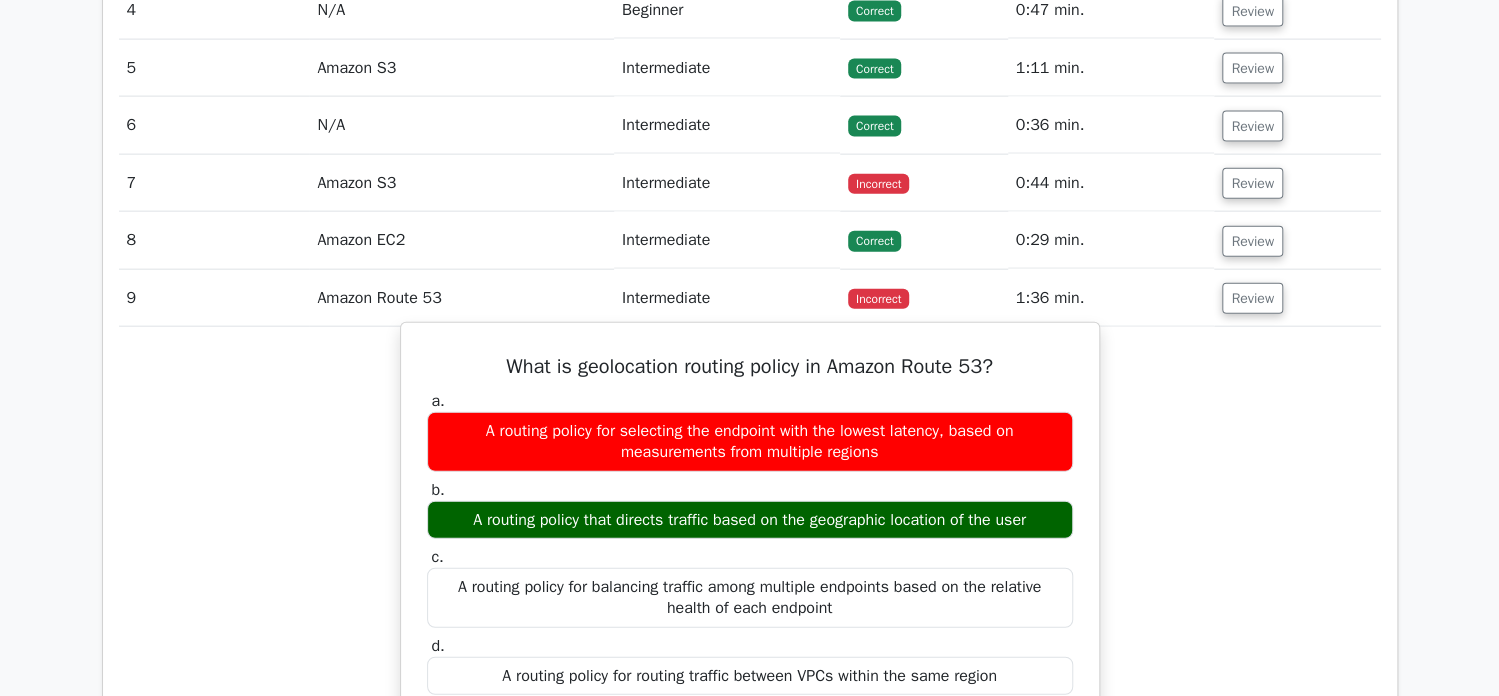 scroll, scrollTop: 2400, scrollLeft: 0, axis: vertical 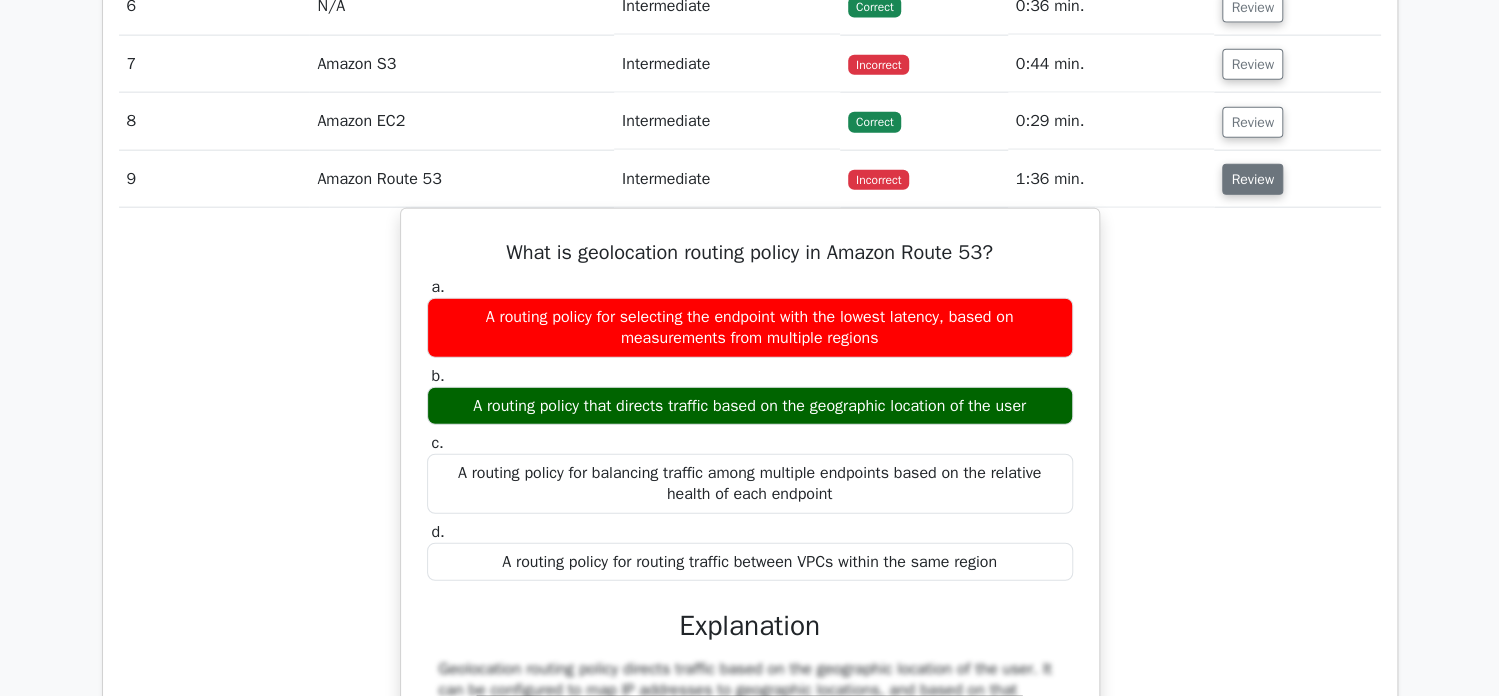 click on "Review" at bounding box center [1252, 179] 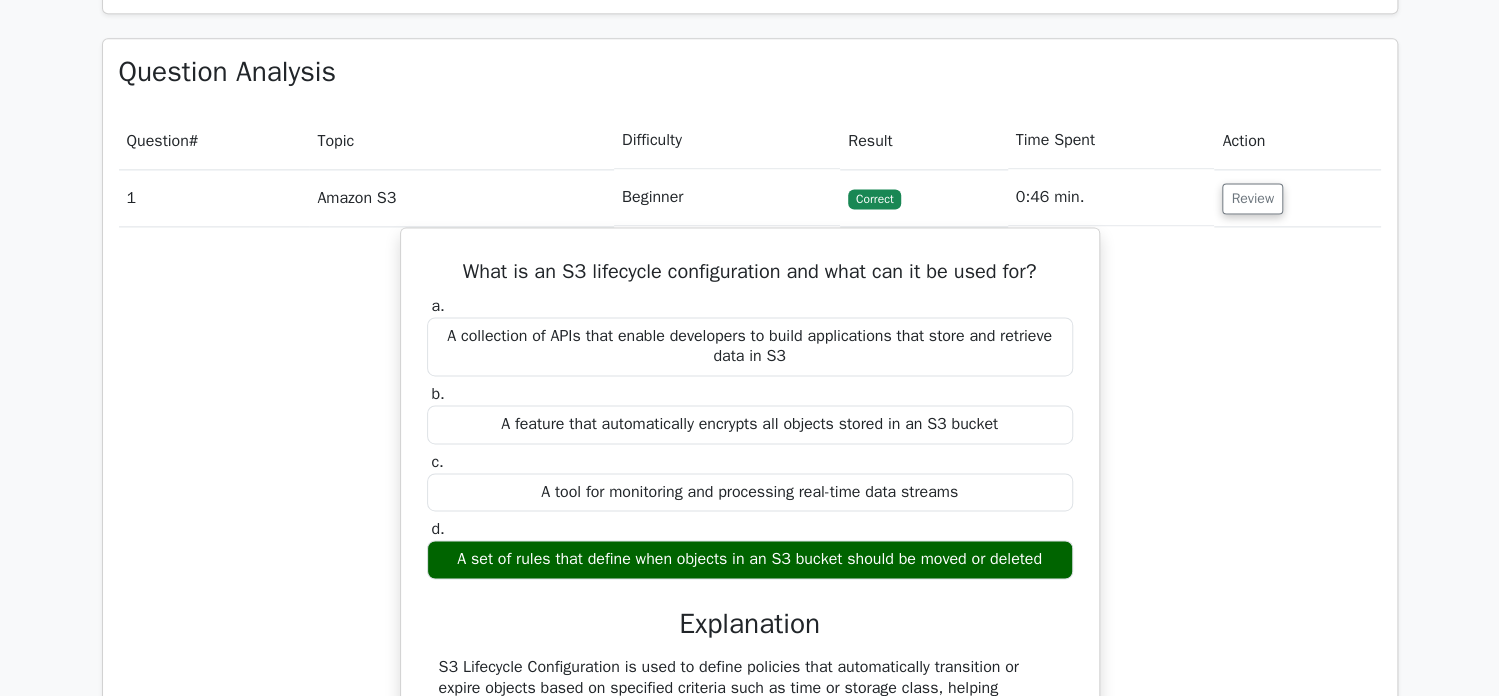 scroll, scrollTop: 1299, scrollLeft: 0, axis: vertical 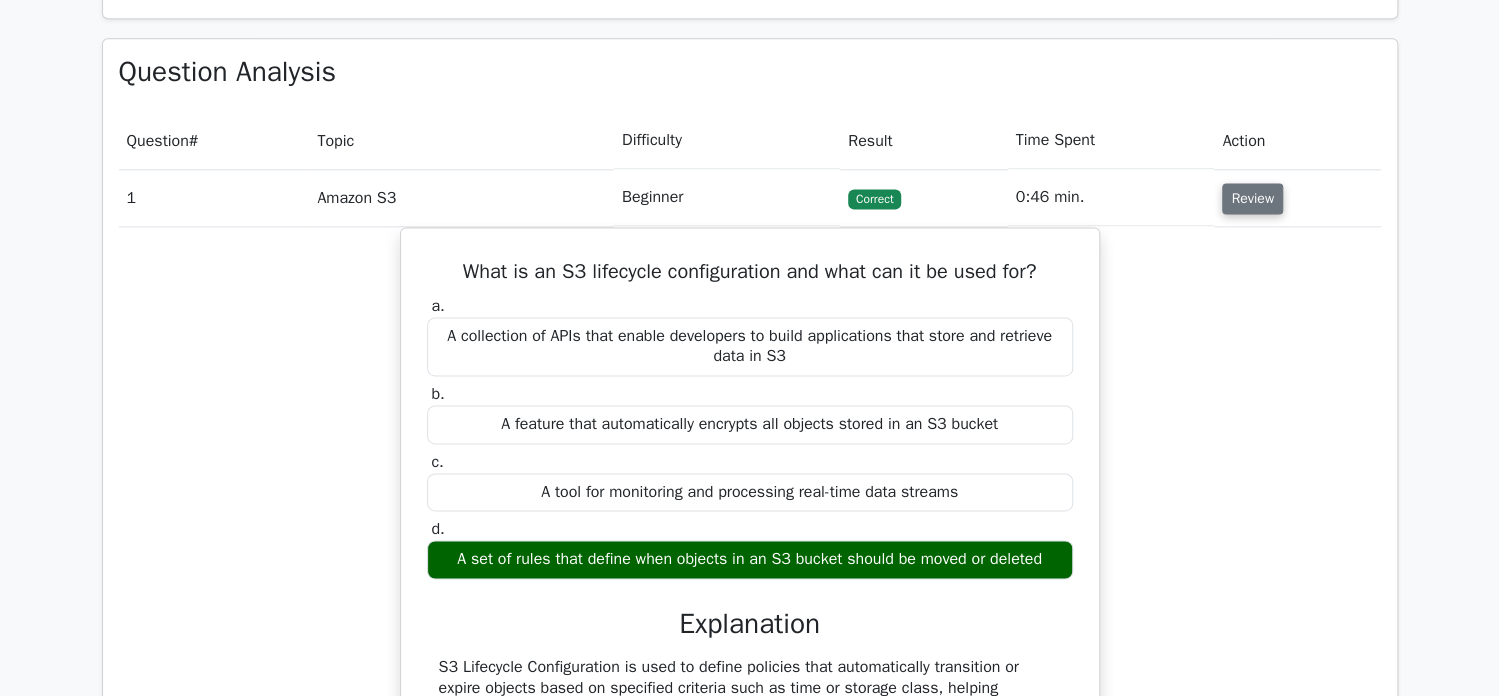 click on "Review" at bounding box center [1252, 198] 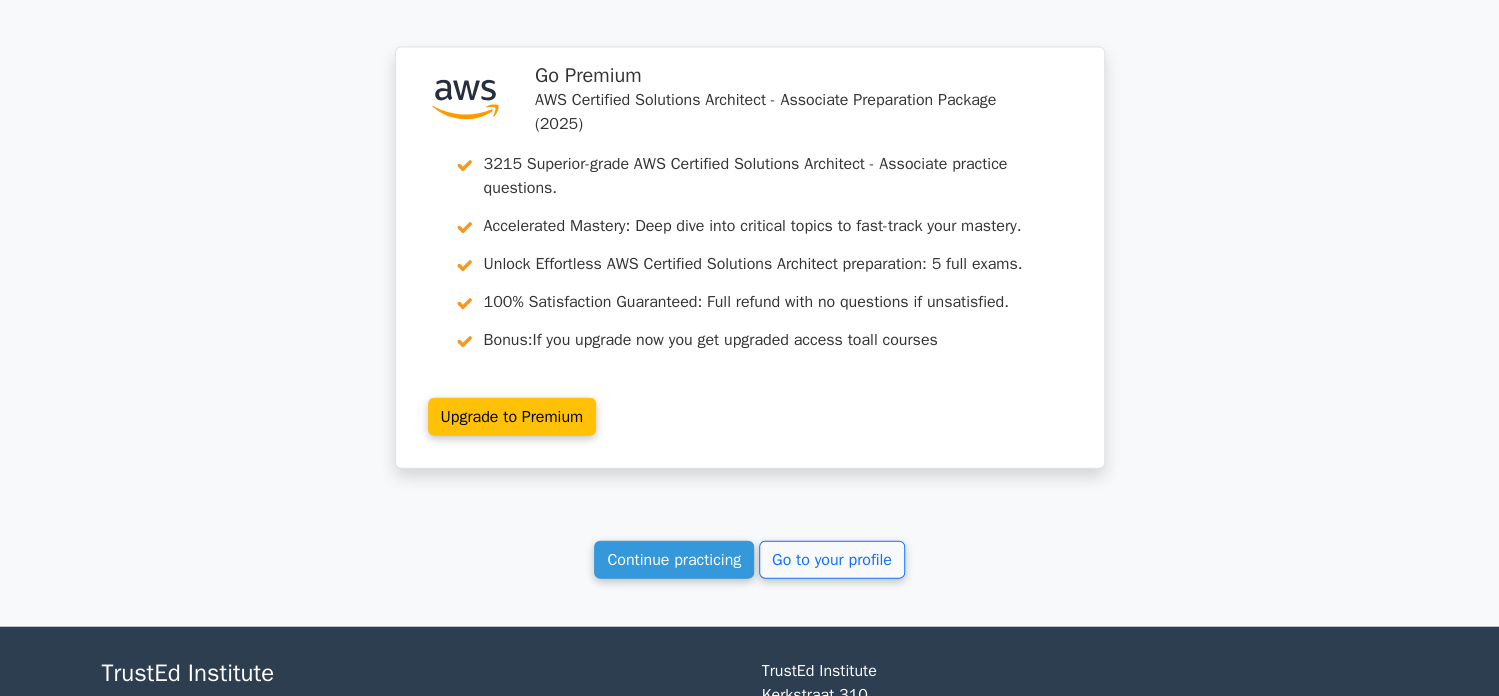 scroll, scrollTop: 2265, scrollLeft: 0, axis: vertical 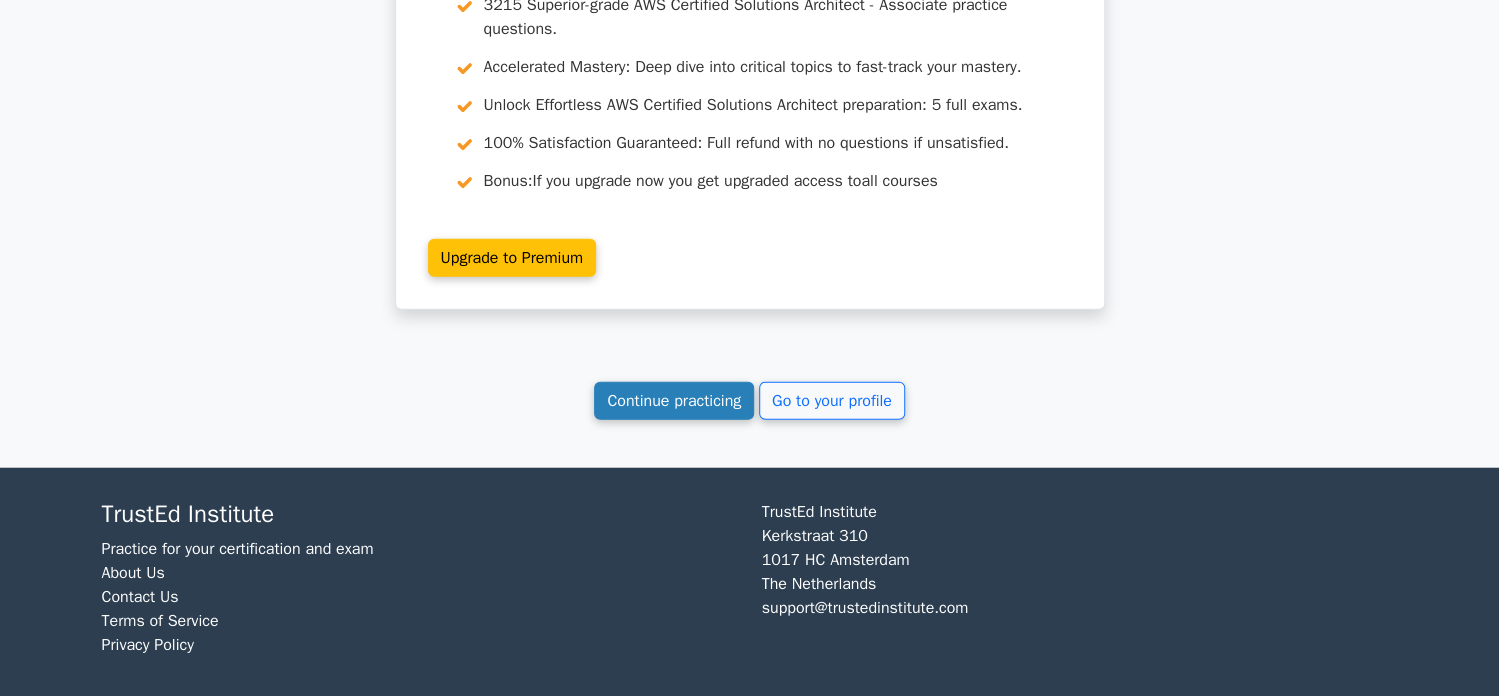 click on "Continue practicing" at bounding box center (674, 401) 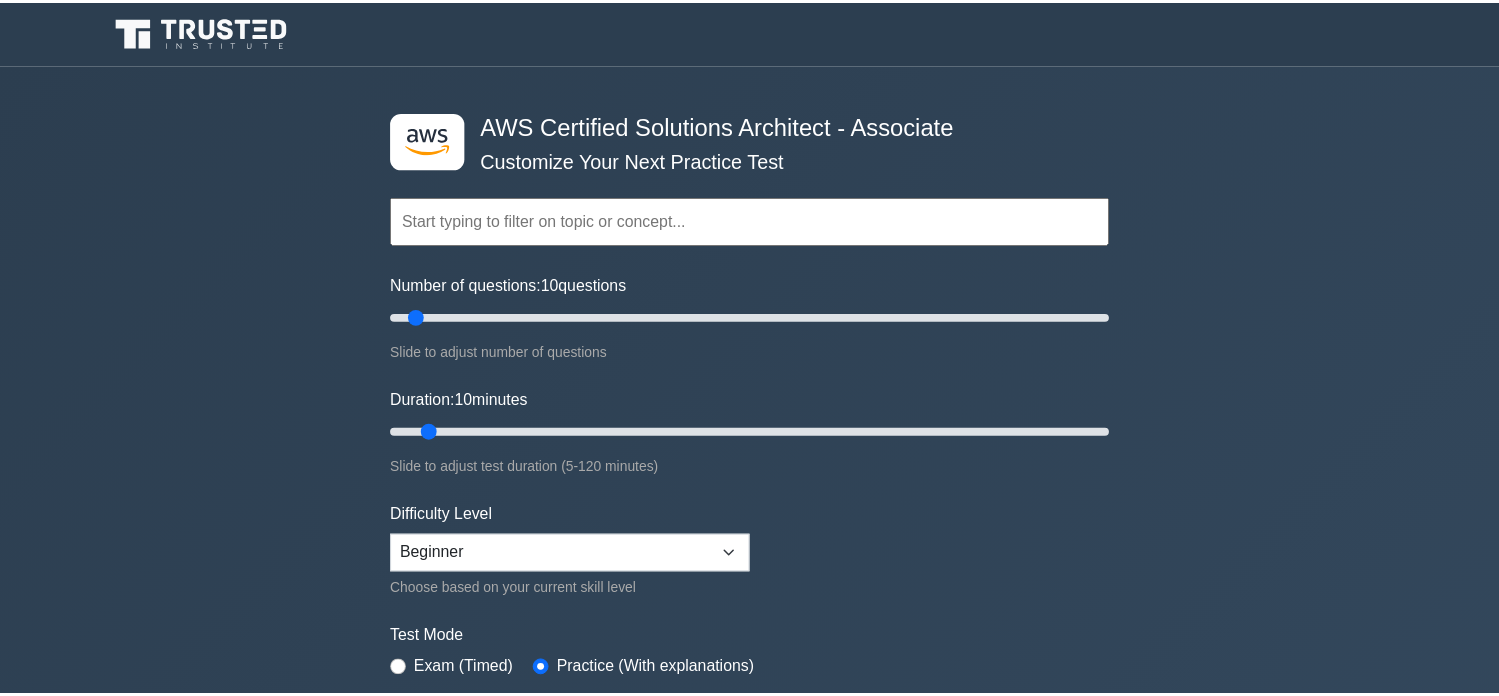 scroll, scrollTop: 0, scrollLeft: 0, axis: both 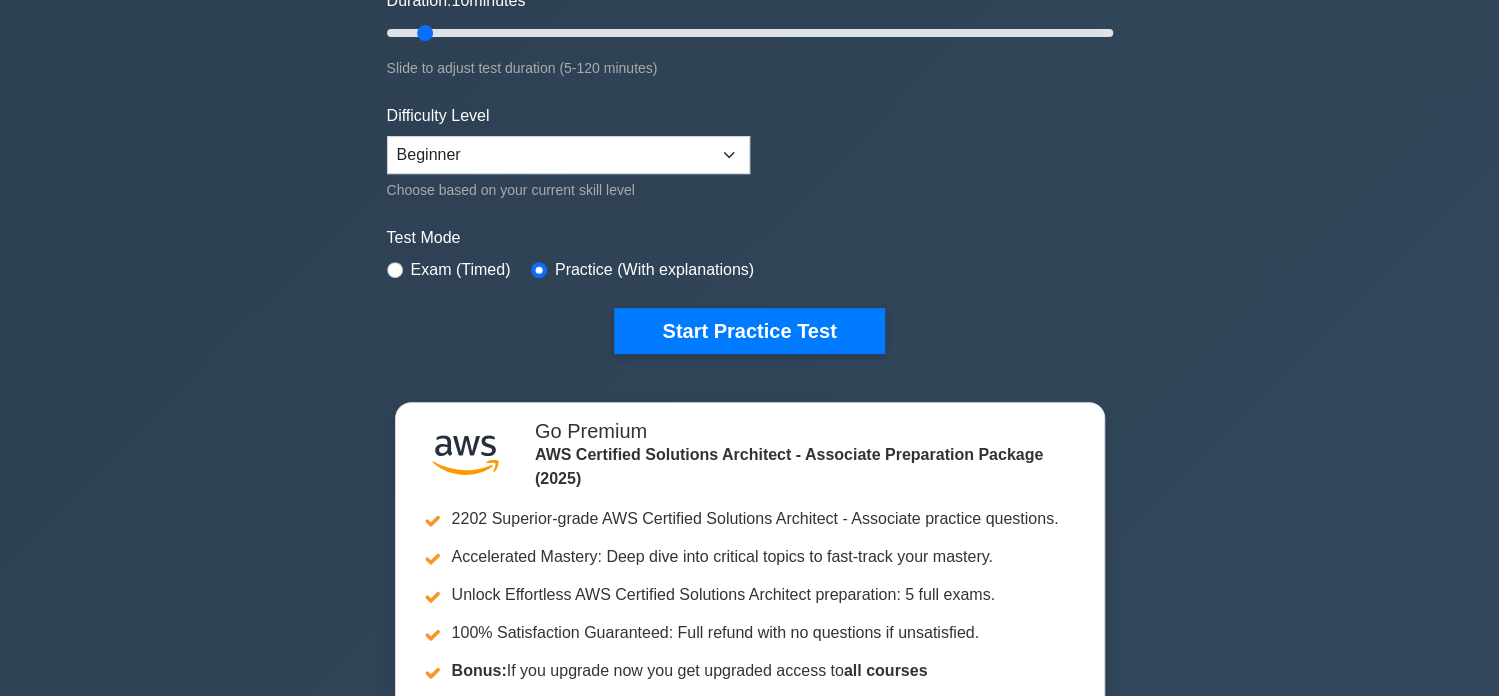 click on "Exam (Timed)" at bounding box center [461, 270] 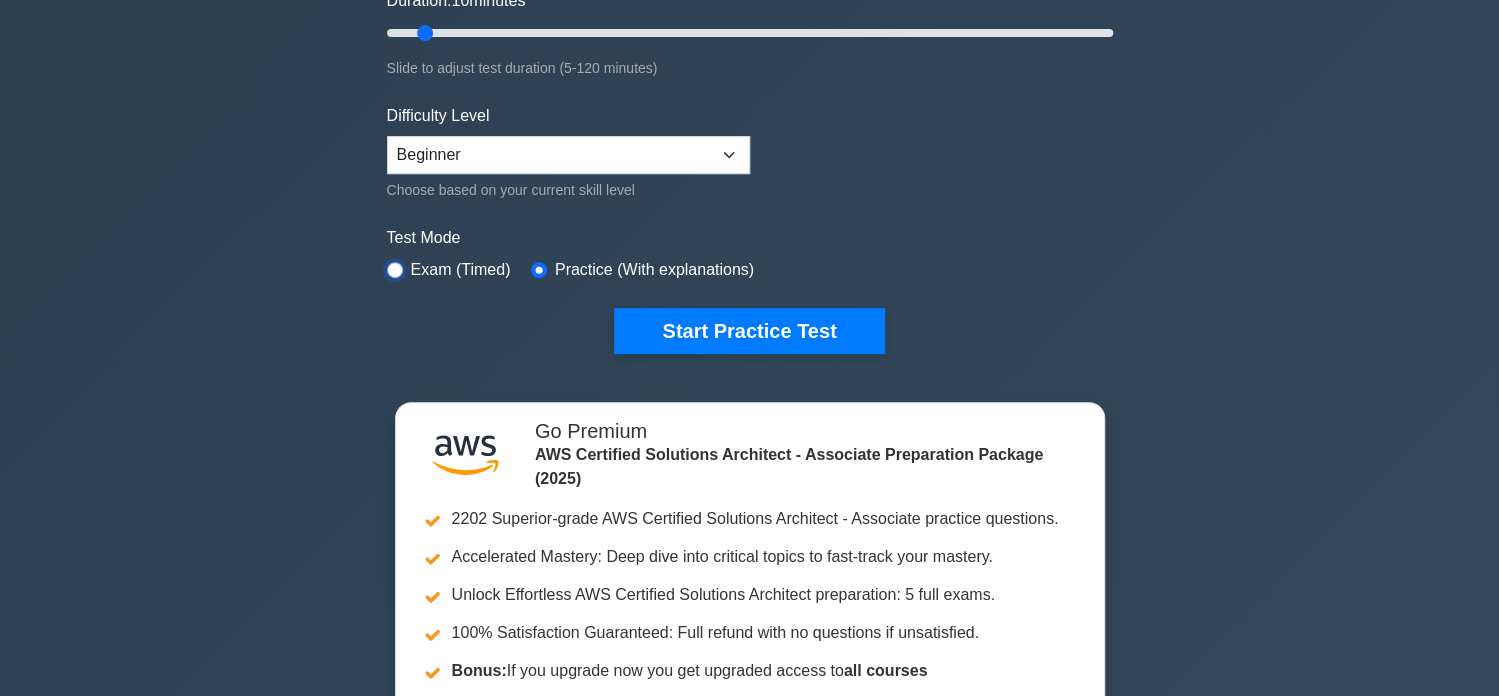 click at bounding box center (395, 270) 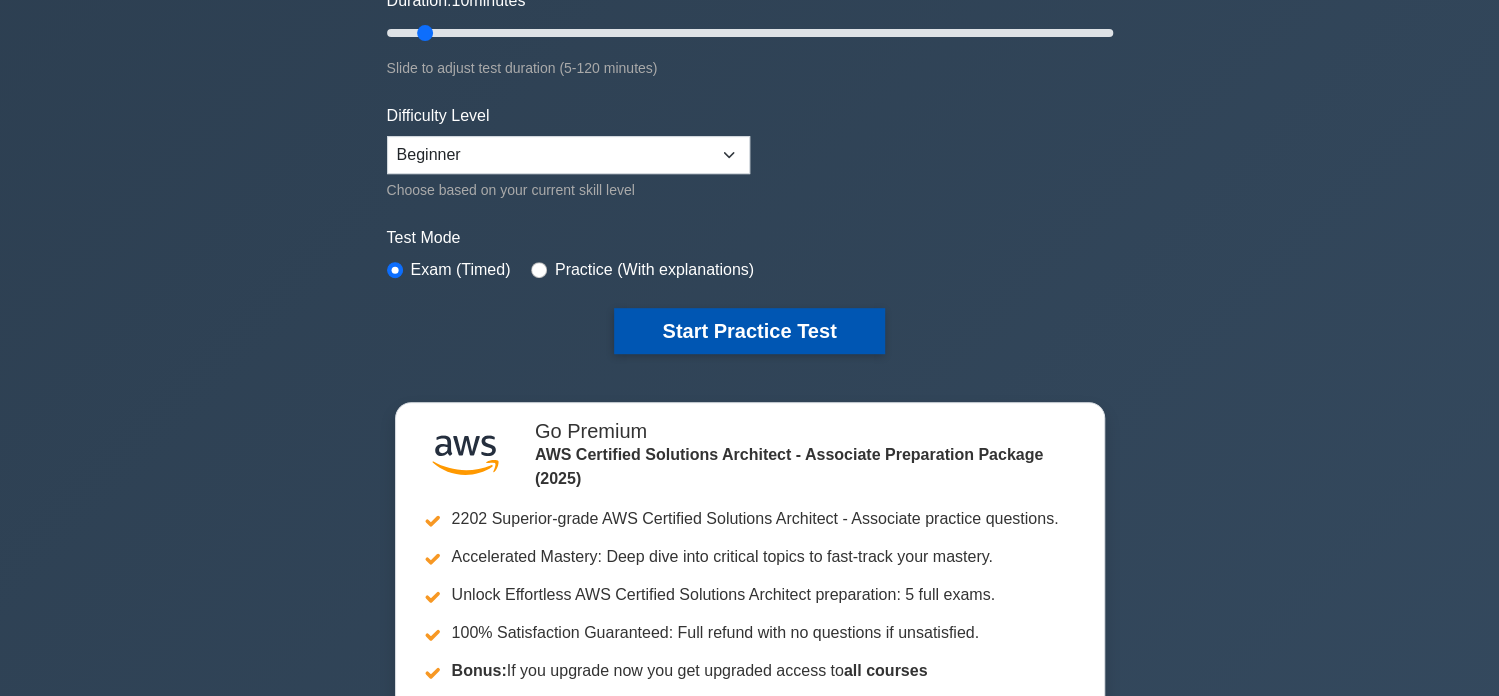 click on "Start Practice Test" at bounding box center [749, 331] 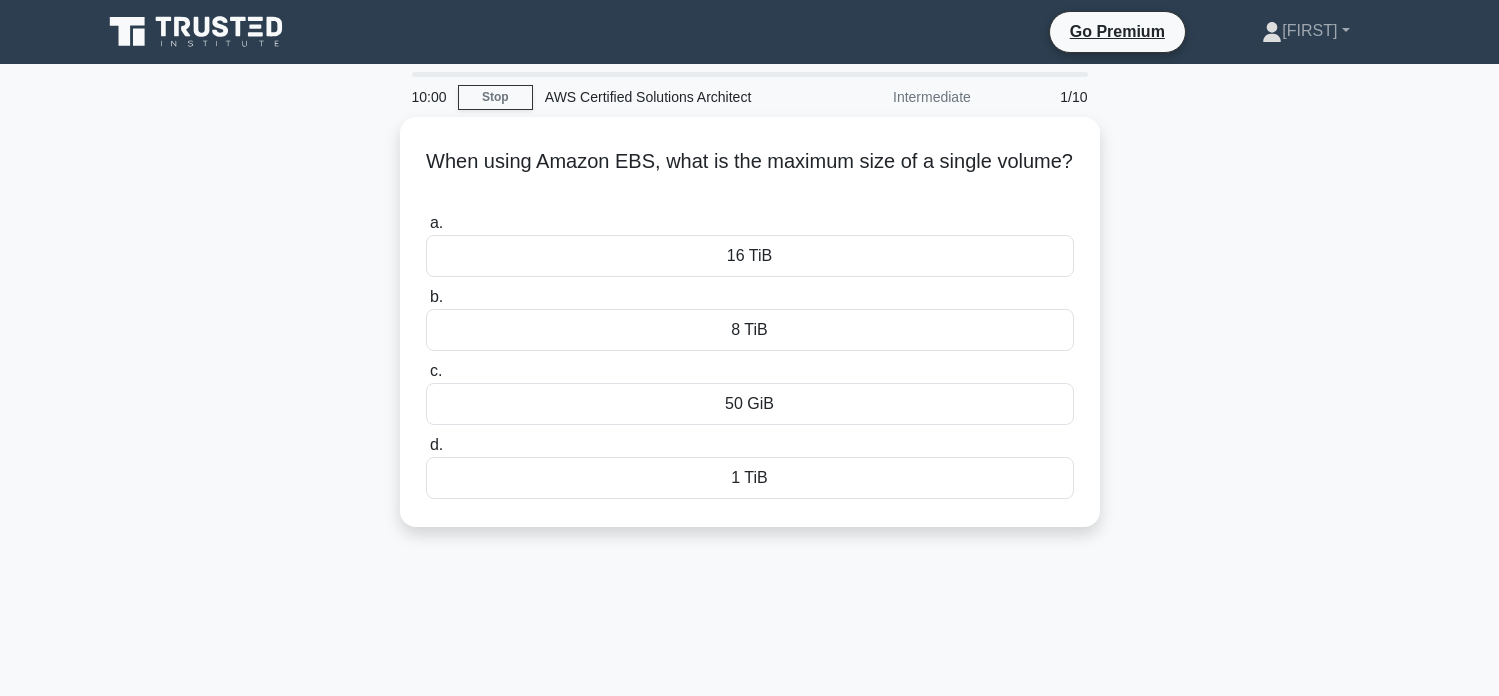 scroll, scrollTop: 0, scrollLeft: 0, axis: both 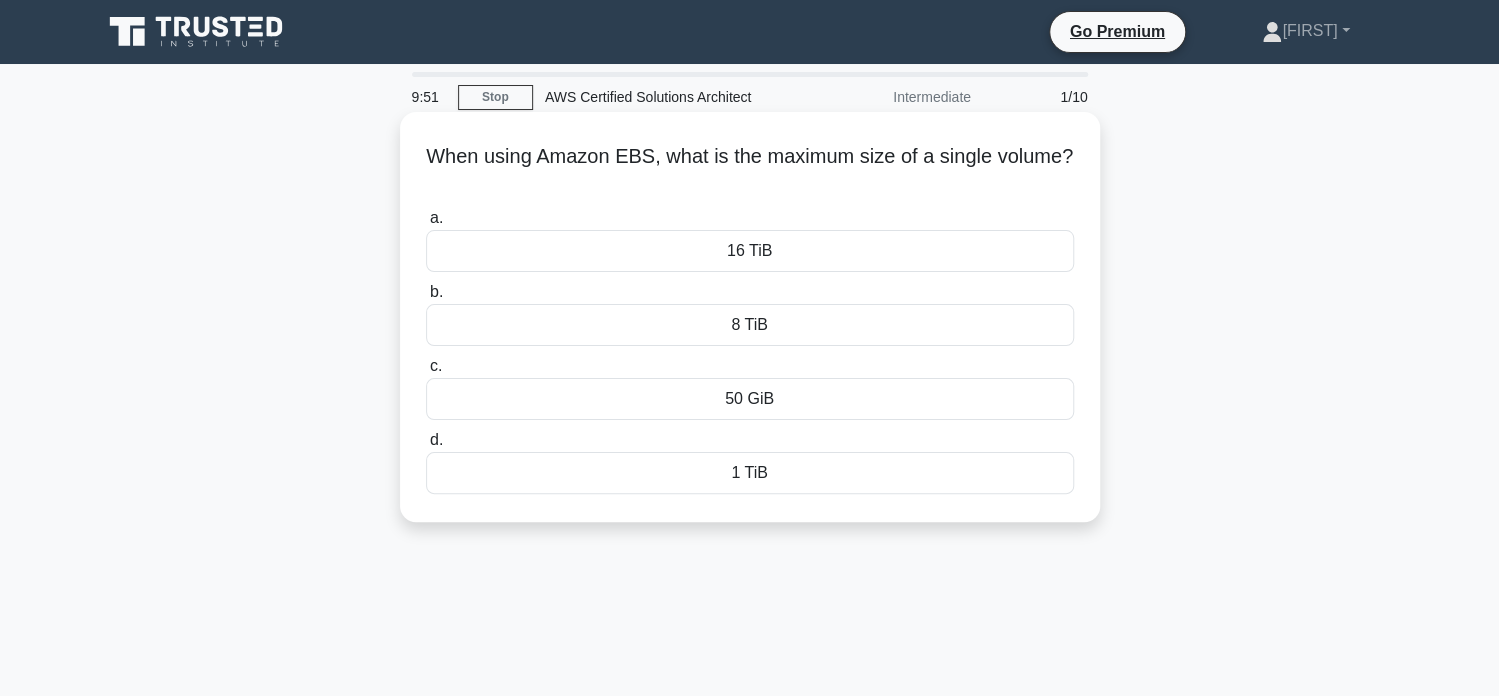click on "16 TiB" at bounding box center (750, 251) 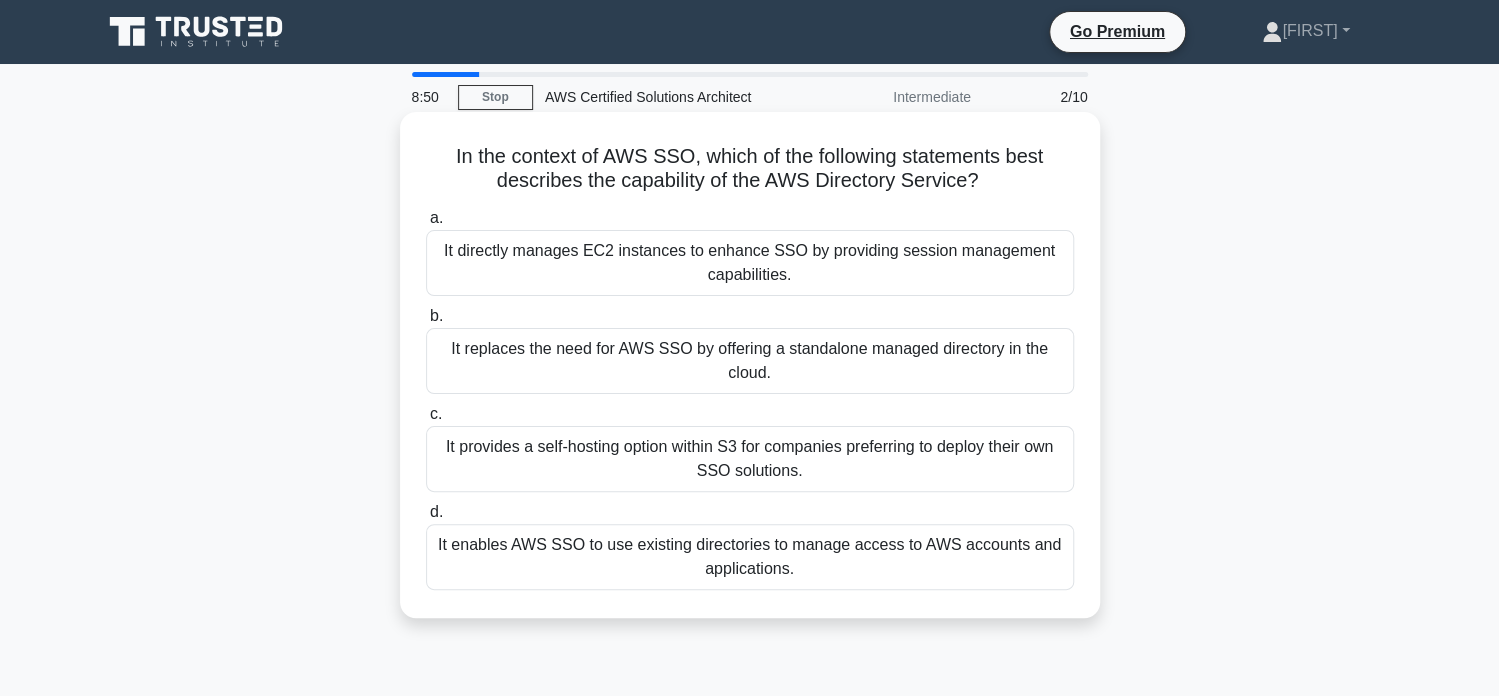 click on "It enables AWS SSO to use existing directories to manage access to AWS accounts and applications." at bounding box center (750, 557) 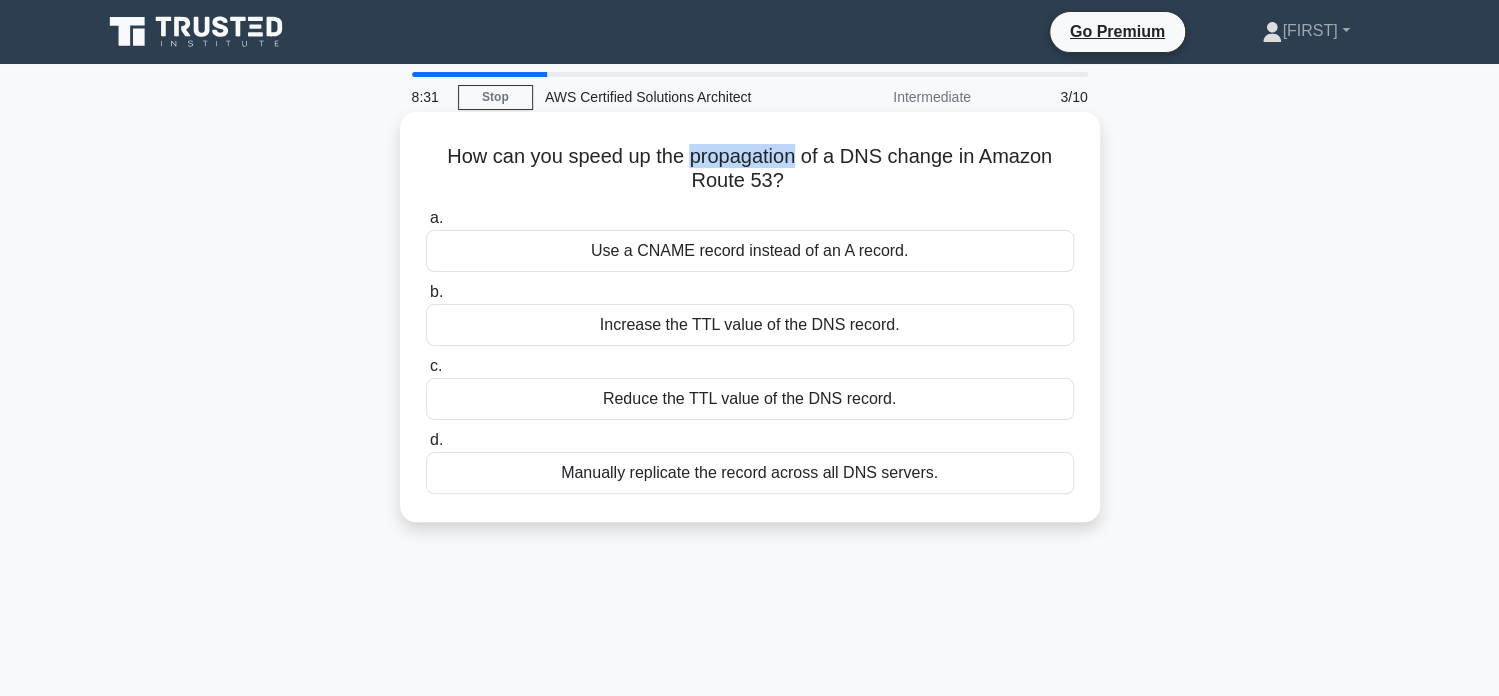 drag, startPoint x: 690, startPoint y: 156, endPoint x: 796, endPoint y: 151, distance: 106.11786 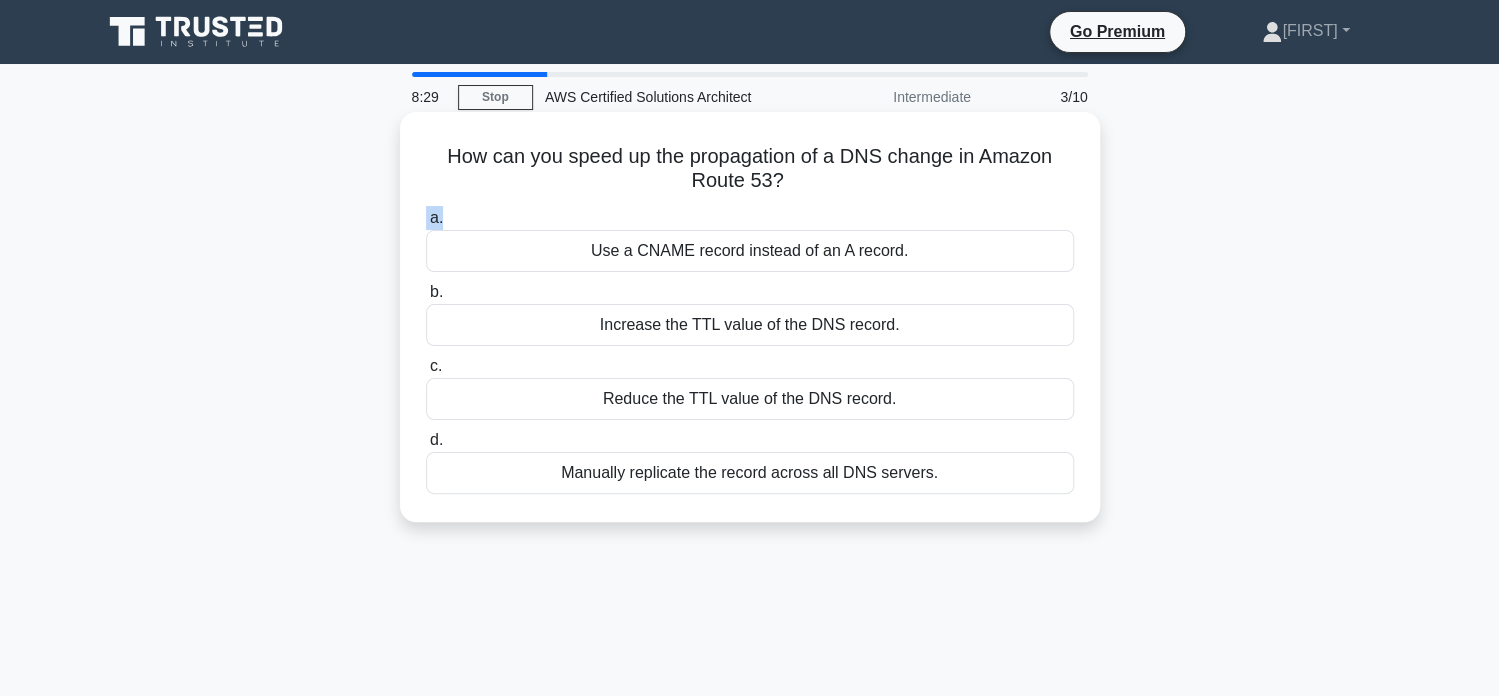 drag, startPoint x: 796, startPoint y: 151, endPoint x: 865, endPoint y: 199, distance: 84.05355 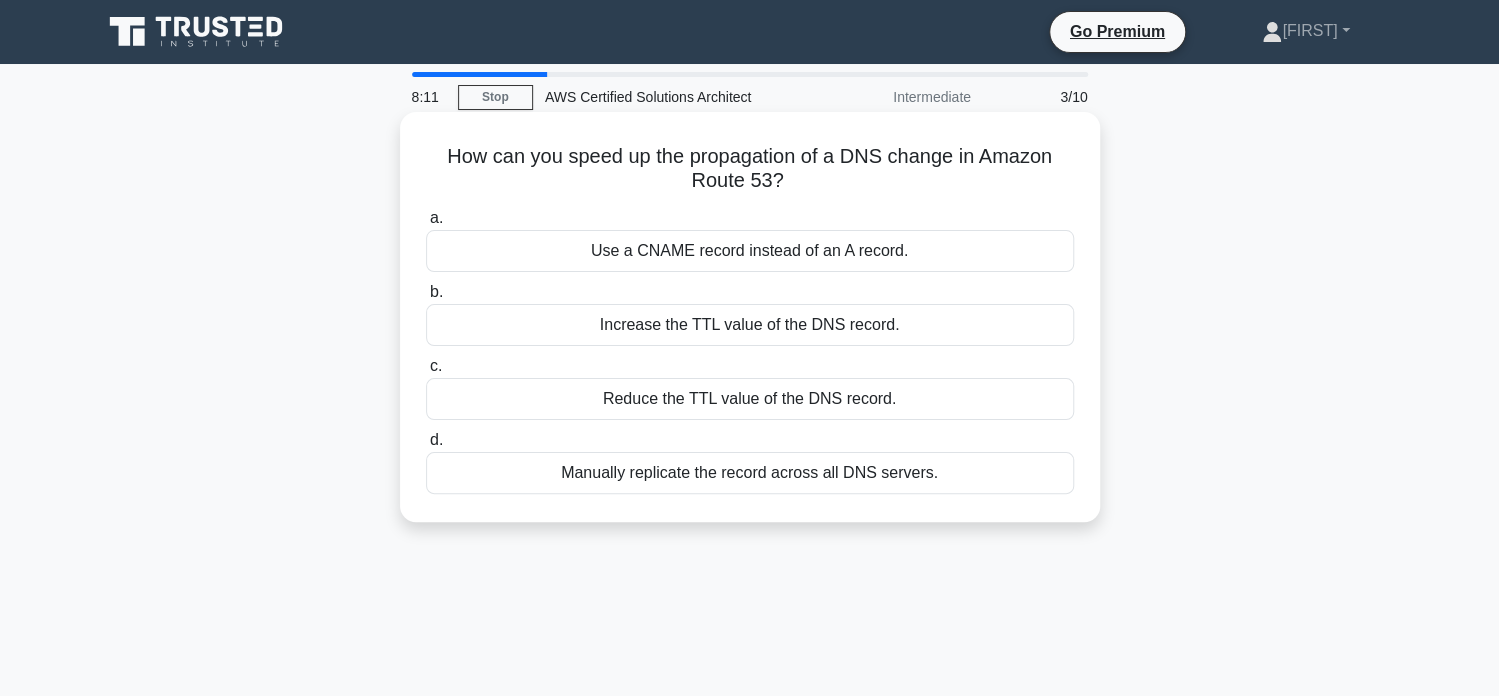 click on "Reduce the TTL value of the DNS record." at bounding box center (750, 399) 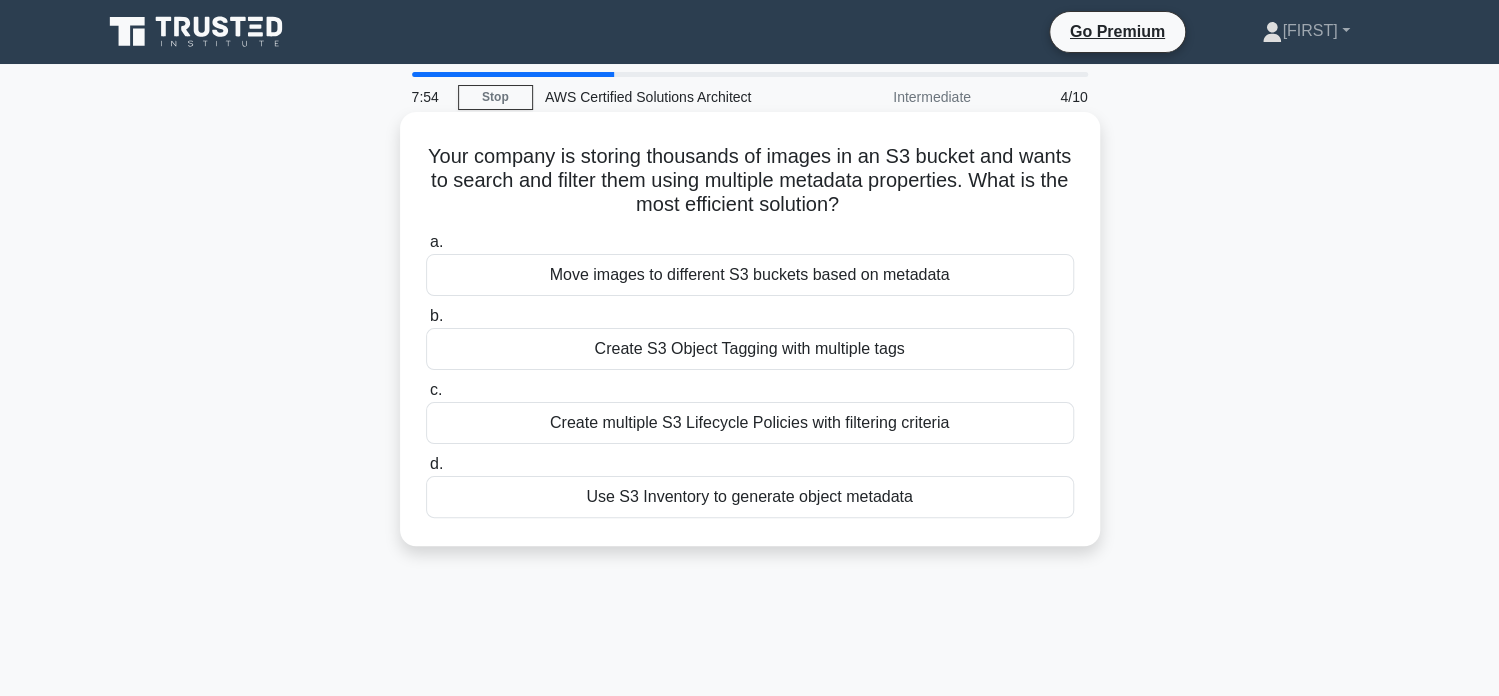 click on "Create S3 Object Tagging with multiple tags" at bounding box center [750, 349] 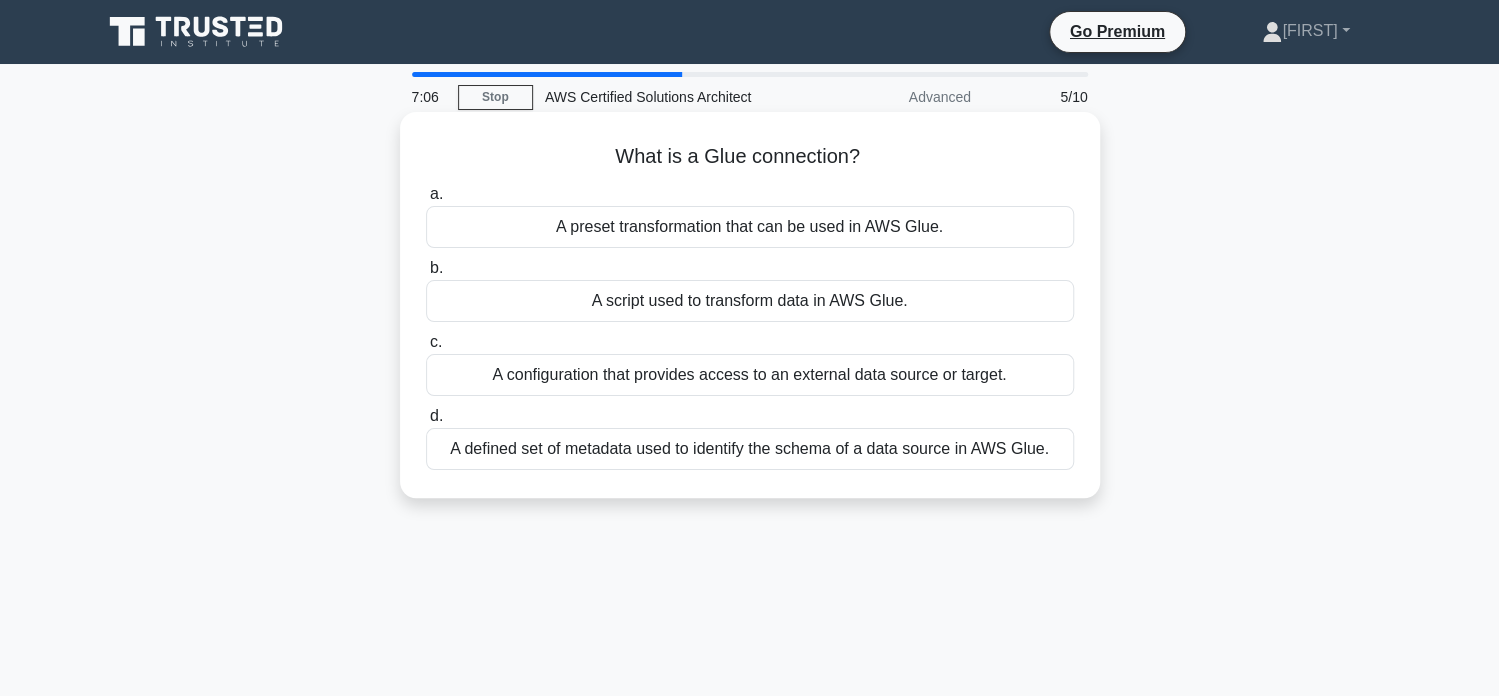 drag, startPoint x: 778, startPoint y: 448, endPoint x: 839, endPoint y: 454, distance: 61.294373 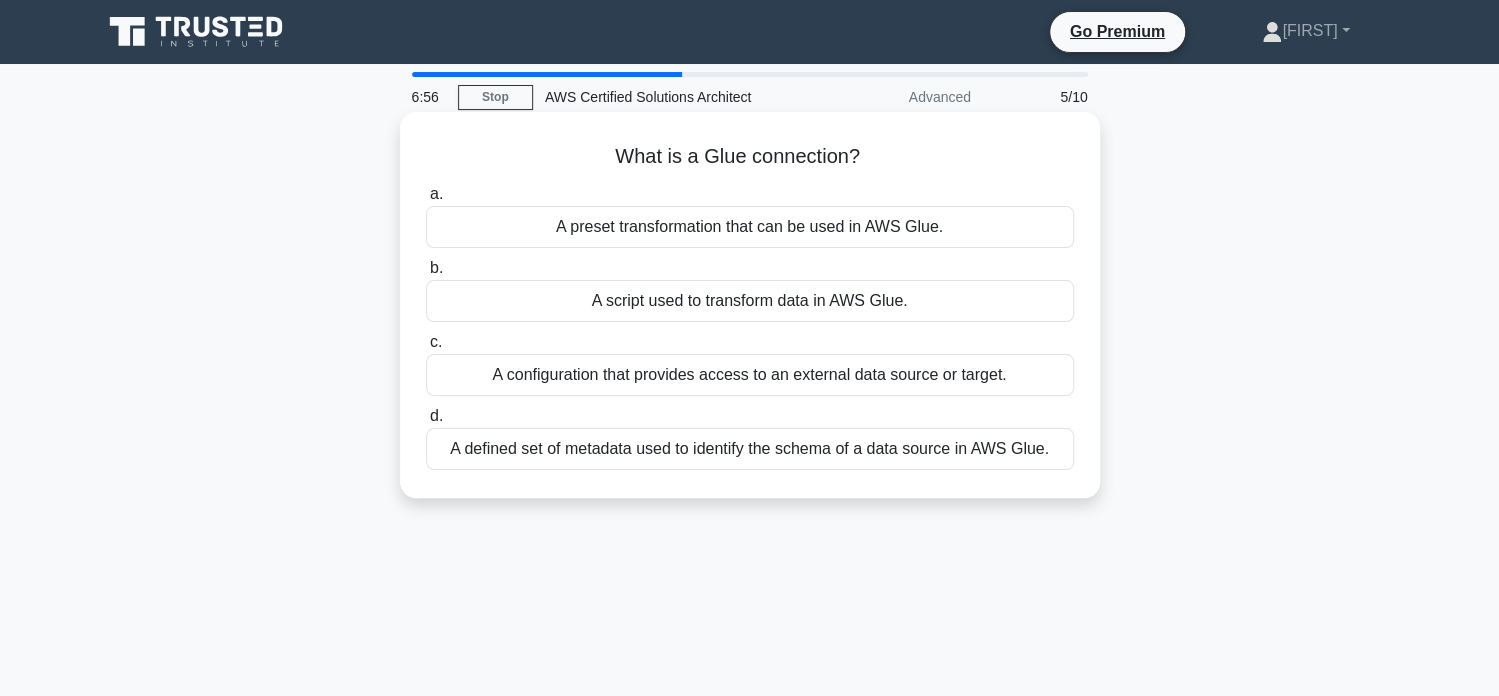 drag, startPoint x: 439, startPoint y: 444, endPoint x: 1066, endPoint y: 452, distance: 627.051 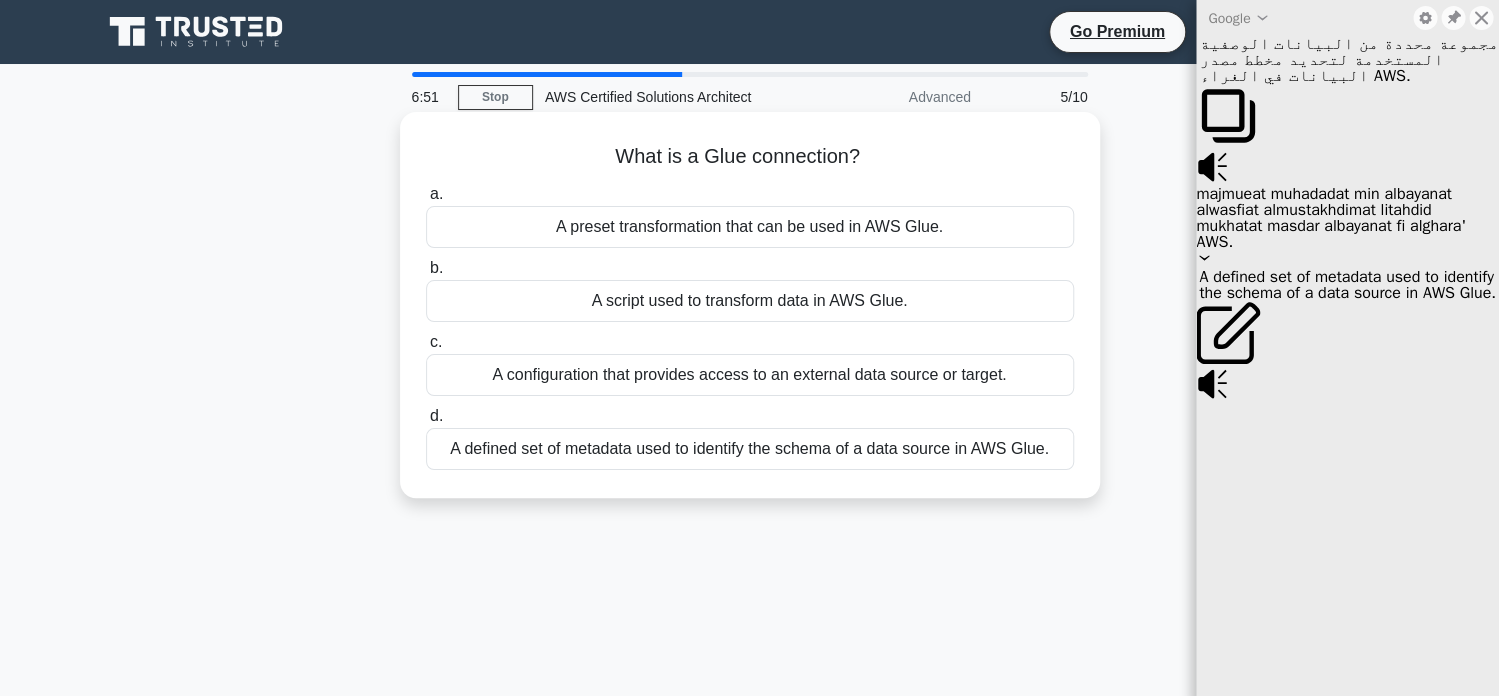 click on "A preset transformation that can be used in AWS Glue." at bounding box center (750, 227) 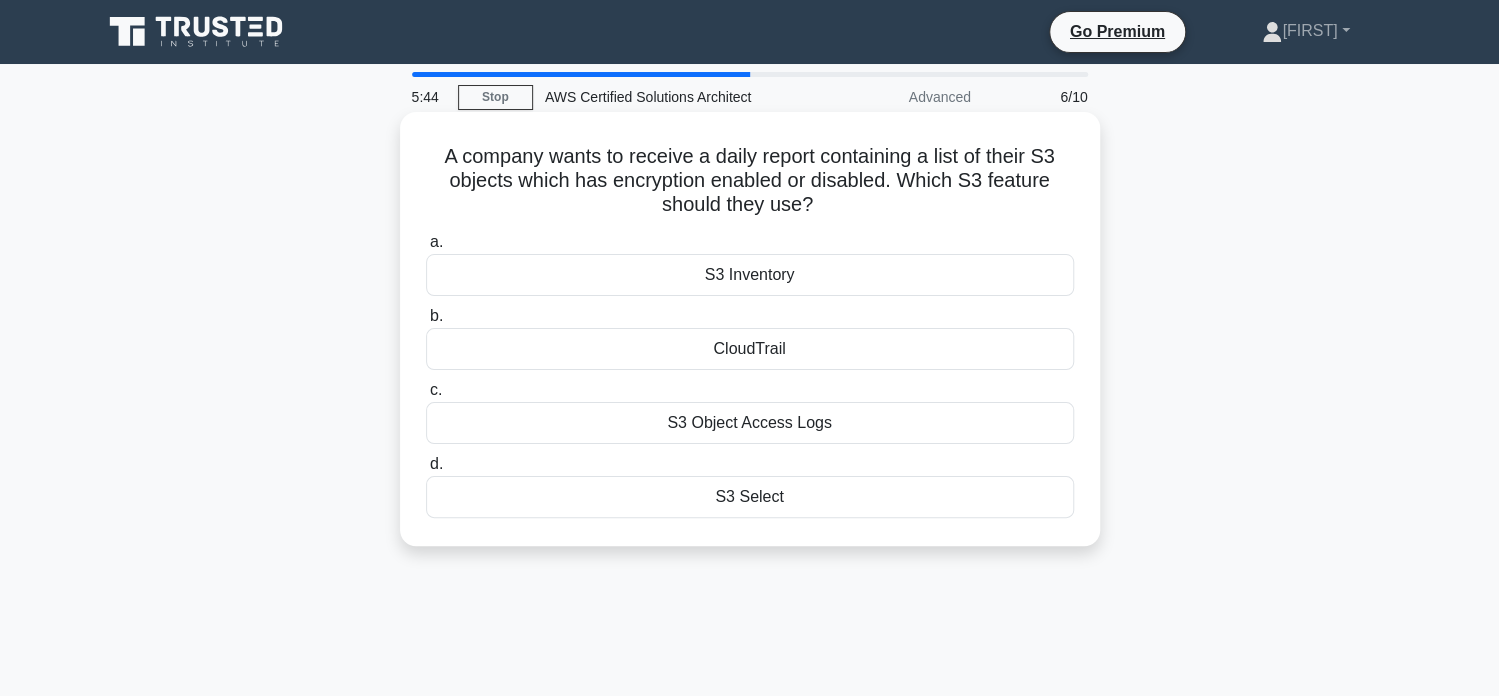 click on "S3 Inventory" at bounding box center (750, 275) 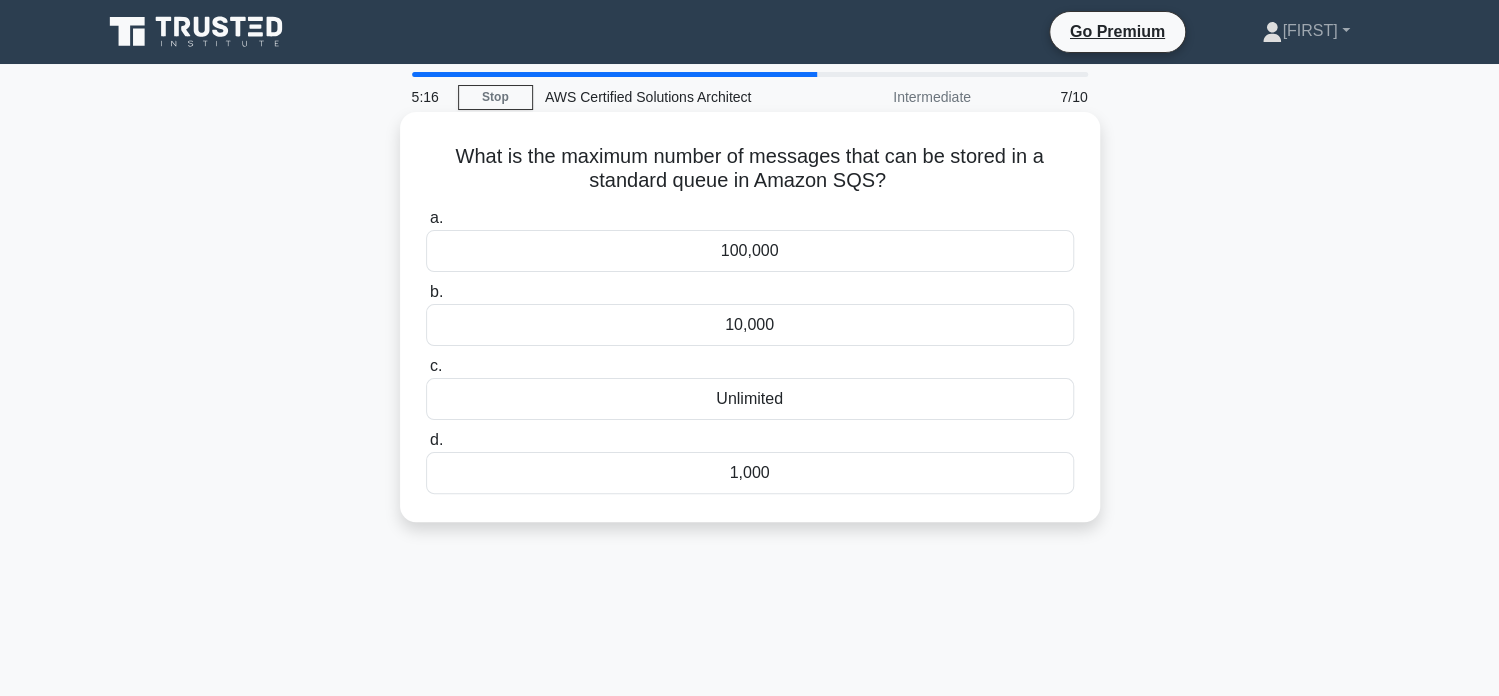 click on "100,000" at bounding box center (750, 251) 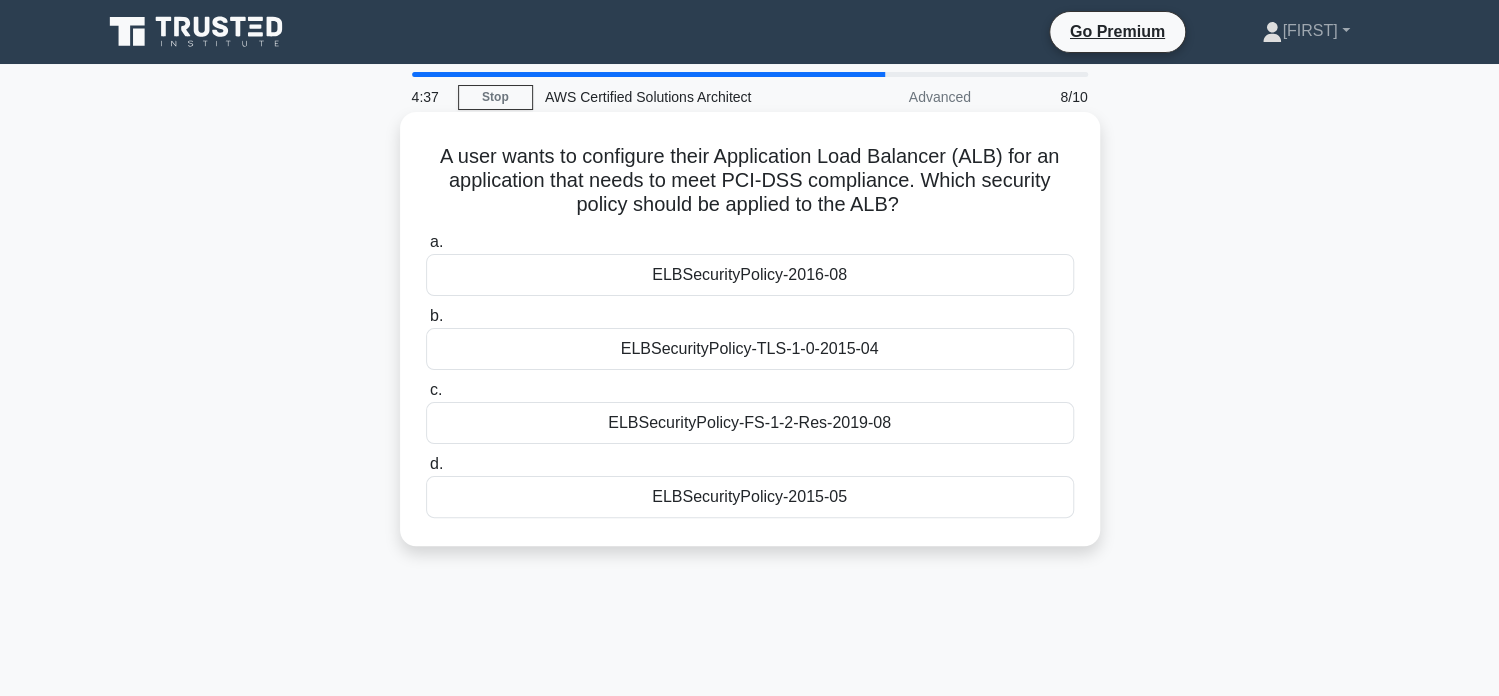 drag, startPoint x: 725, startPoint y: 182, endPoint x: 928, endPoint y: 184, distance: 203.00986 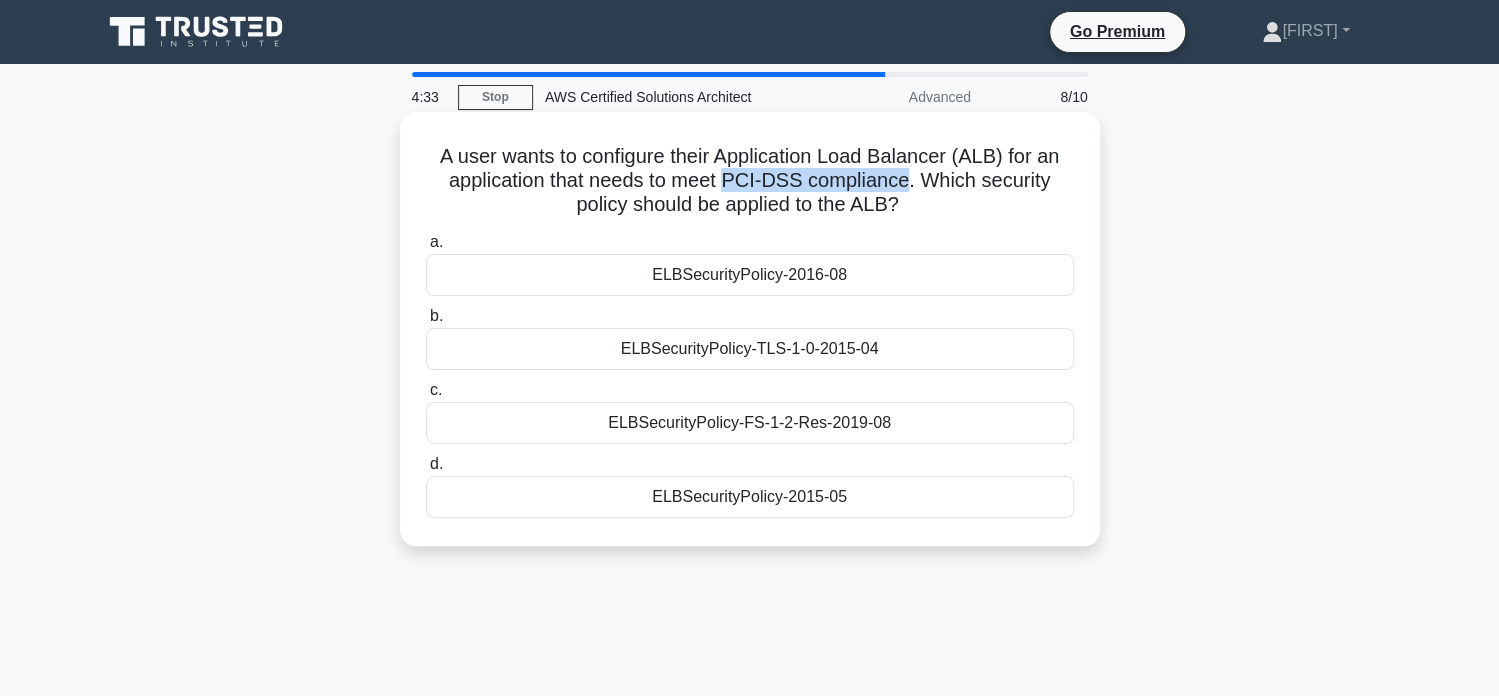drag, startPoint x: 729, startPoint y: 175, endPoint x: 913, endPoint y: 190, distance: 184.6104 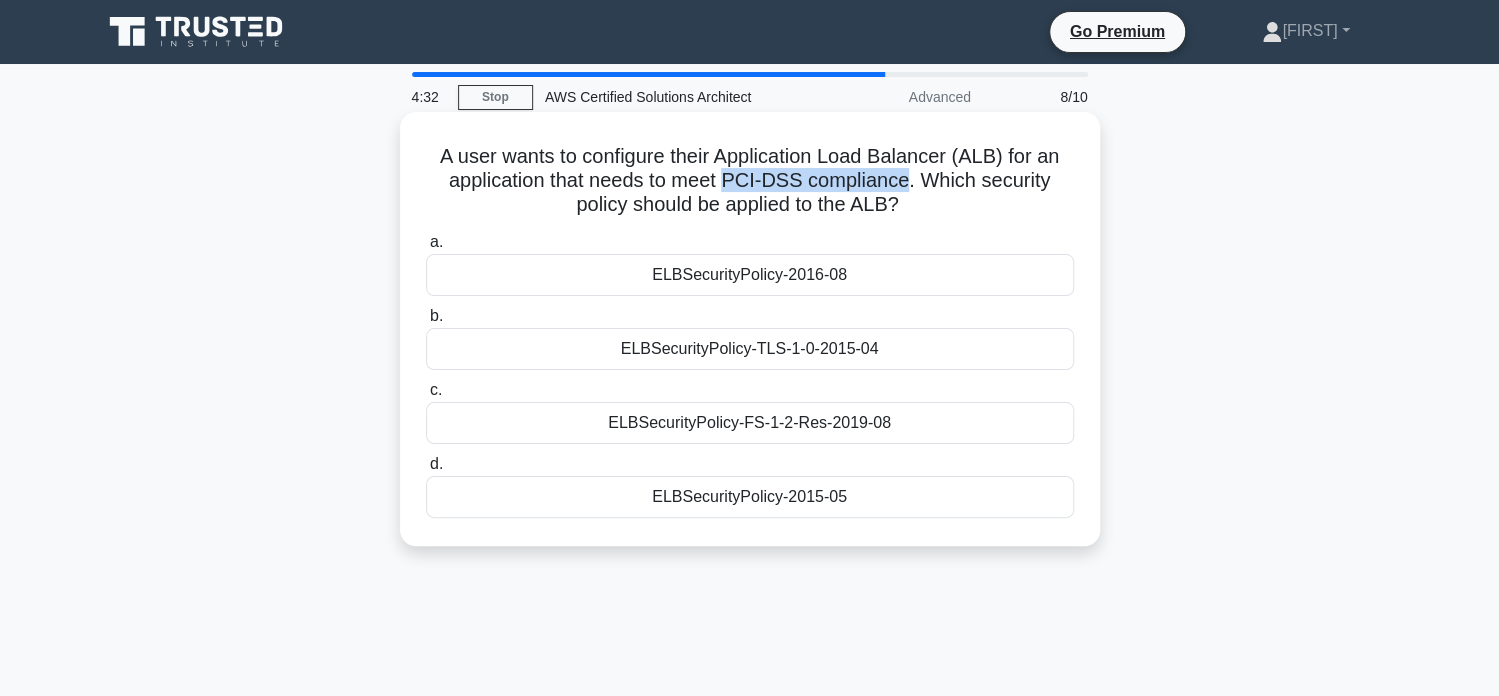 copy on "PCI-DSS compliance" 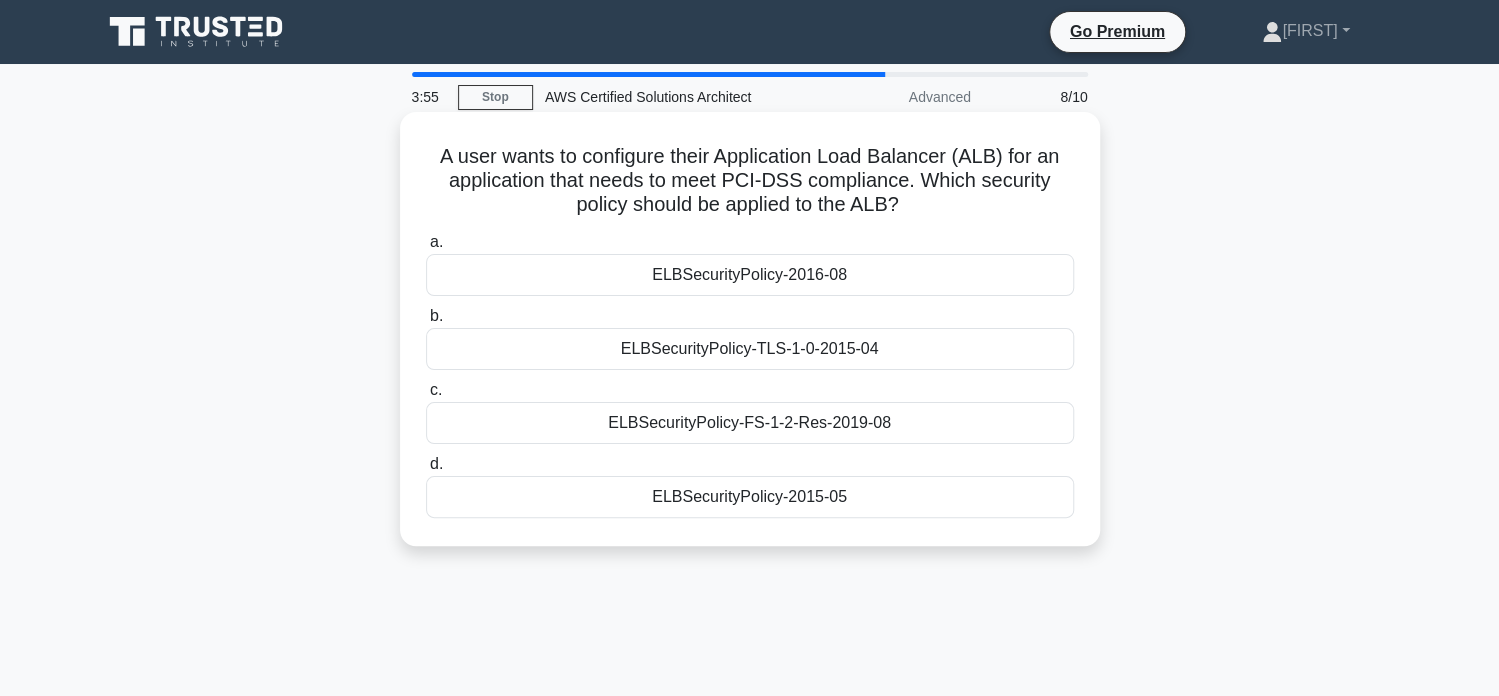 click on "ELBSecurityPolicy-FS-1-2-Res-2019-08" at bounding box center [750, 423] 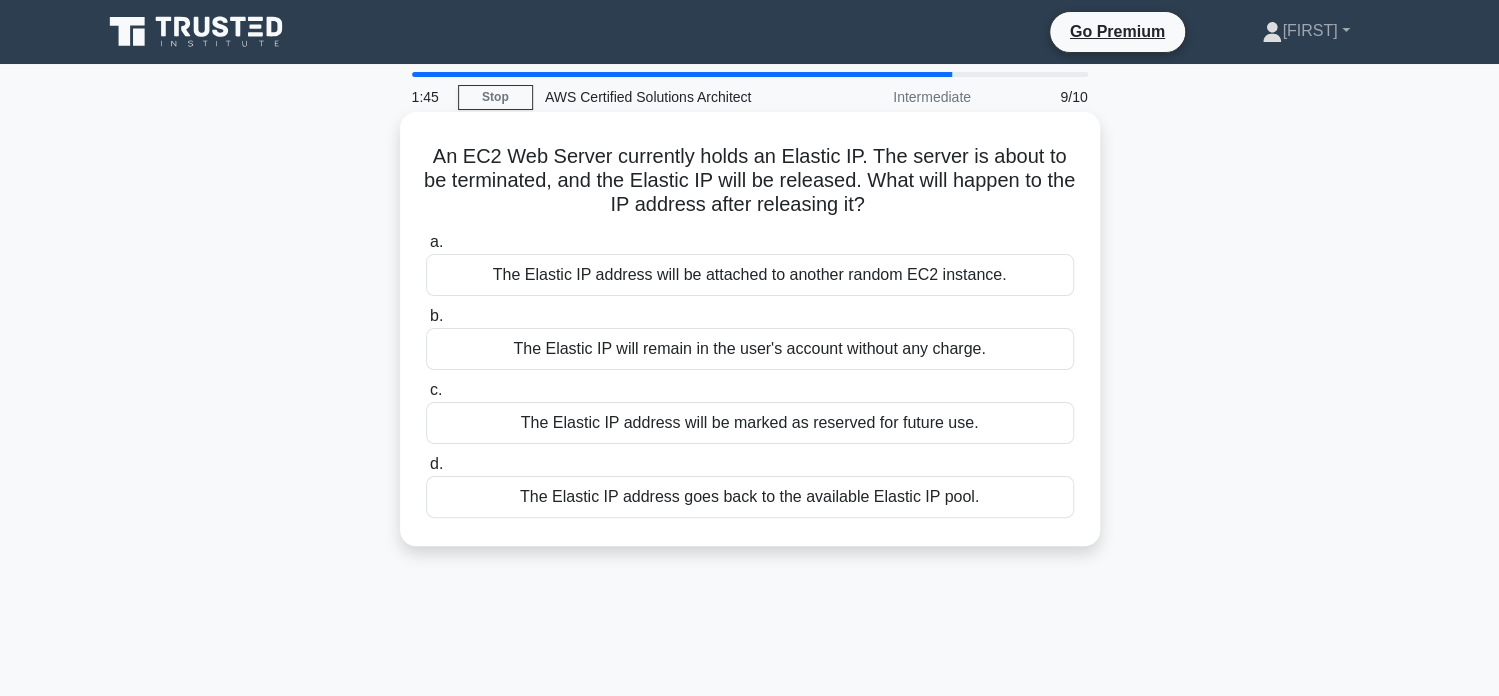 click on "The Elastic IP address will be marked as reserved for future use." at bounding box center (750, 423) 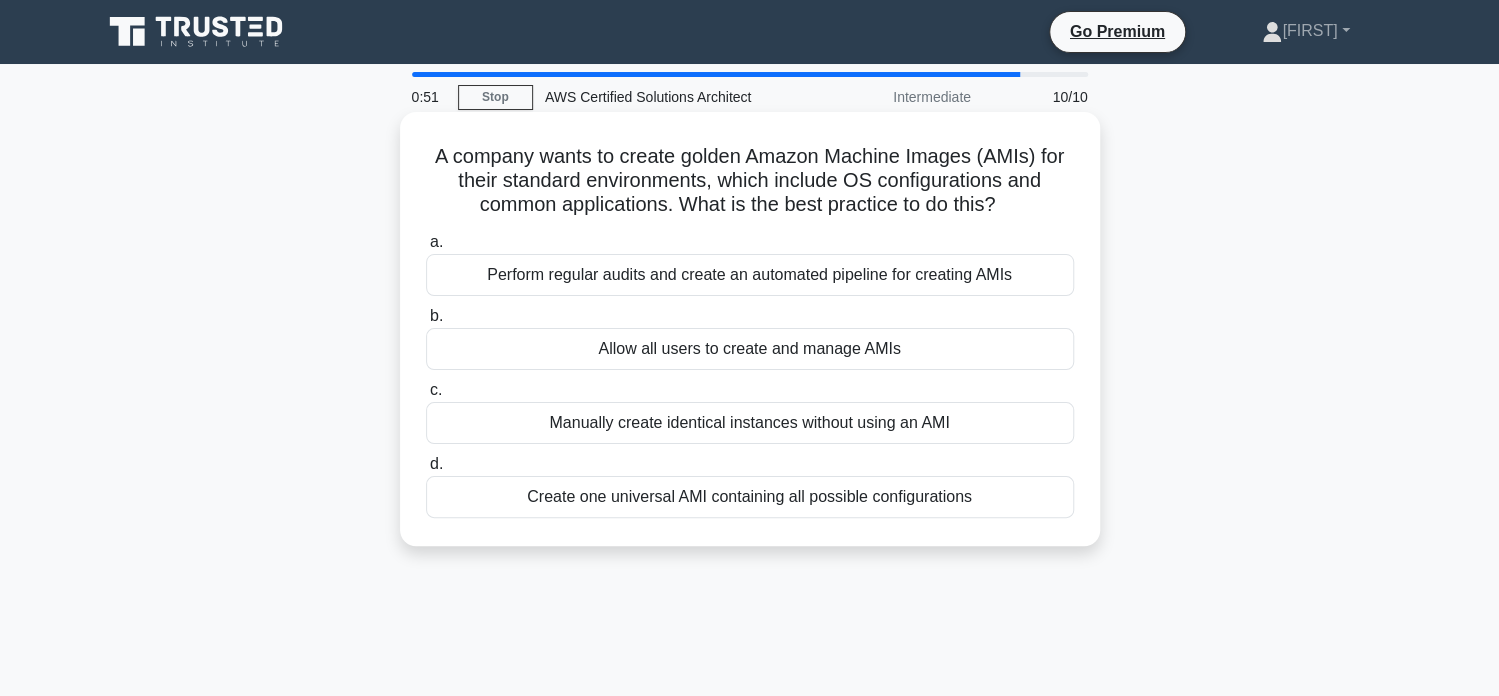 click on "Create one universal AMI containing all possible configurations" at bounding box center [750, 497] 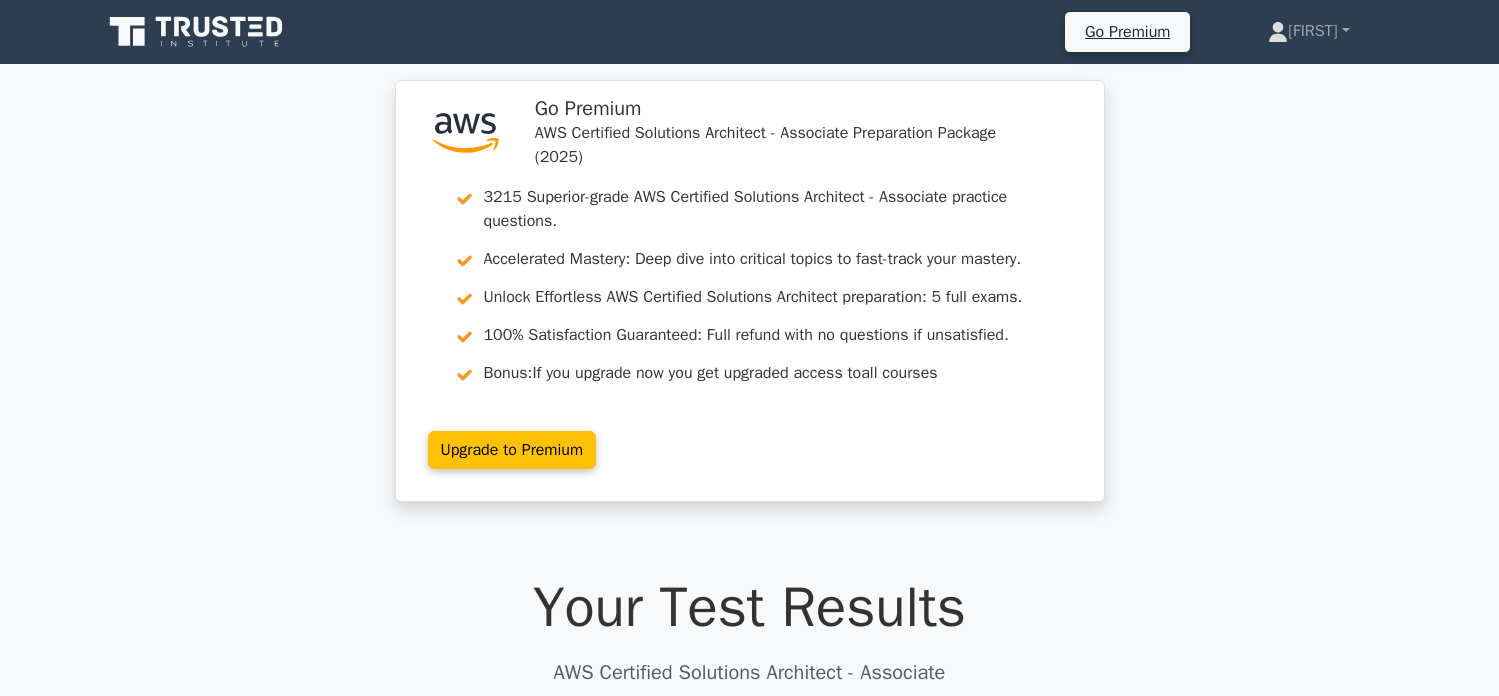 scroll, scrollTop: 0, scrollLeft: 0, axis: both 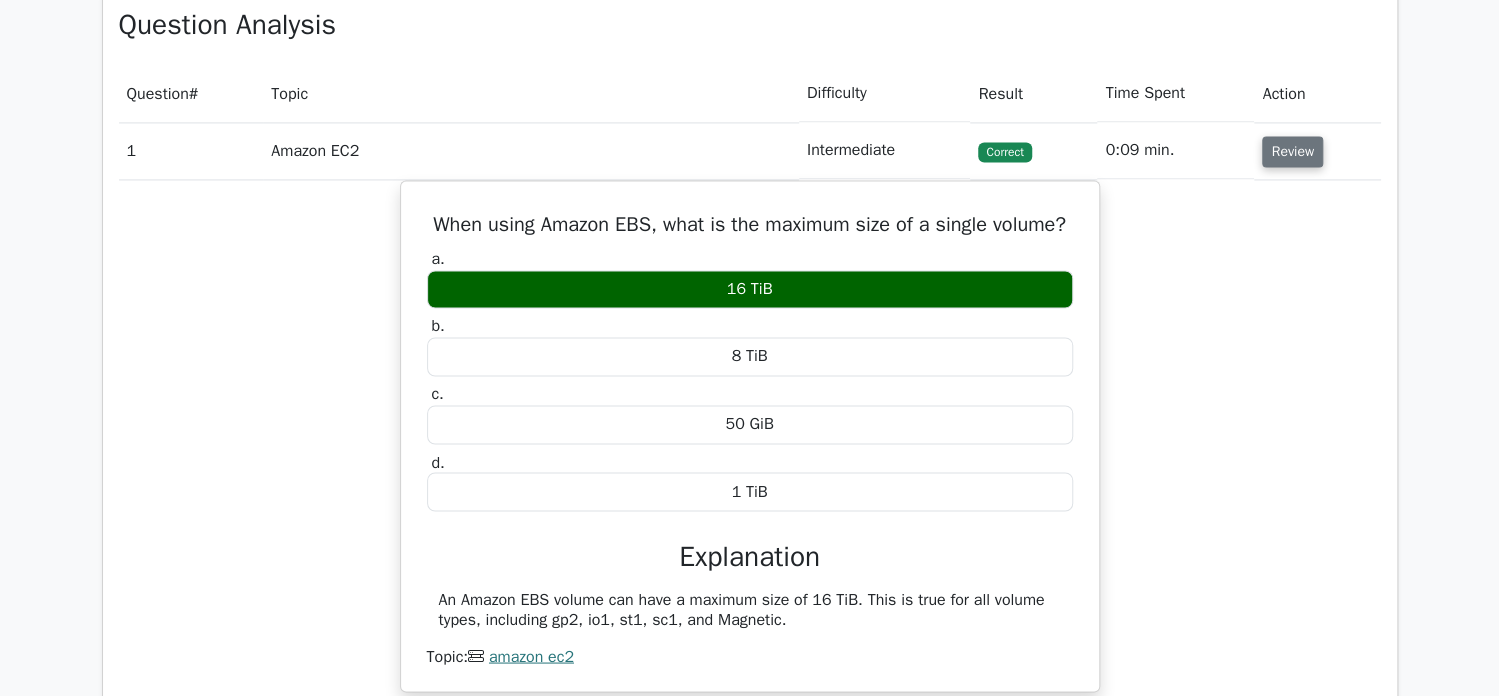 click on "Review" at bounding box center (1292, 151) 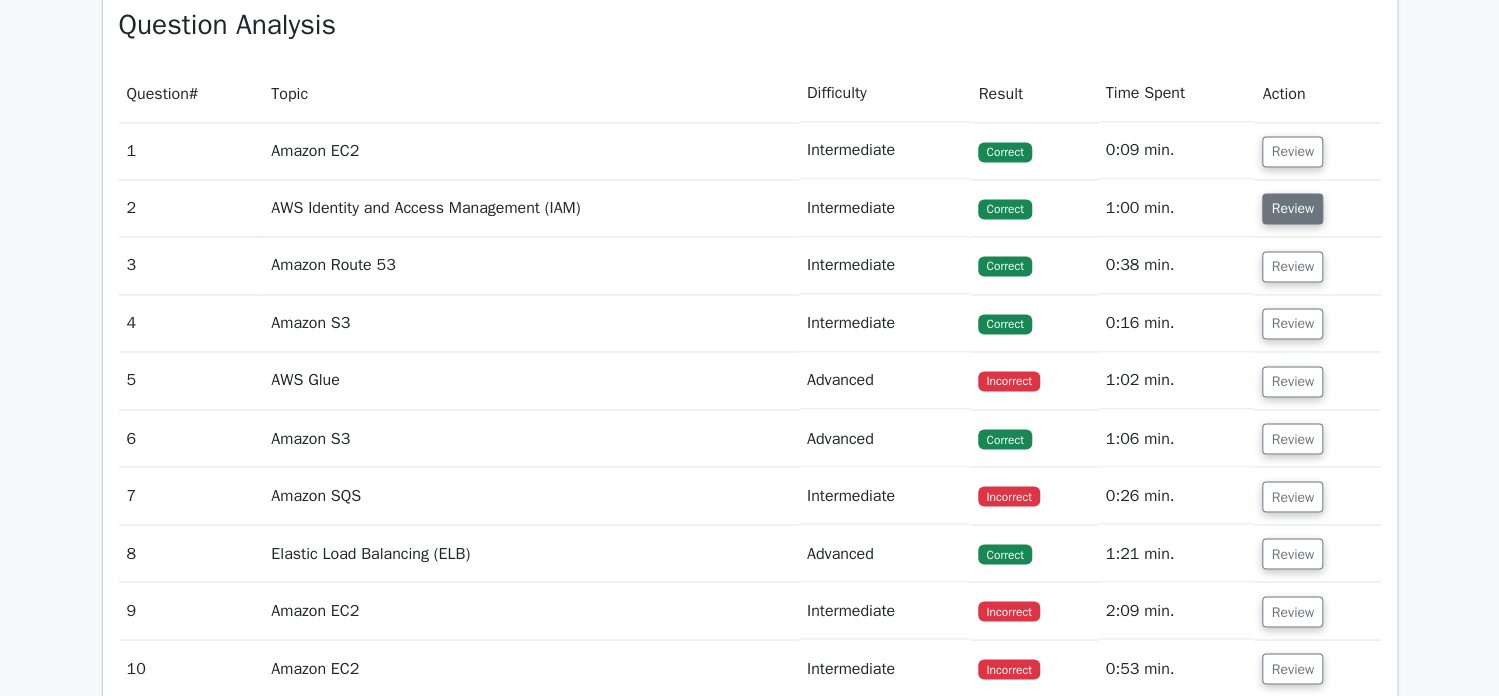 click on "Review" at bounding box center [1292, 208] 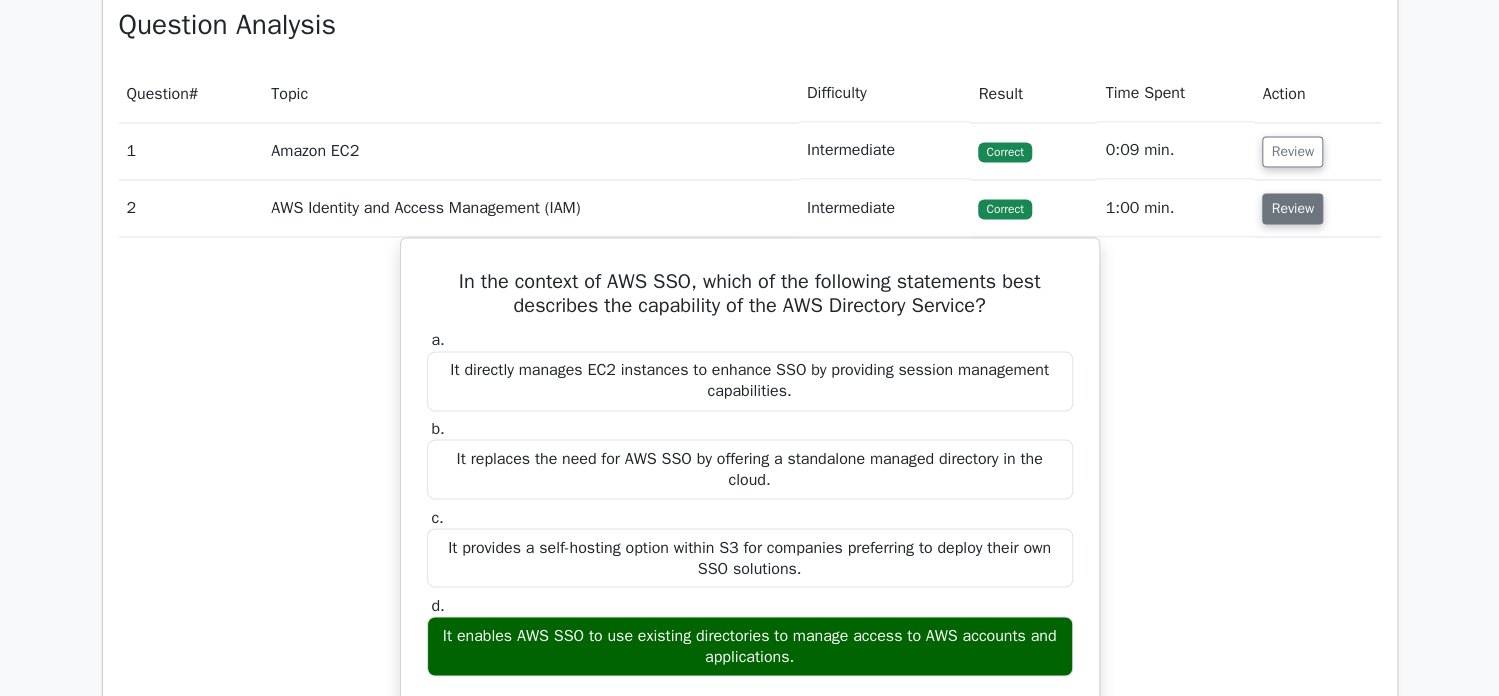 click on "Review" at bounding box center (1292, 208) 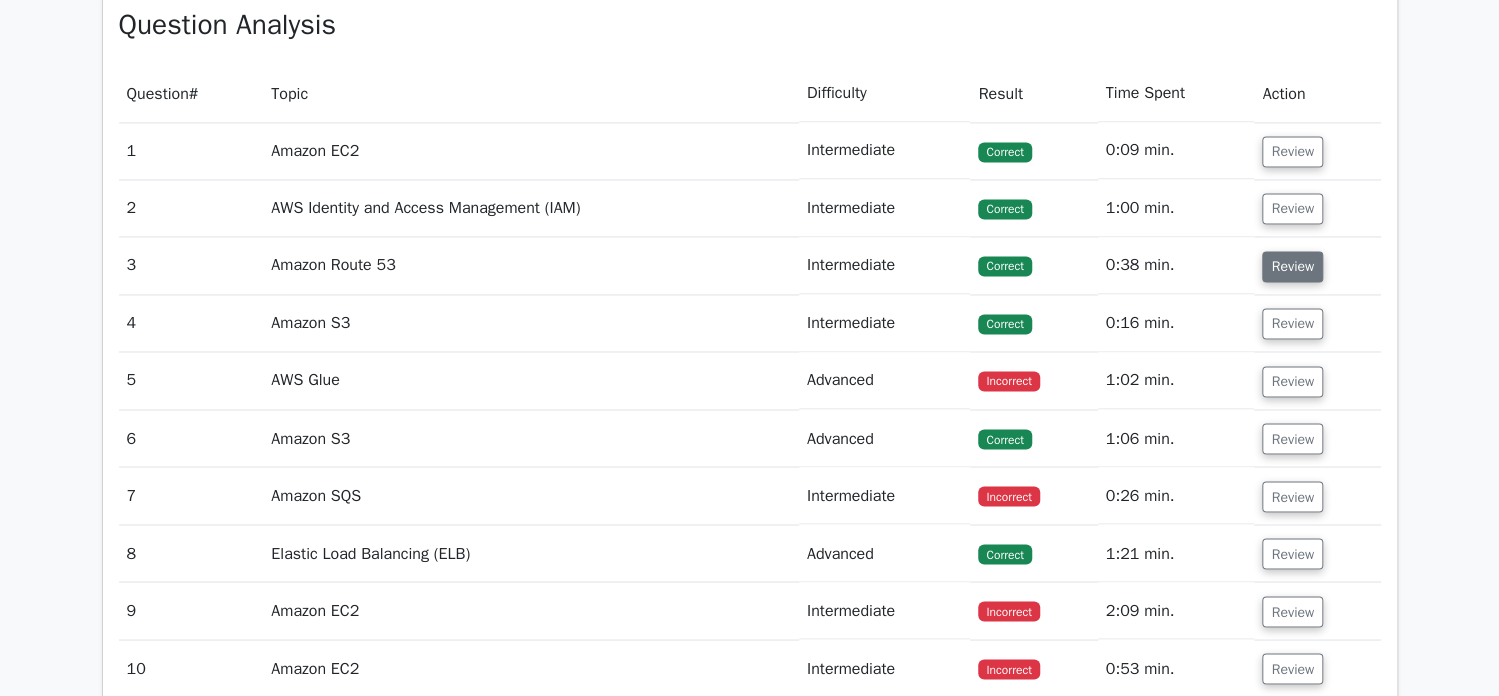 click on "Review" at bounding box center [1292, 266] 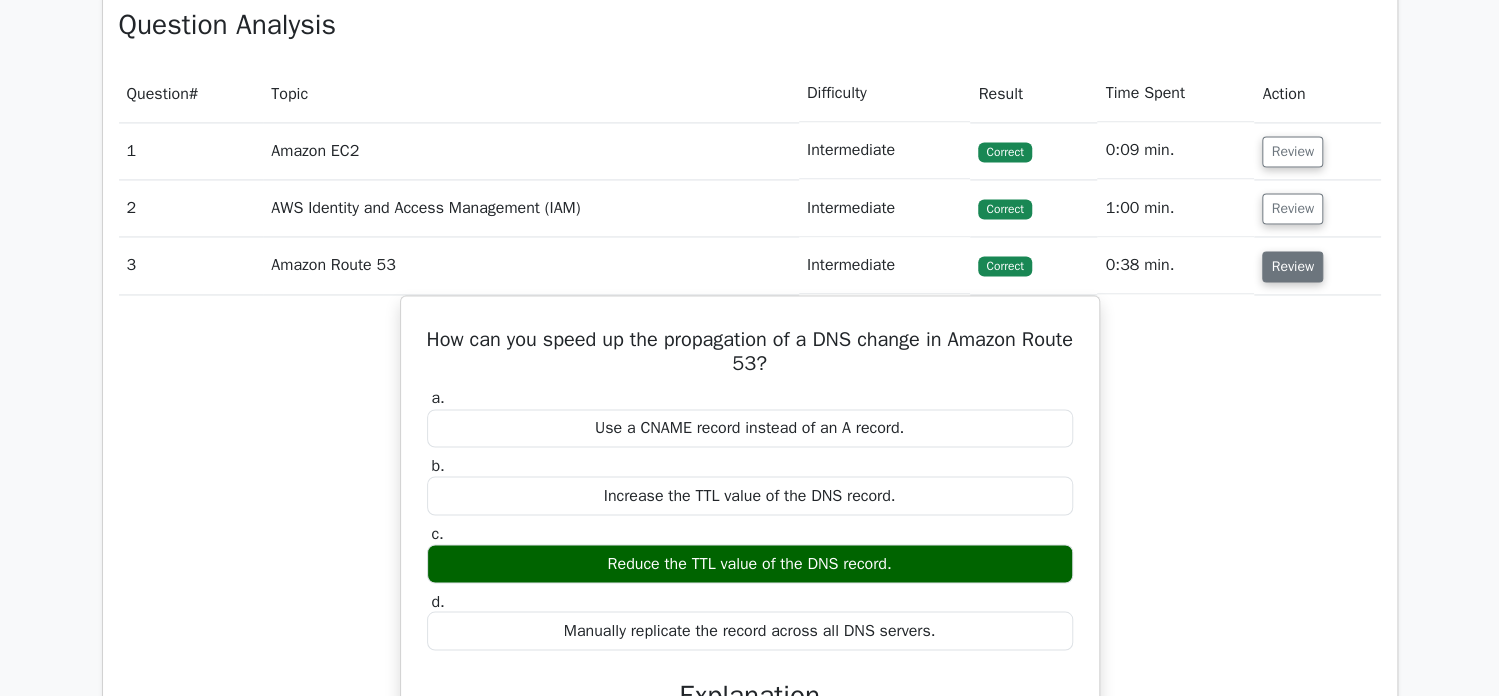 click on "Review" at bounding box center (1292, 266) 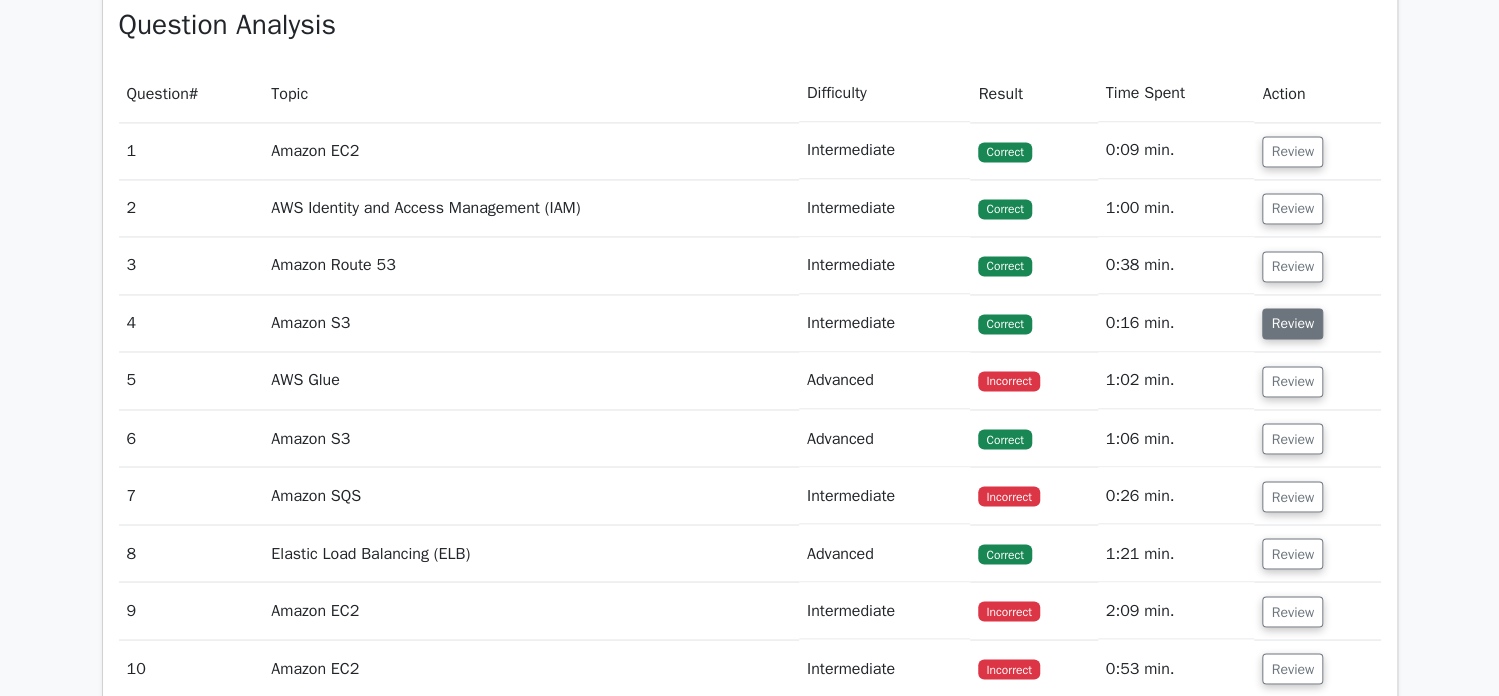 click on "Review" at bounding box center [1292, 323] 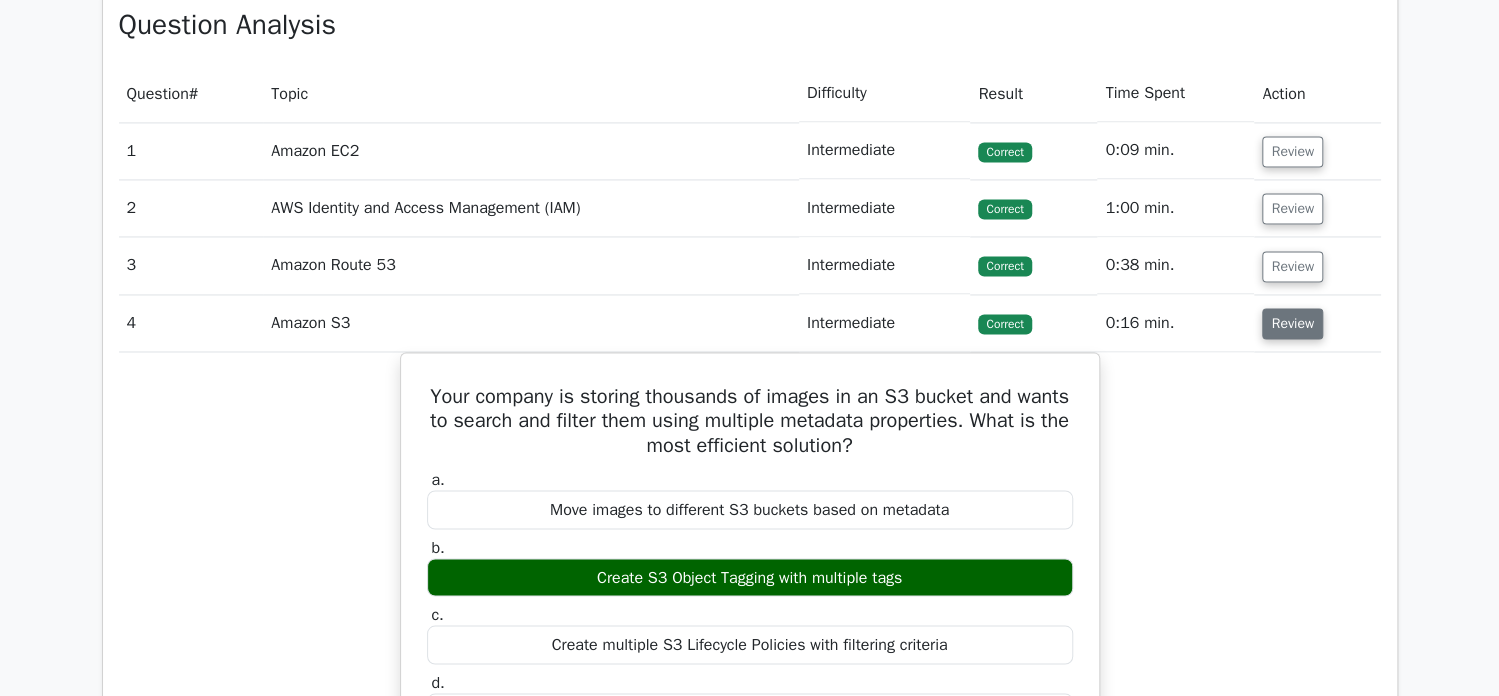 click on "Review" at bounding box center [1292, 323] 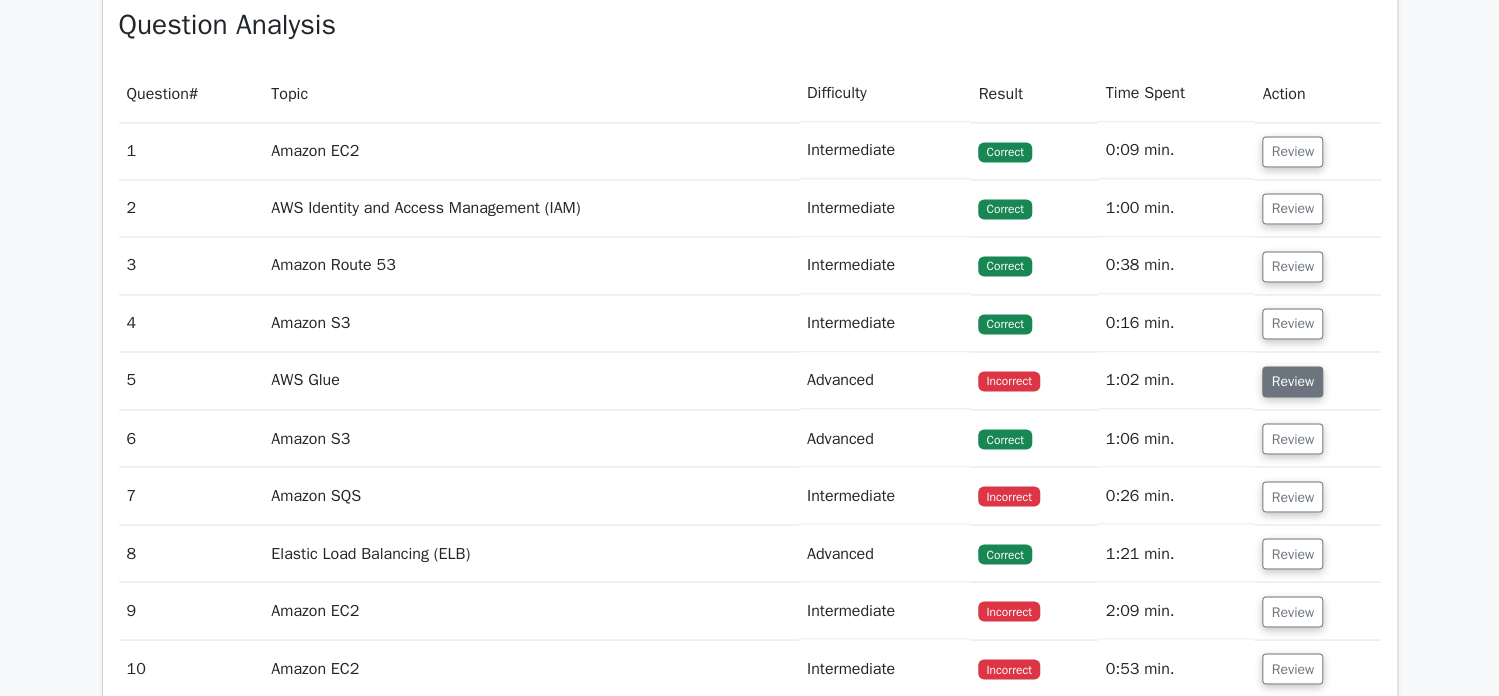 click on "Review" at bounding box center (1292, 381) 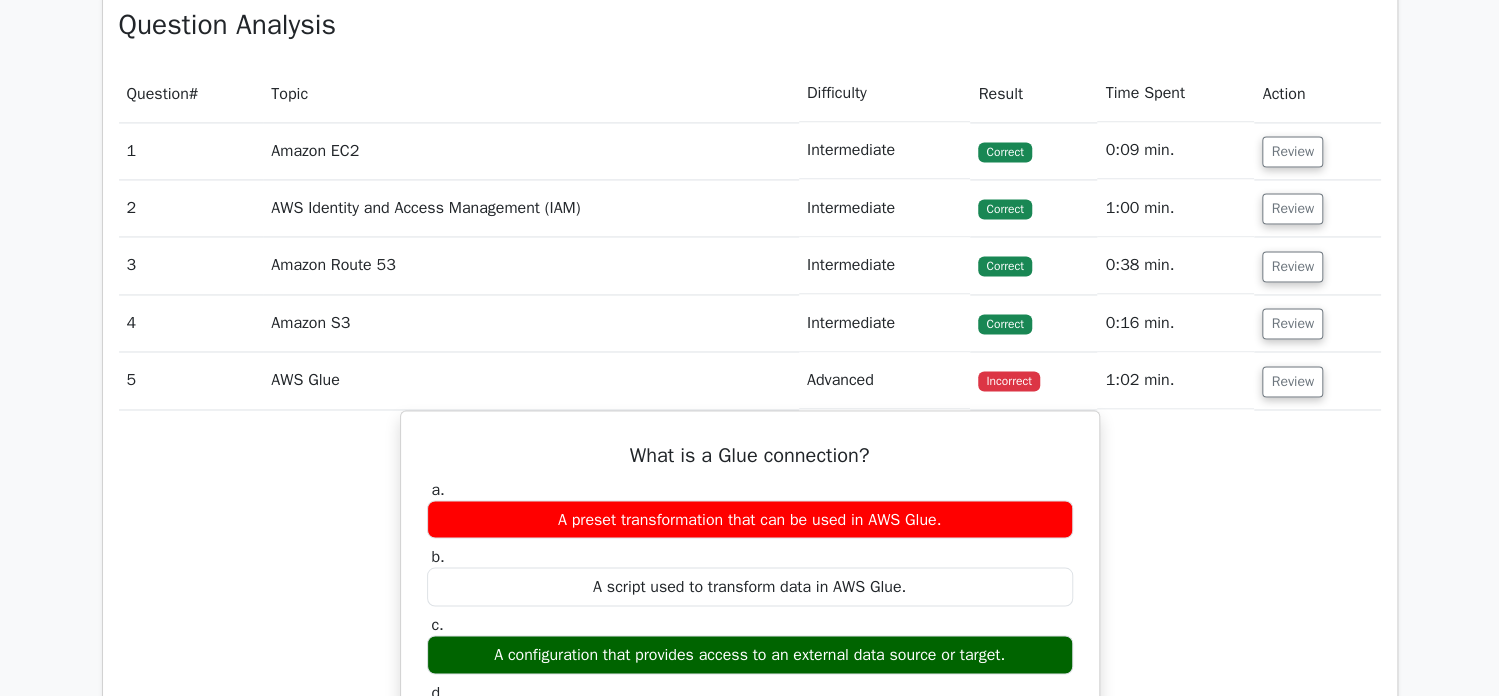 scroll, scrollTop: 1600, scrollLeft: 0, axis: vertical 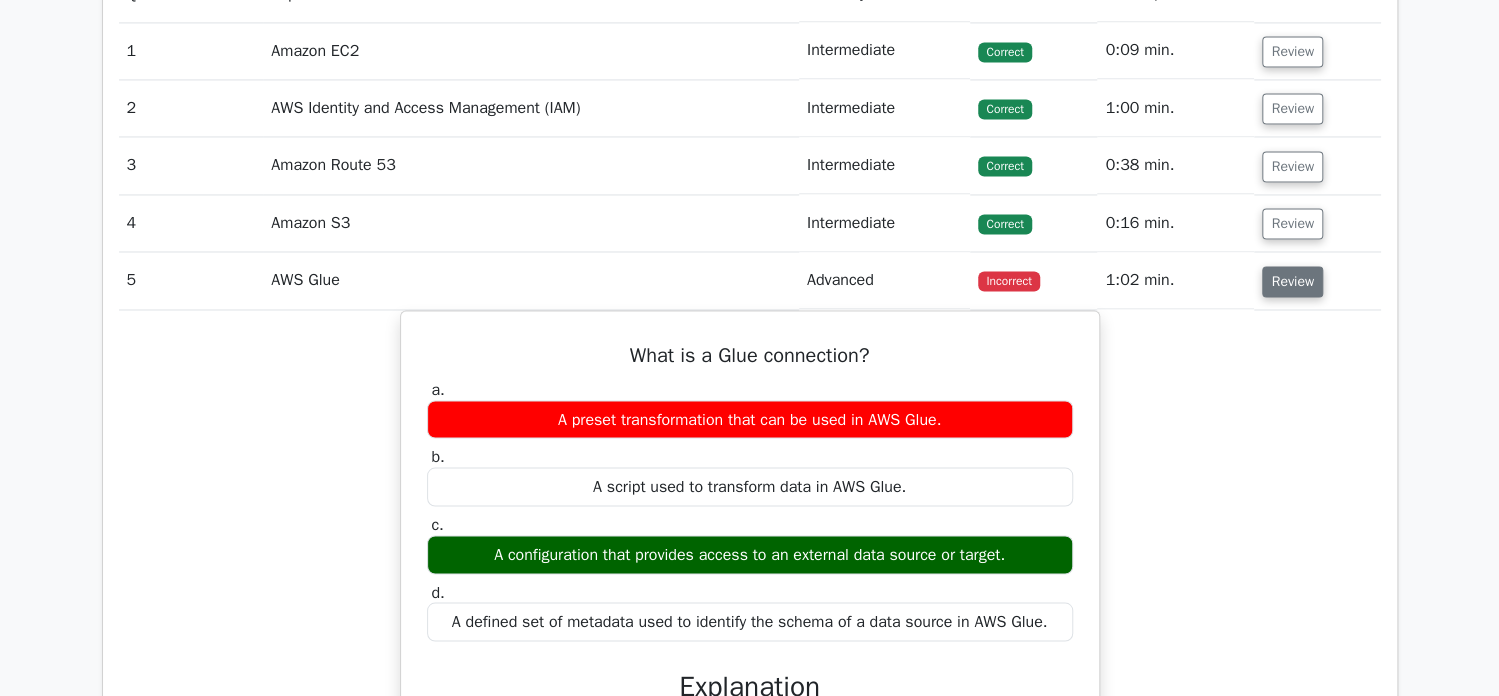 click on "Review" at bounding box center [1292, 281] 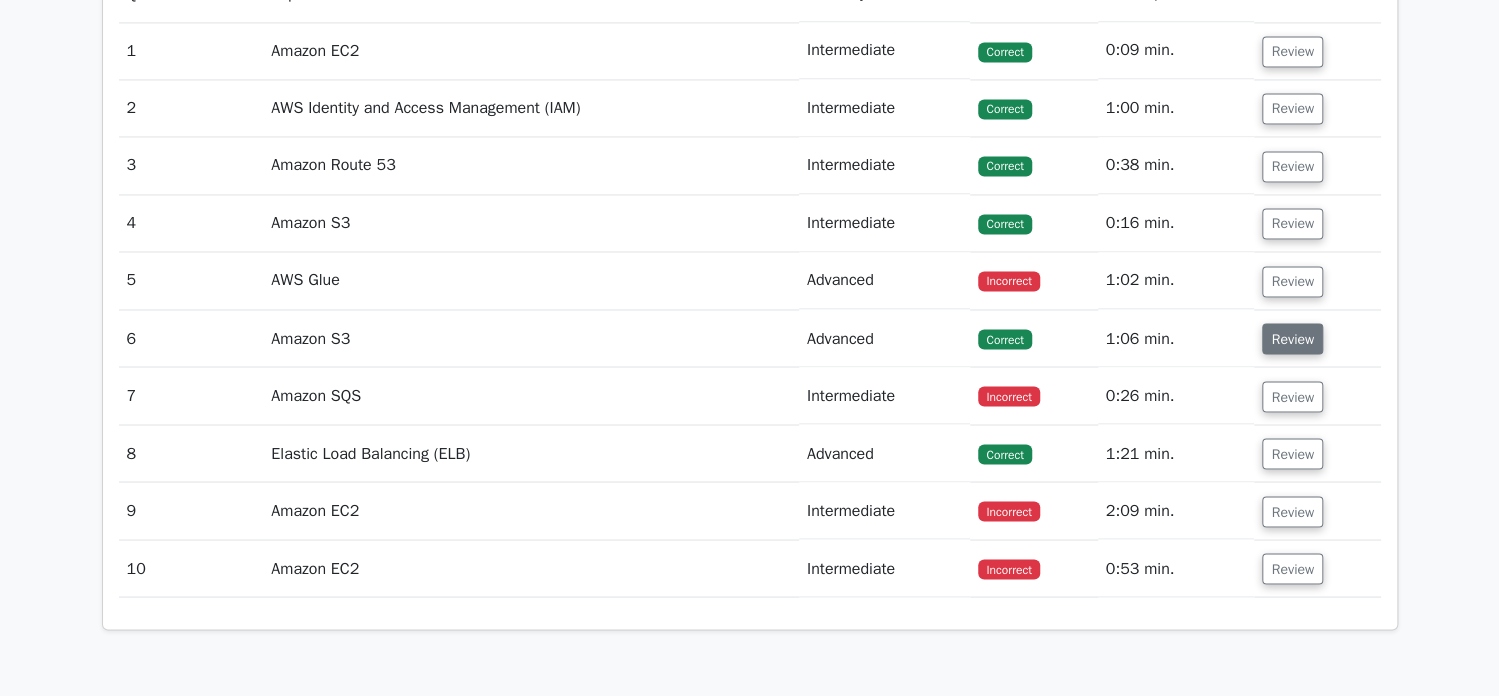 click on "Review" at bounding box center (1292, 338) 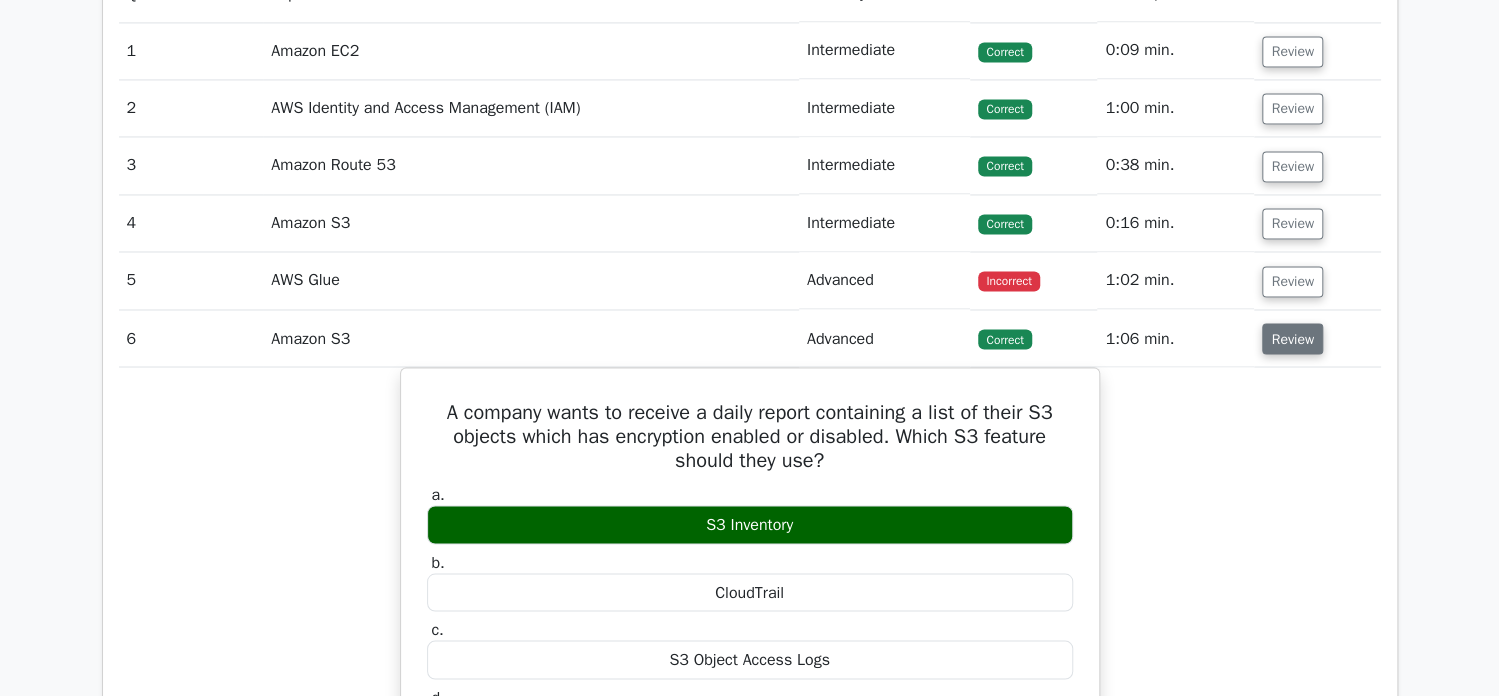 click on "Review" at bounding box center [1292, 338] 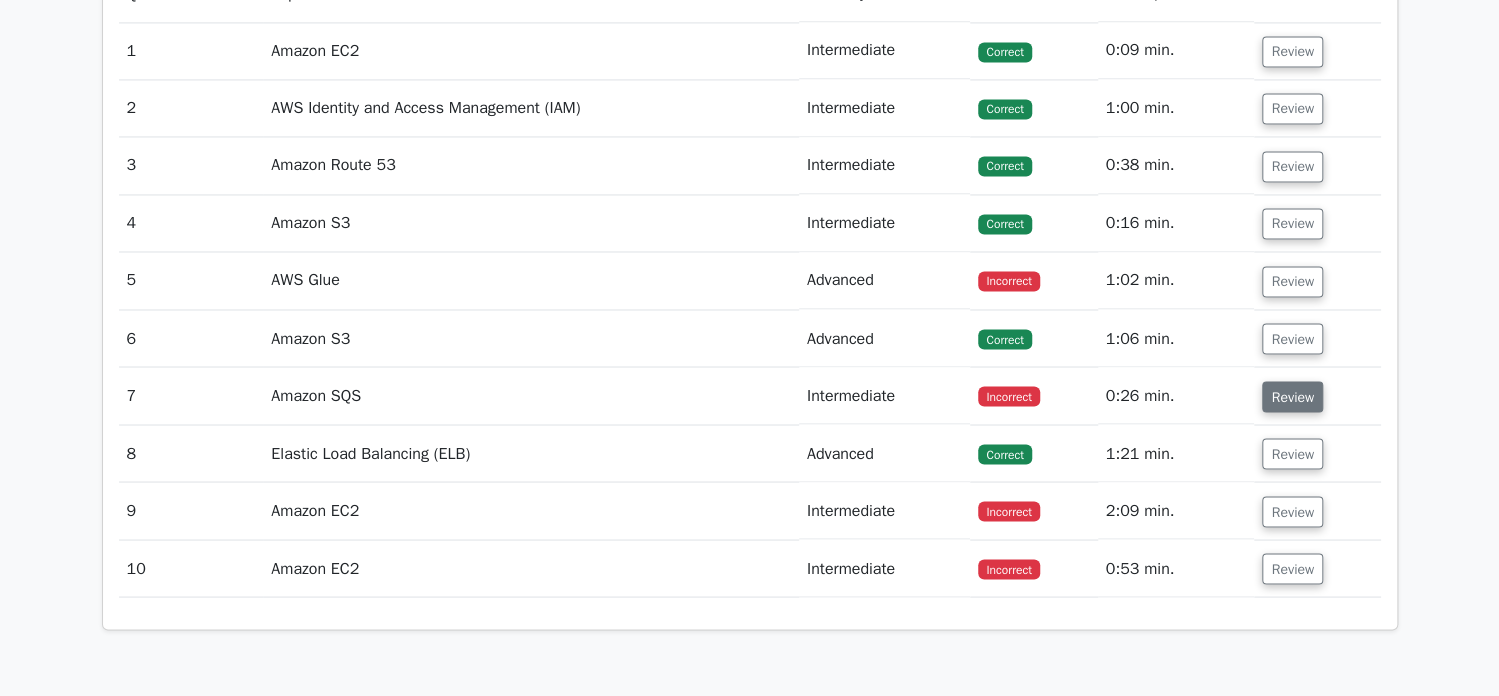 click on "Review" at bounding box center [1292, 396] 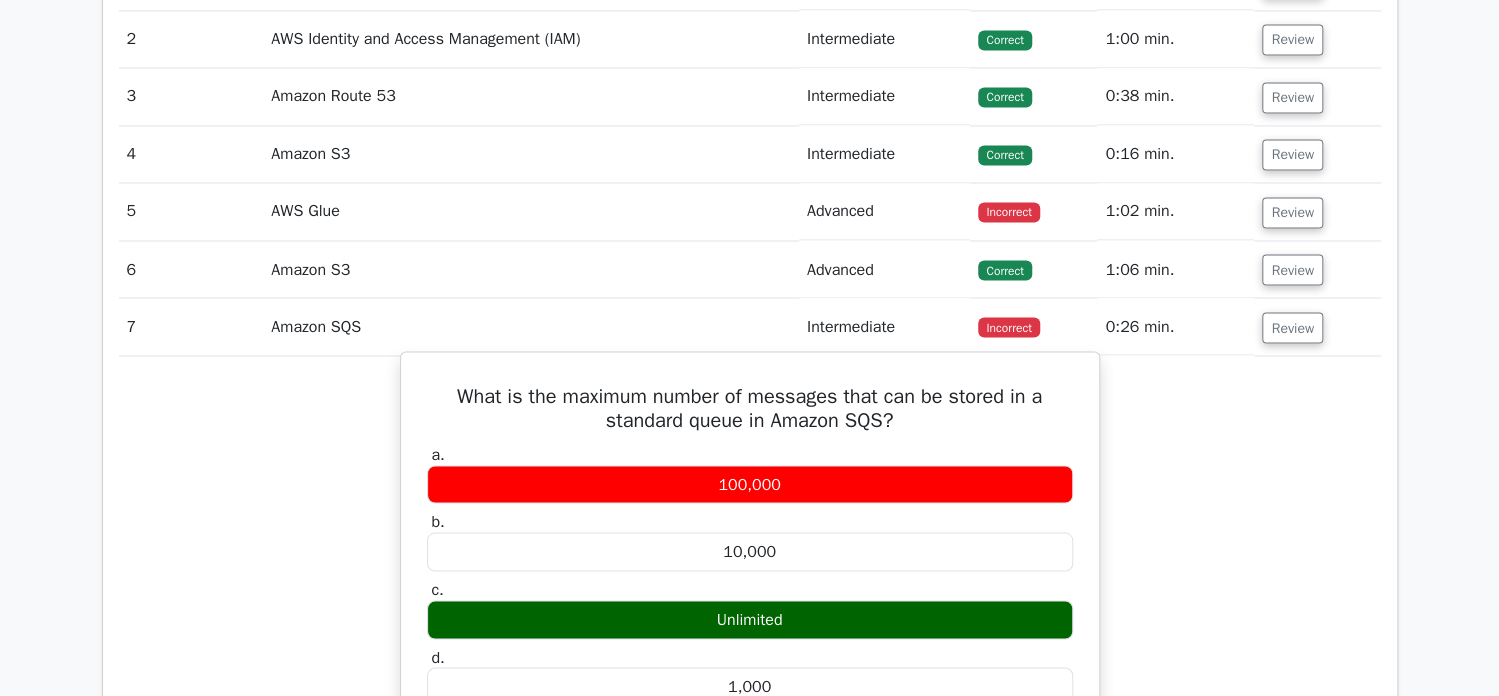 scroll, scrollTop: 1699, scrollLeft: 0, axis: vertical 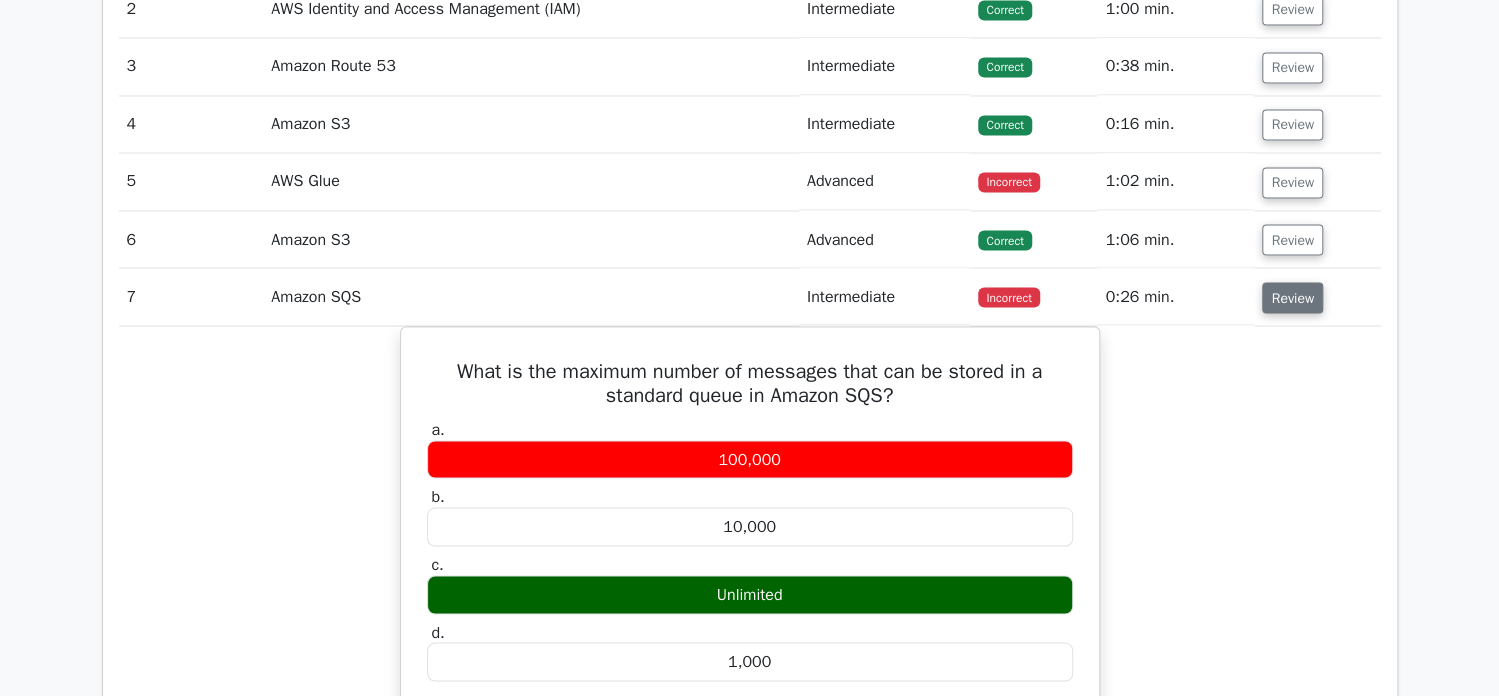 click on "Review" at bounding box center [1292, 297] 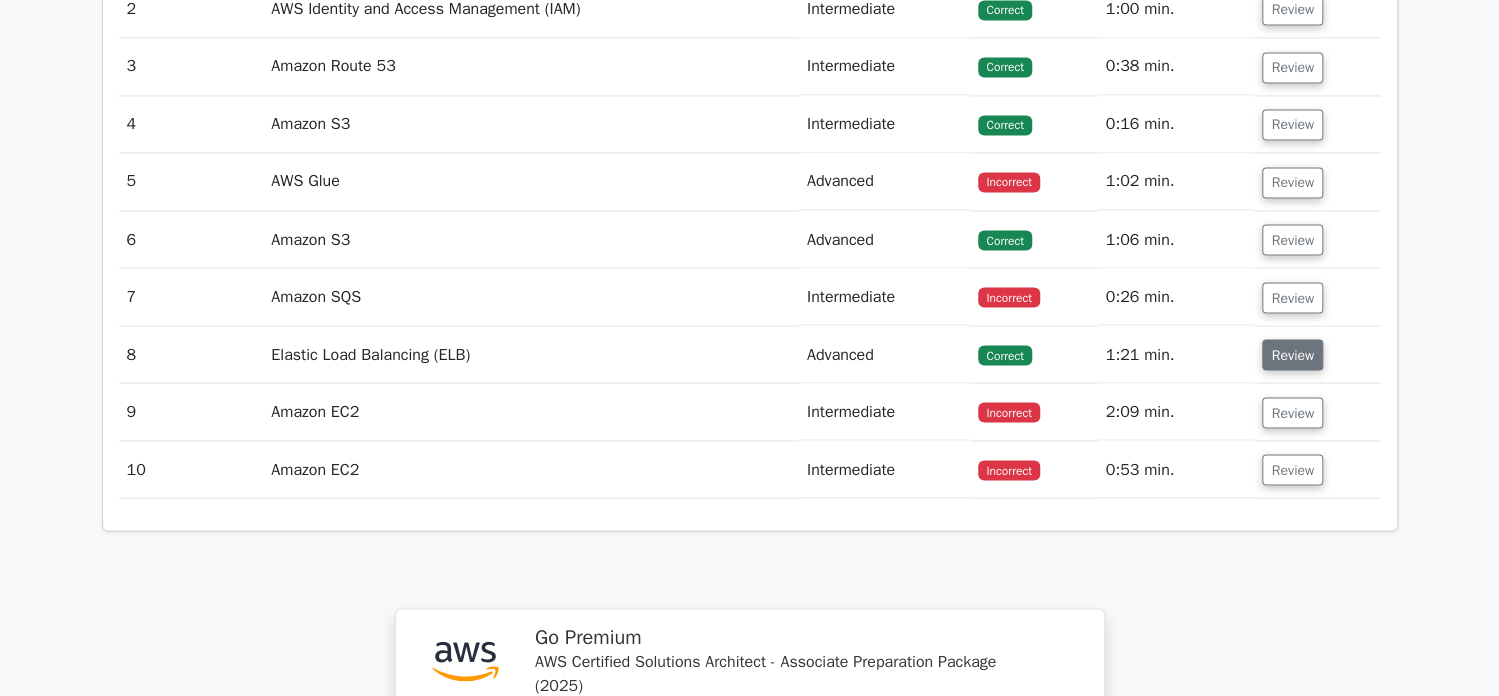 click on "Review" at bounding box center [1292, 354] 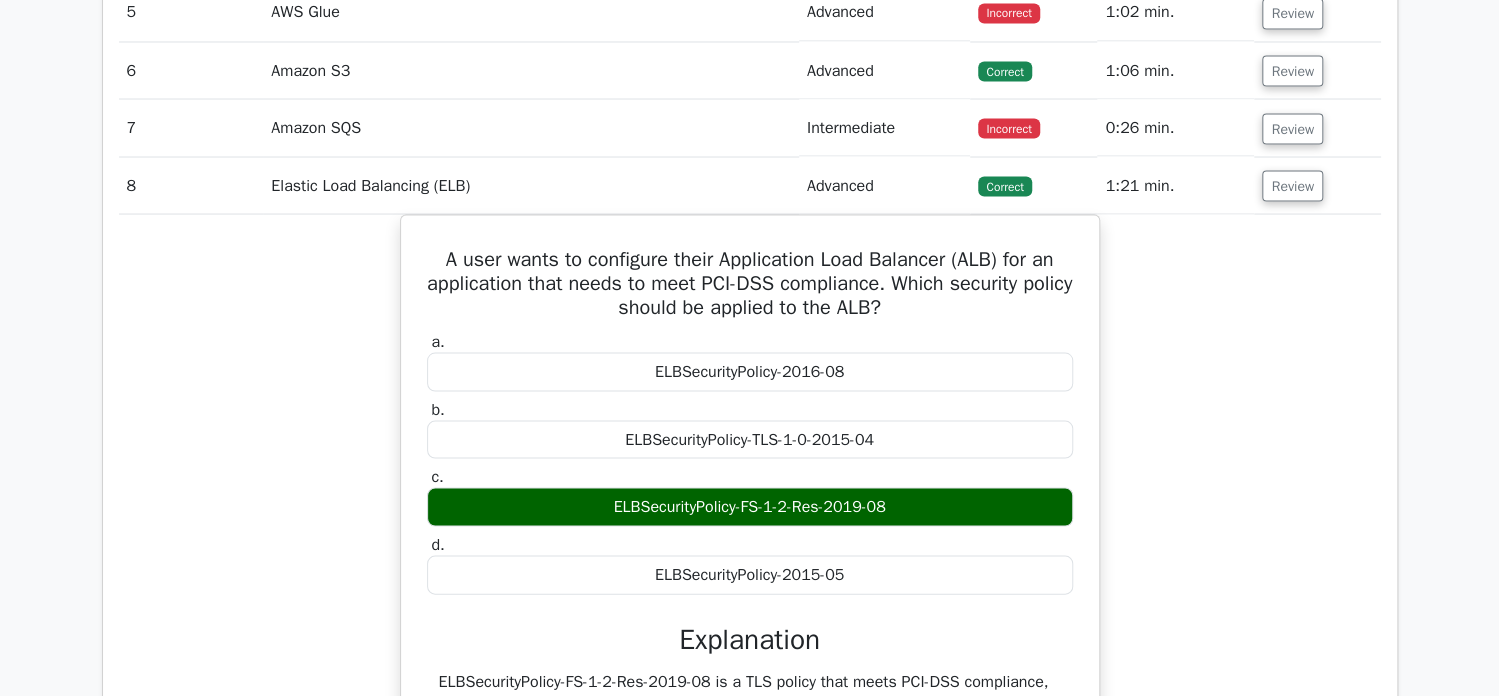 scroll, scrollTop: 1800, scrollLeft: 0, axis: vertical 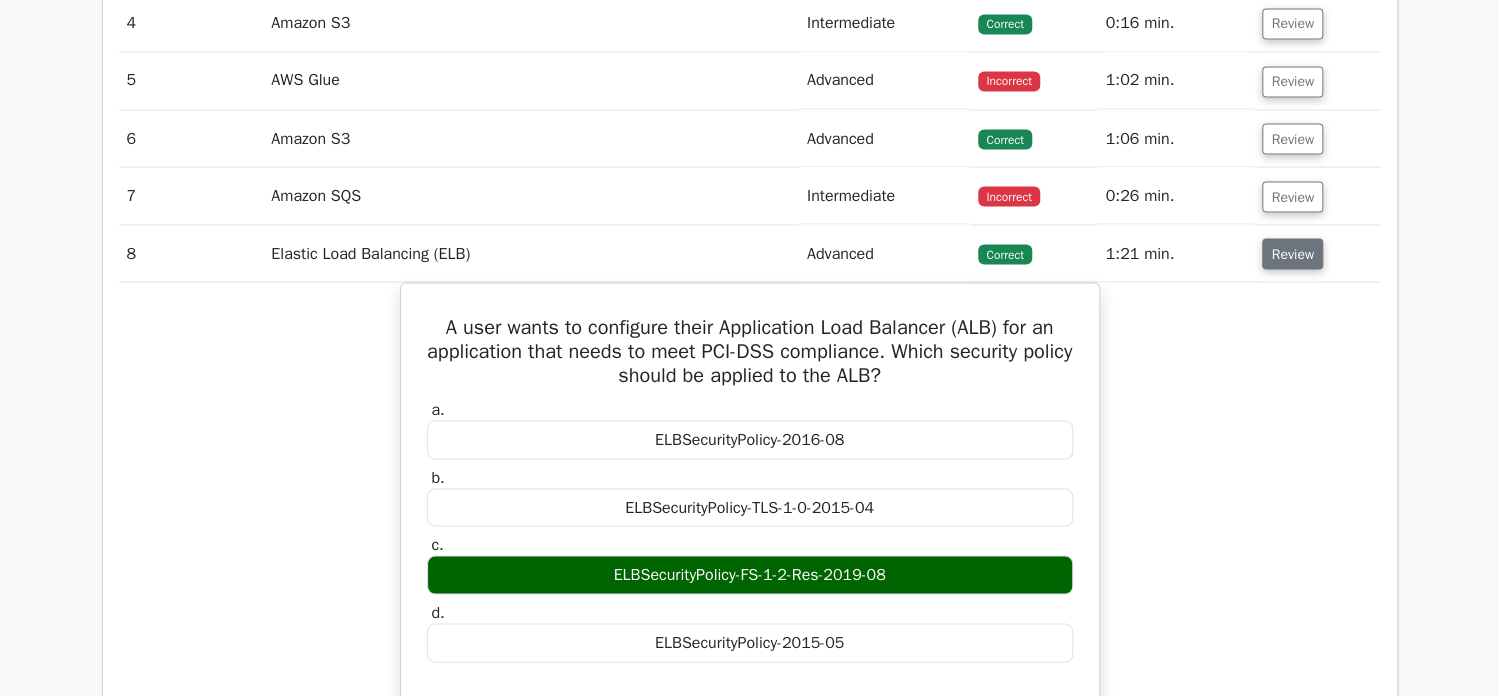 click on "Review" at bounding box center [1292, 253] 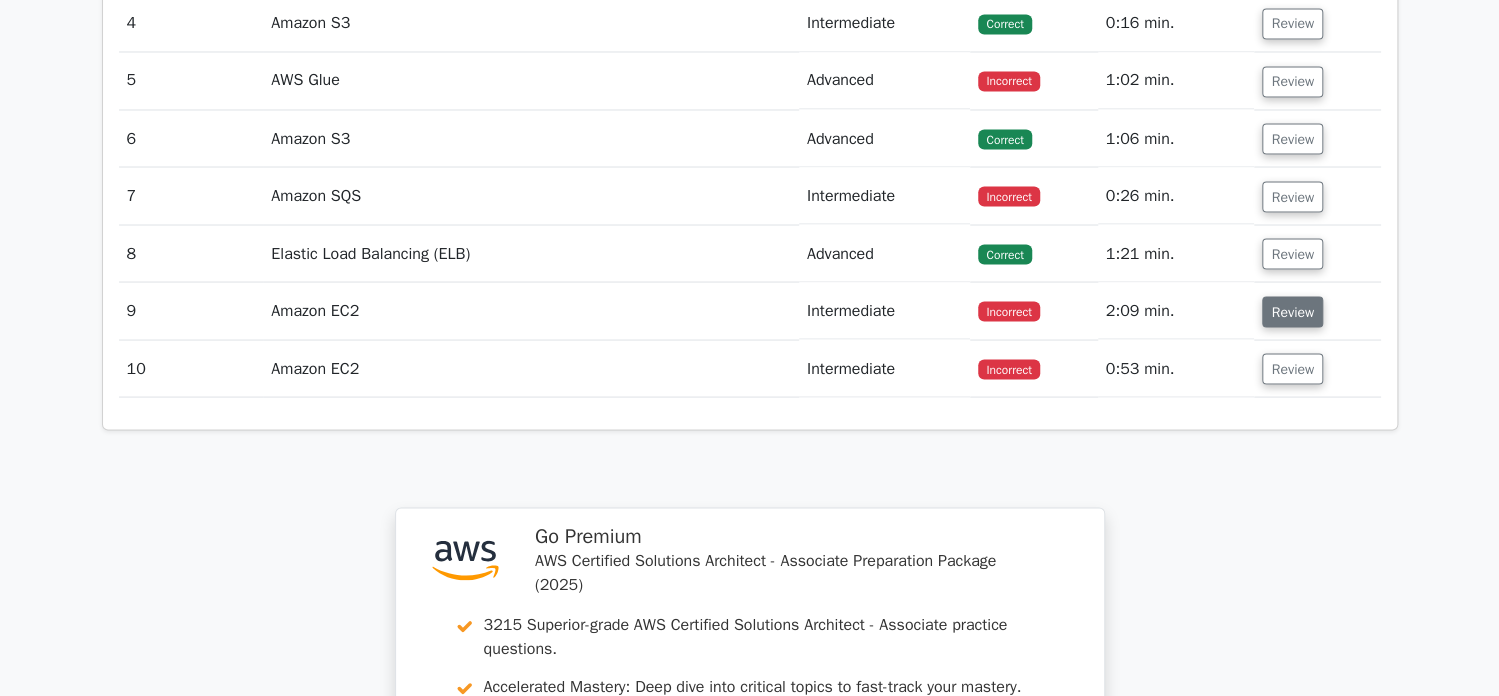 click on "Review" at bounding box center [1292, 311] 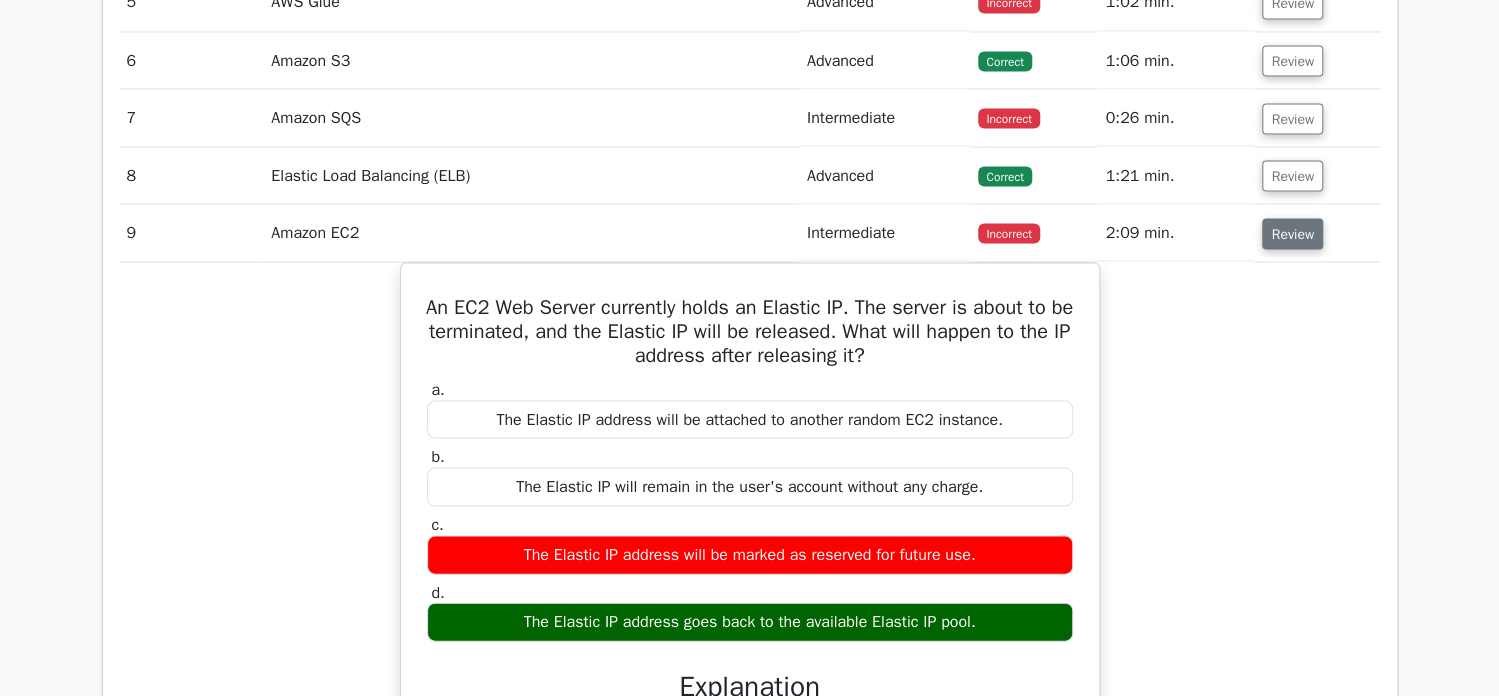 scroll, scrollTop: 1999, scrollLeft: 0, axis: vertical 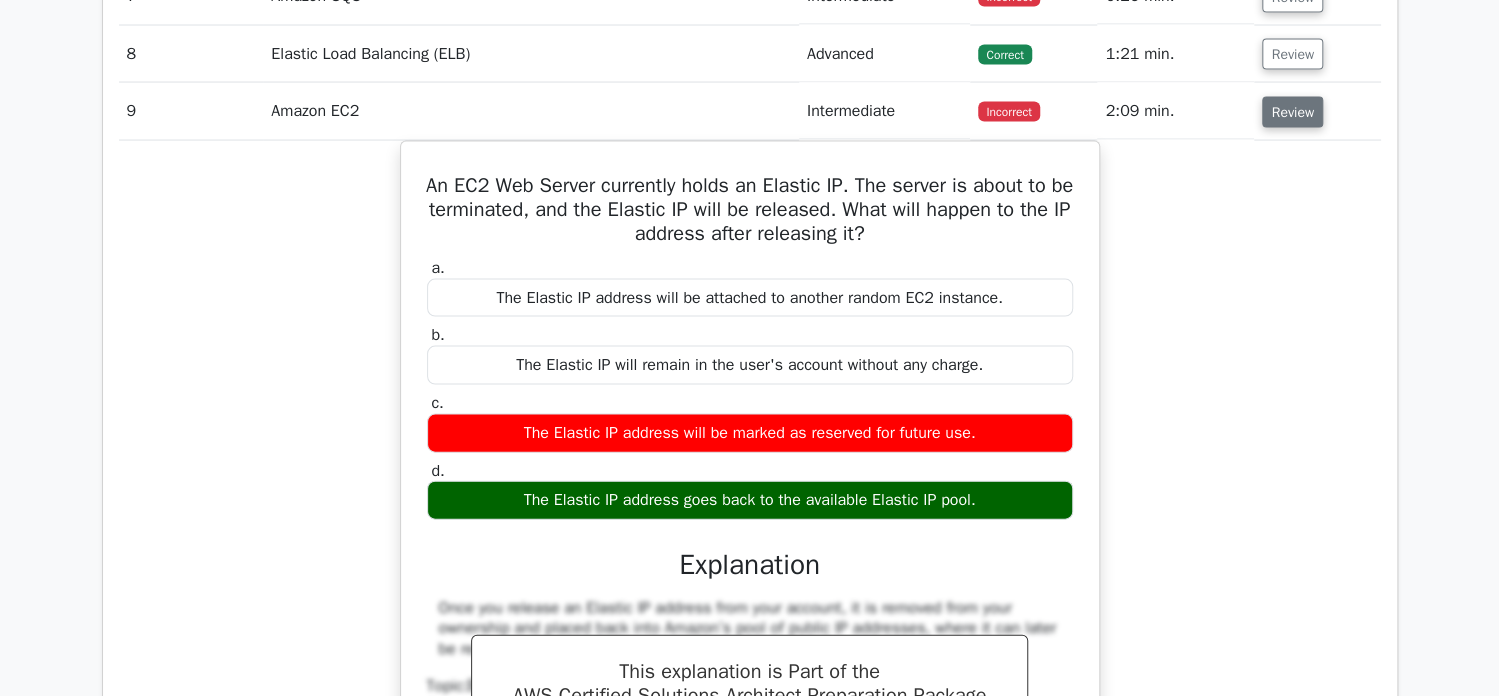 click on "Review" at bounding box center (1292, 112) 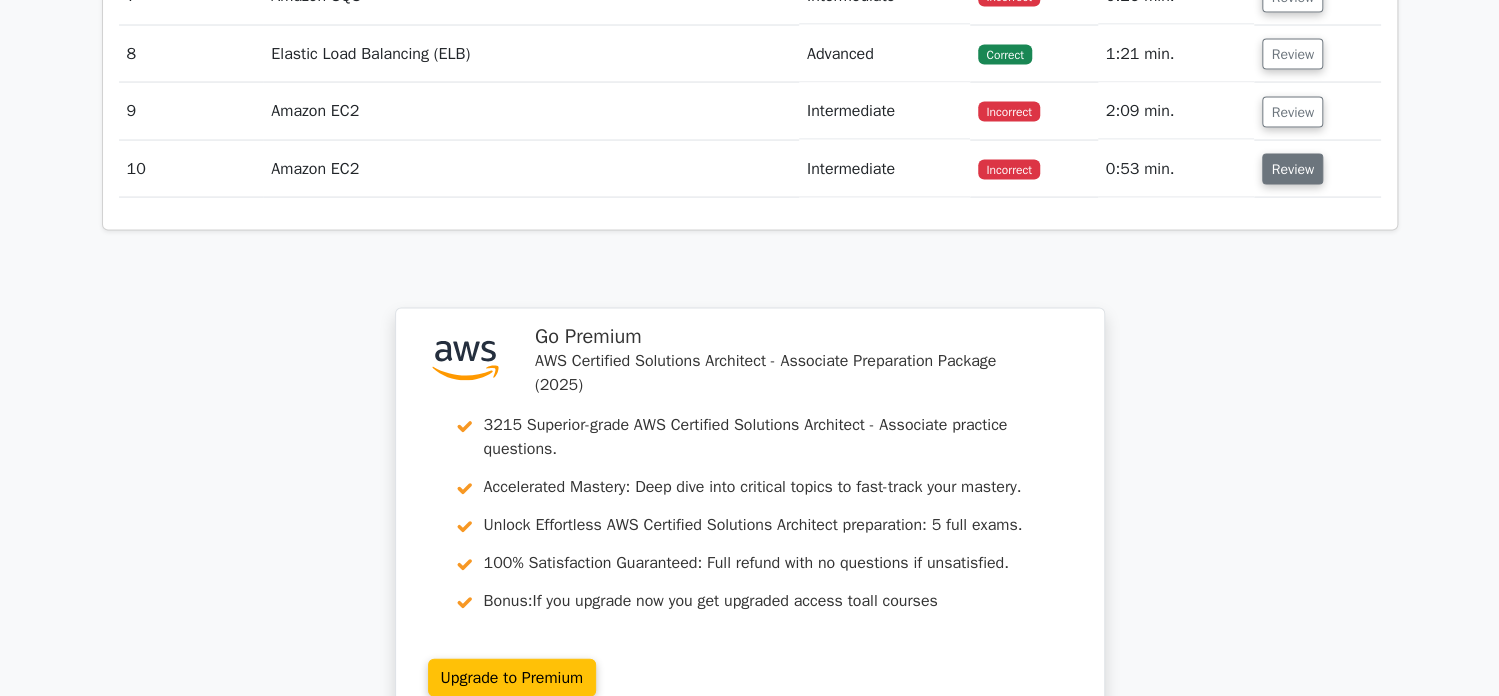 click on "Review" at bounding box center [1292, 169] 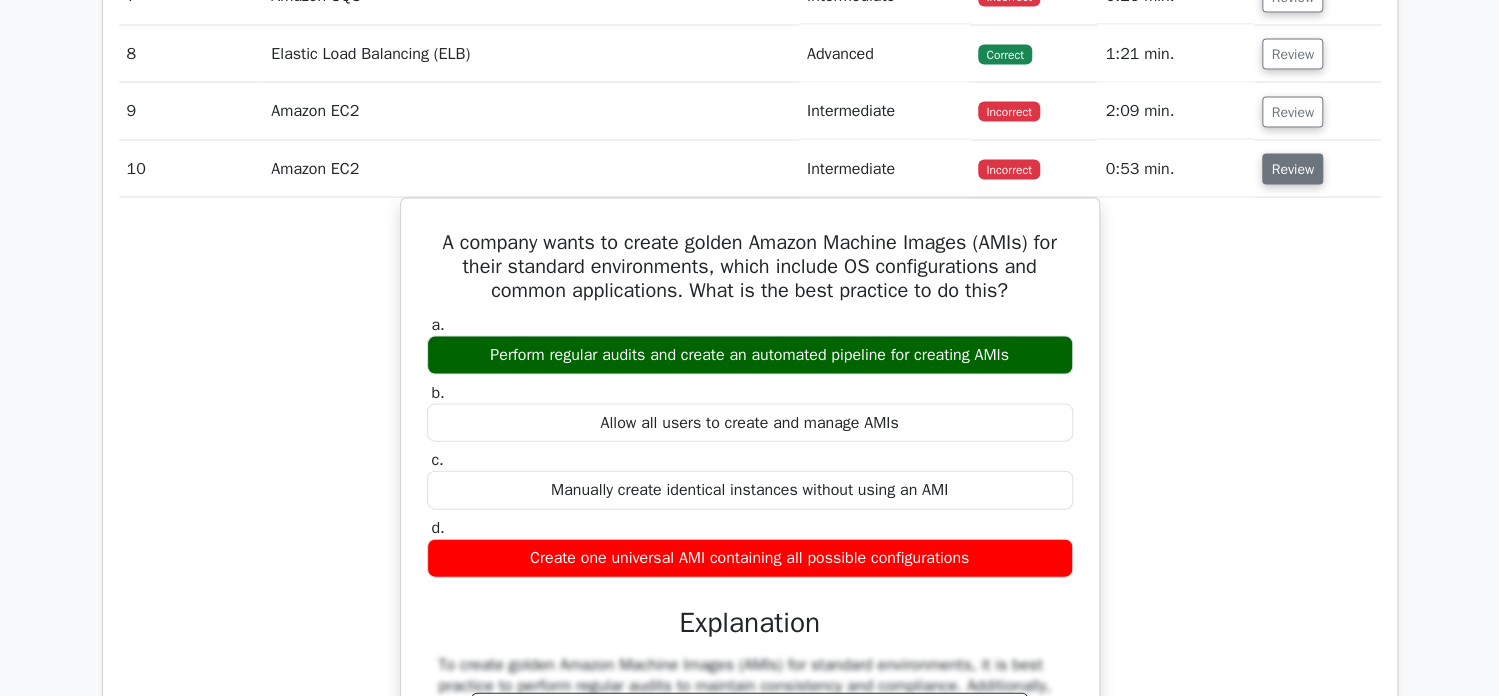 click on "Review" at bounding box center [1292, 169] 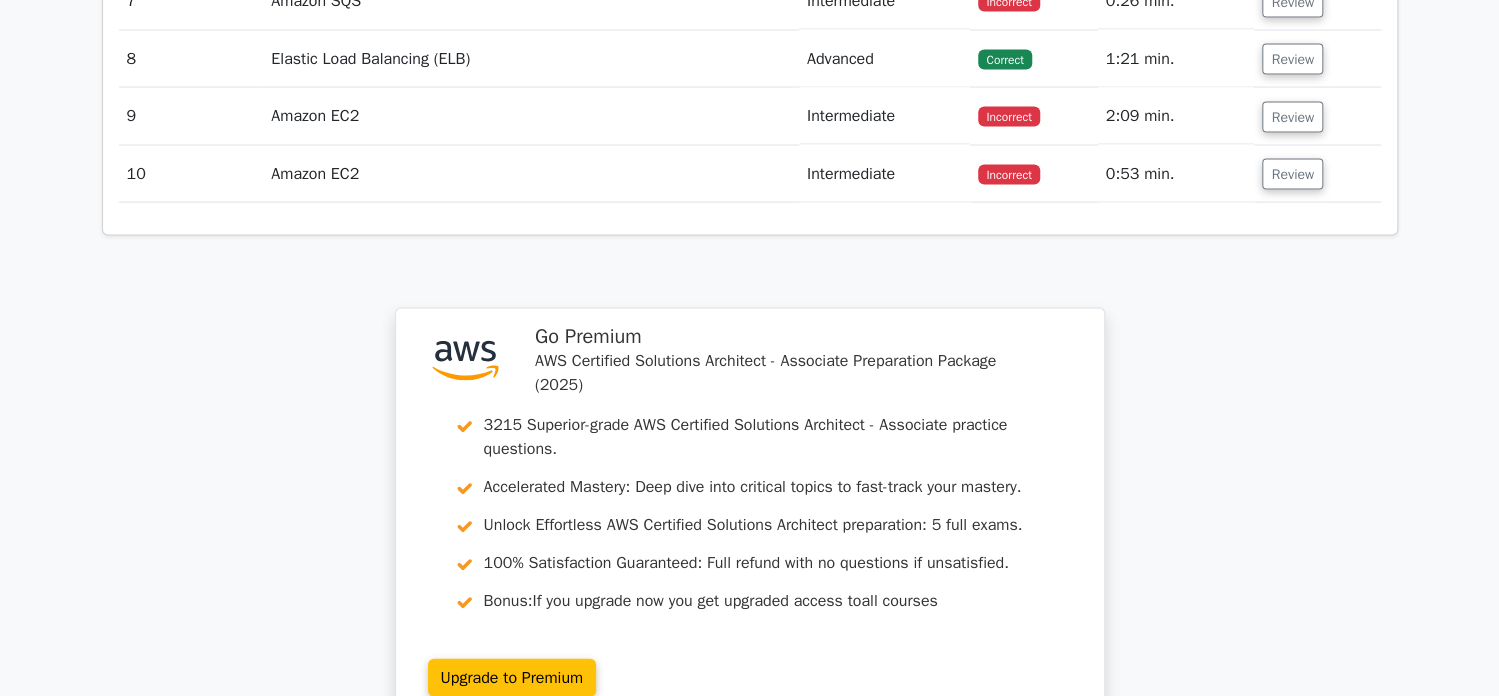 scroll, scrollTop: 2400, scrollLeft: 0, axis: vertical 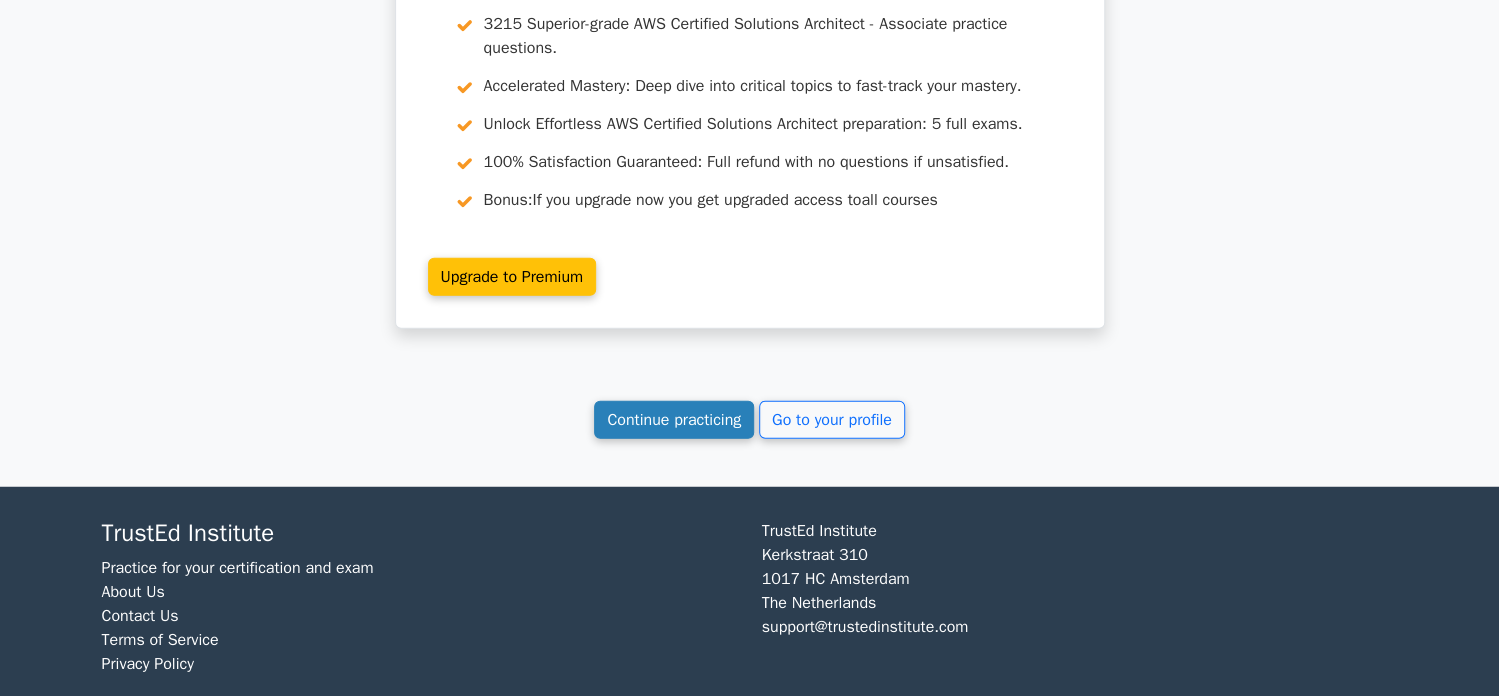 click on "Continue practicing" at bounding box center (674, 420) 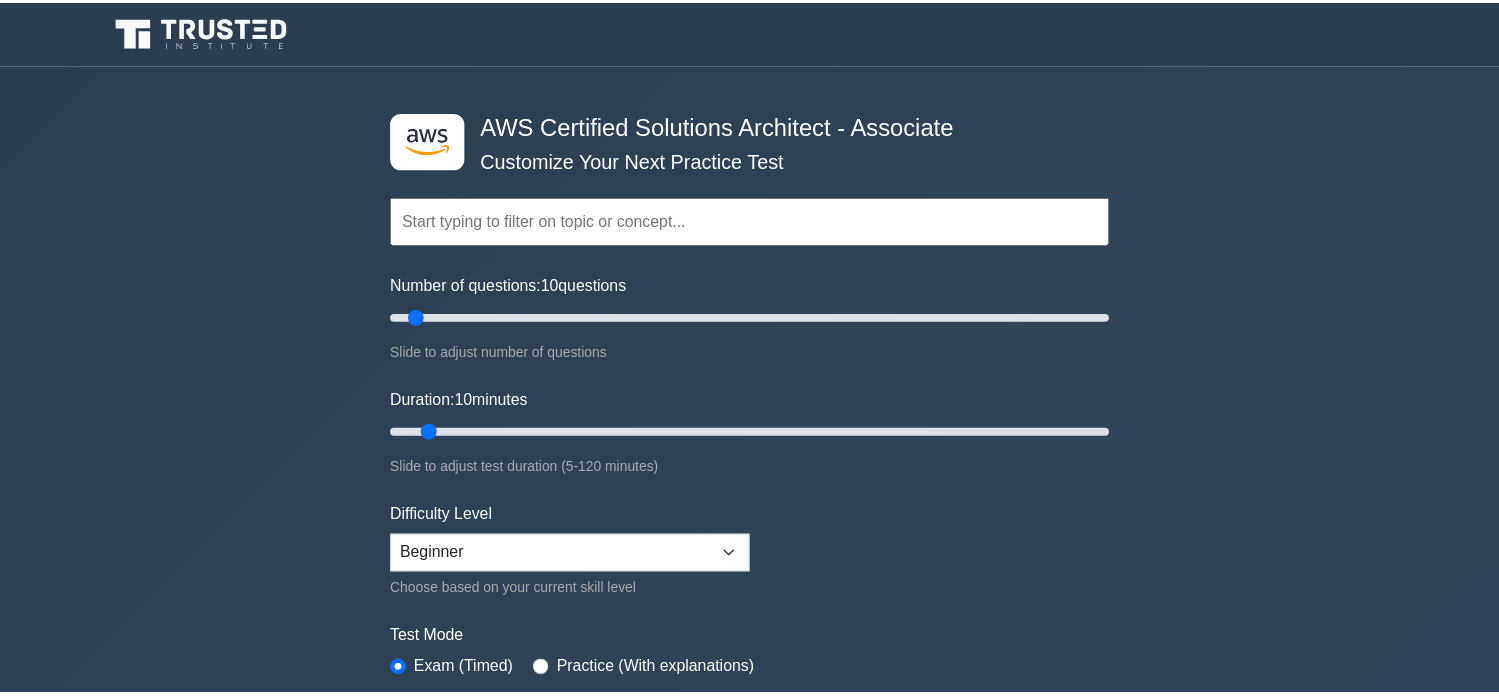 scroll, scrollTop: 0, scrollLeft: 0, axis: both 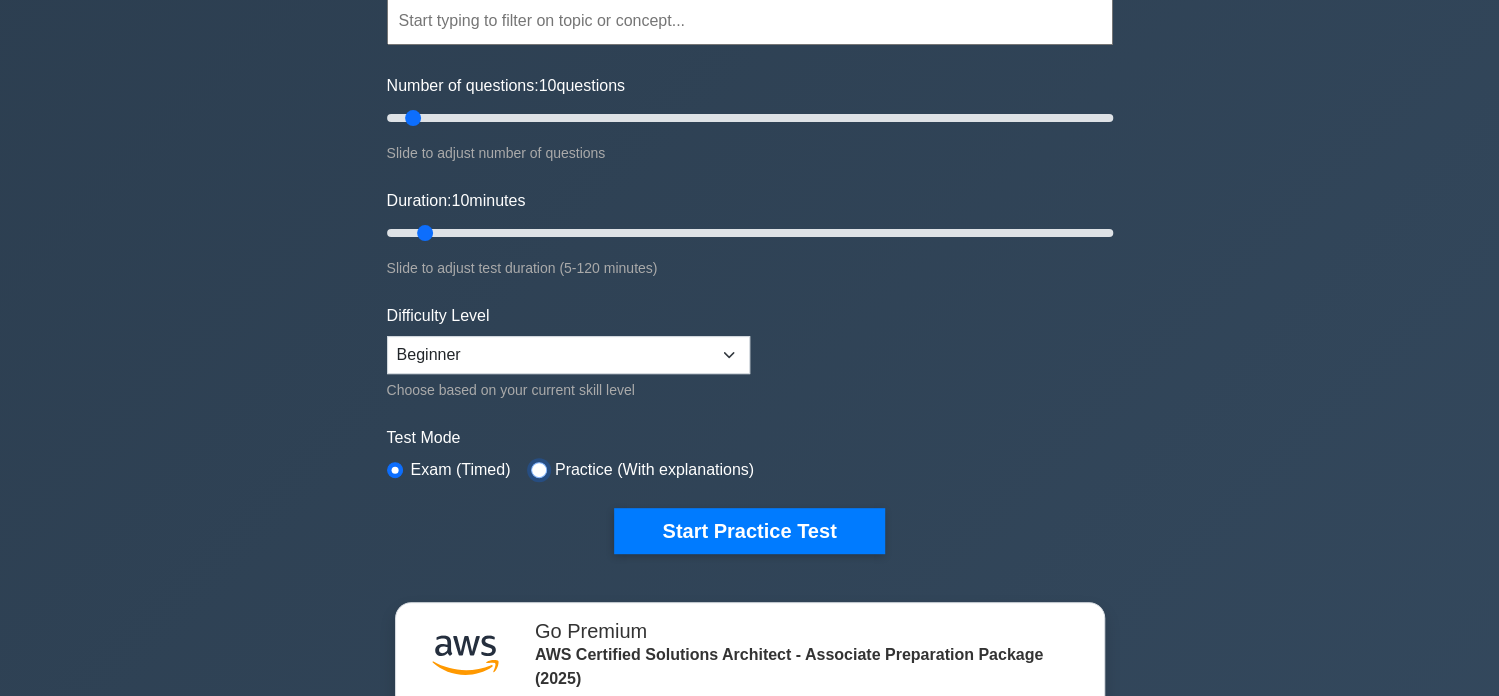 click at bounding box center (539, 470) 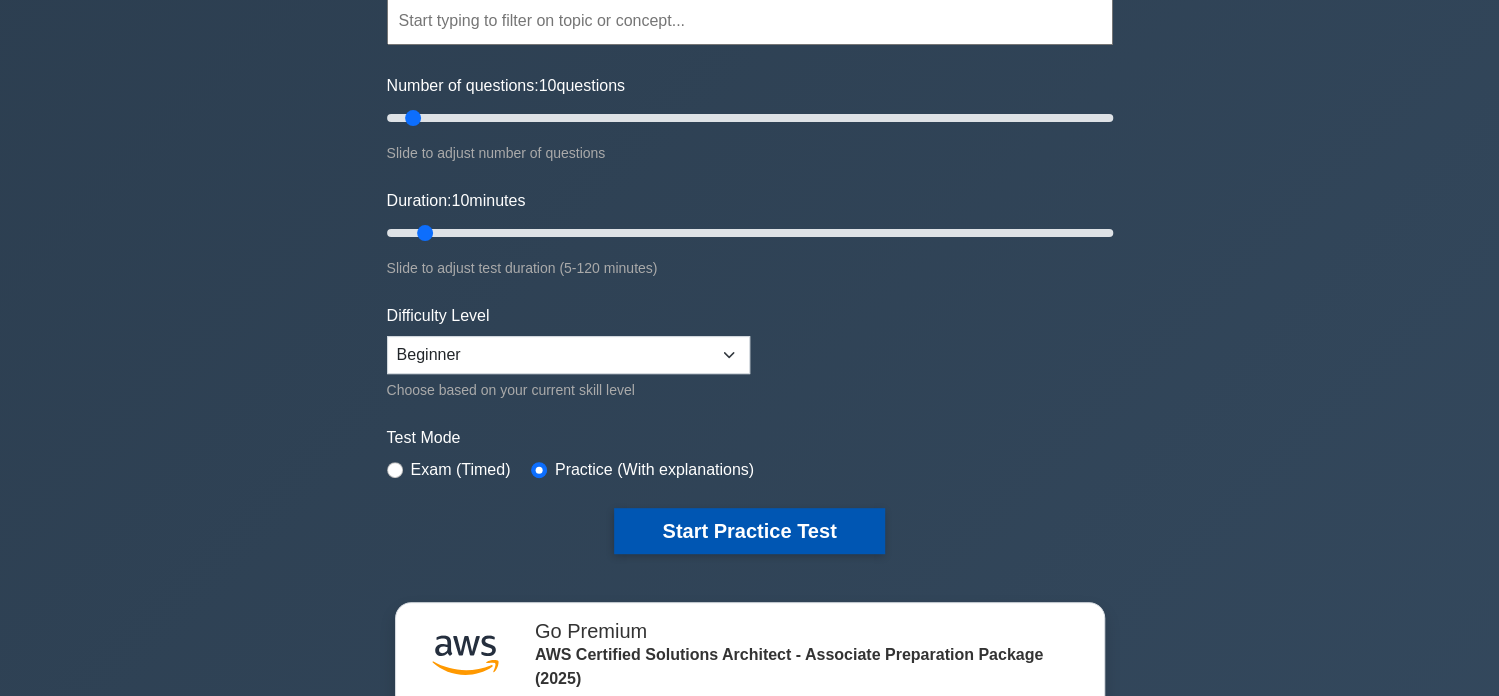 click on "Start Practice Test" at bounding box center (749, 531) 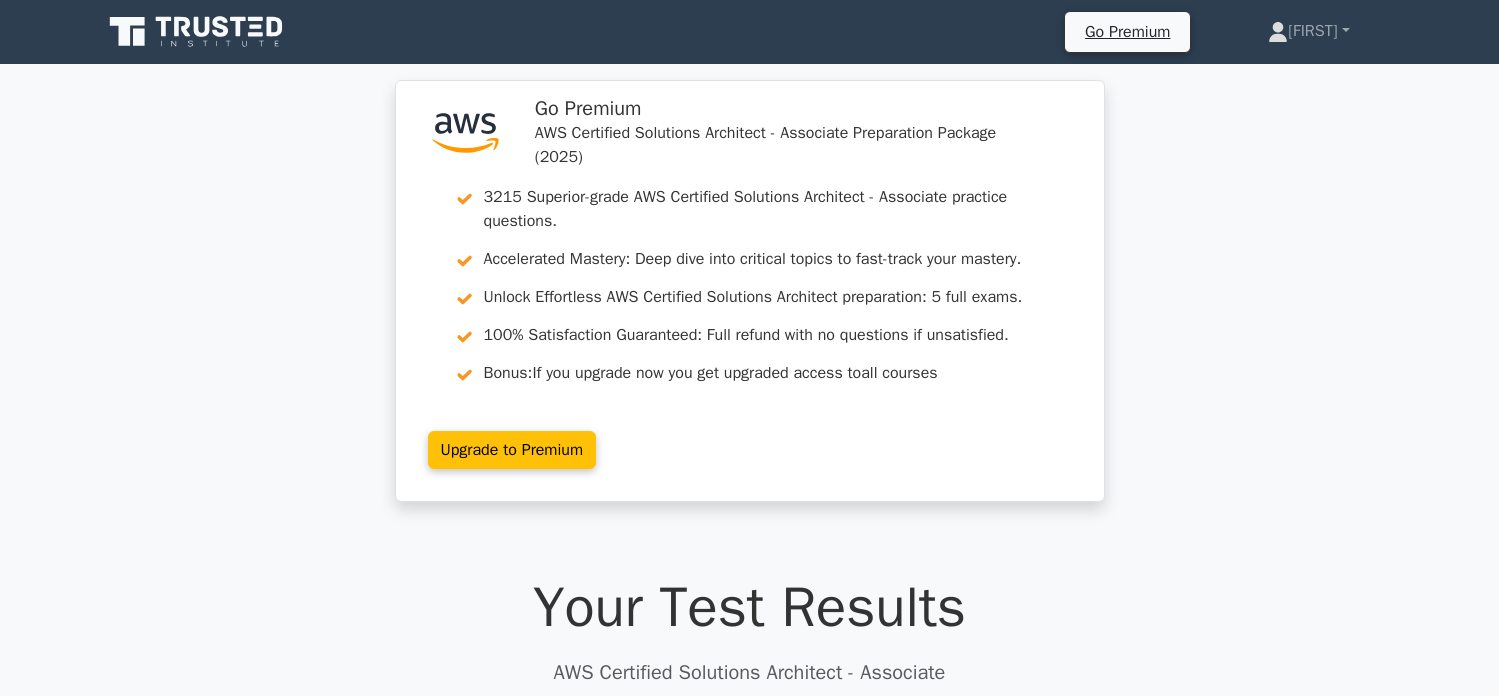scroll, scrollTop: 0, scrollLeft: 0, axis: both 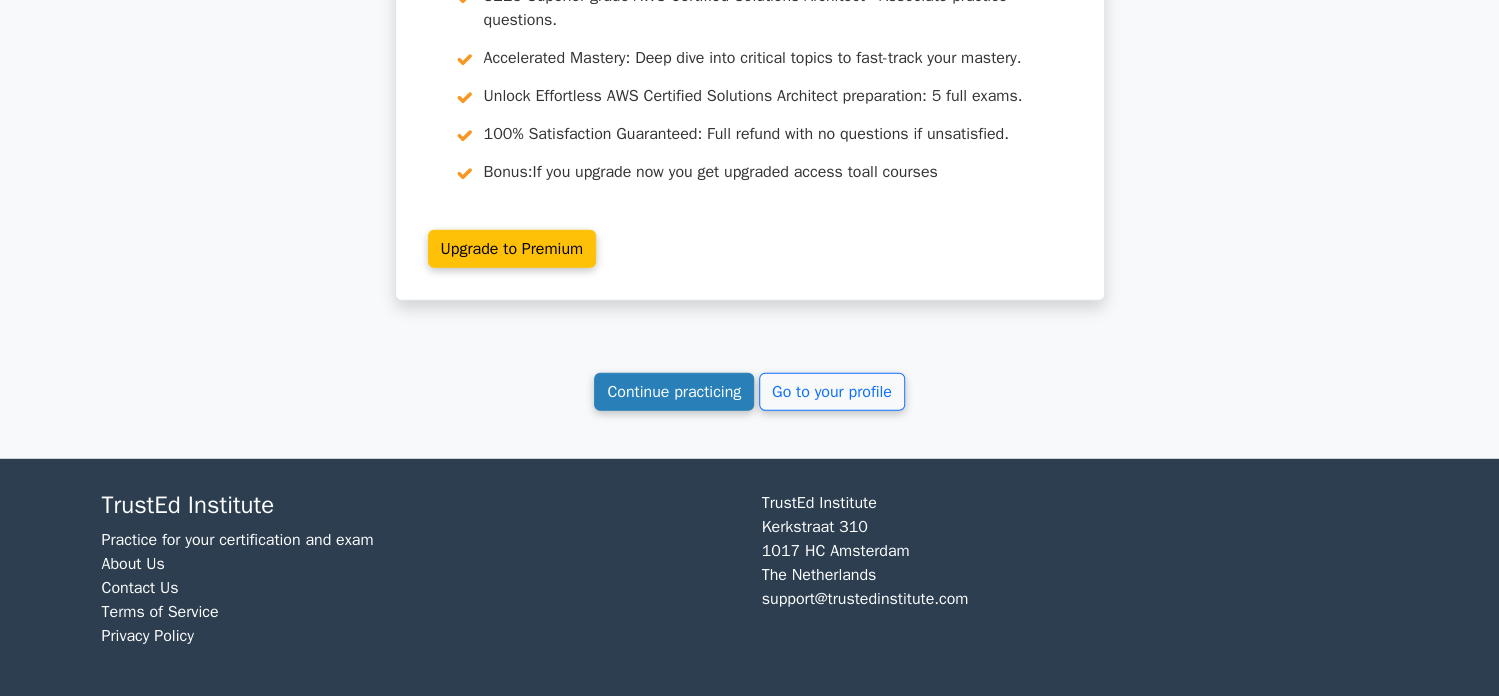 click on "Continue practicing" at bounding box center (674, 392) 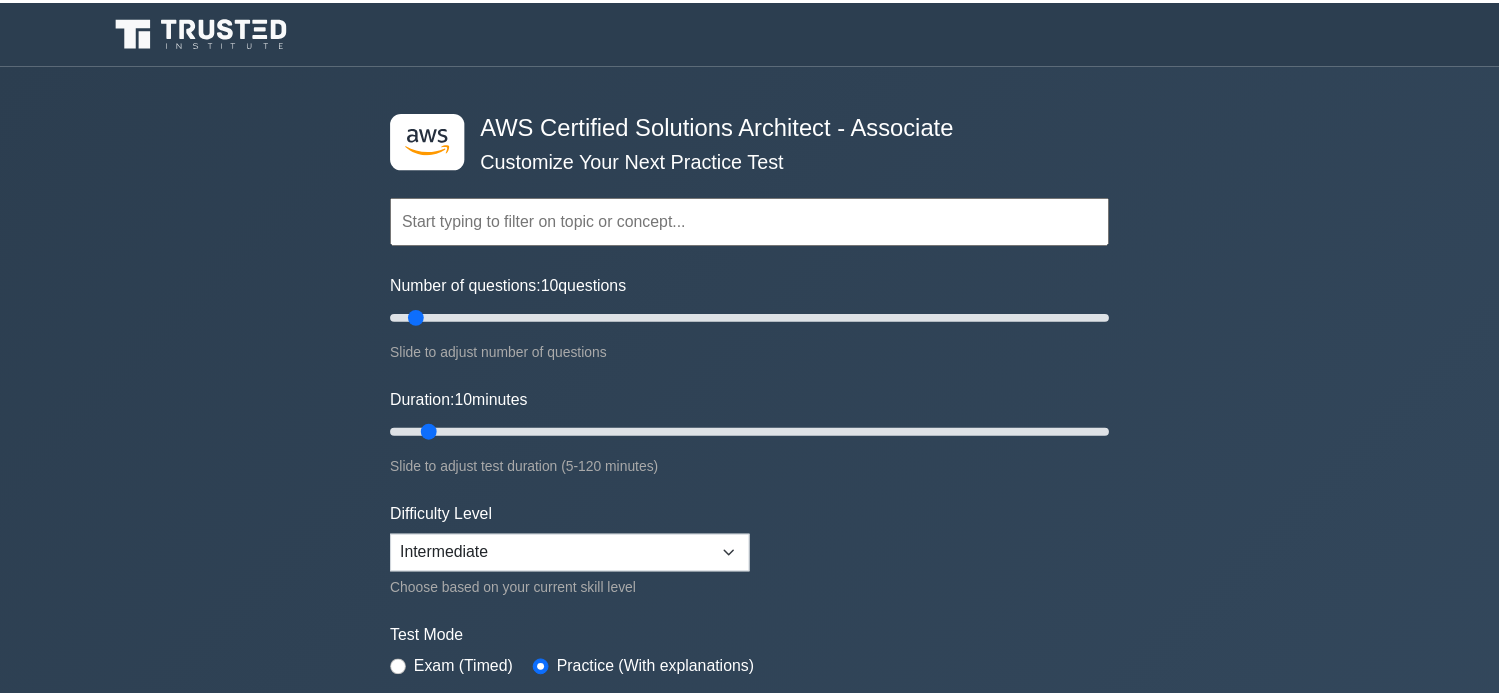 scroll, scrollTop: 0, scrollLeft: 0, axis: both 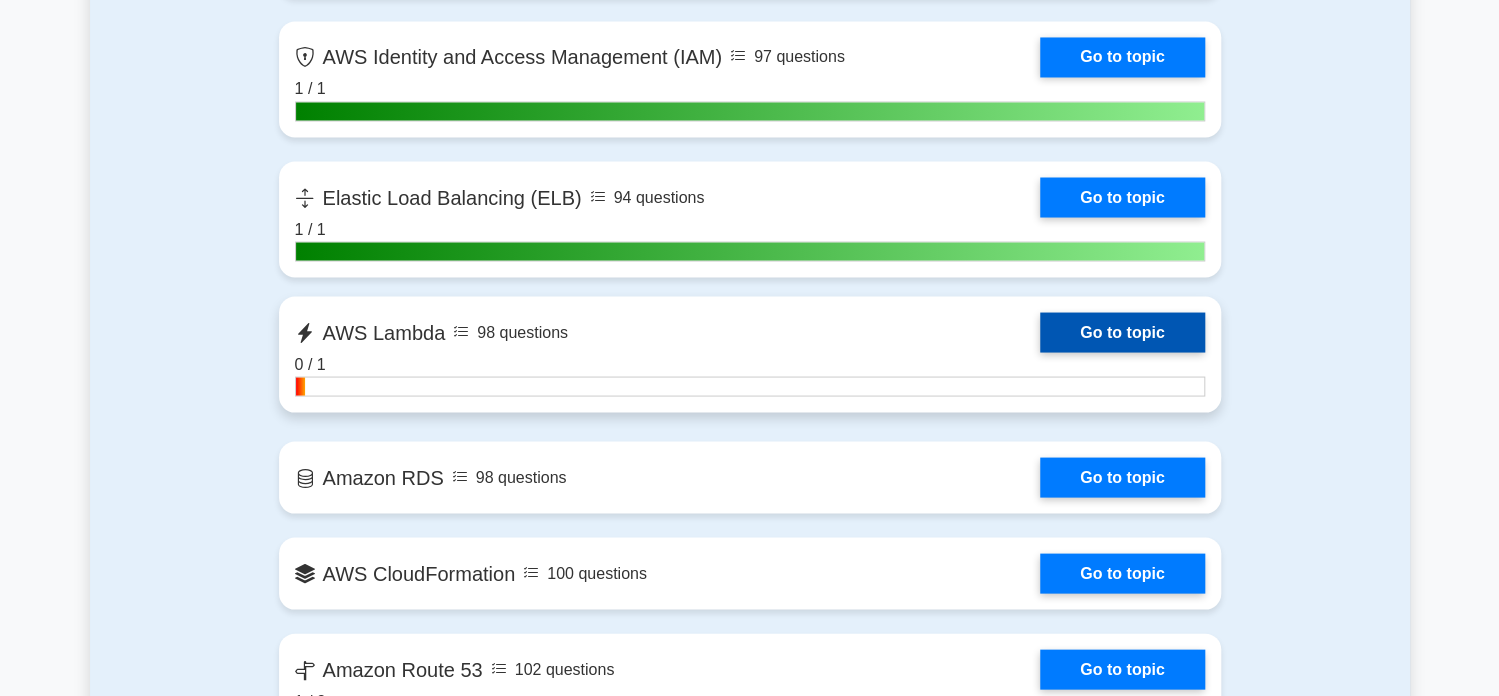 click on "Go to topic" at bounding box center [1122, 332] 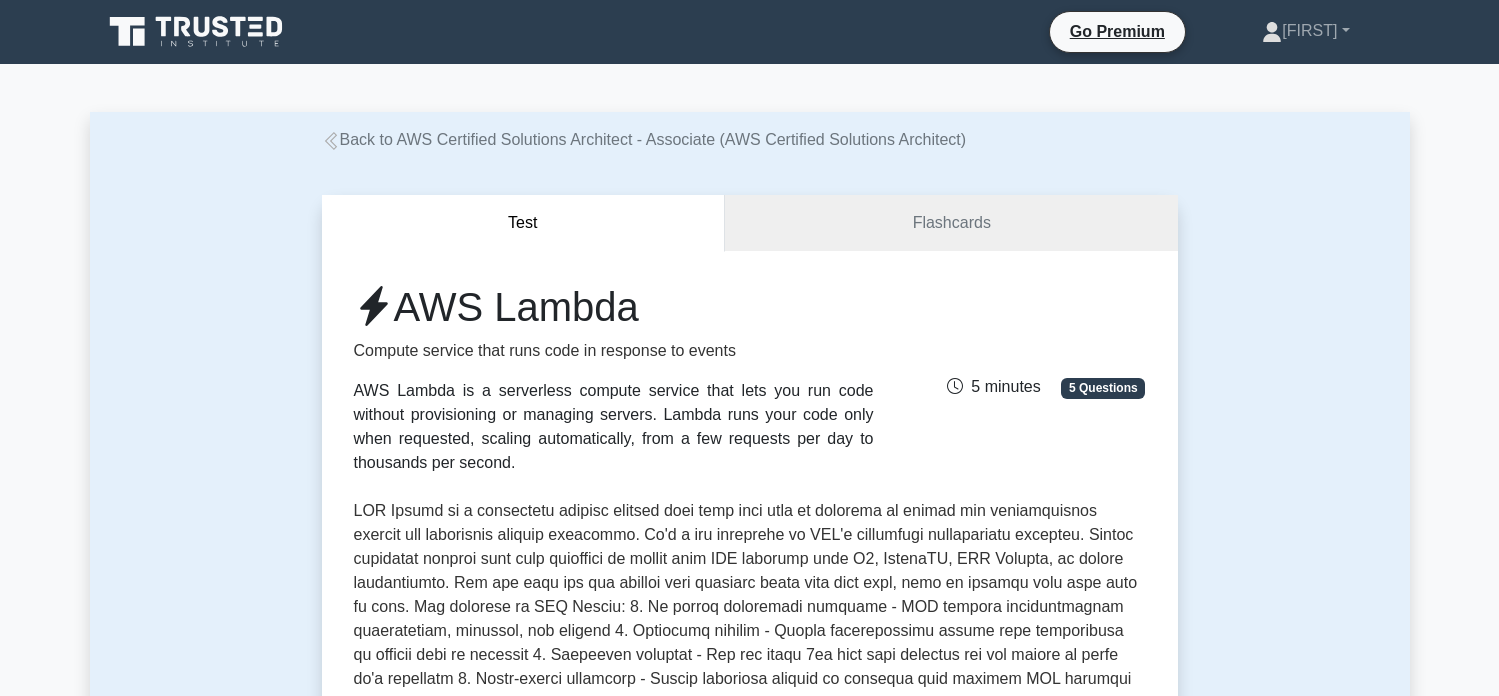 scroll, scrollTop: 0, scrollLeft: 0, axis: both 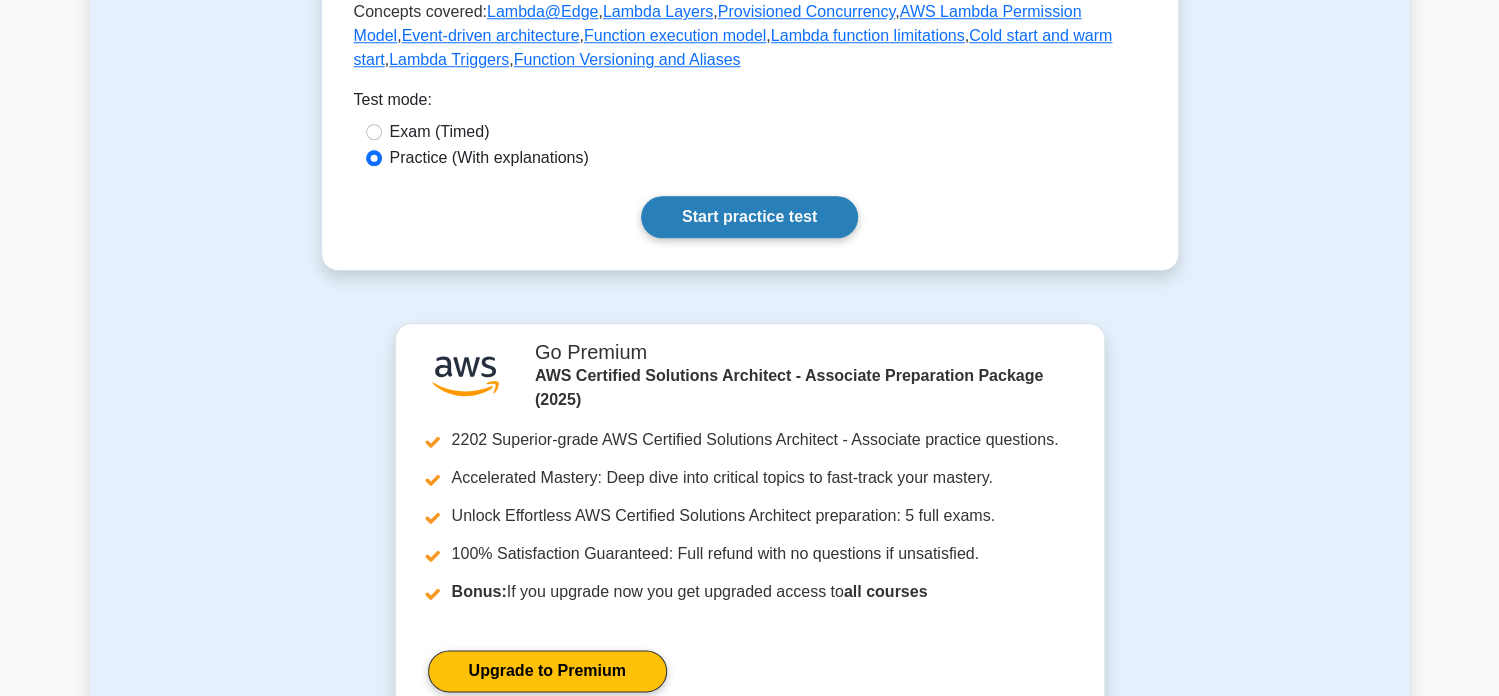 click on "Start practice test" at bounding box center (749, 217) 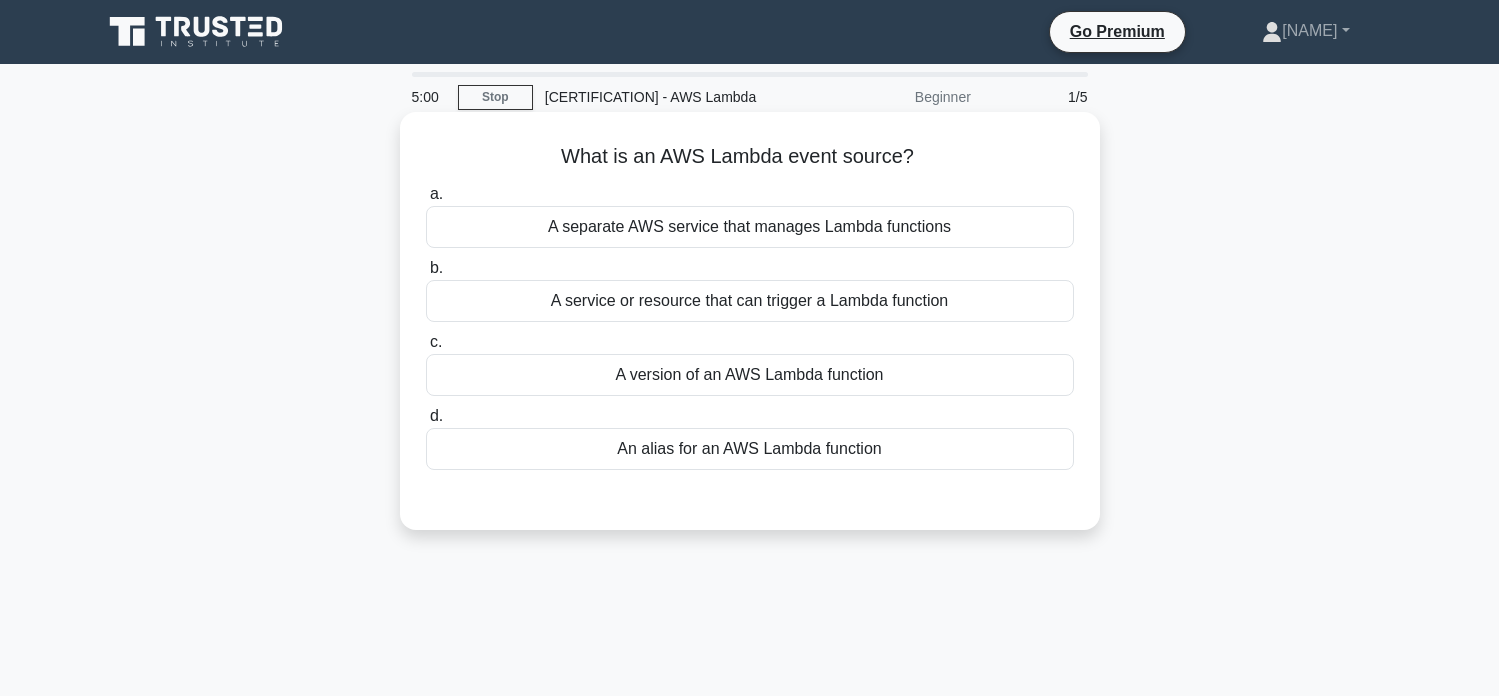 scroll, scrollTop: 0, scrollLeft: 0, axis: both 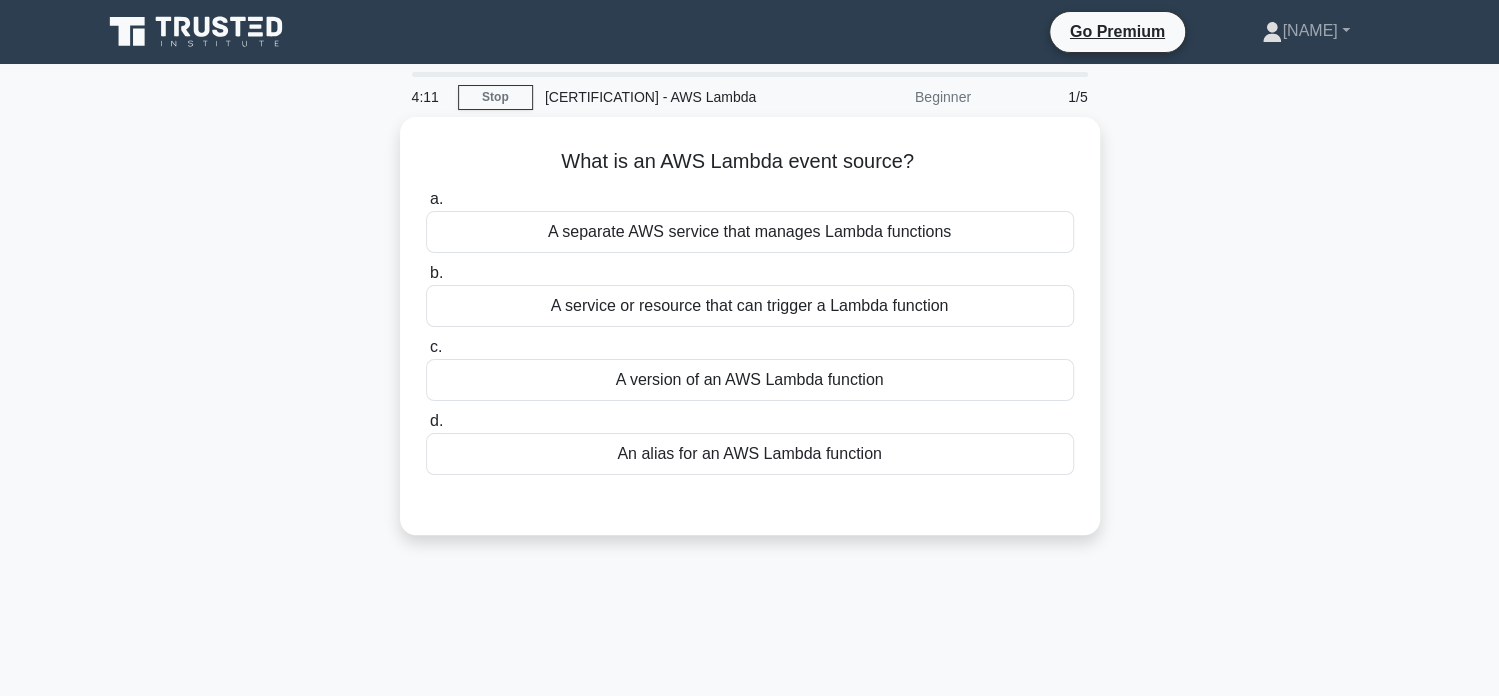 drag, startPoint x: 700, startPoint y: 323, endPoint x: 1132, endPoint y: 322, distance: 432.00116 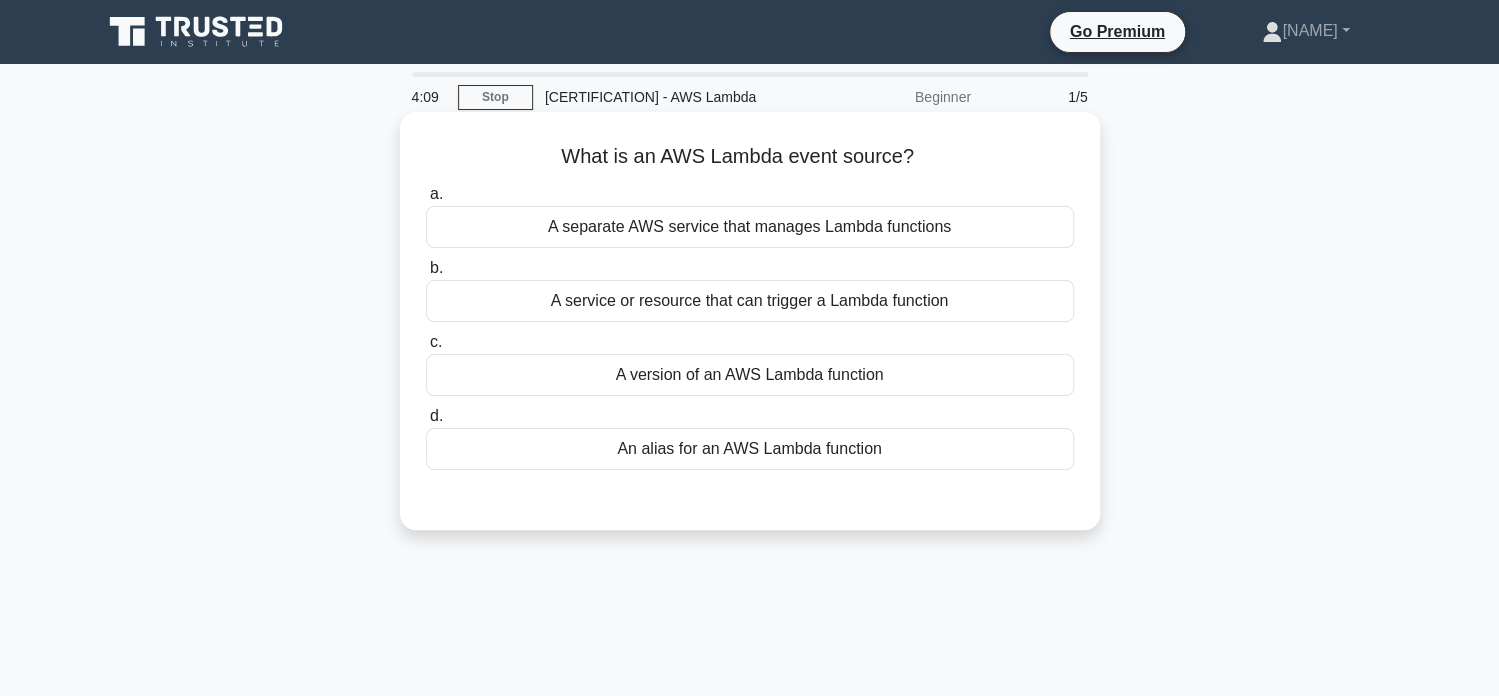 drag, startPoint x: 704, startPoint y: 318, endPoint x: 996, endPoint y: 325, distance: 292.0839 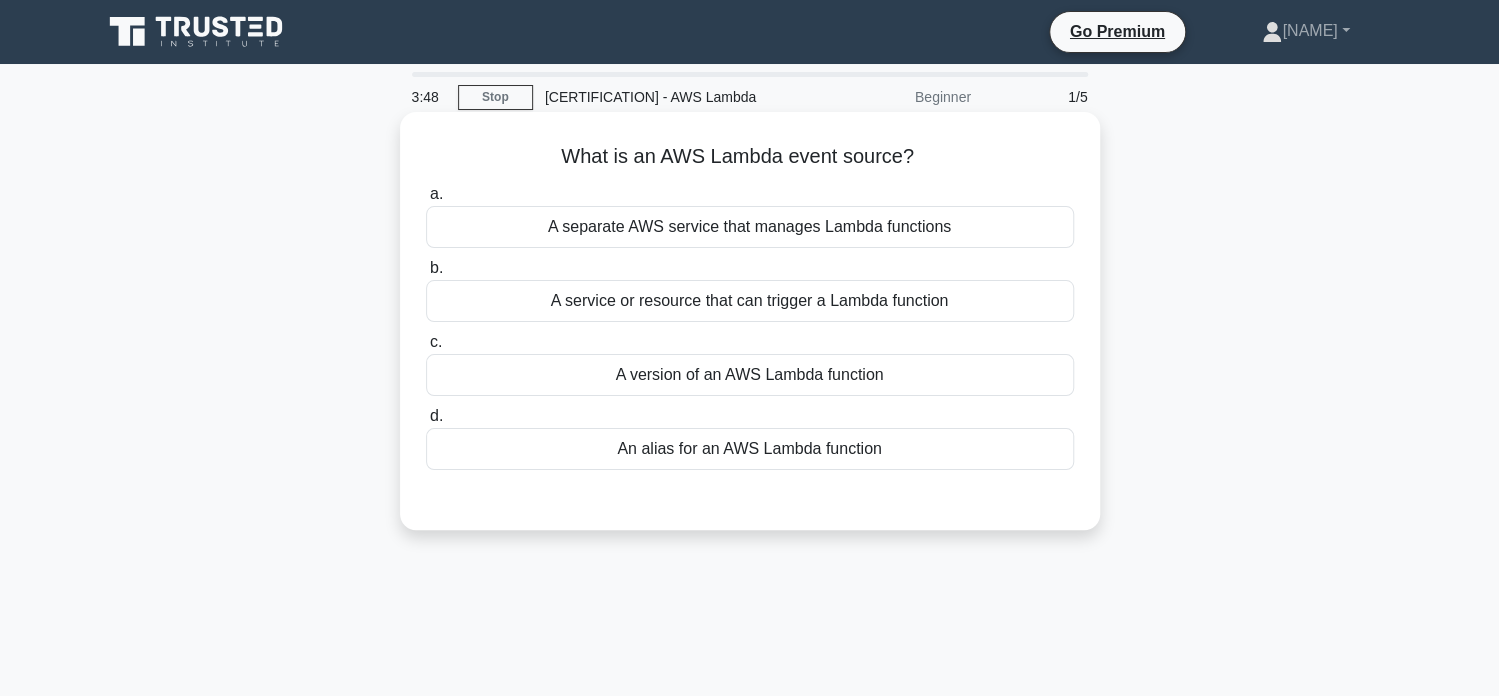 click on "A version of an AWS Lambda function" at bounding box center (750, 375) 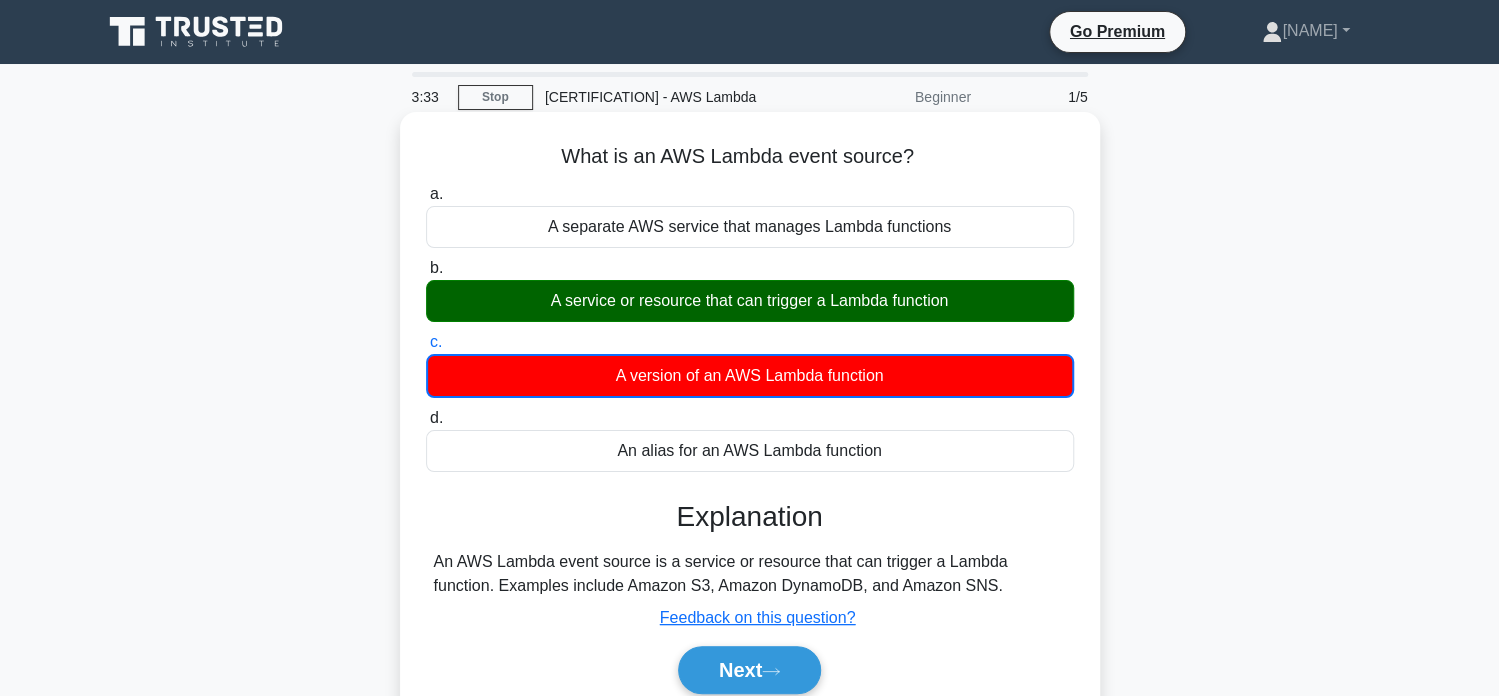 drag, startPoint x: 725, startPoint y: 322, endPoint x: 995, endPoint y: 343, distance: 270.81543 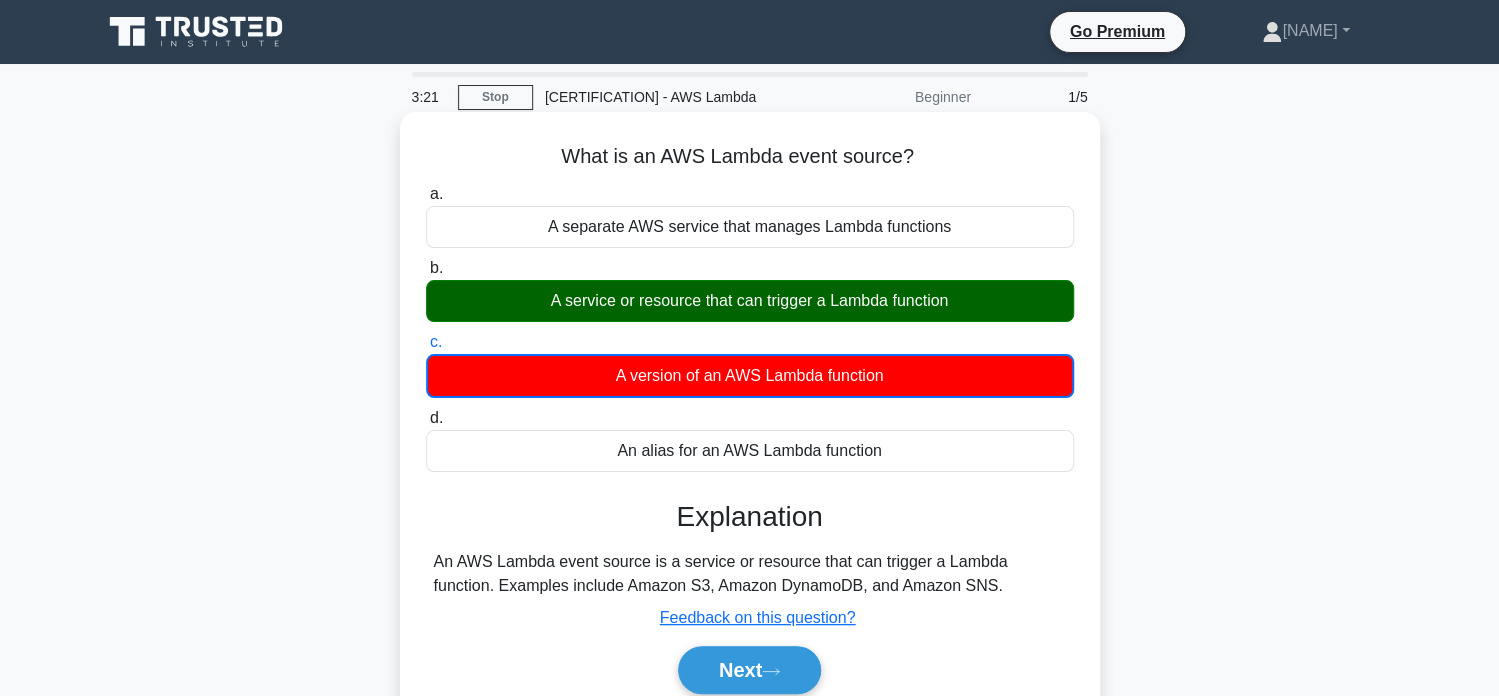drag, startPoint x: 531, startPoint y: 309, endPoint x: 989, endPoint y: 343, distance: 459.26028 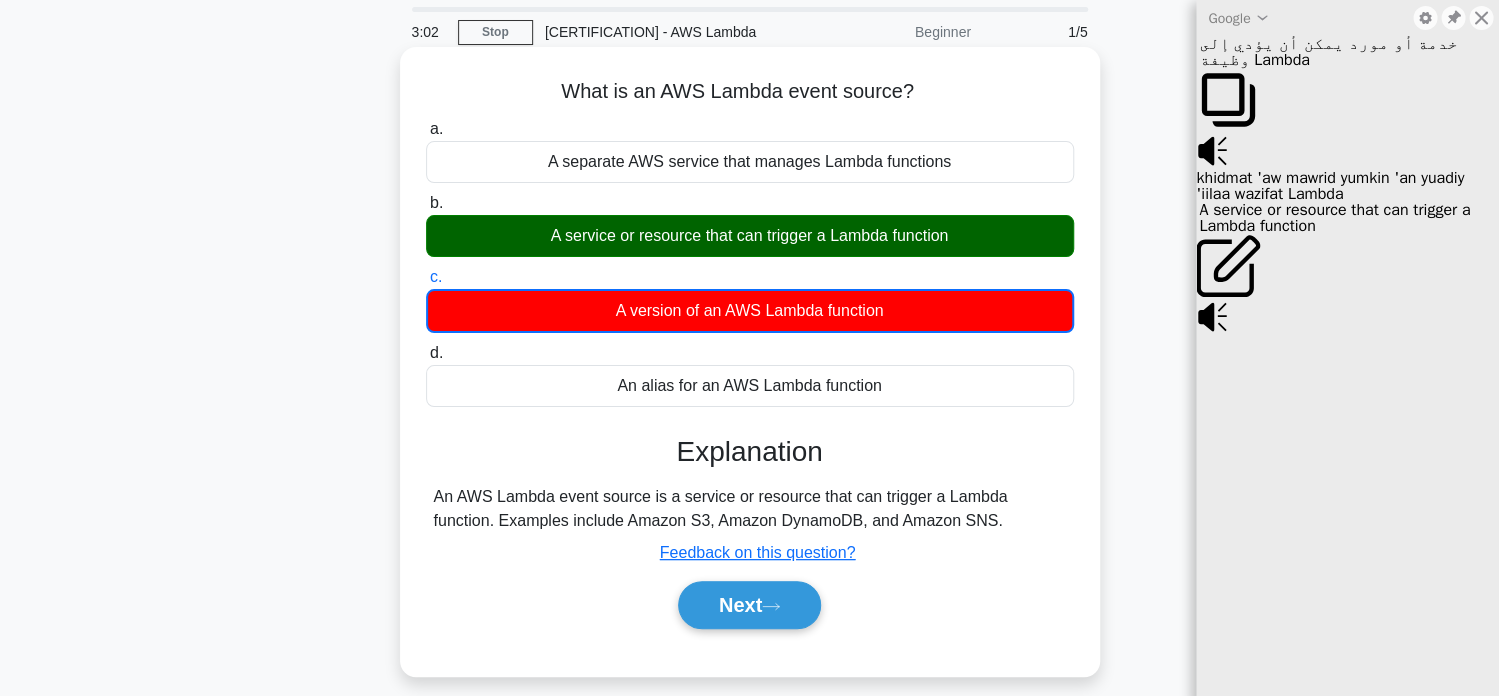 scroll, scrollTop: 99, scrollLeft: 0, axis: vertical 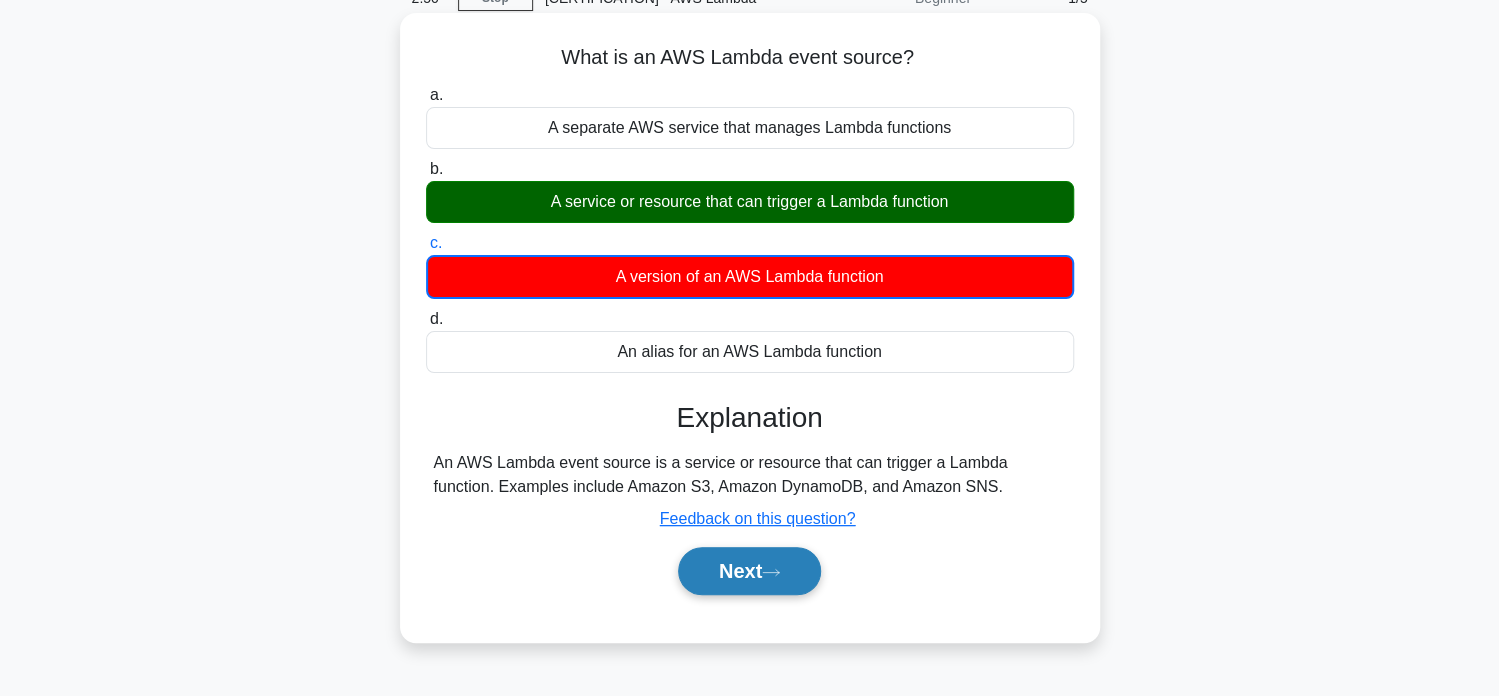 click on "Next" at bounding box center [749, 571] 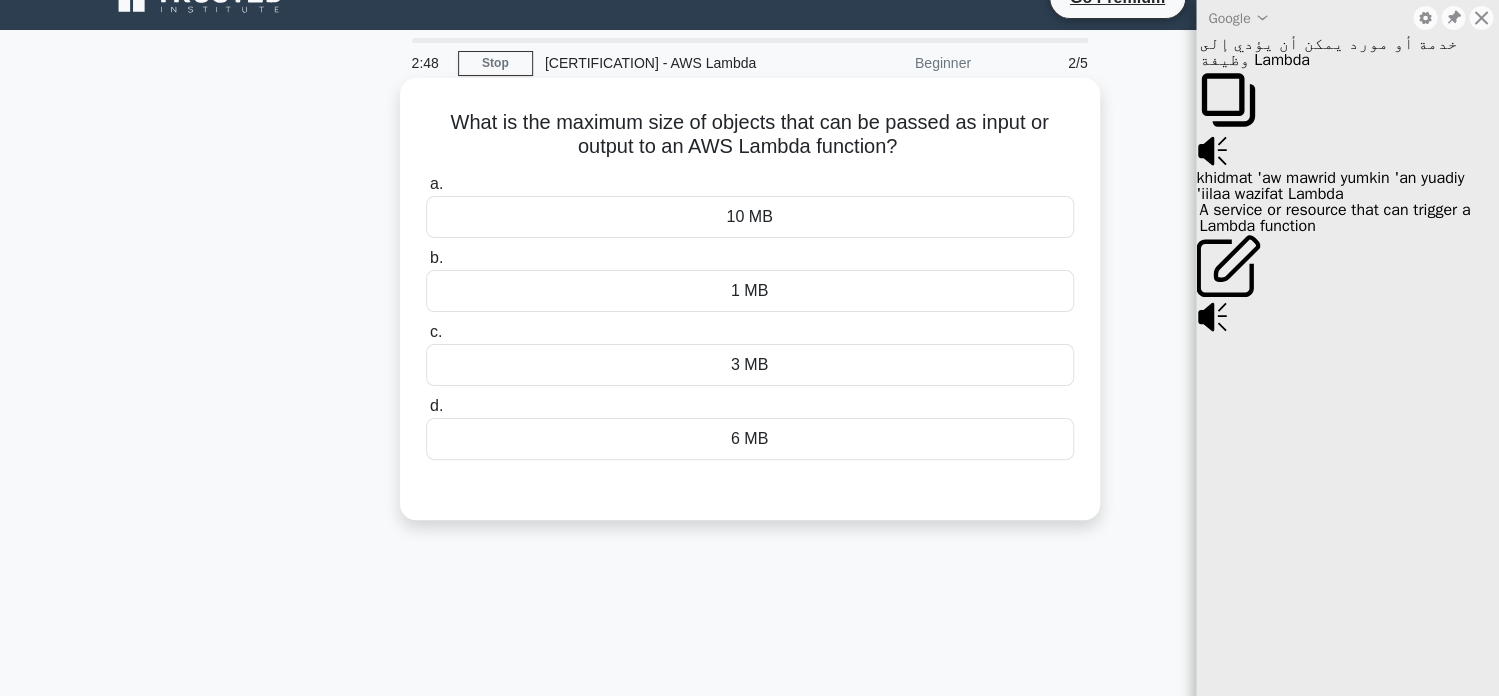 scroll, scrollTop: 0, scrollLeft: 0, axis: both 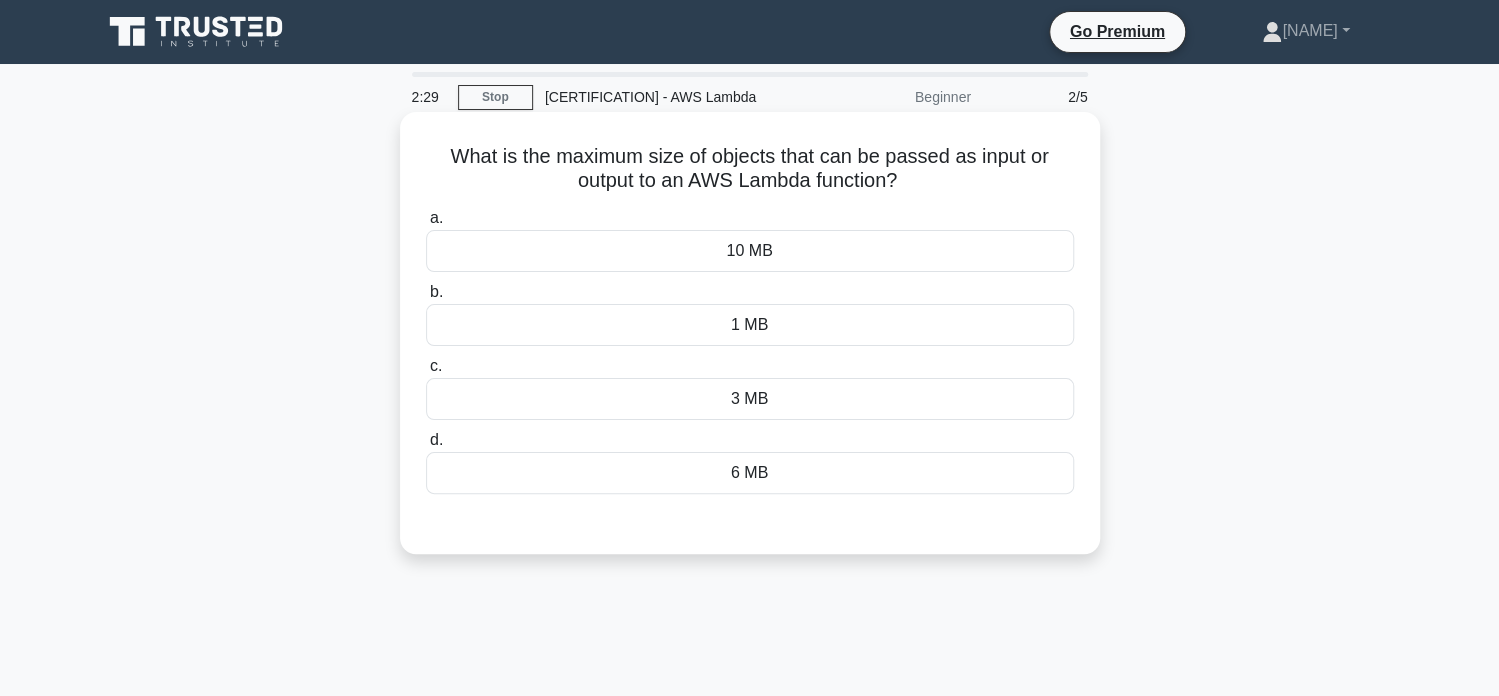 click on "6 MB" at bounding box center (750, 473) 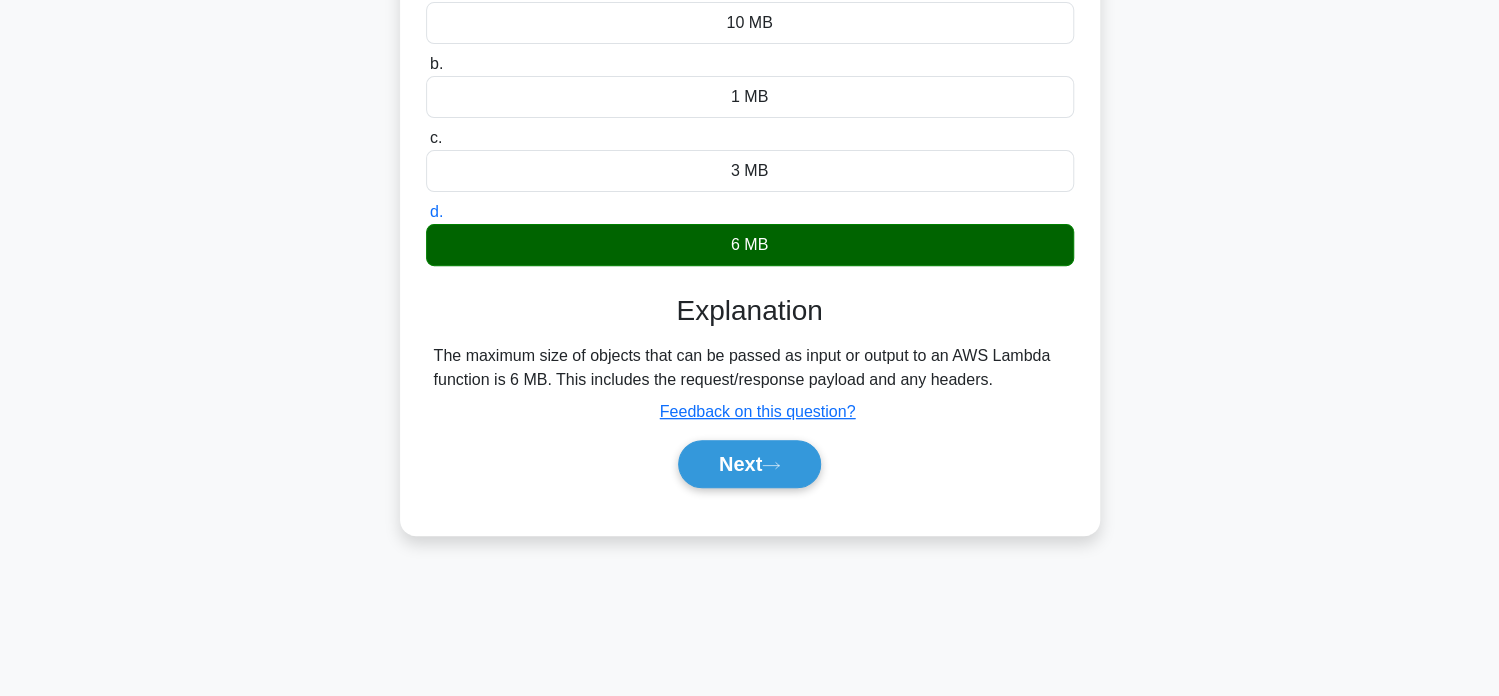 scroll, scrollTop: 300, scrollLeft: 0, axis: vertical 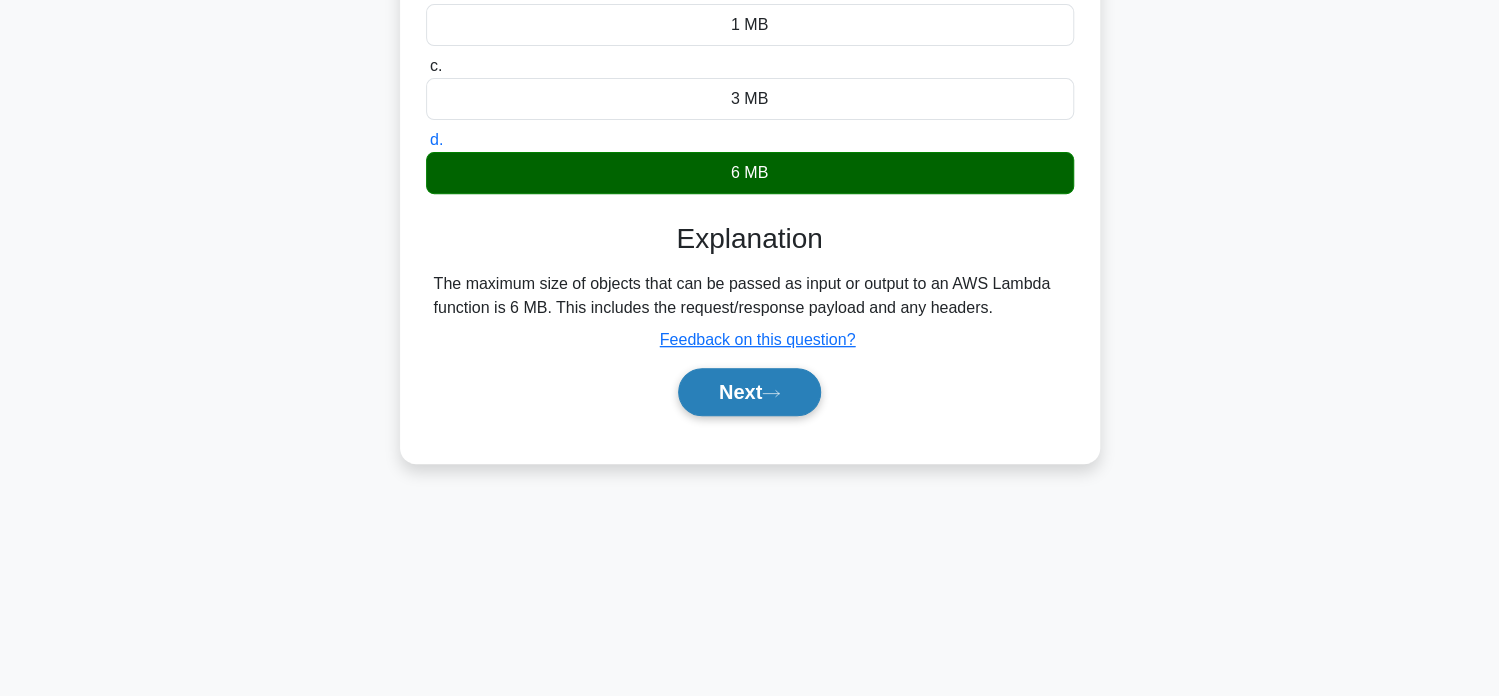 click on "Next" at bounding box center (749, 392) 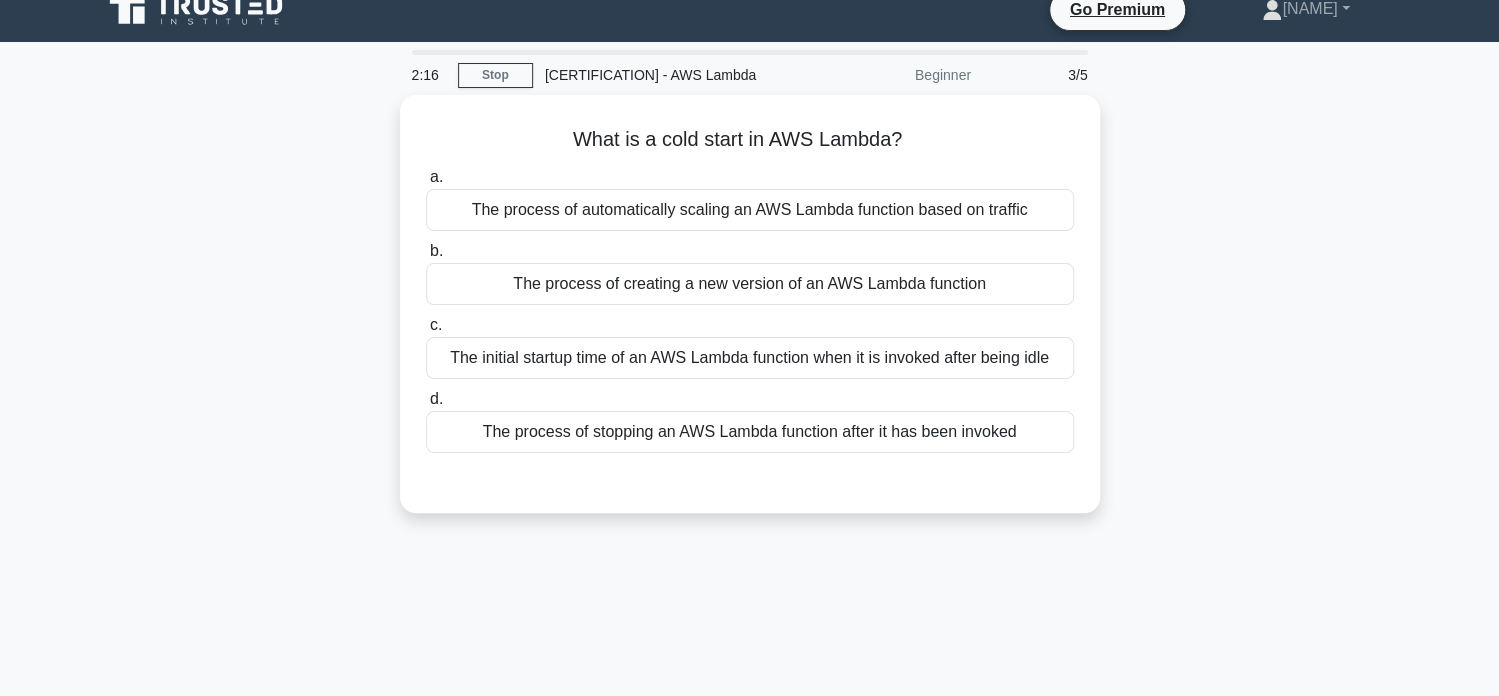 scroll, scrollTop: 0, scrollLeft: 0, axis: both 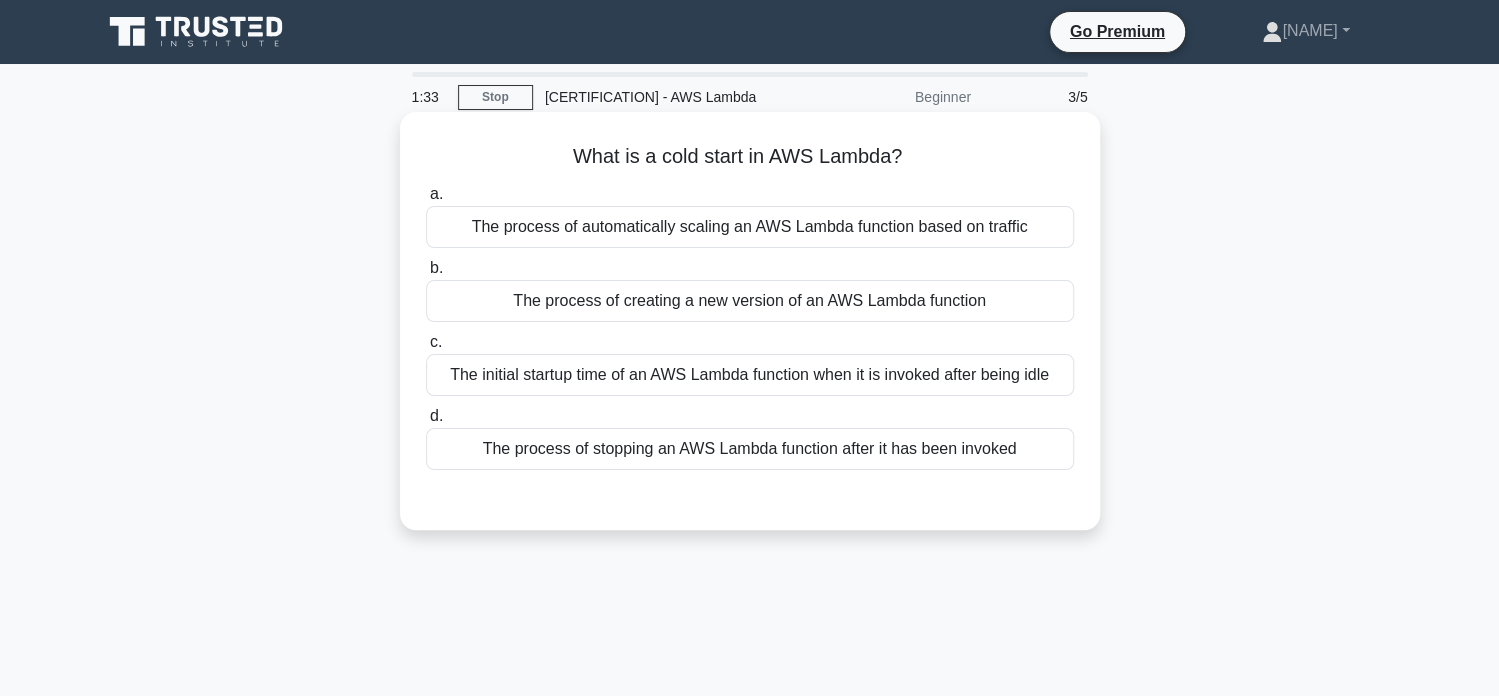 click on "The initial startup time of an AWS Lambda function when it is invoked after being idle" at bounding box center [750, 375] 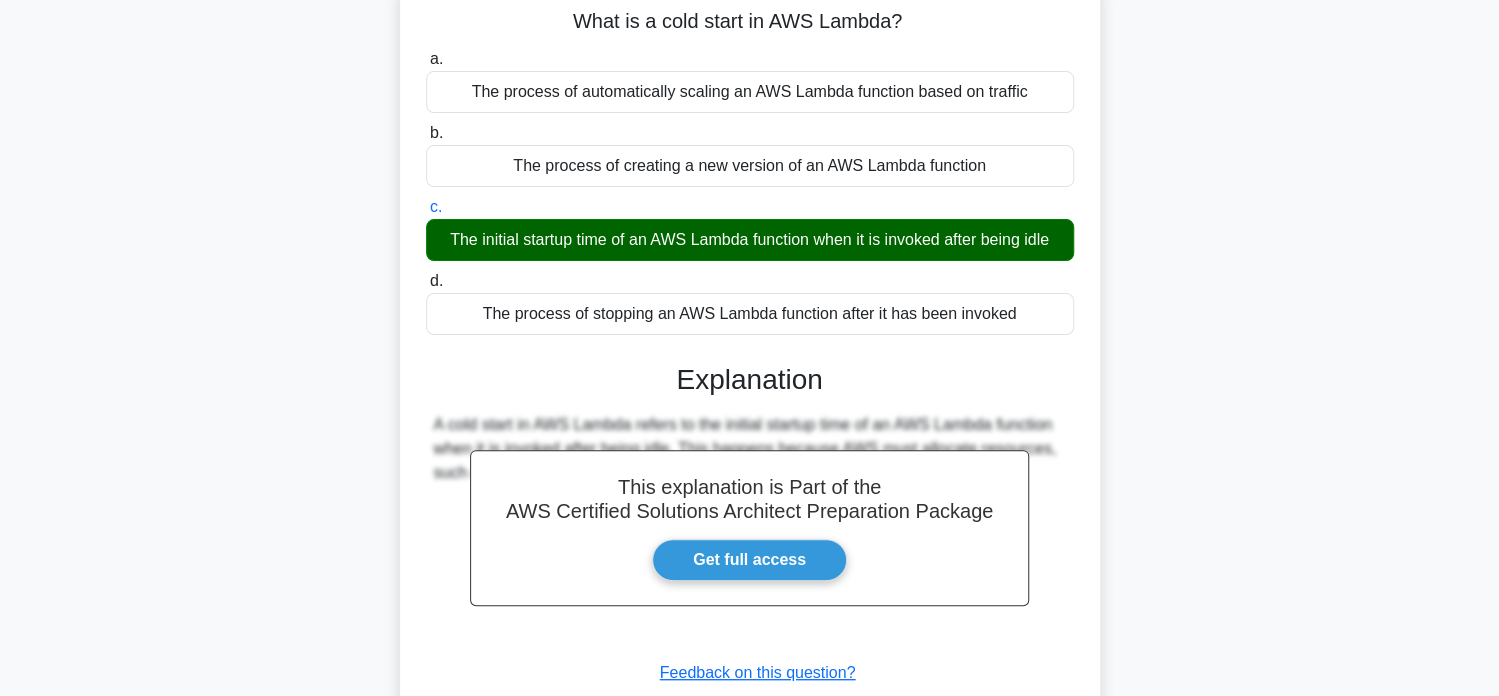 scroll, scrollTop: 300, scrollLeft: 0, axis: vertical 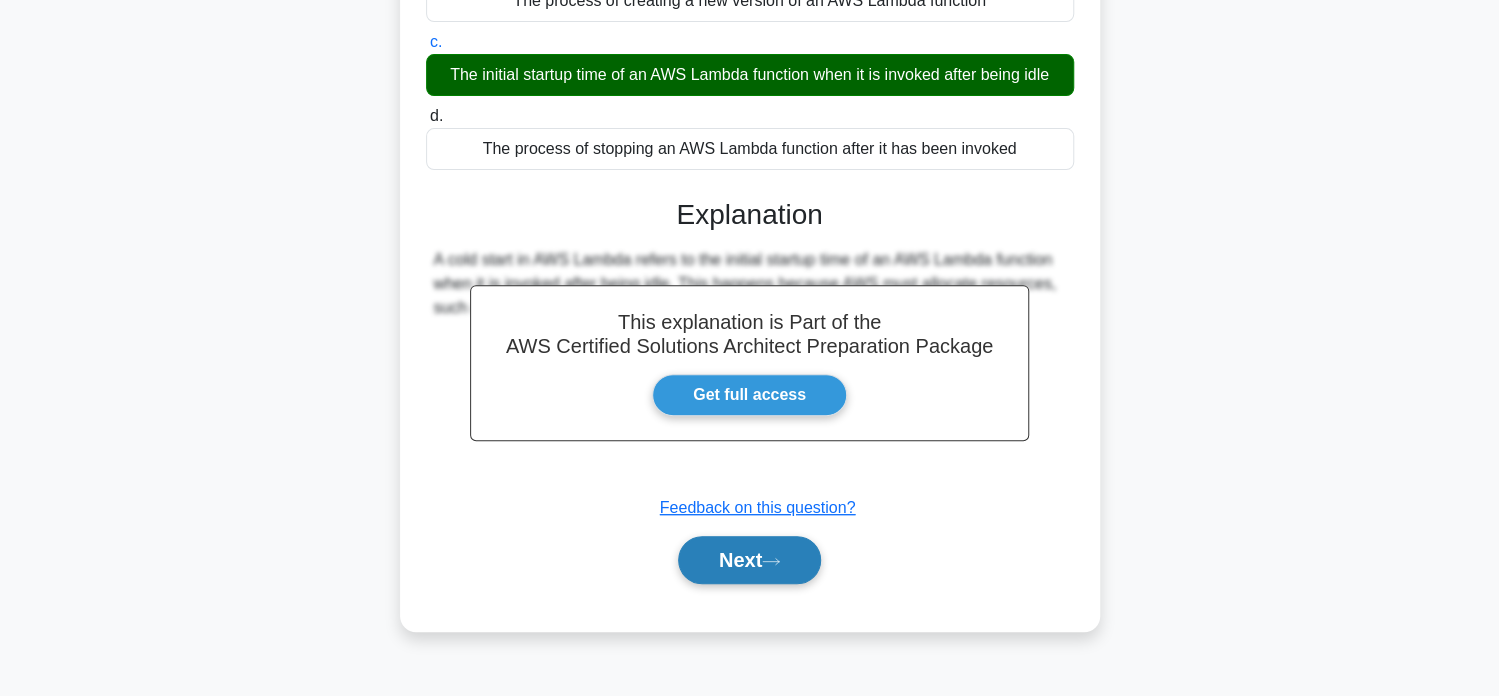 click on "Next" at bounding box center [749, 560] 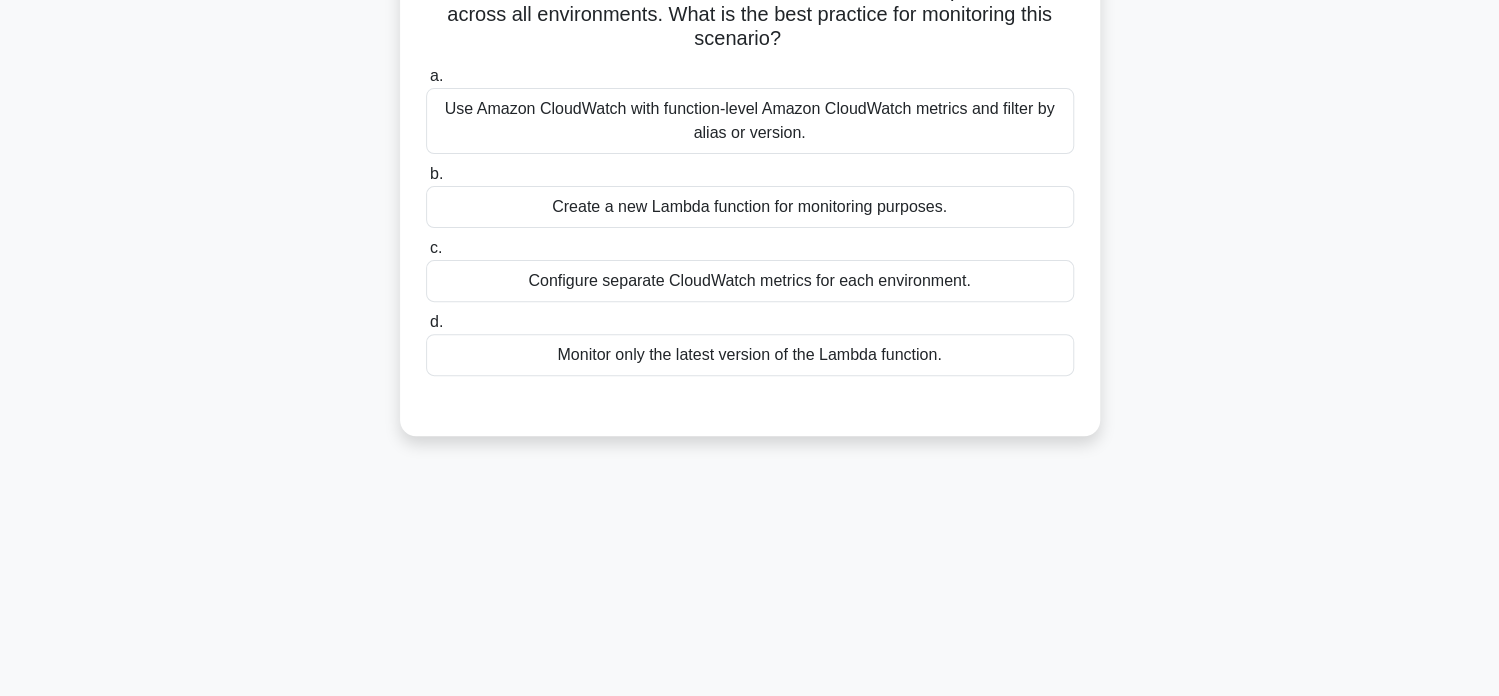 scroll, scrollTop: 0, scrollLeft: 0, axis: both 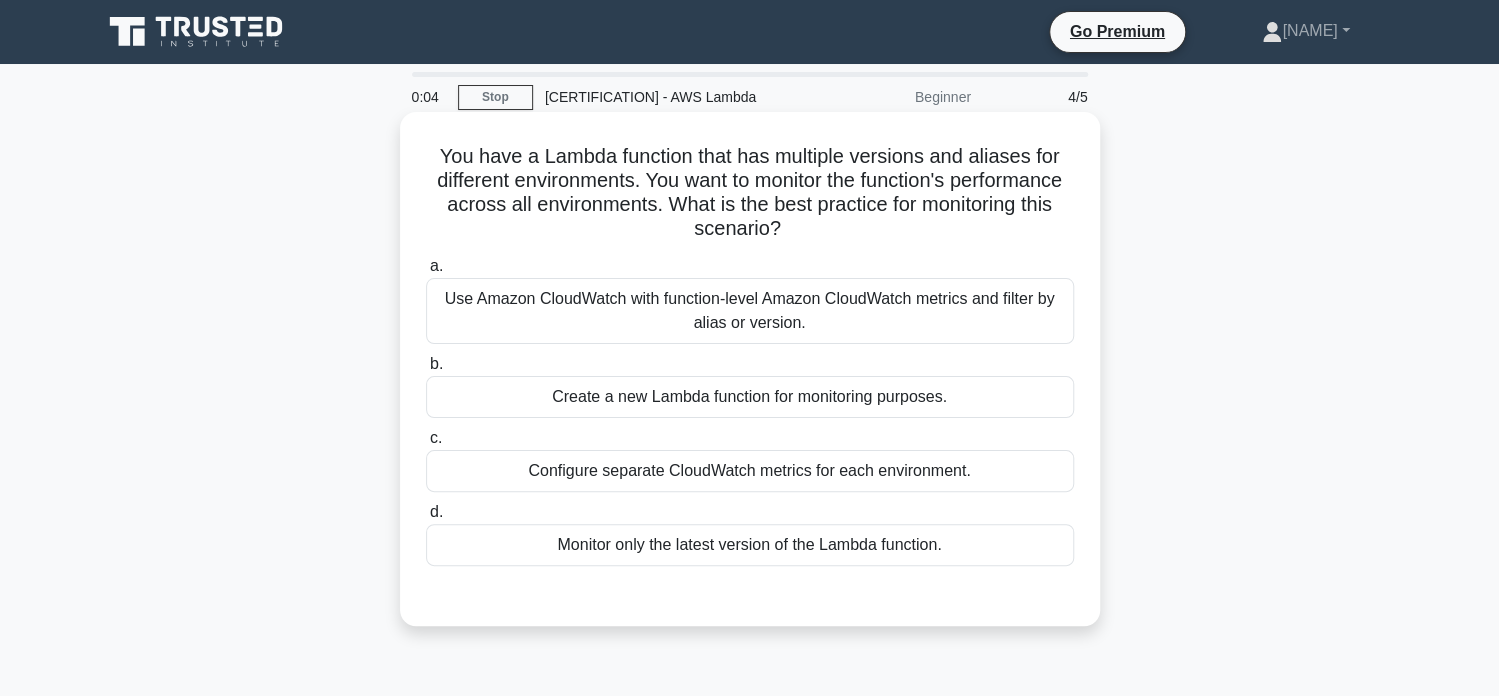 click on "Create a new Lambda function for monitoring purposes." at bounding box center (750, 397) 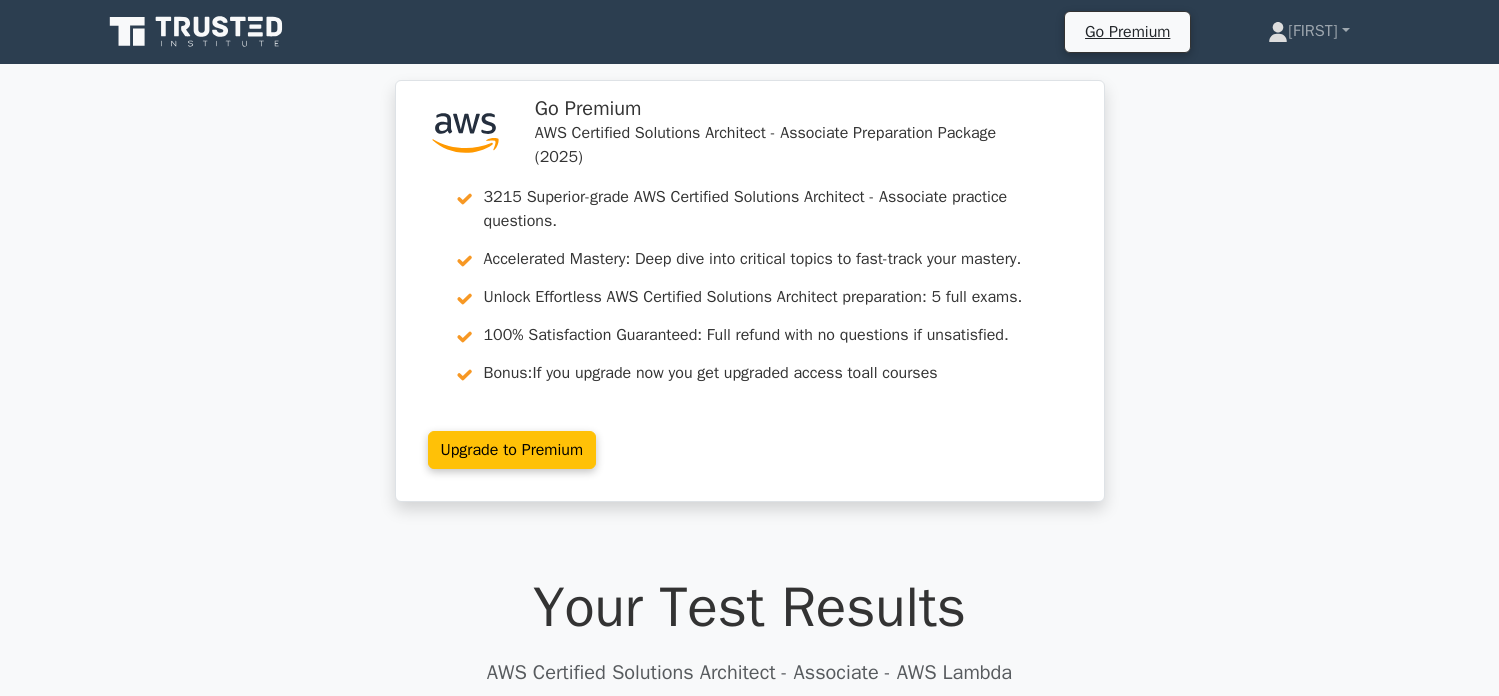 scroll, scrollTop: 0, scrollLeft: 0, axis: both 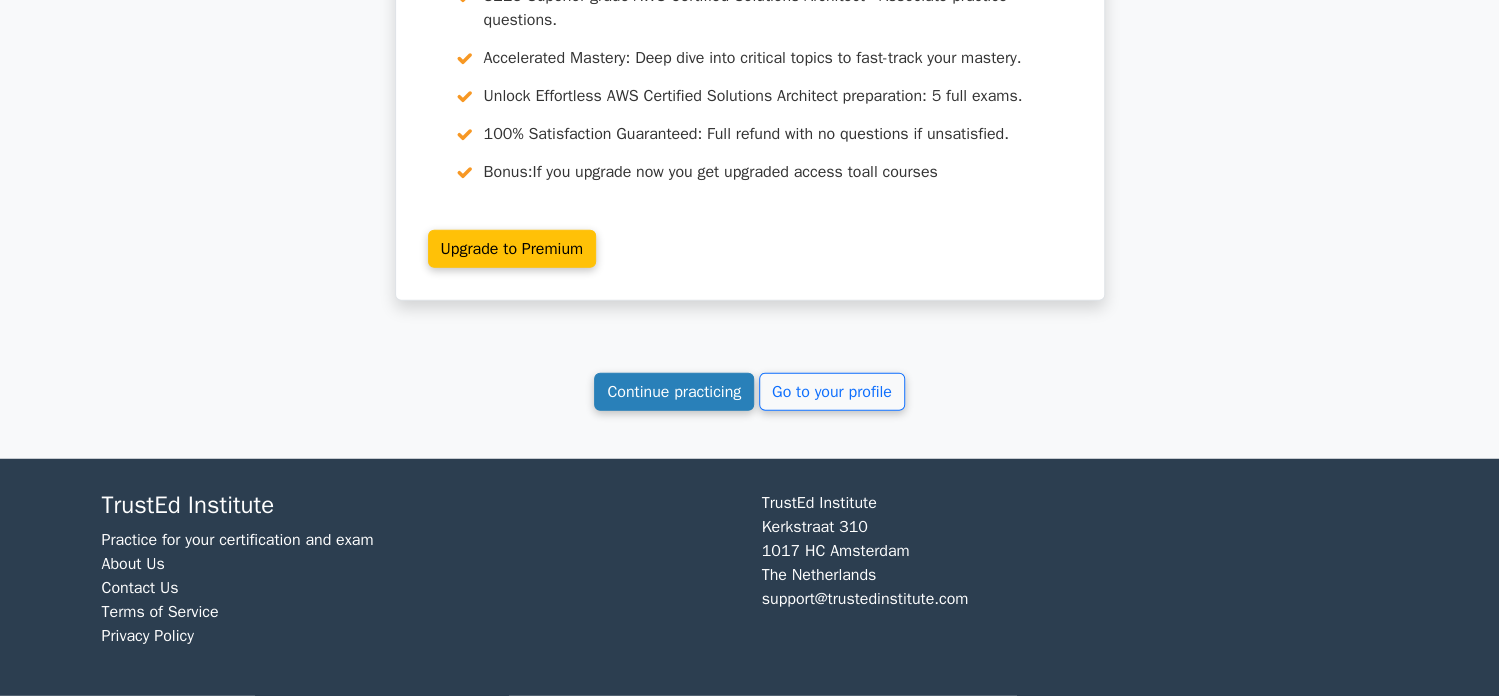 click on "Continue practicing" at bounding box center [674, 392] 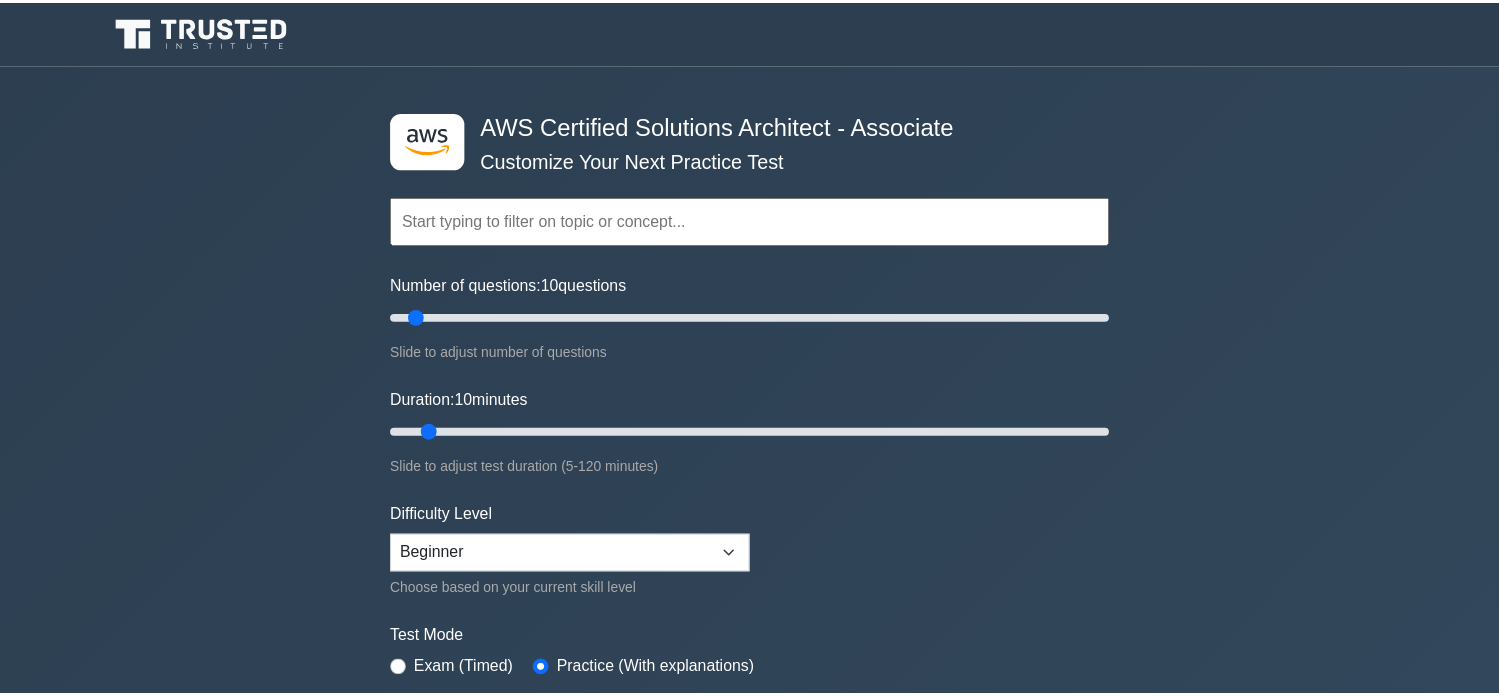 scroll, scrollTop: 0, scrollLeft: 0, axis: both 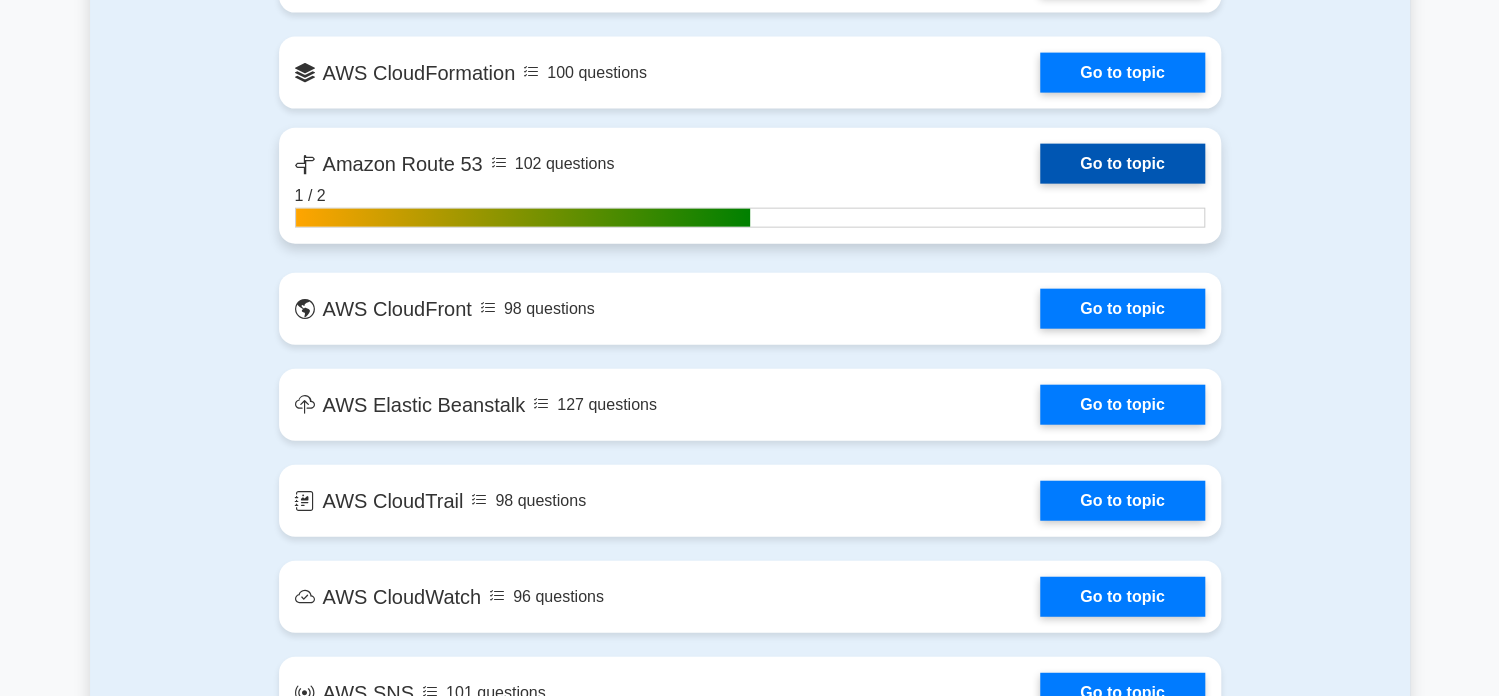 click on "Go to topic" at bounding box center [1122, 164] 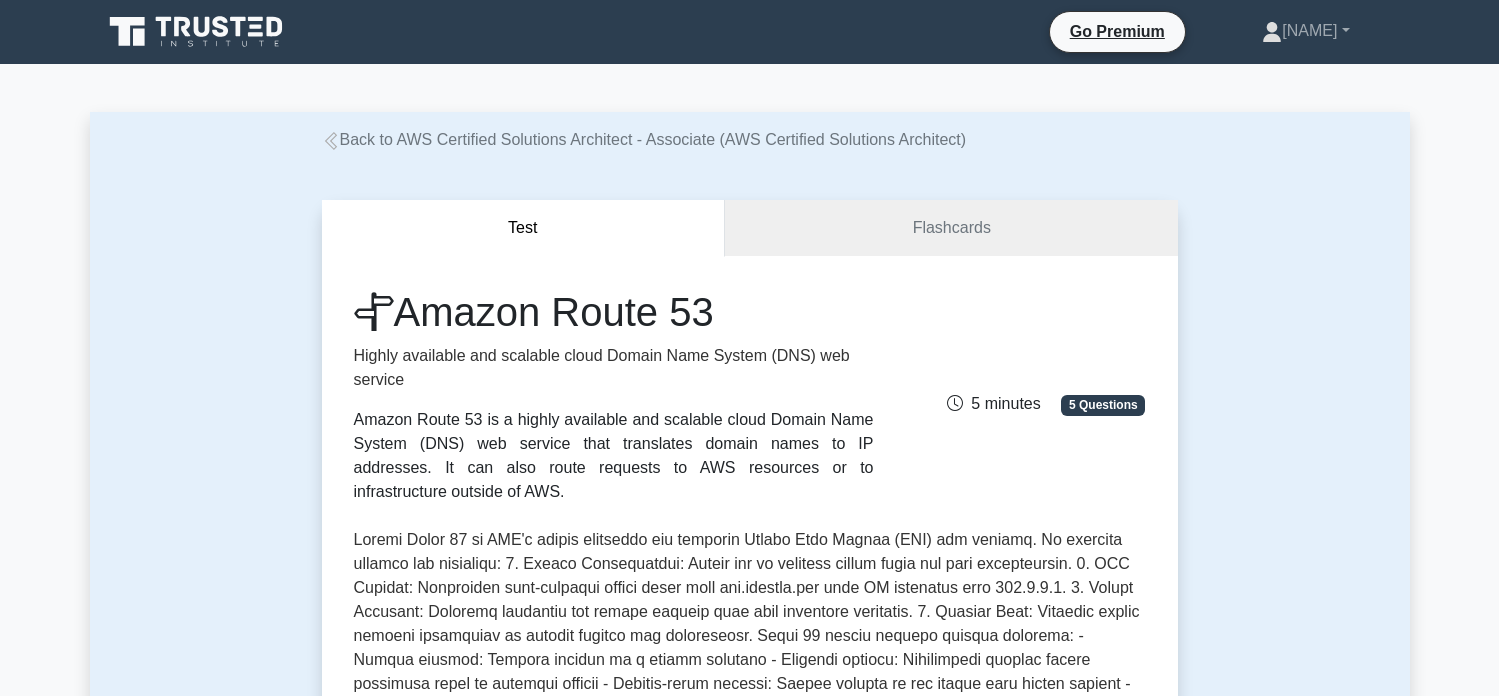 scroll, scrollTop: 0, scrollLeft: 0, axis: both 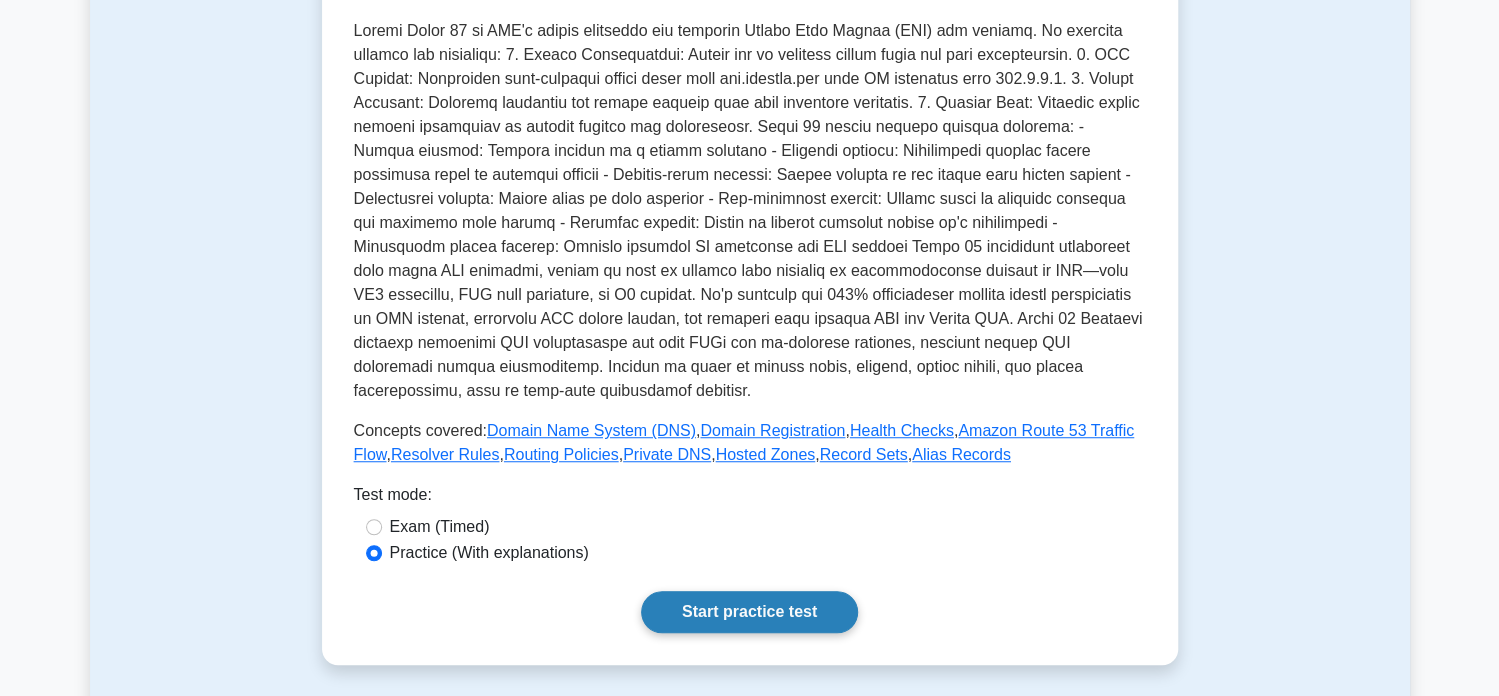 click on "Start practice test" at bounding box center (749, 612) 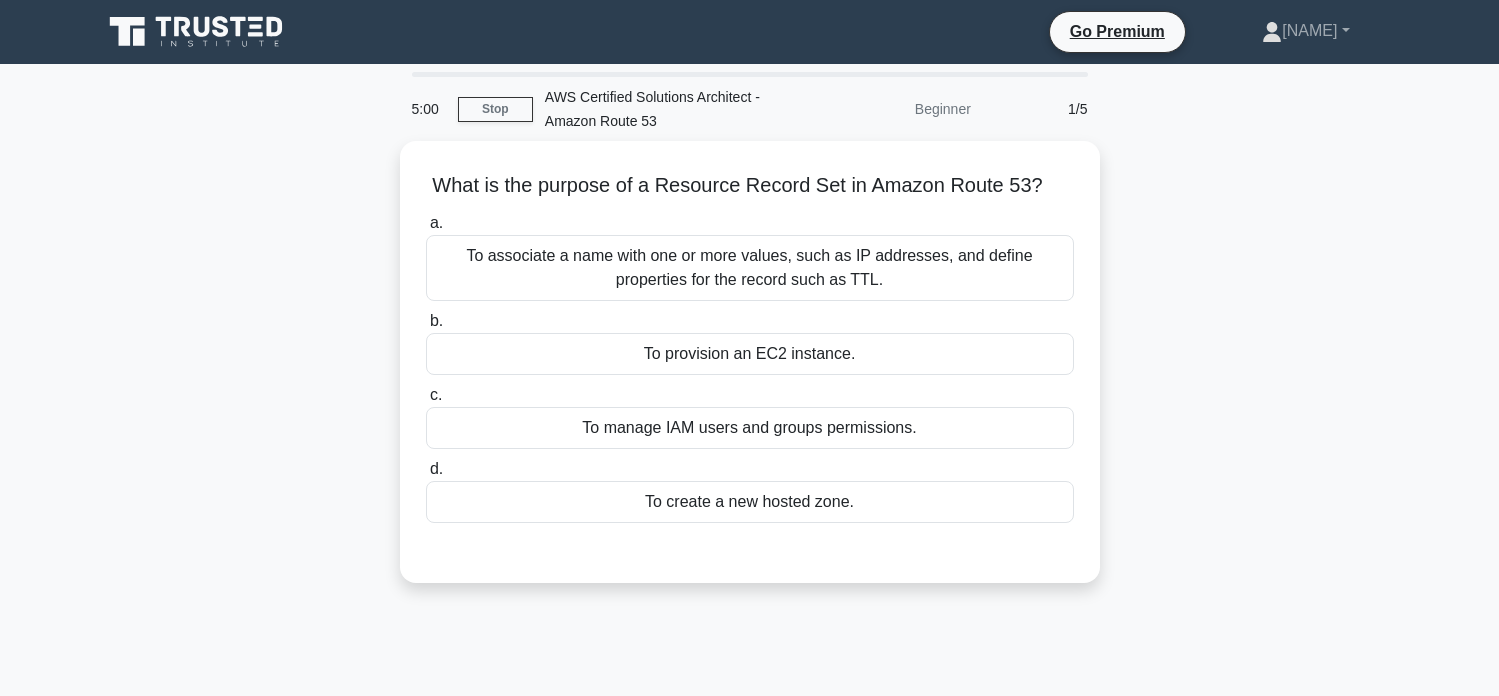 scroll, scrollTop: 0, scrollLeft: 0, axis: both 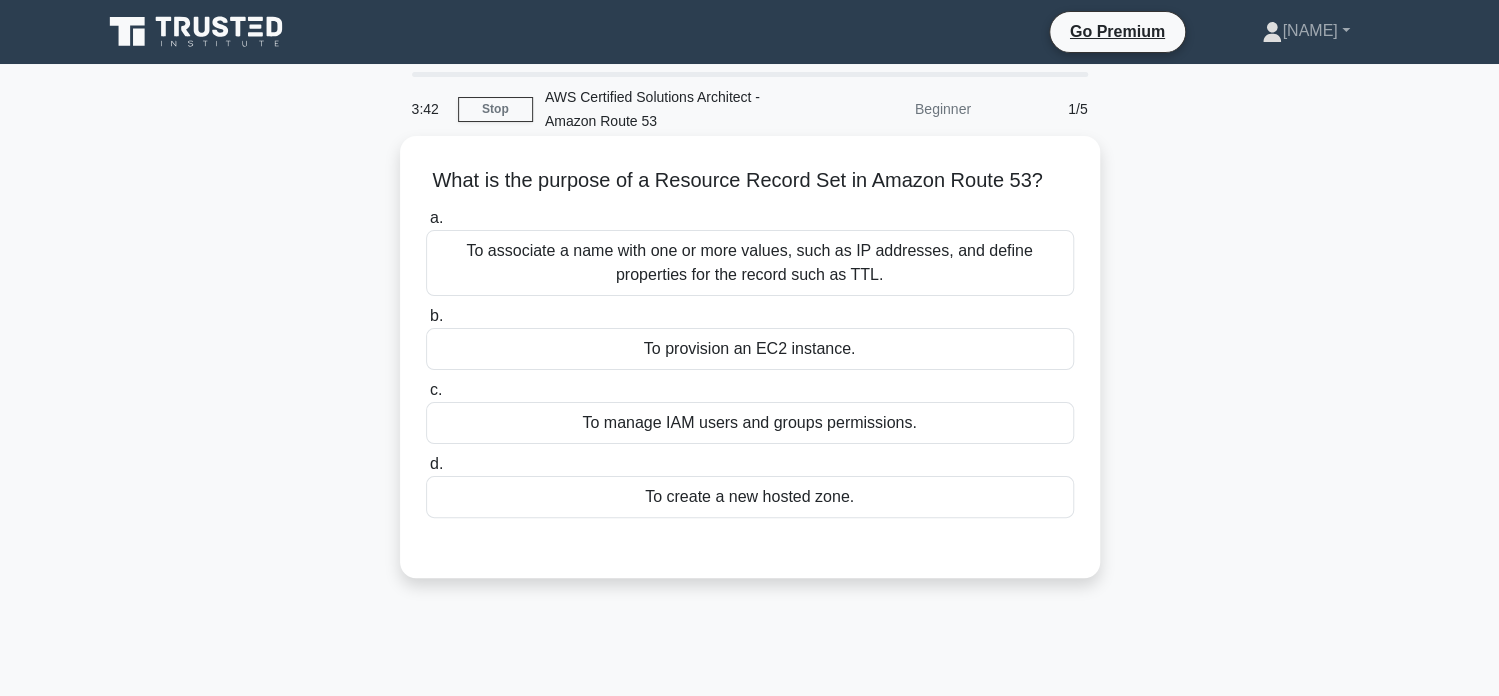 drag, startPoint x: 670, startPoint y: 352, endPoint x: 741, endPoint y: 348, distance: 71.11259 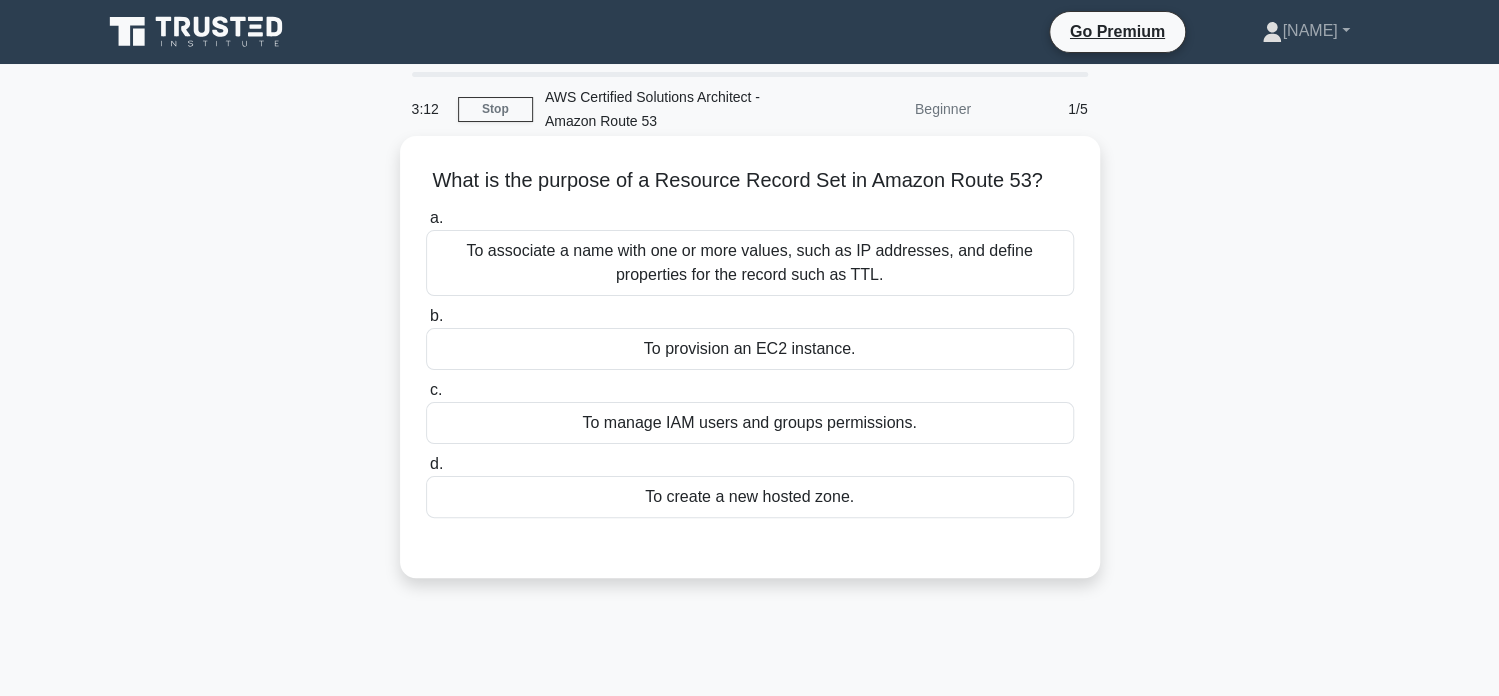 click on "To associate a name with one or more values, such as IP addresses, and define properties for the record such as TTL." at bounding box center (750, 263) 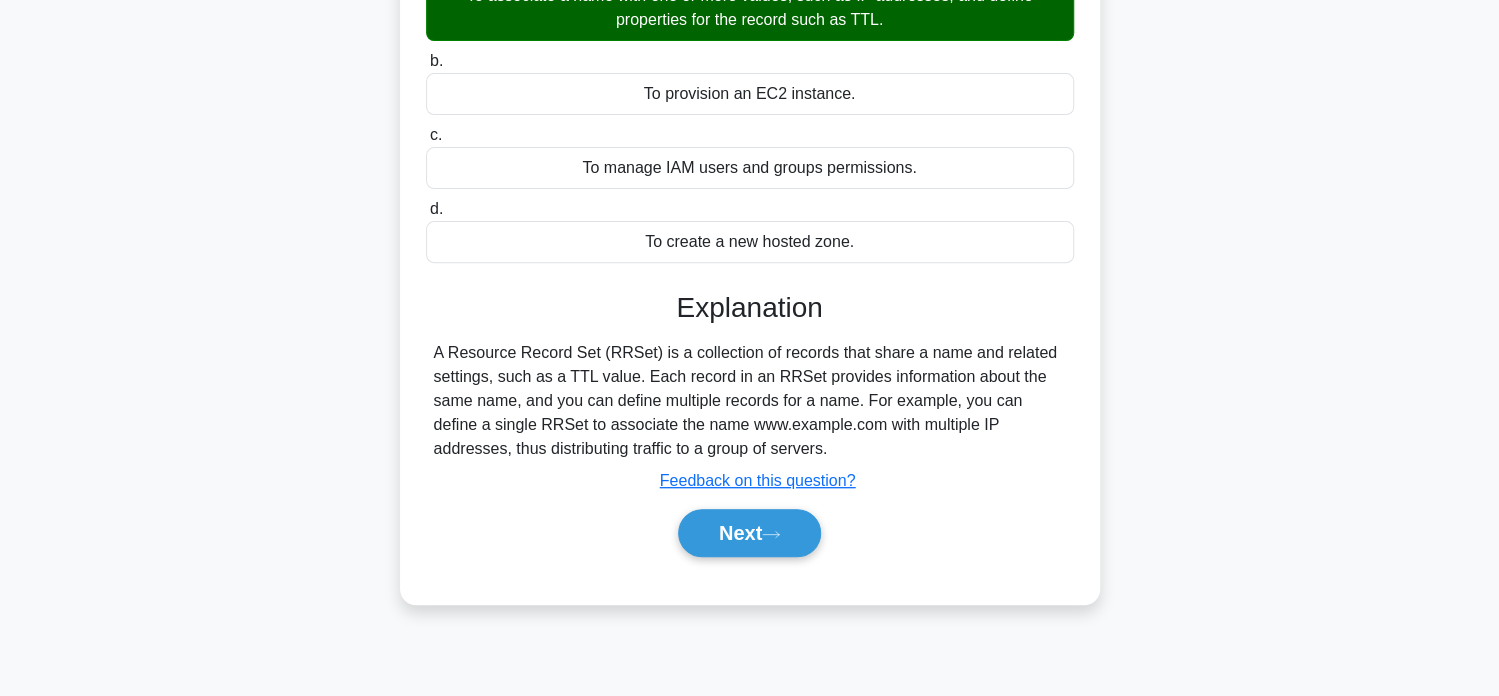 scroll, scrollTop: 300, scrollLeft: 0, axis: vertical 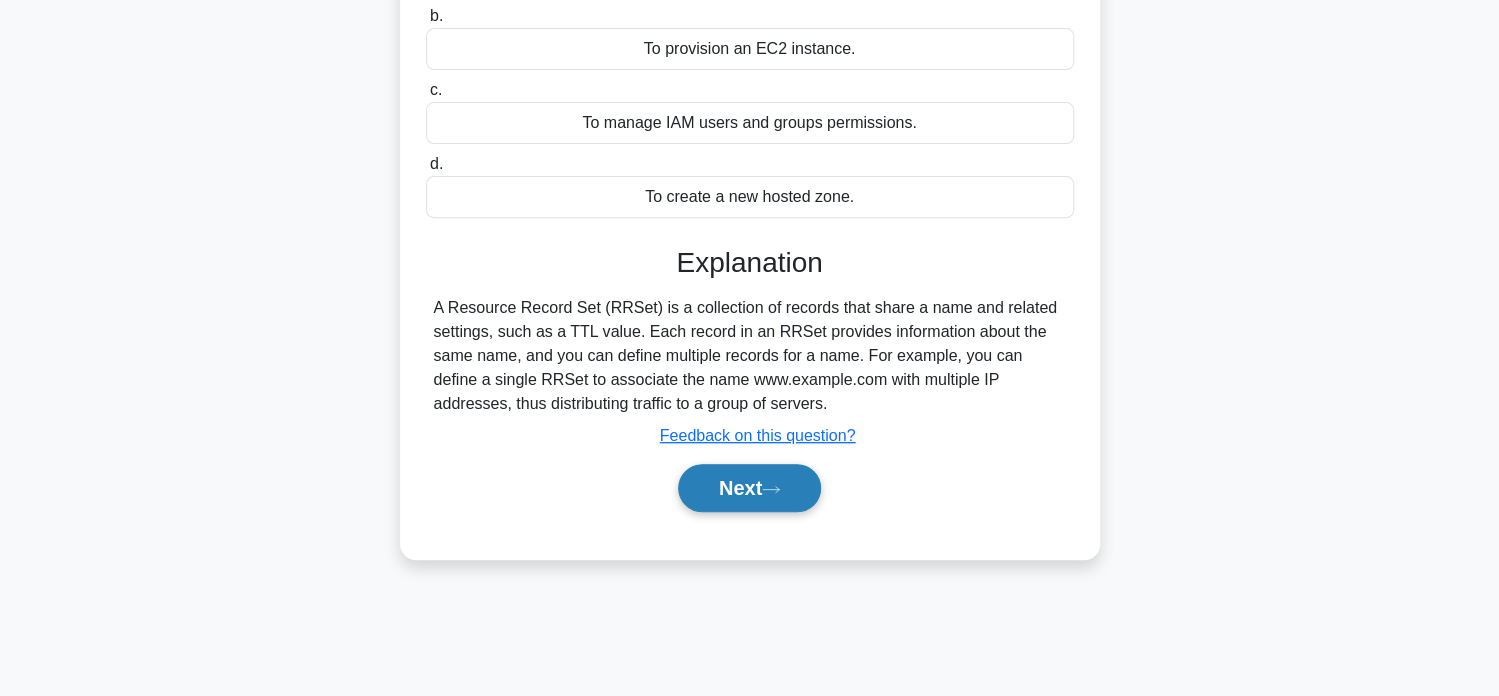 click on "Next" at bounding box center [749, 488] 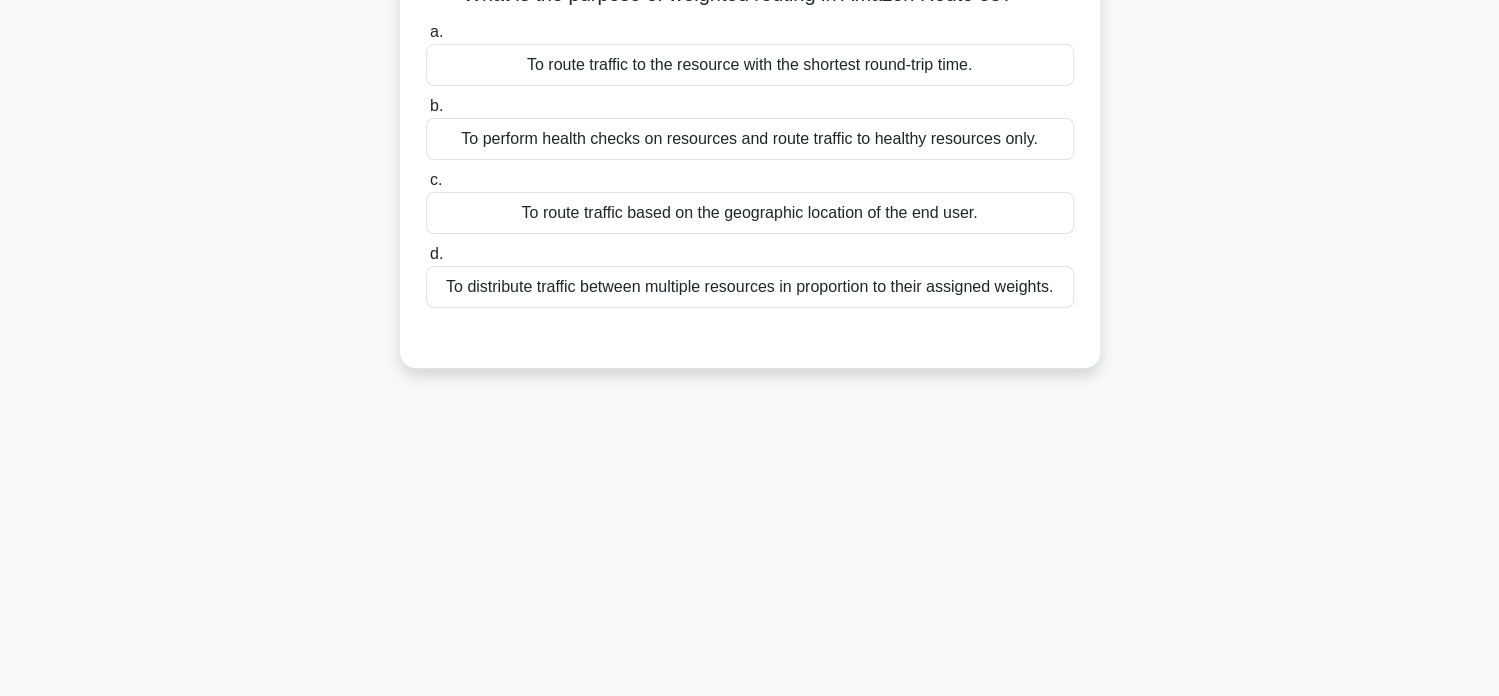 scroll, scrollTop: 0, scrollLeft: 0, axis: both 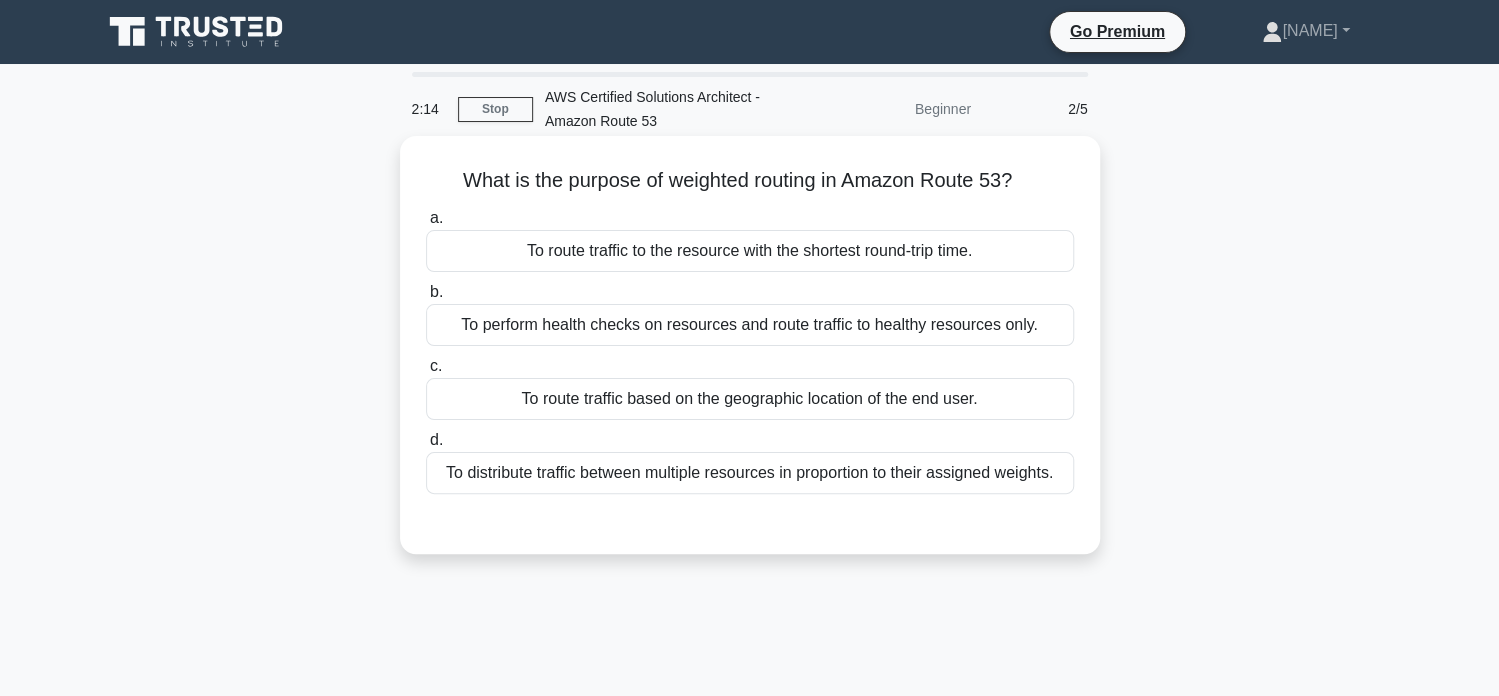 click on "To distribute traffic between multiple resources in proportion to their assigned weights." at bounding box center (750, 473) 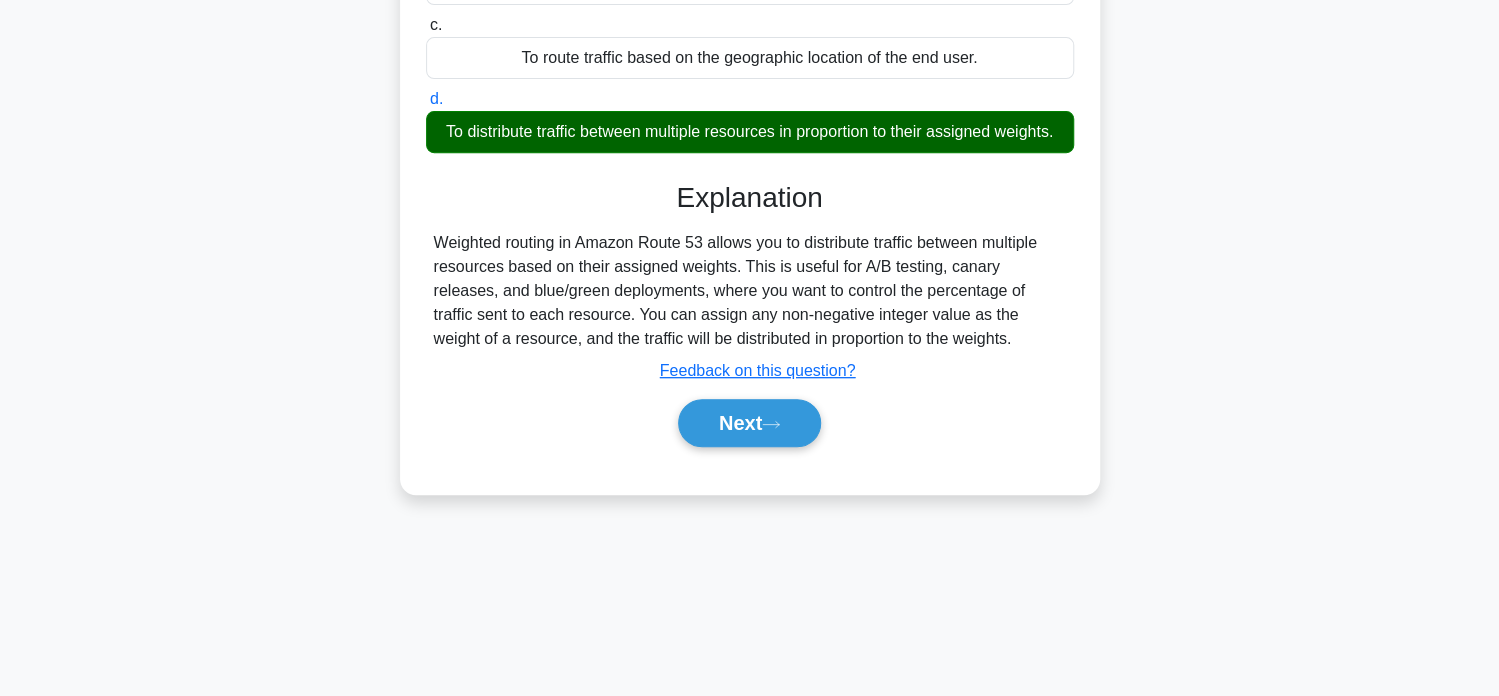 scroll, scrollTop: 384, scrollLeft: 0, axis: vertical 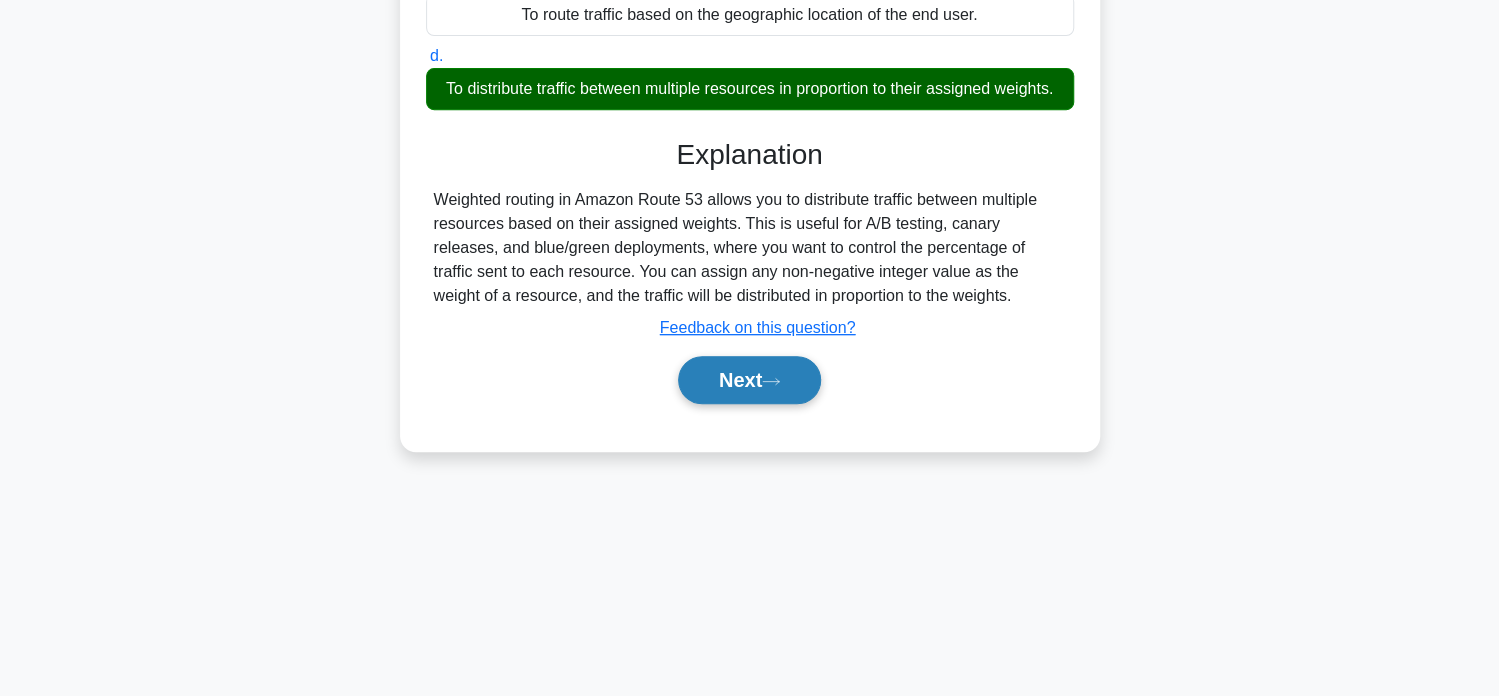 click on "Next" at bounding box center [749, 380] 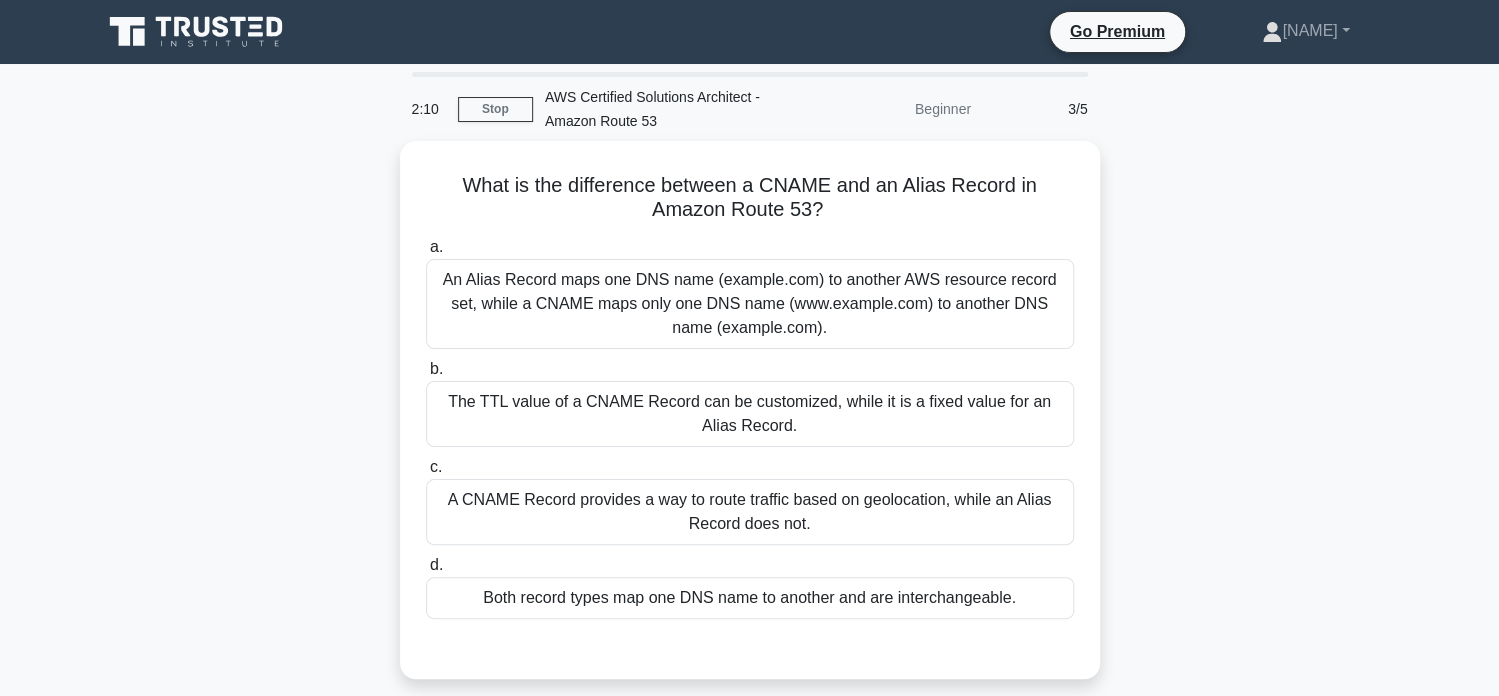 scroll, scrollTop: 0, scrollLeft: 0, axis: both 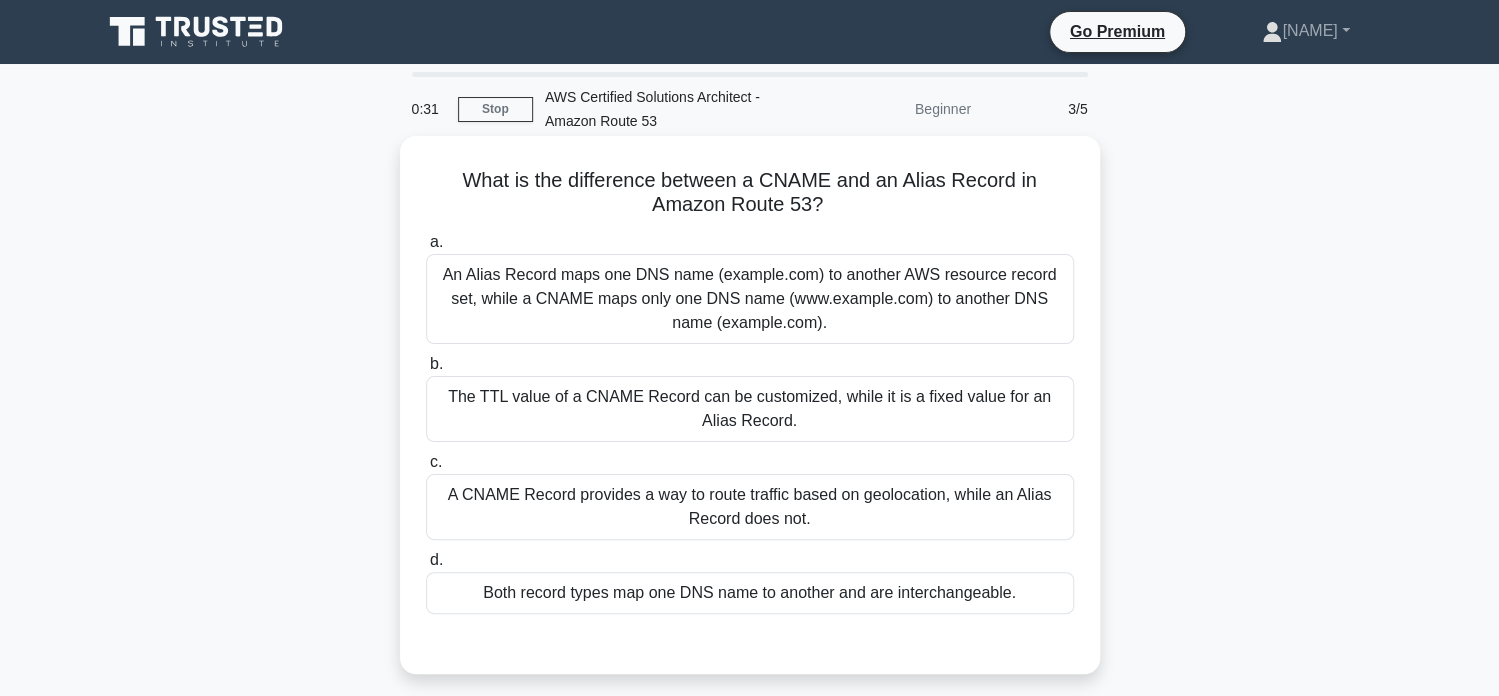 click on "An Alias Record maps one DNS name (example.com) to another AWS resource record set, while a CNAME maps only one DNS name (www.example.com) to another DNS name (example.com)." at bounding box center [750, 299] 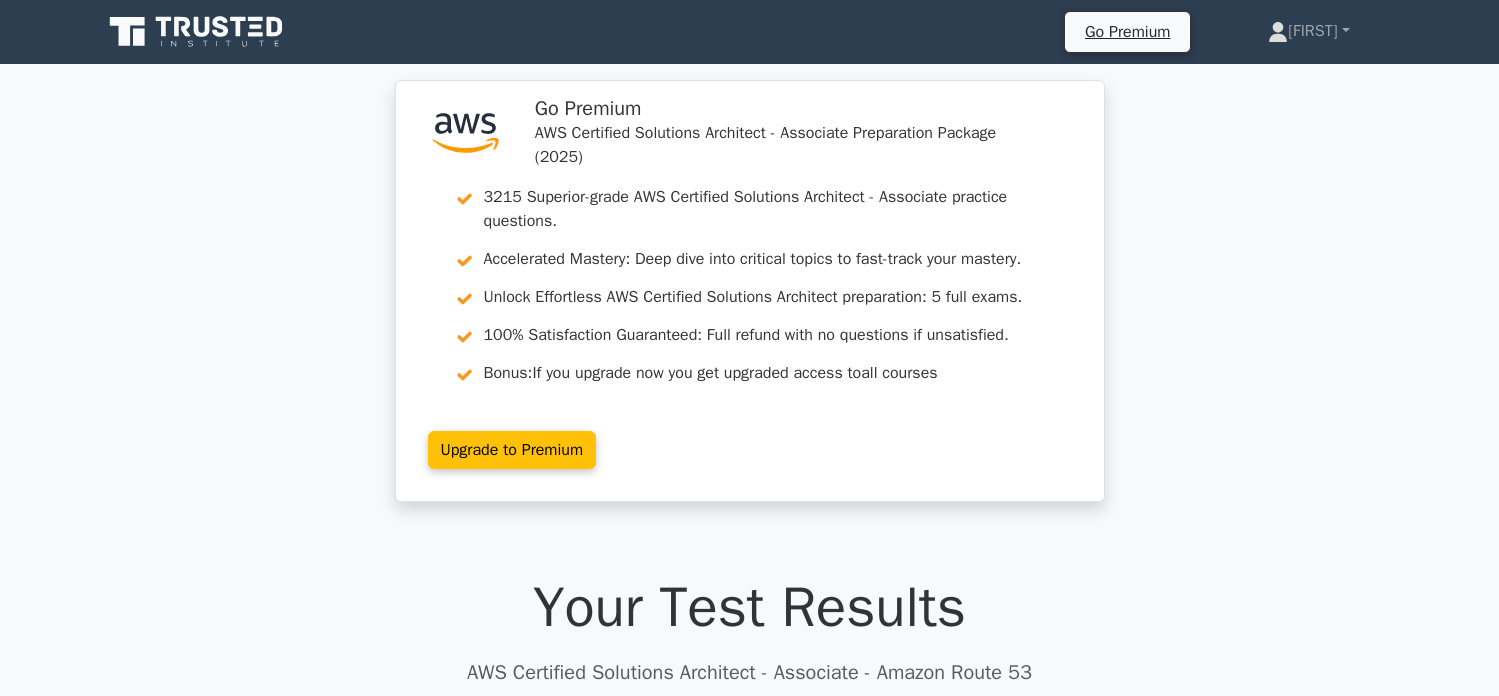 scroll, scrollTop: 0, scrollLeft: 0, axis: both 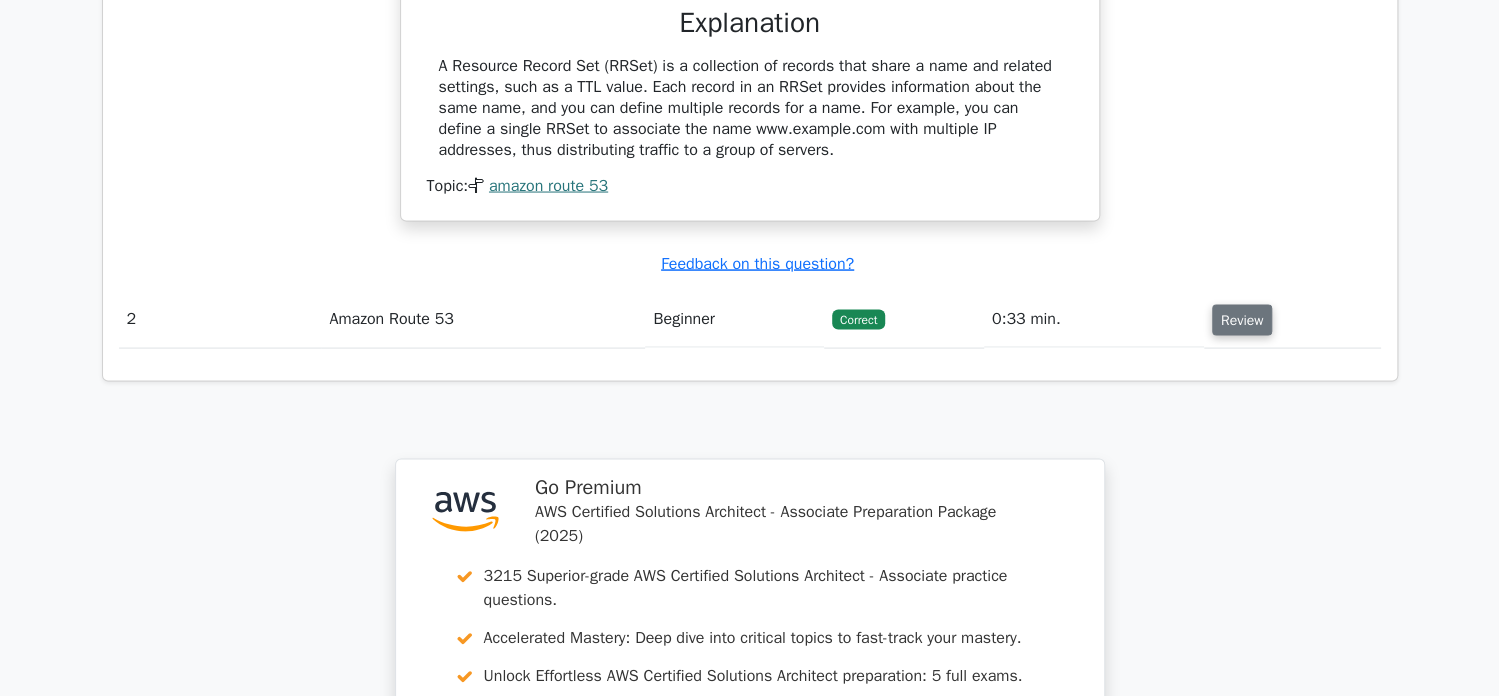click on "Review" at bounding box center [1242, 319] 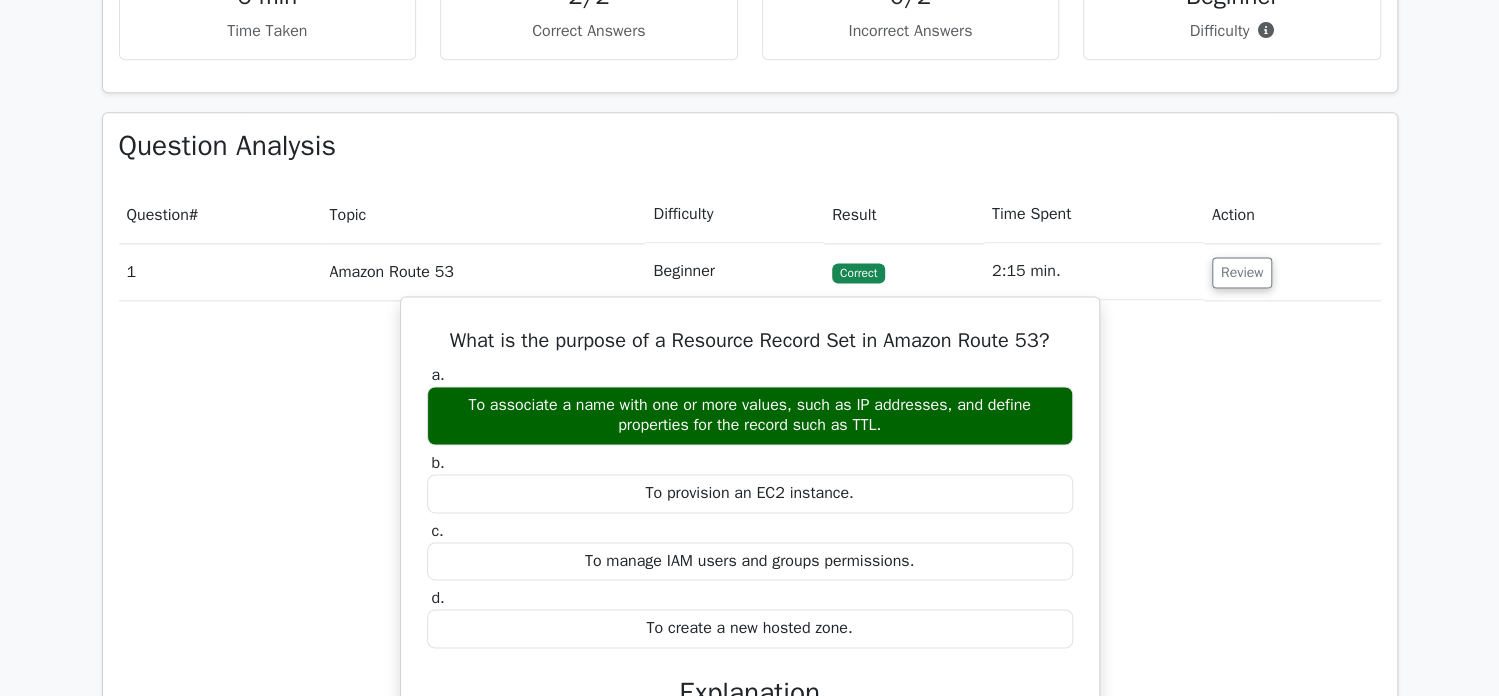 scroll, scrollTop: 1200, scrollLeft: 0, axis: vertical 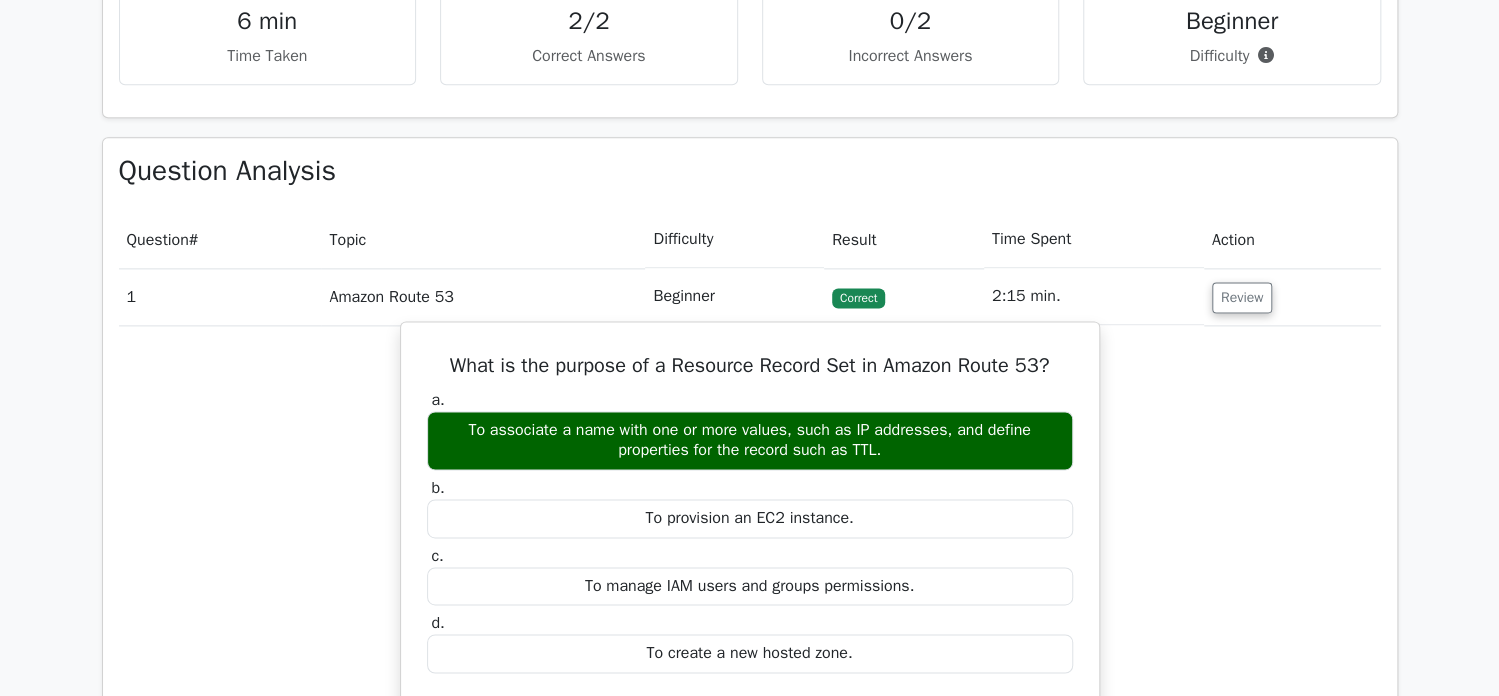 drag, startPoint x: 465, startPoint y: 423, endPoint x: 929, endPoint y: 459, distance: 465.39447 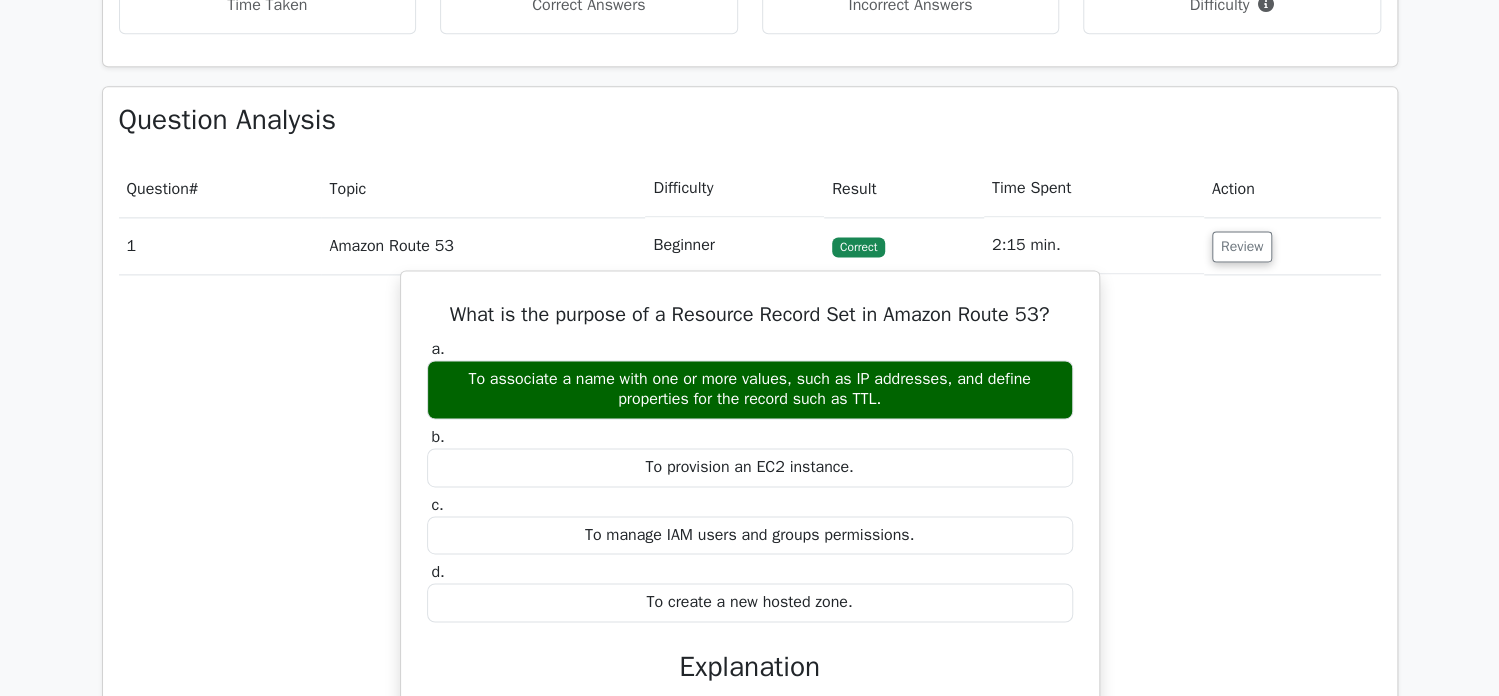 scroll, scrollTop: 899, scrollLeft: 0, axis: vertical 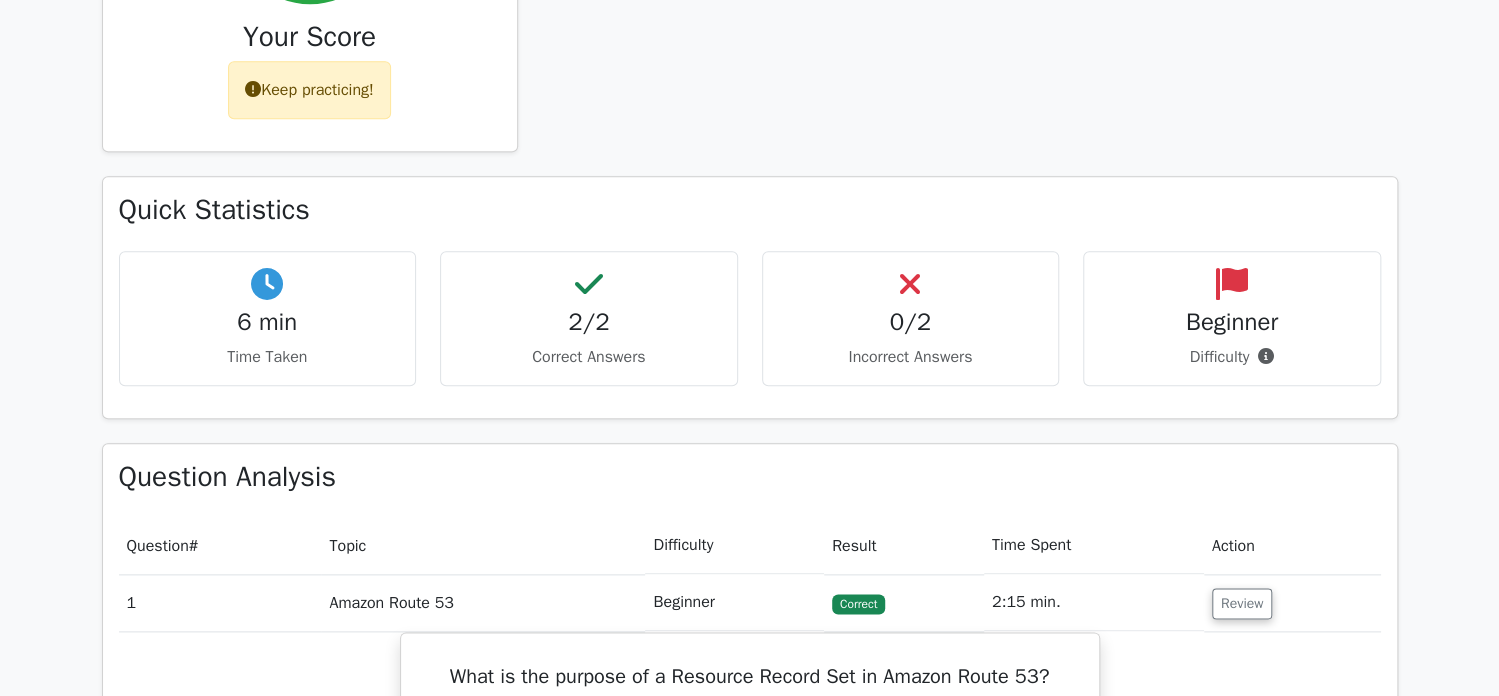 click on "Performance by Topic
Amazon Route 53
100%" at bounding box center [970, 7] 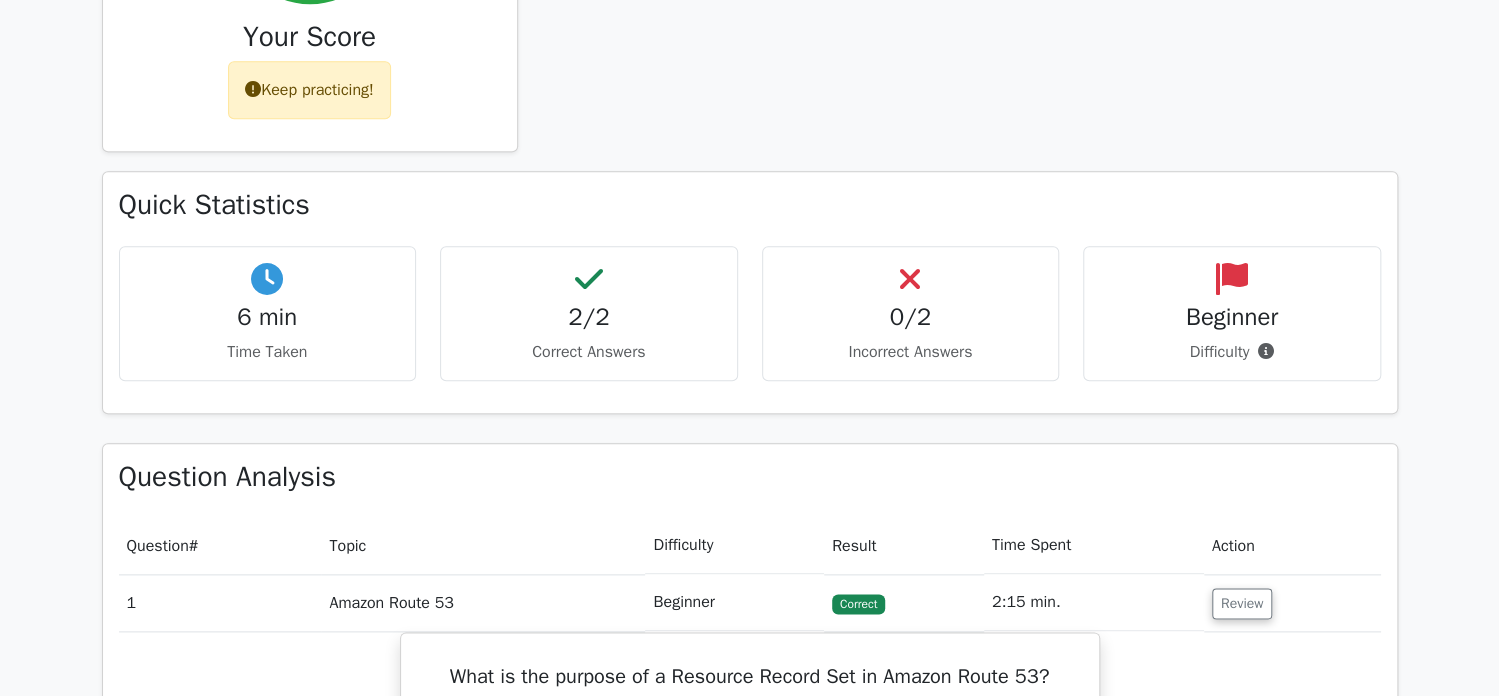 click on "Difficulty" at bounding box center (1232, 352) 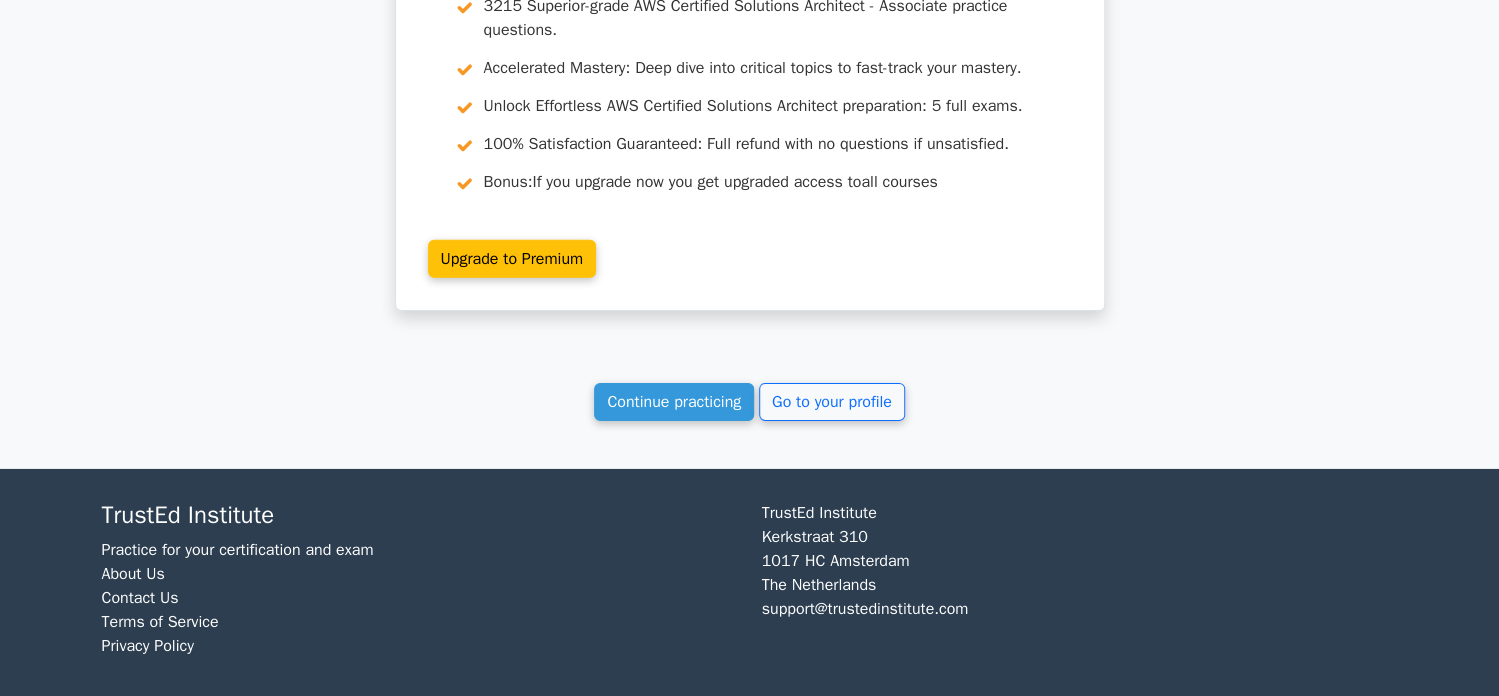 scroll, scrollTop: 3147, scrollLeft: 0, axis: vertical 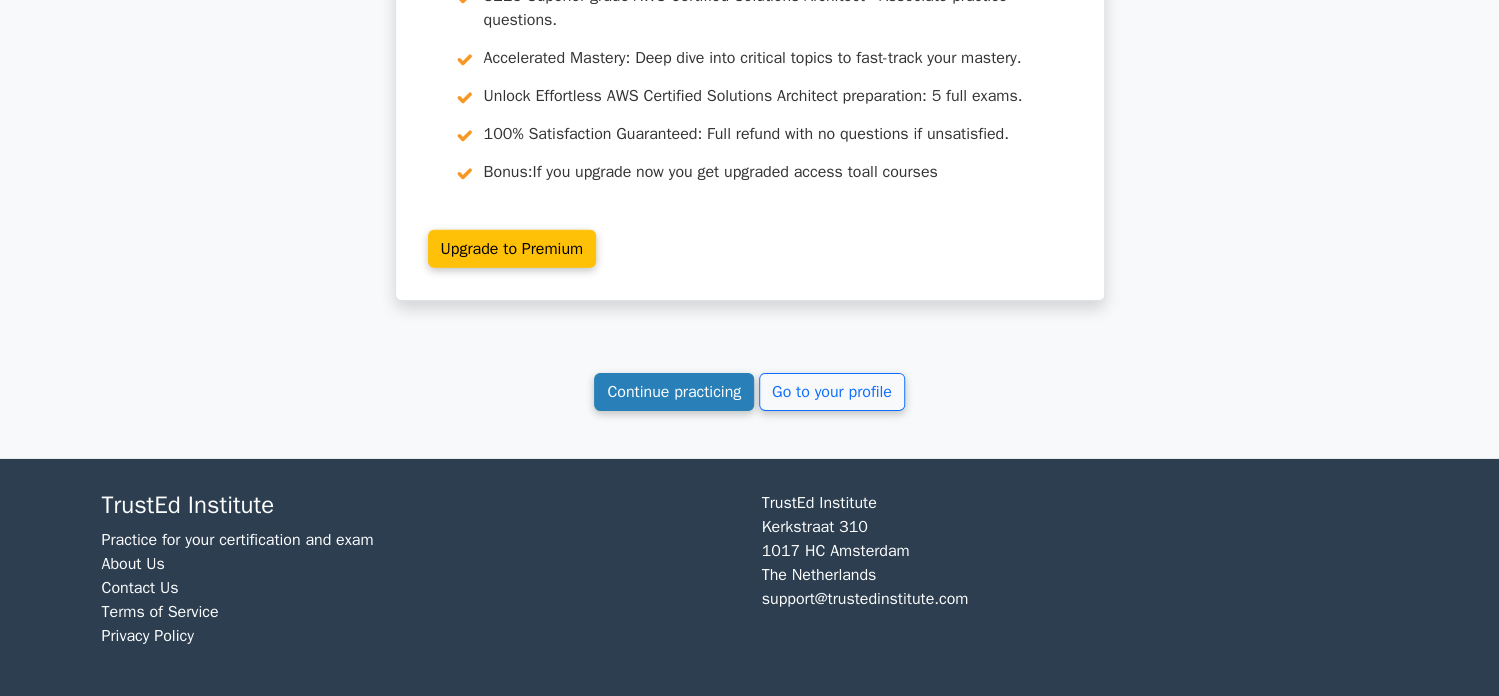 click on "Continue practicing" at bounding box center [674, 392] 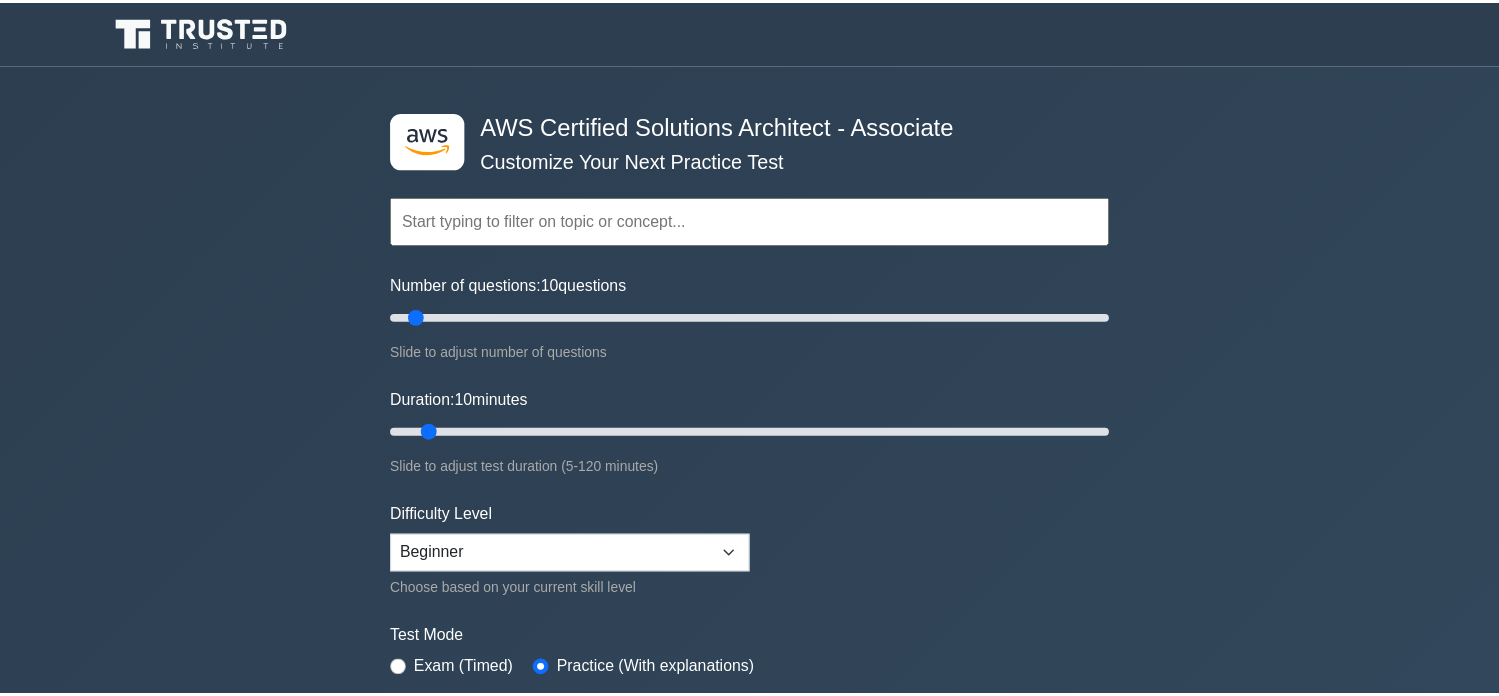 scroll, scrollTop: 0, scrollLeft: 0, axis: both 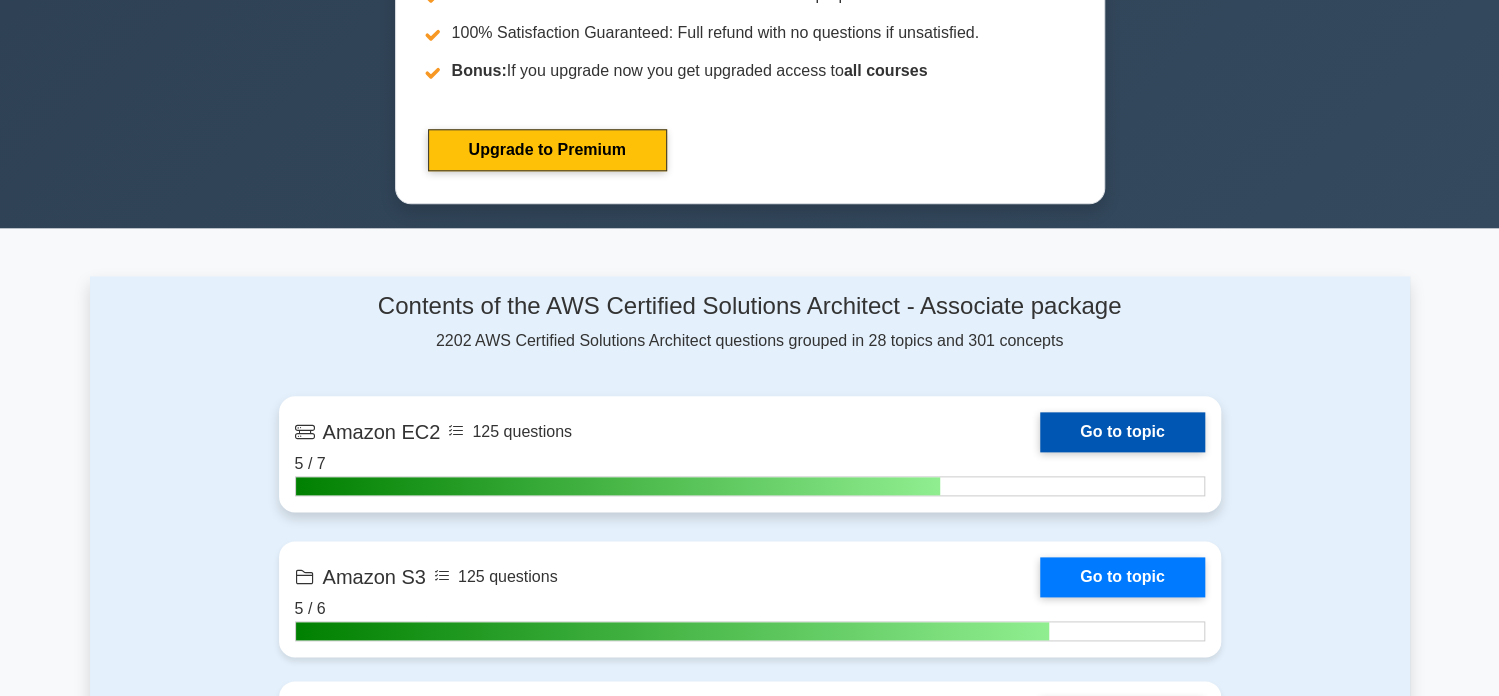 click on "Go to topic" at bounding box center (1122, 432) 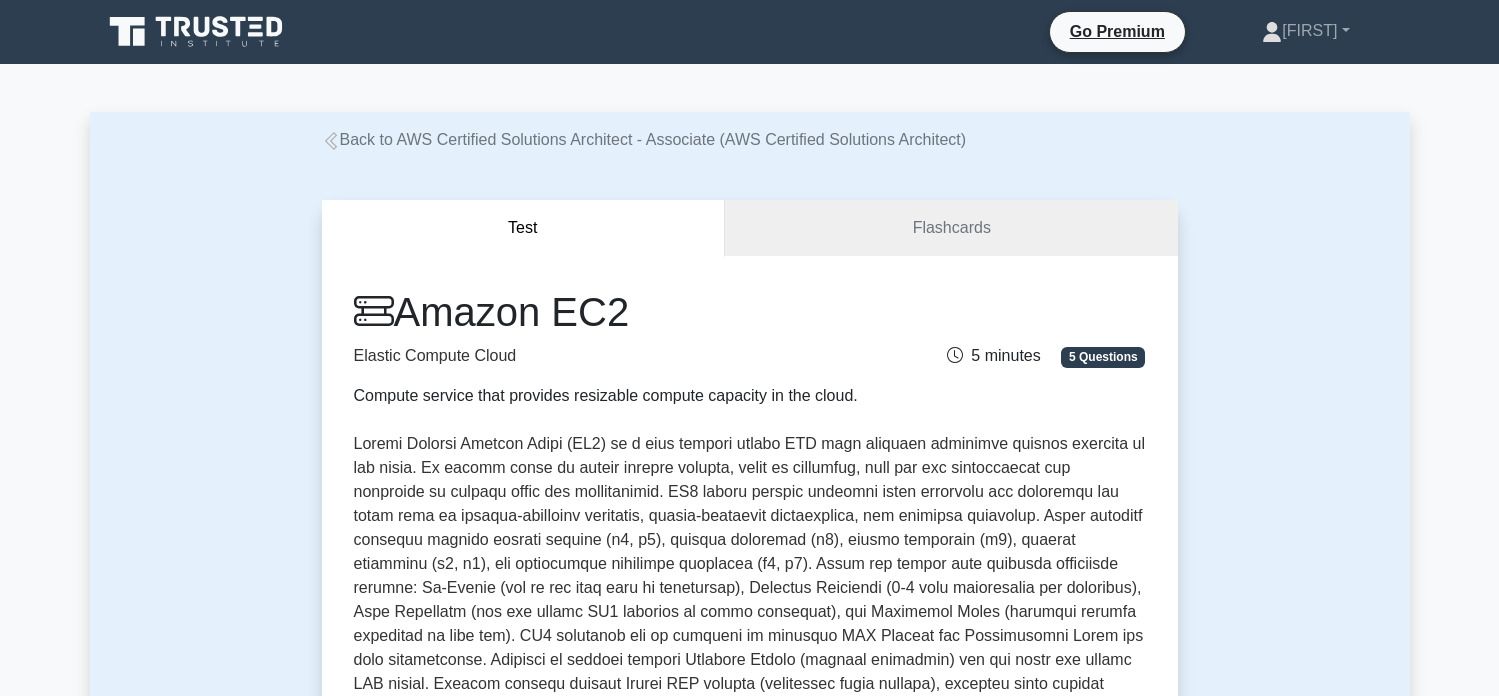 scroll, scrollTop: 0, scrollLeft: 0, axis: both 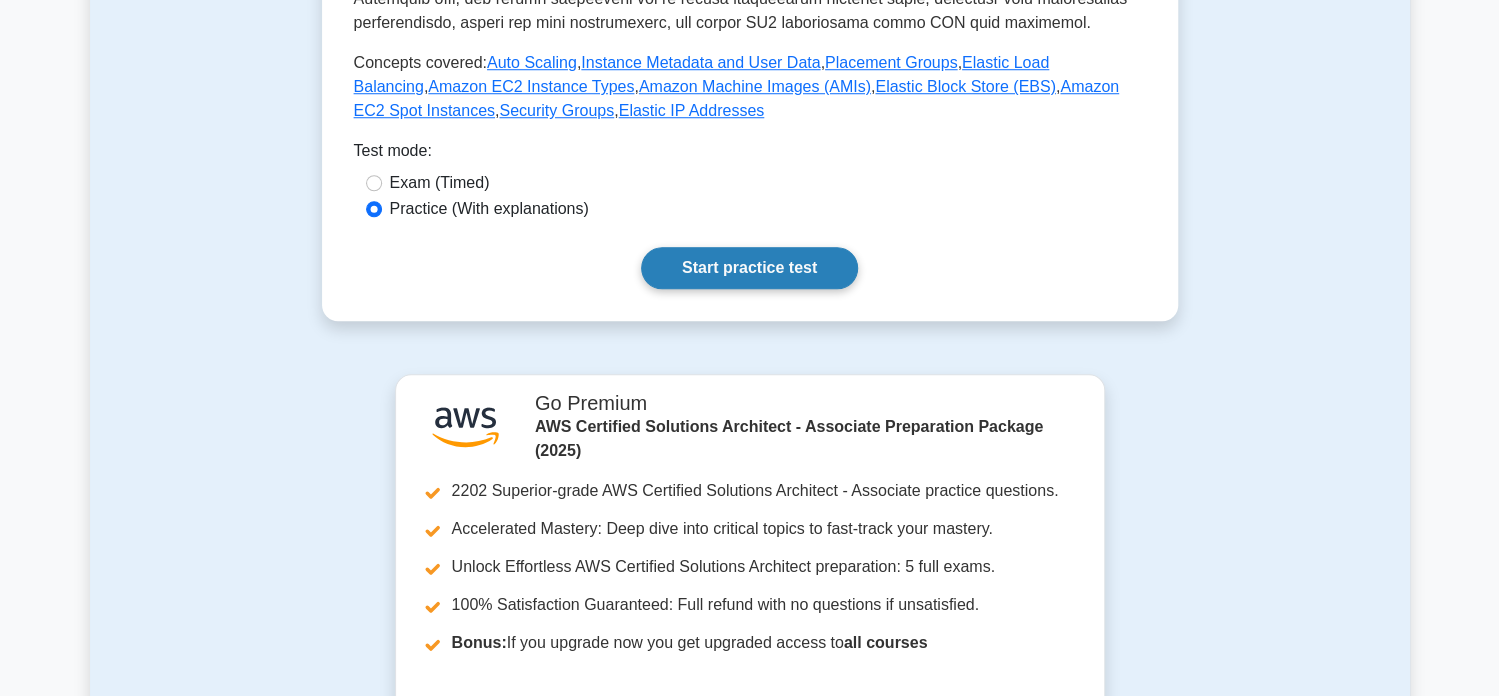 click on "Start practice test" at bounding box center (749, 268) 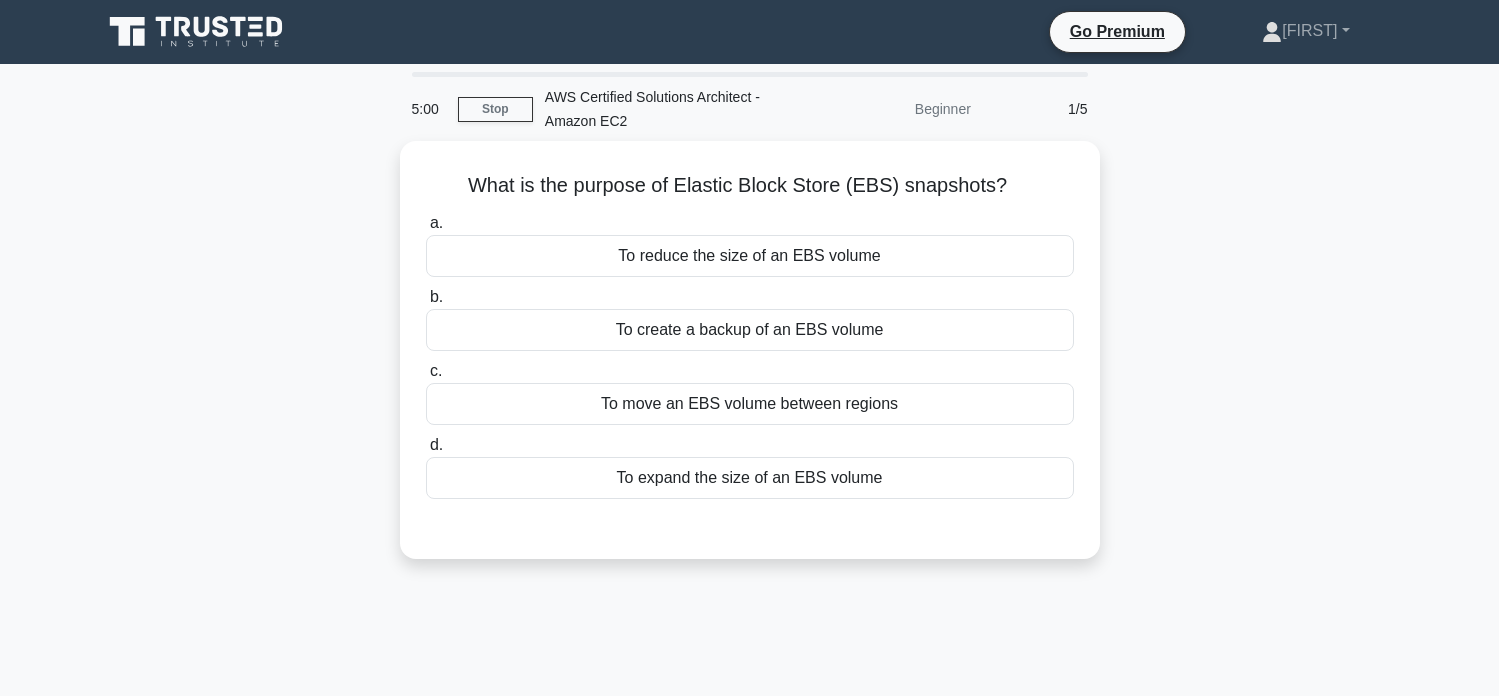 scroll, scrollTop: 0, scrollLeft: 0, axis: both 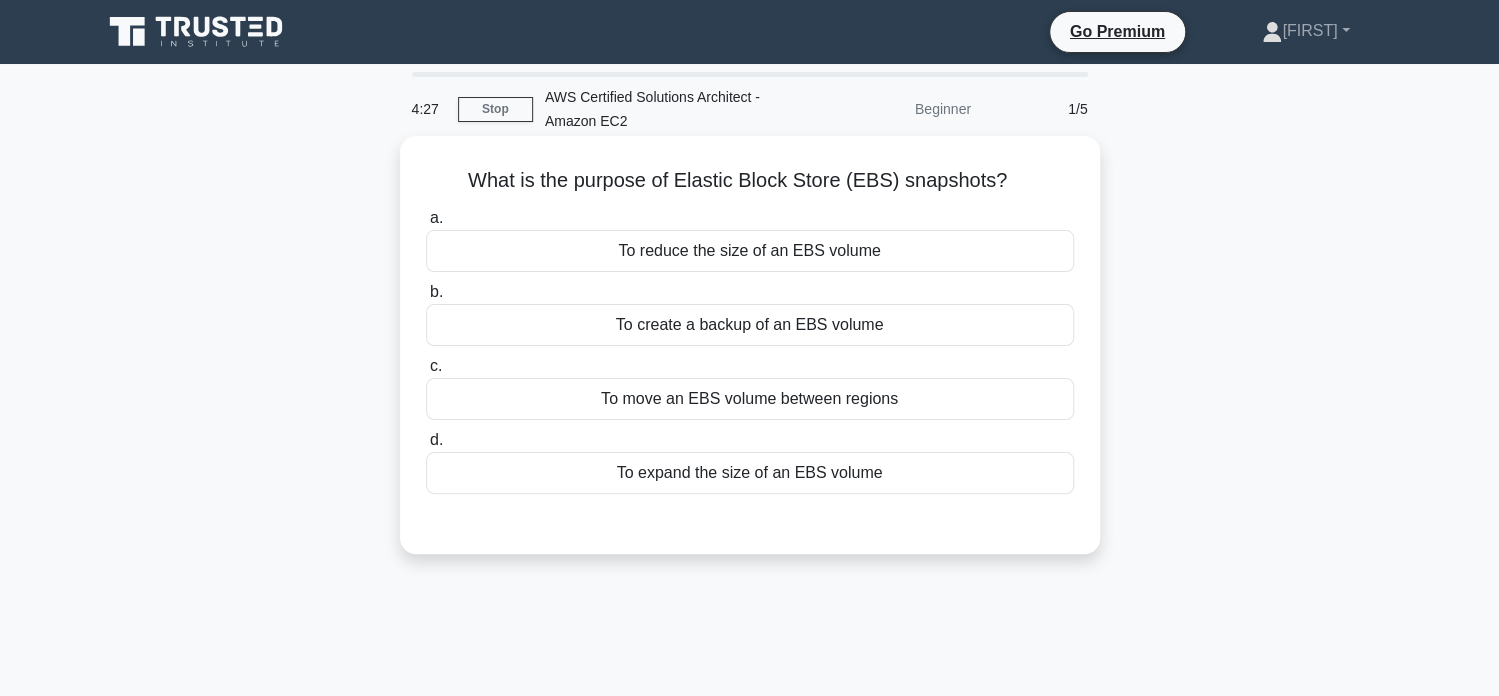 click on "To create a backup of an EBS volume" at bounding box center [750, 325] 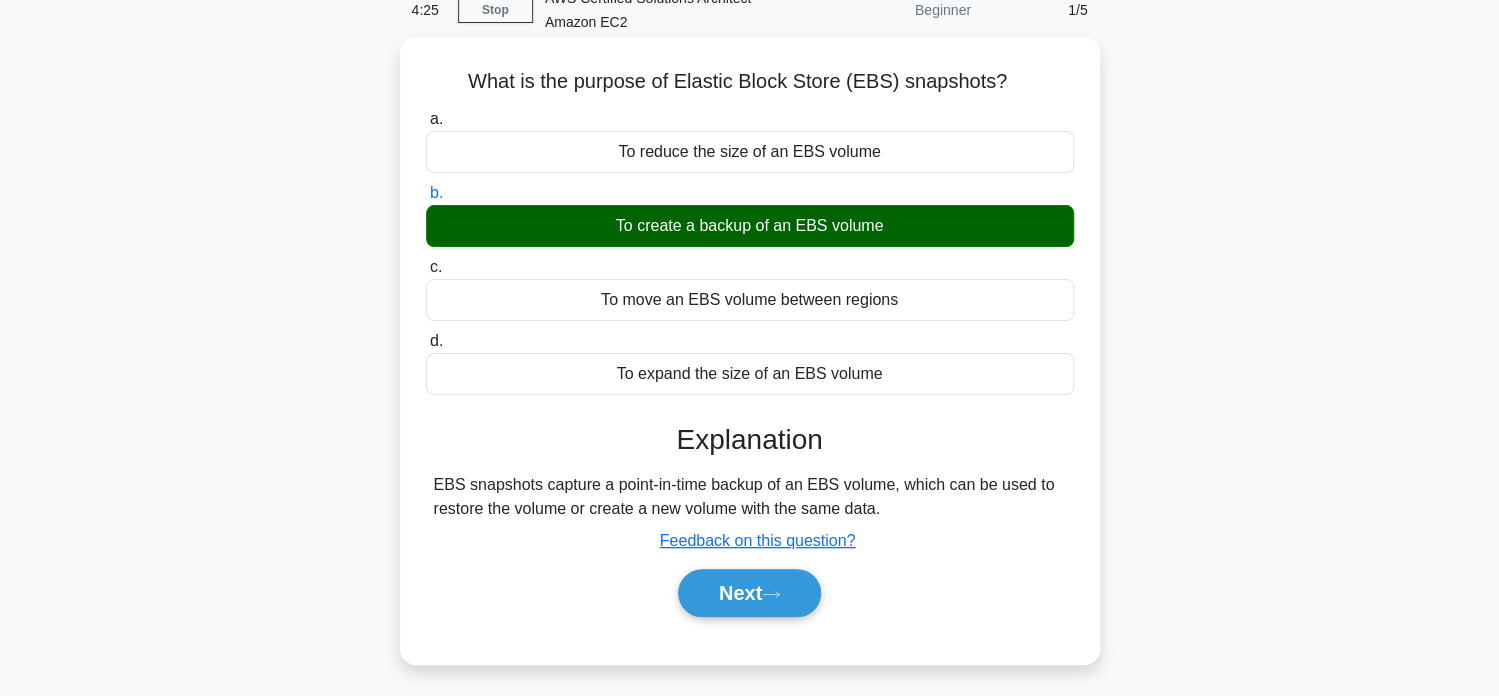 scroll, scrollTop: 300, scrollLeft: 0, axis: vertical 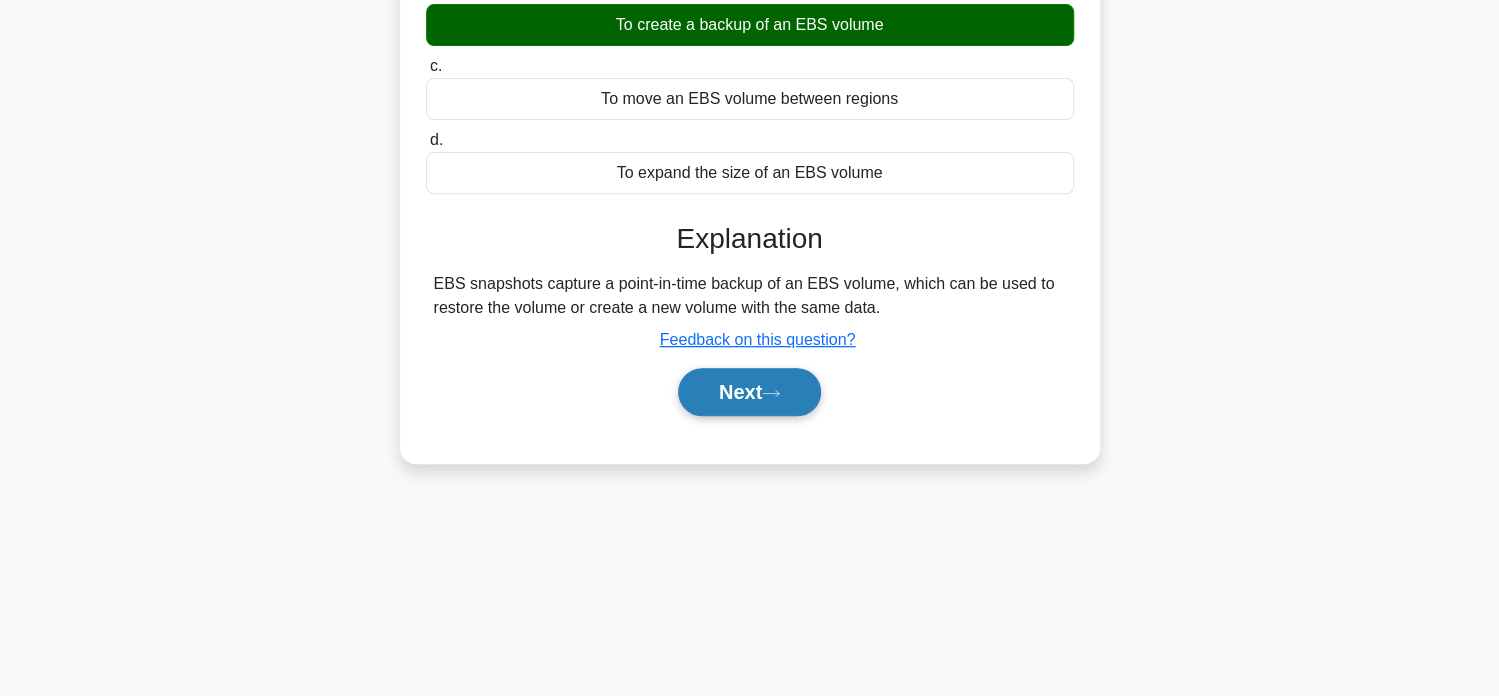 click on "Next" at bounding box center (749, 392) 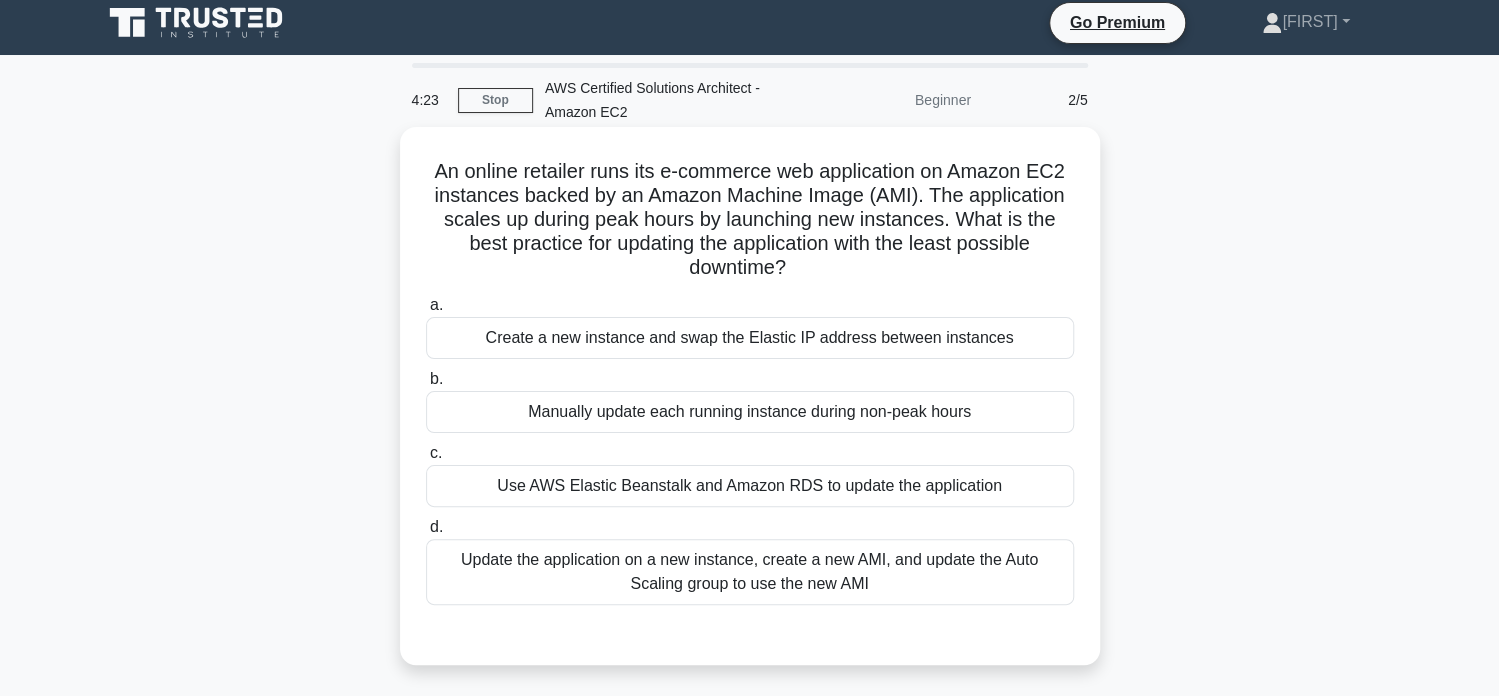scroll, scrollTop: 0, scrollLeft: 0, axis: both 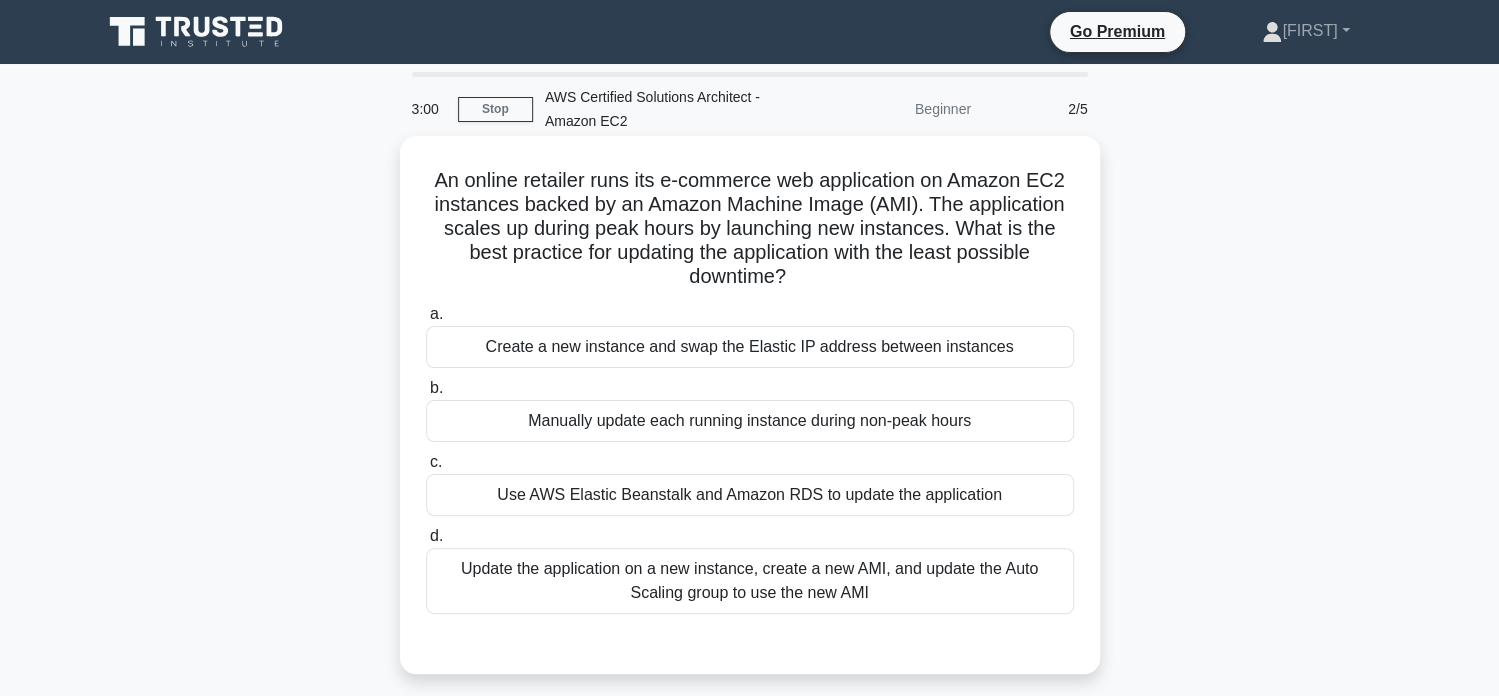 click on "Update the application on a new instance, create a new AMI, and update the Auto Scaling group to use the new AMI" at bounding box center [750, 581] 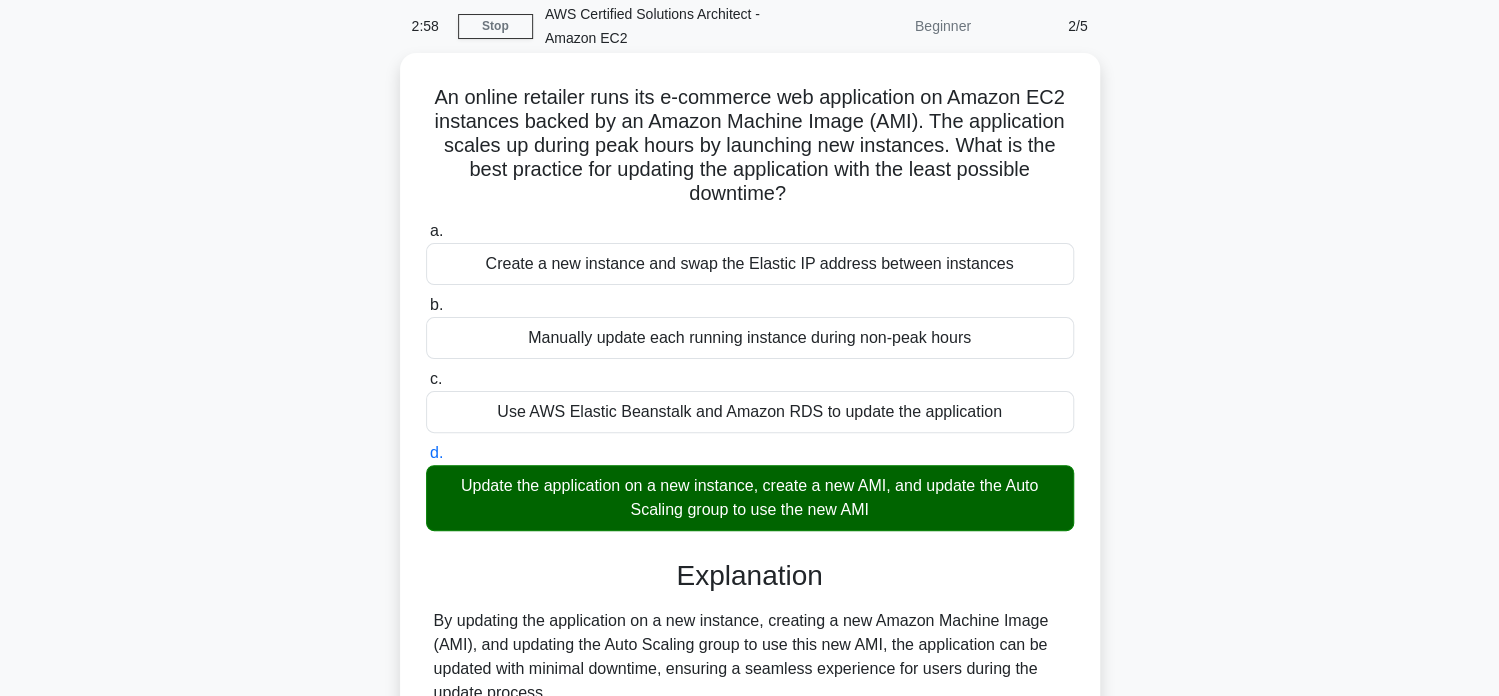 scroll, scrollTop: 300, scrollLeft: 0, axis: vertical 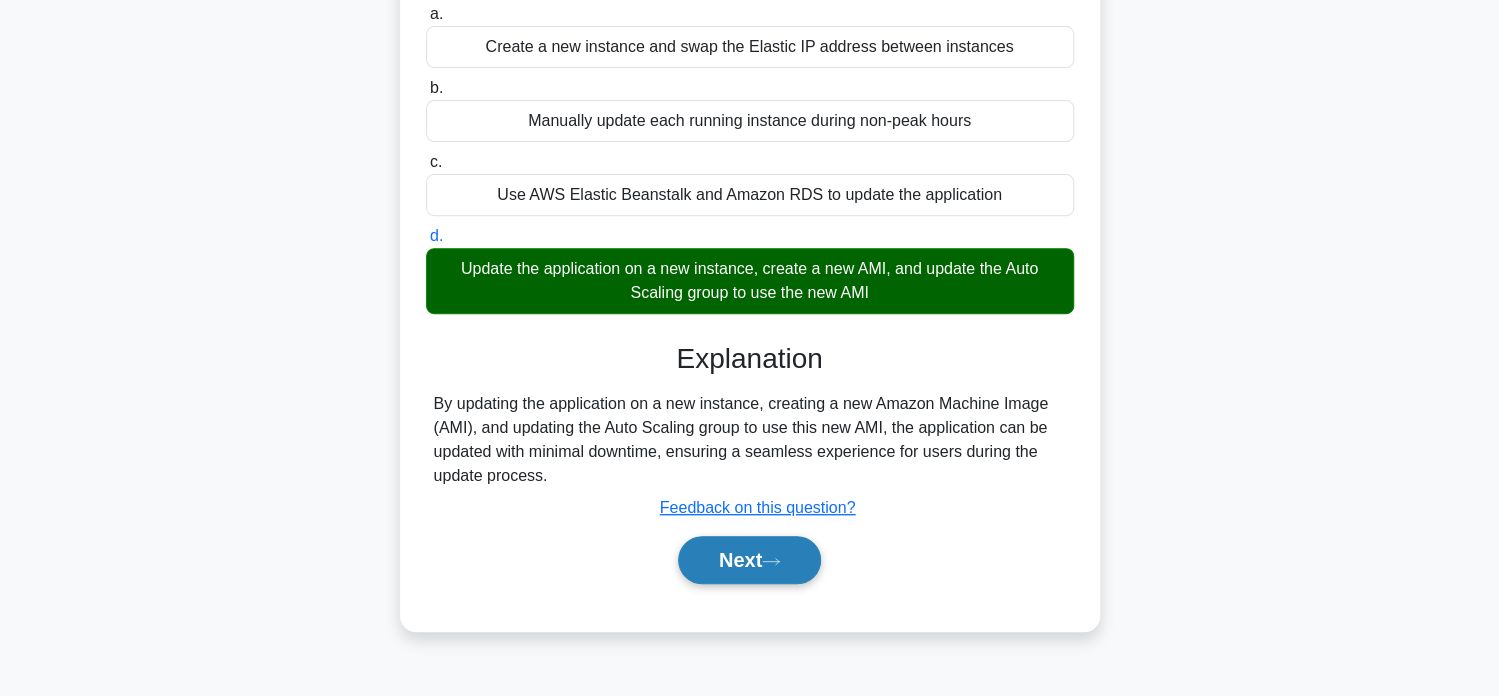 click on "Next" at bounding box center [749, 560] 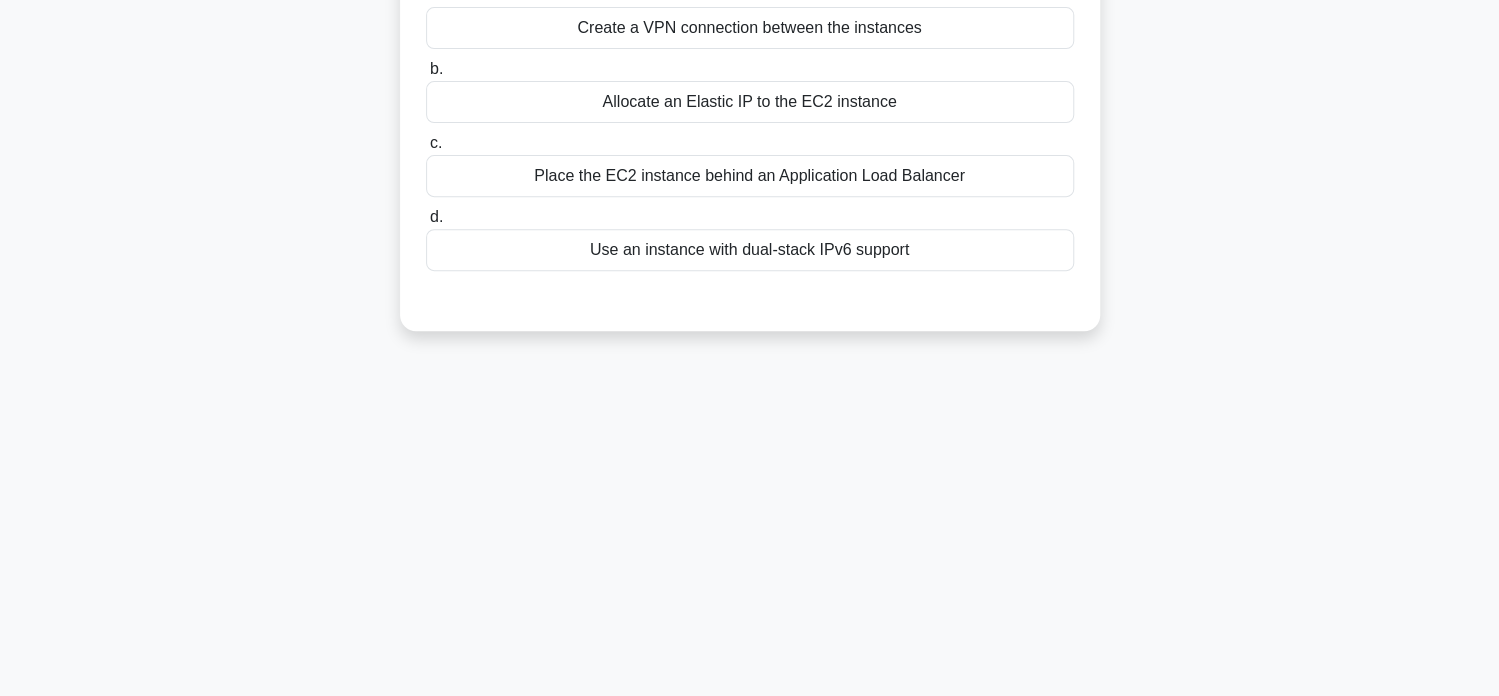 scroll, scrollTop: 0, scrollLeft: 0, axis: both 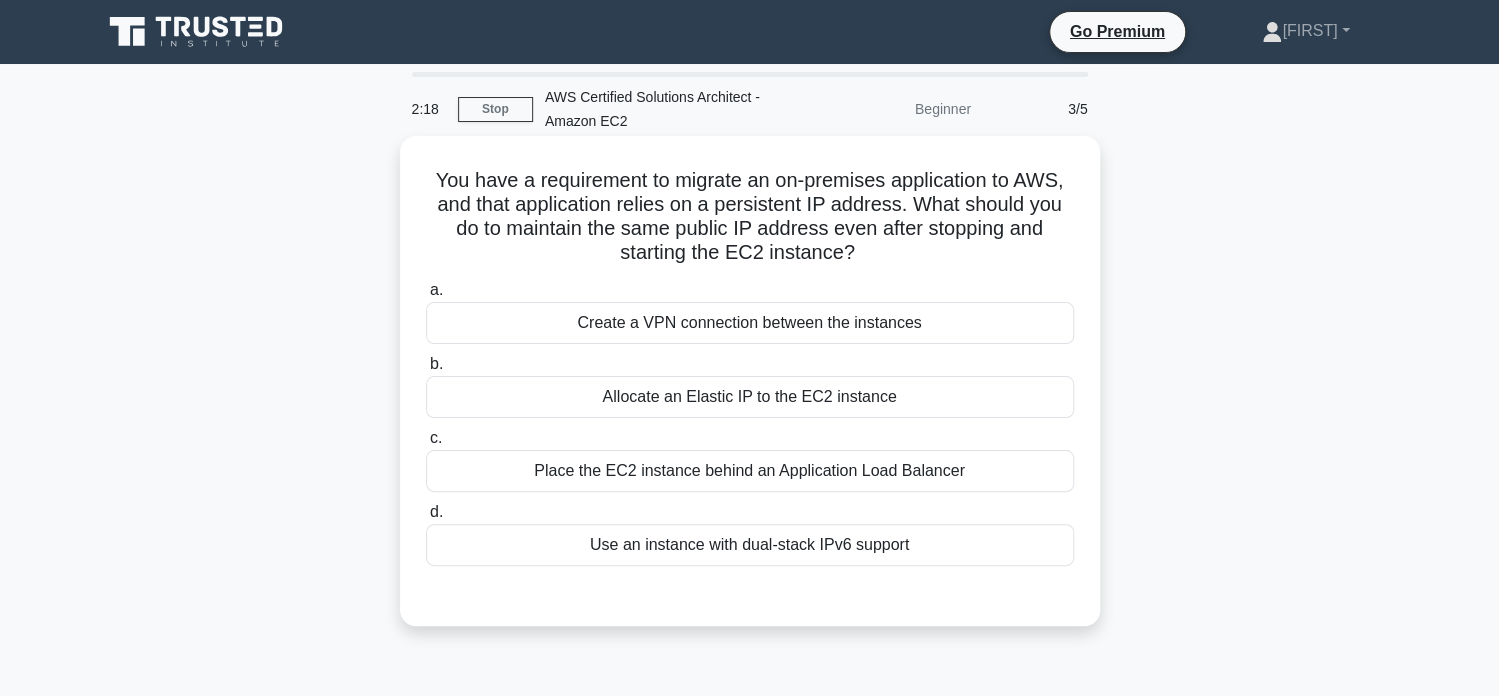 click on "Allocate an Elastic IP to the EC2 instance" at bounding box center [750, 397] 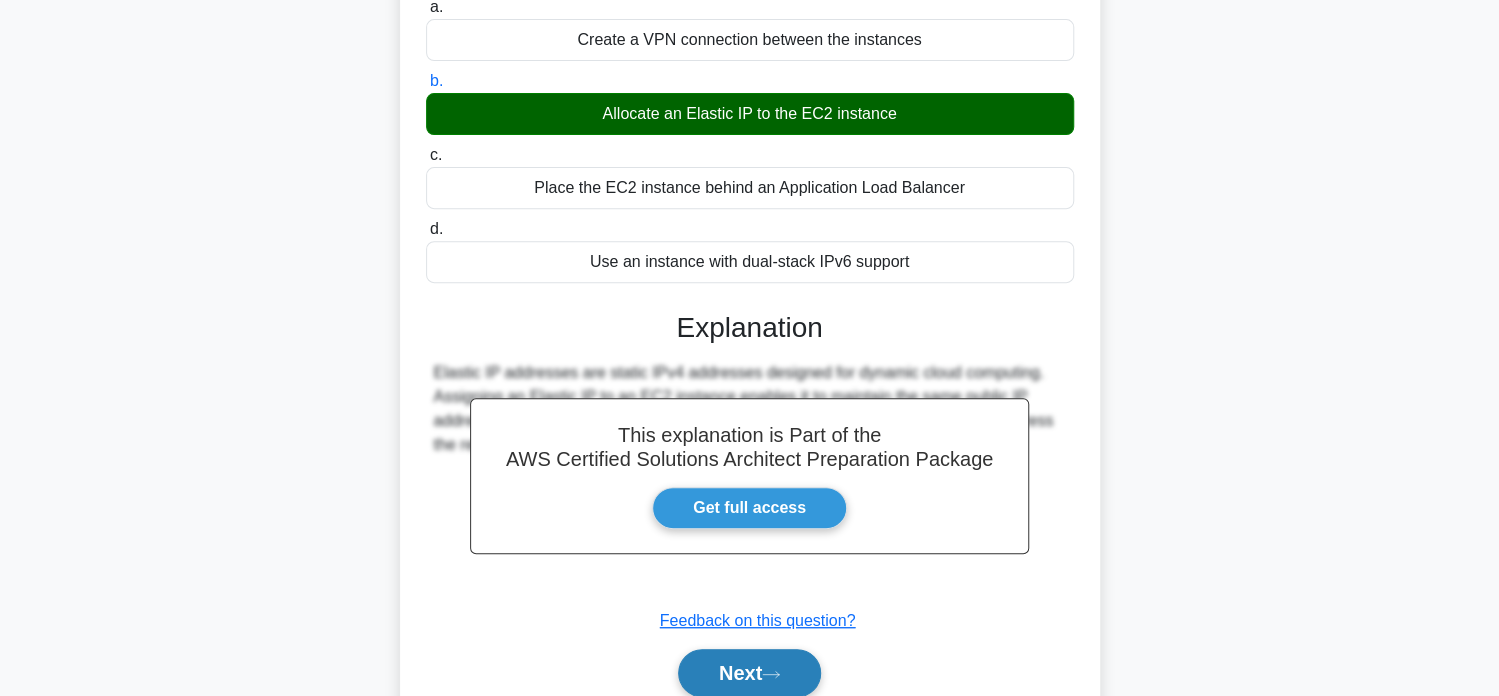 scroll, scrollTop: 384, scrollLeft: 0, axis: vertical 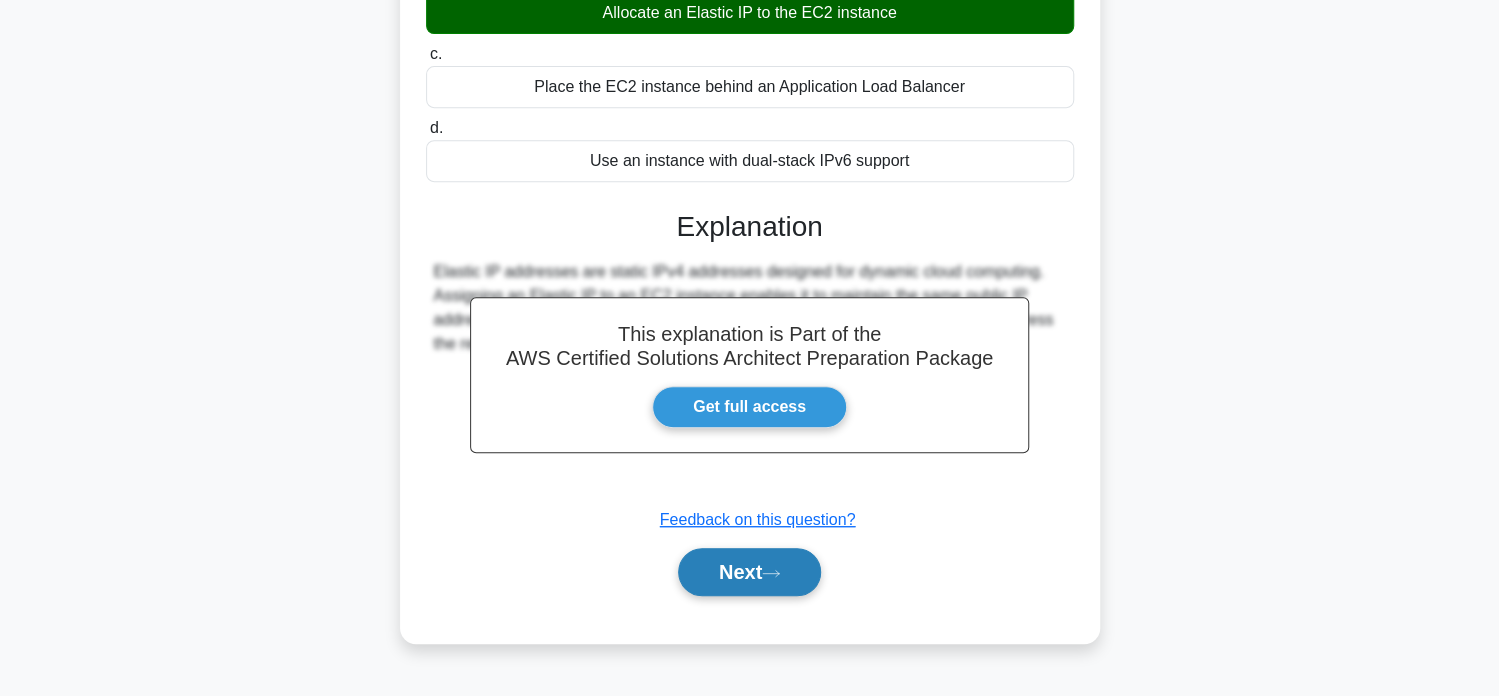 click on "Next" at bounding box center (749, 572) 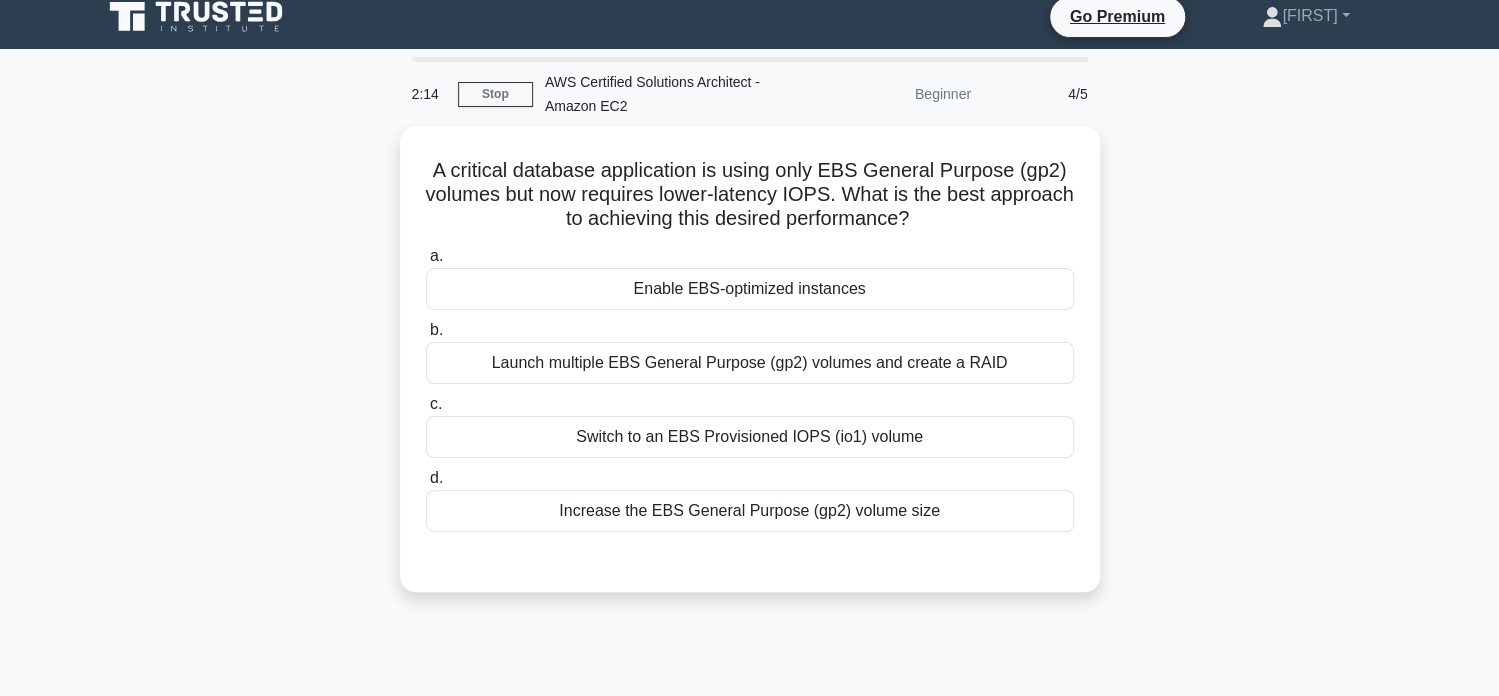 scroll, scrollTop: 0, scrollLeft: 0, axis: both 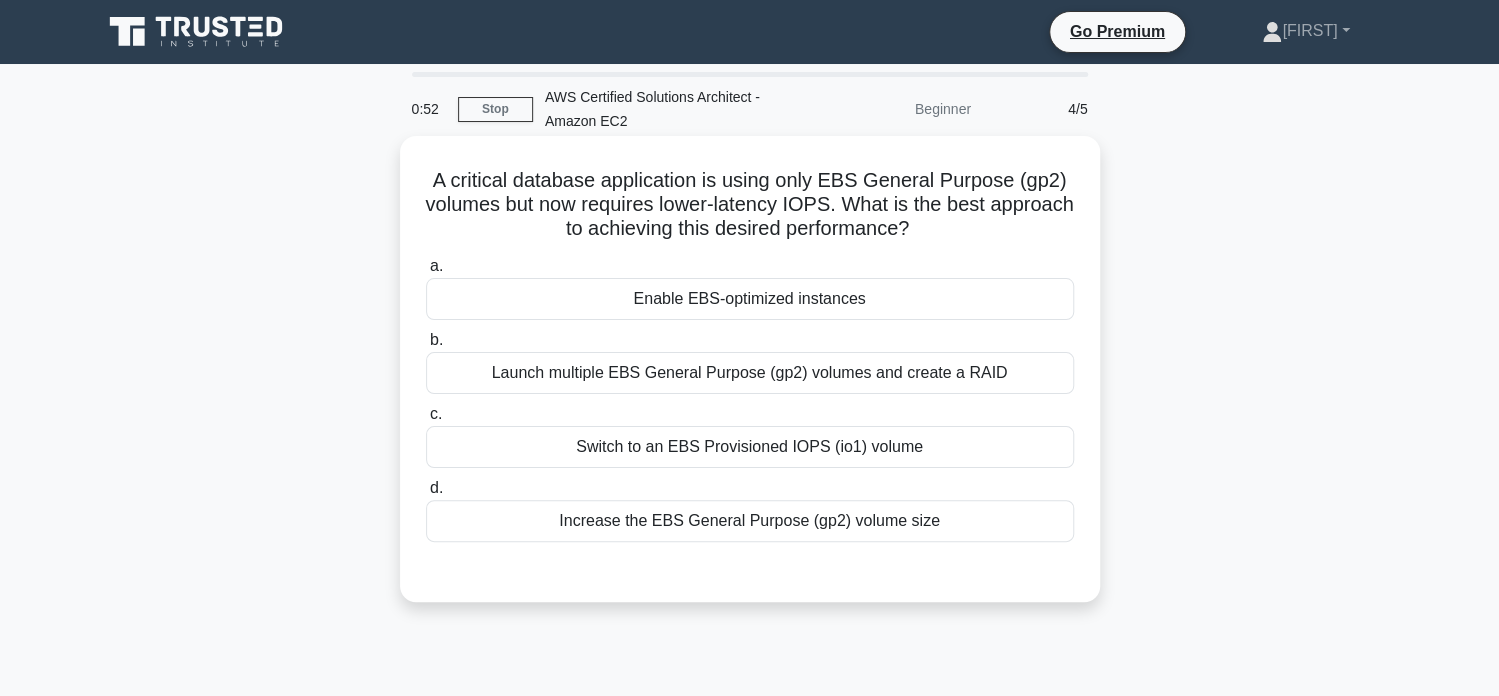 click on "Increase the EBS General Purpose (gp2) volume size" at bounding box center (750, 521) 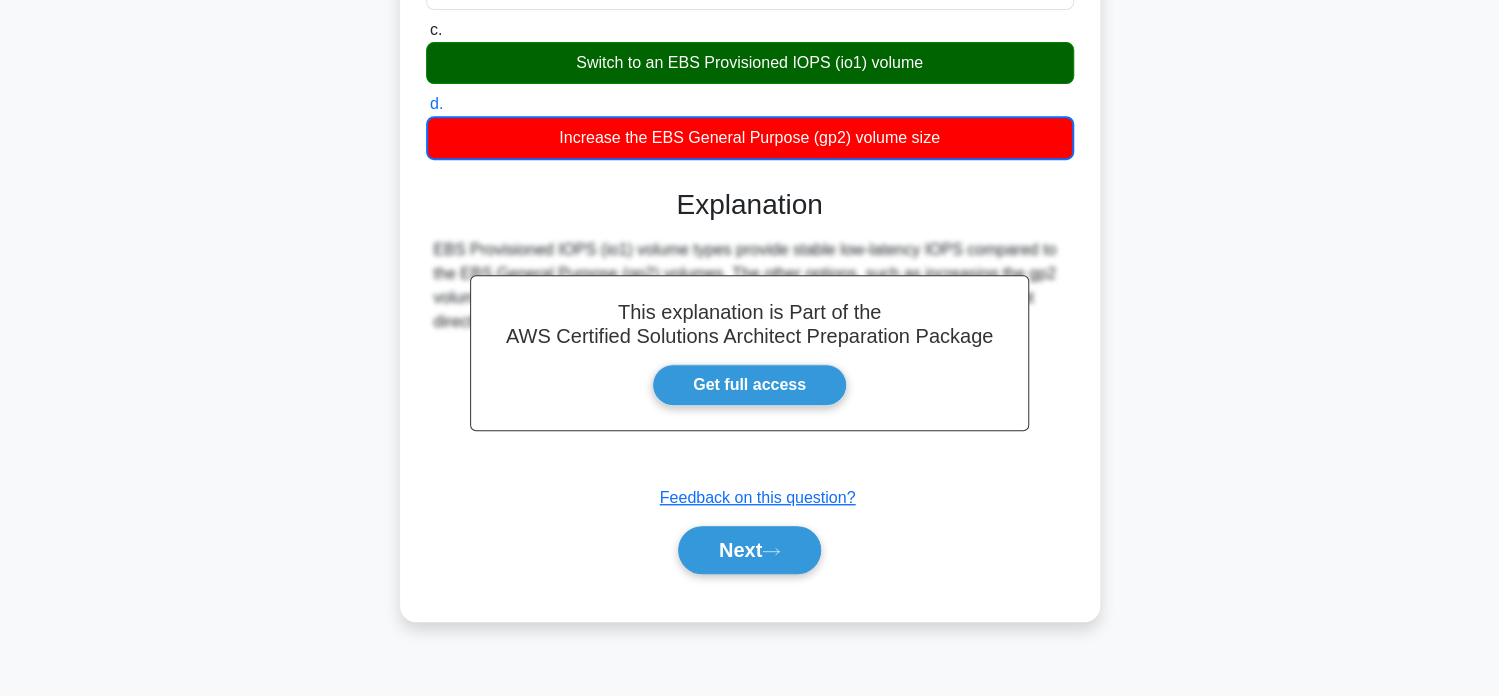 scroll, scrollTop: 83, scrollLeft: 0, axis: vertical 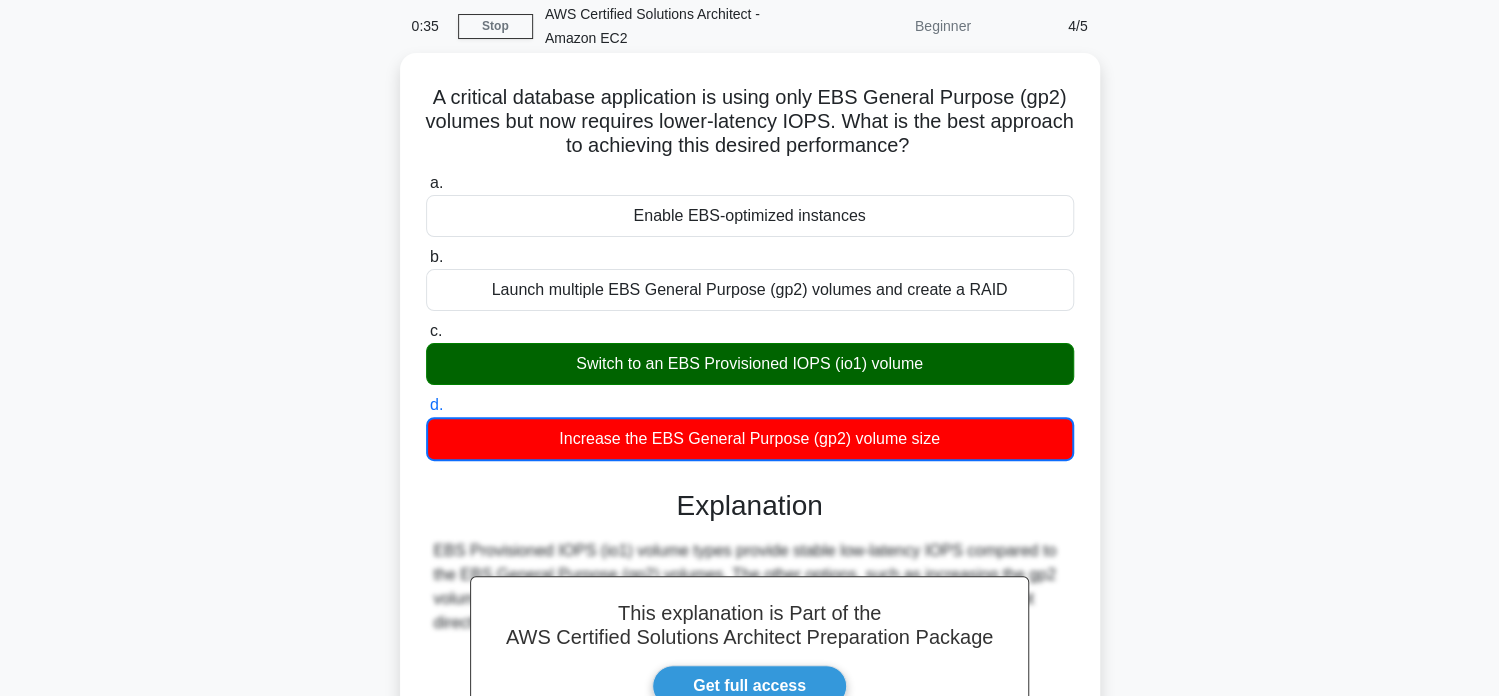 drag, startPoint x: 432, startPoint y: 94, endPoint x: 976, endPoint y: 158, distance: 547.7518 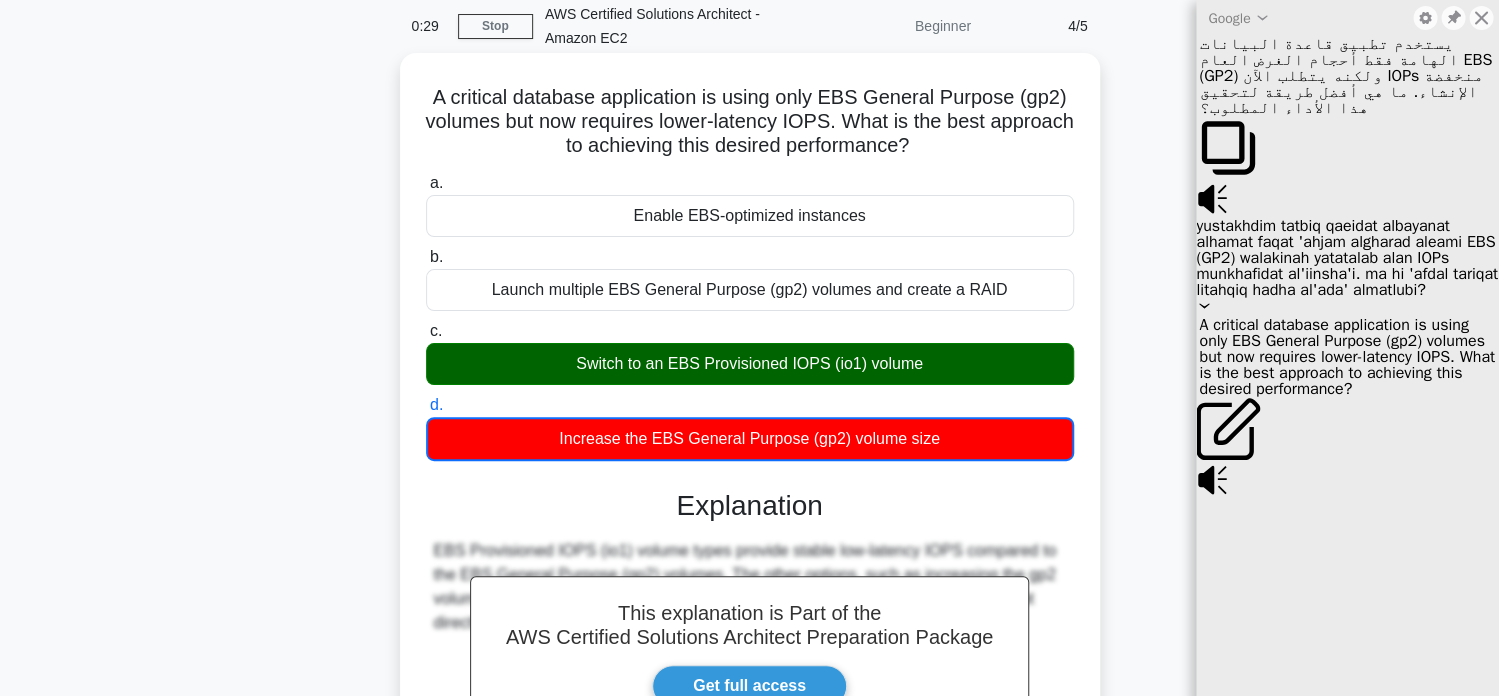 copy on "A critical database application is using only EBS General Purpose (gp2) volumes but now requires lower-latency IOPS. What is the best approach to achieving this desired performance?" 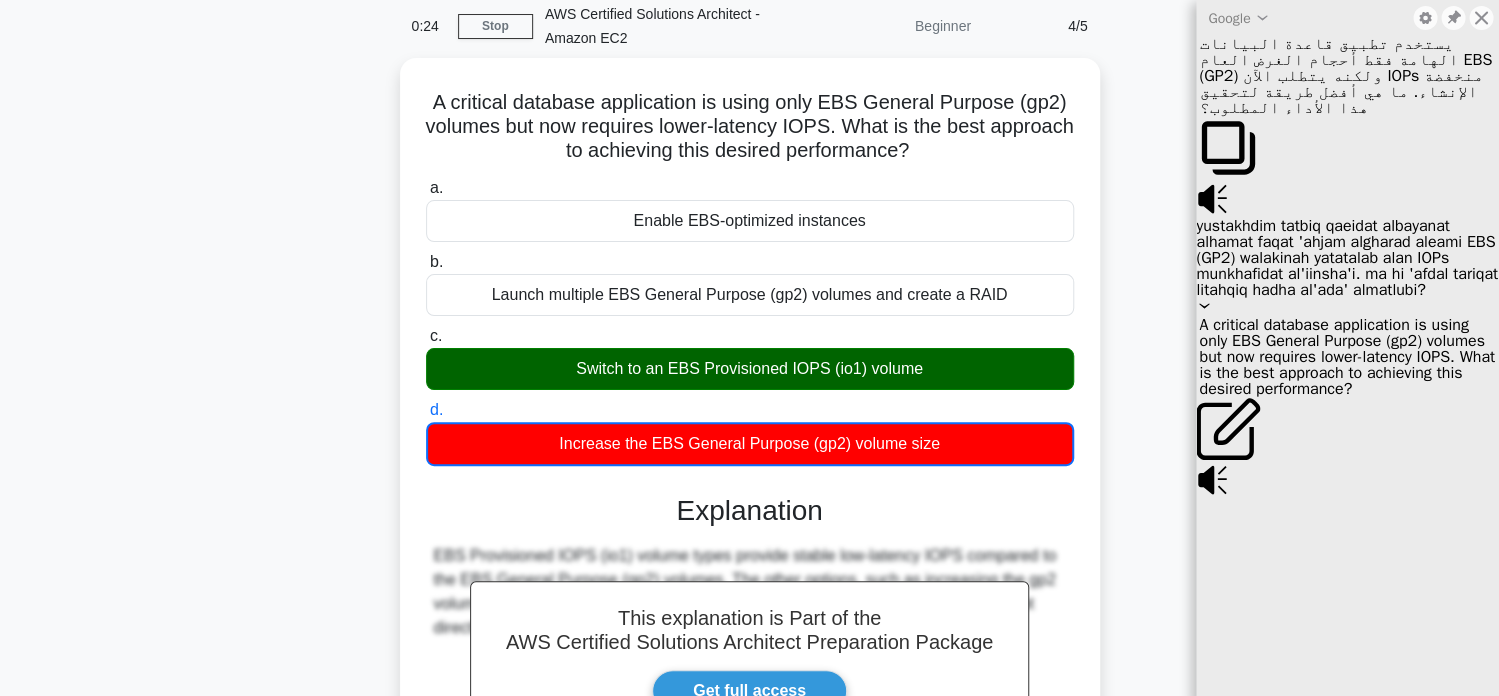 click on "A critical database application is using only EBS General Purpose (gp2) volumes but now requires lower-latency IOPS. What is the best approach to achieving this desired performance?
.spinner_0XTQ{transform-origin:center;animation:spinner_y6GP .75s linear infinite}@keyframes spinner_y6GP{100%{transform:rotate(360deg)}}
a.
Enable EBS-optimized instances
b. c. d." at bounding box center (750, 504) 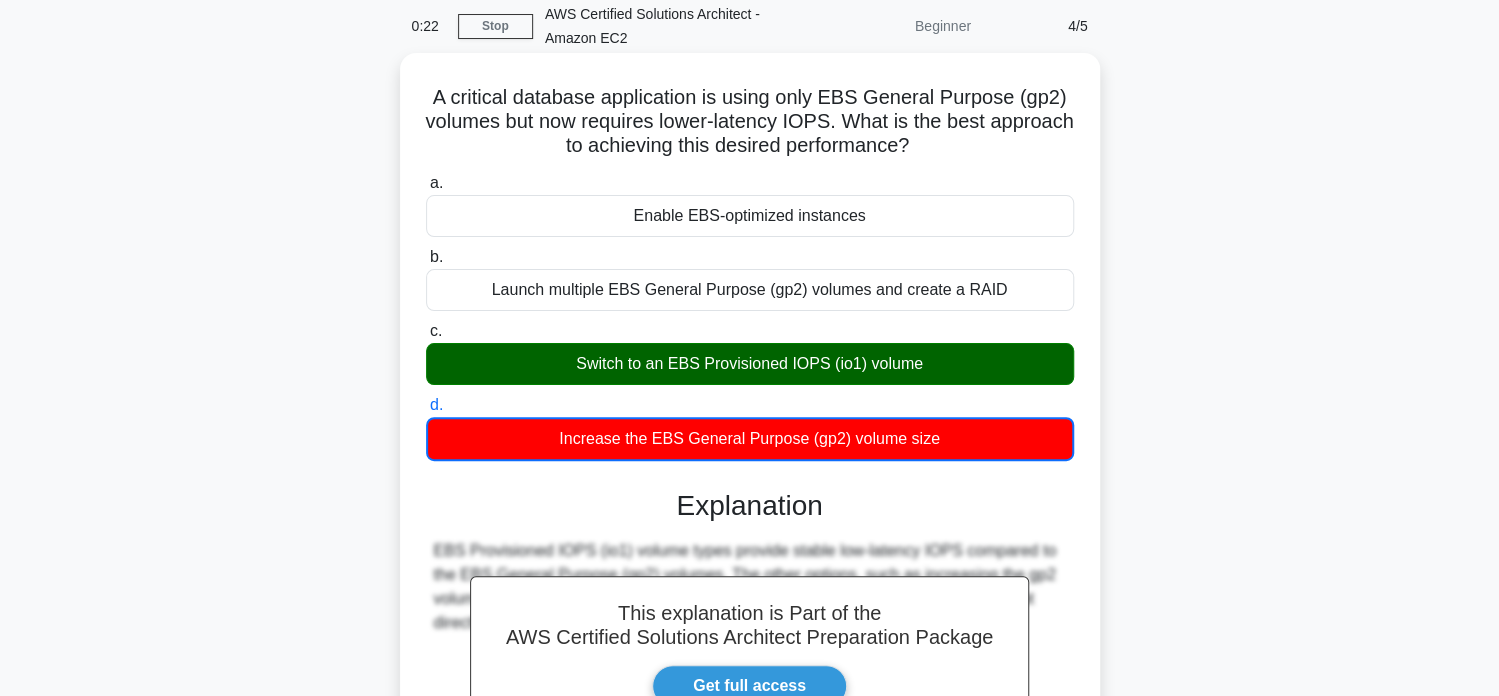 drag, startPoint x: 552, startPoint y: 366, endPoint x: 942, endPoint y: 360, distance: 390.04614 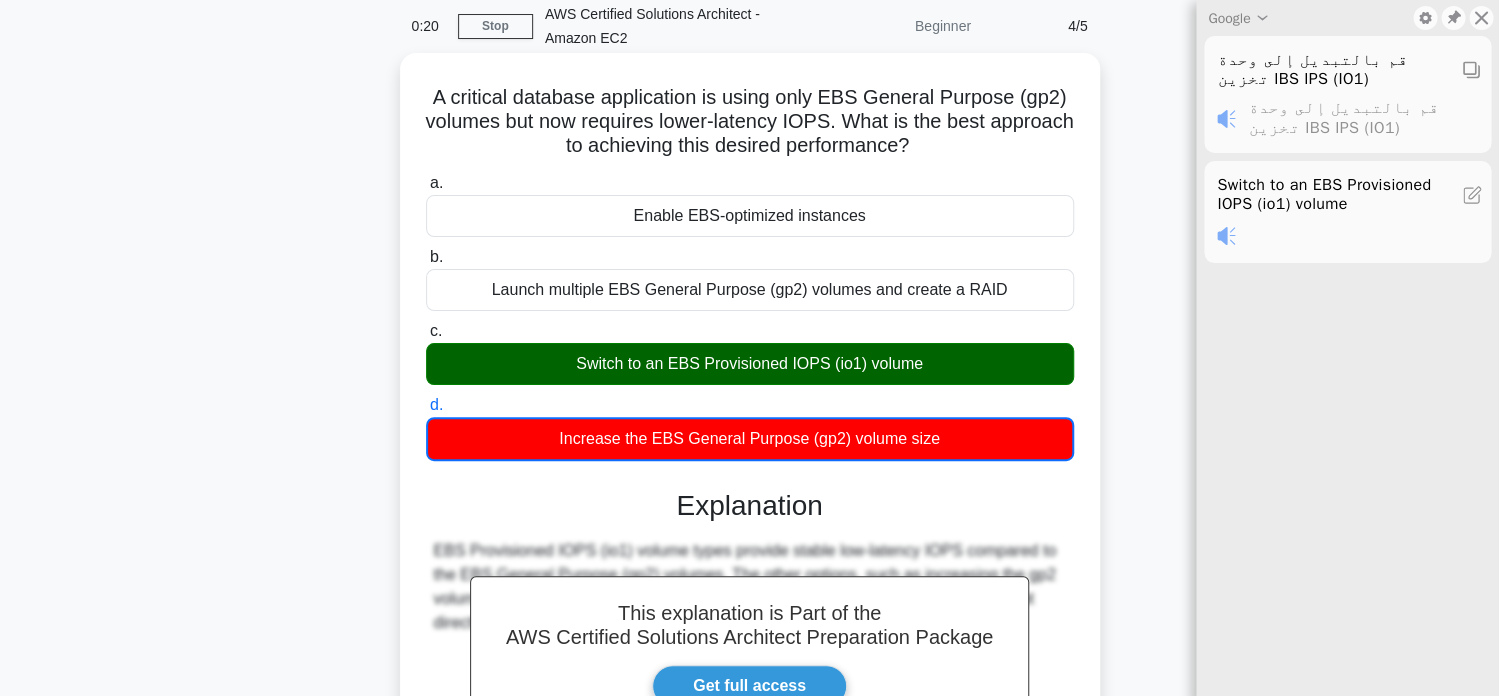 copy on "Switch to an EBS Provisioned IOPS (io1) volume" 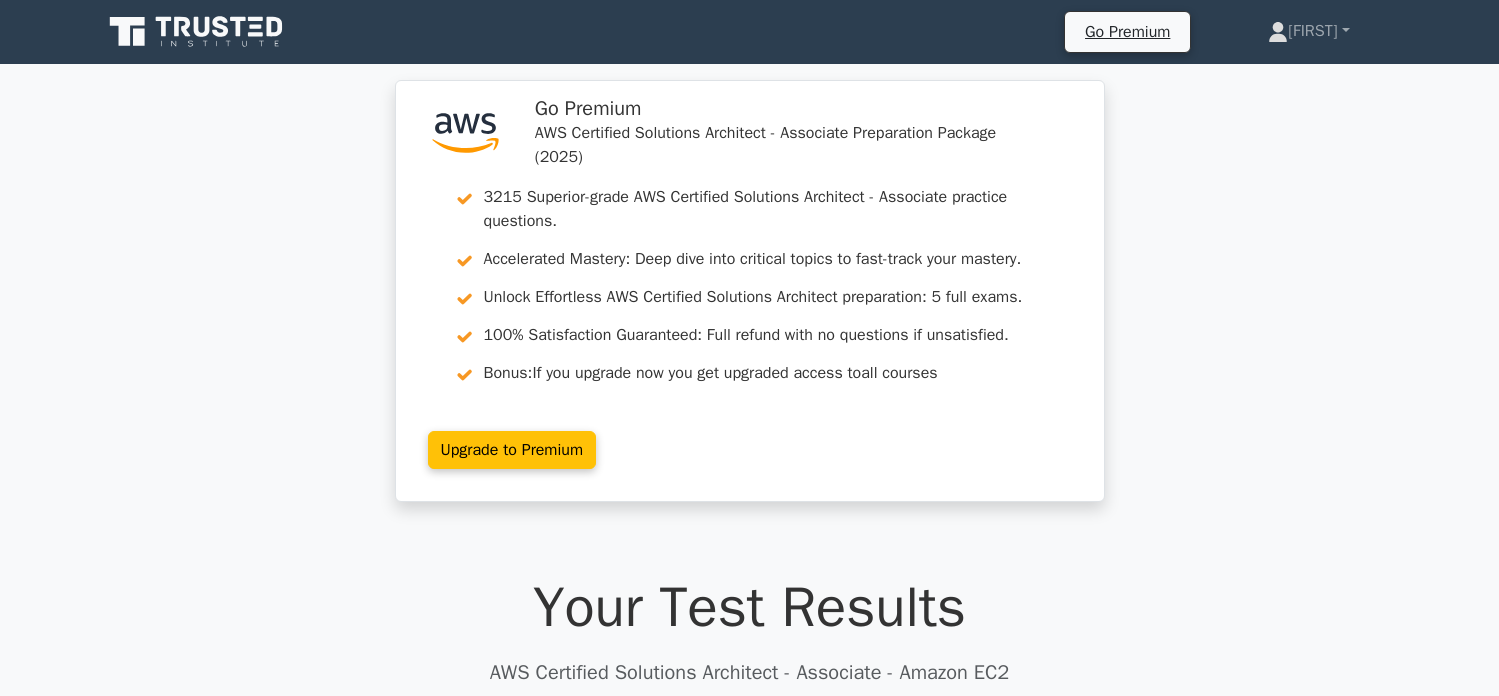 scroll, scrollTop: 0, scrollLeft: 0, axis: both 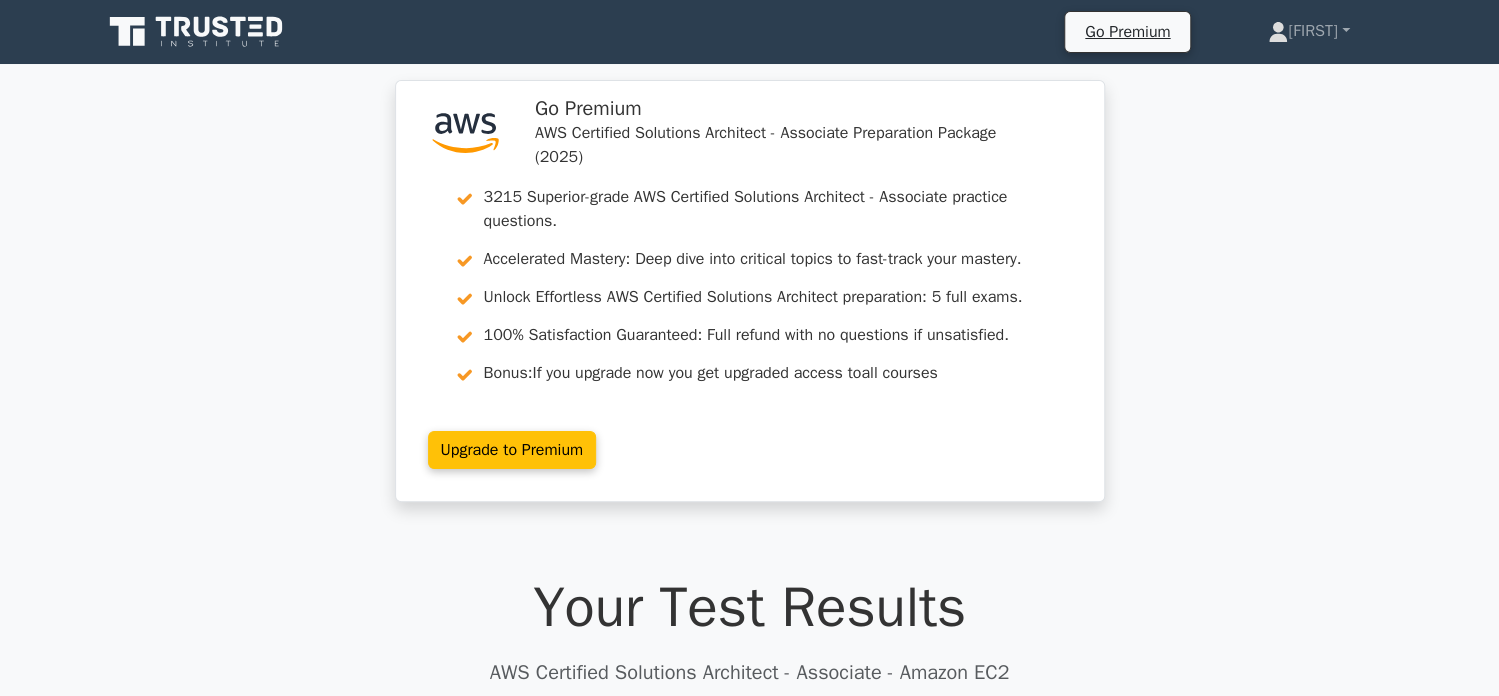 click on ".st0{fill:#252F3E;} .st1{fill-rule:evenodd;clip-rule:evenodd;fill:#FF9900;}
Go Premium
AWS Certified Solutions Architect - Associate Preparation Package (2025)
3215 Superior-grade  AWS Certified Solutions Architect - Associate practice questions.
Accelerated Mastery: Deep dive into critical topics to fast-track your mastery.
Unlock Effortless AWS Certified Solutions Architect preparation: 5 full exams.
Bonus: all courses" at bounding box center [749, 303] 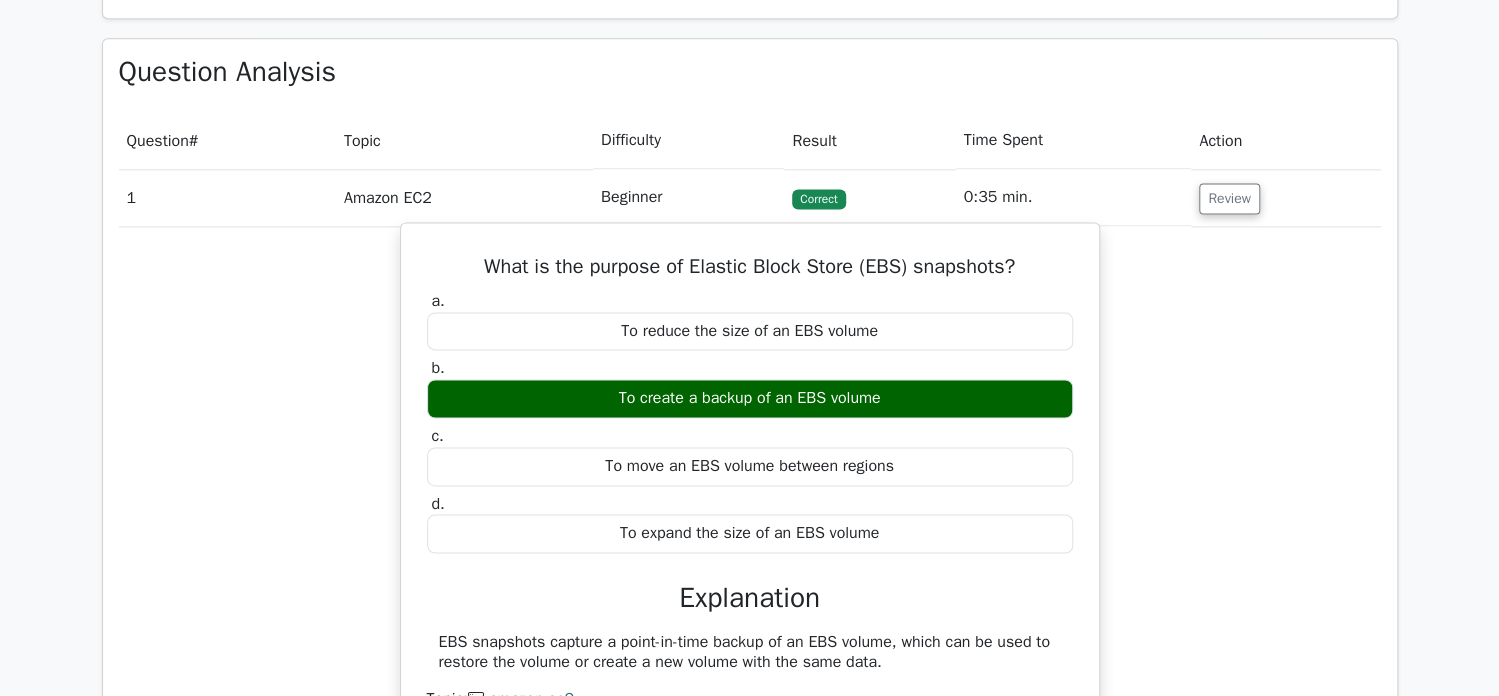 scroll, scrollTop: 1699, scrollLeft: 0, axis: vertical 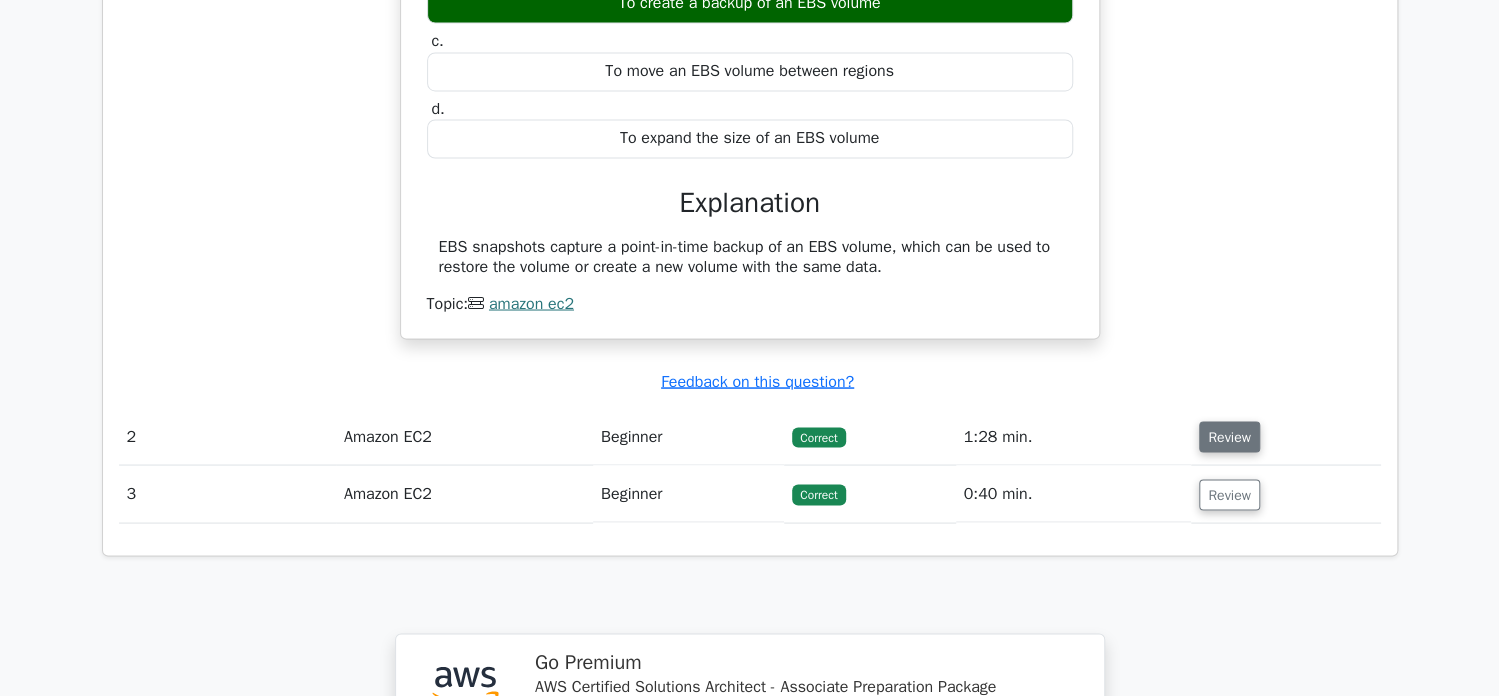 click on "Review" at bounding box center [1229, 436] 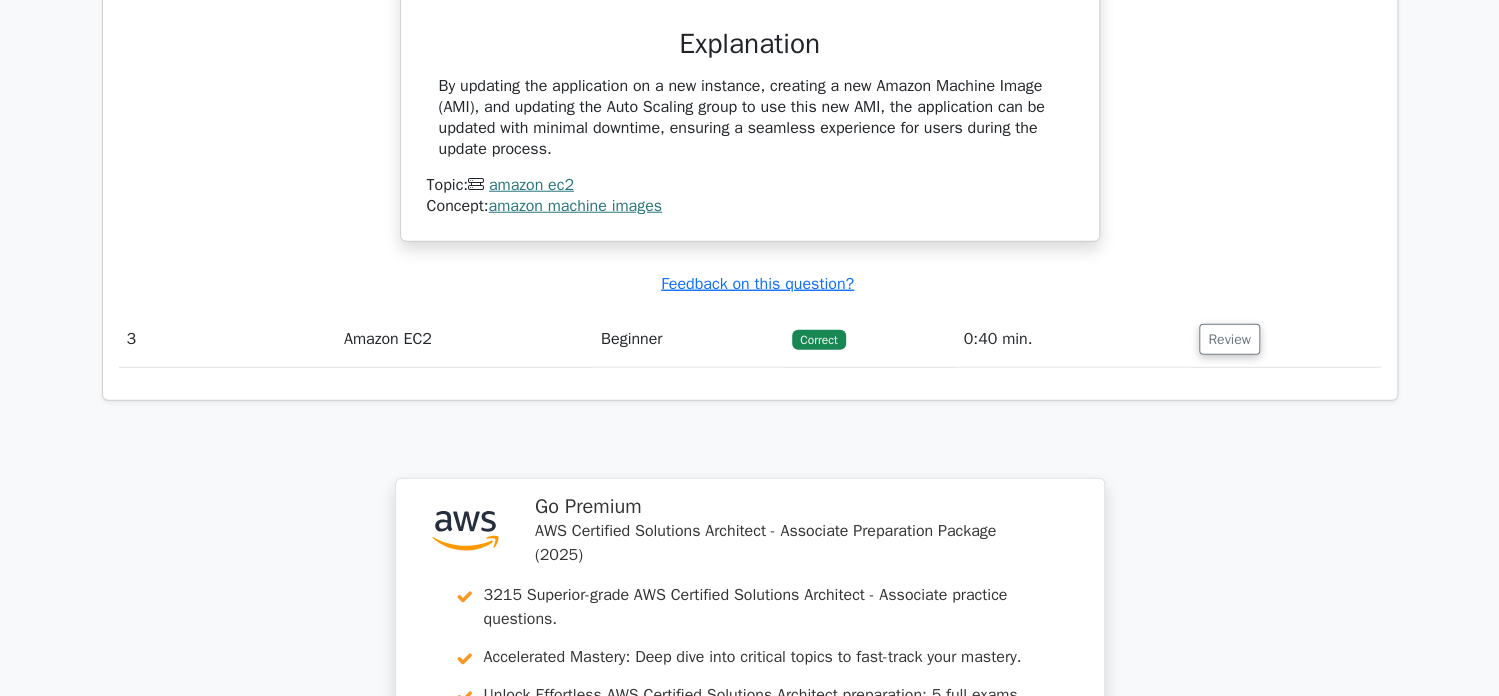 scroll, scrollTop: 2600, scrollLeft: 0, axis: vertical 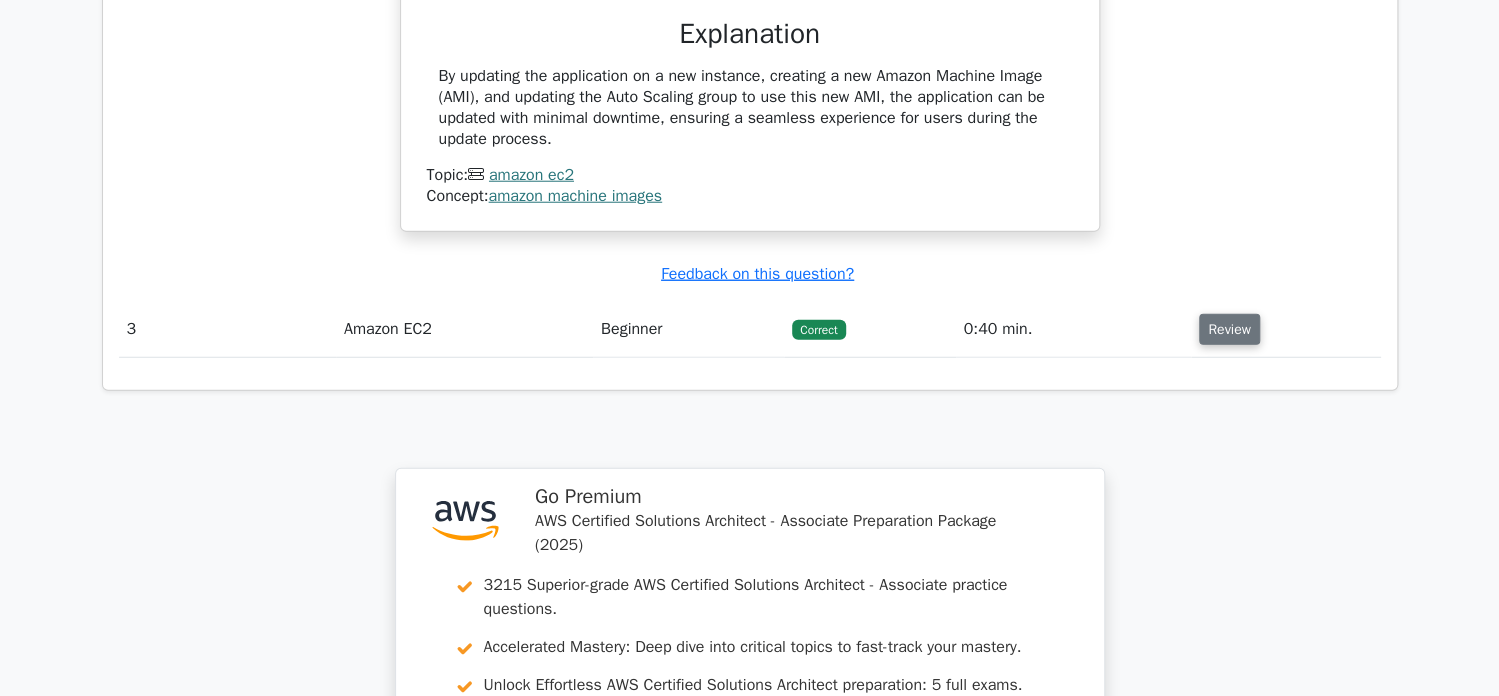 click on "Review" at bounding box center [1229, 329] 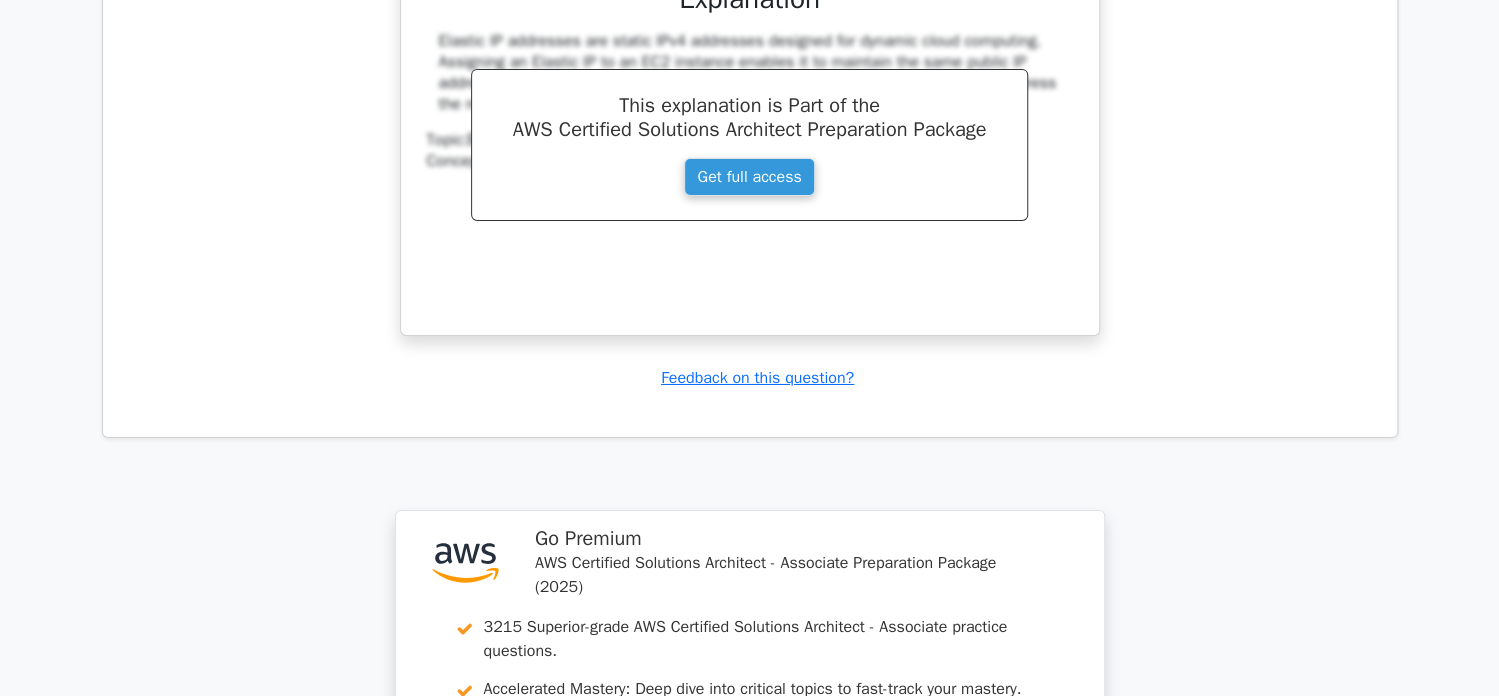 scroll, scrollTop: 3400, scrollLeft: 0, axis: vertical 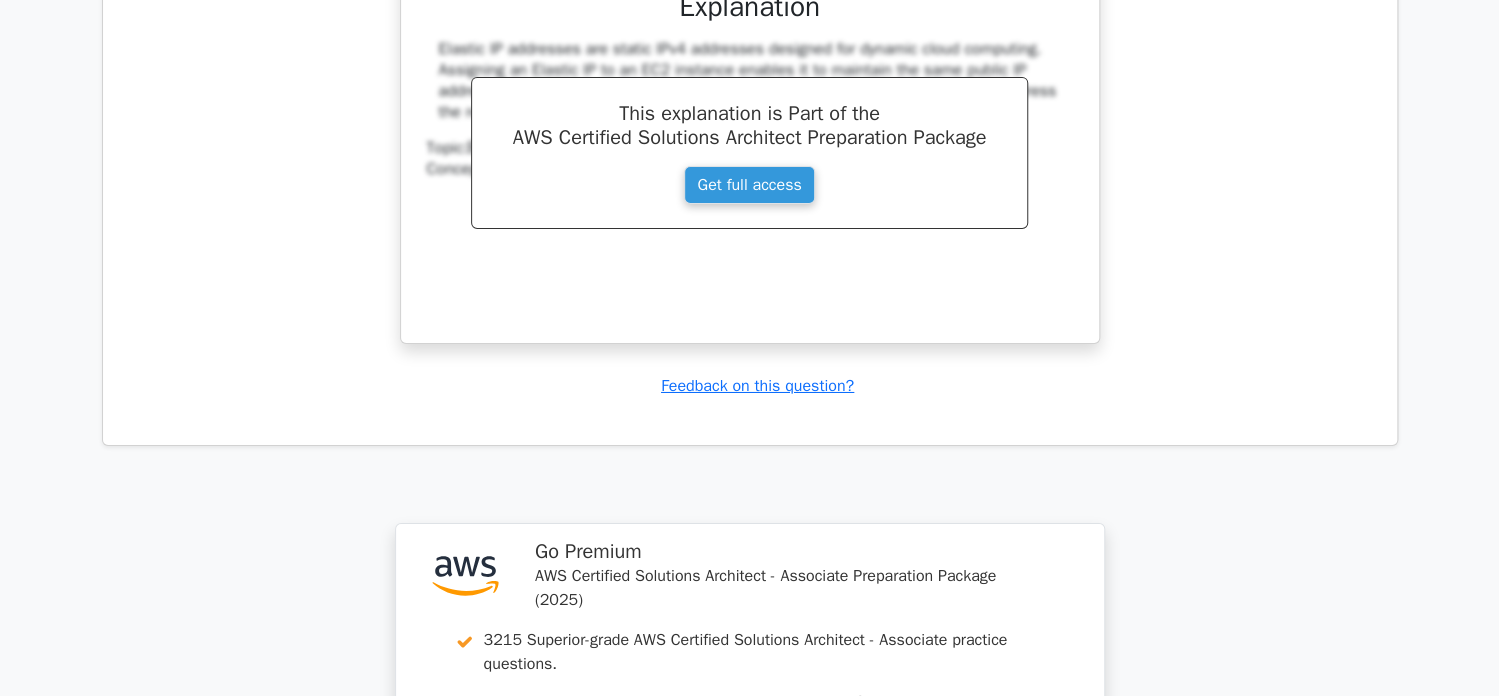 click on "You have a requirement to migrate an on-premises application to AWS, and that application relies on a persistent IP address. What should you do to maintain the same public IP address even after stopping and starting the EC2 instance?
a.
Create a VPN connection between the instances
b.
c. d." at bounding box center [750, -37] 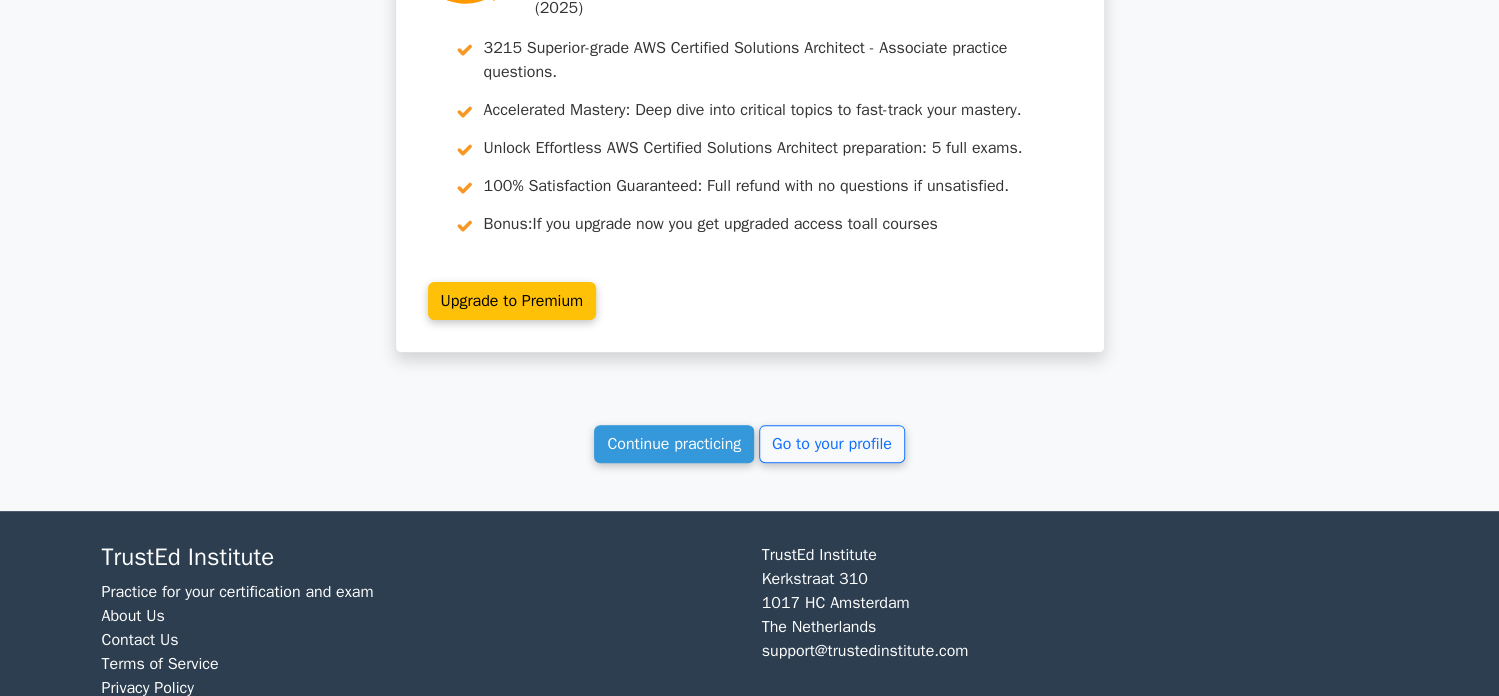 scroll, scrollTop: 4070, scrollLeft: 0, axis: vertical 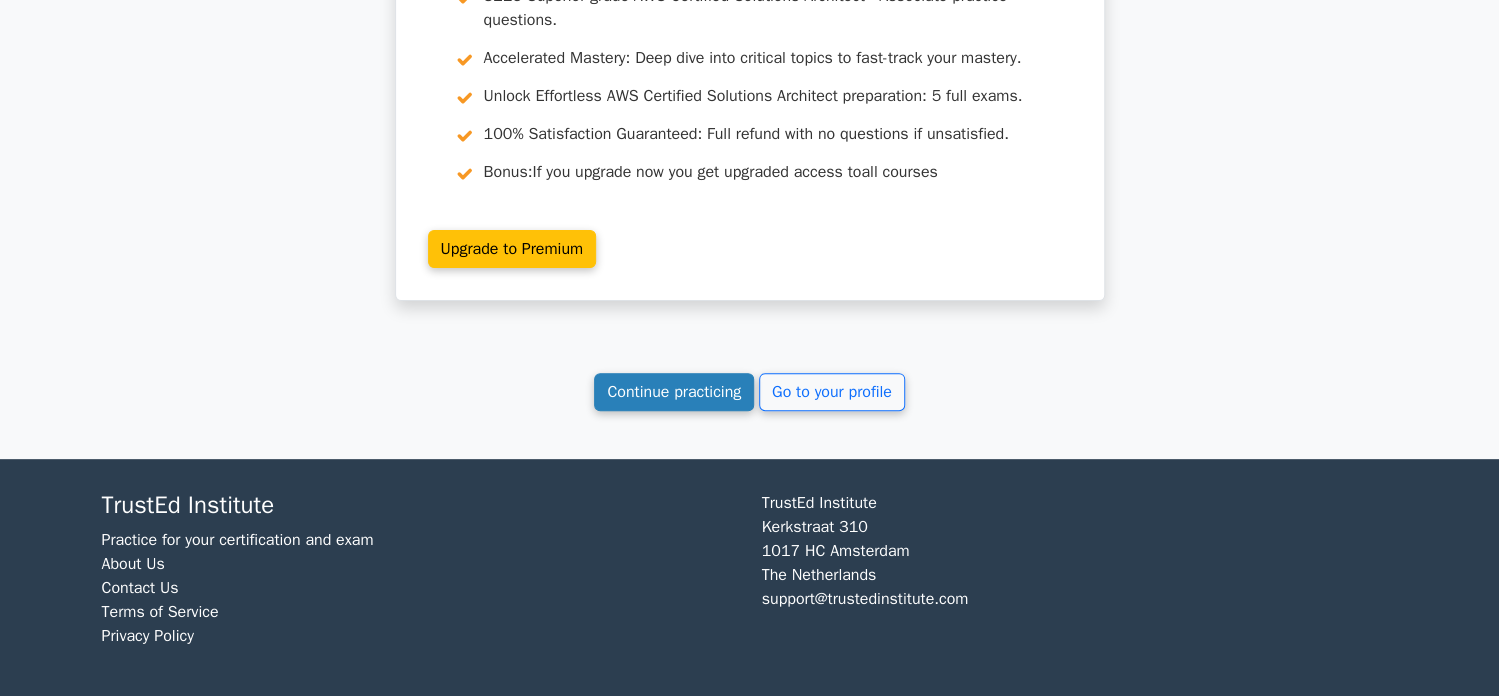 click on "Continue practicing" at bounding box center [674, 392] 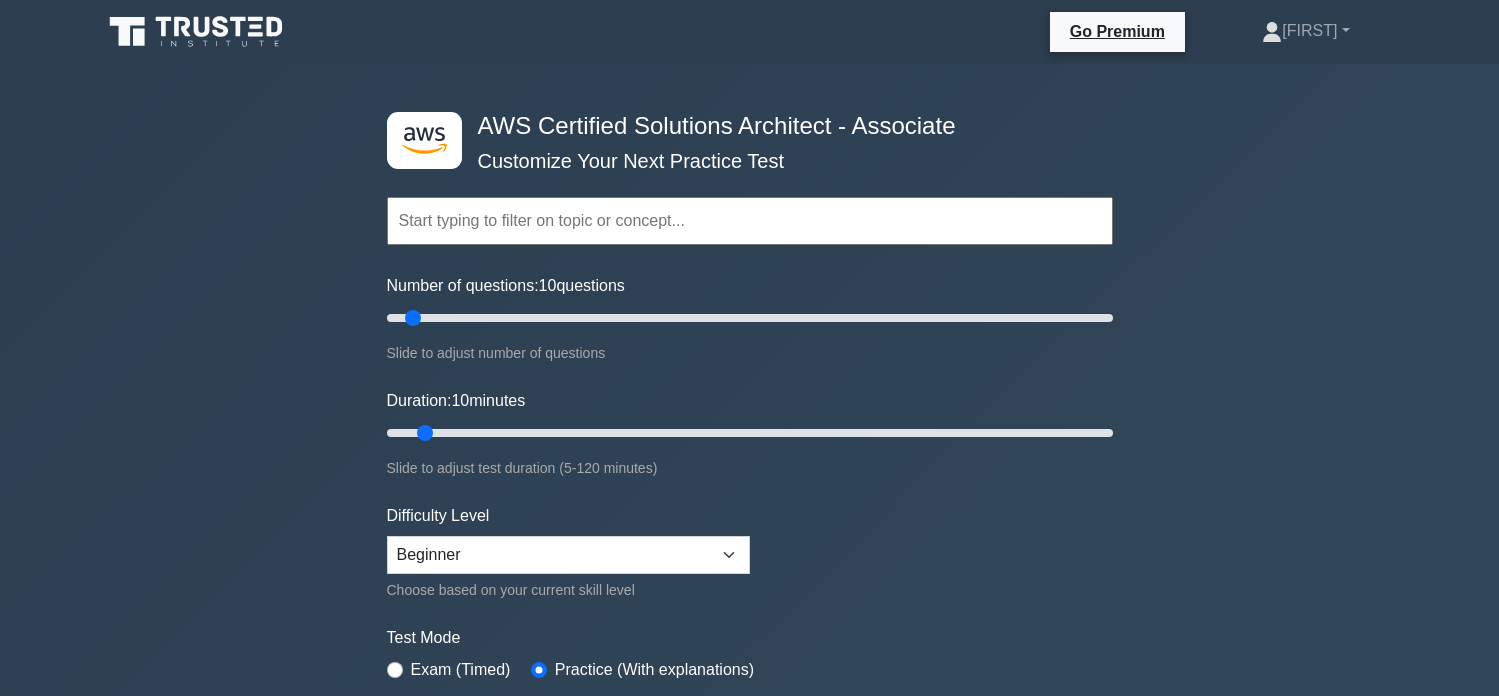 scroll, scrollTop: 0, scrollLeft: 0, axis: both 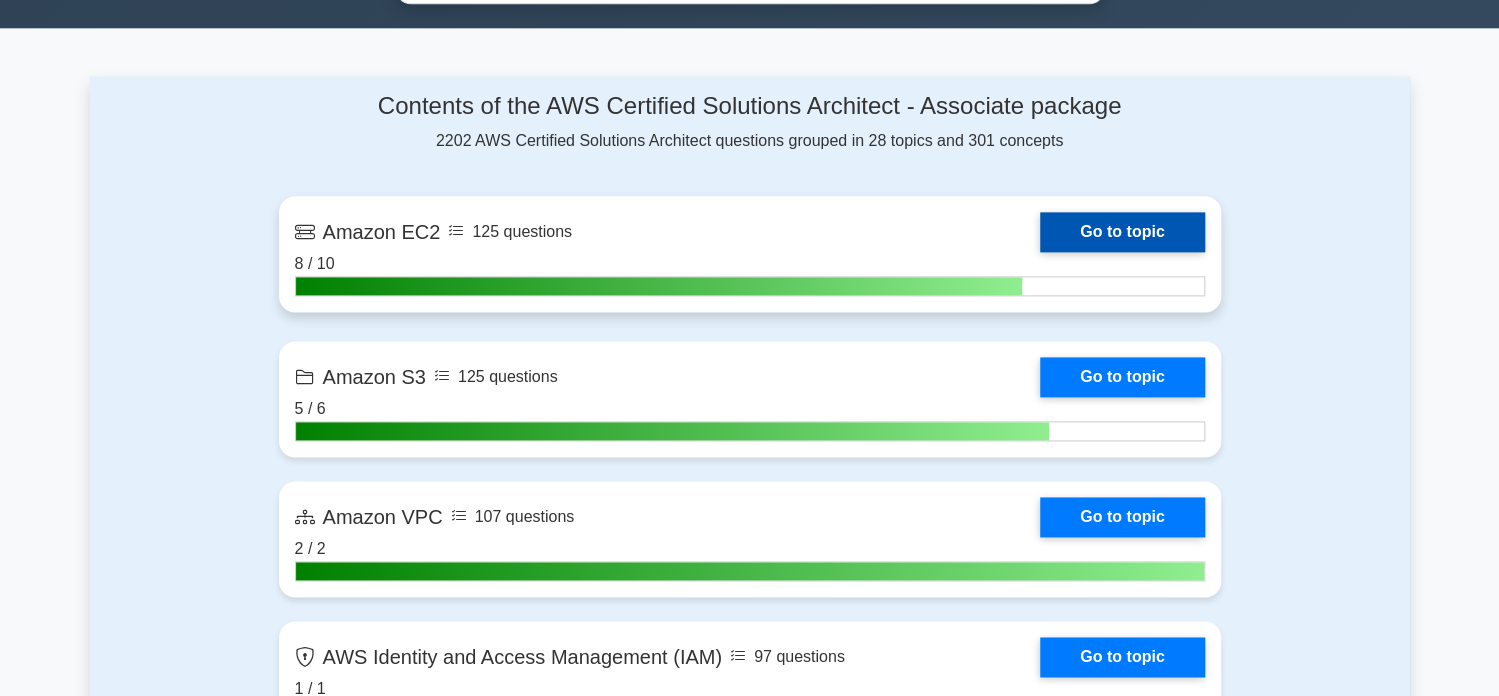click on "Go to topic" at bounding box center (1122, 232) 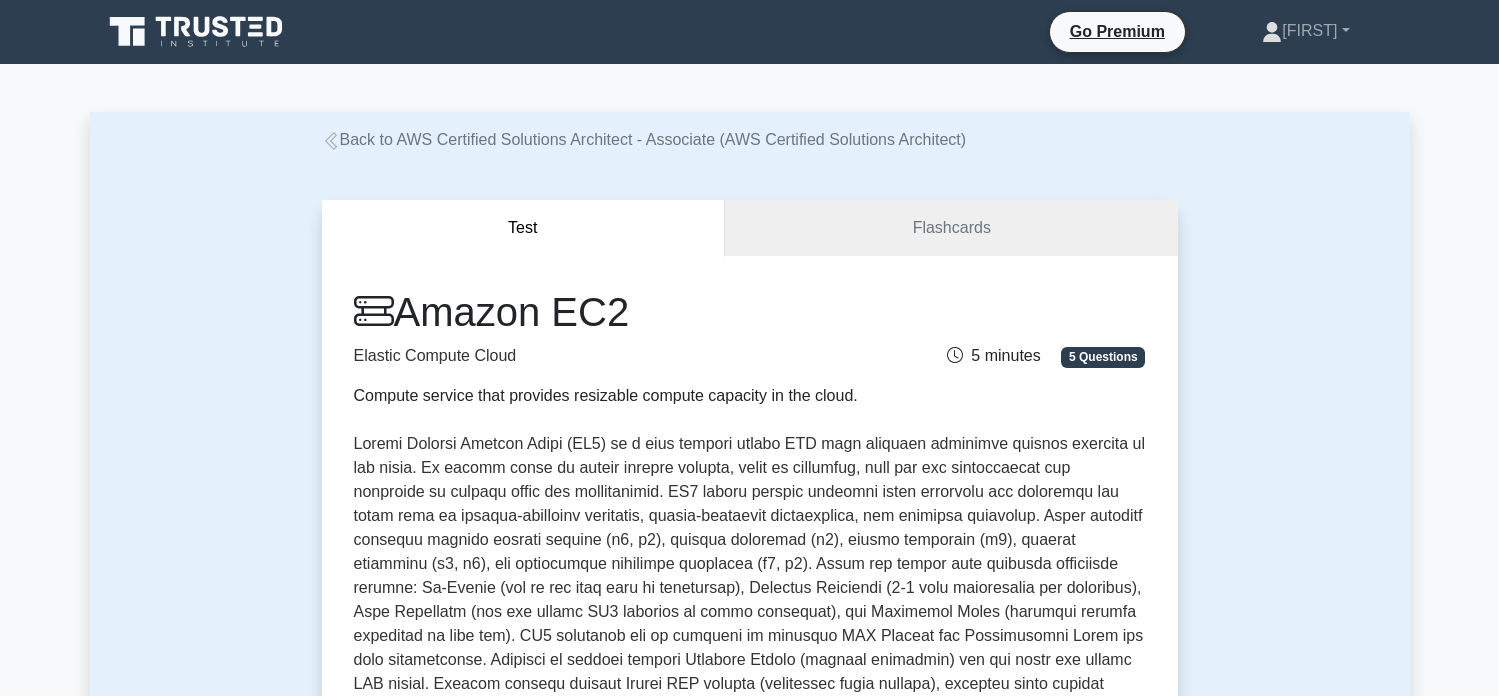 scroll, scrollTop: 0, scrollLeft: 0, axis: both 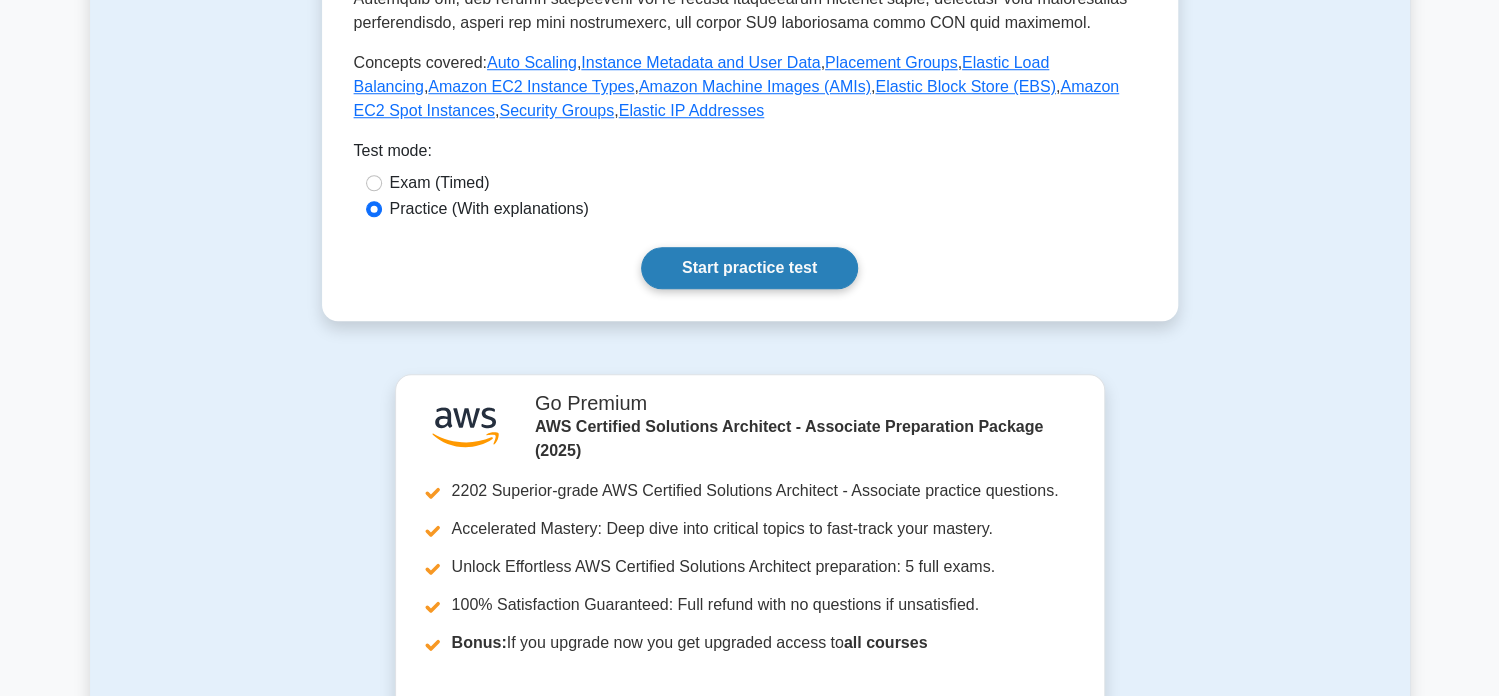 click on "Start practice test" at bounding box center (749, 268) 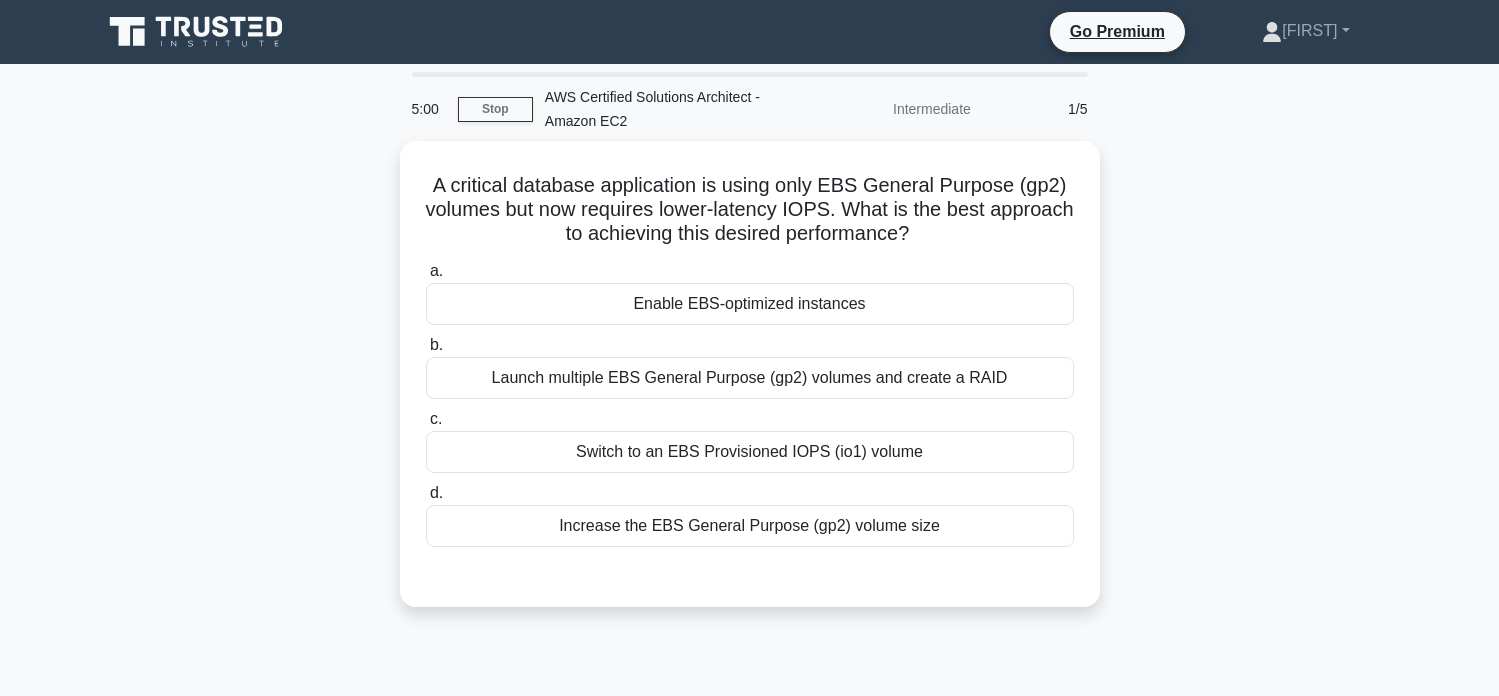 scroll, scrollTop: 0, scrollLeft: 0, axis: both 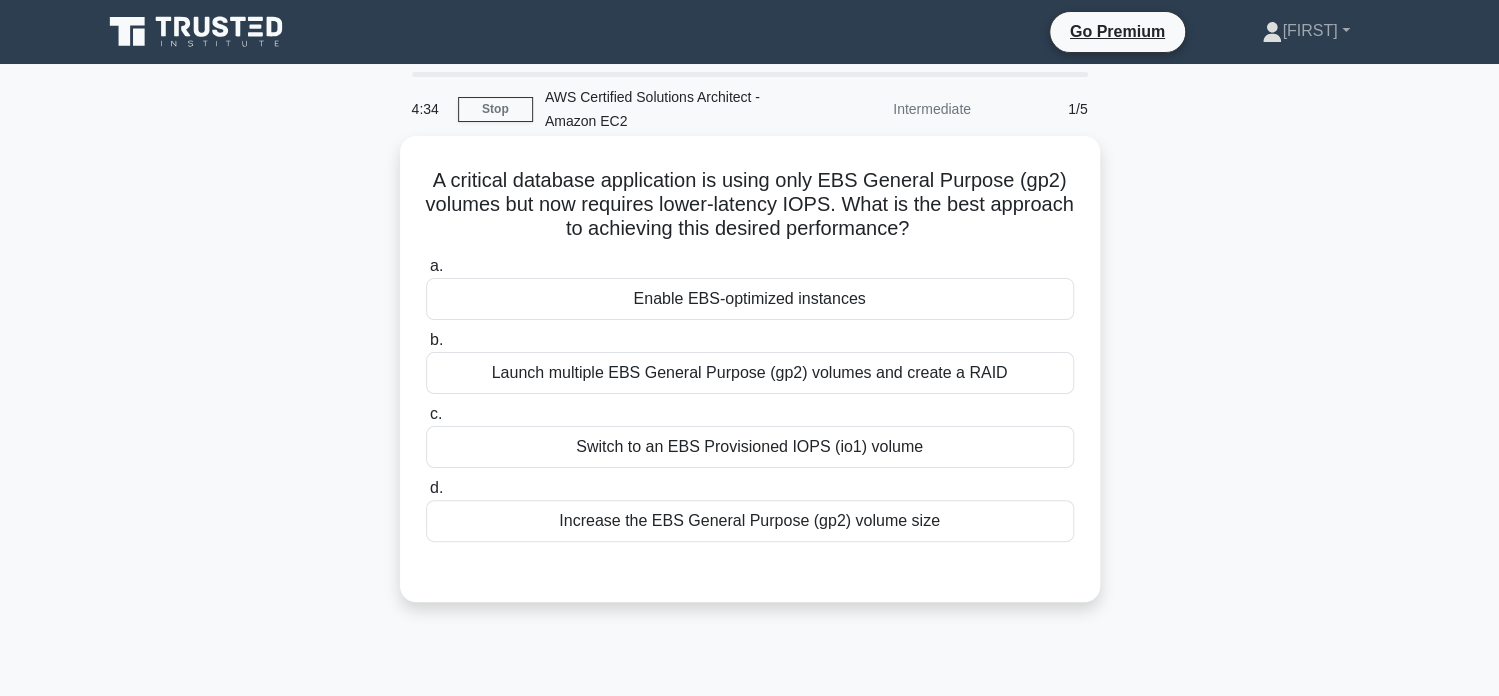 click on "Switch to an EBS Provisioned IOPS (io1) volume" at bounding box center (750, 447) 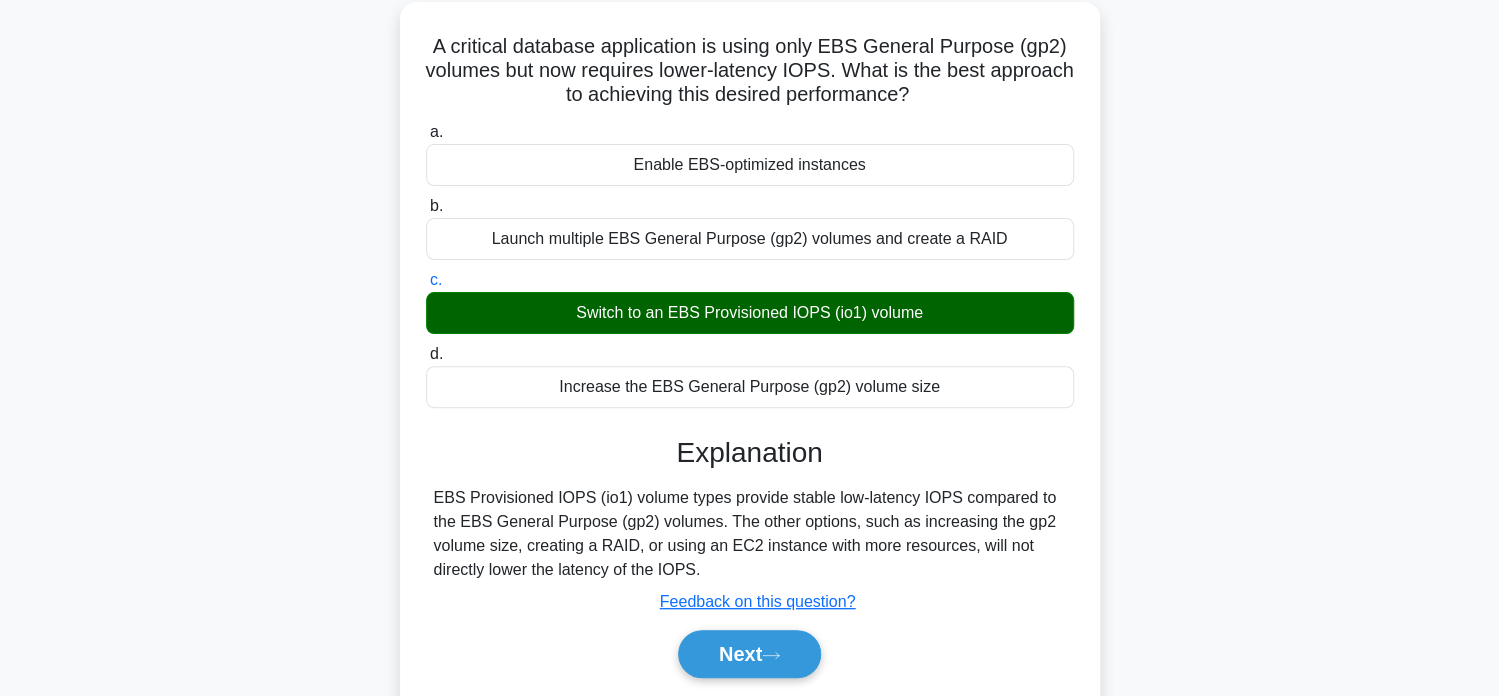 scroll, scrollTop: 300, scrollLeft: 0, axis: vertical 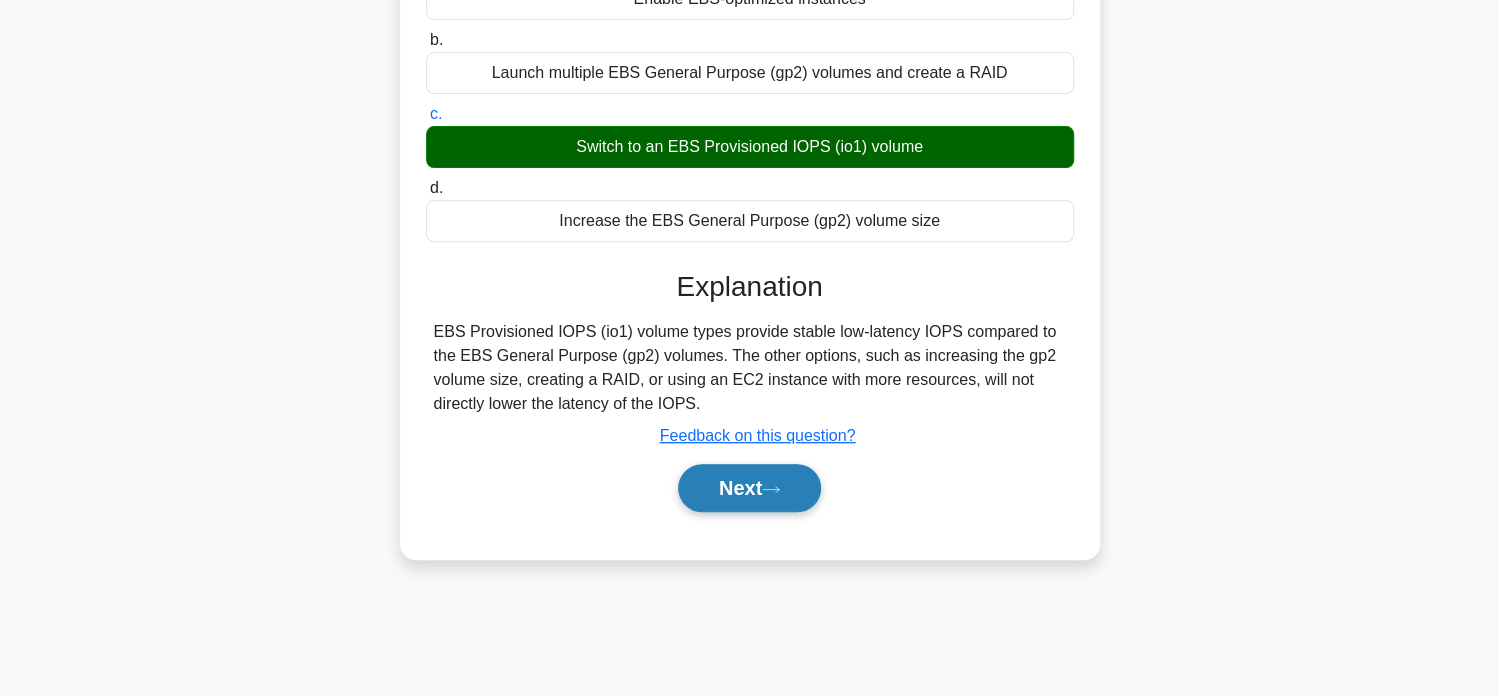 click on "Next" at bounding box center [749, 488] 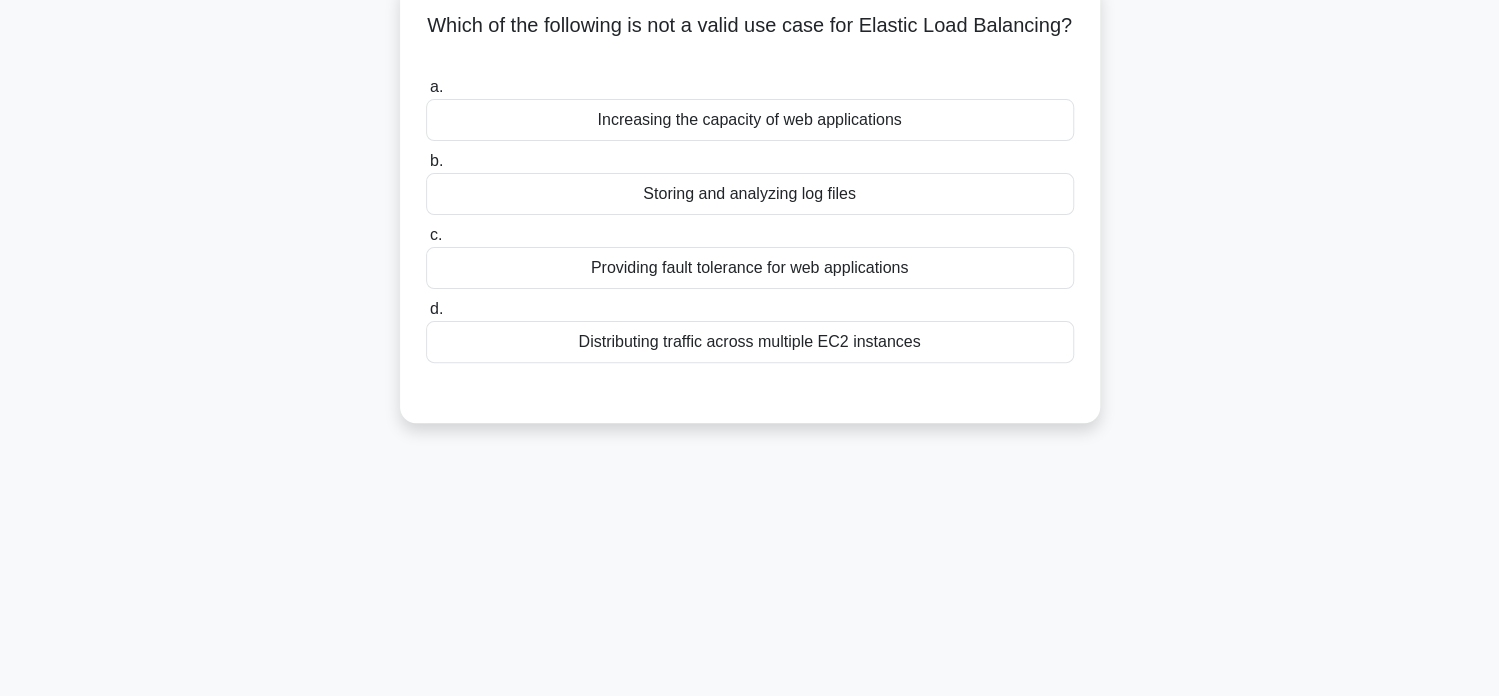 scroll, scrollTop: 0, scrollLeft: 0, axis: both 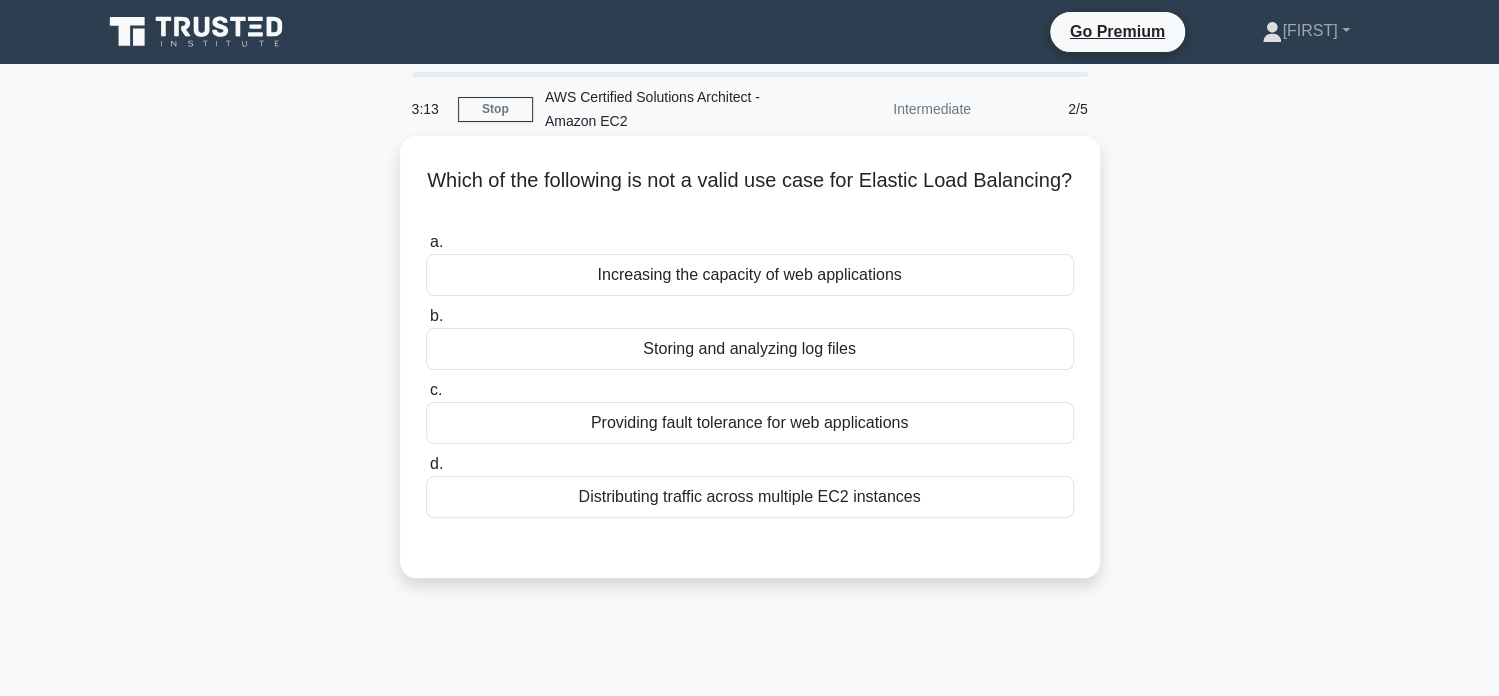 click on "Increasing the capacity of web applications" at bounding box center (750, 275) 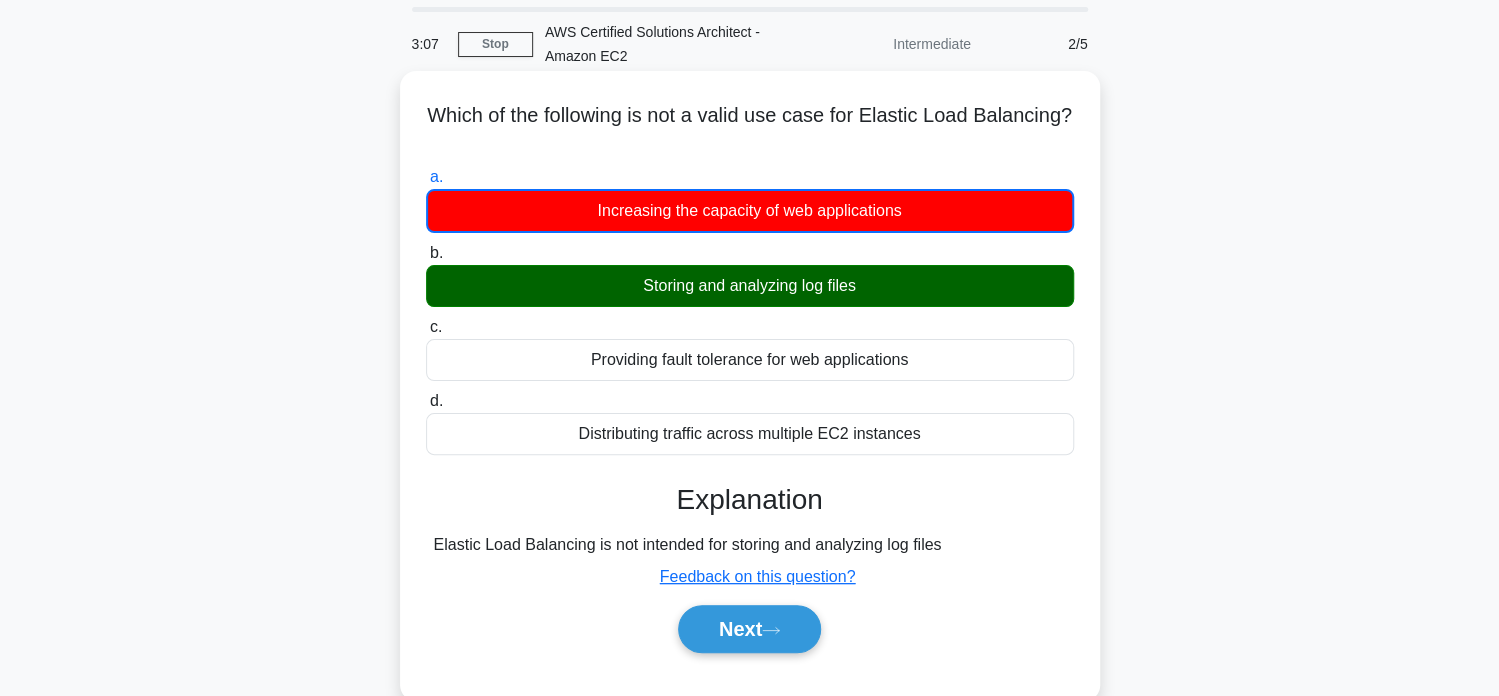 scroll, scrollTop: 99, scrollLeft: 0, axis: vertical 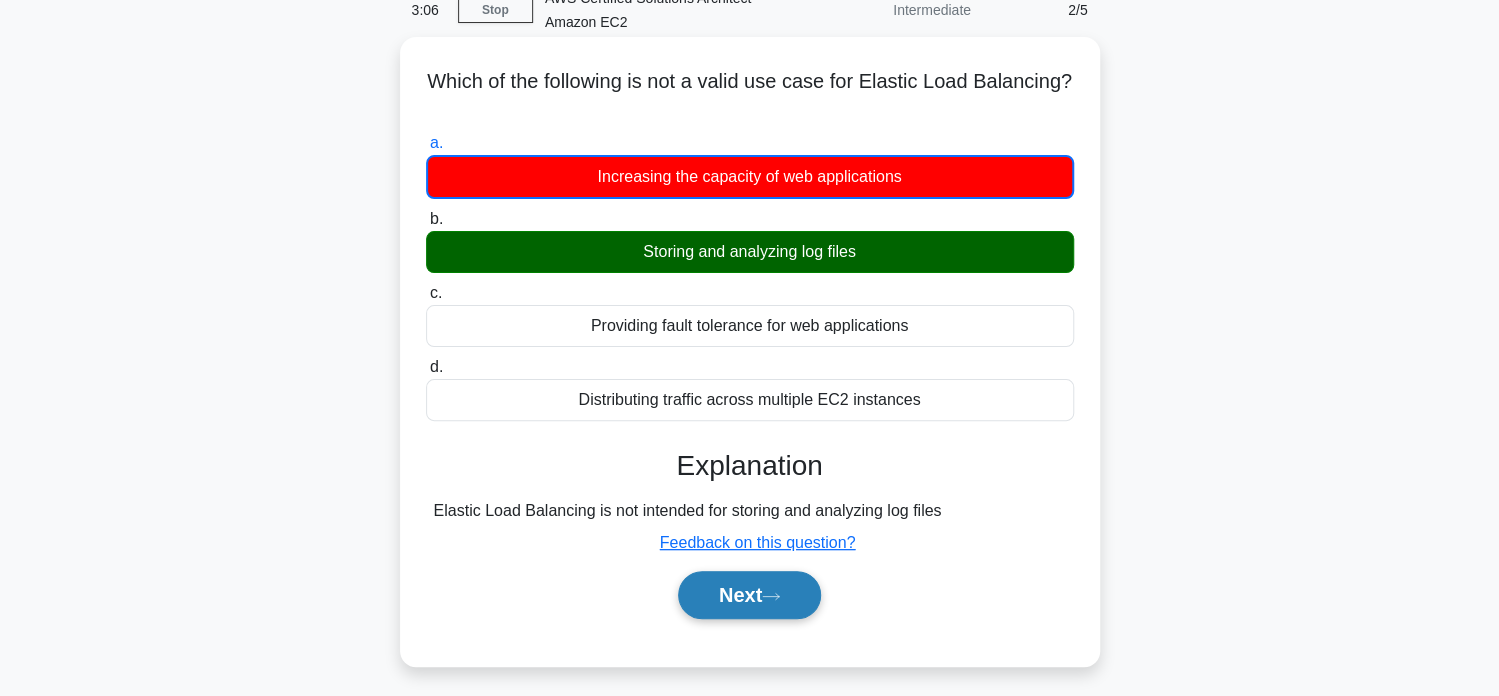 click on "Next" at bounding box center [749, 595] 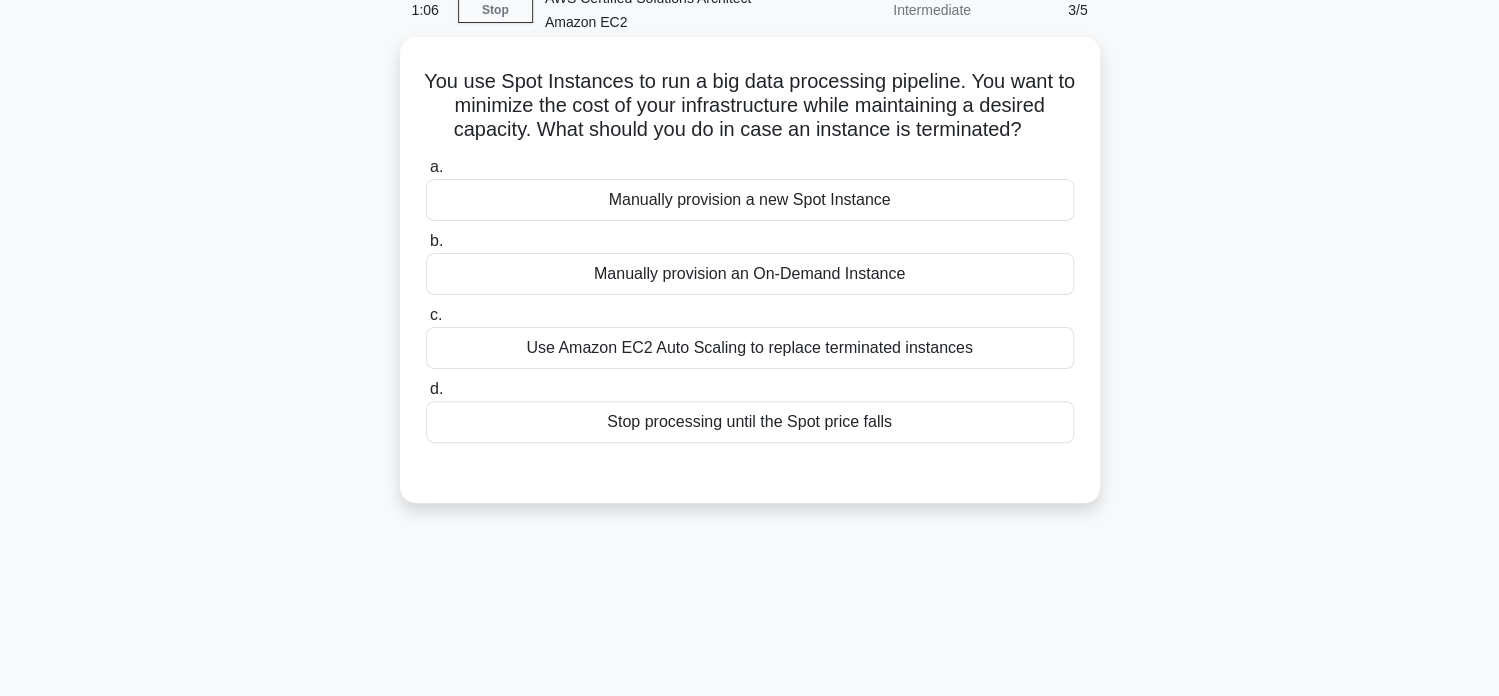 click on "Use Amazon EC2 Auto Scaling to replace terminated instances" at bounding box center [750, 348] 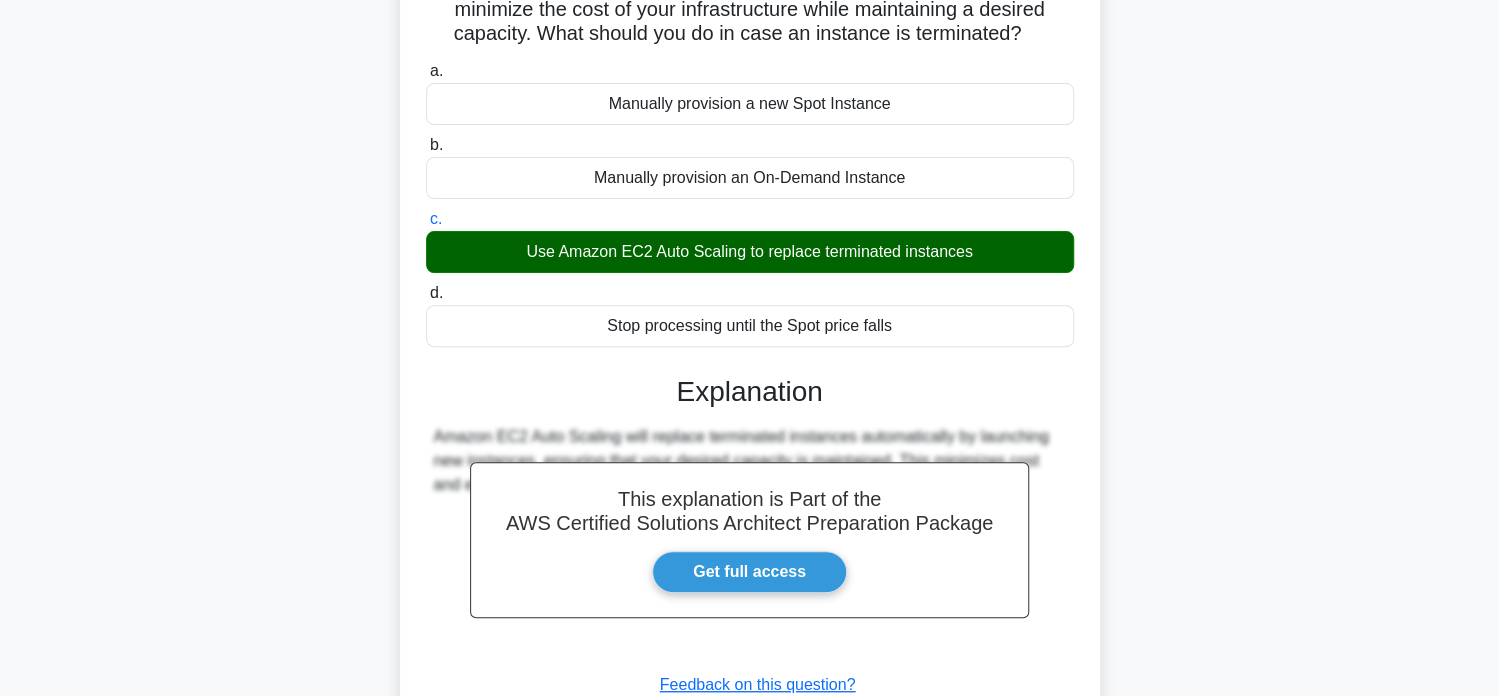 scroll, scrollTop: 384, scrollLeft: 0, axis: vertical 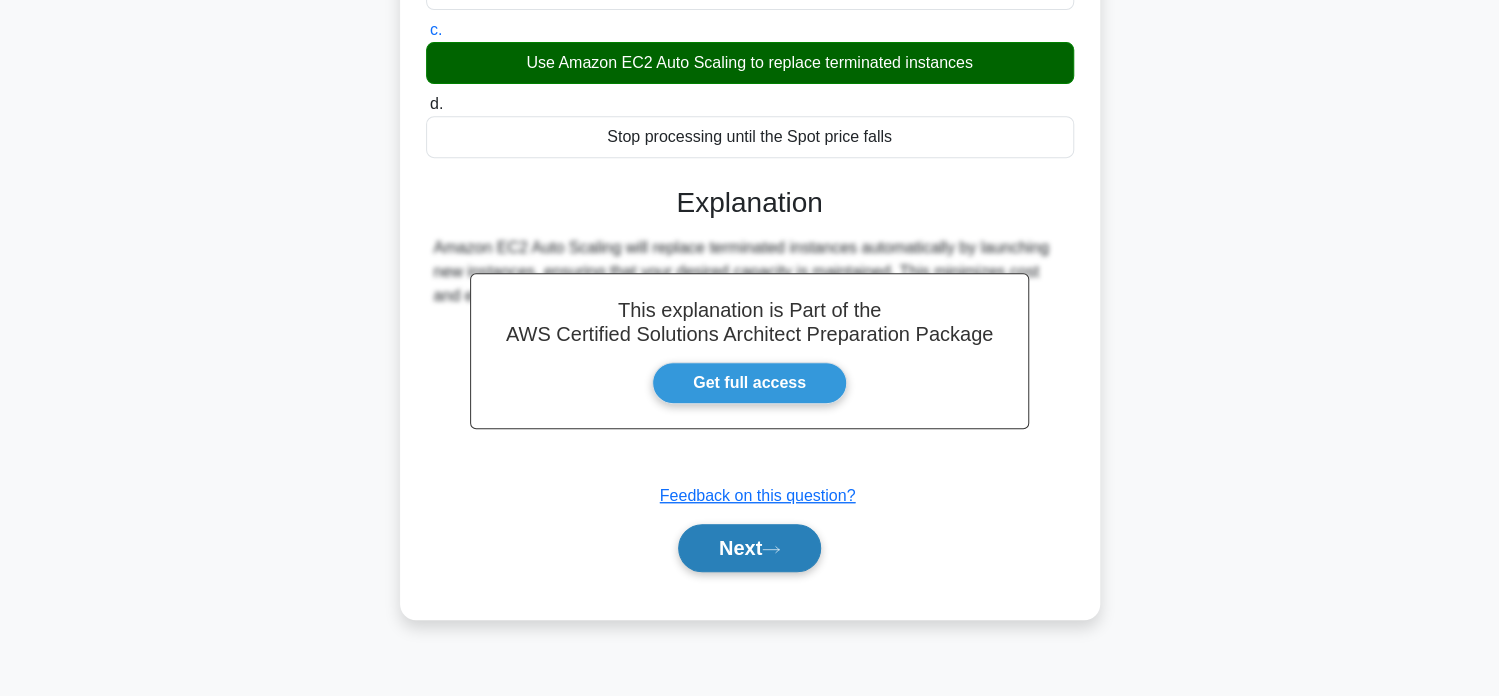 click on "Next" at bounding box center (749, 548) 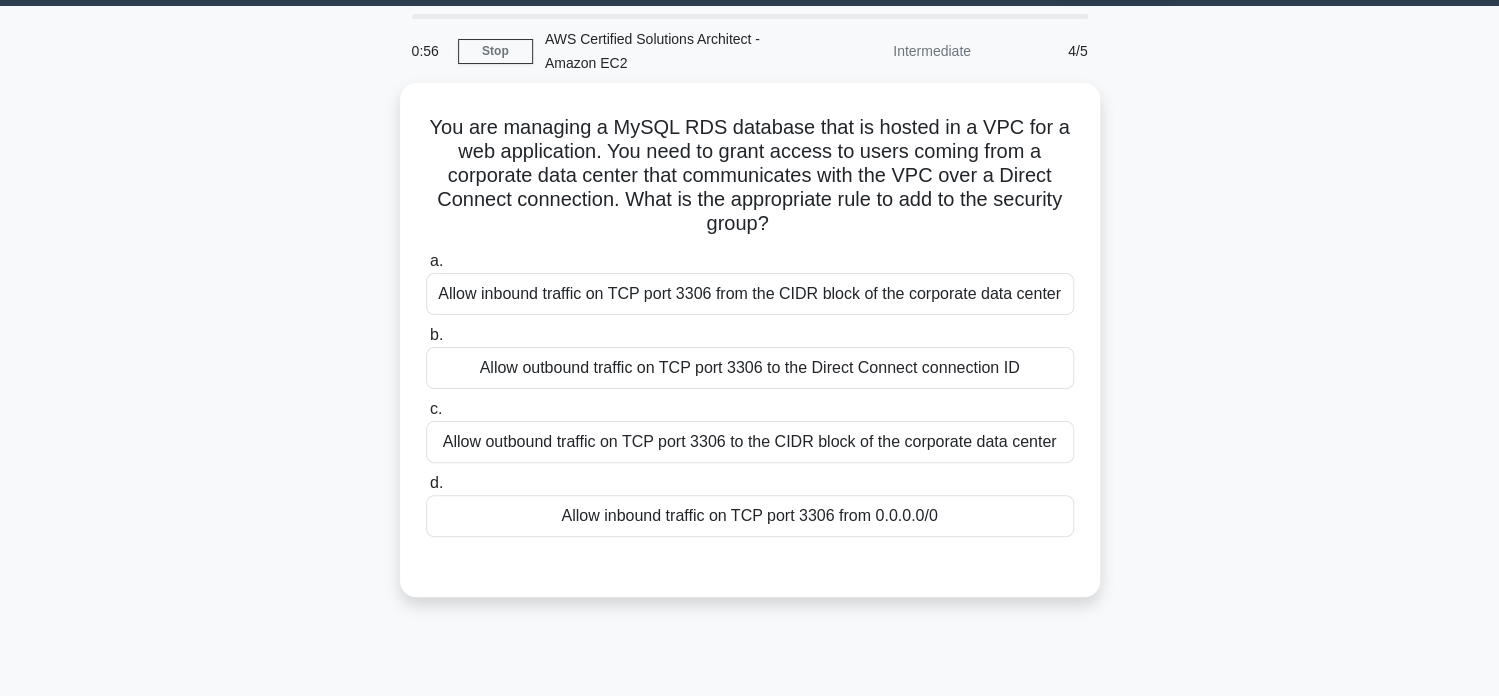 scroll, scrollTop: 0, scrollLeft: 0, axis: both 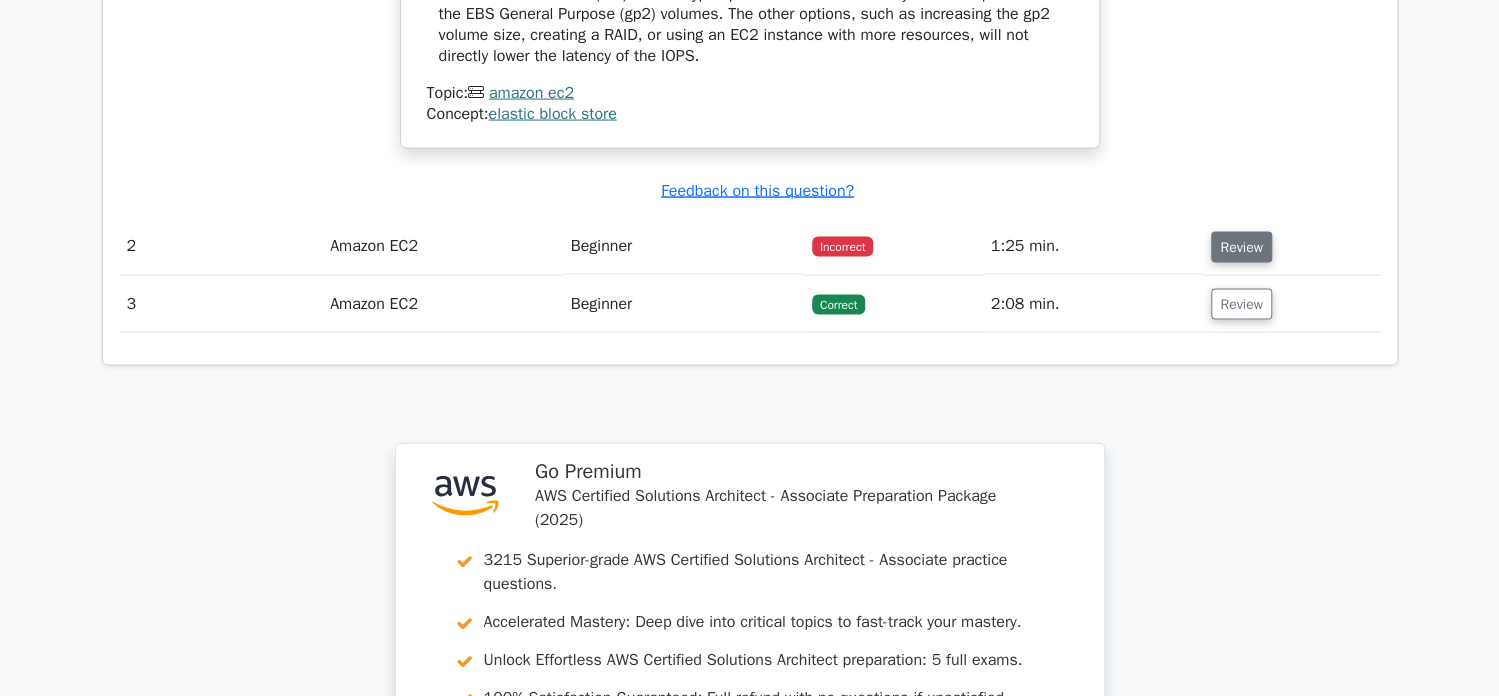 click on "Review" at bounding box center [1241, 247] 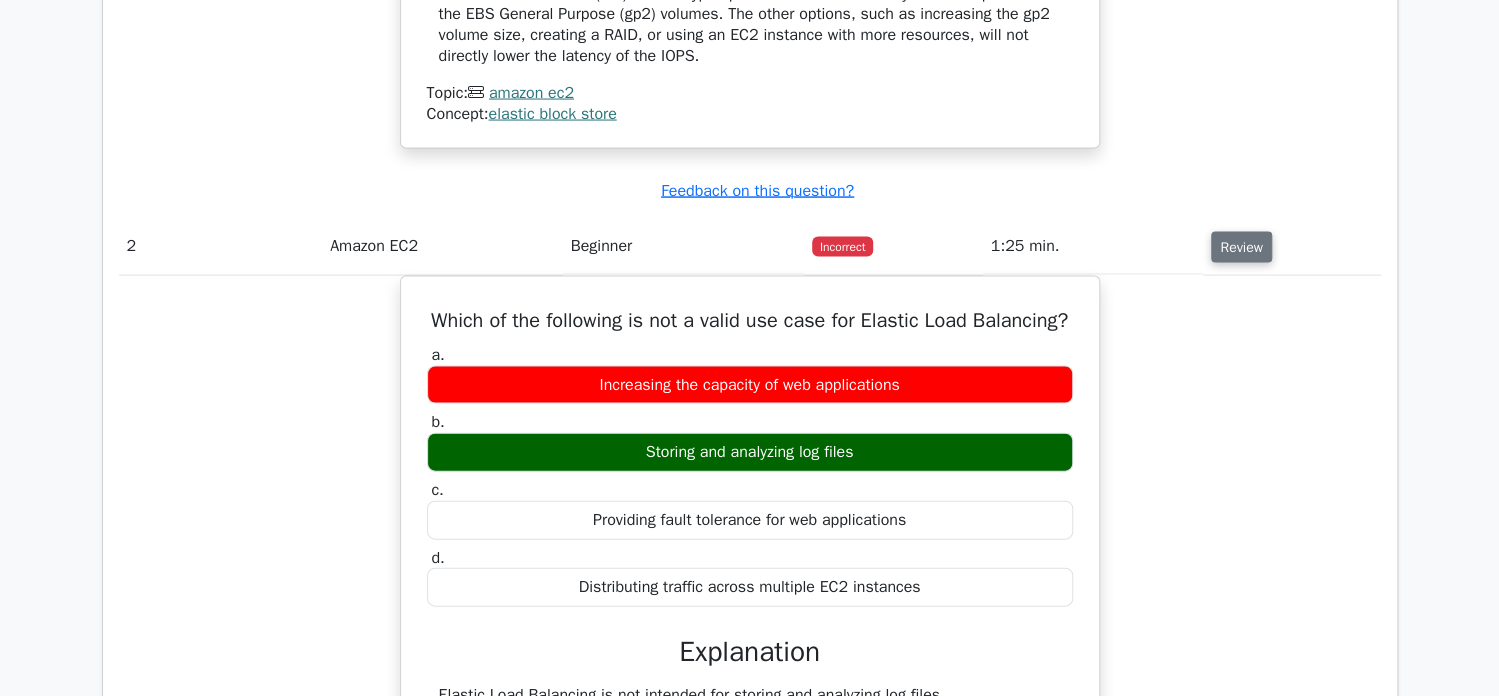 click on "Review" at bounding box center (1241, 247) 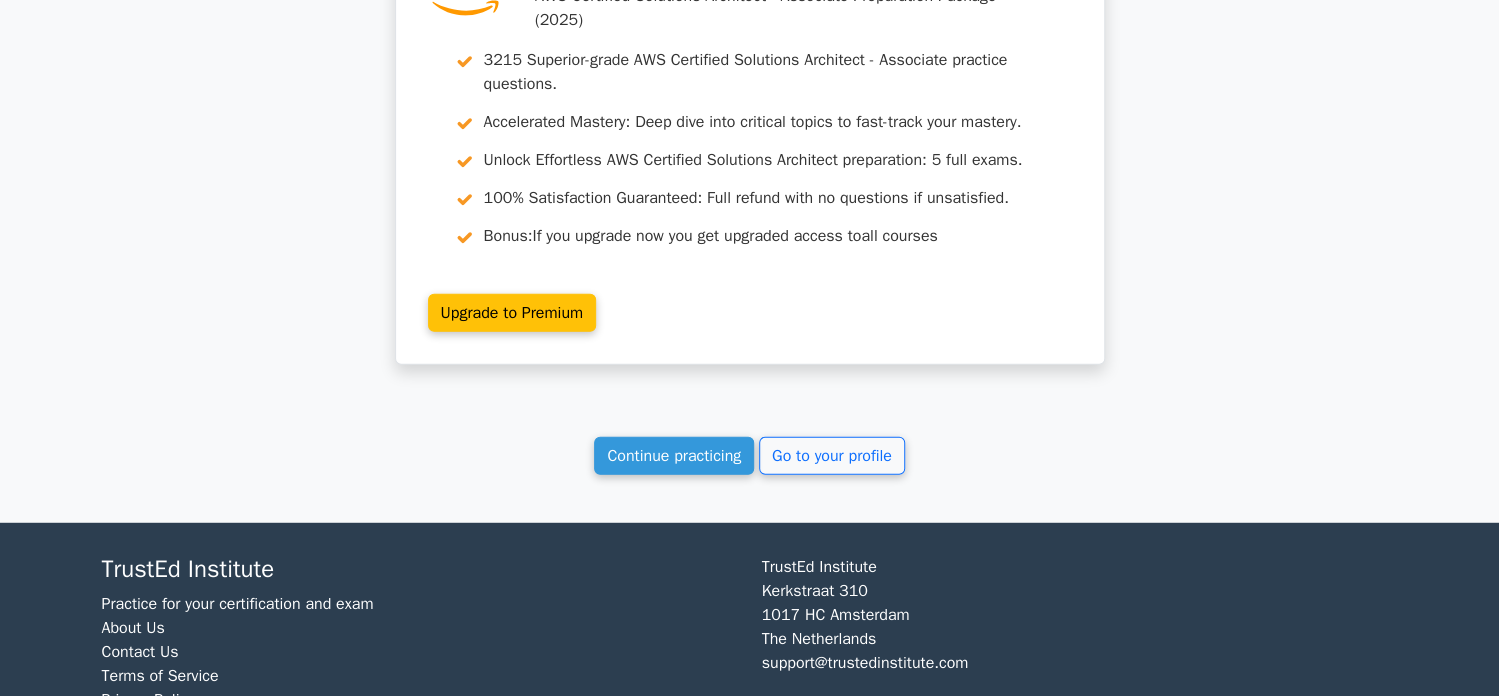 scroll, scrollTop: 2569, scrollLeft: 0, axis: vertical 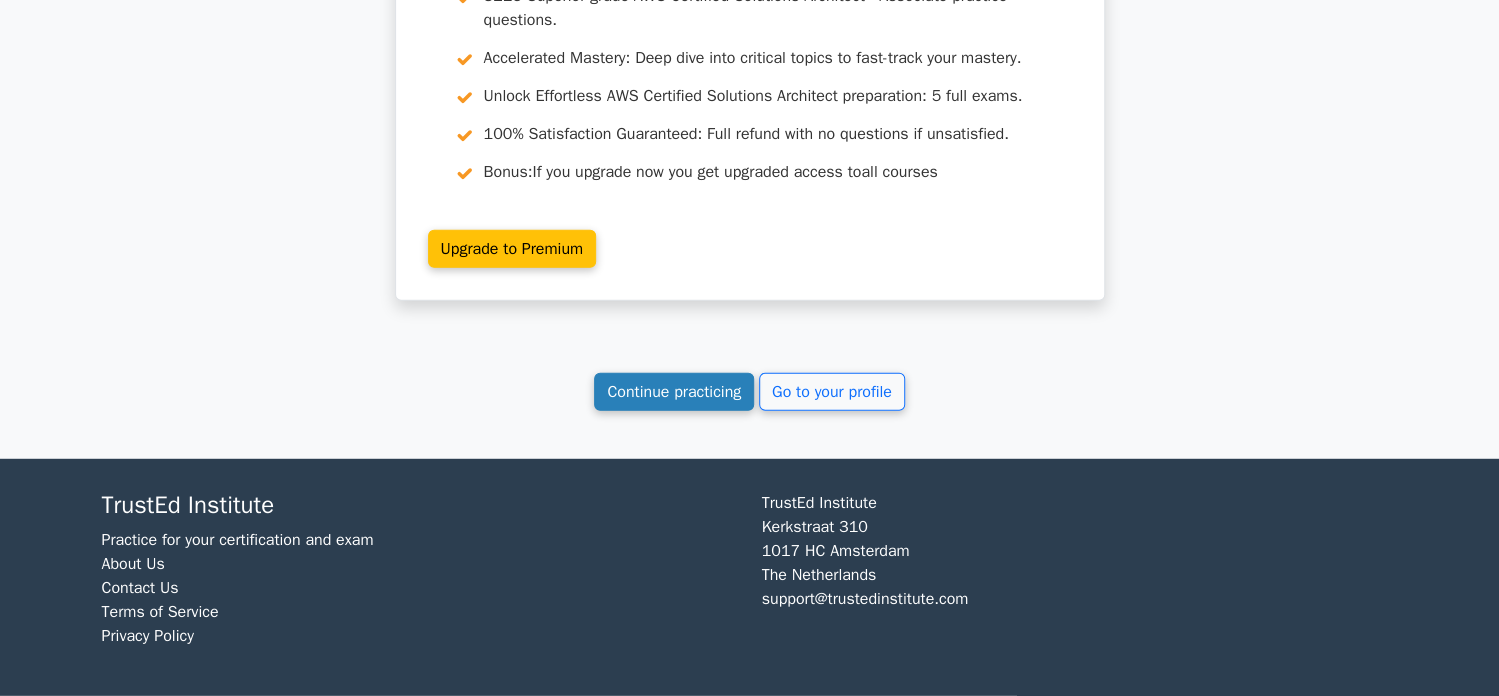 click on "Continue practicing" at bounding box center [674, 392] 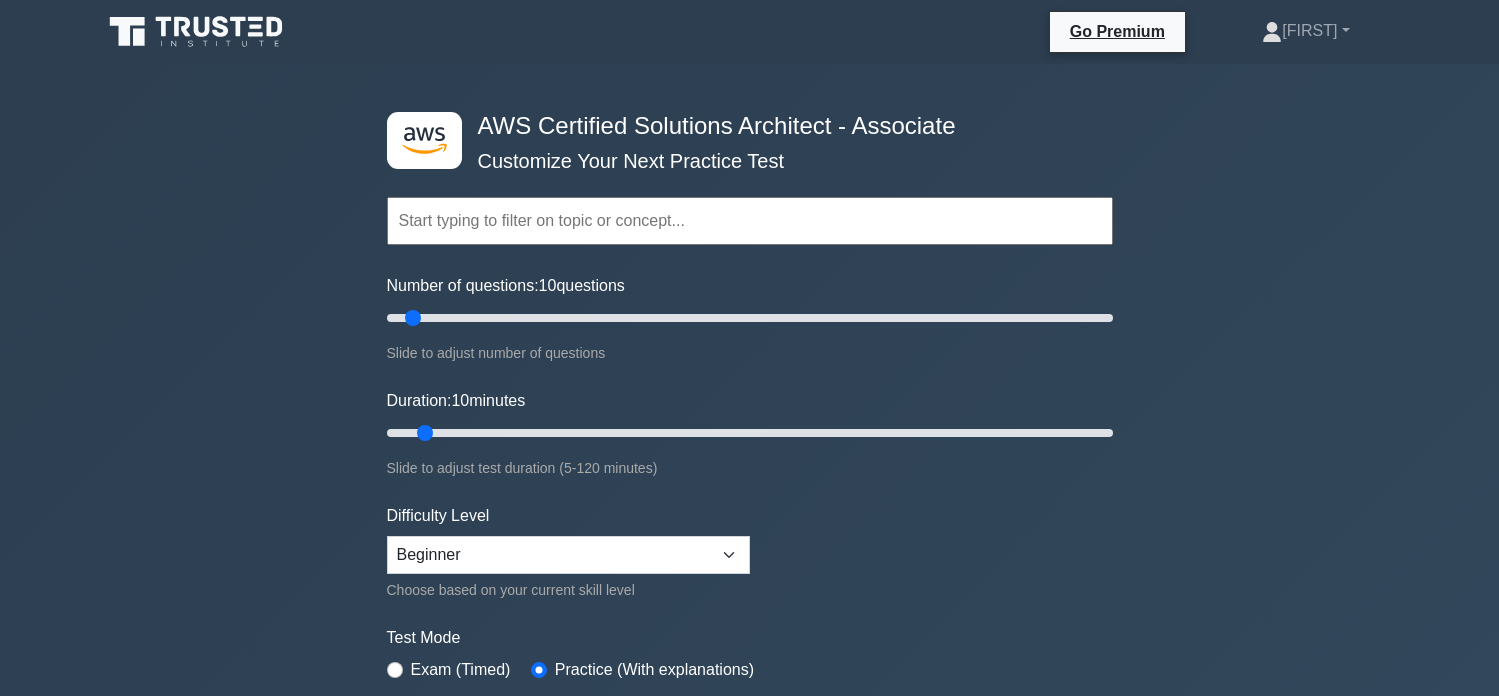 scroll, scrollTop: 0, scrollLeft: 0, axis: both 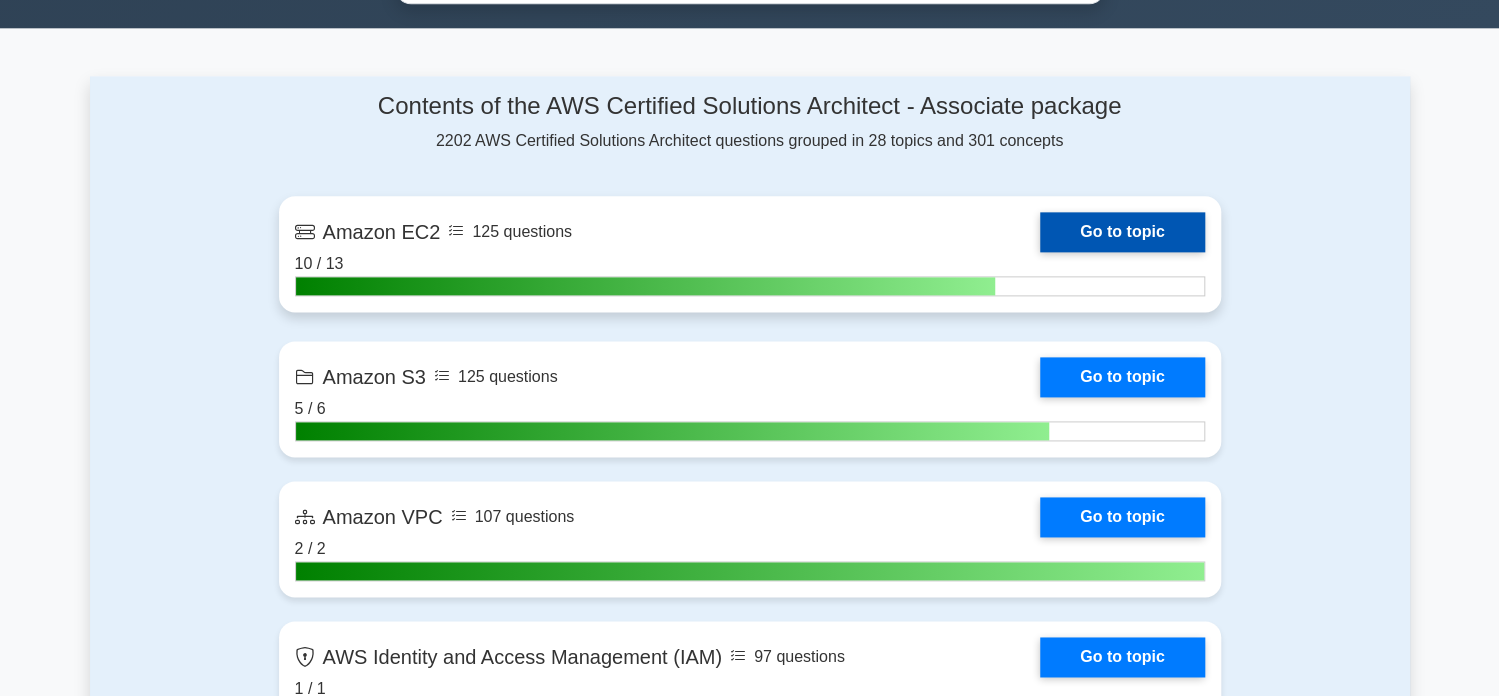 click on "Go to topic" at bounding box center [1122, 232] 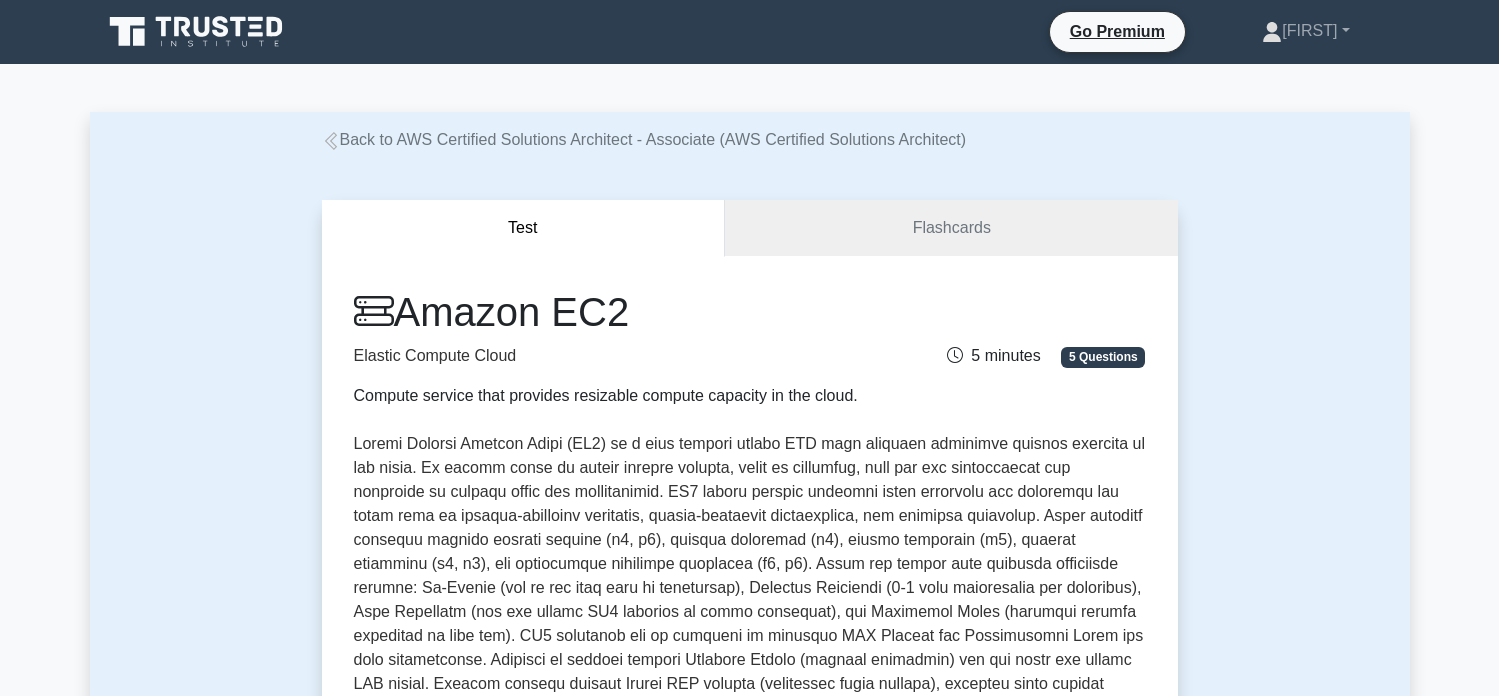 scroll, scrollTop: 0, scrollLeft: 0, axis: both 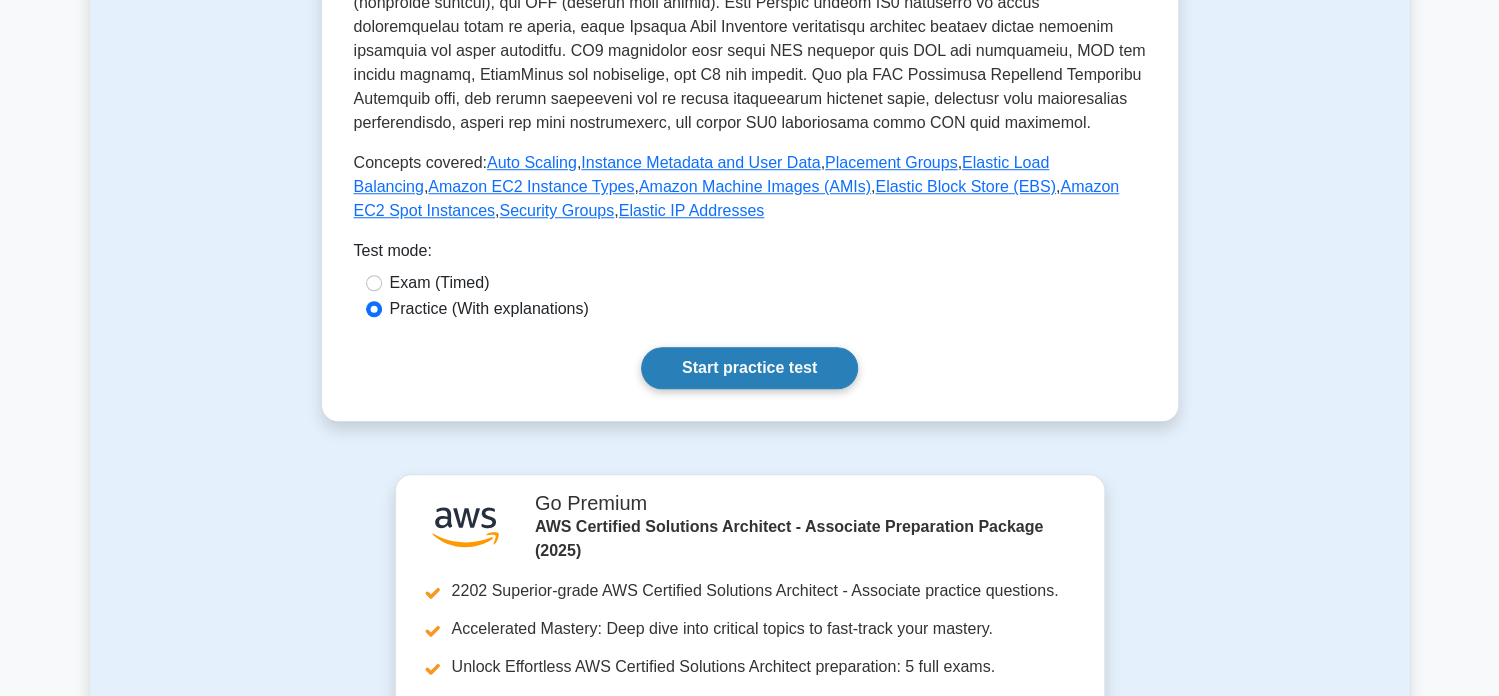 click on "Start practice test" at bounding box center (749, 368) 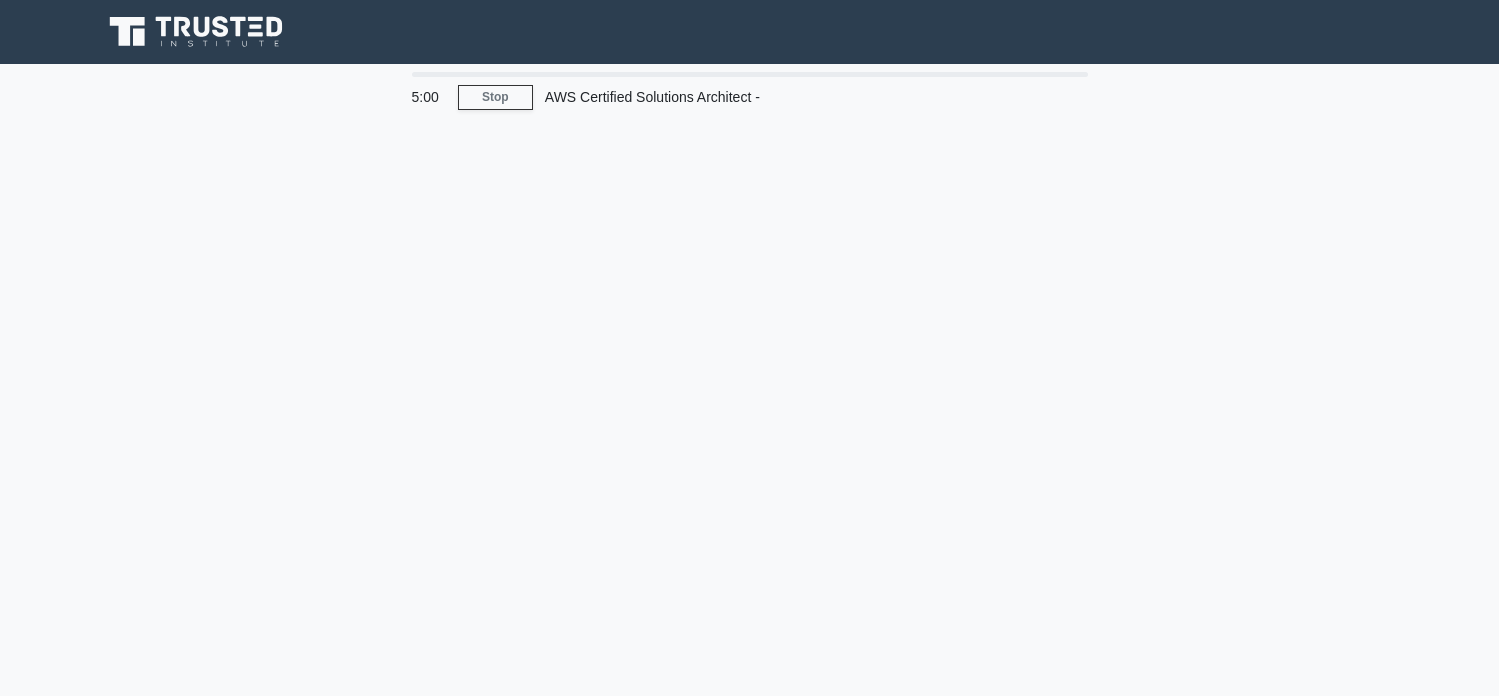 scroll, scrollTop: 0, scrollLeft: 0, axis: both 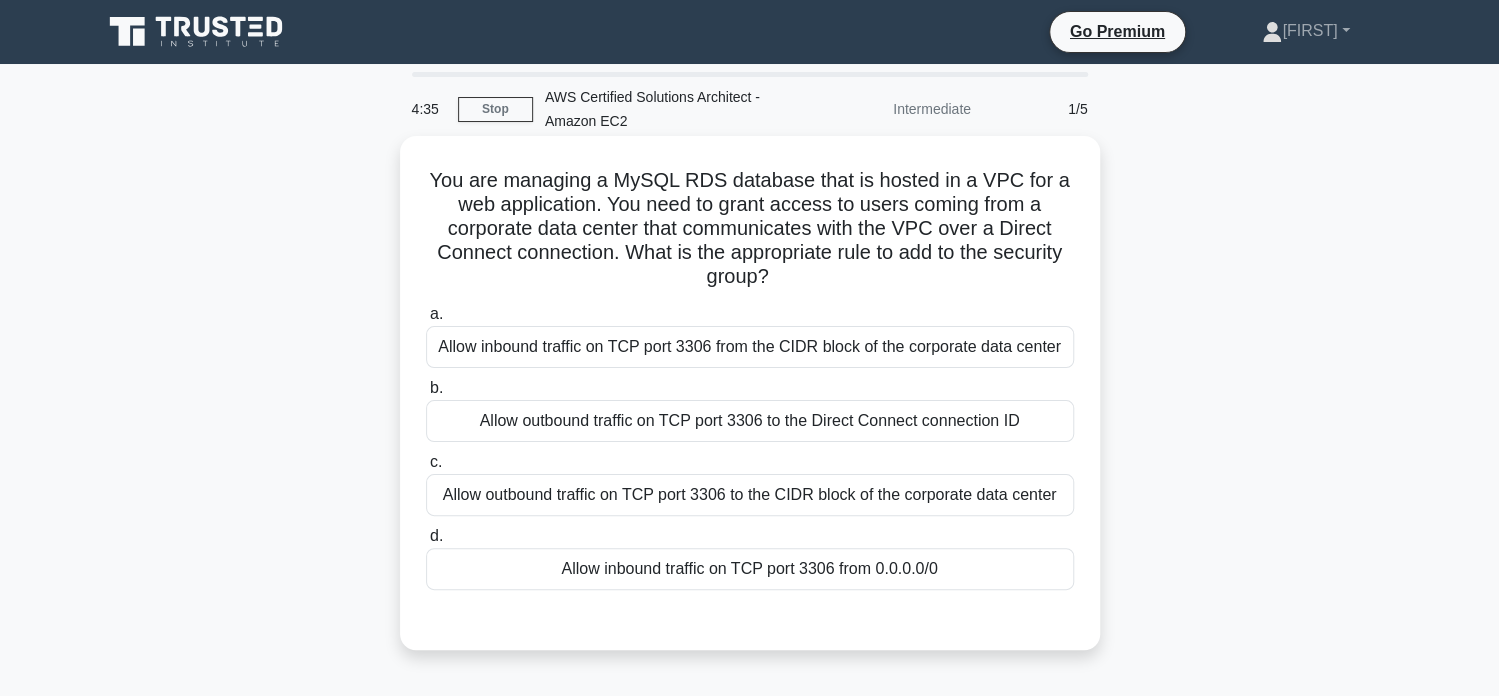 click on "Allow inbound traffic on TCP port 3306 from 0.0.0.0/0" at bounding box center (750, 569) 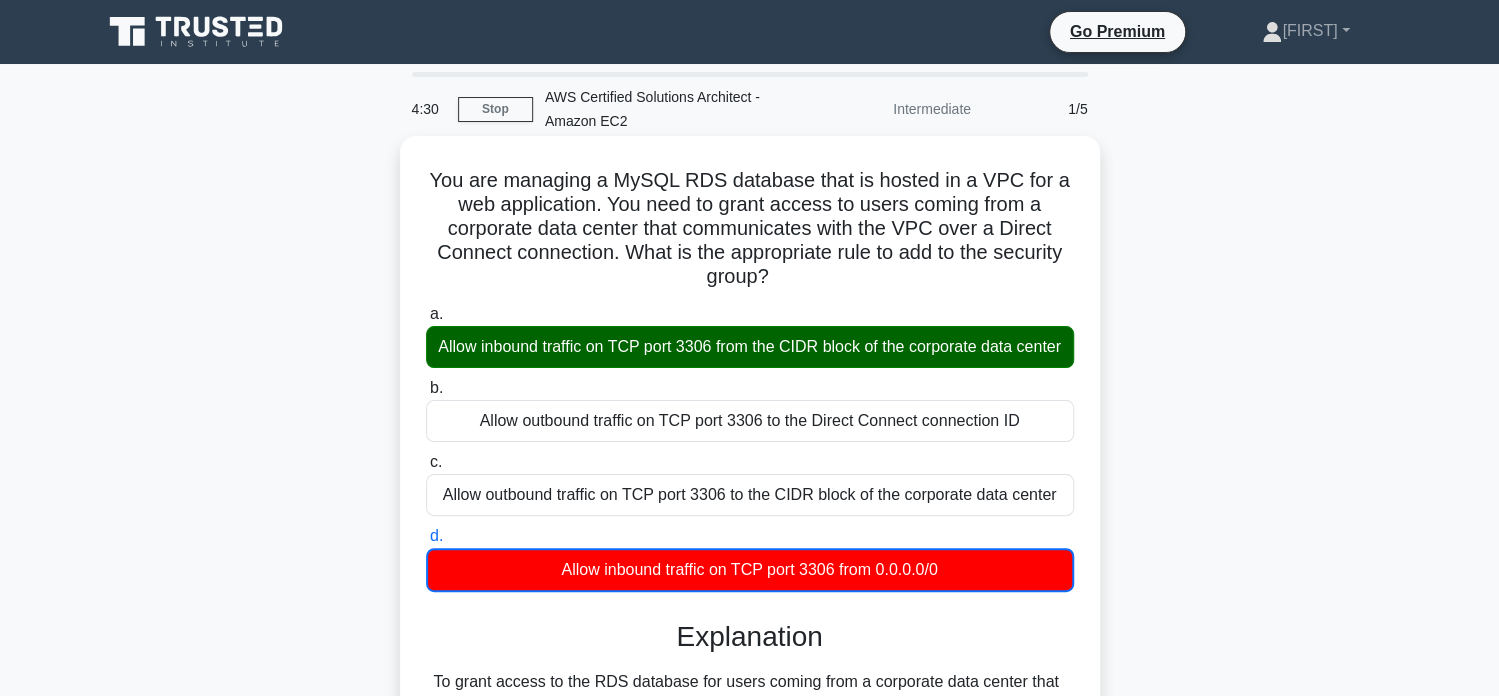 scroll, scrollTop: 384, scrollLeft: 0, axis: vertical 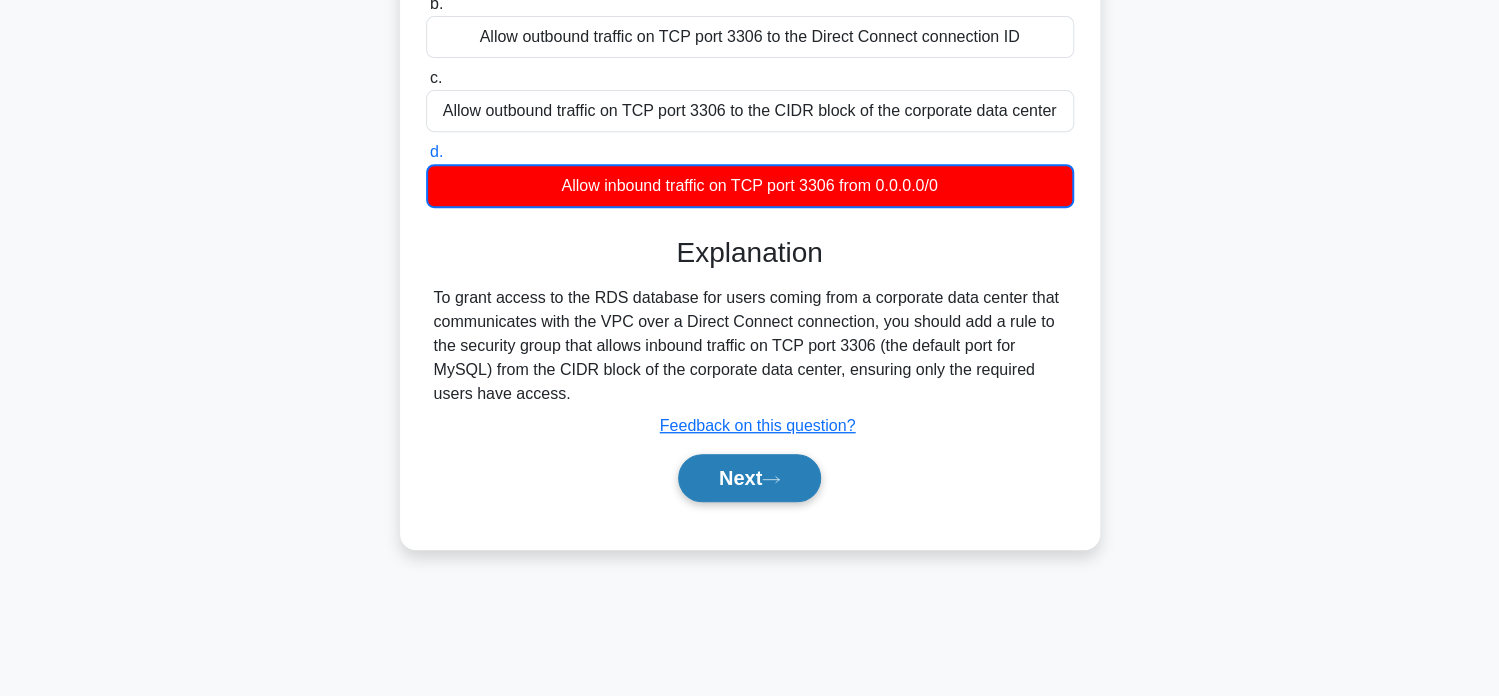 click on "Next" at bounding box center (749, 478) 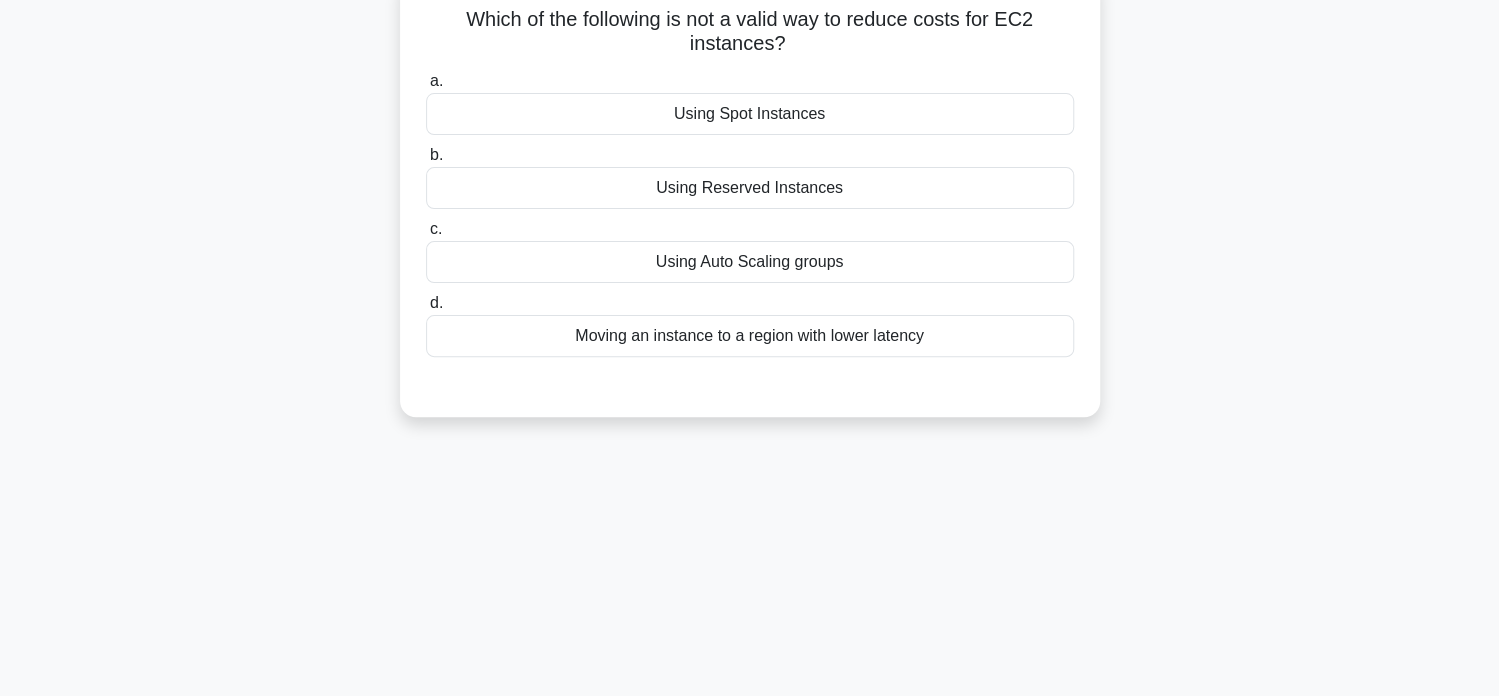 scroll, scrollTop: 0, scrollLeft: 0, axis: both 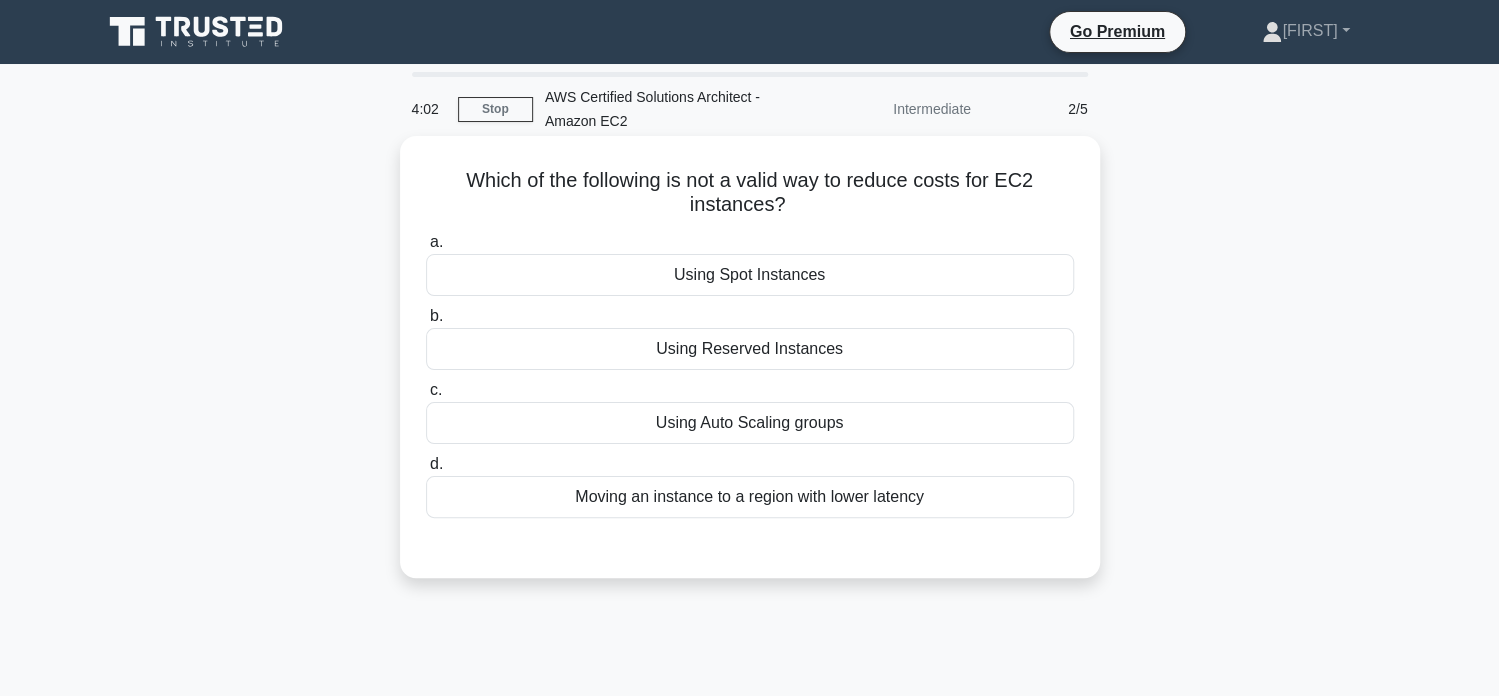click on "Moving an instance to a region with lower latency" at bounding box center (750, 497) 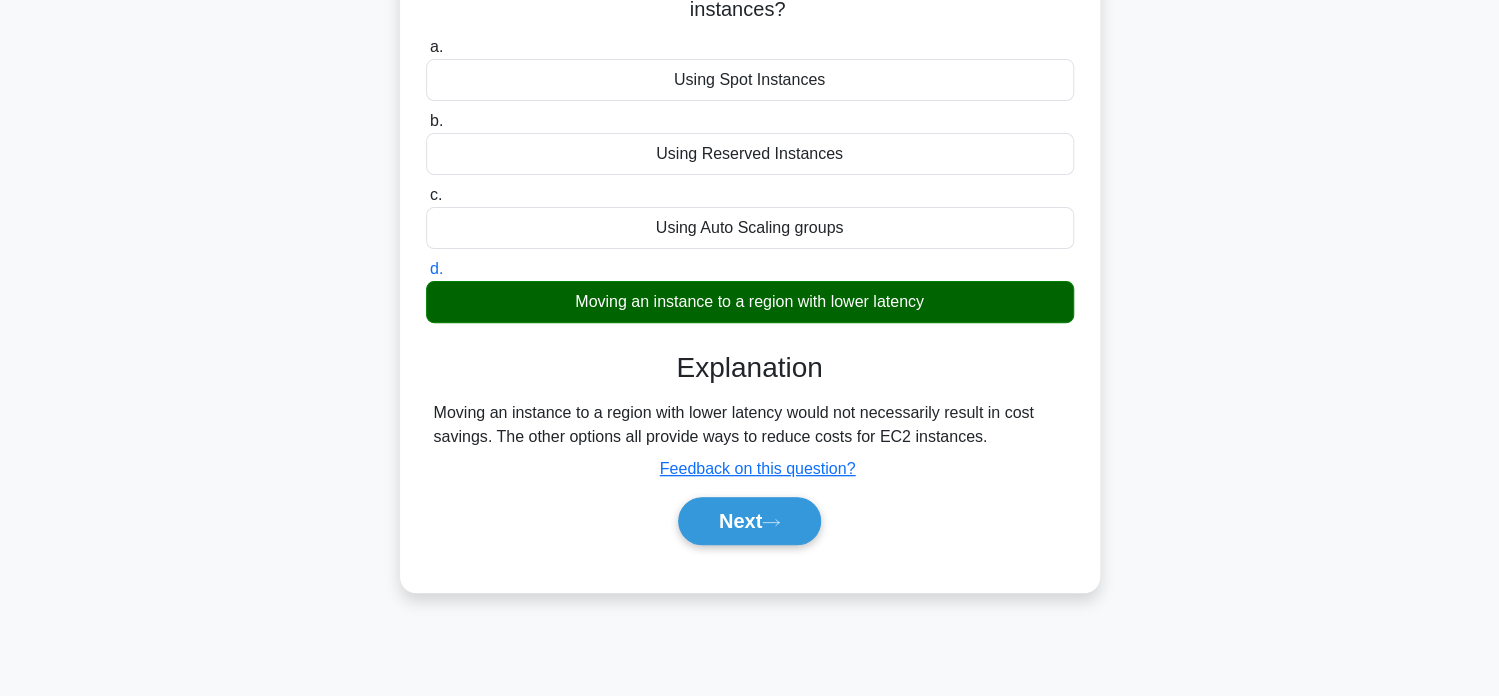 scroll, scrollTop: 200, scrollLeft: 0, axis: vertical 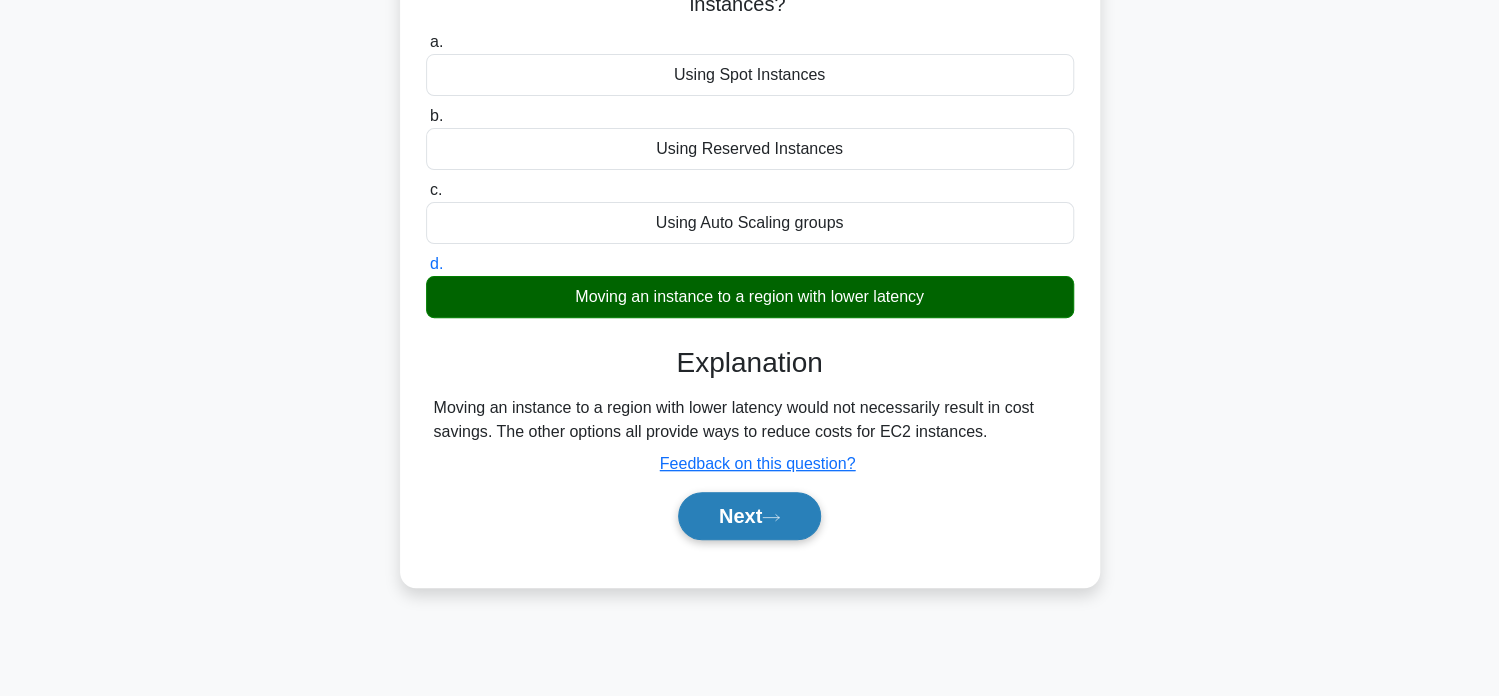 click 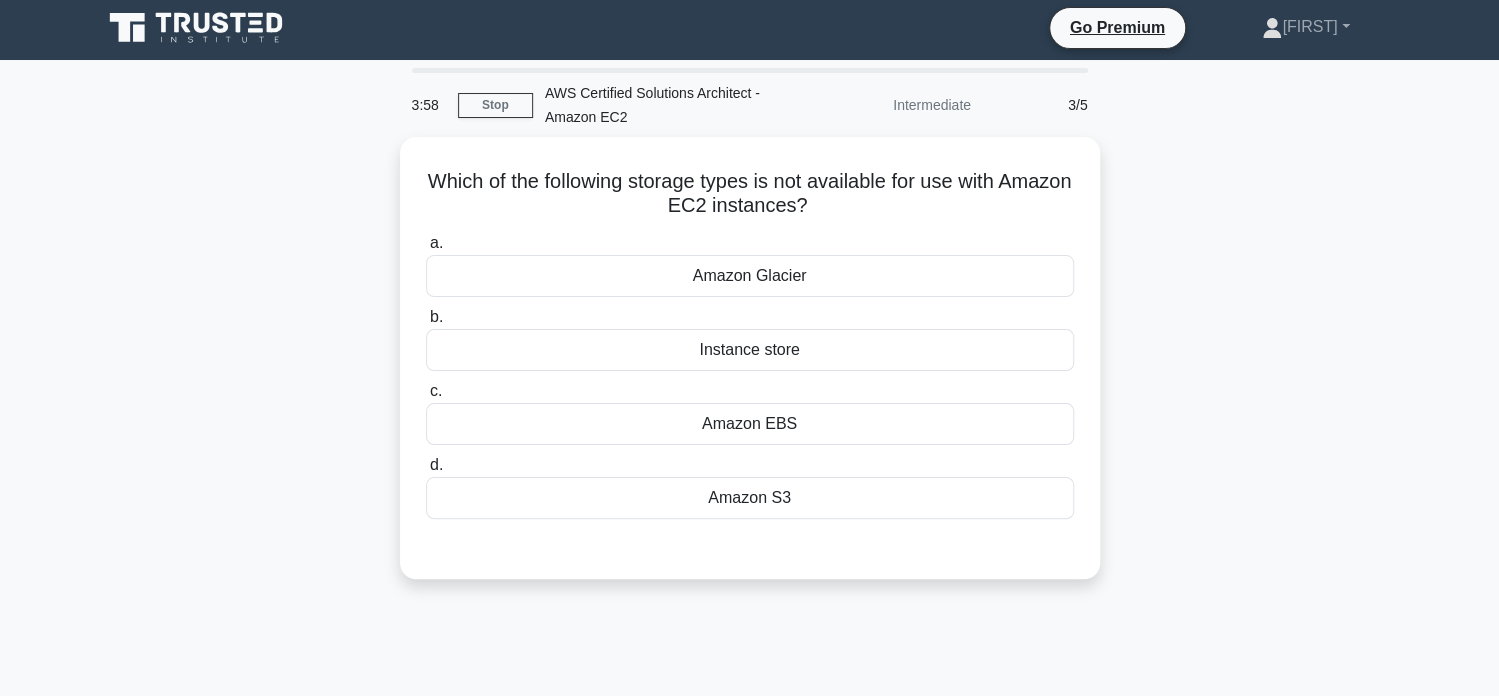 scroll, scrollTop: 0, scrollLeft: 0, axis: both 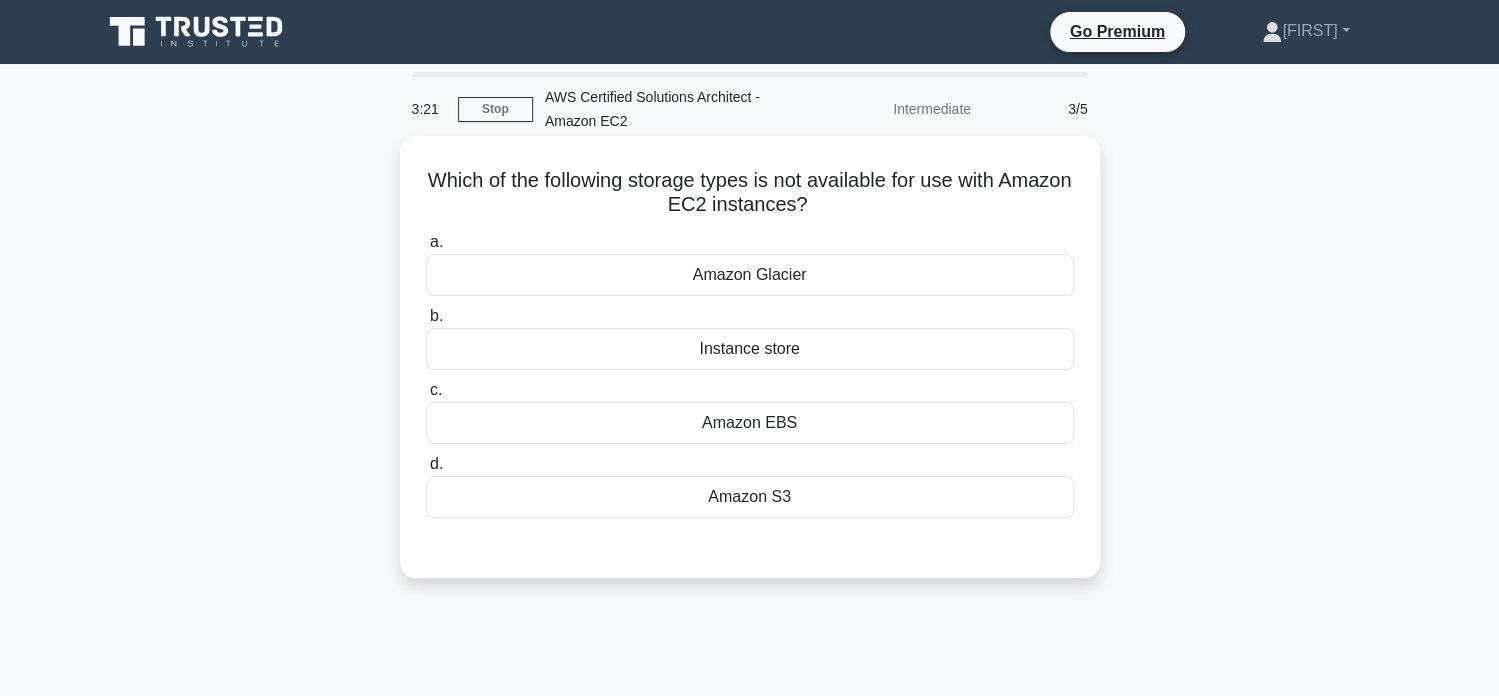 click on "Amazon Glacier" at bounding box center [750, 275] 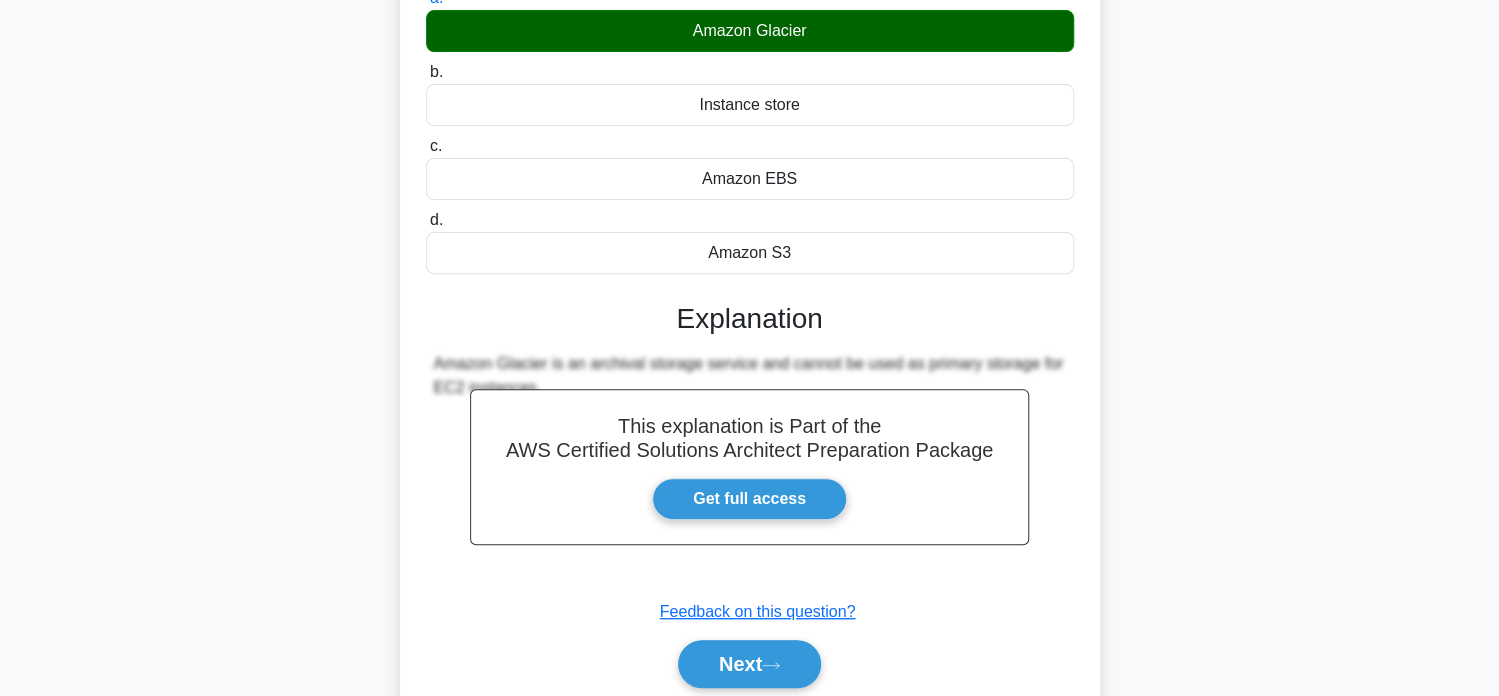 scroll, scrollTop: 300, scrollLeft: 0, axis: vertical 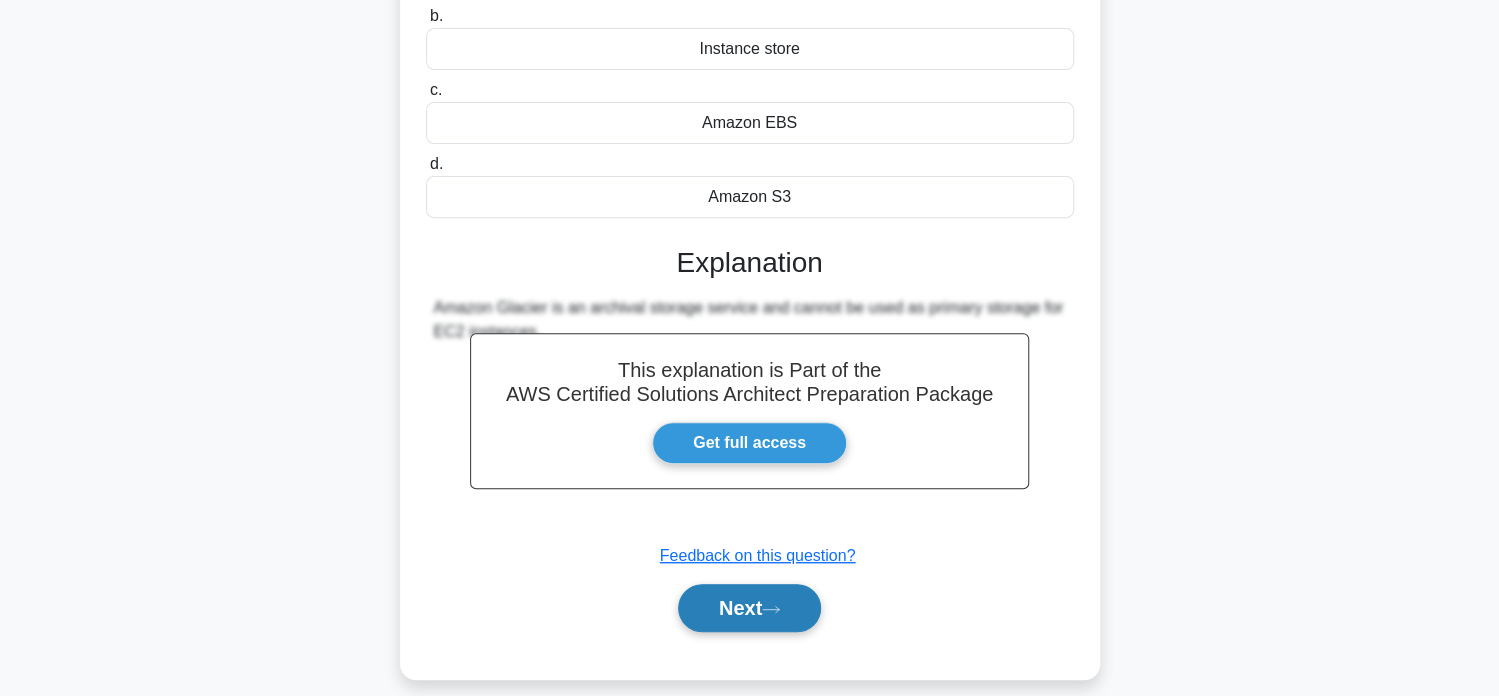 click on "Next" at bounding box center [749, 608] 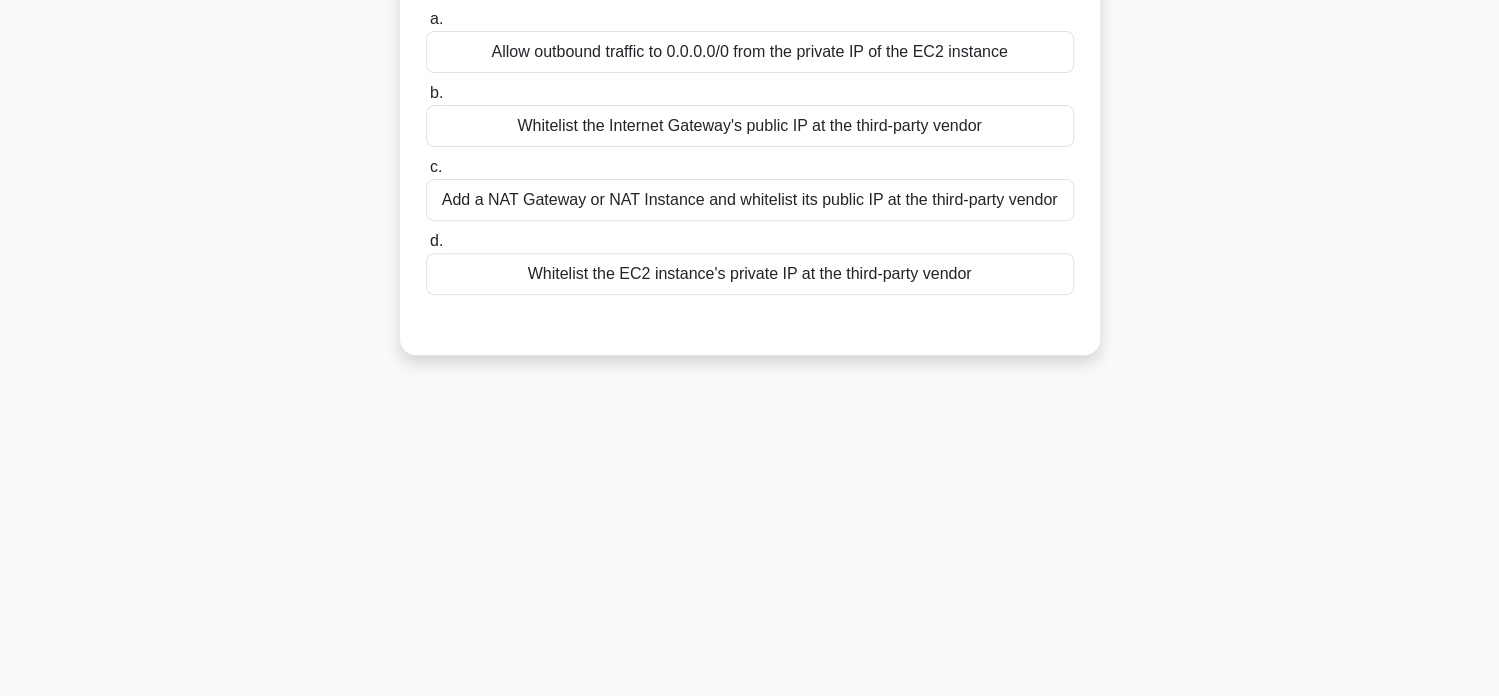 scroll, scrollTop: 0, scrollLeft: 0, axis: both 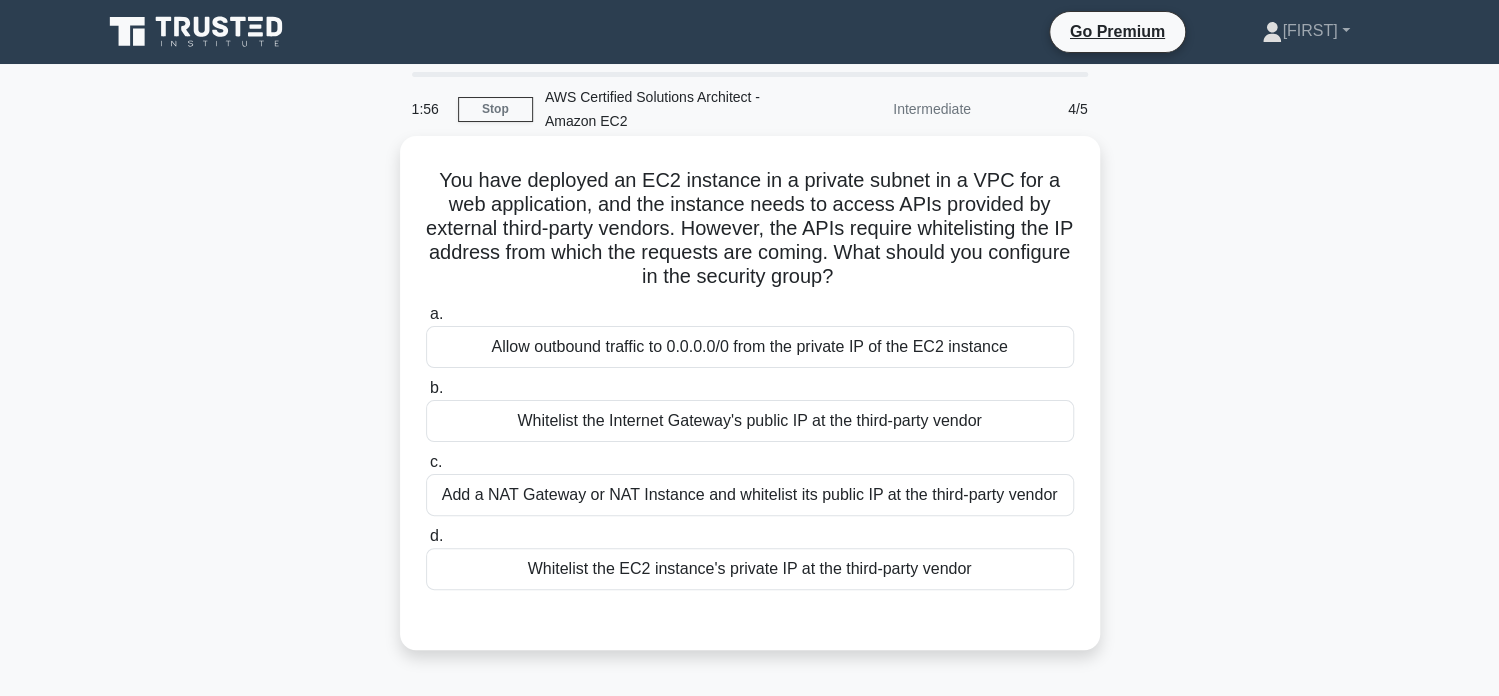 click on "Add a NAT Gateway or NAT Instance and whitelist its public IP at the third-party vendor" at bounding box center [750, 495] 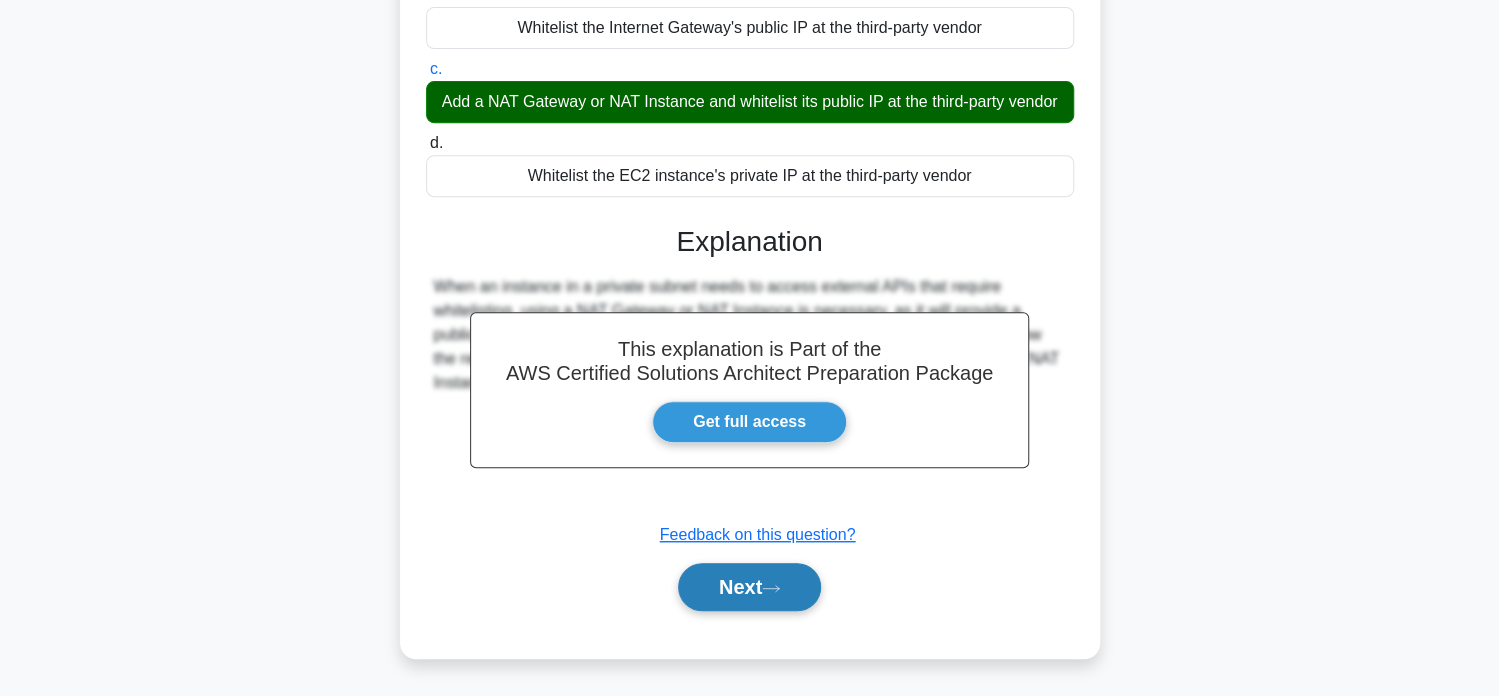 click 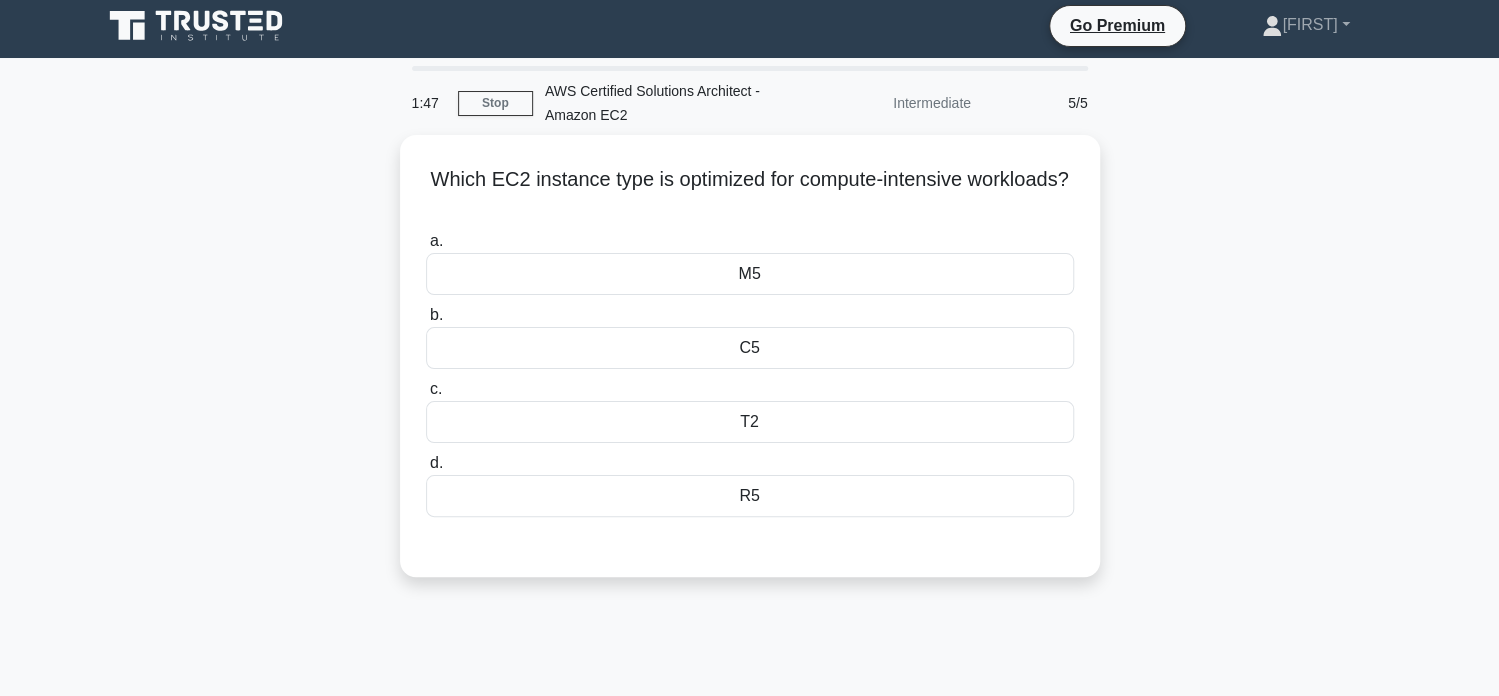 scroll, scrollTop: 0, scrollLeft: 0, axis: both 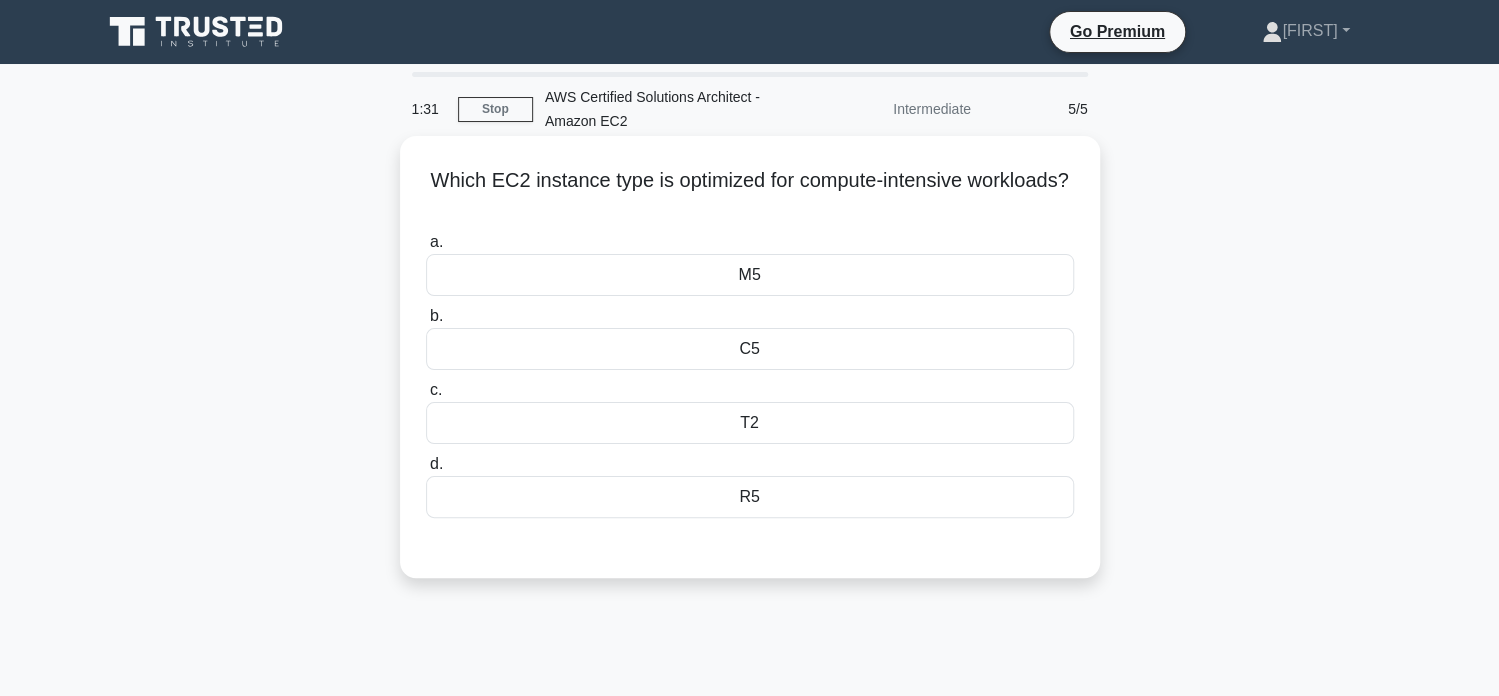 click on "M5" at bounding box center [750, 275] 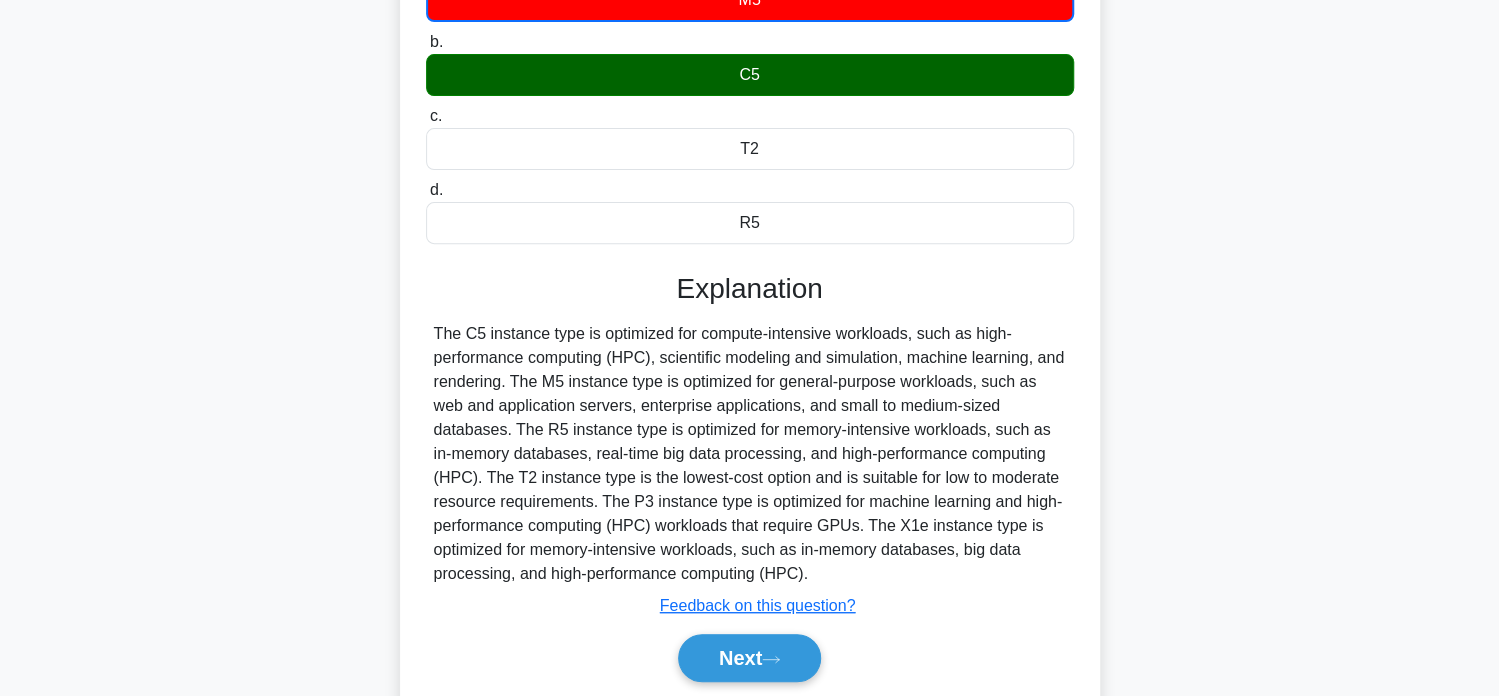 scroll, scrollTop: 384, scrollLeft: 0, axis: vertical 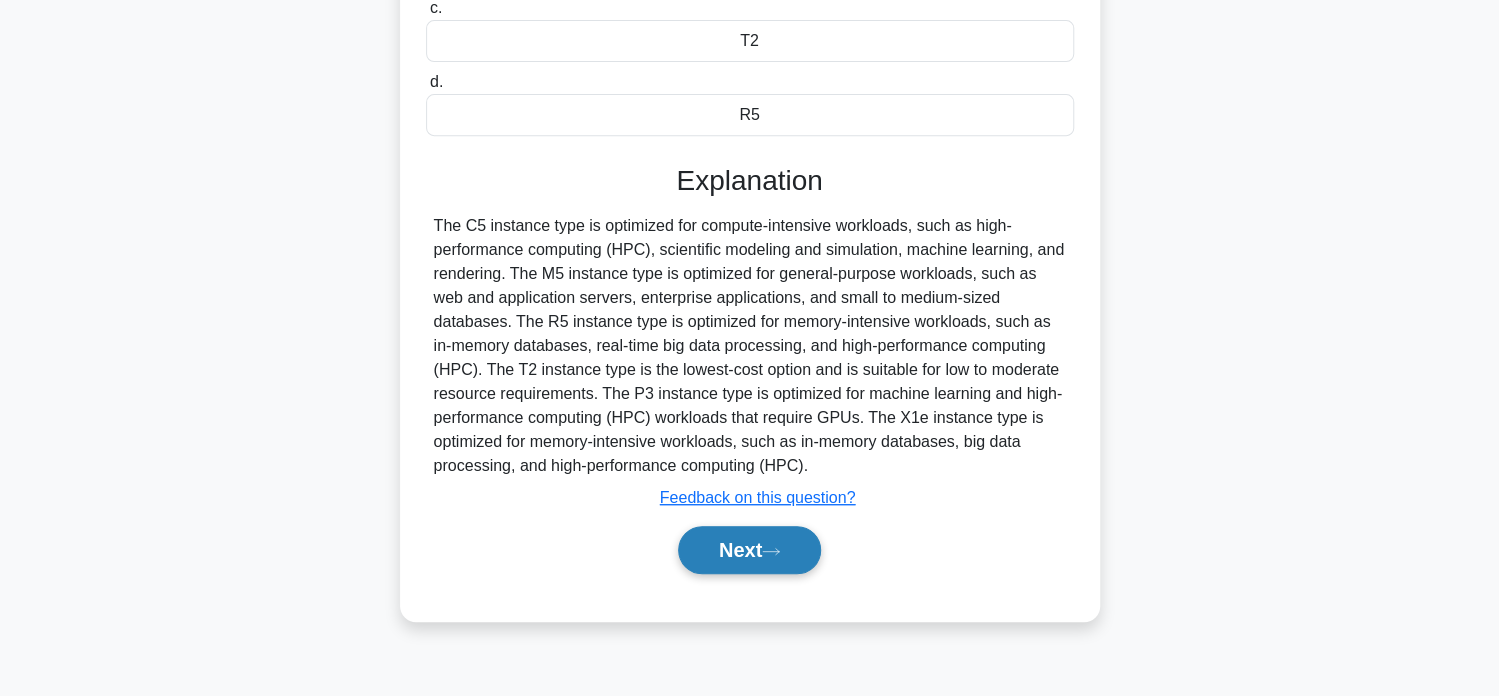click on "Next" at bounding box center [749, 550] 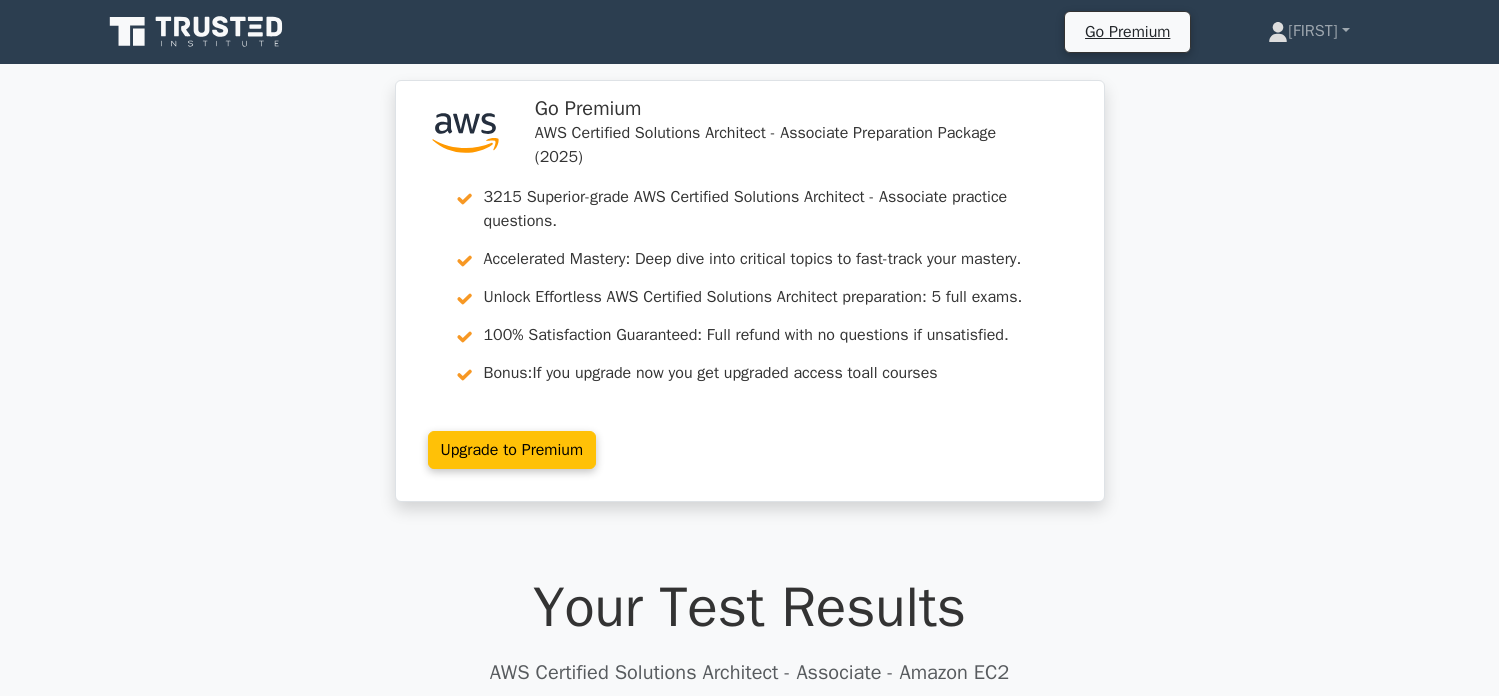 scroll, scrollTop: 270, scrollLeft: 0, axis: vertical 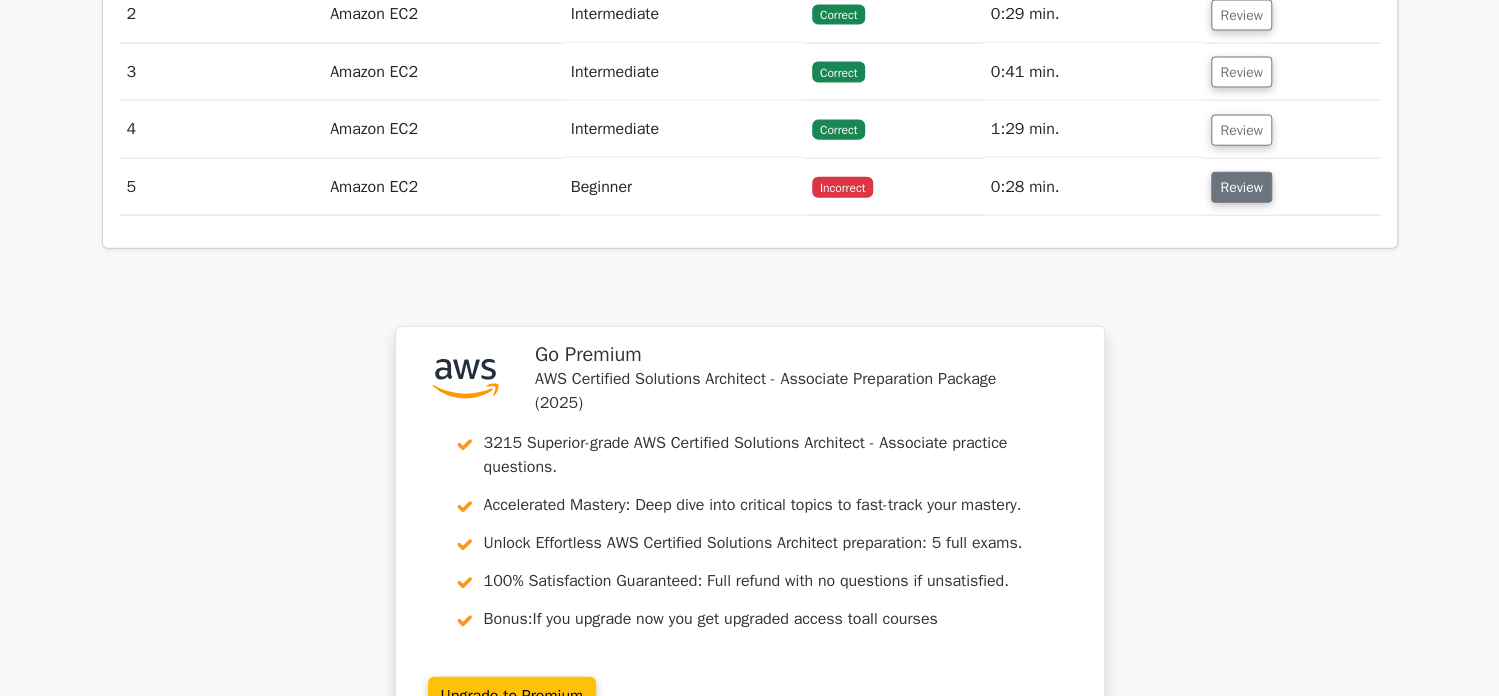 click on "Review" at bounding box center [1241, 187] 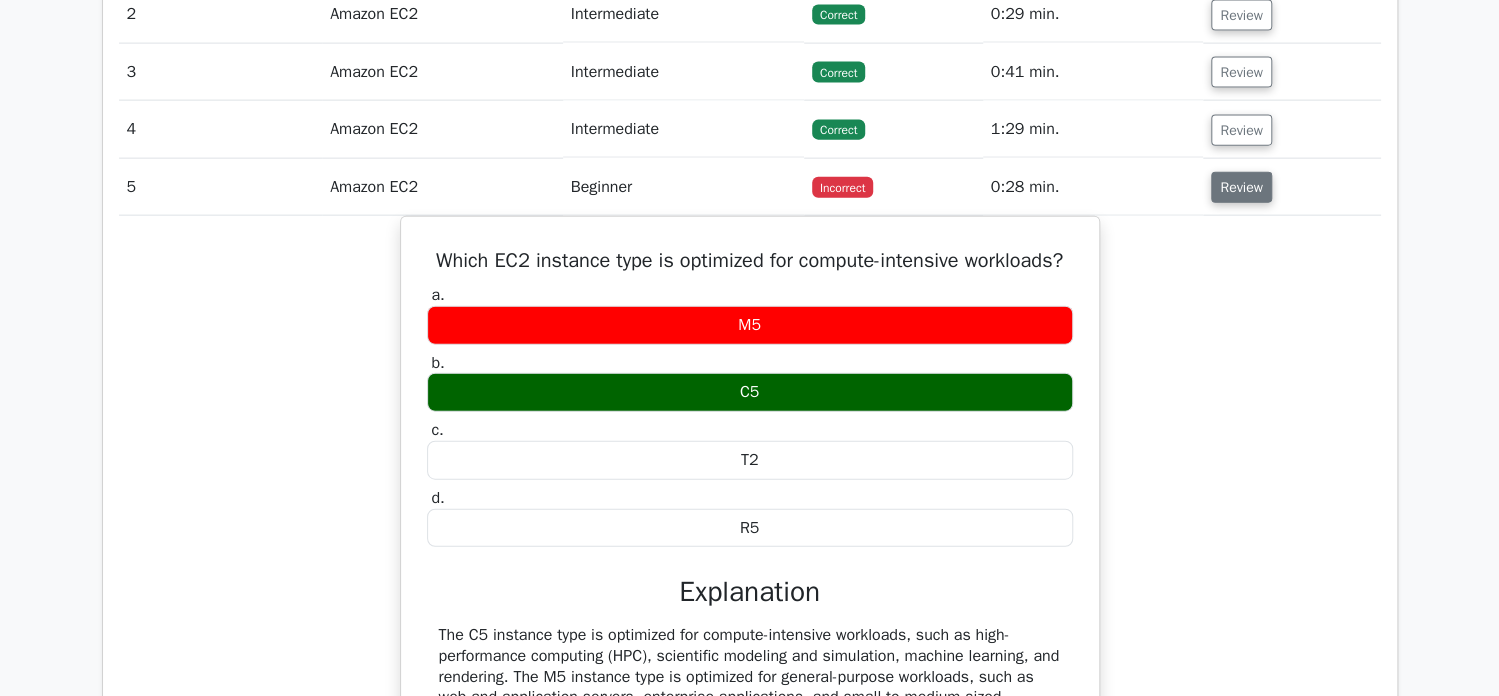 click on "Review" at bounding box center (1241, 187) 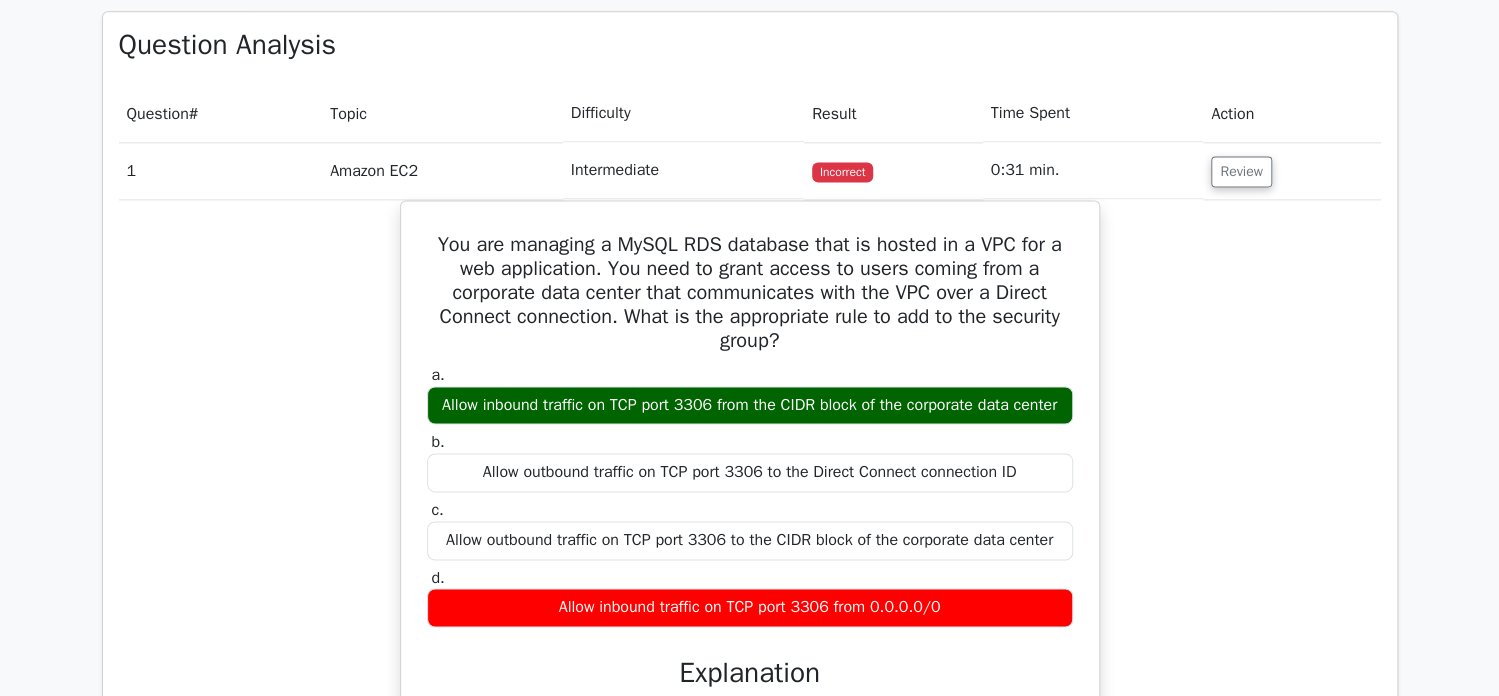 scroll, scrollTop: 1299, scrollLeft: 0, axis: vertical 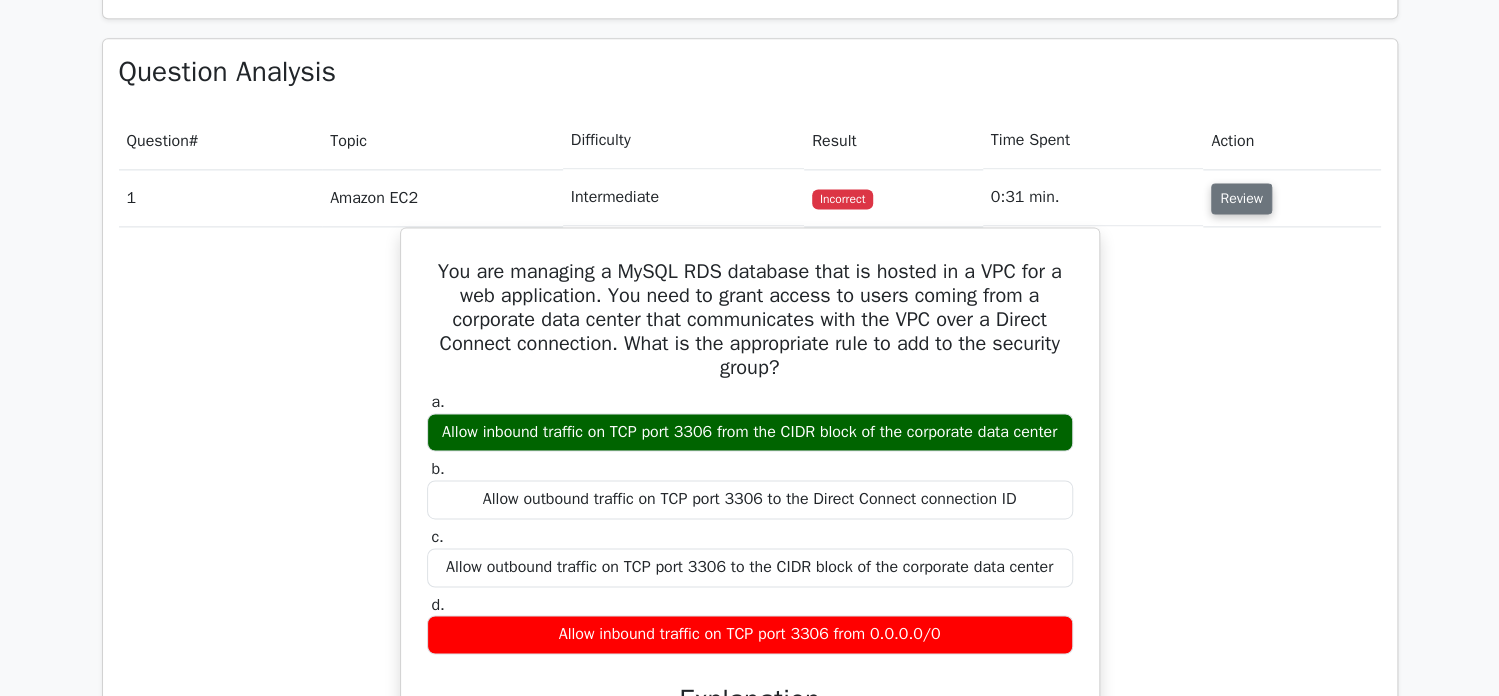 click on "Review" at bounding box center [1241, 198] 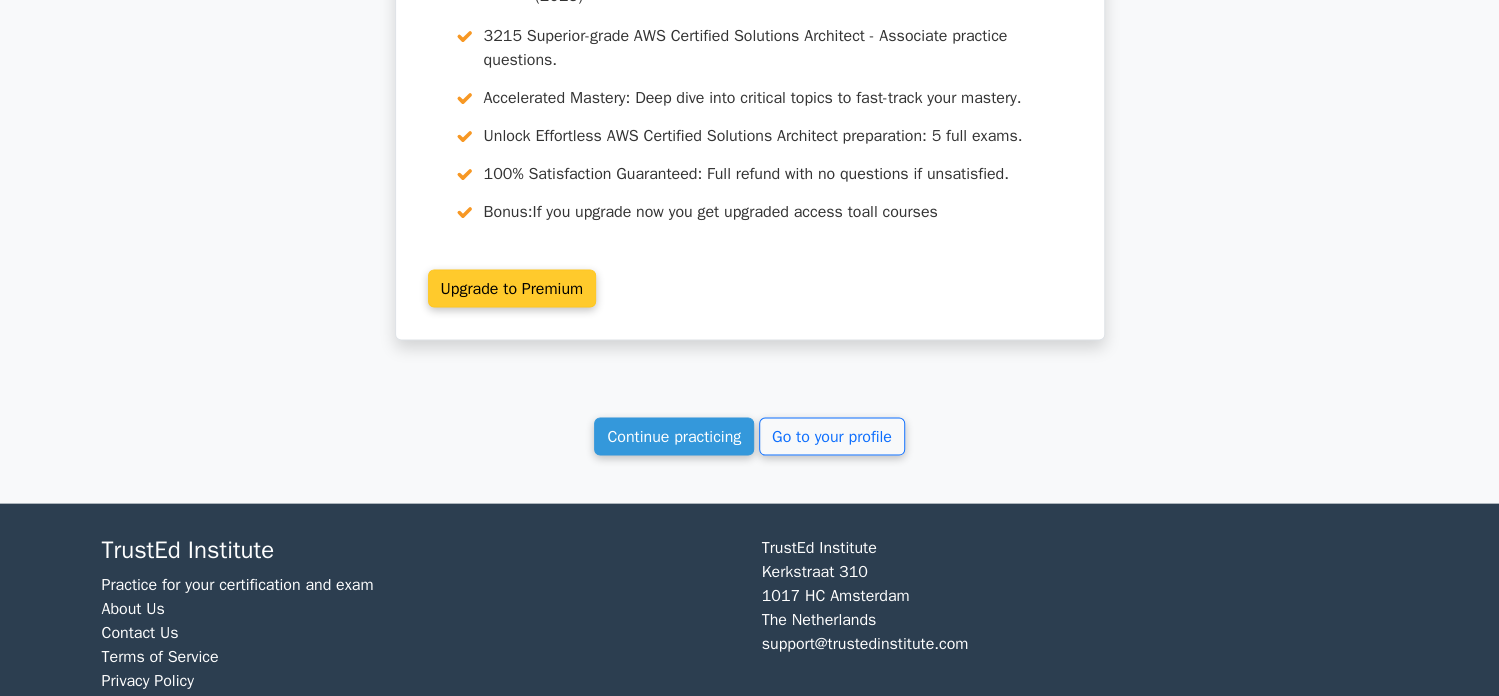 scroll, scrollTop: 1979, scrollLeft: 0, axis: vertical 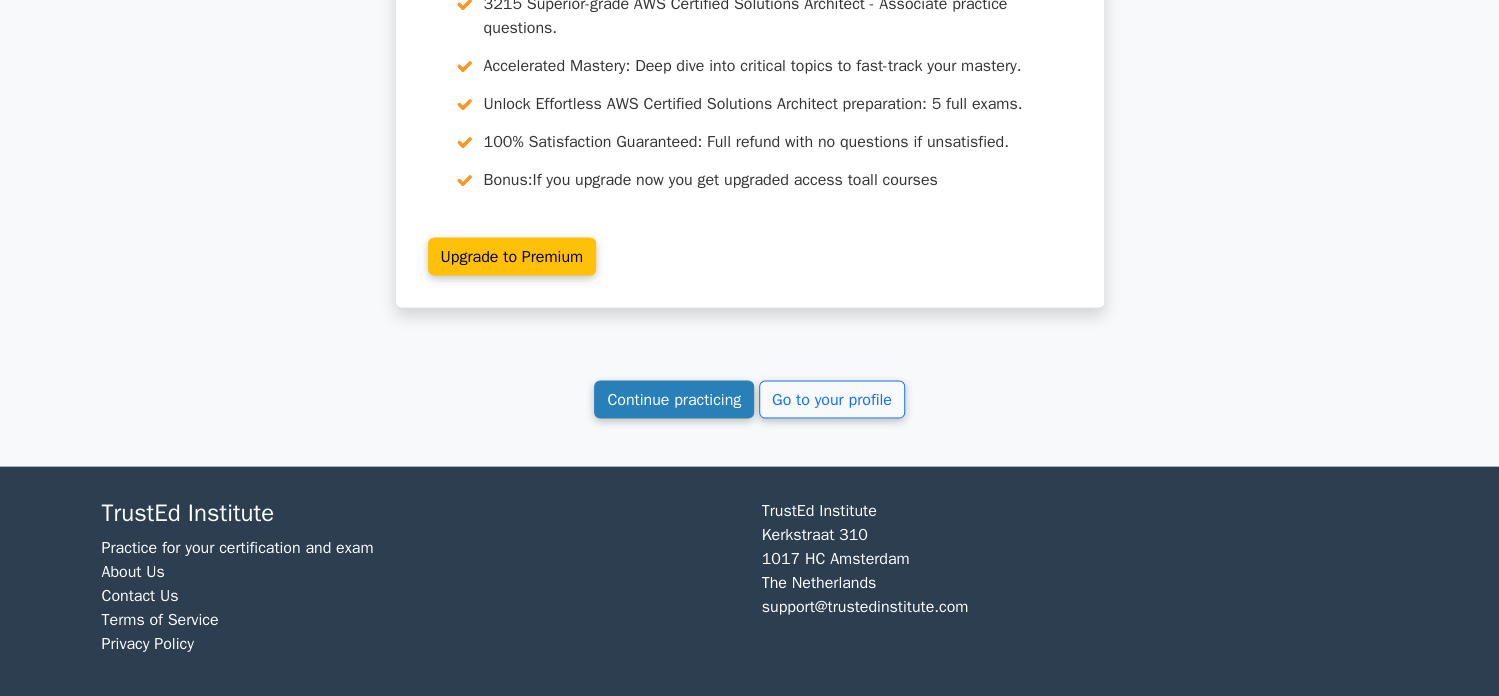 click on "Continue practicing" at bounding box center (674, 400) 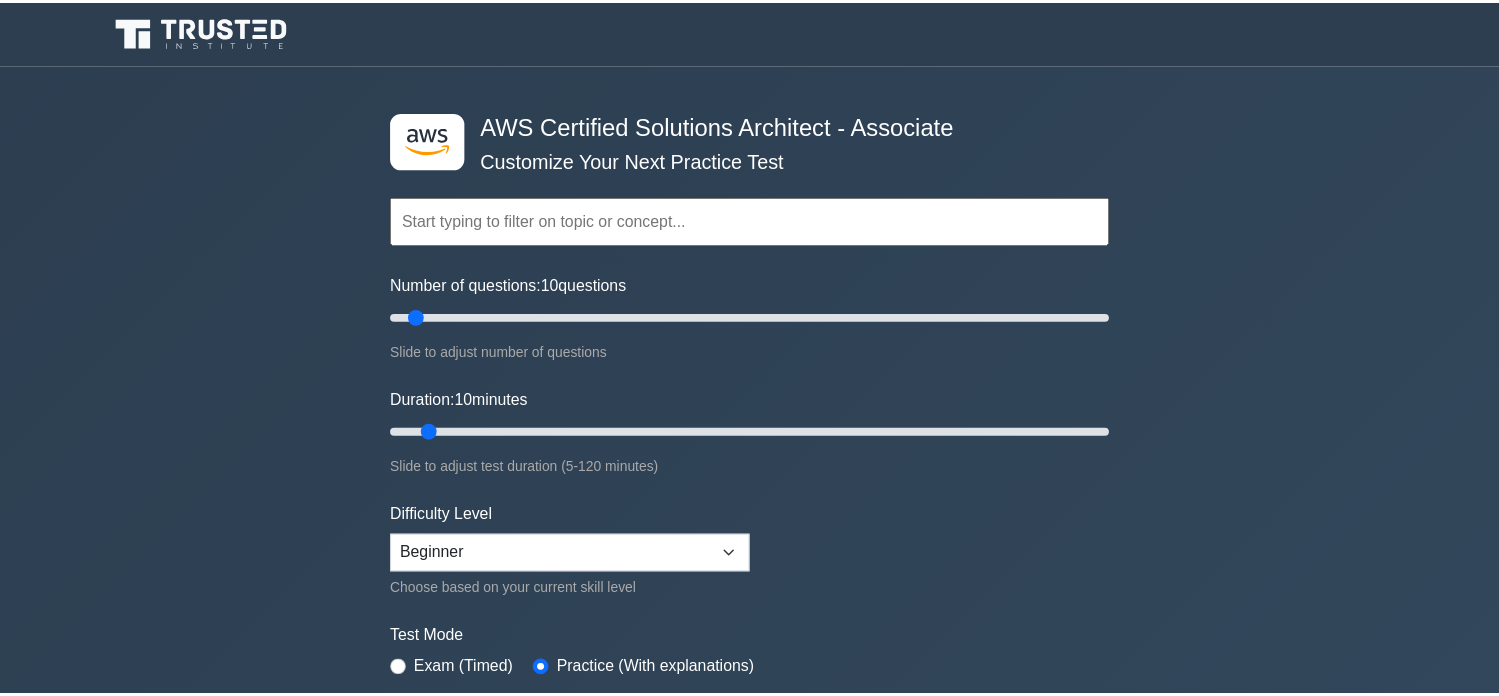 scroll, scrollTop: 0, scrollLeft: 0, axis: both 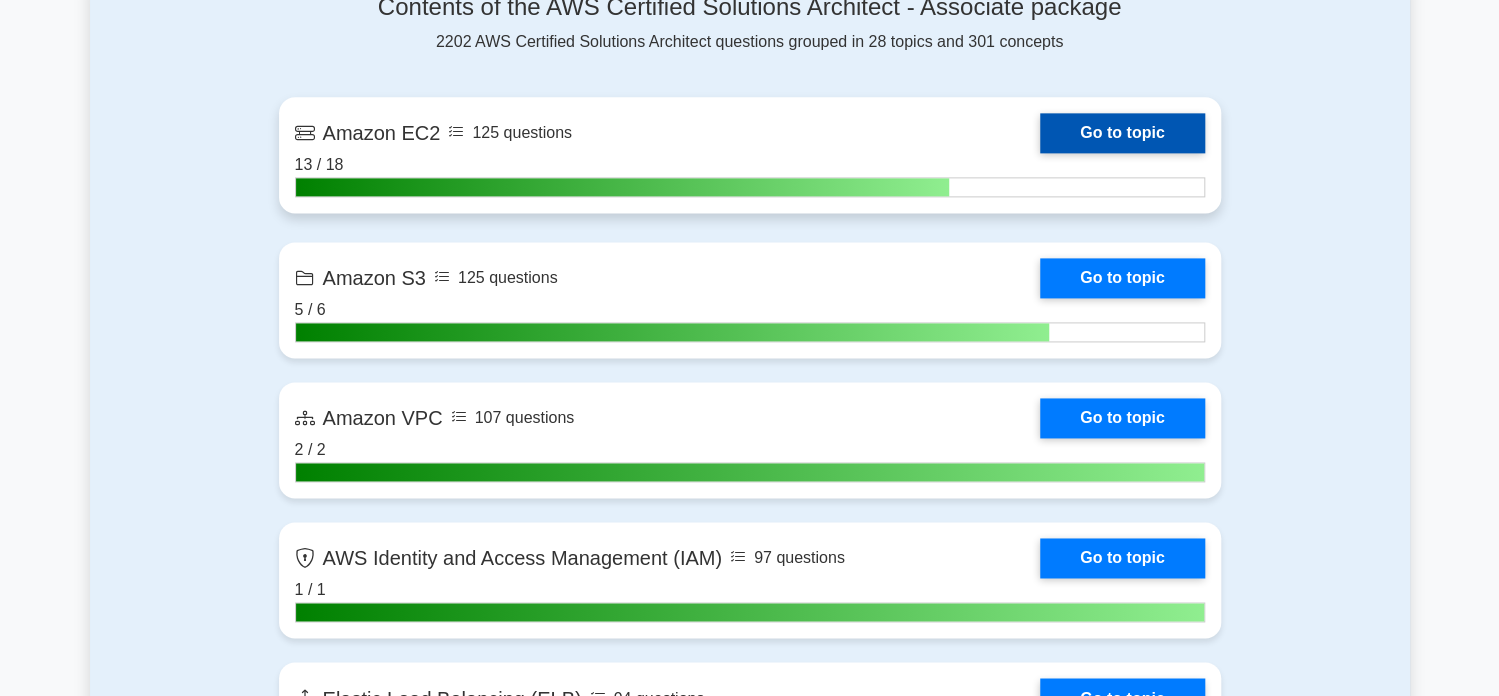 click on "Go to topic" at bounding box center [1122, 133] 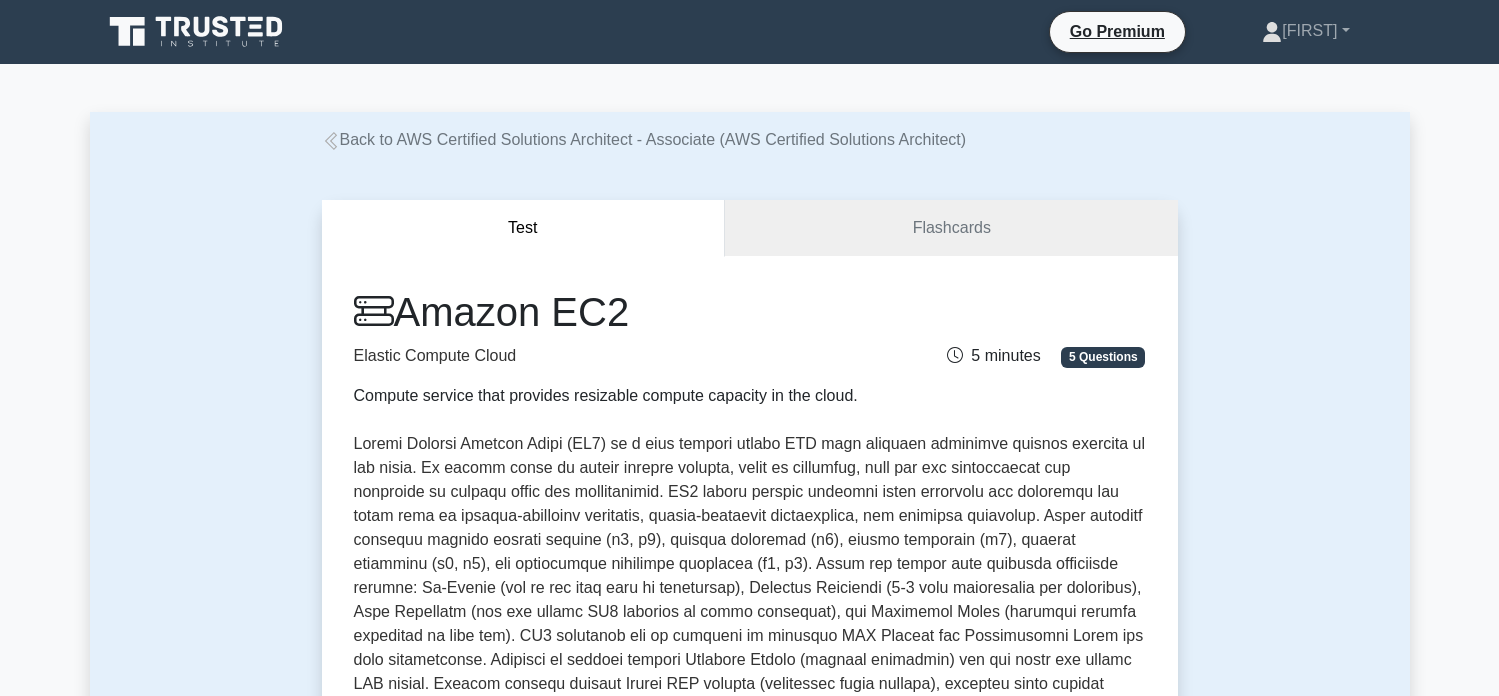 scroll, scrollTop: 0, scrollLeft: 0, axis: both 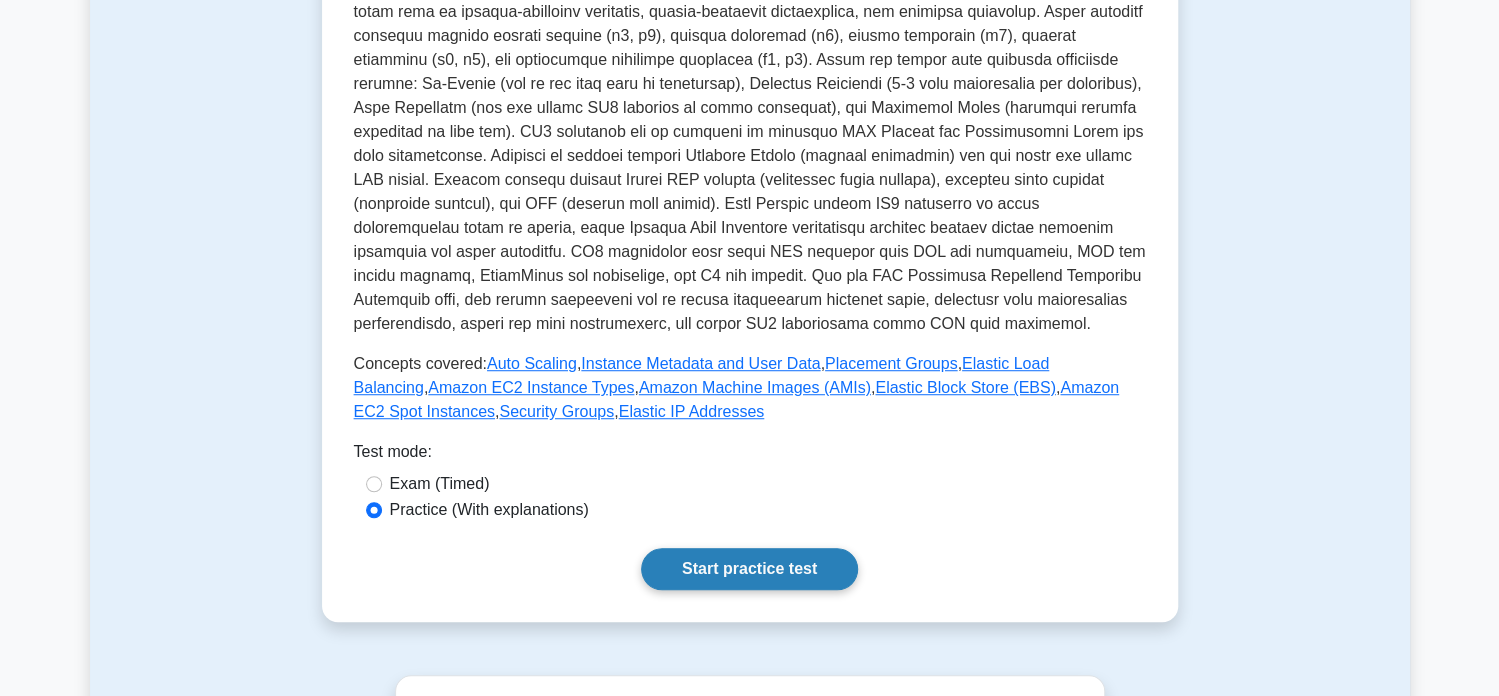 click on "Start practice test" at bounding box center (749, 569) 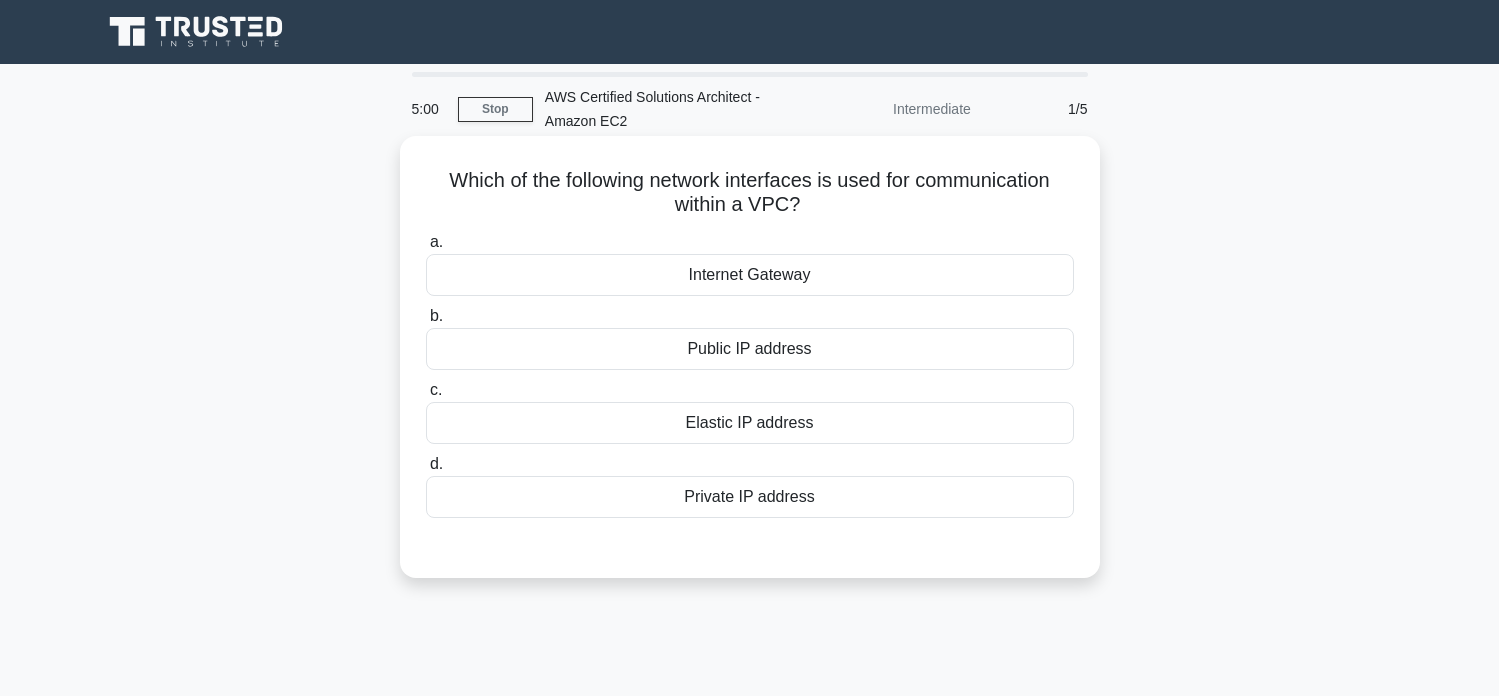 scroll, scrollTop: 0, scrollLeft: 0, axis: both 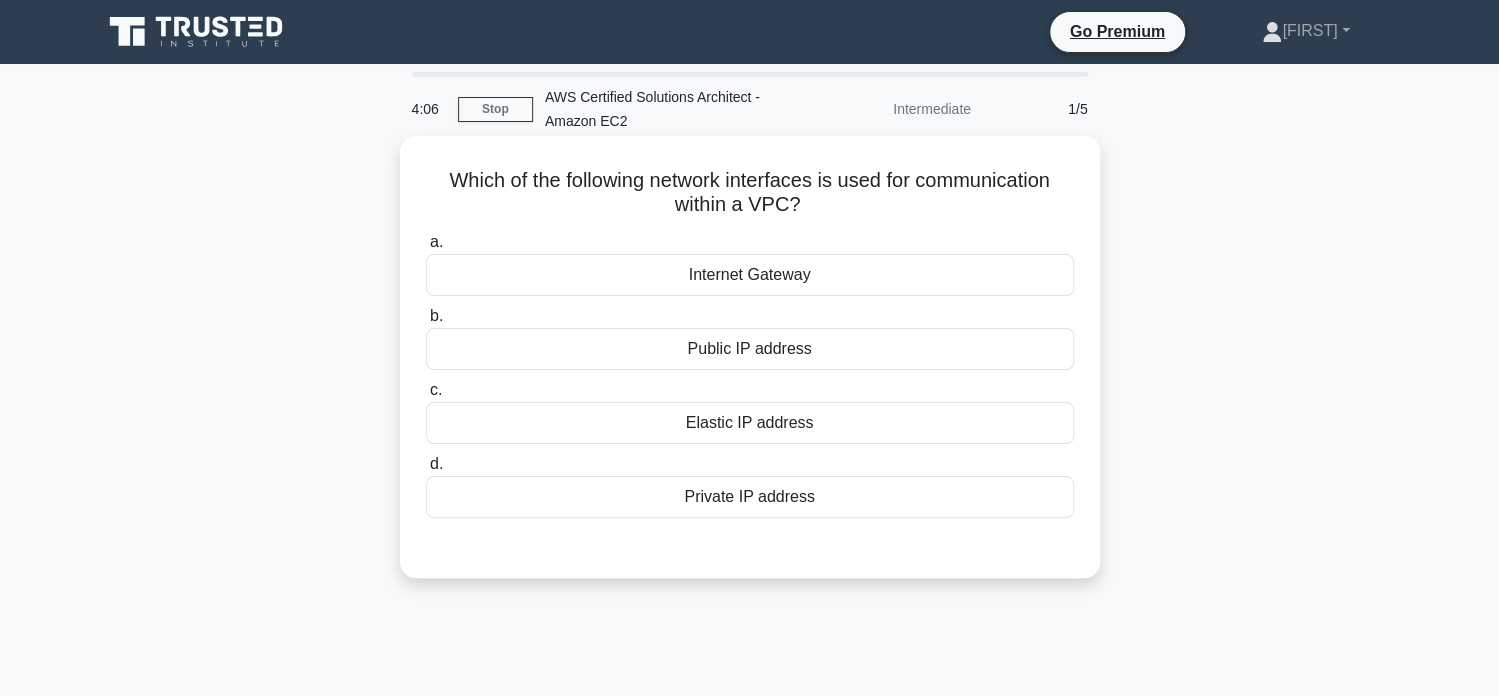 click on "Public IP address" at bounding box center [750, 349] 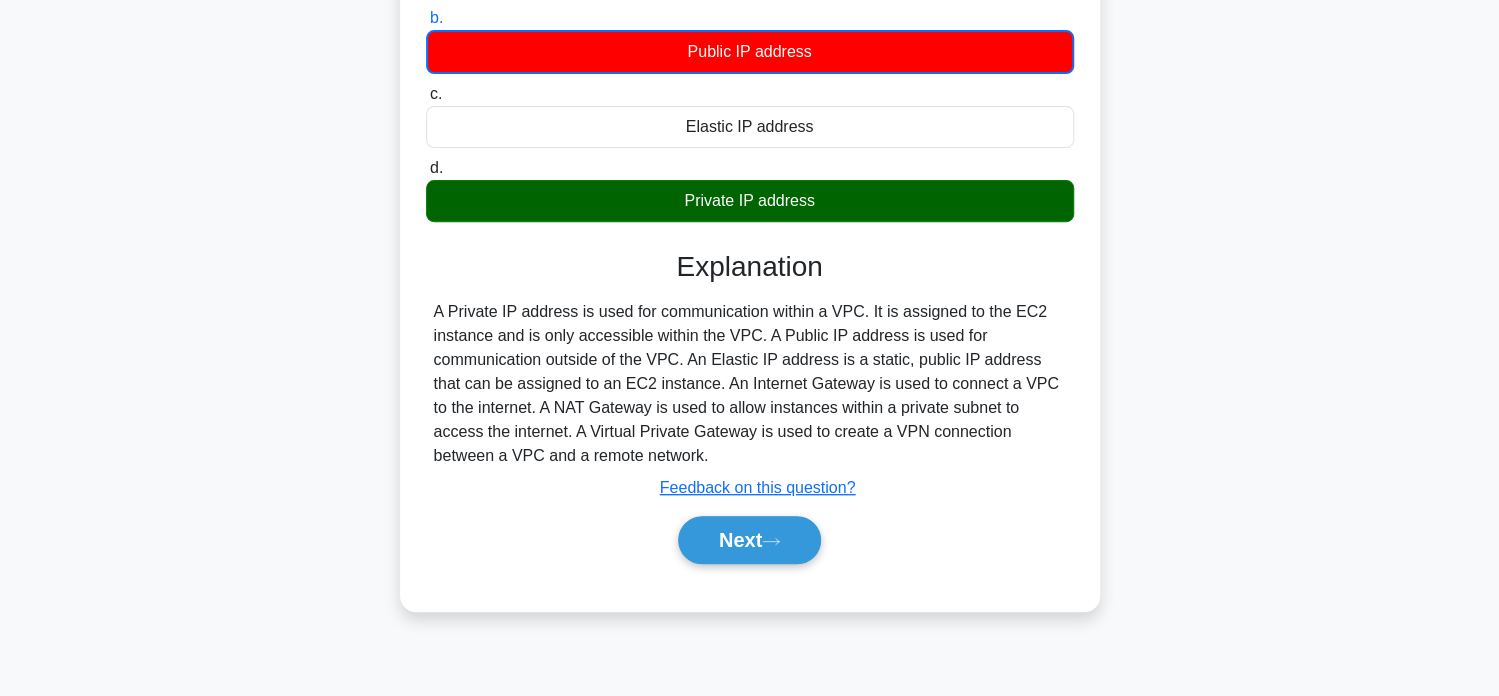 scroll, scrollTop: 300, scrollLeft: 0, axis: vertical 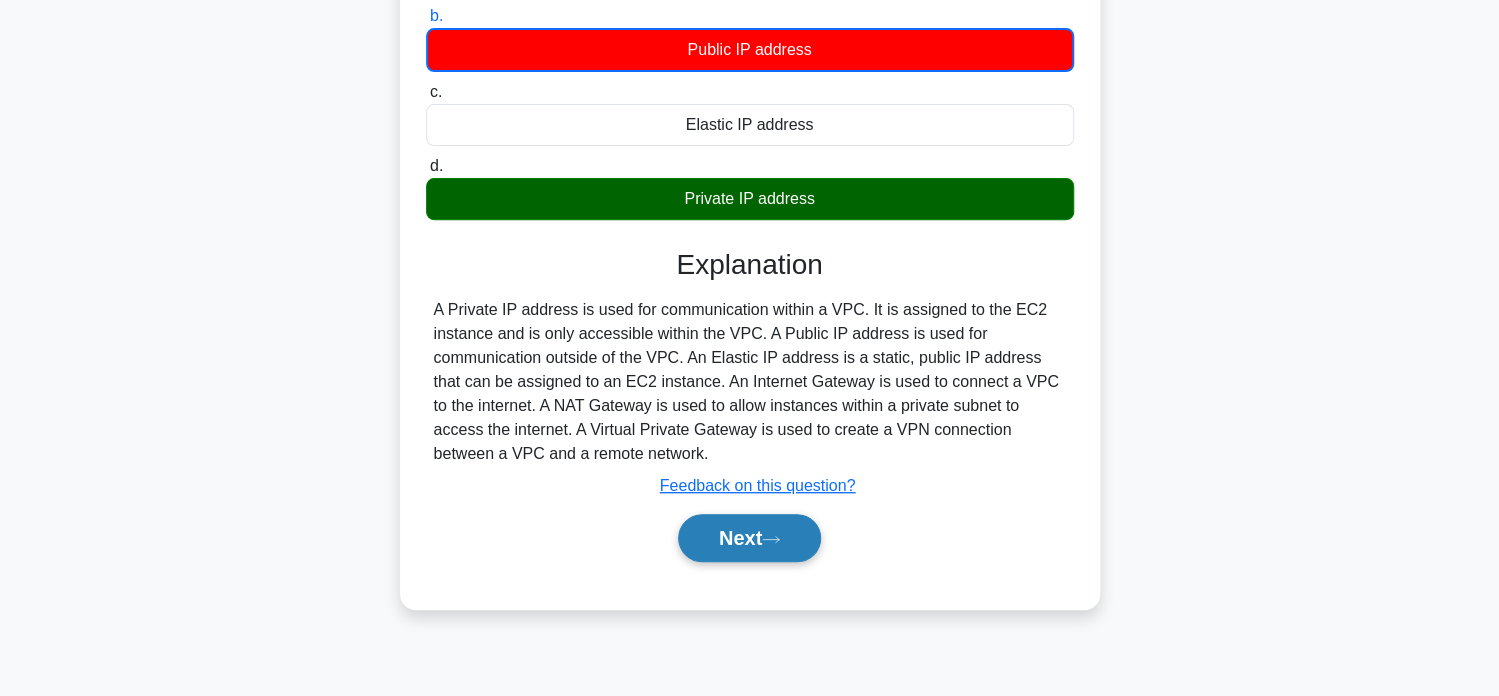 click on "Next" at bounding box center (749, 538) 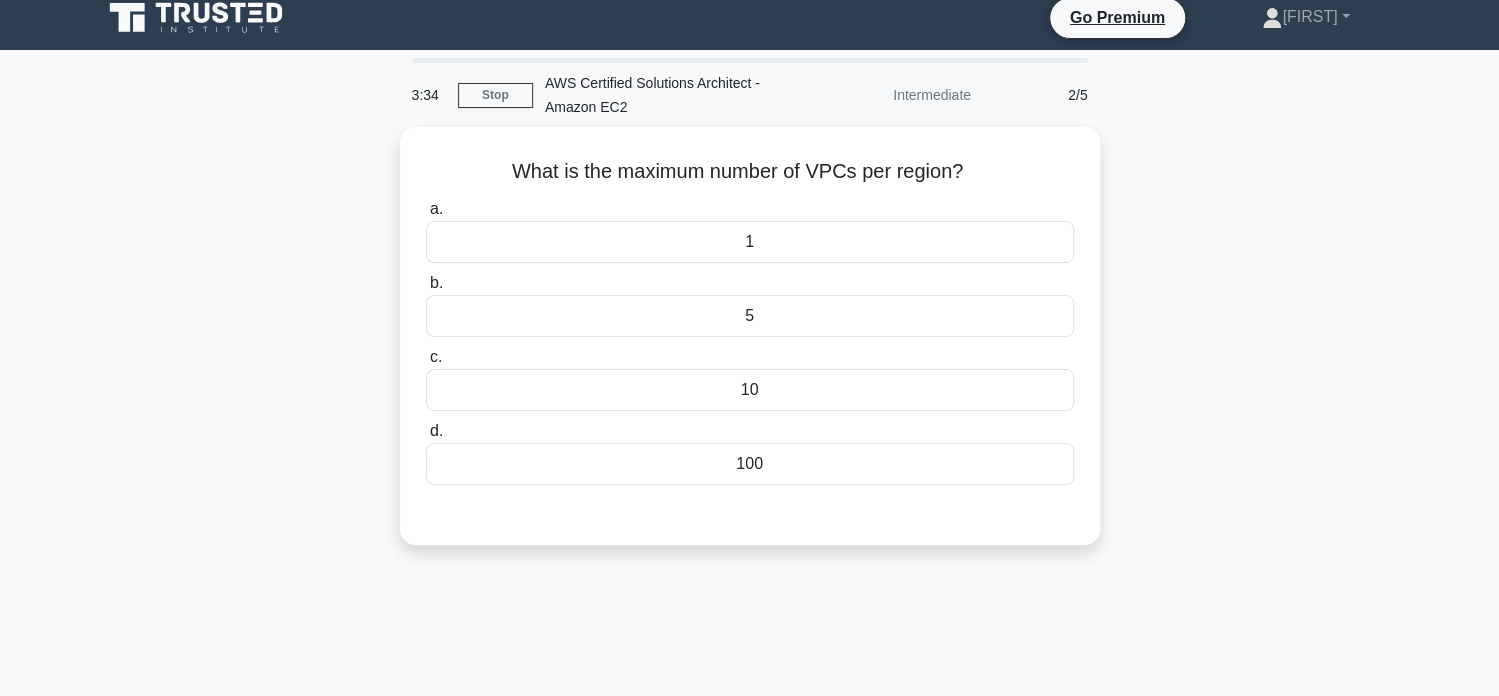 scroll, scrollTop: 0, scrollLeft: 0, axis: both 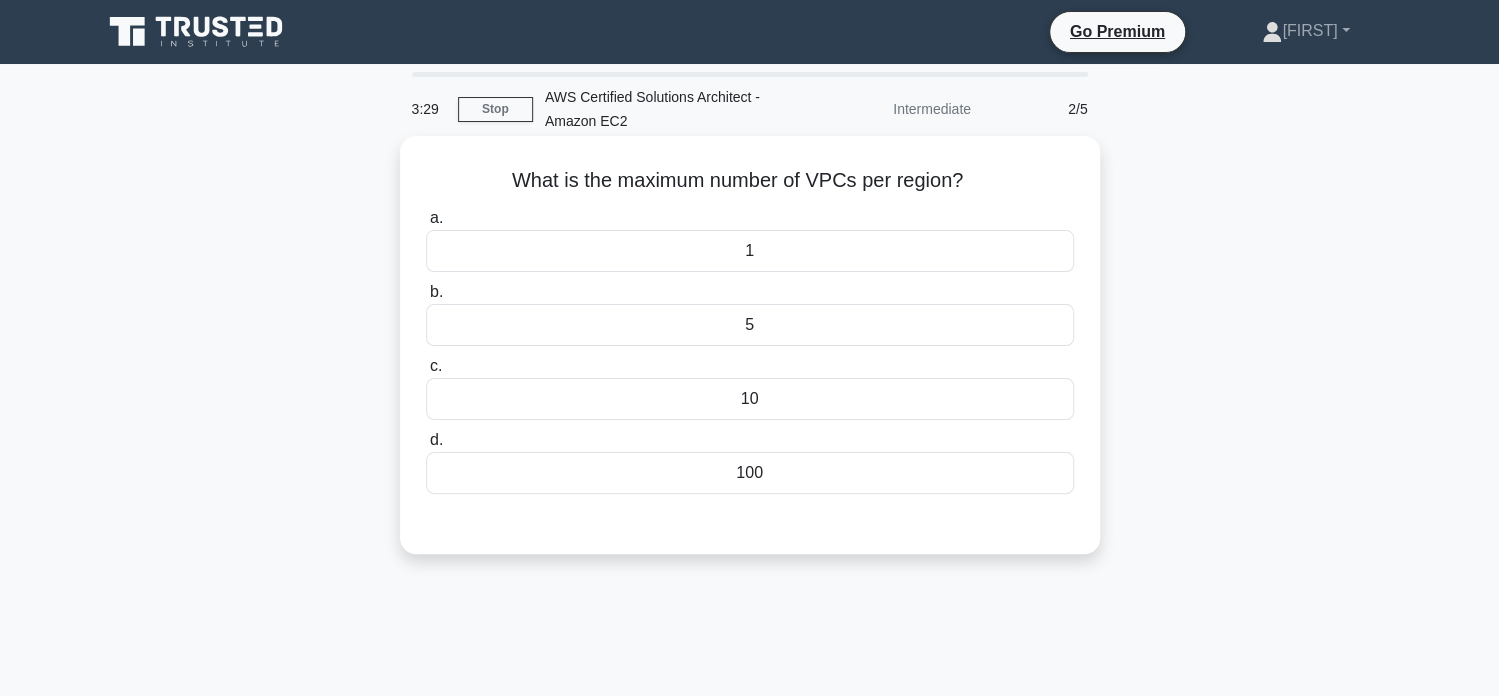 click on "5" at bounding box center (750, 325) 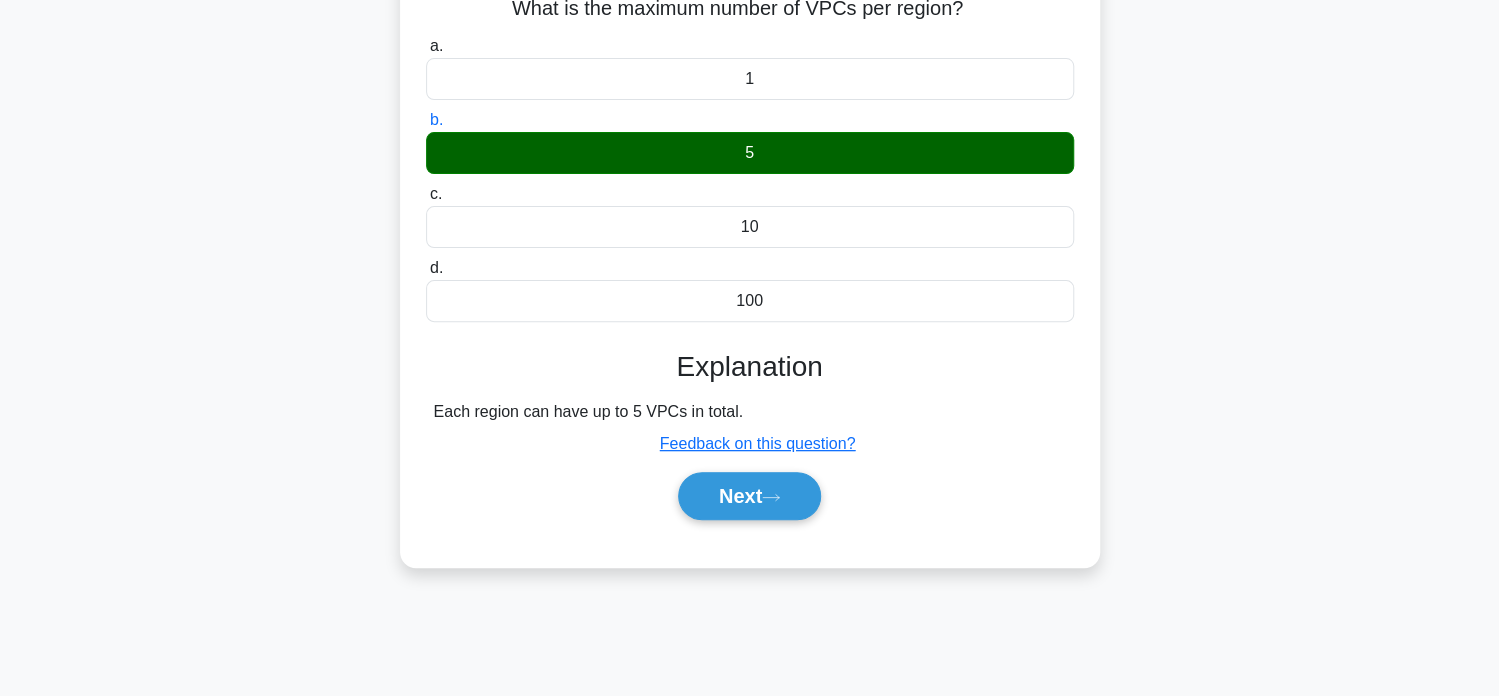 scroll, scrollTop: 384, scrollLeft: 0, axis: vertical 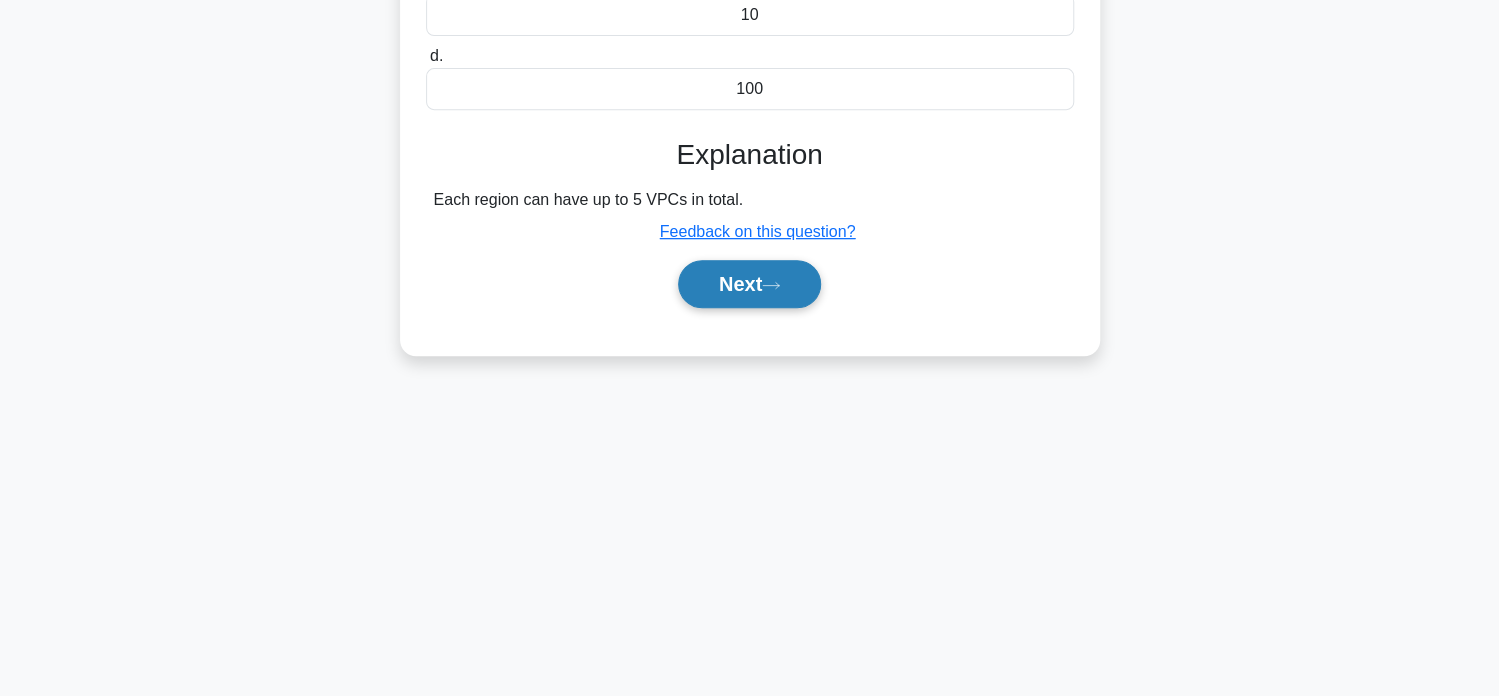 click on "Next" at bounding box center [749, 284] 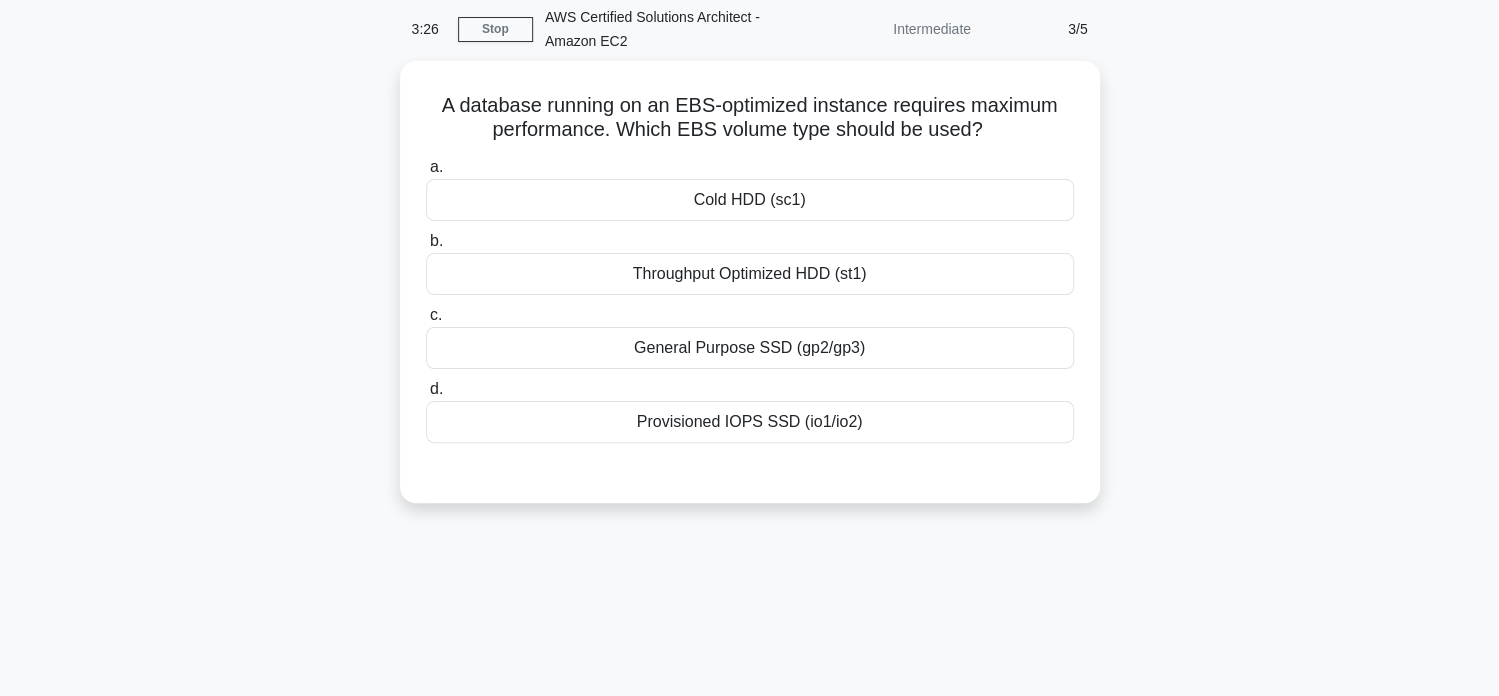 scroll, scrollTop: 0, scrollLeft: 0, axis: both 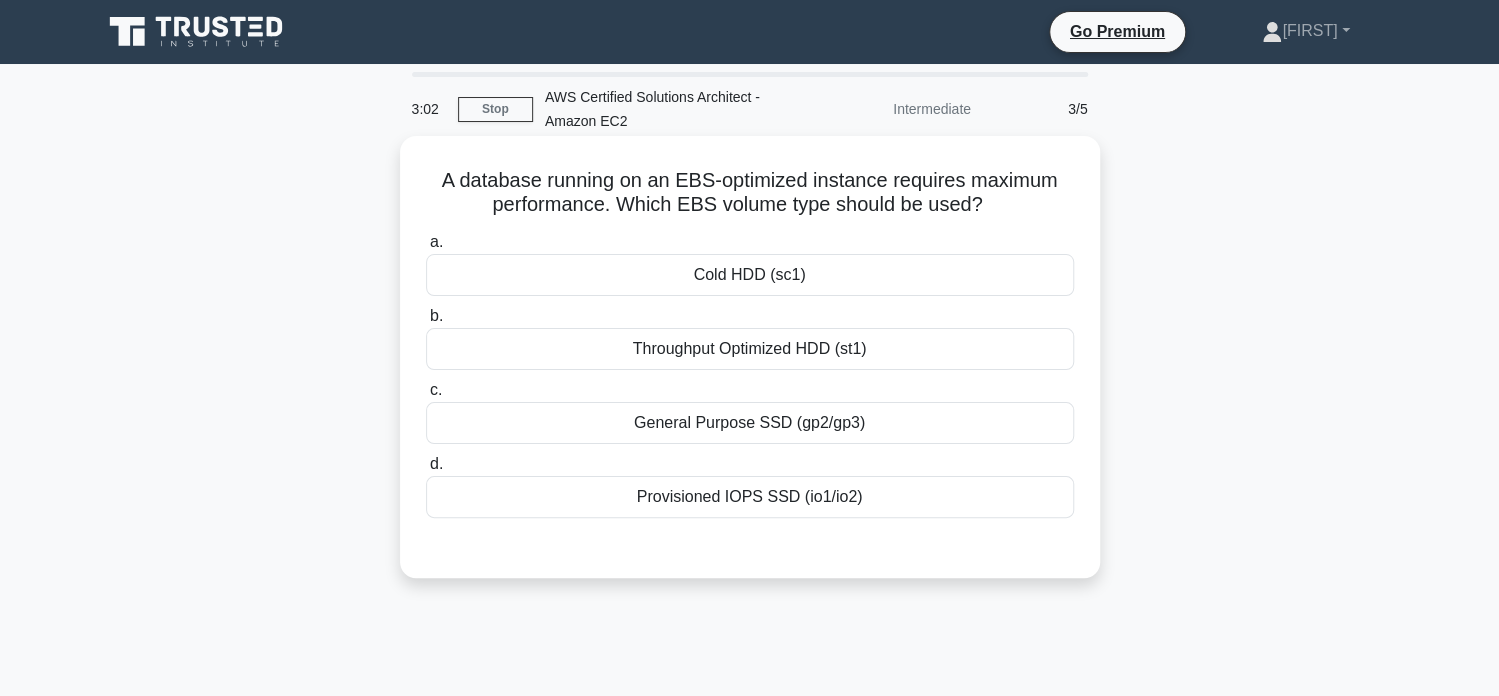 click on "Provisioned IOPS SSD (io1/io2)" at bounding box center [750, 497] 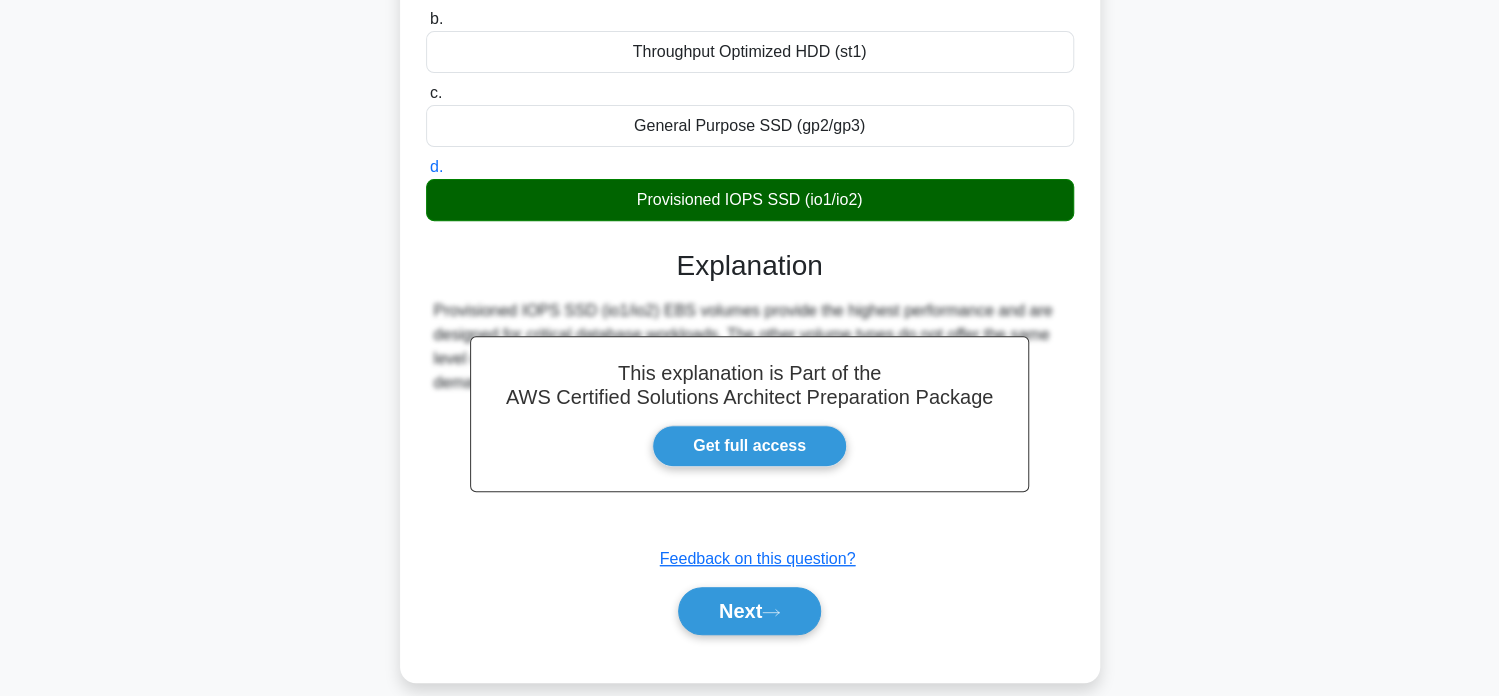 scroll, scrollTop: 300, scrollLeft: 0, axis: vertical 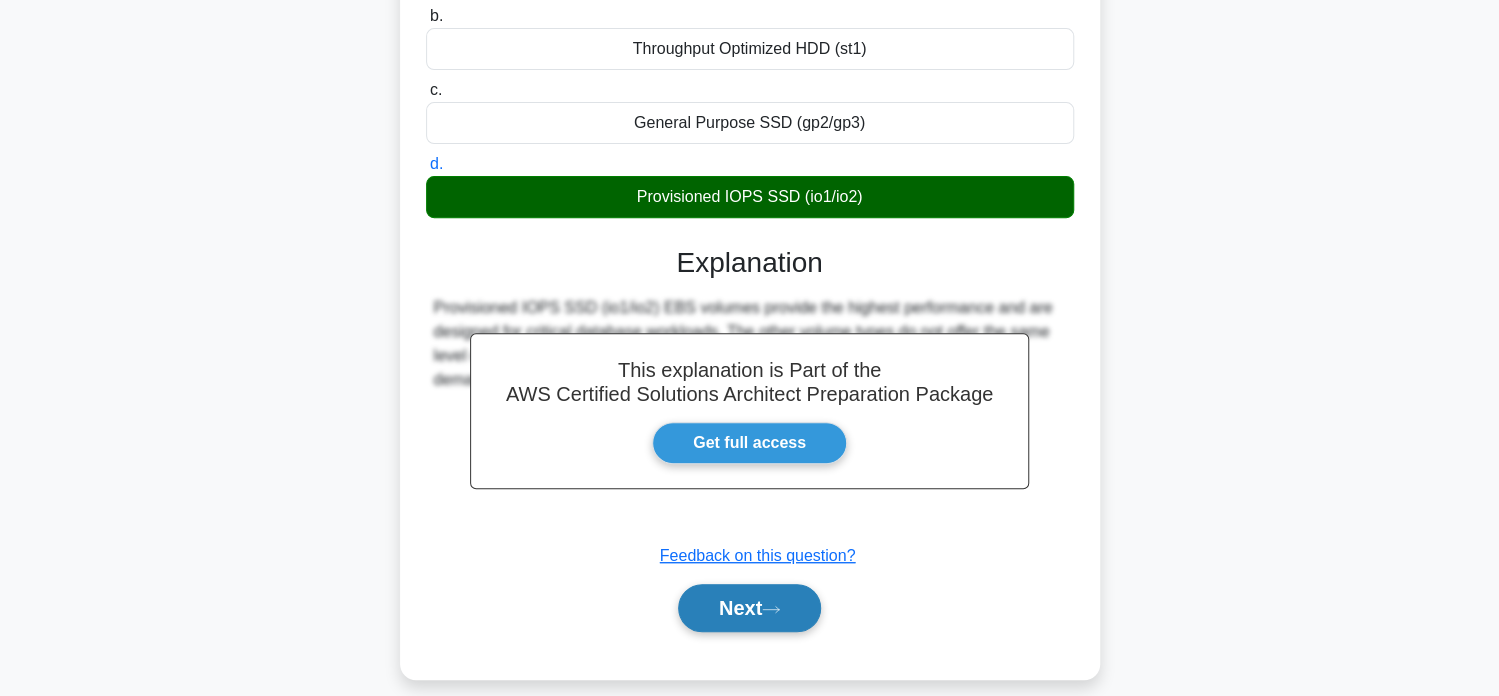 click on "Next" at bounding box center (749, 608) 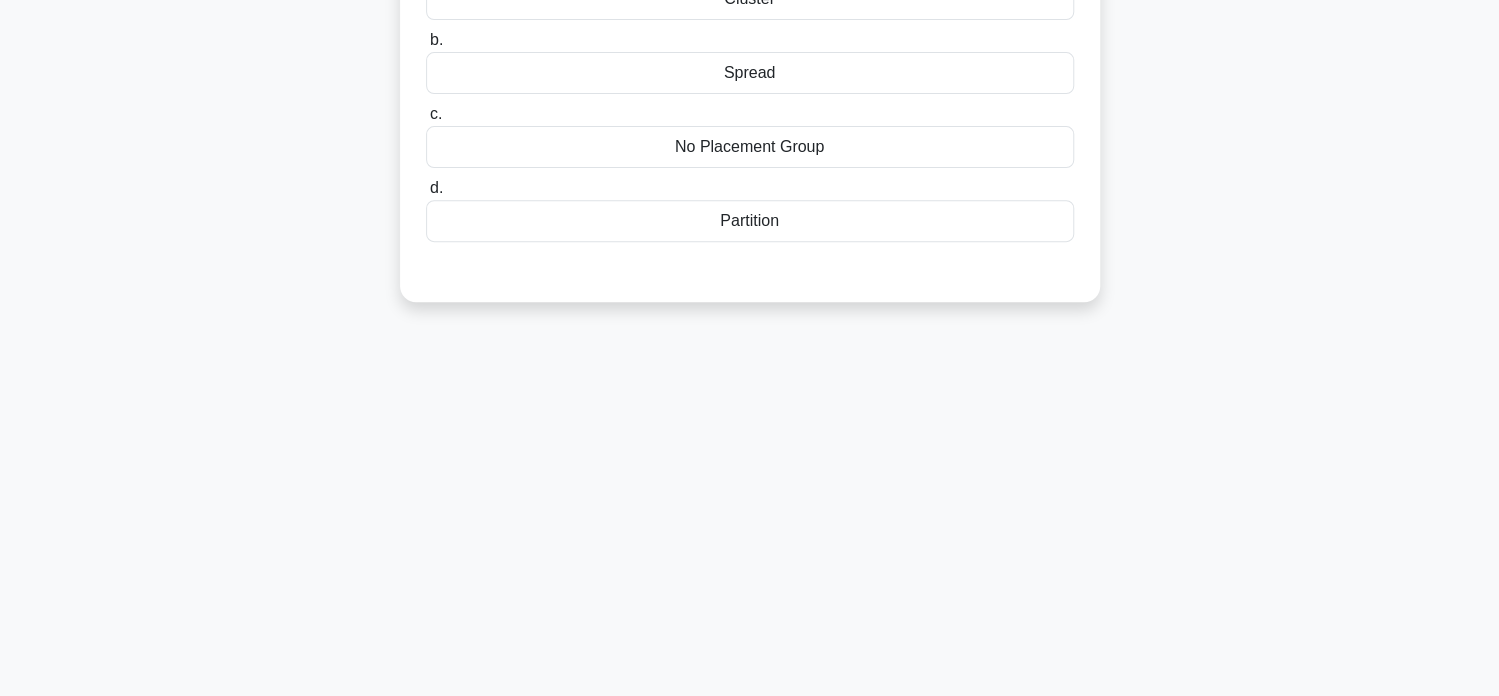 scroll, scrollTop: 0, scrollLeft: 0, axis: both 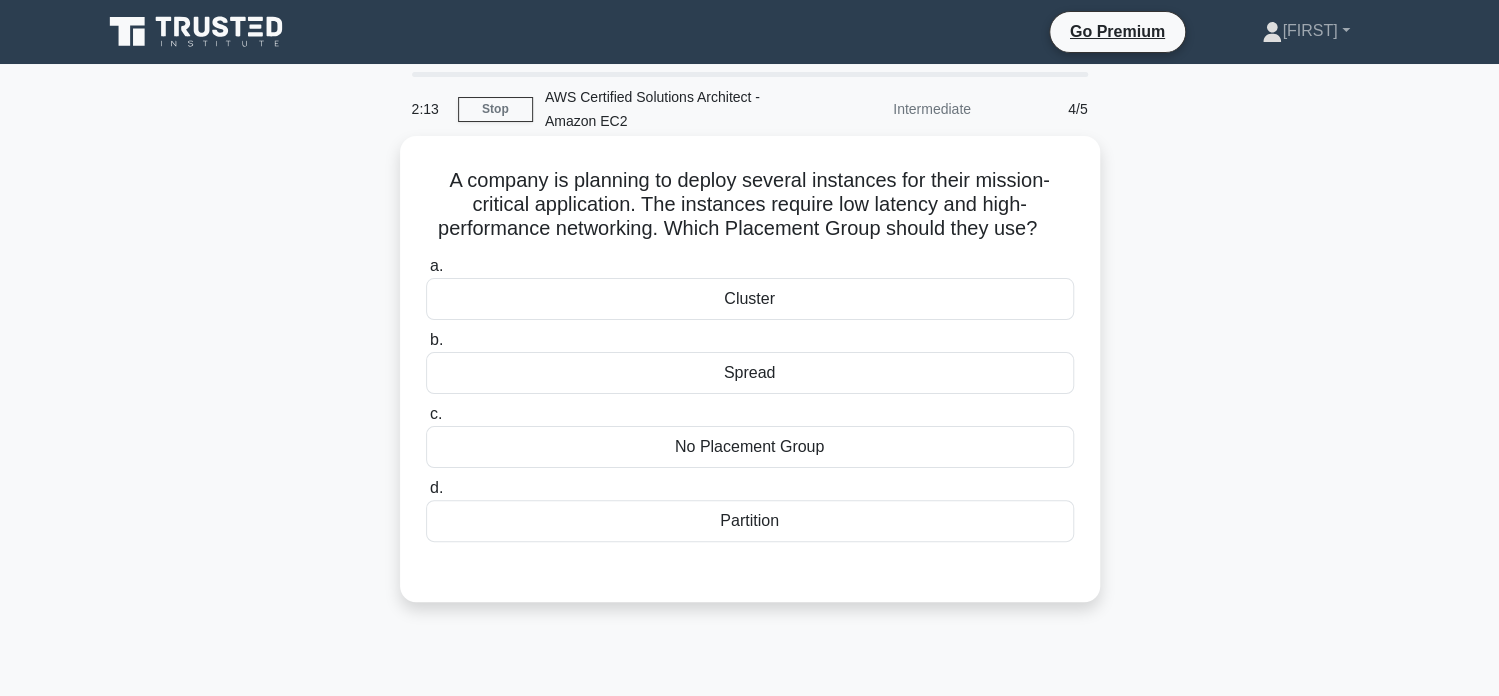 click on "No Placement Group" at bounding box center [750, 447] 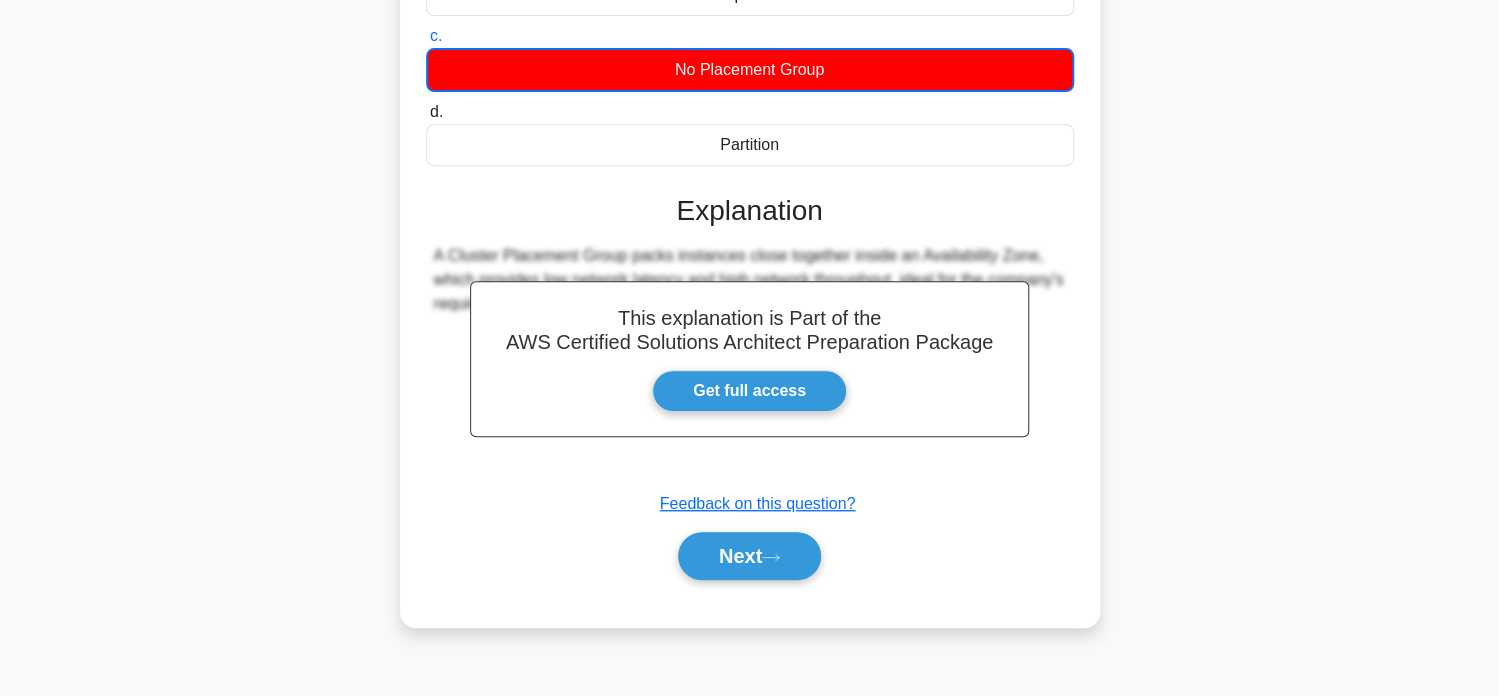 scroll, scrollTop: 384, scrollLeft: 0, axis: vertical 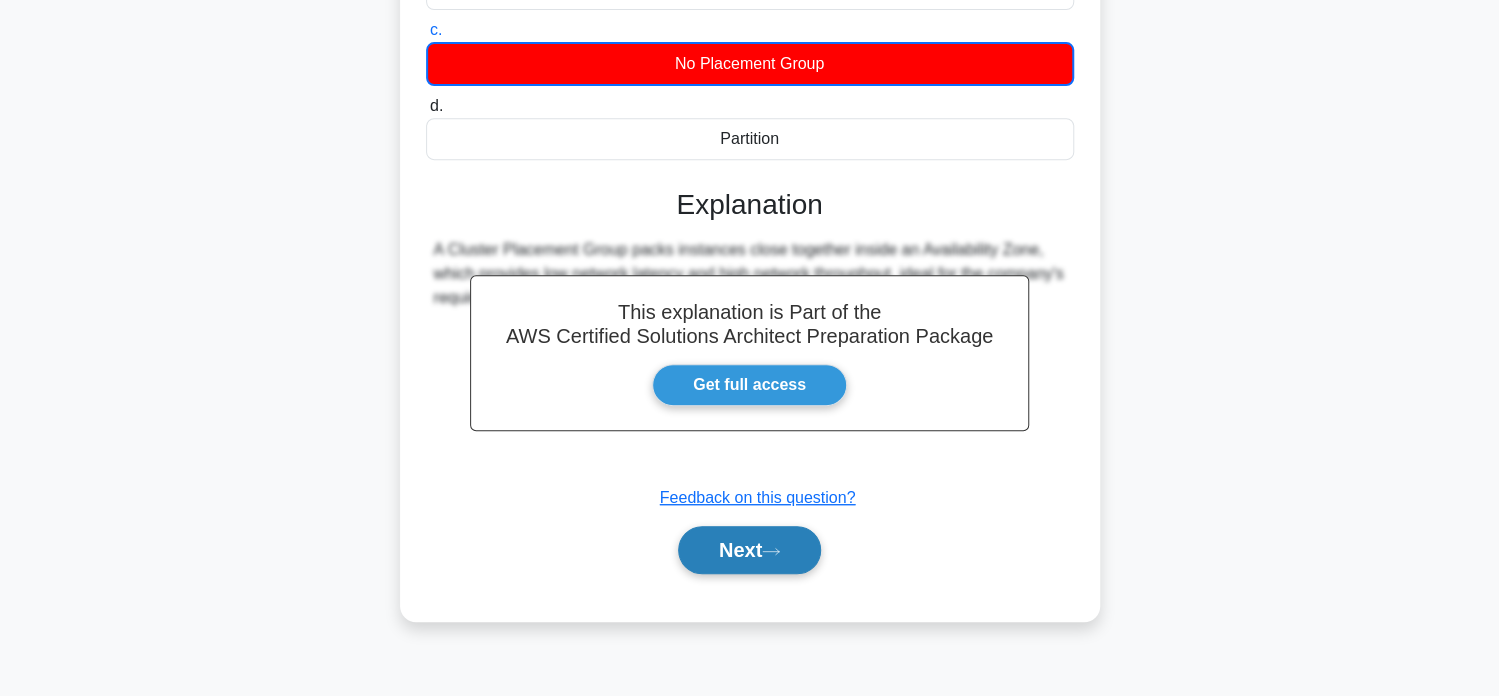 click on "Next" at bounding box center [749, 550] 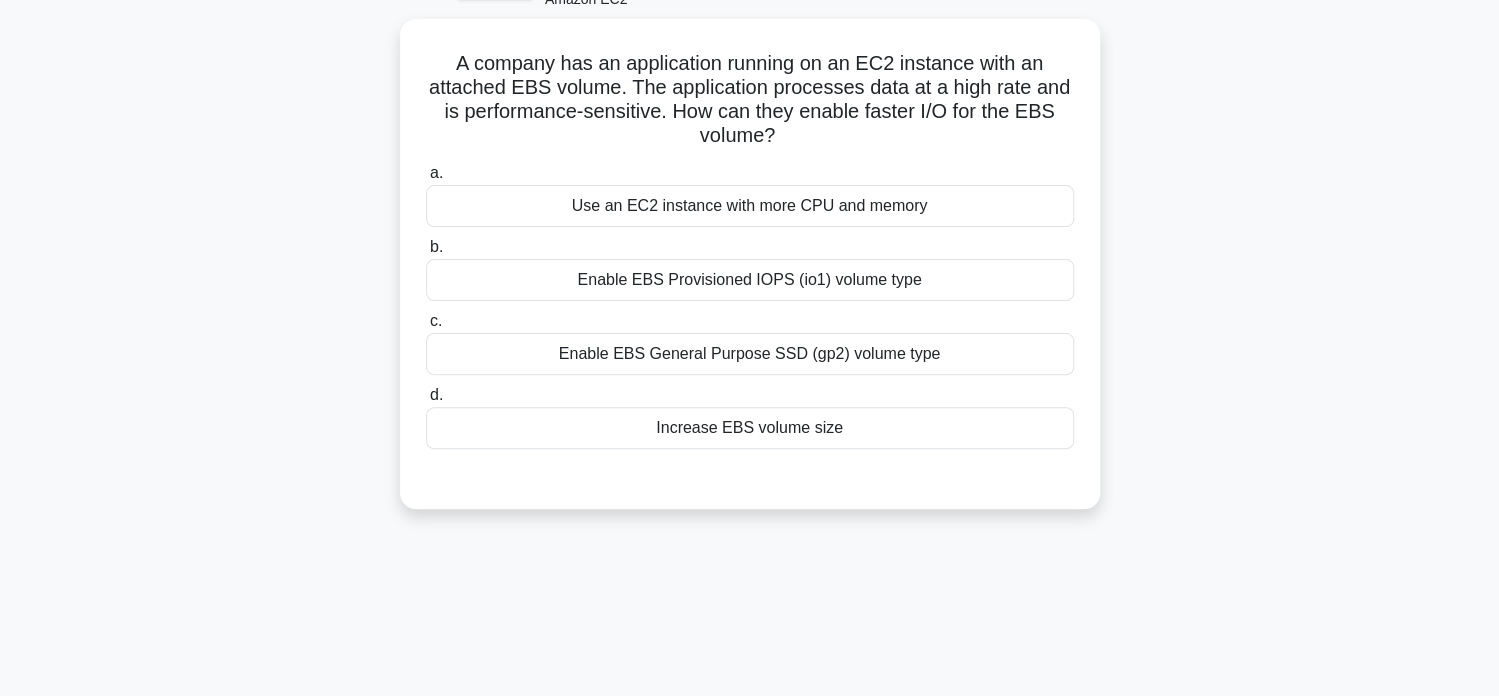 scroll, scrollTop: 0, scrollLeft: 0, axis: both 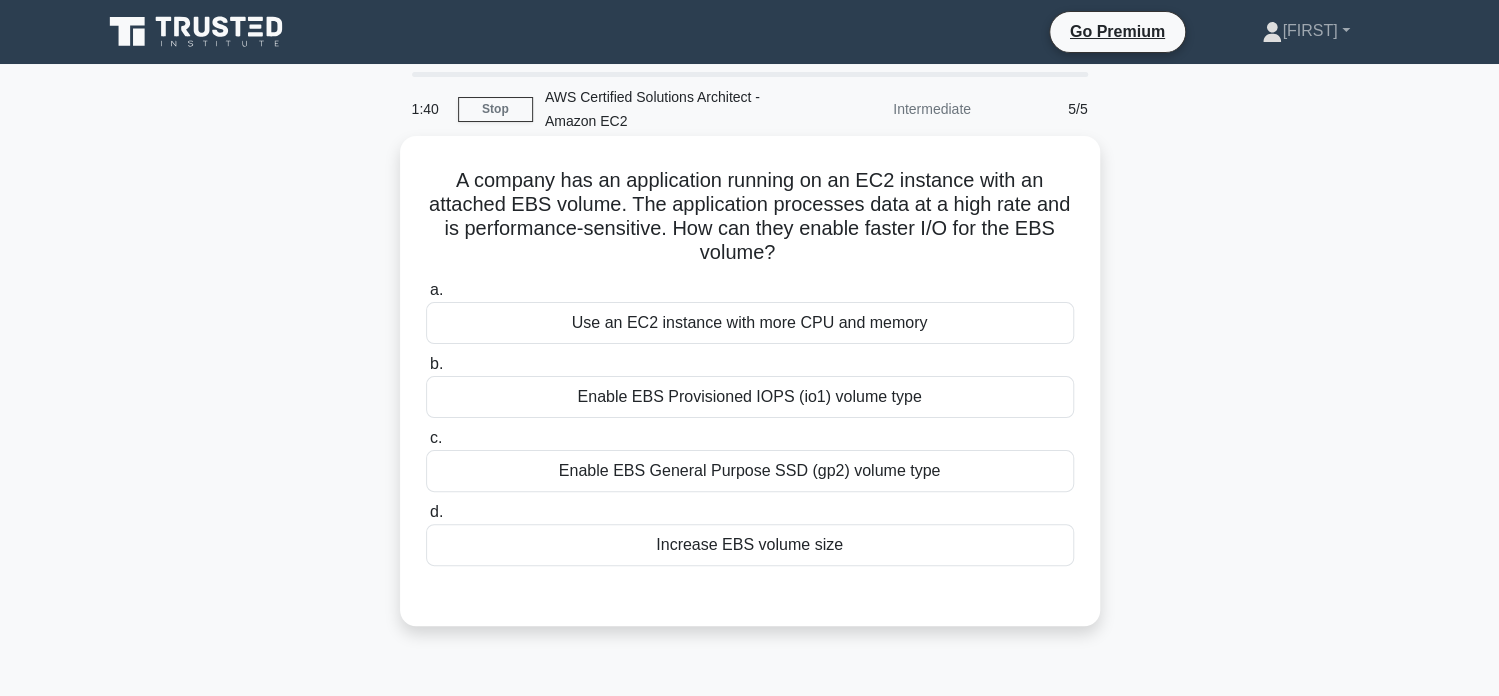 click on "Enable EBS Provisioned IOPS (io1) volume type" at bounding box center [750, 397] 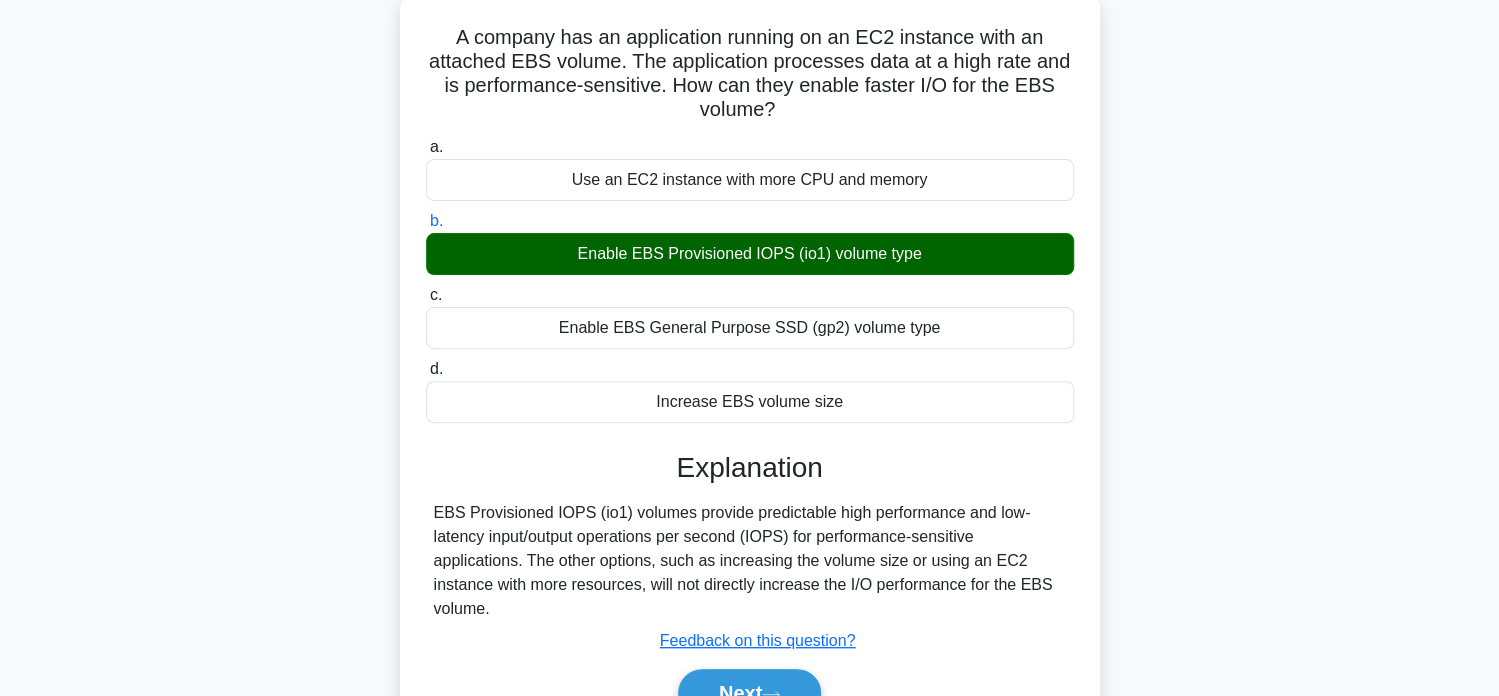 scroll, scrollTop: 384, scrollLeft: 0, axis: vertical 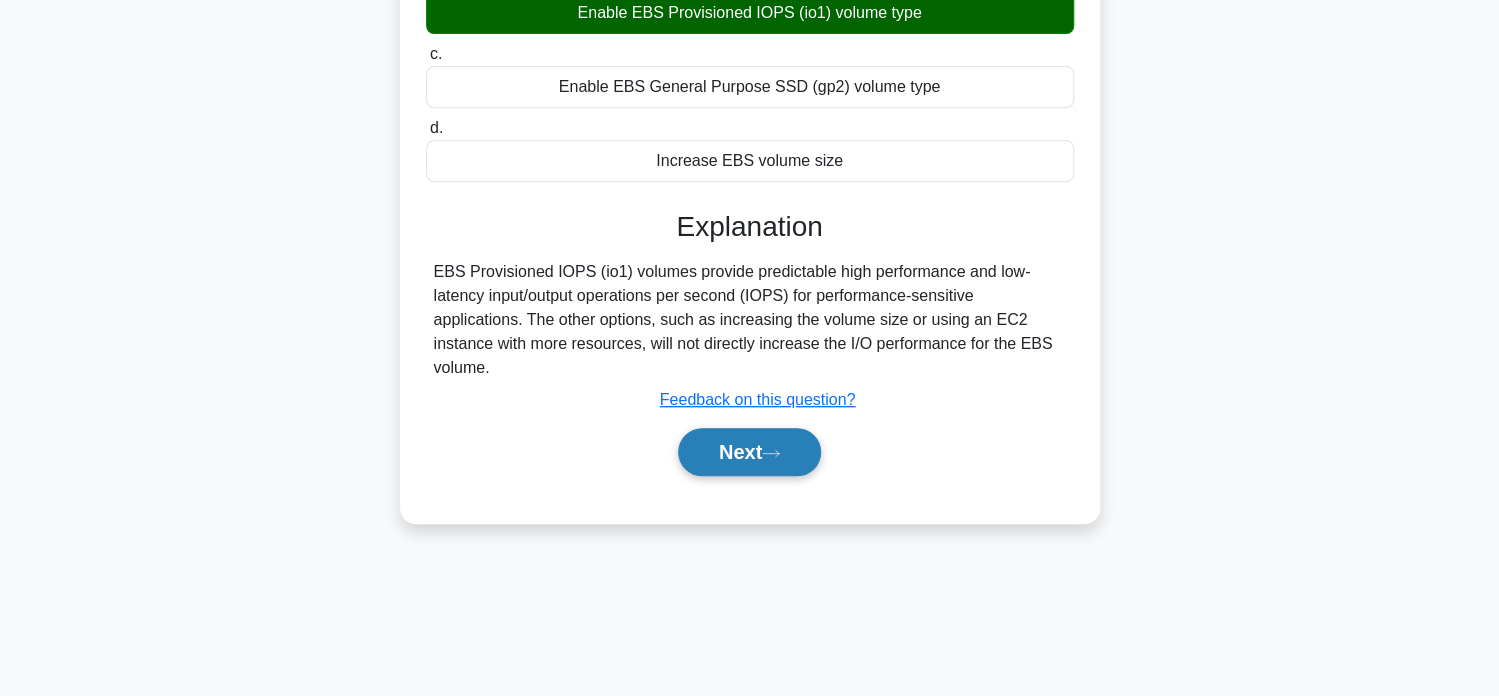 click on "Next" at bounding box center [749, 452] 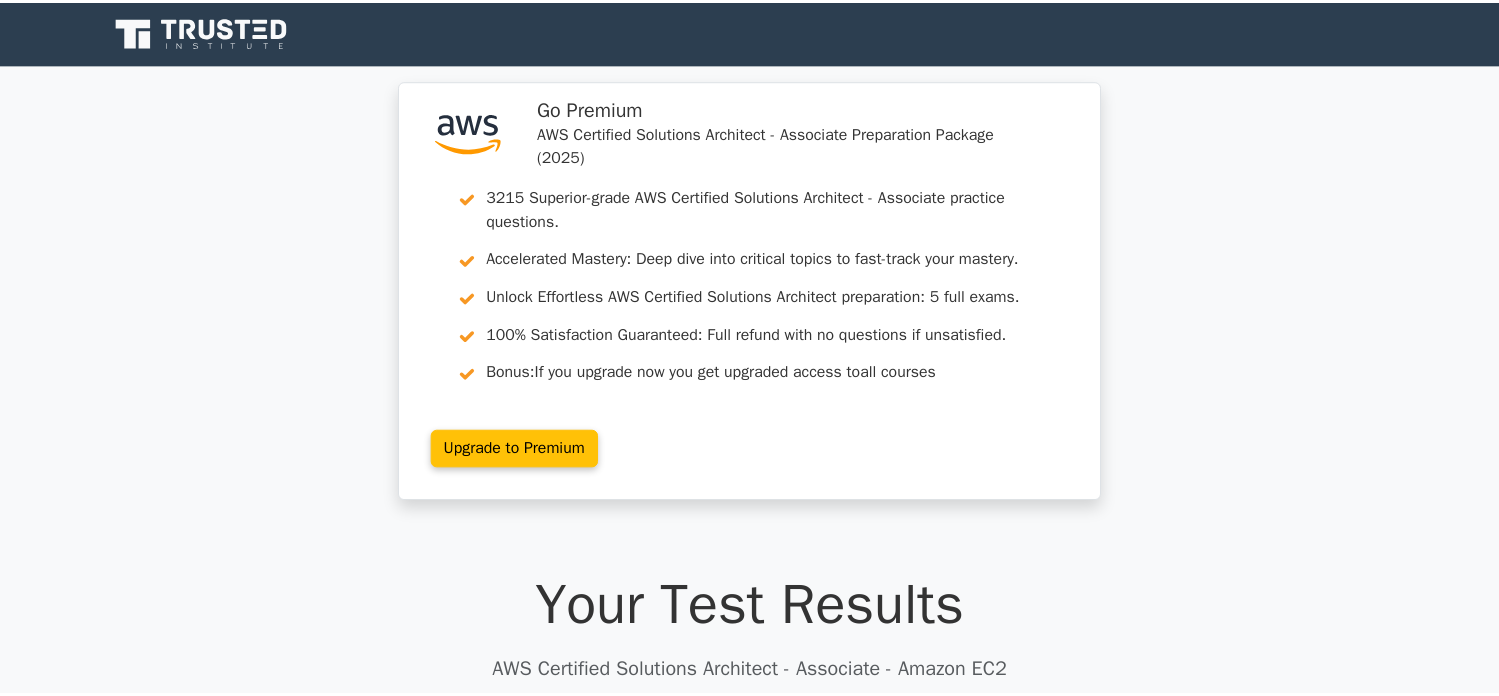 scroll, scrollTop: 0, scrollLeft: 0, axis: both 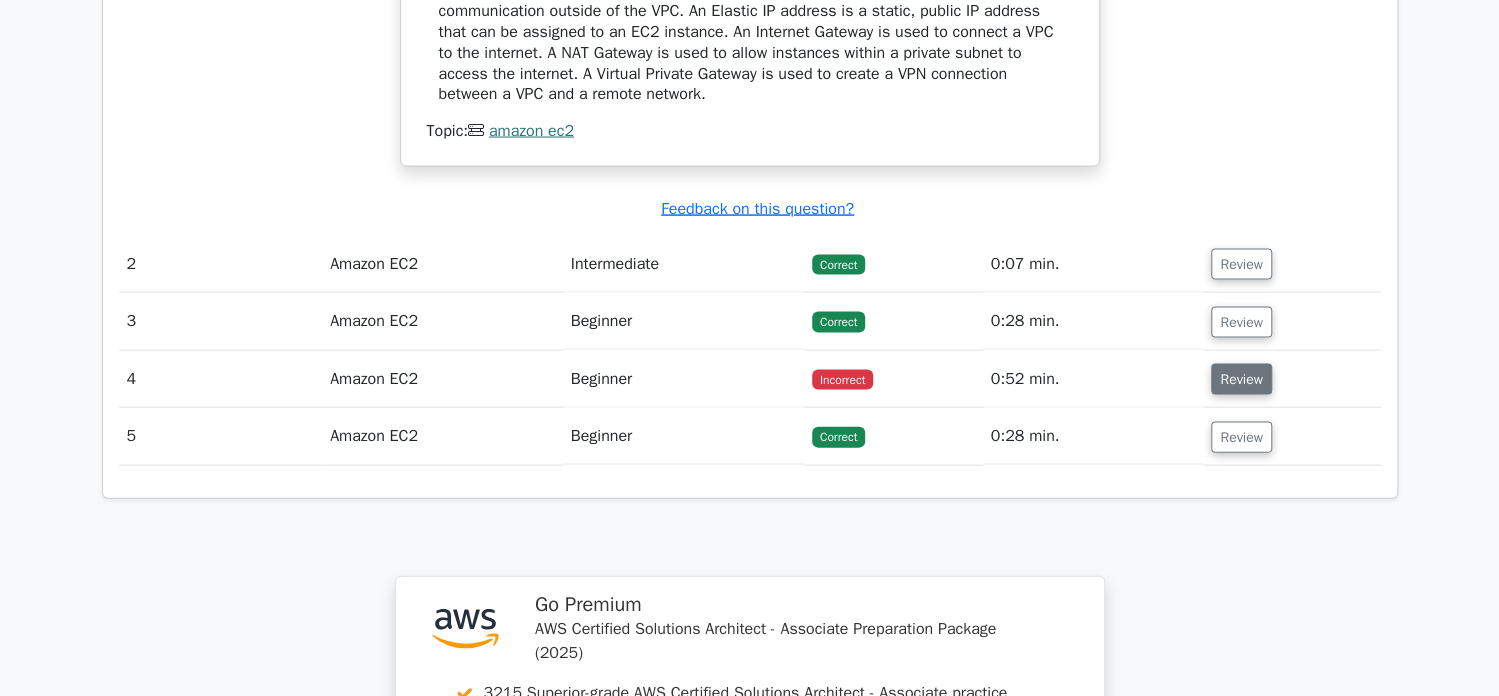 click on "Review" at bounding box center [1241, 379] 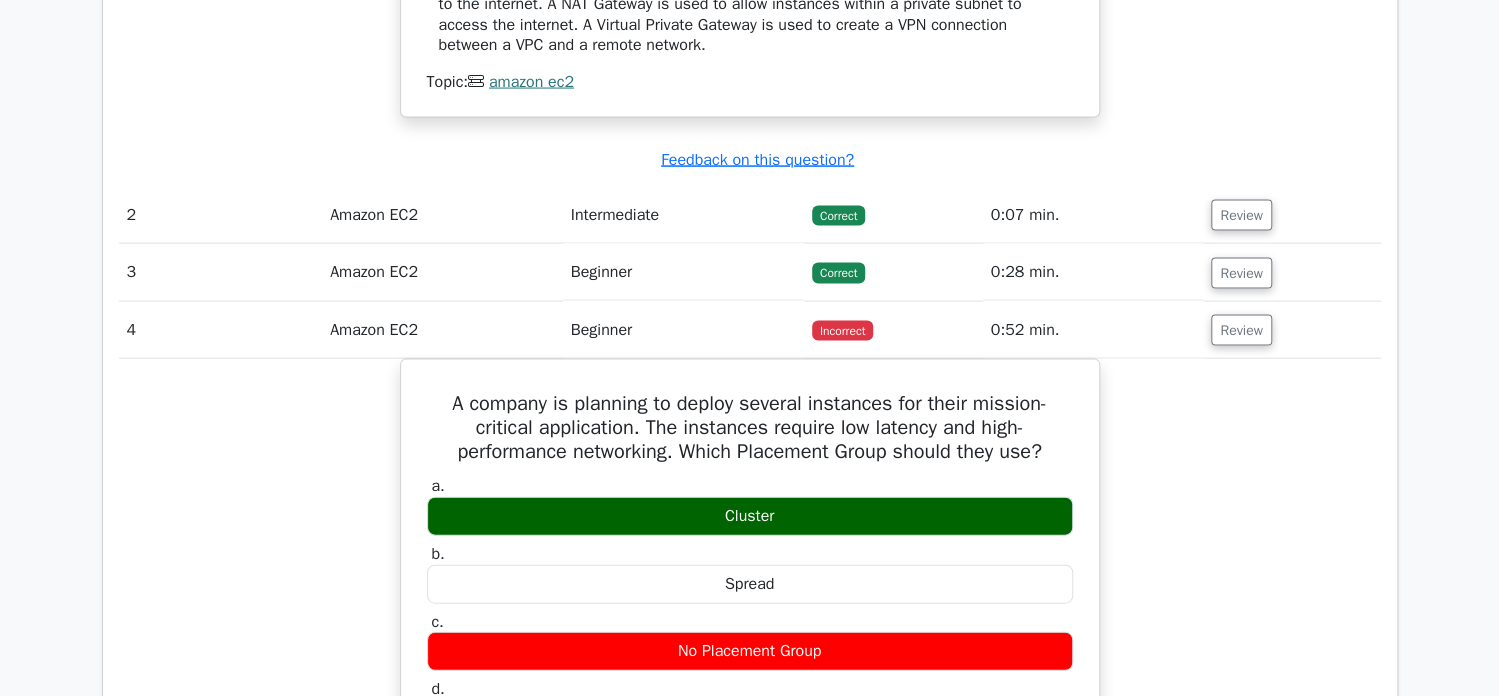 scroll, scrollTop: 1999, scrollLeft: 0, axis: vertical 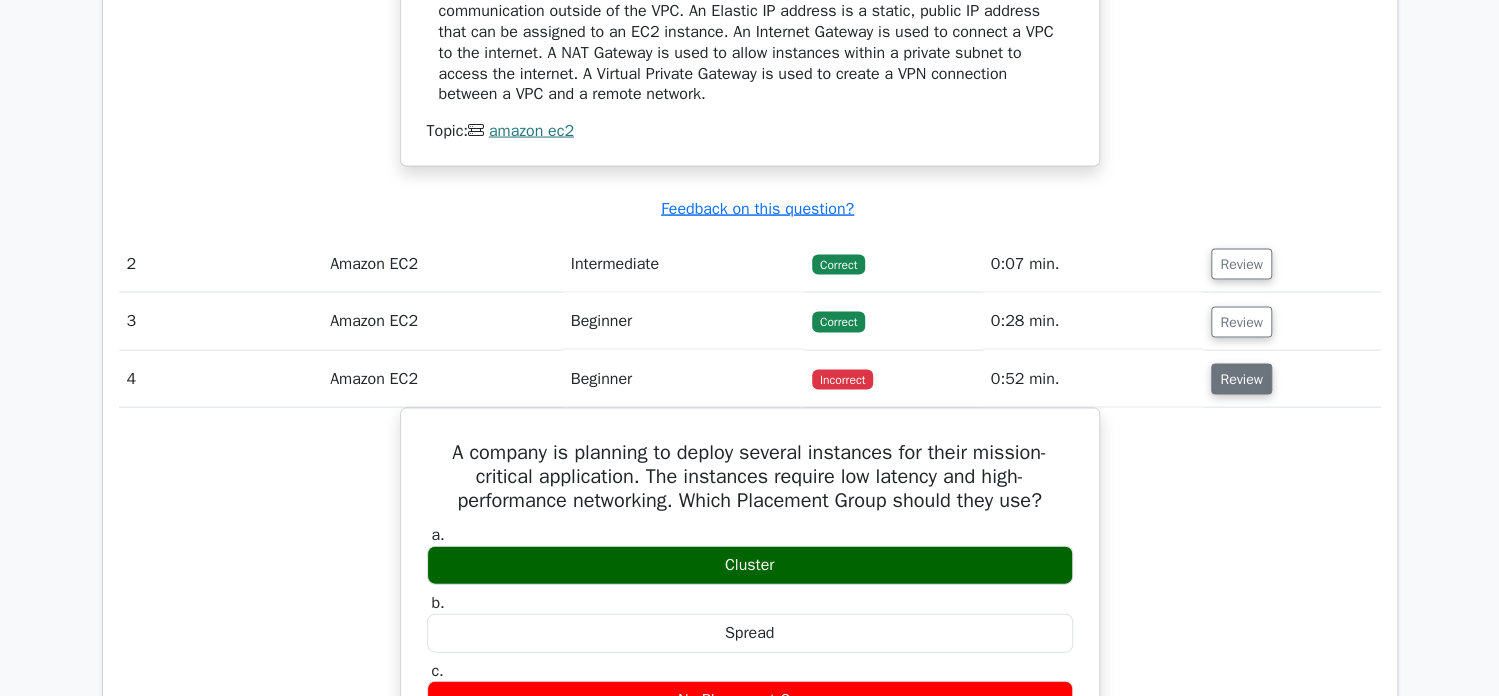 click on "Review" at bounding box center [1241, 379] 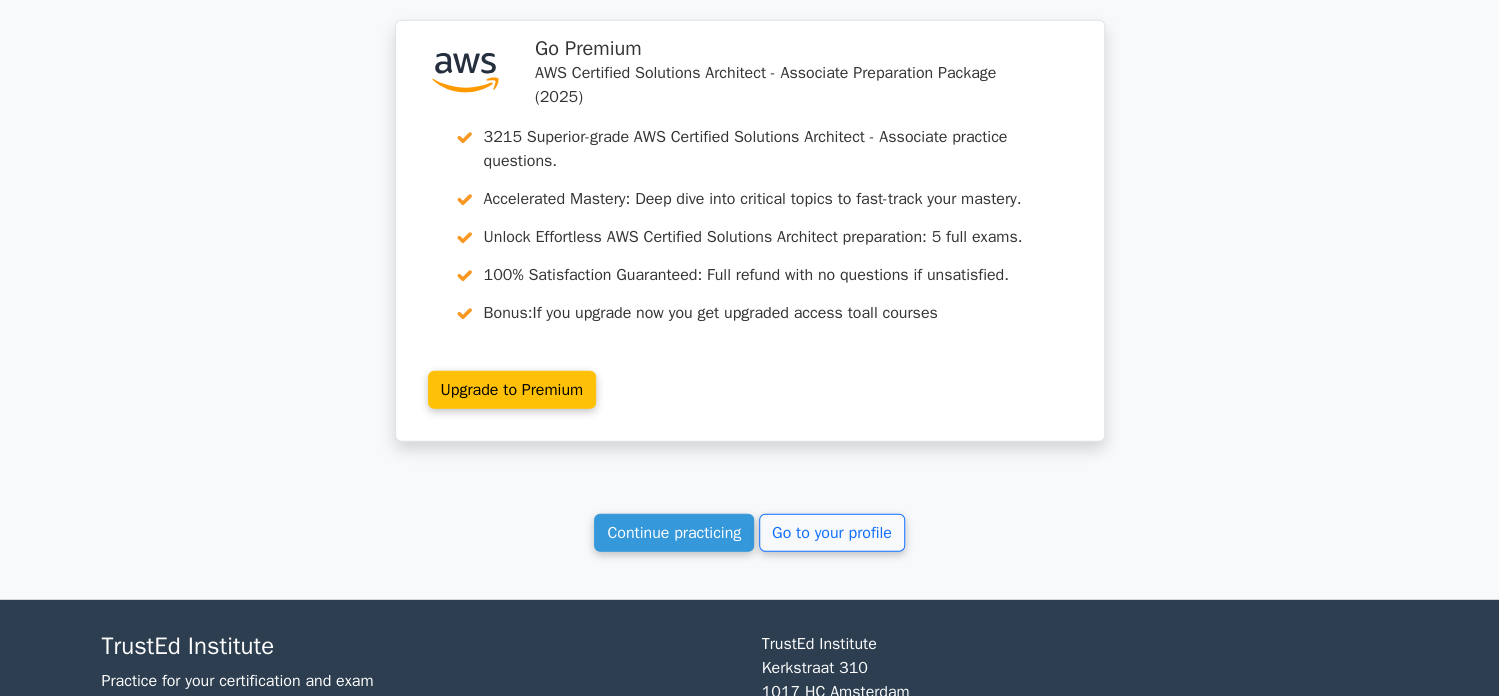 scroll, scrollTop: 2701, scrollLeft: 0, axis: vertical 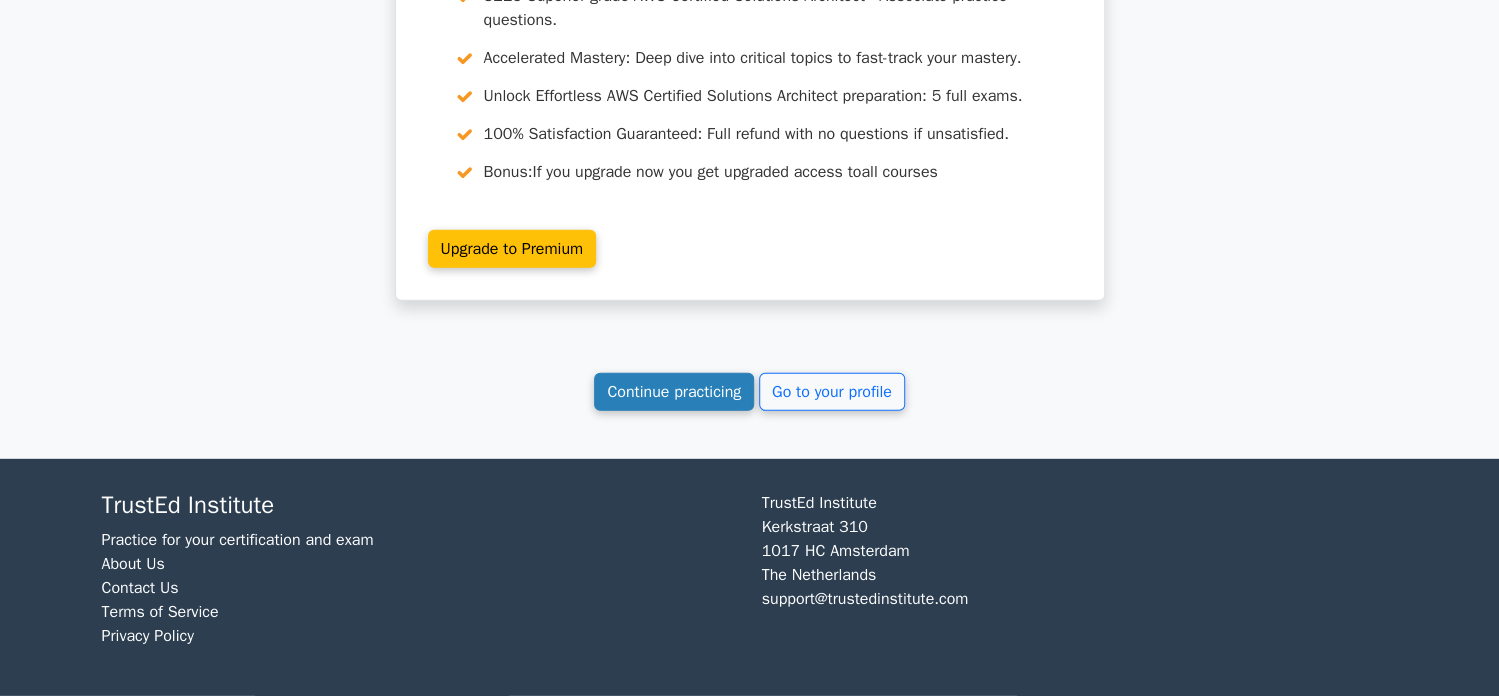 click on "Continue practicing" at bounding box center (674, 392) 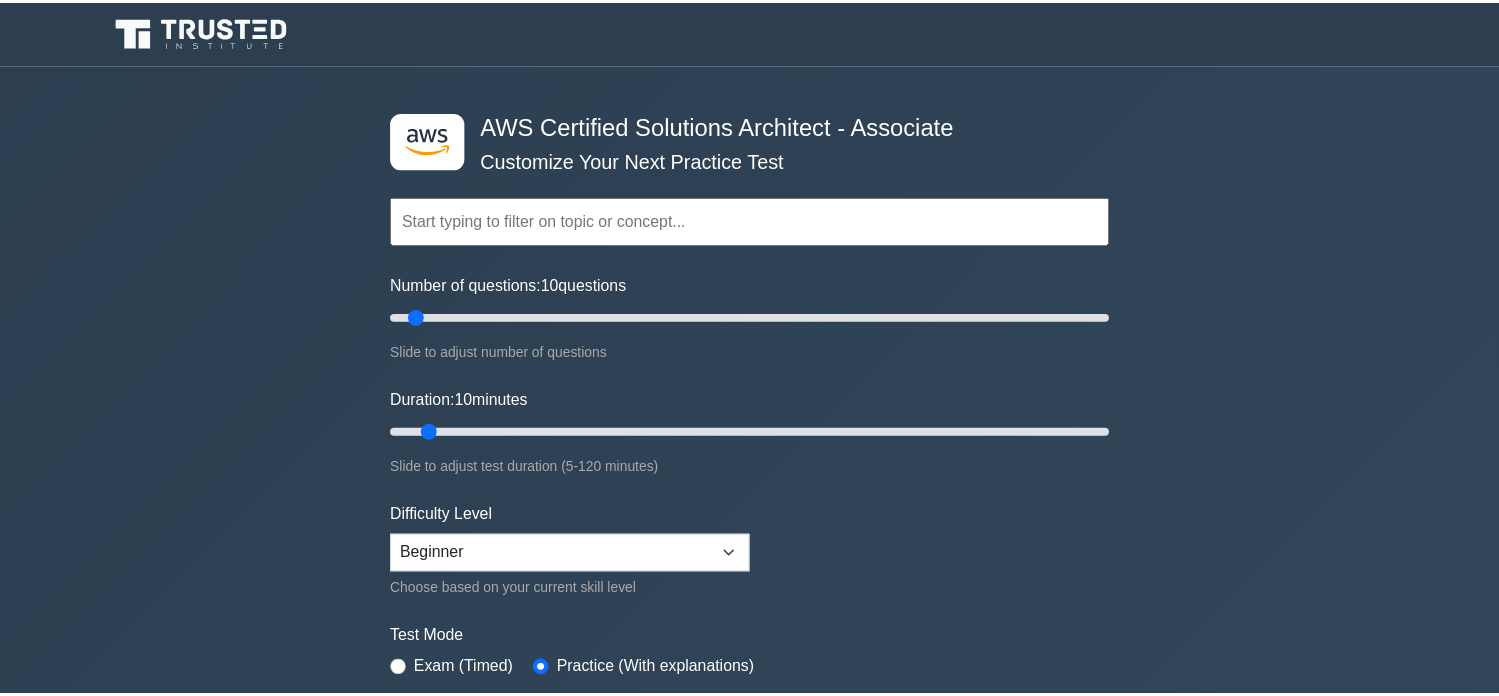 scroll, scrollTop: 0, scrollLeft: 0, axis: both 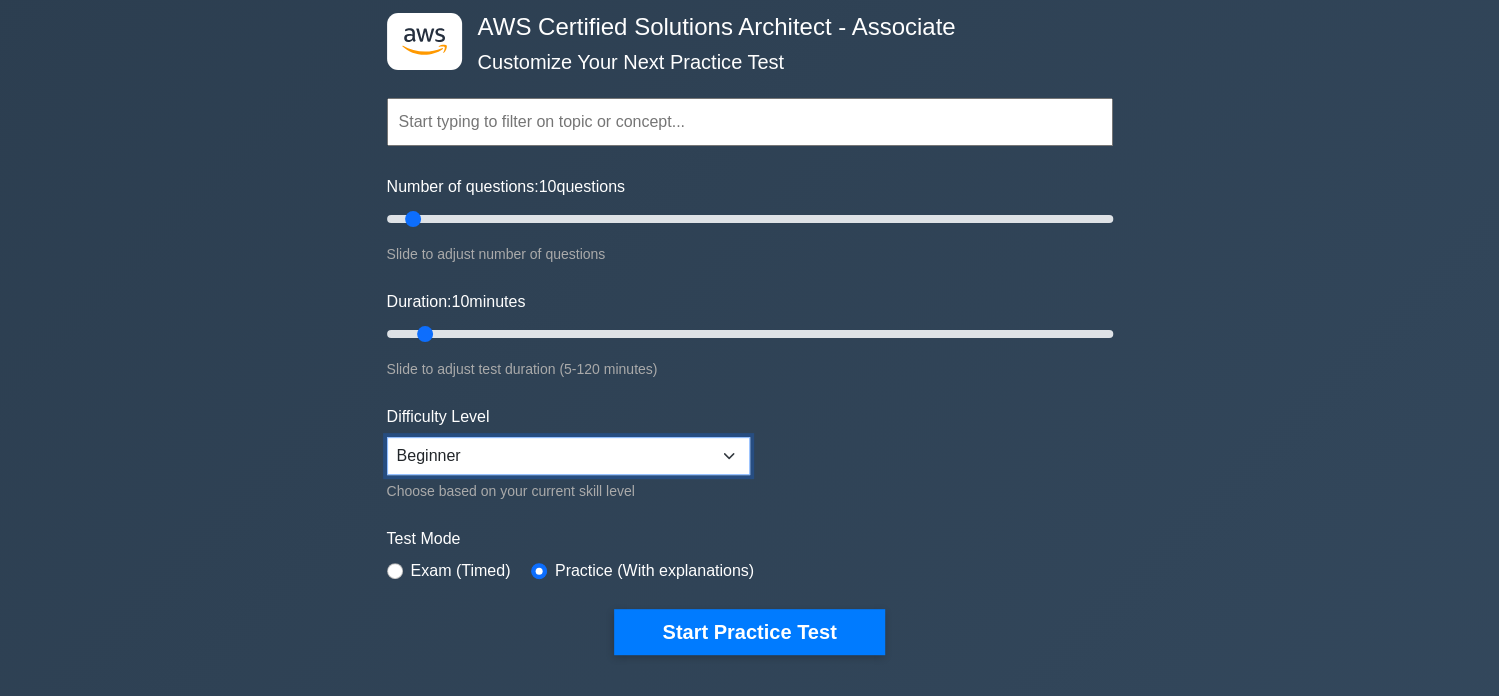 click on "Beginner
Intermediate
Expert" at bounding box center [568, 456] 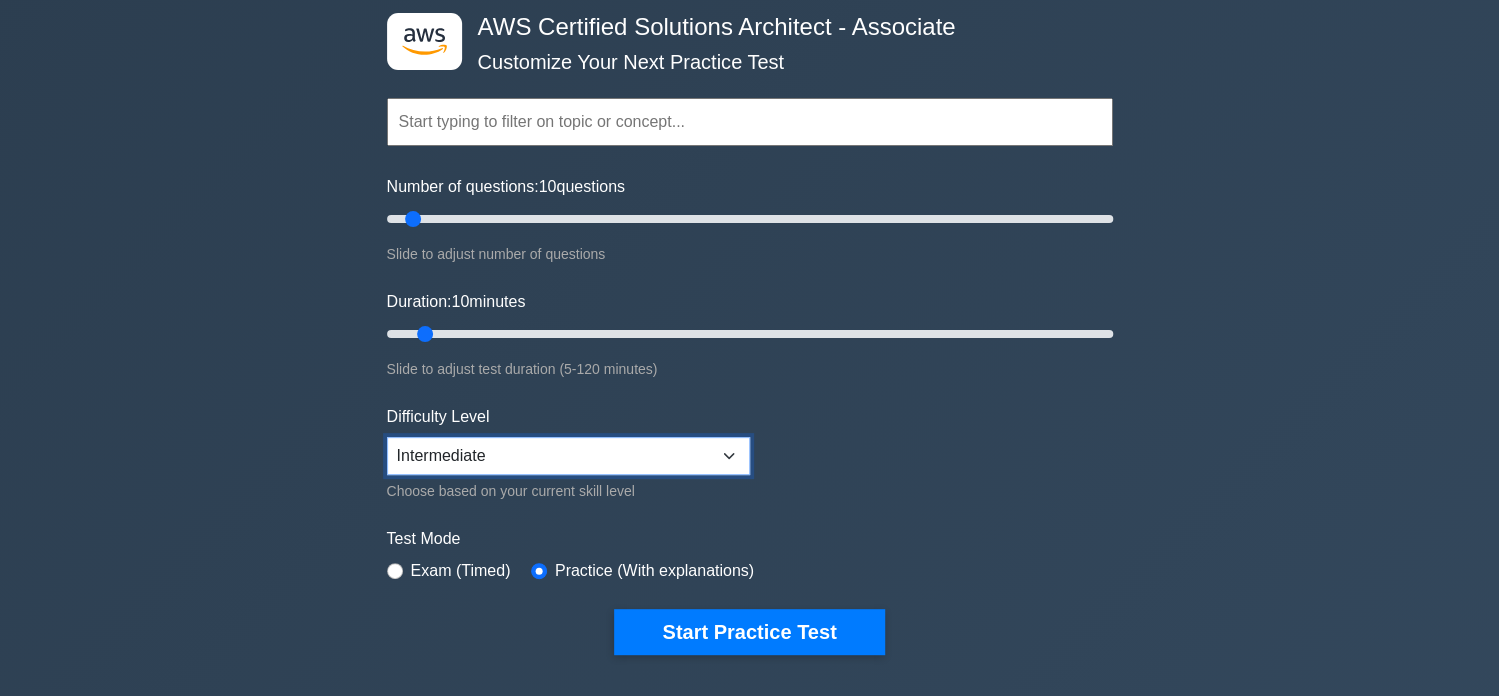 click on "Beginner
Intermediate
Expert" at bounding box center (568, 456) 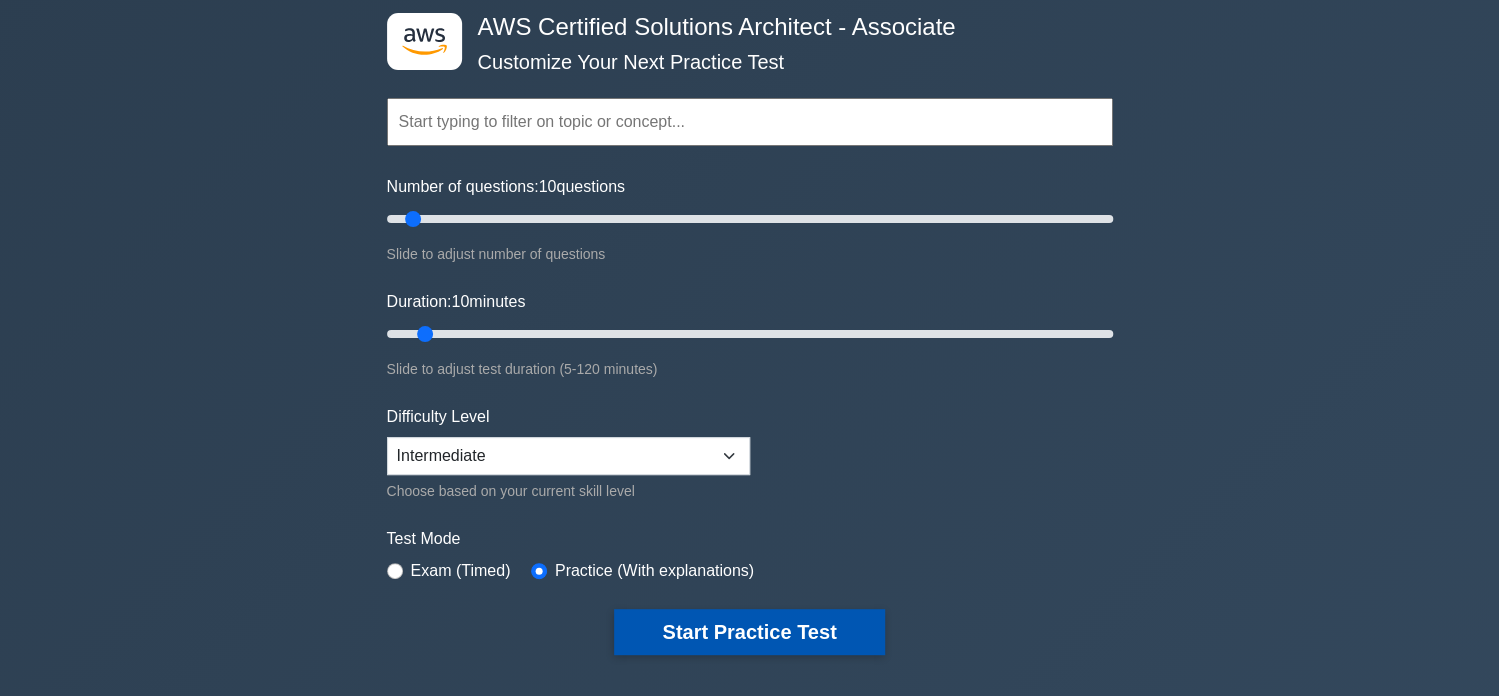 click on "Start Practice Test" at bounding box center [749, 632] 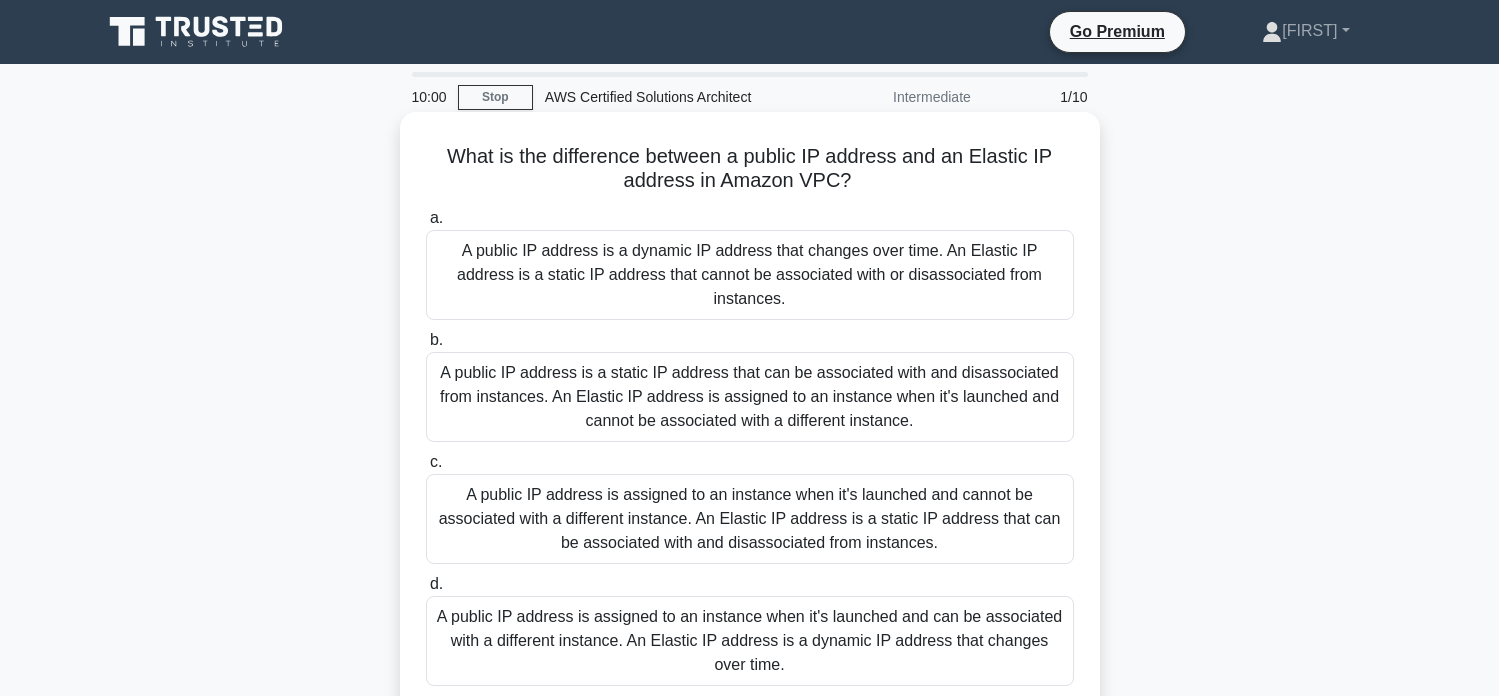 scroll, scrollTop: 0, scrollLeft: 0, axis: both 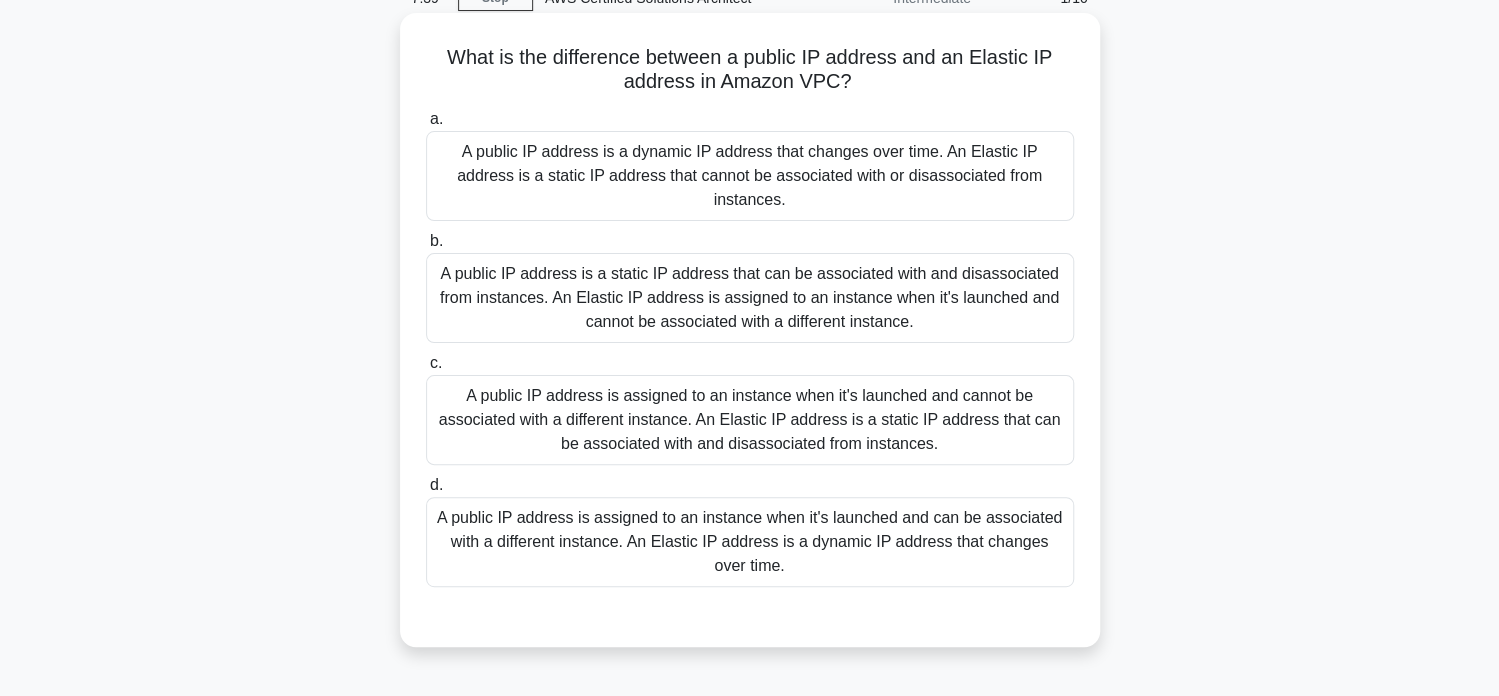 click on "A public IP address is a dynamic IP address that changes over time. An Elastic IP address is a static IP address that cannot be associated with or disassociated from instances." at bounding box center [750, 176] 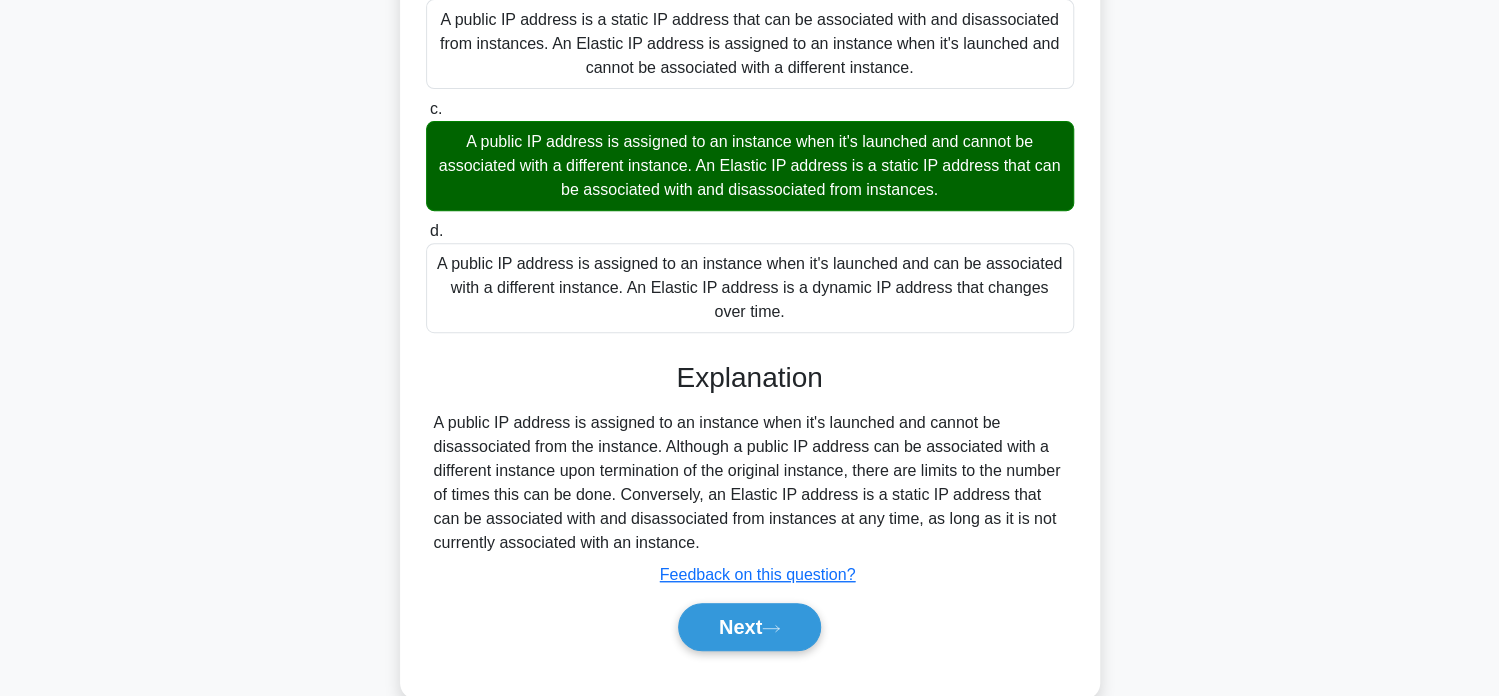 scroll, scrollTop: 392, scrollLeft: 0, axis: vertical 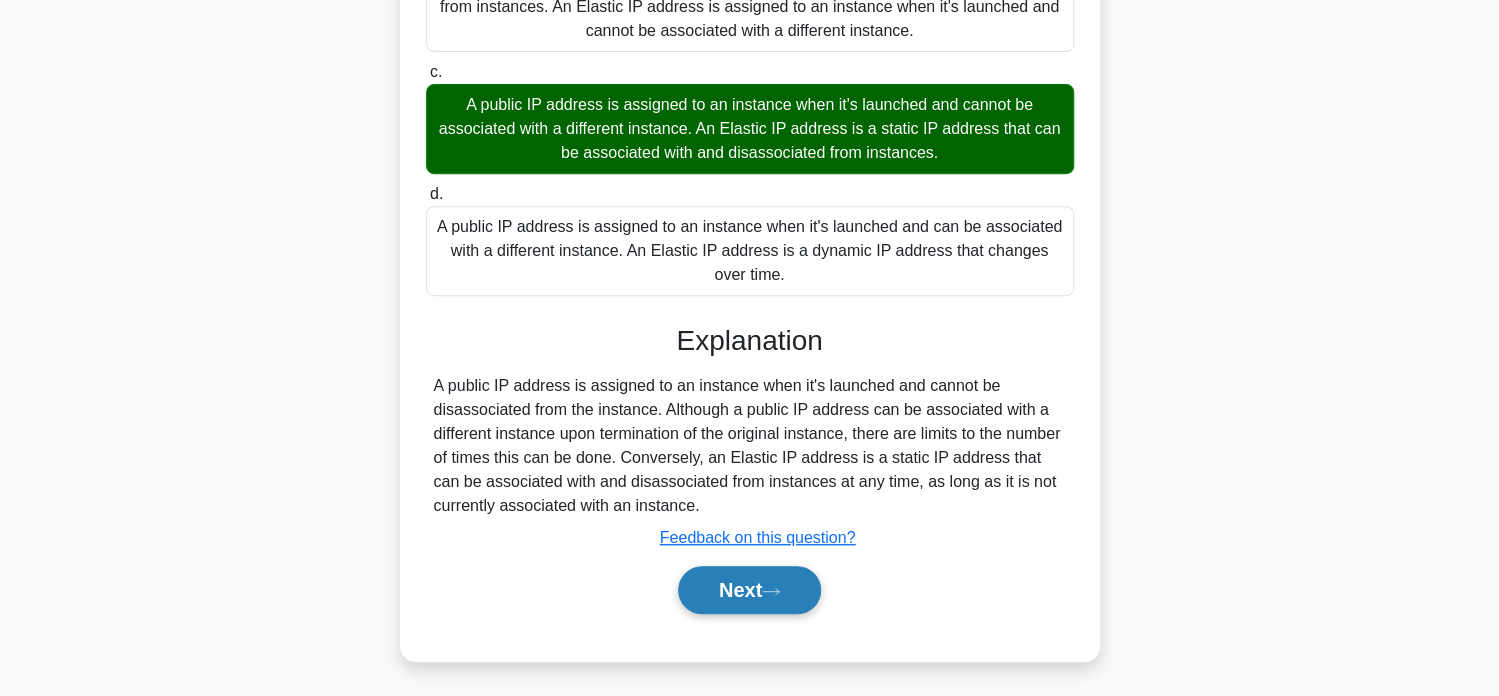 click on "Next" at bounding box center [749, 590] 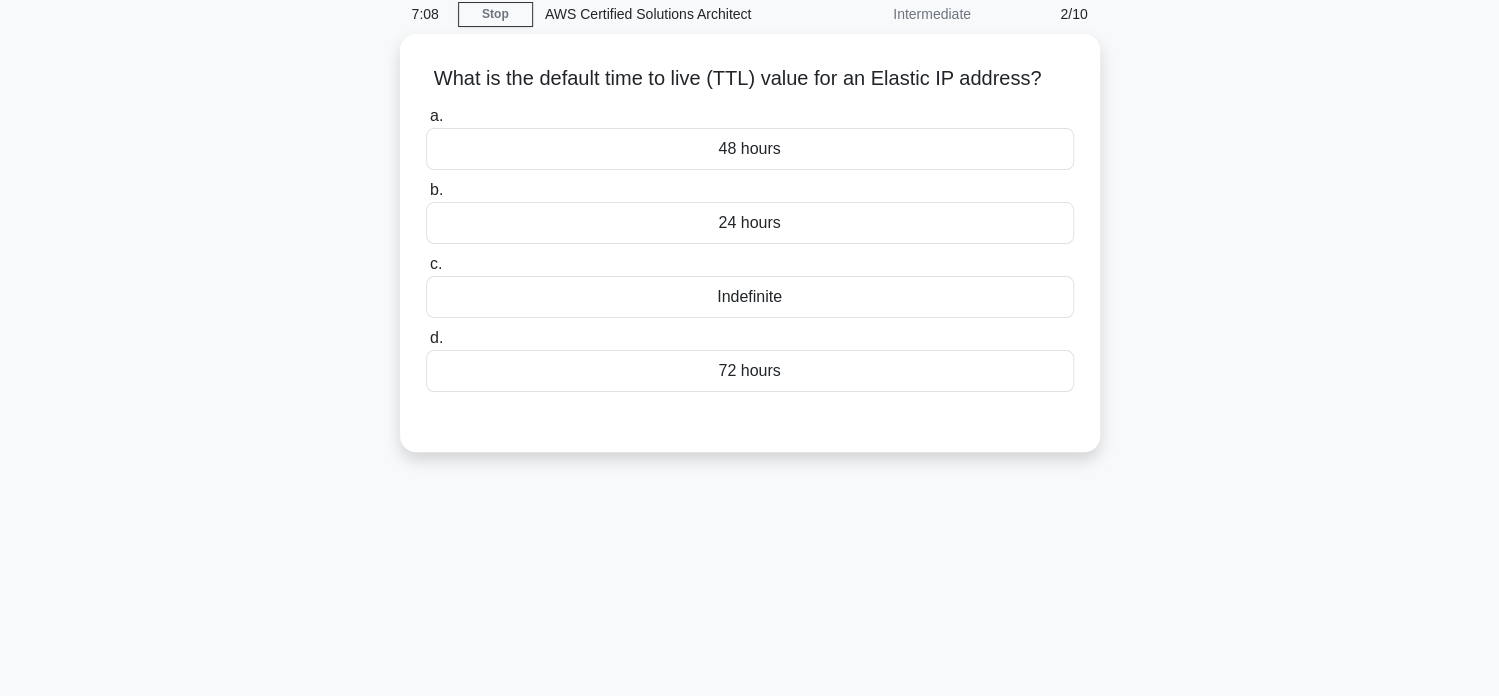 scroll, scrollTop: 0, scrollLeft: 0, axis: both 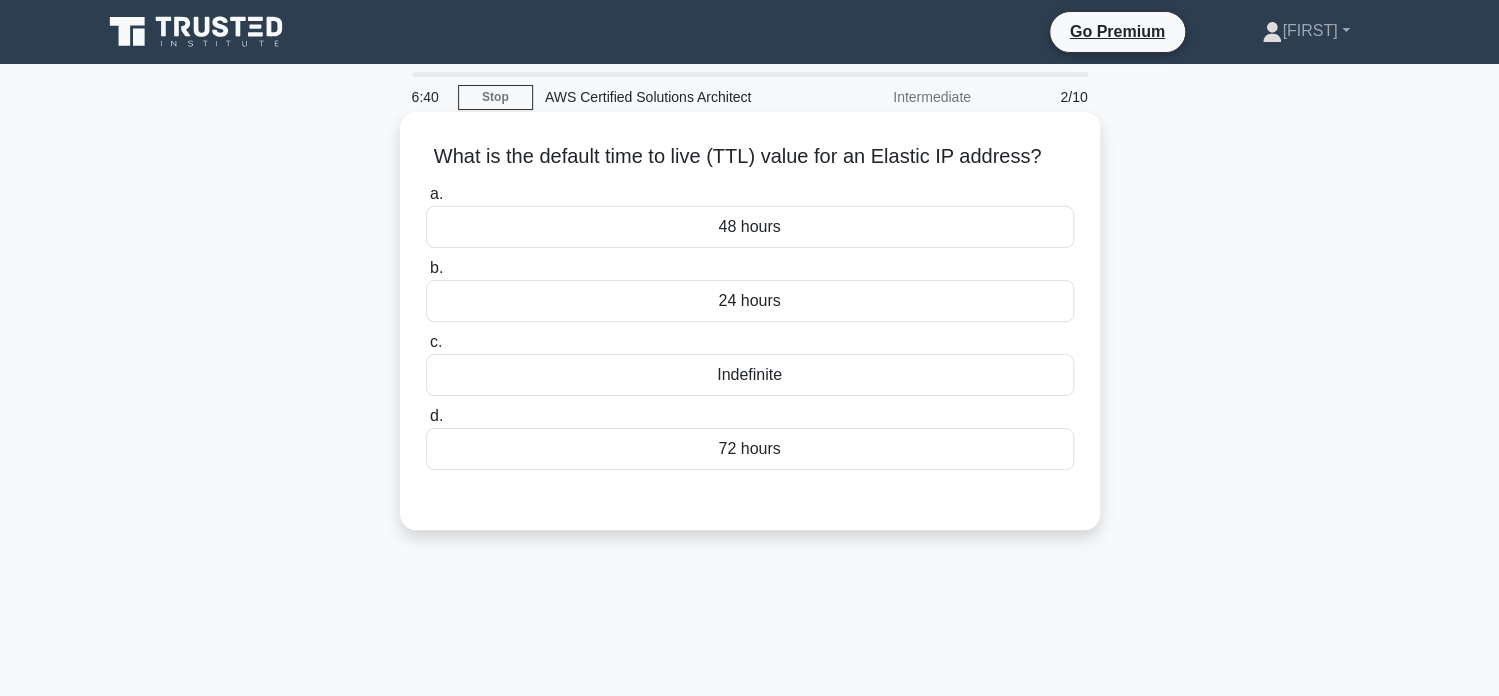 click on "Indefinite" at bounding box center [750, 375] 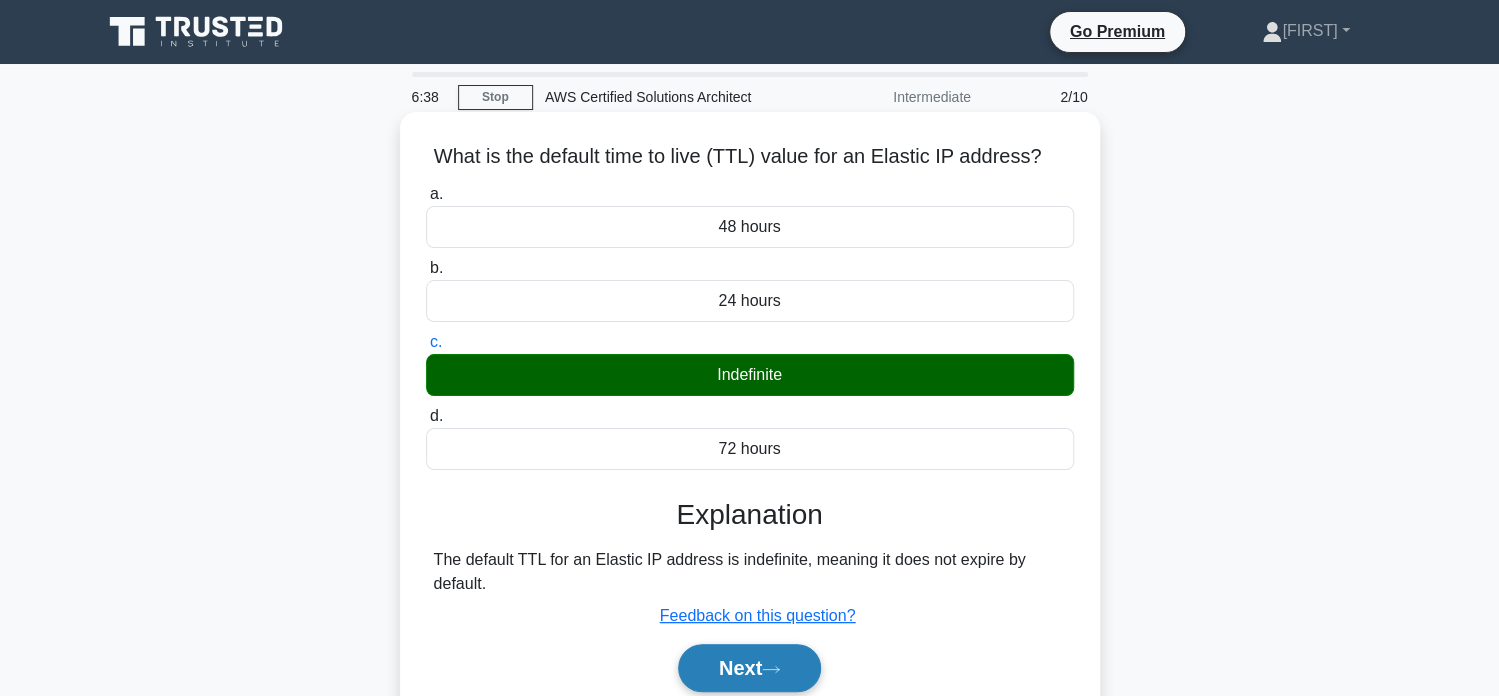 click on "Next" at bounding box center (749, 668) 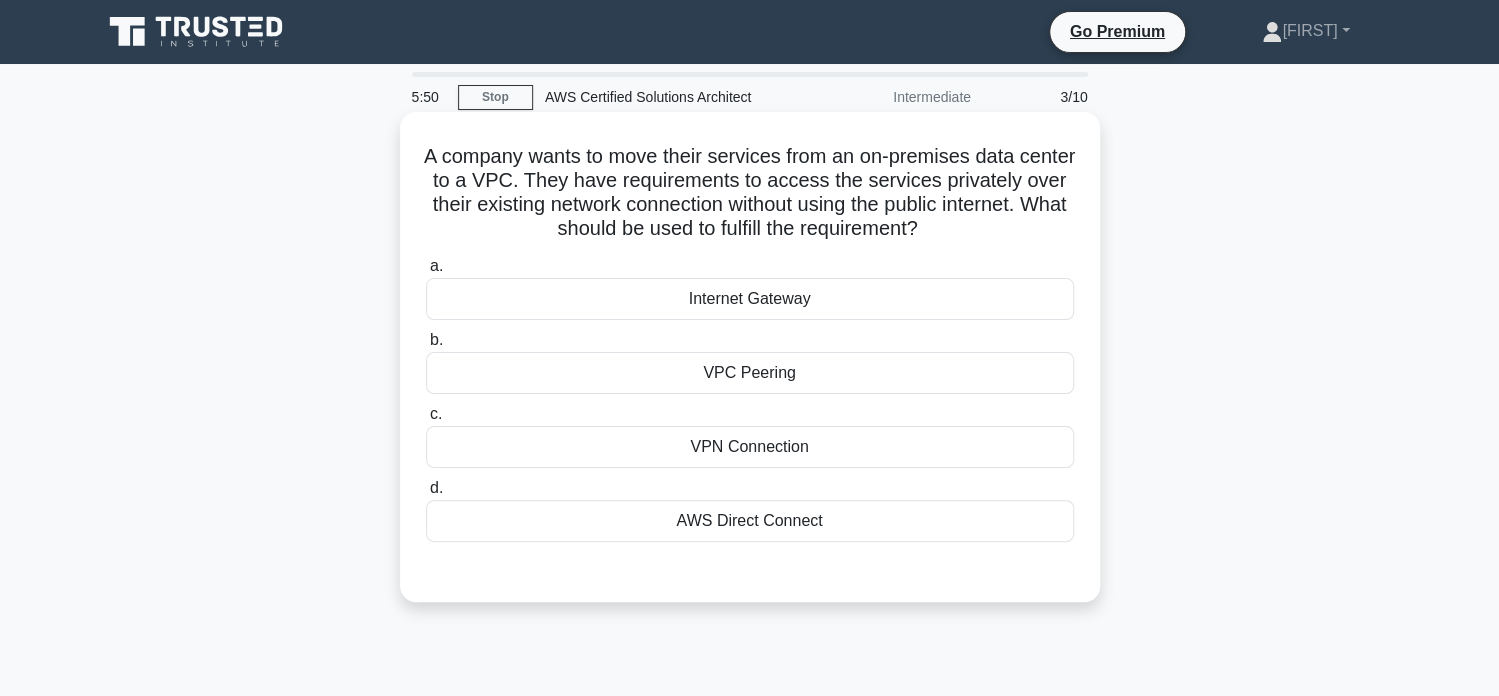 click on "AWS Direct Connect" at bounding box center [750, 521] 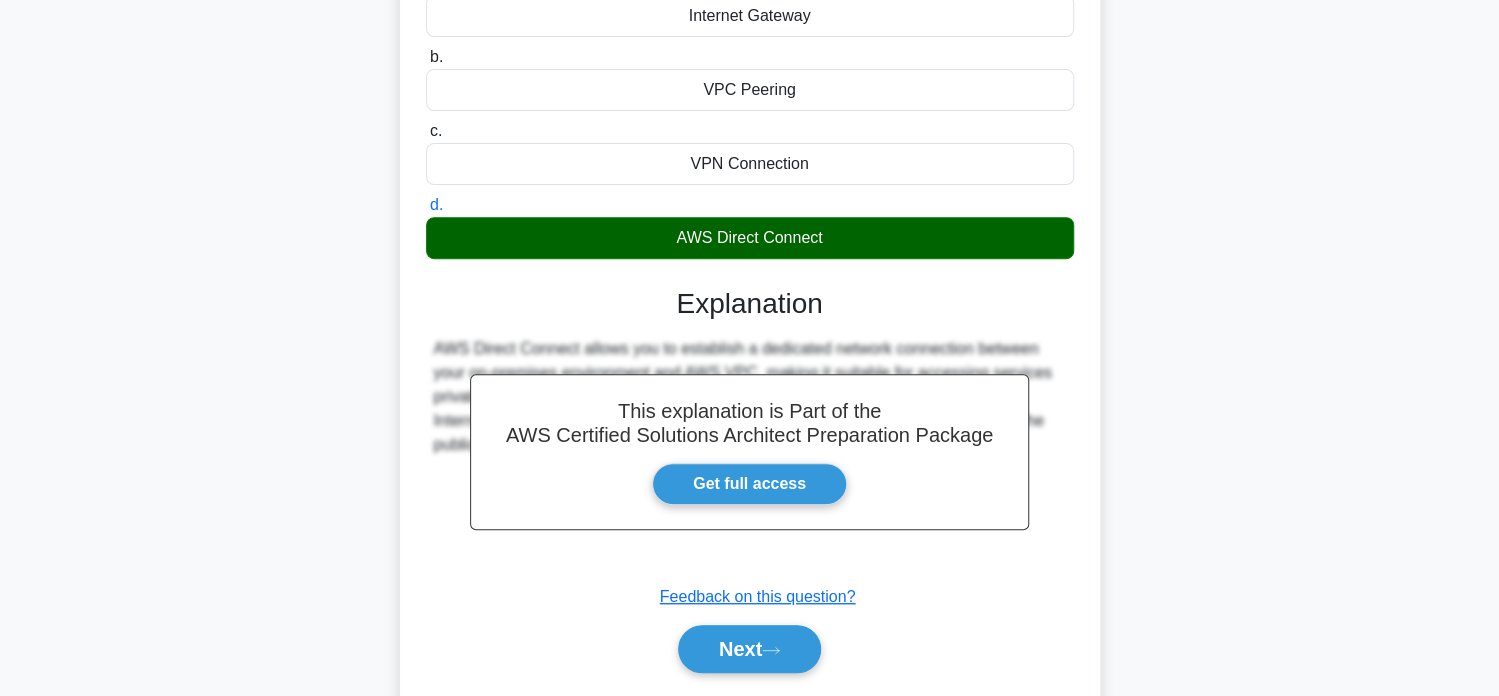 scroll, scrollTop: 384, scrollLeft: 0, axis: vertical 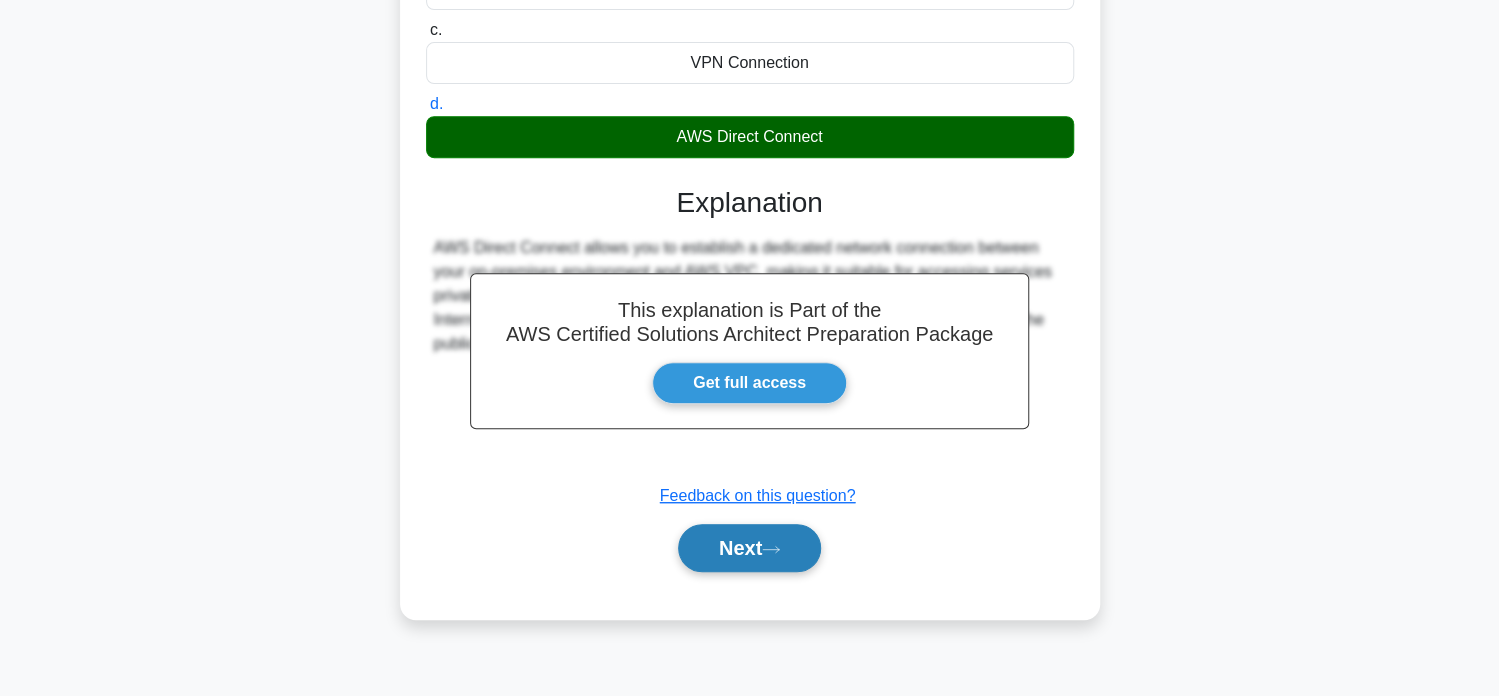 click on "Next" at bounding box center (749, 548) 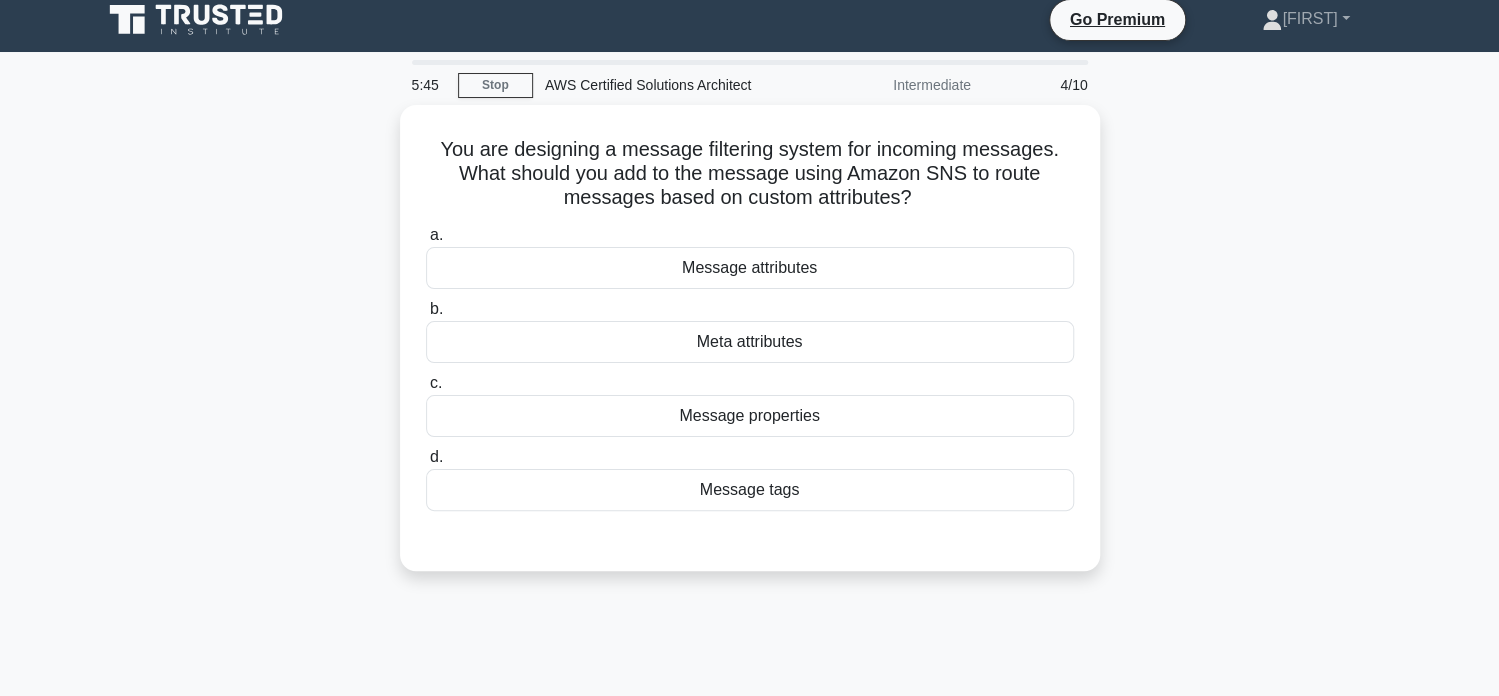 scroll, scrollTop: 0, scrollLeft: 0, axis: both 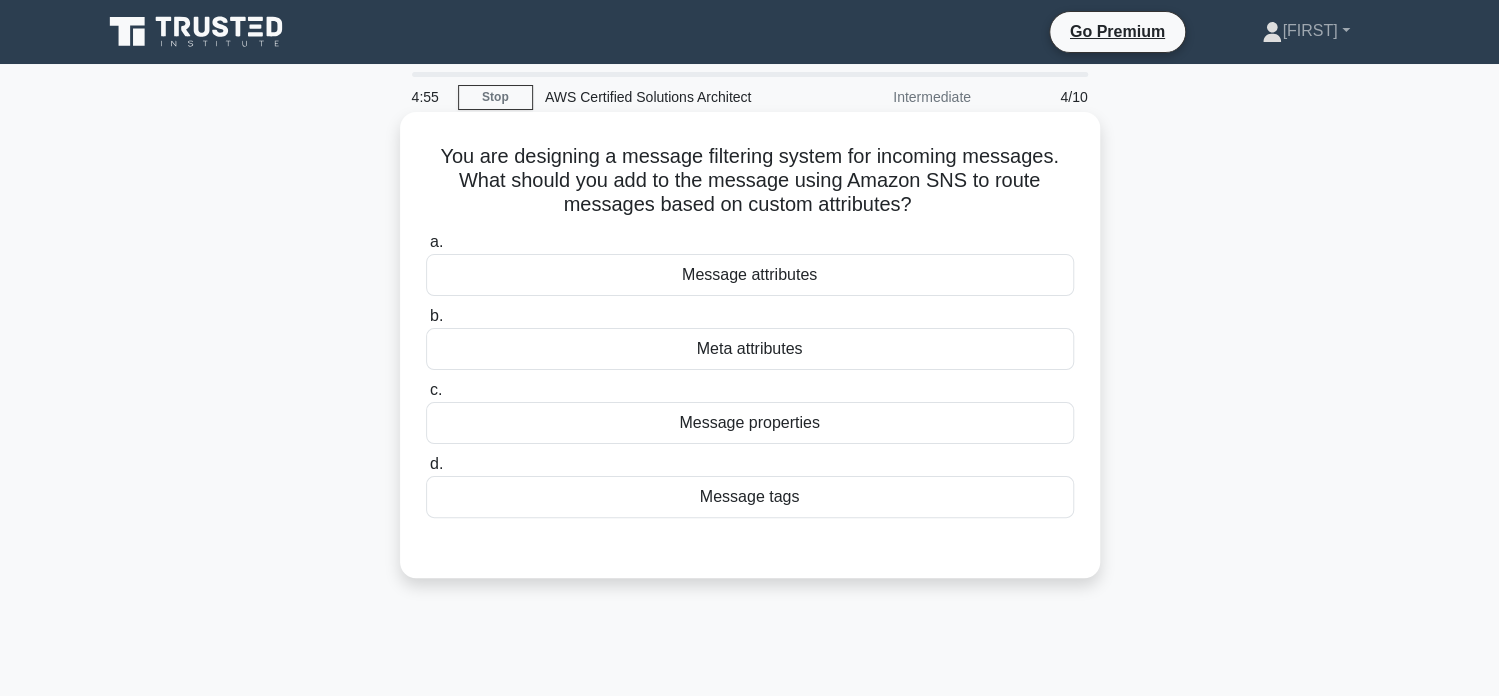 click on "Message tags" at bounding box center (750, 497) 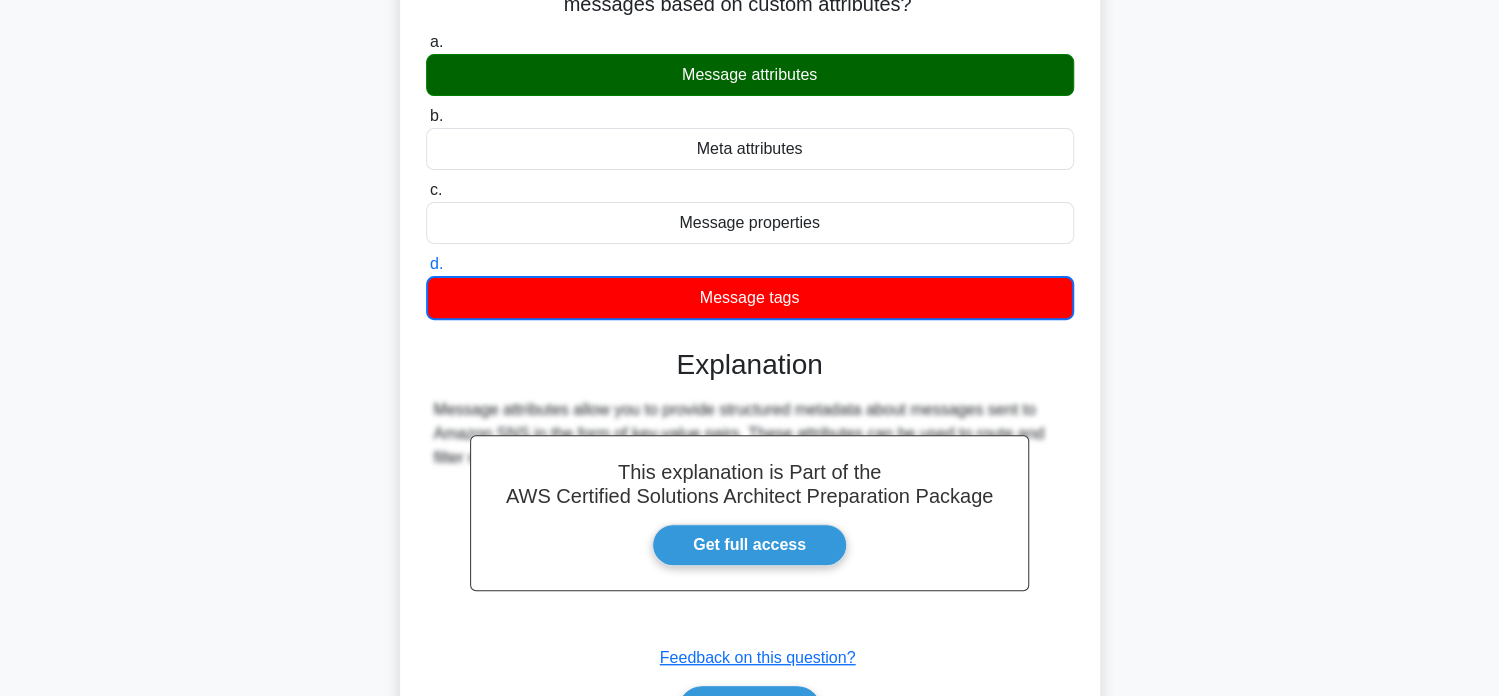 scroll, scrollTop: 300, scrollLeft: 0, axis: vertical 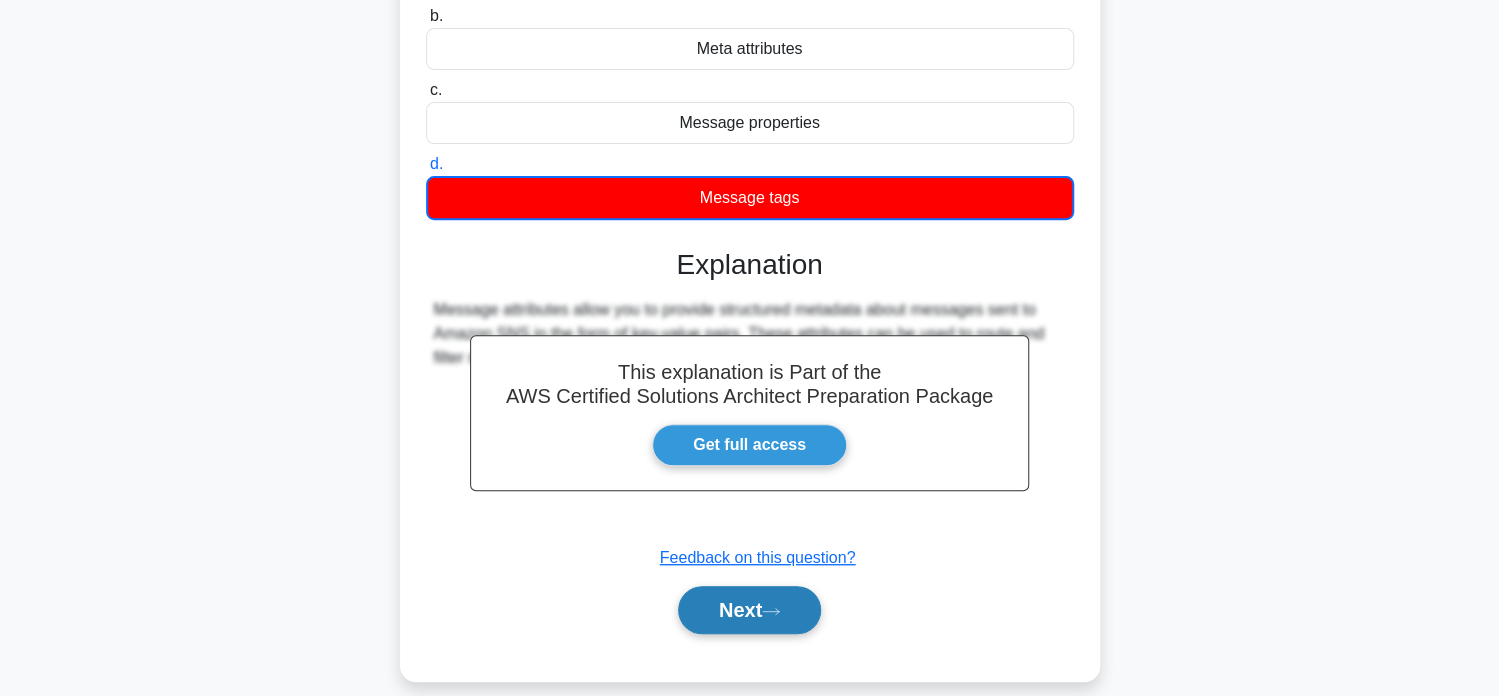 click on "Next" at bounding box center [749, 610] 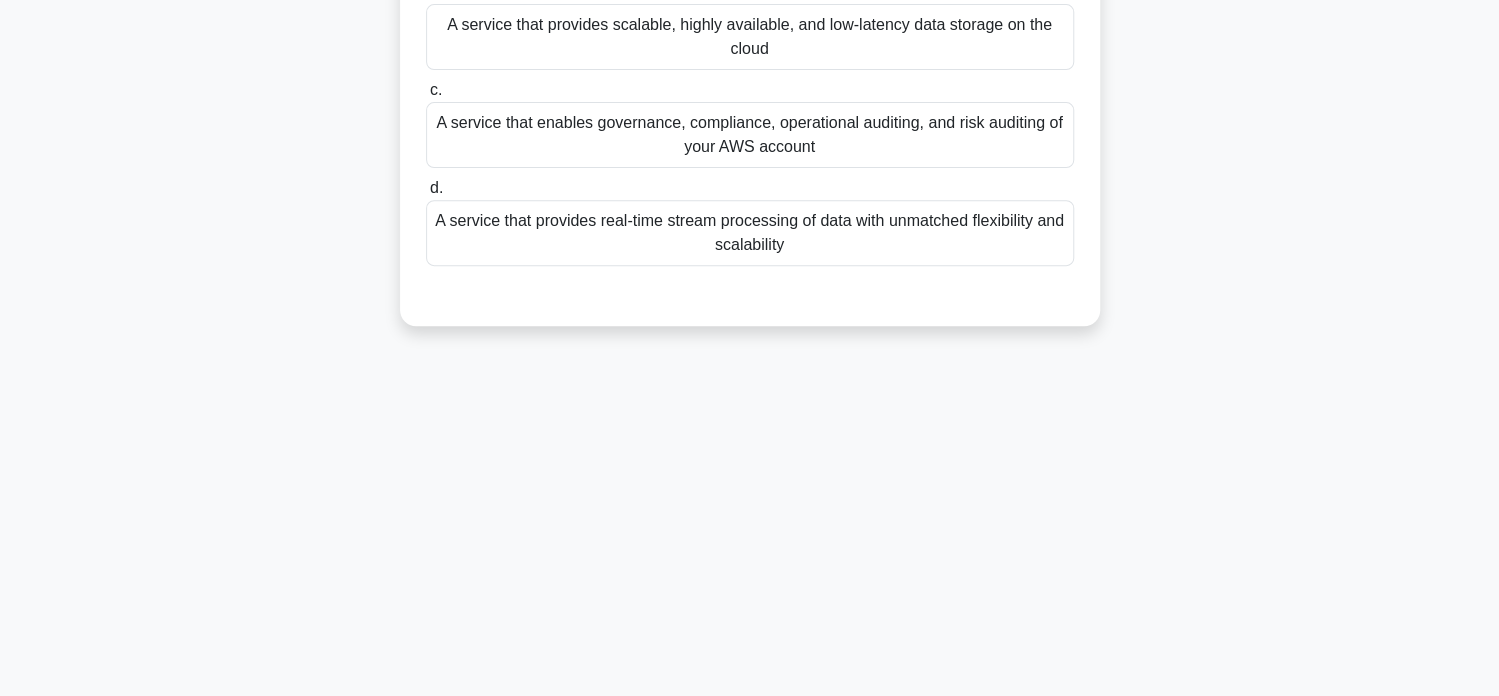 scroll, scrollTop: 0, scrollLeft: 0, axis: both 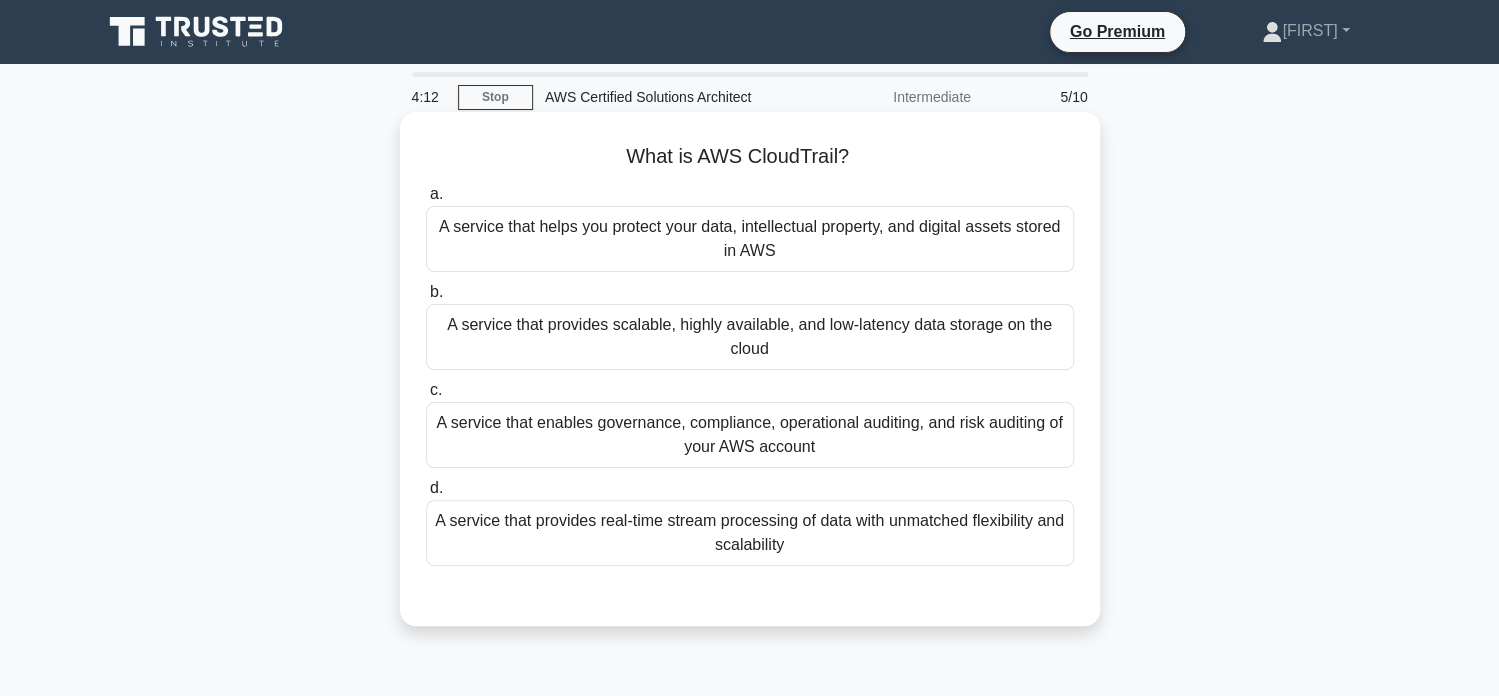 click on "A service that enables governance, compliance, operational auditing, and risk auditing of your AWS account" at bounding box center (750, 435) 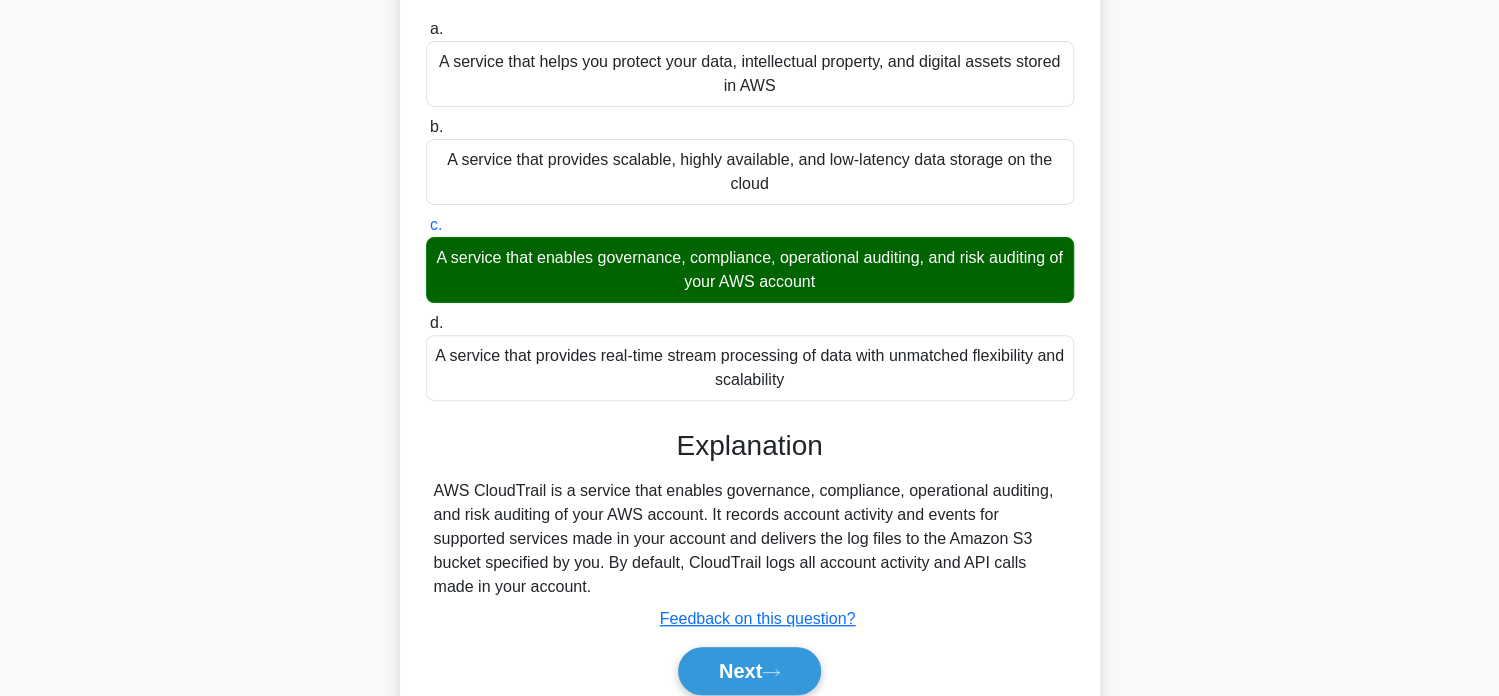 scroll, scrollTop: 200, scrollLeft: 0, axis: vertical 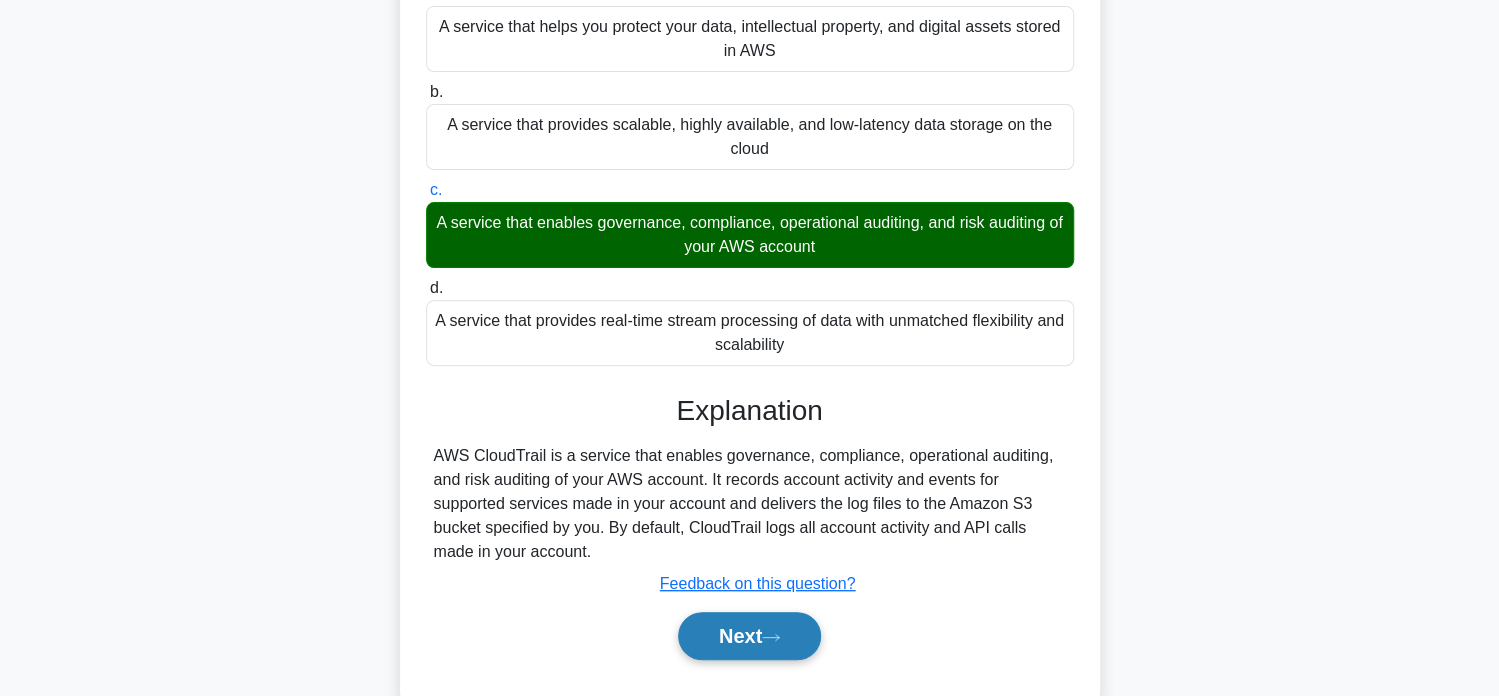click on "Next" at bounding box center (749, 636) 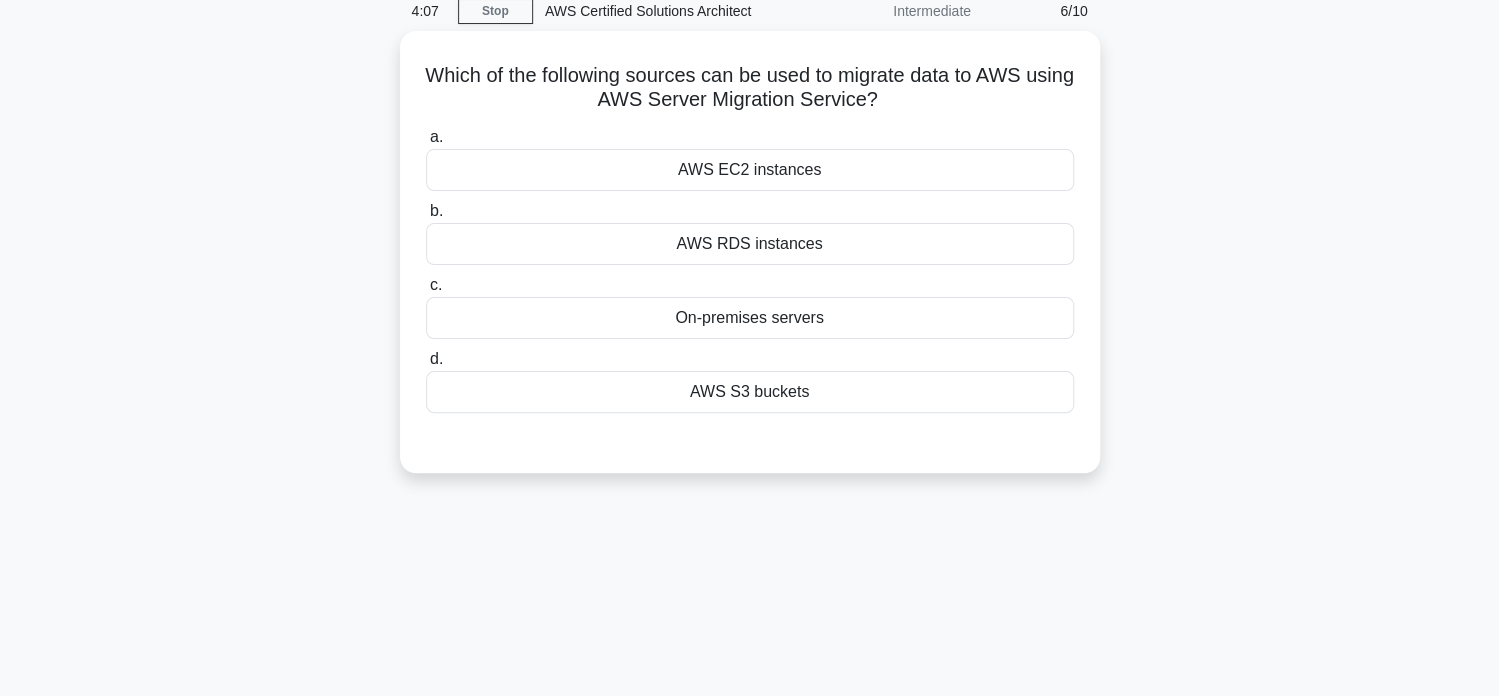 scroll, scrollTop: 0, scrollLeft: 0, axis: both 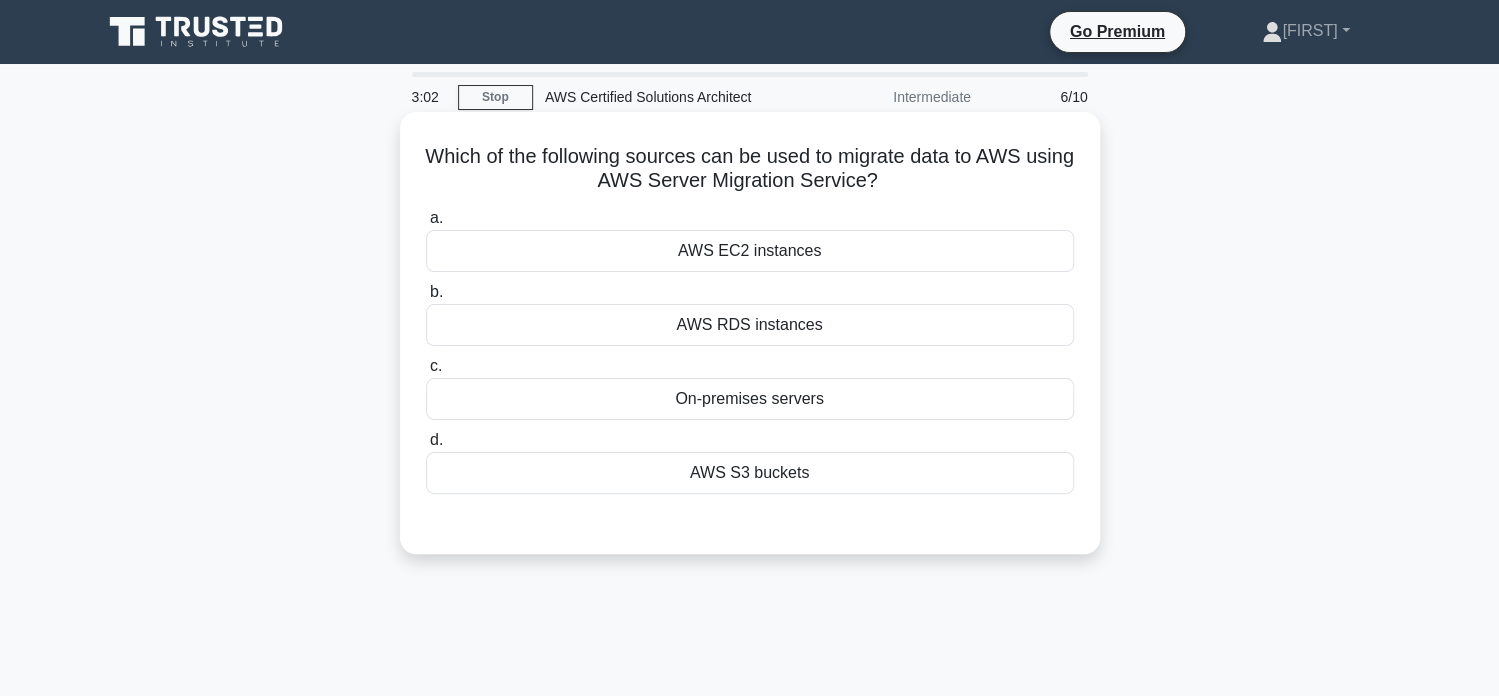 click on "On-premises servers" at bounding box center [750, 399] 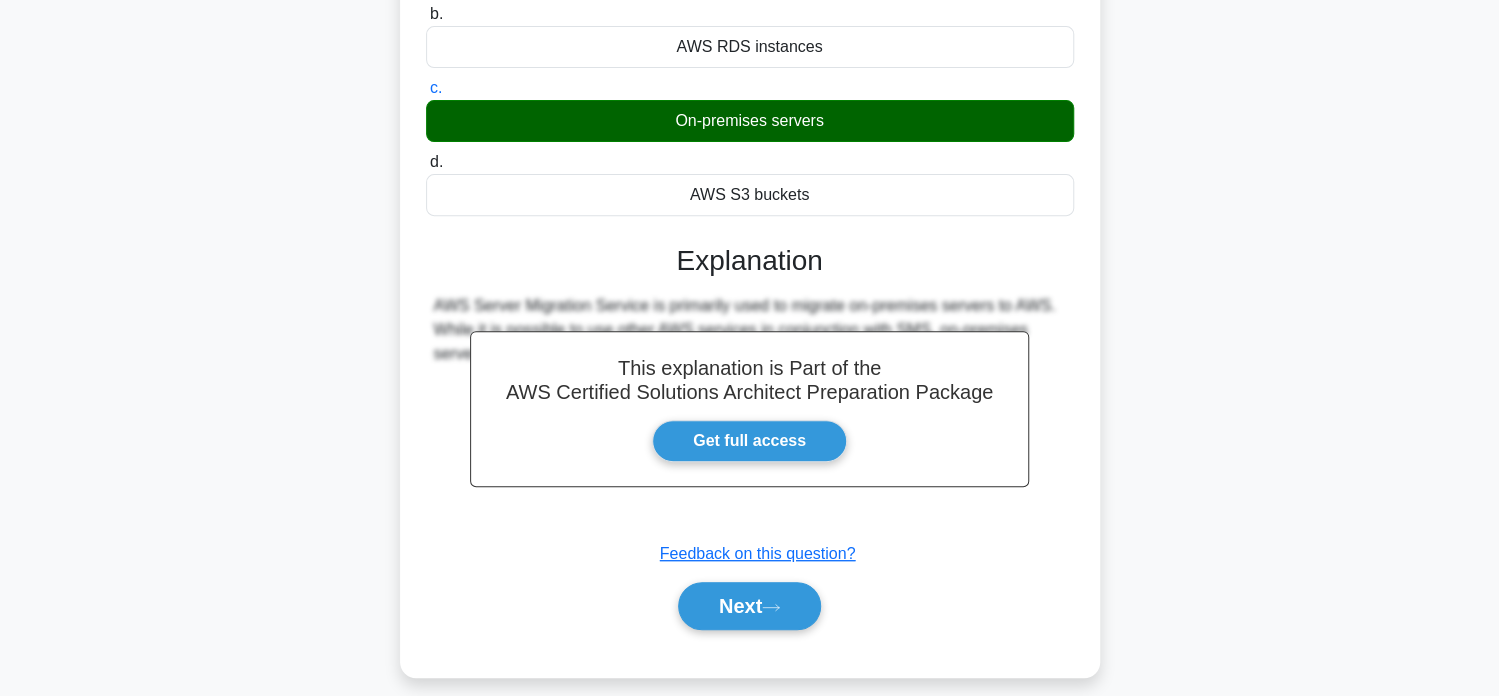 scroll, scrollTop: 384, scrollLeft: 0, axis: vertical 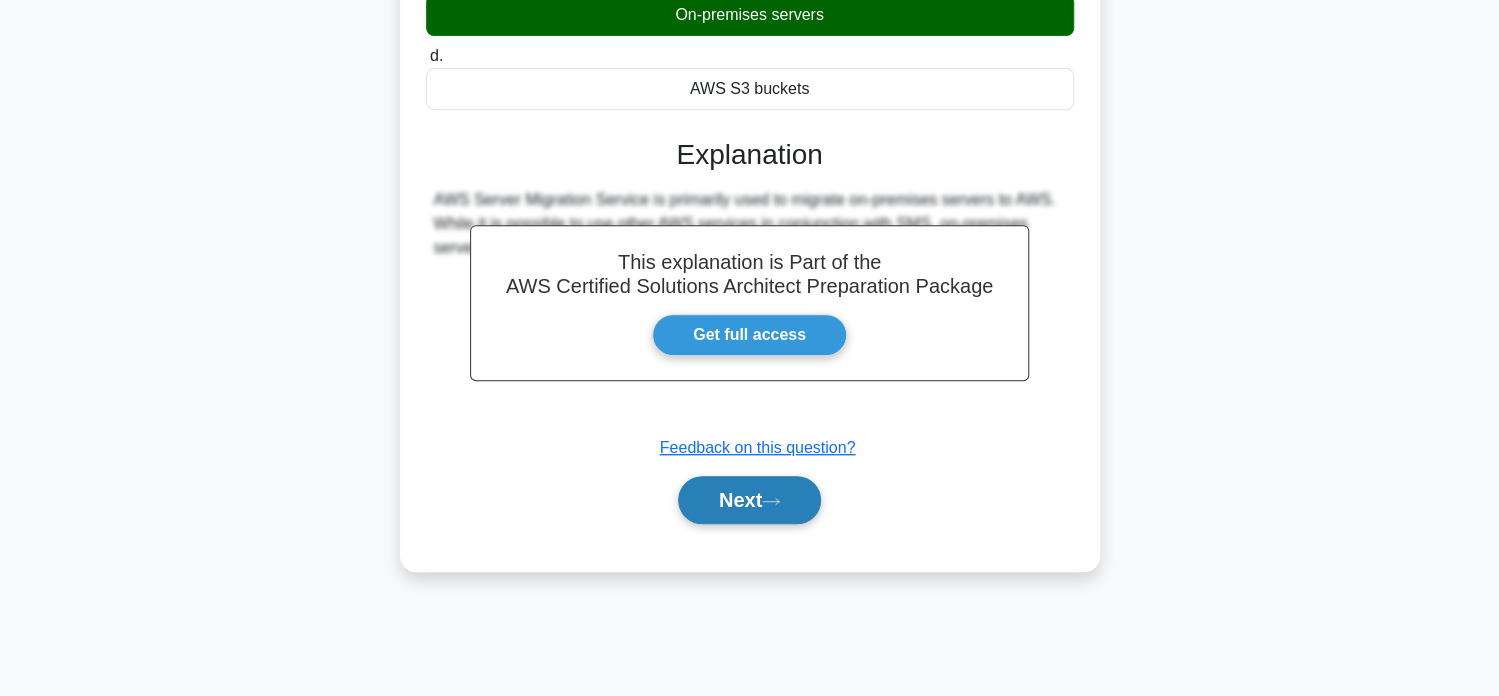 click 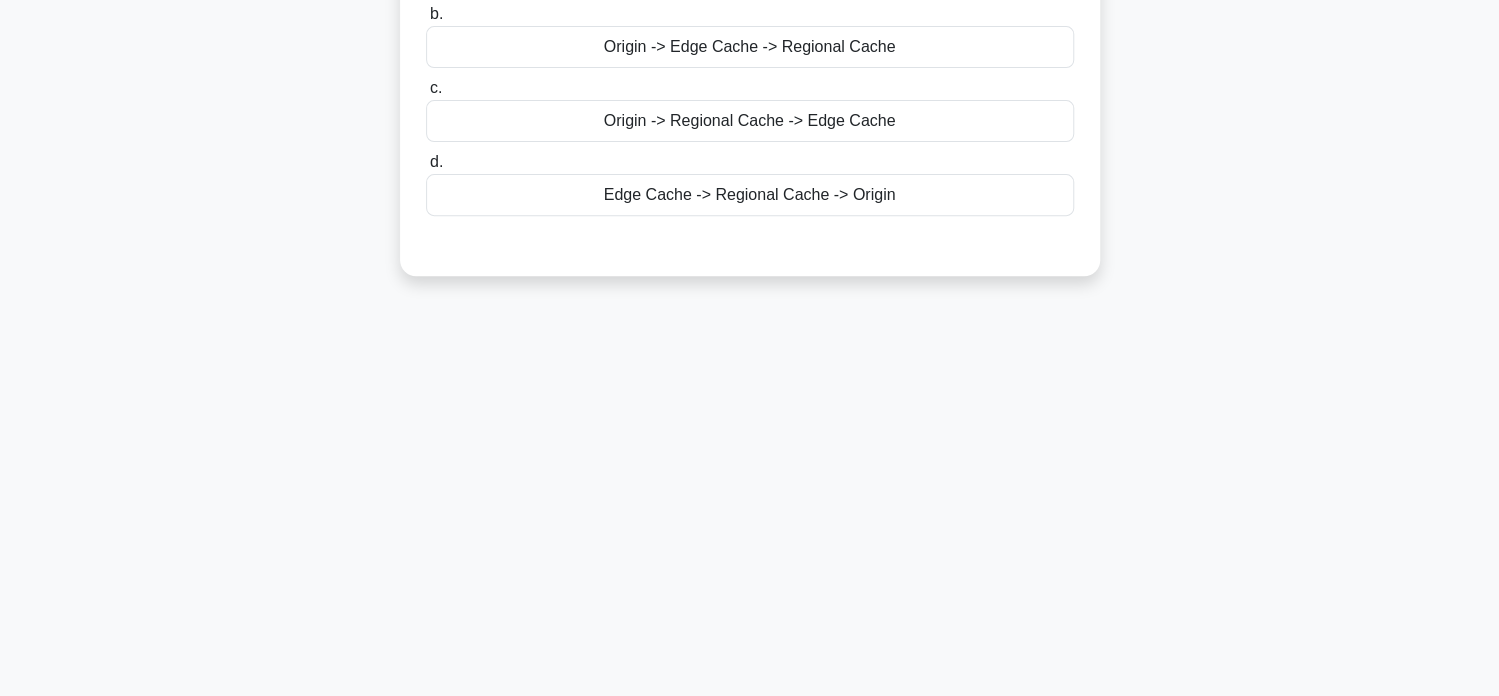 scroll, scrollTop: 0, scrollLeft: 0, axis: both 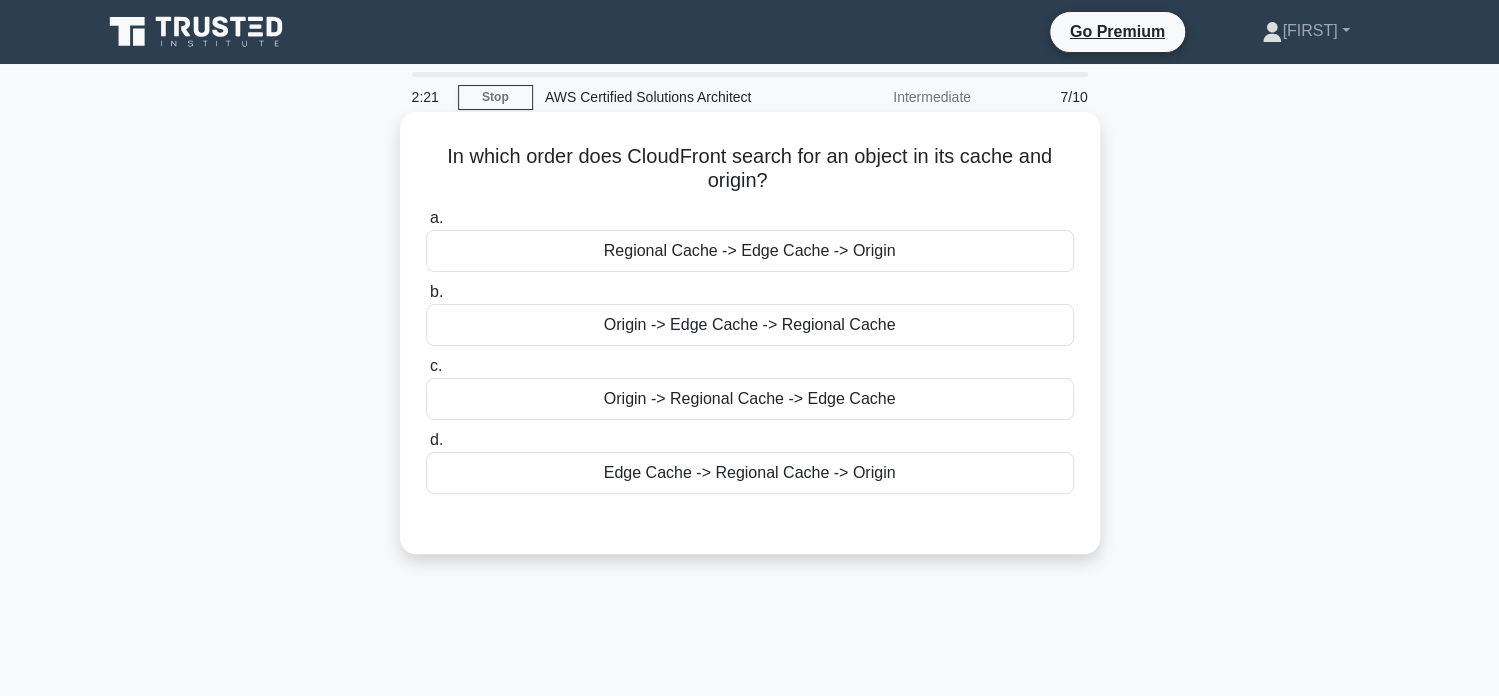 click on "Edge Cache -> Regional Cache -> Origin" at bounding box center (750, 473) 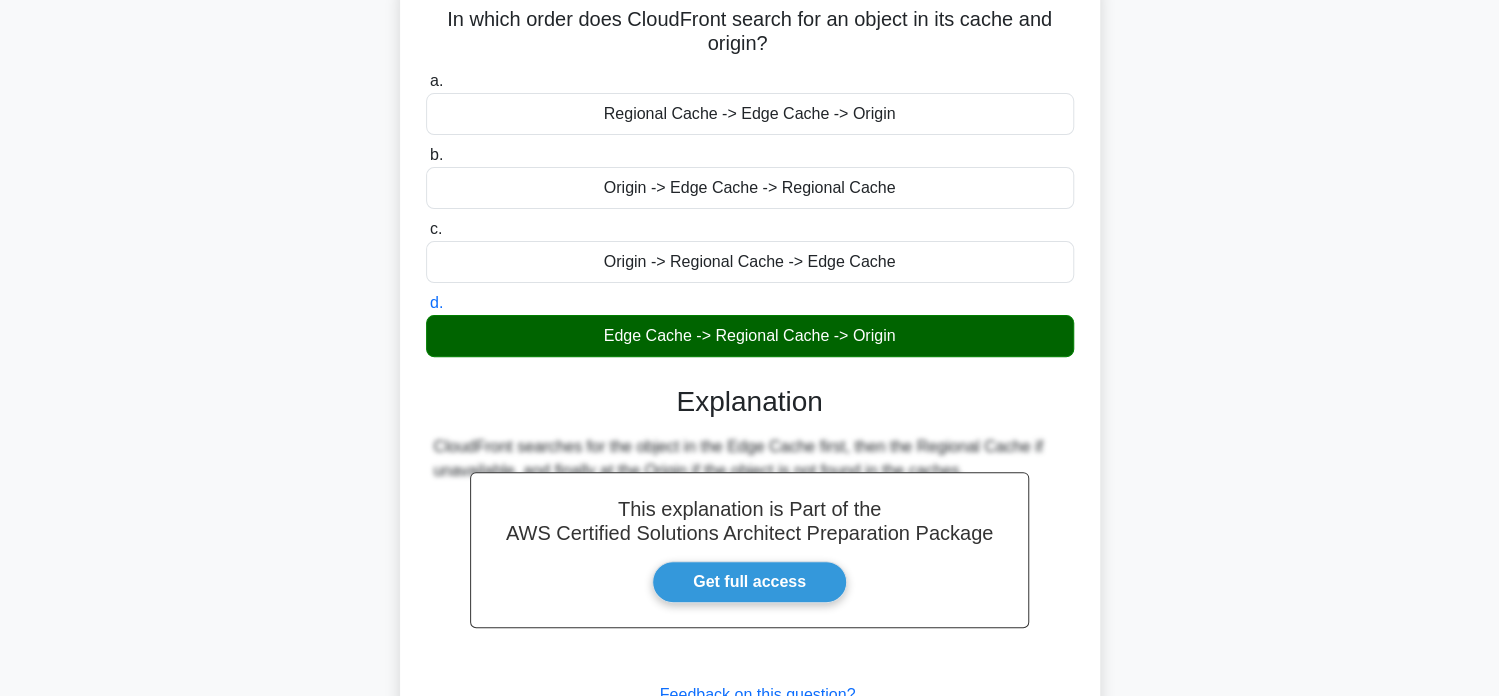 scroll, scrollTop: 384, scrollLeft: 0, axis: vertical 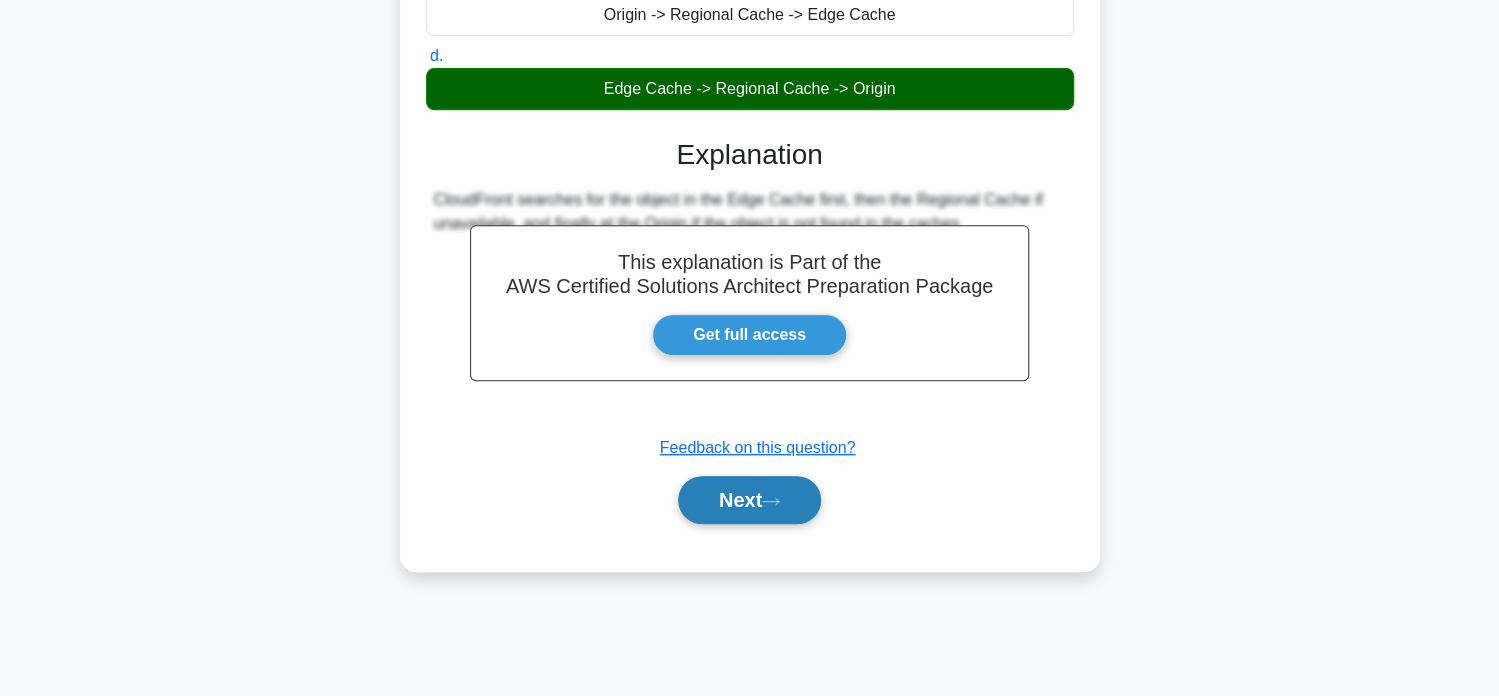 click on "Next" at bounding box center (749, 500) 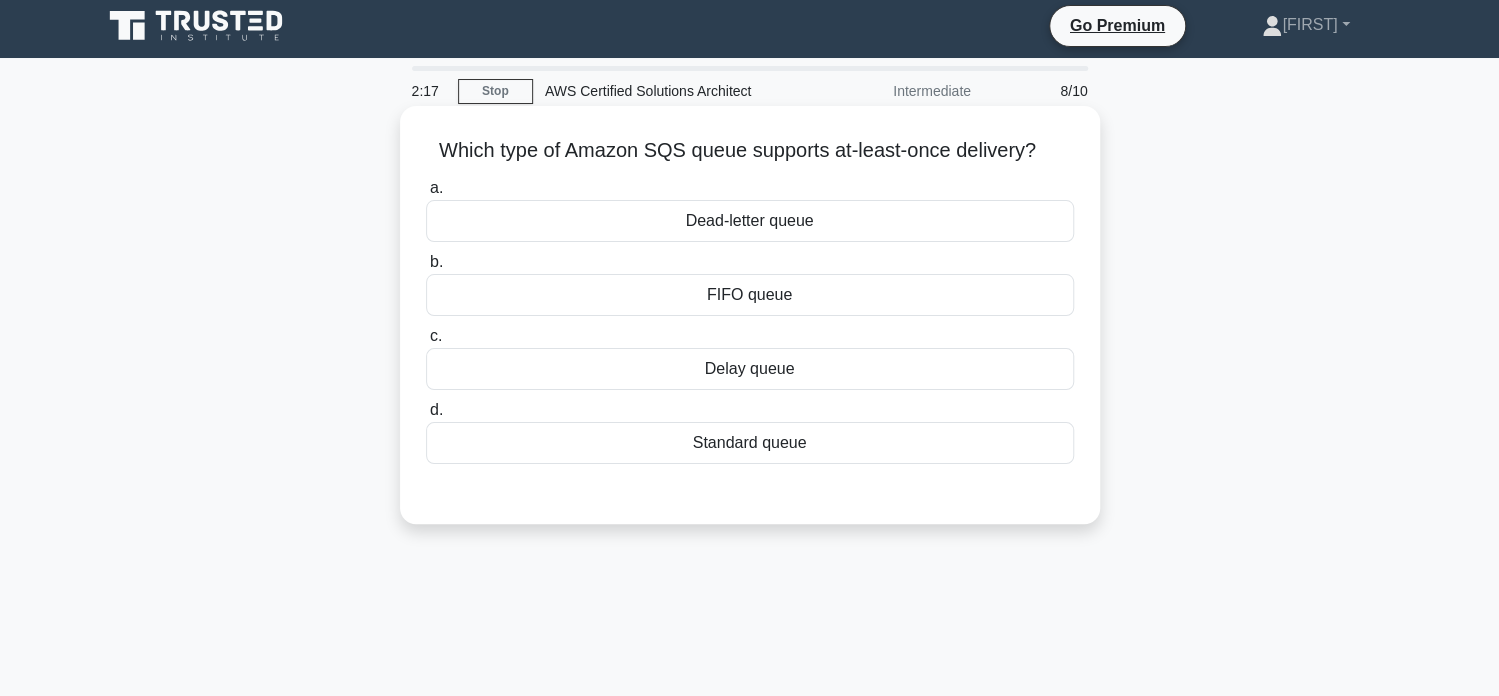 scroll, scrollTop: 0, scrollLeft: 0, axis: both 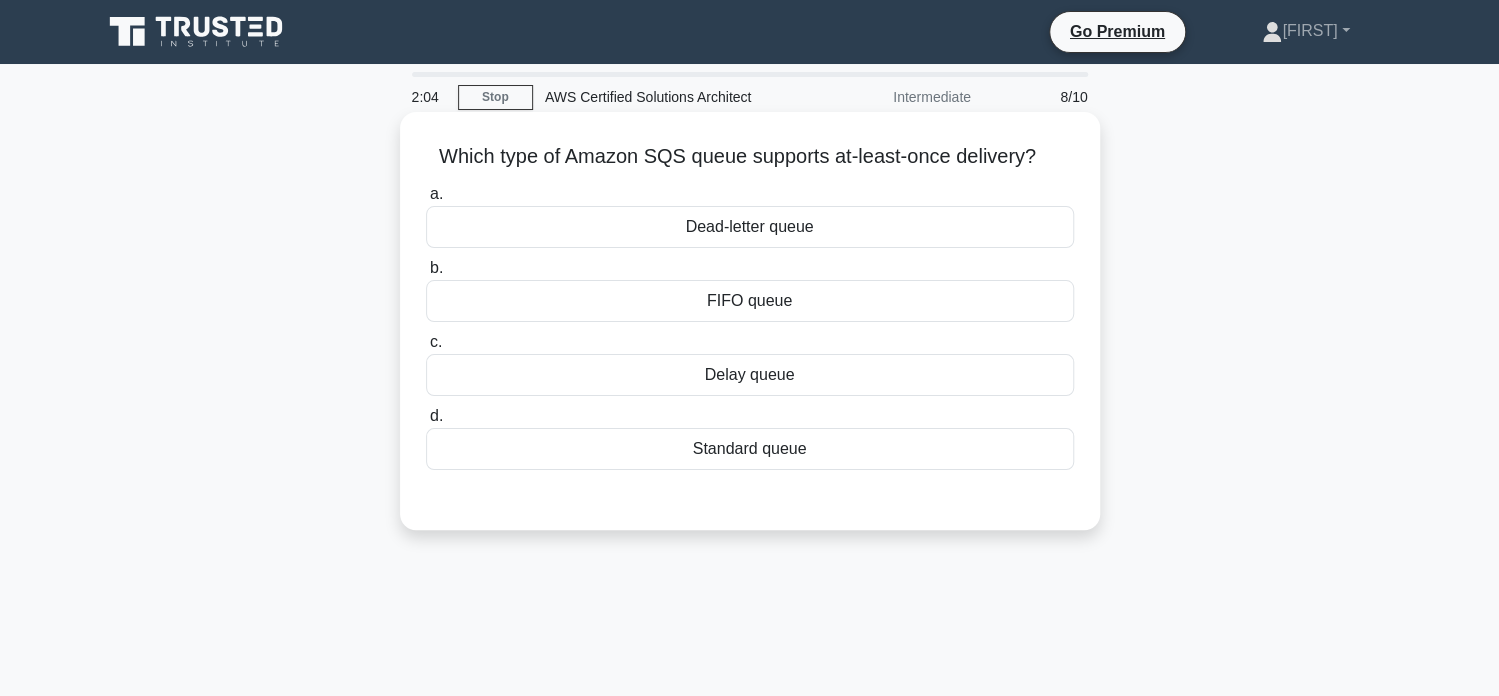 click on "Standard queue" at bounding box center [750, 449] 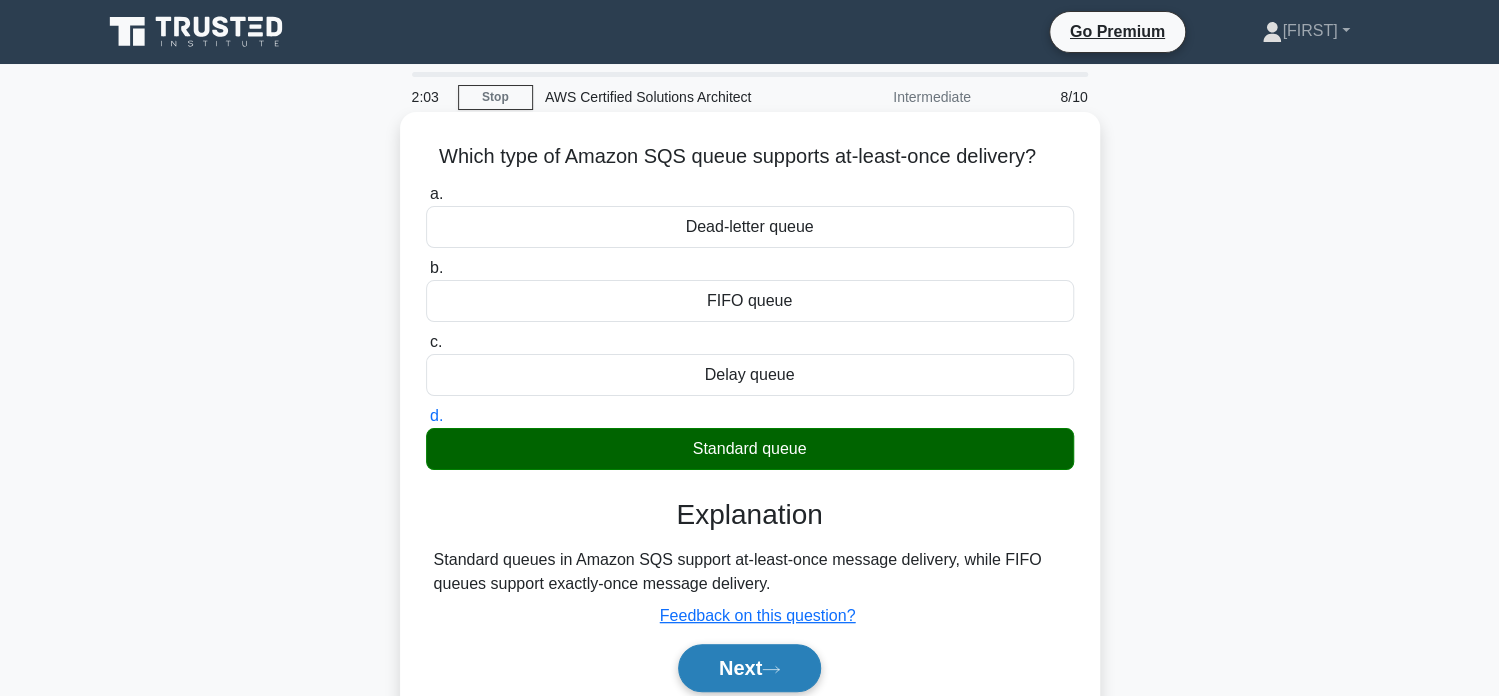click on "Next" at bounding box center [749, 668] 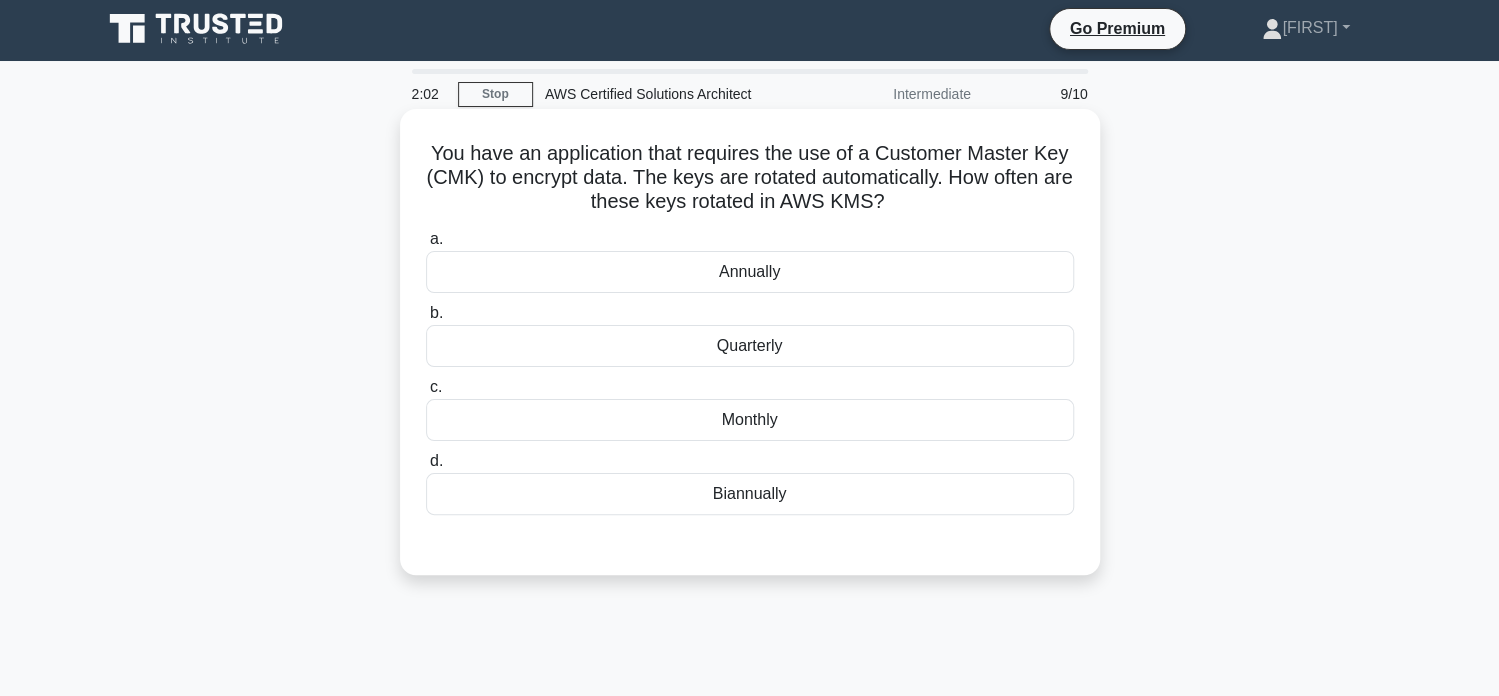 scroll, scrollTop: 0, scrollLeft: 0, axis: both 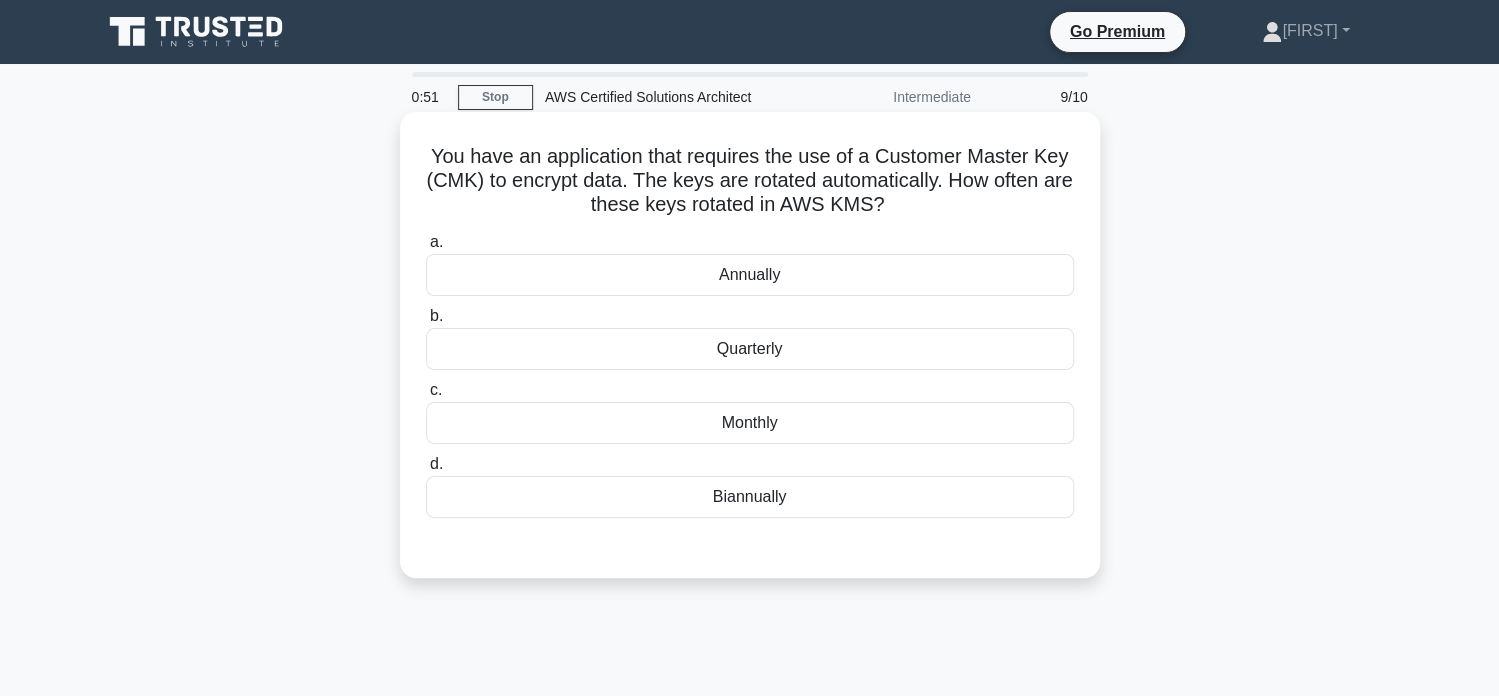 click on "Biannually" at bounding box center [750, 497] 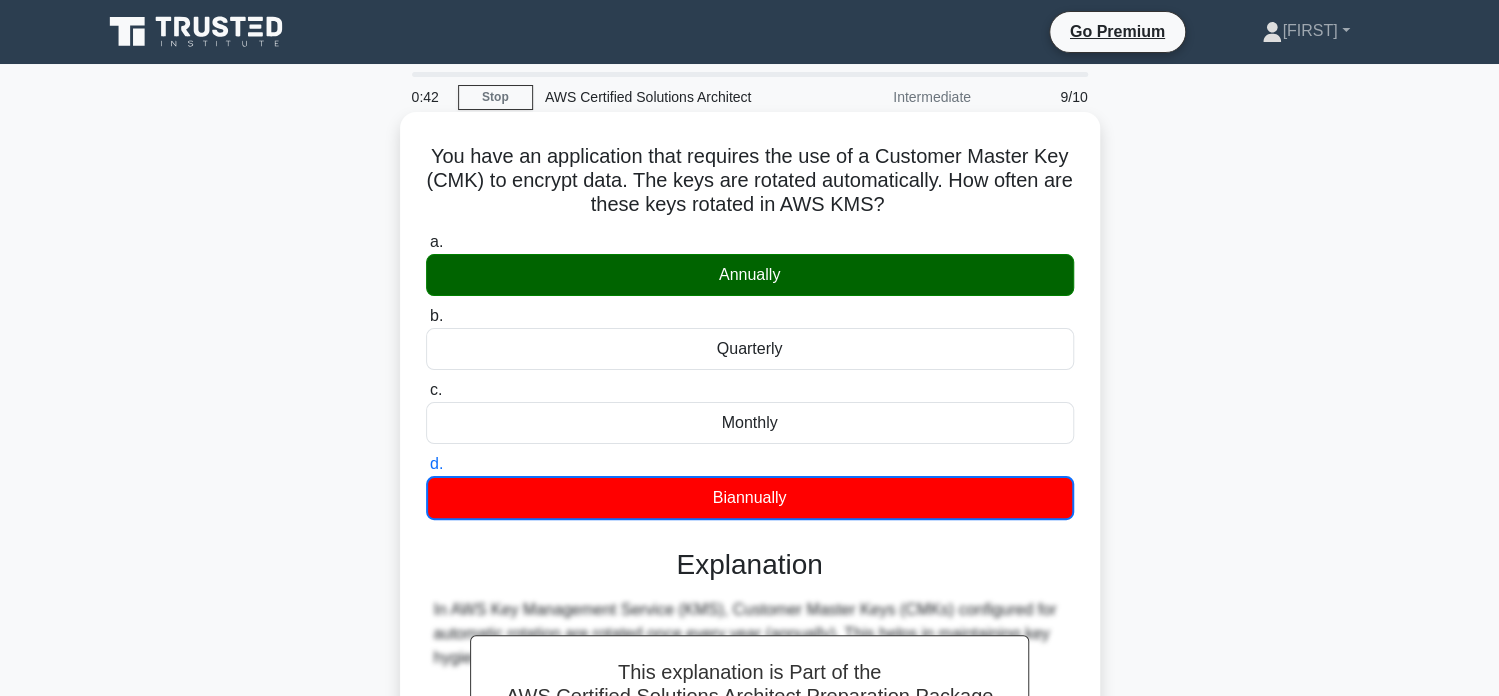 drag, startPoint x: 432, startPoint y: 157, endPoint x: 800, endPoint y: 281, distance: 388.32974 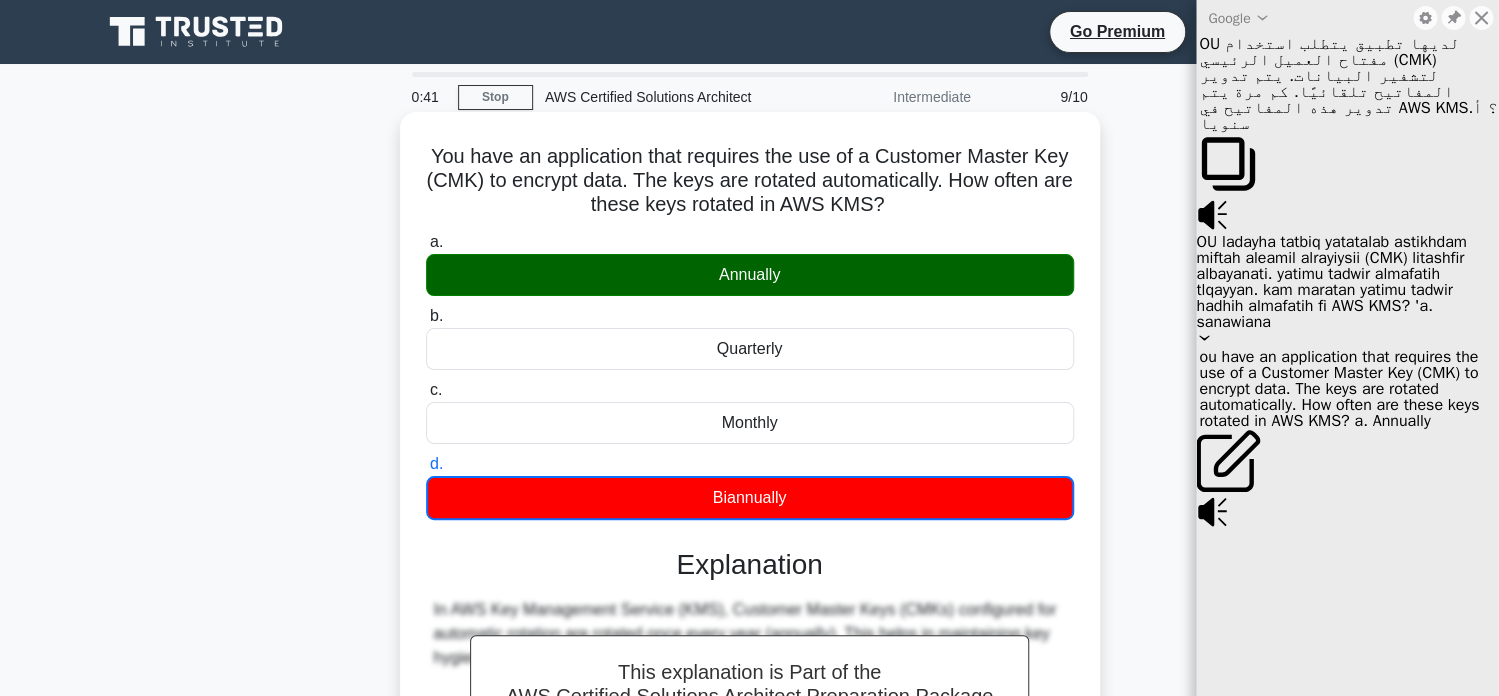 copy on "ou have an application that requires the use of a Customer Master Key (CMK) to encrypt data. The keys are rotated automatically. How often are these keys rotated in AWS KMS?
.spinner_0XTQ{transform-origin:center;animation:spinner_y6GP .75s linear infinite}@keyframes spinner_y6GP{100%{transform:rotate(360deg)}}
a.
Annually" 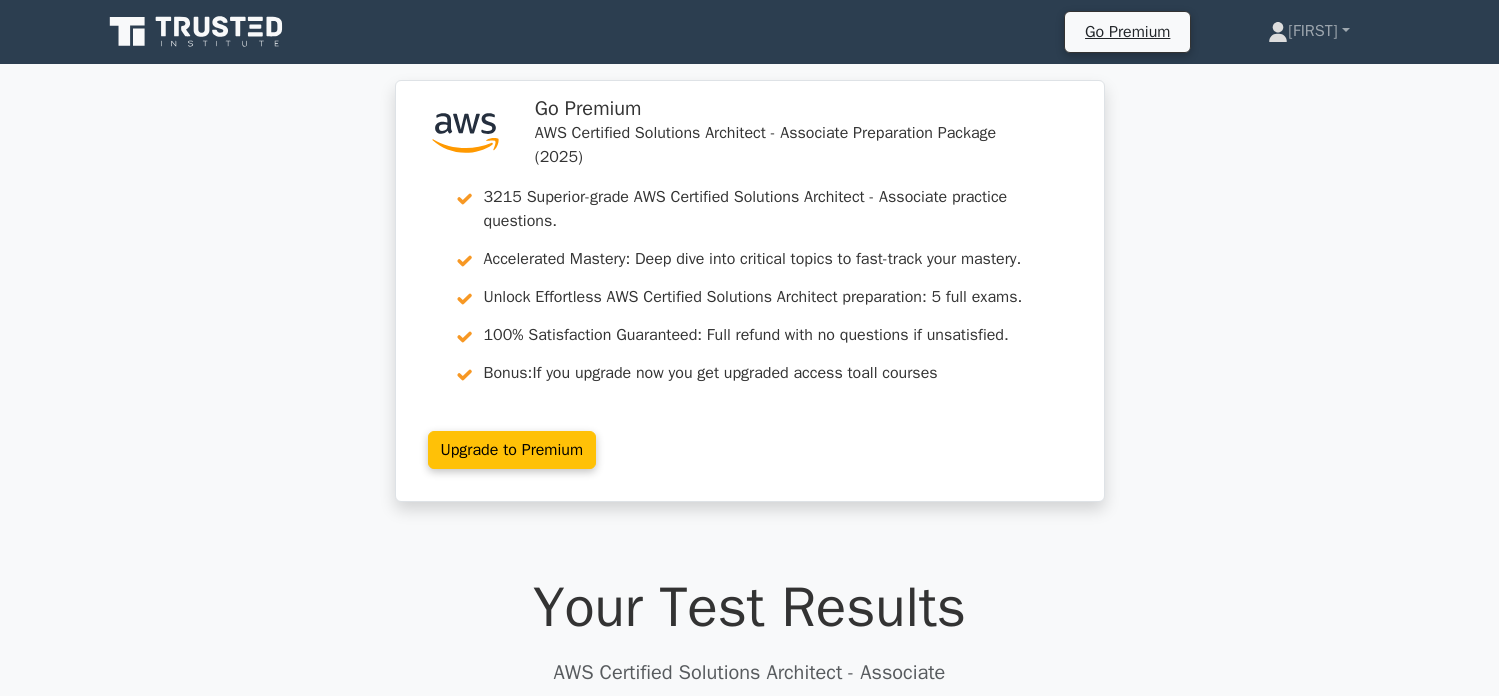 scroll, scrollTop: 0, scrollLeft: 0, axis: both 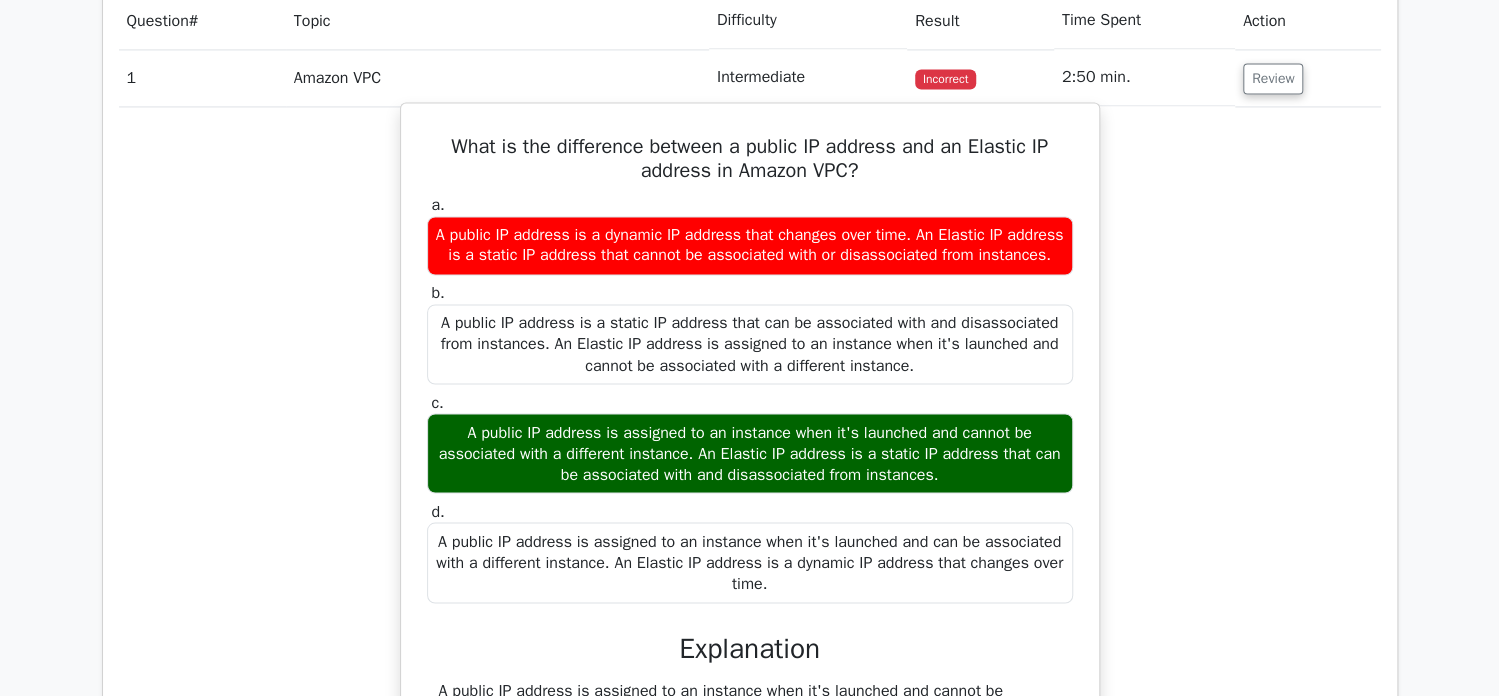 drag, startPoint x: 550, startPoint y: 489, endPoint x: 979, endPoint y: 487, distance: 429.00467 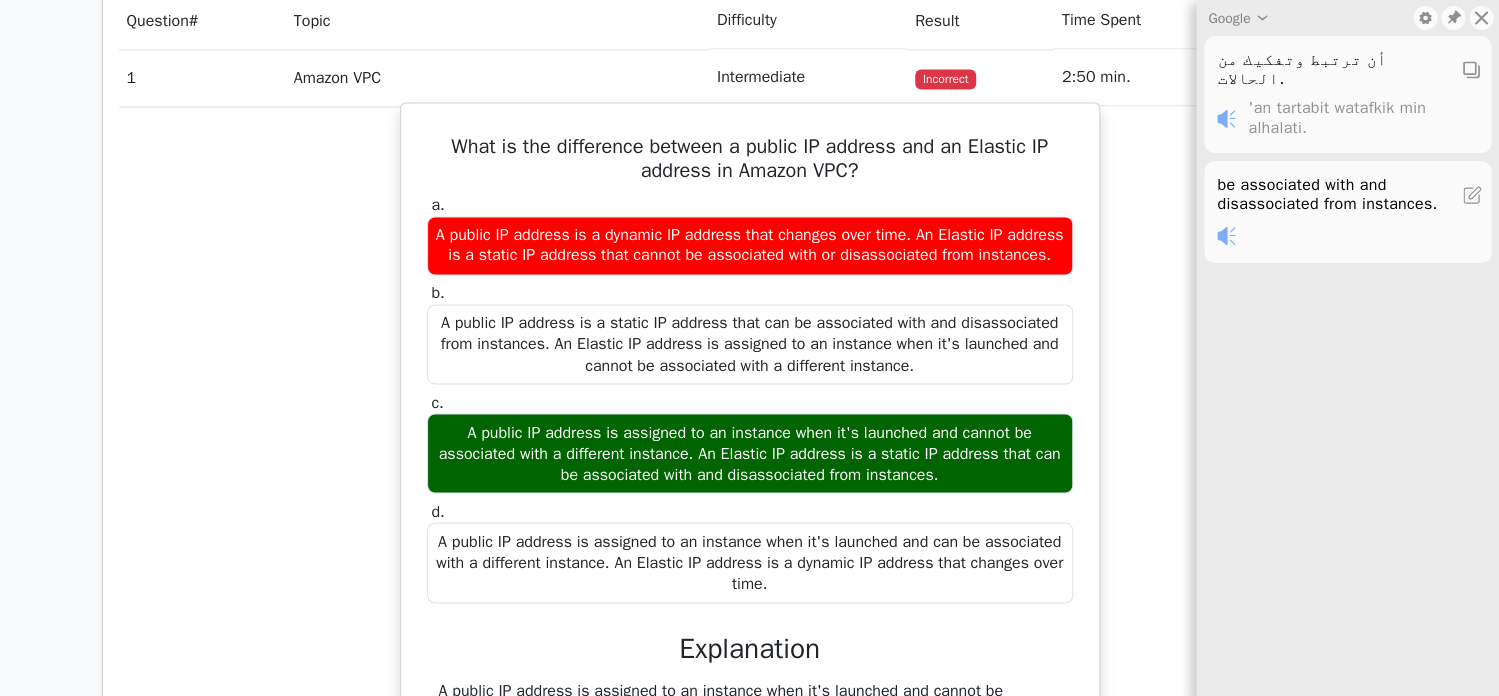 drag, startPoint x: 696, startPoint y: 468, endPoint x: 978, endPoint y: 502, distance: 284.04224 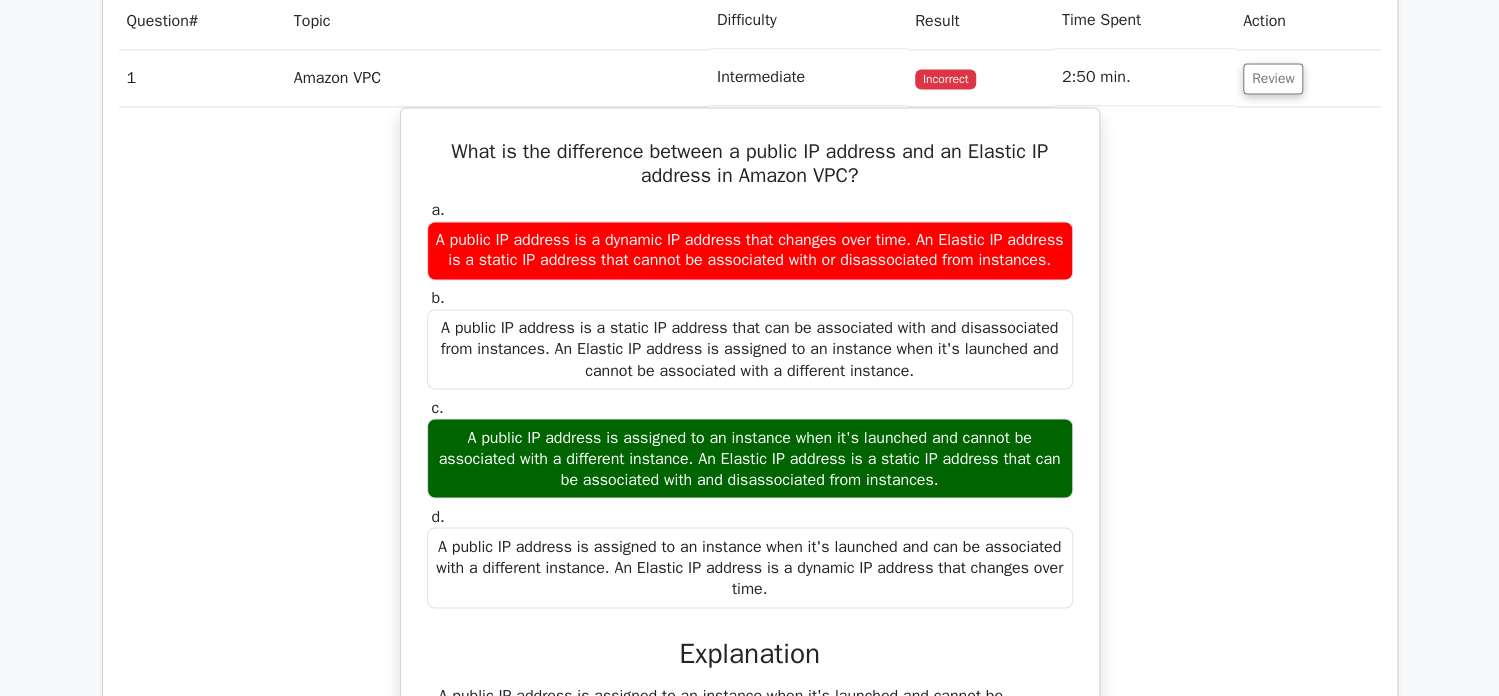 click on "What is the difference between a public IP address and an Elastic IP address in Amazon VPC?
a.
A public IP address is a dynamic IP address that changes over time. An Elastic IP address is a static IP address that cannot be associated with or disassociated from instances.
b.
c." at bounding box center [750, 501] 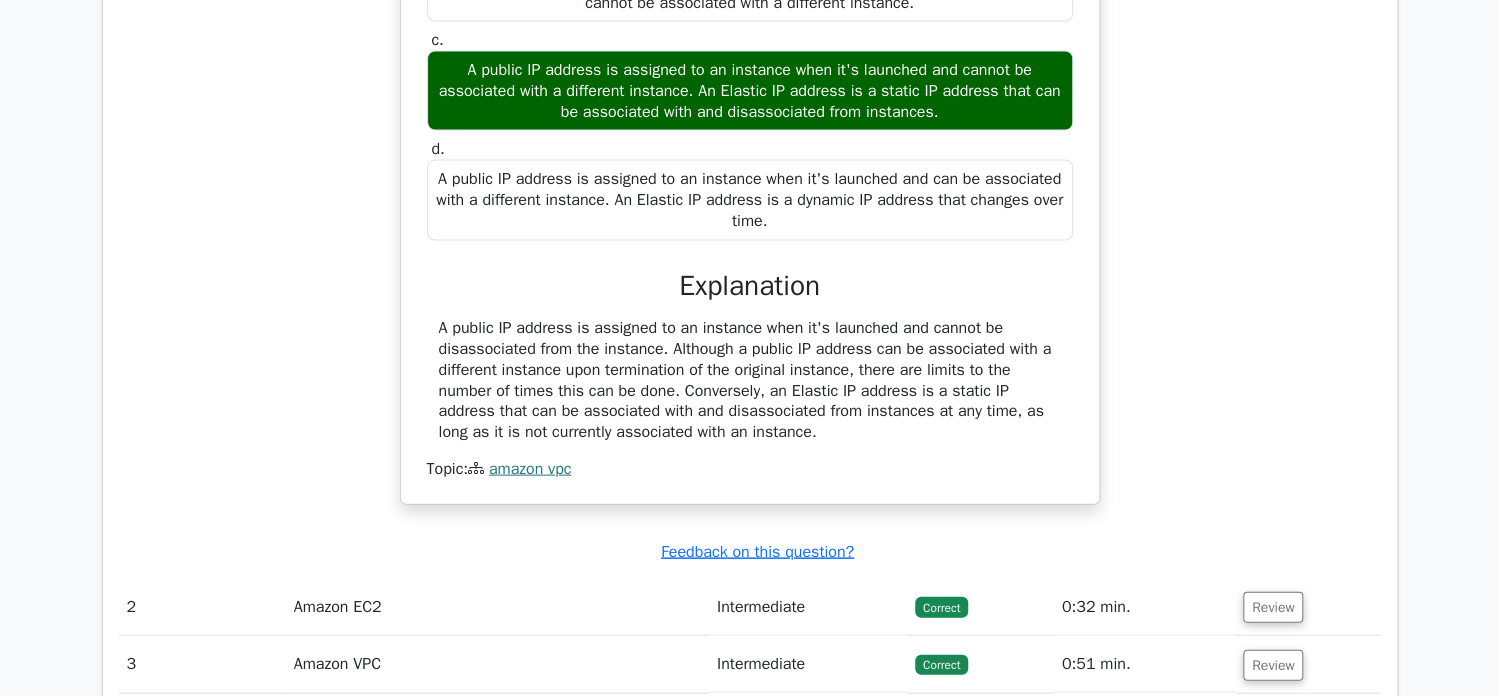 scroll, scrollTop: 1973, scrollLeft: 0, axis: vertical 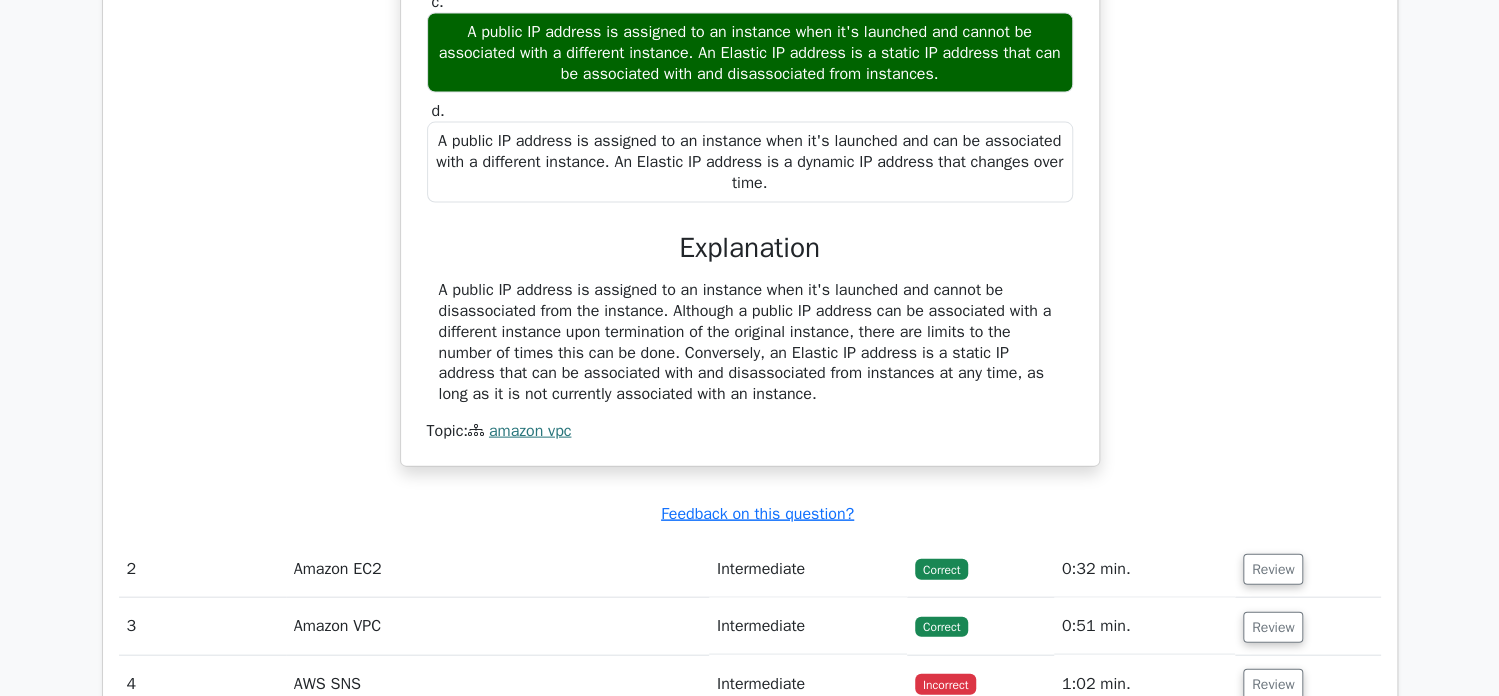 drag, startPoint x: 434, startPoint y: 300, endPoint x: 834, endPoint y: 411, distance: 415.11566 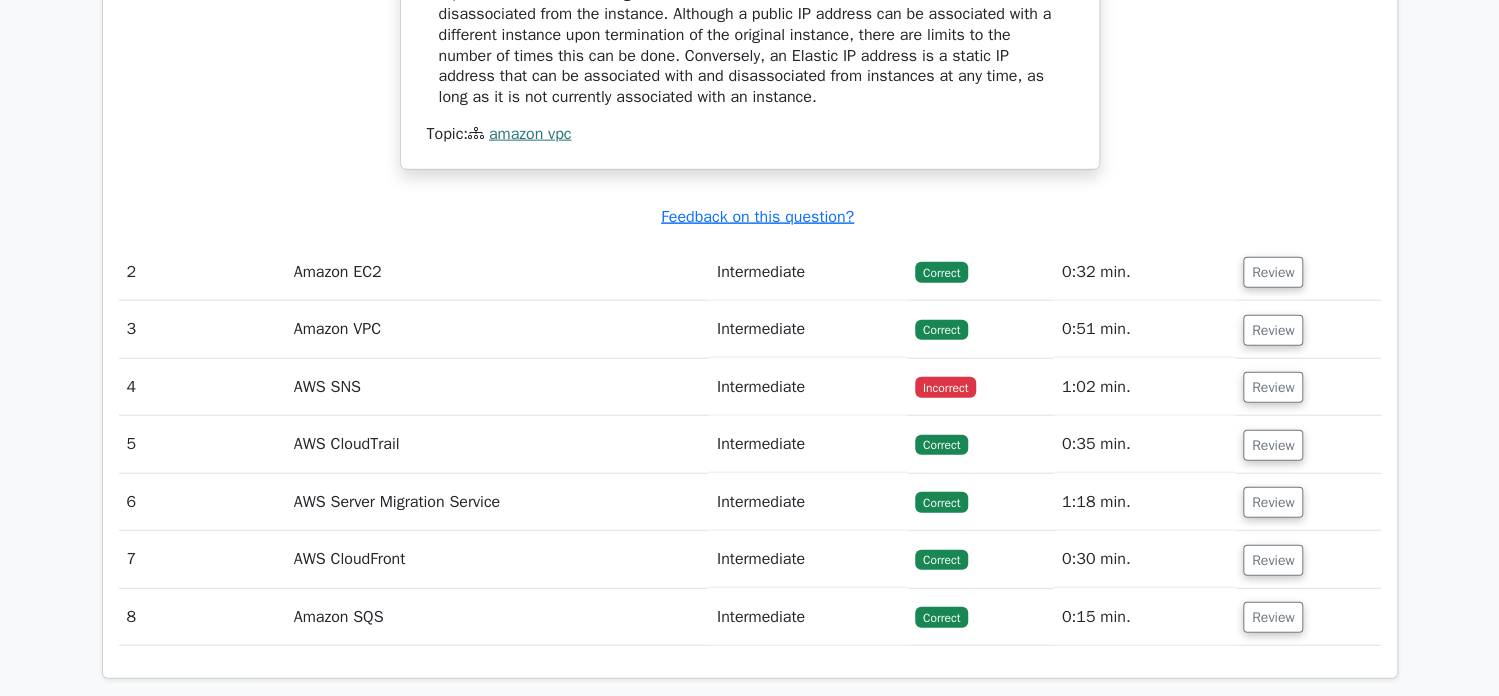 scroll, scrollTop: 2273, scrollLeft: 0, axis: vertical 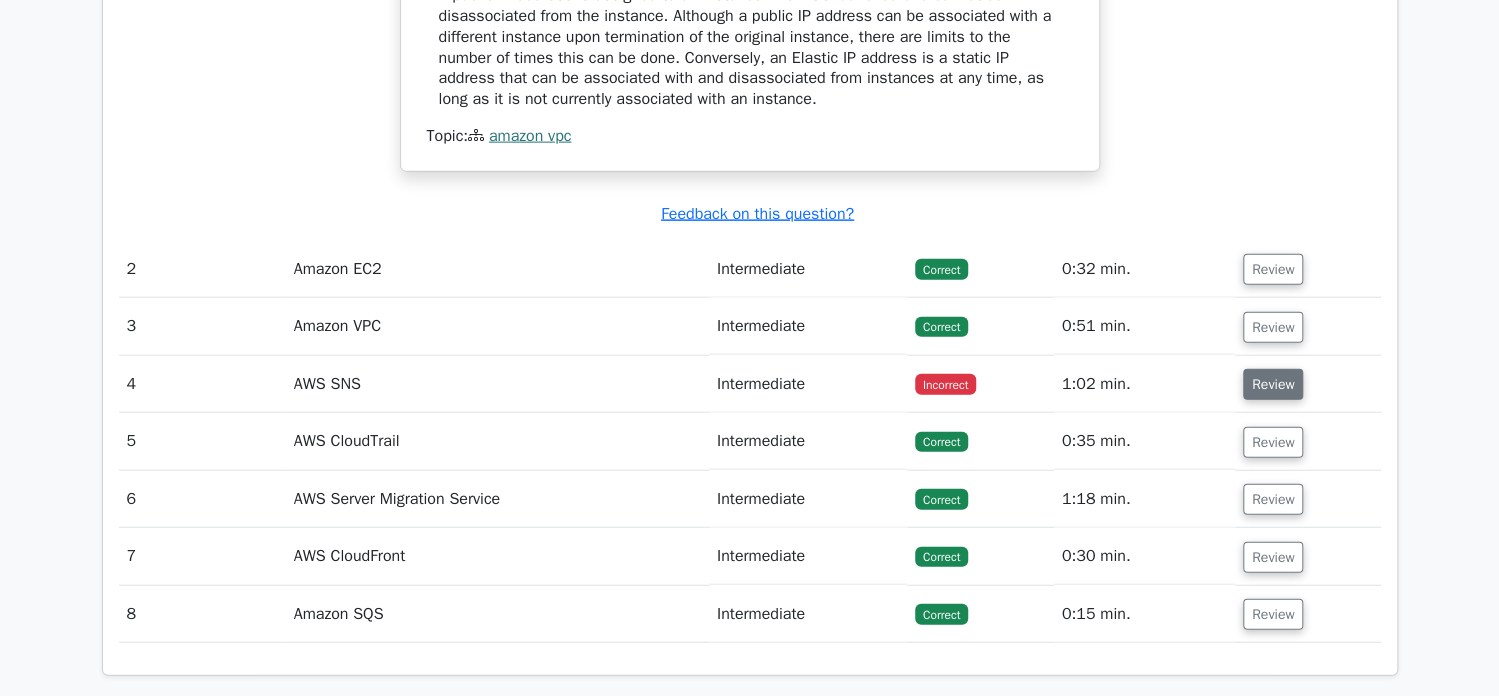 click on "Review" at bounding box center (1273, 384) 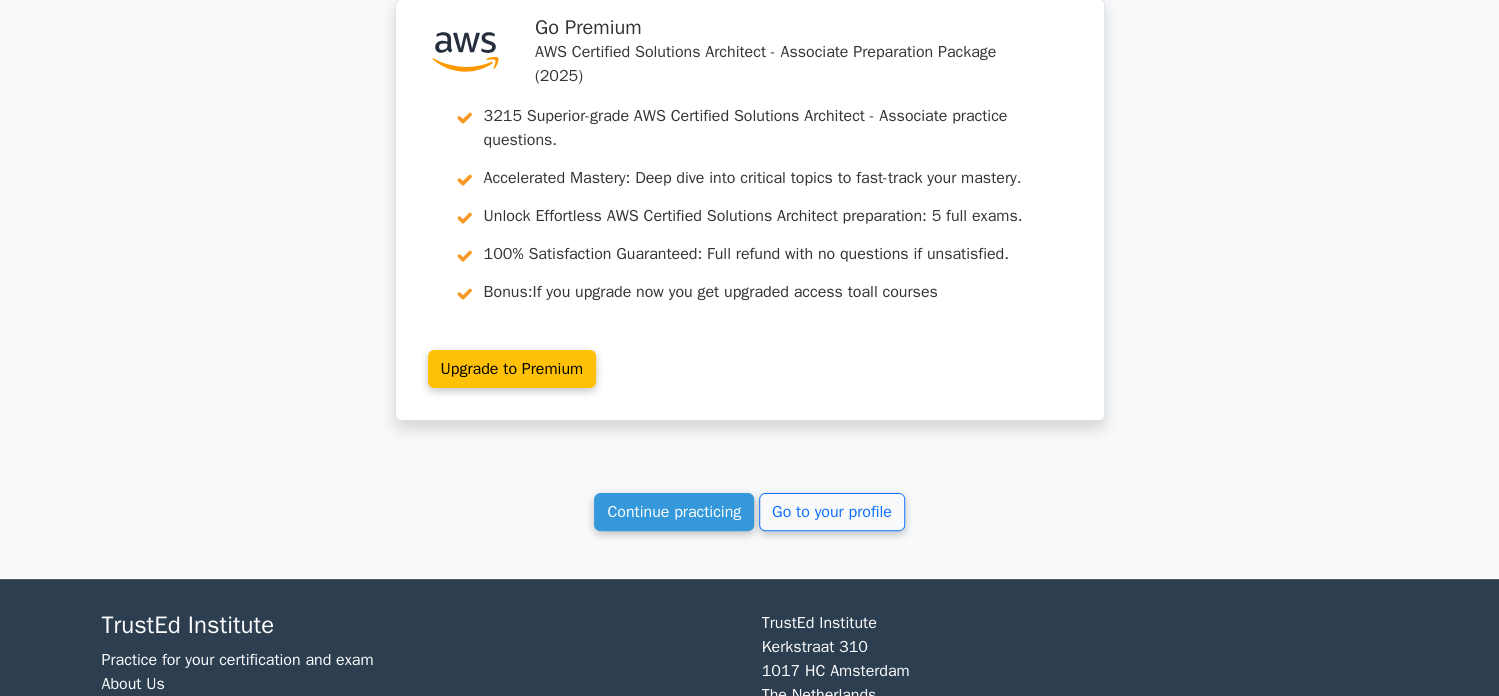 scroll, scrollTop: 4002, scrollLeft: 0, axis: vertical 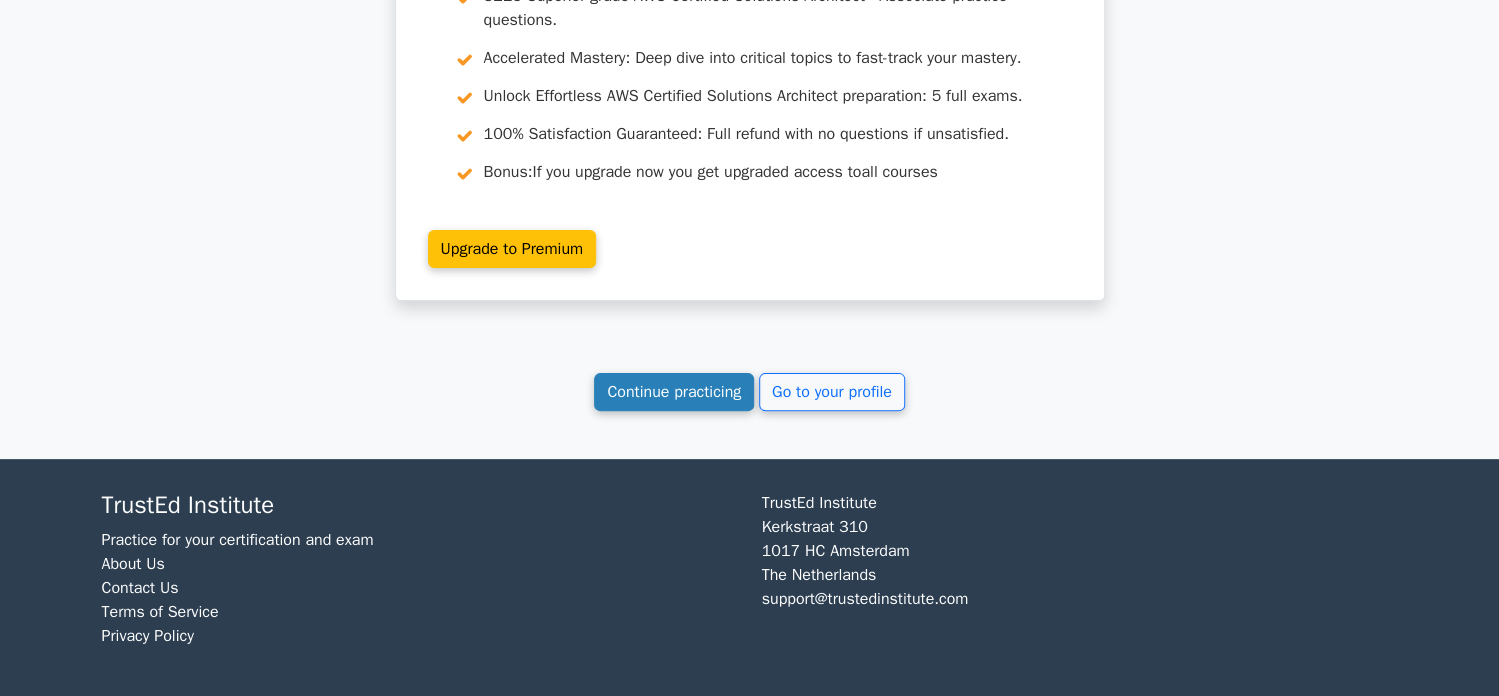 click on "Continue practicing" at bounding box center [674, 392] 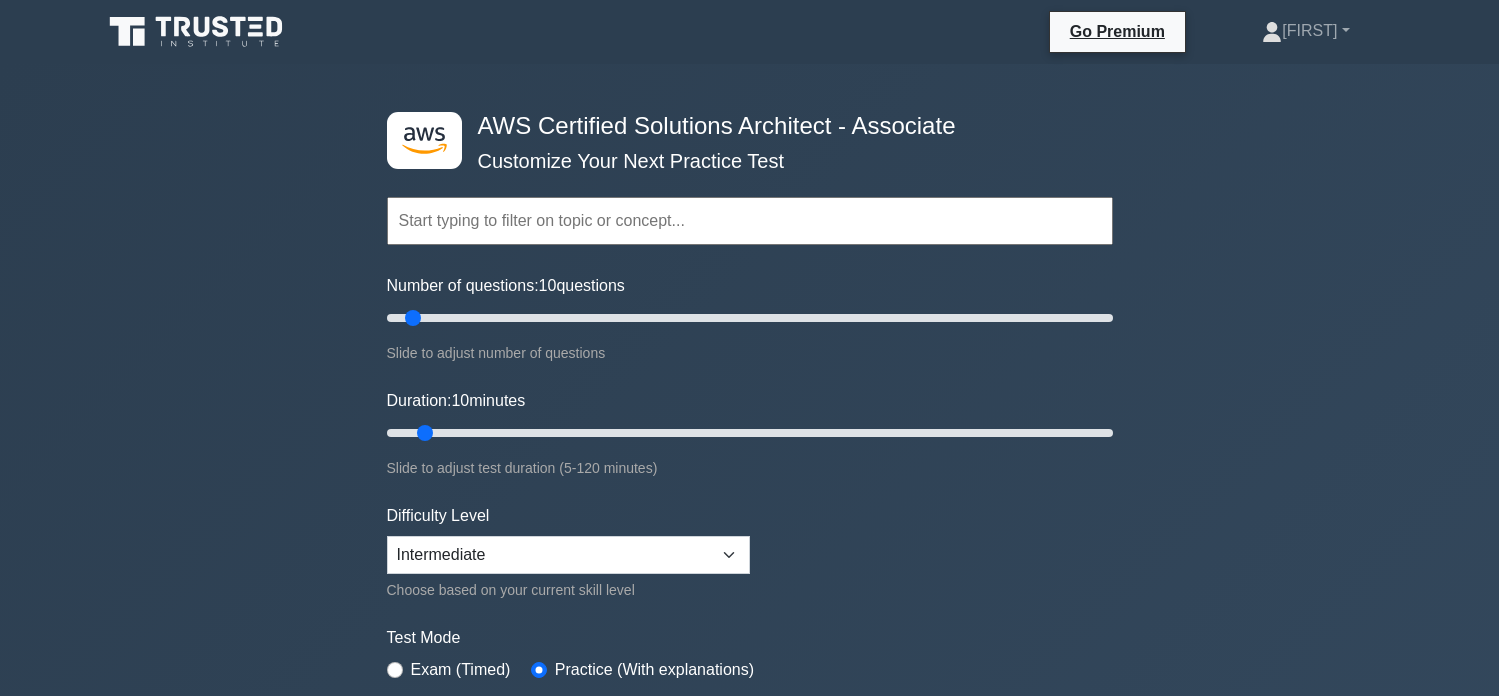 scroll, scrollTop: 0, scrollLeft: 0, axis: both 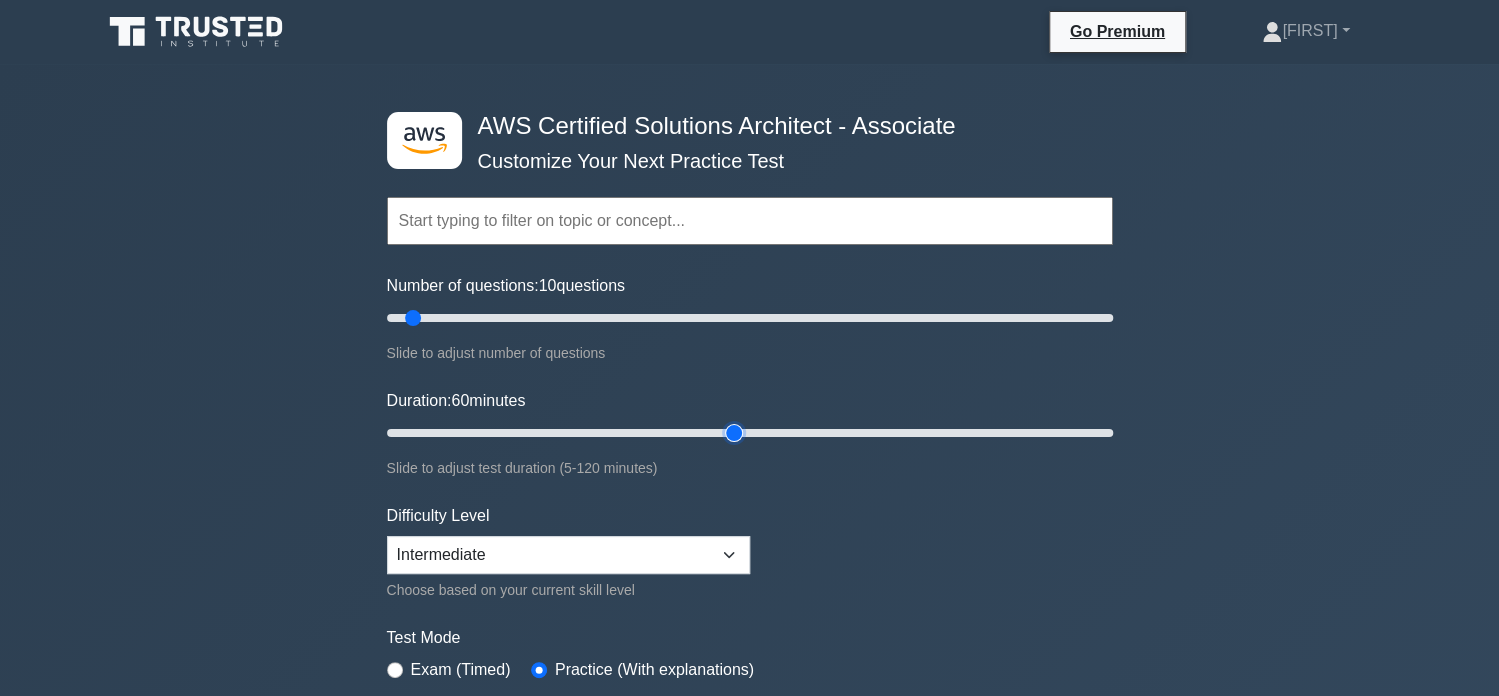 drag, startPoint x: 431, startPoint y: 429, endPoint x: 728, endPoint y: 444, distance: 297.37854 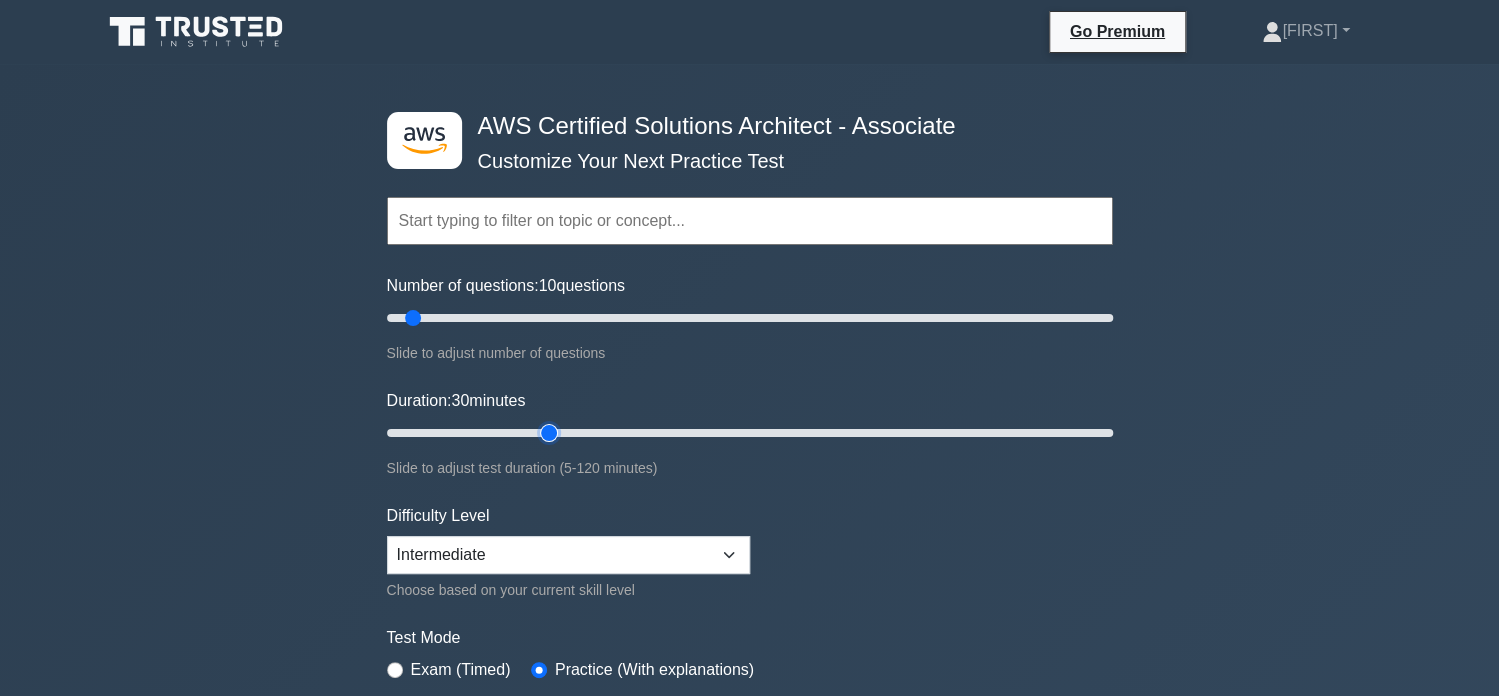 drag, startPoint x: 728, startPoint y: 432, endPoint x: 545, endPoint y: 418, distance: 183.53474 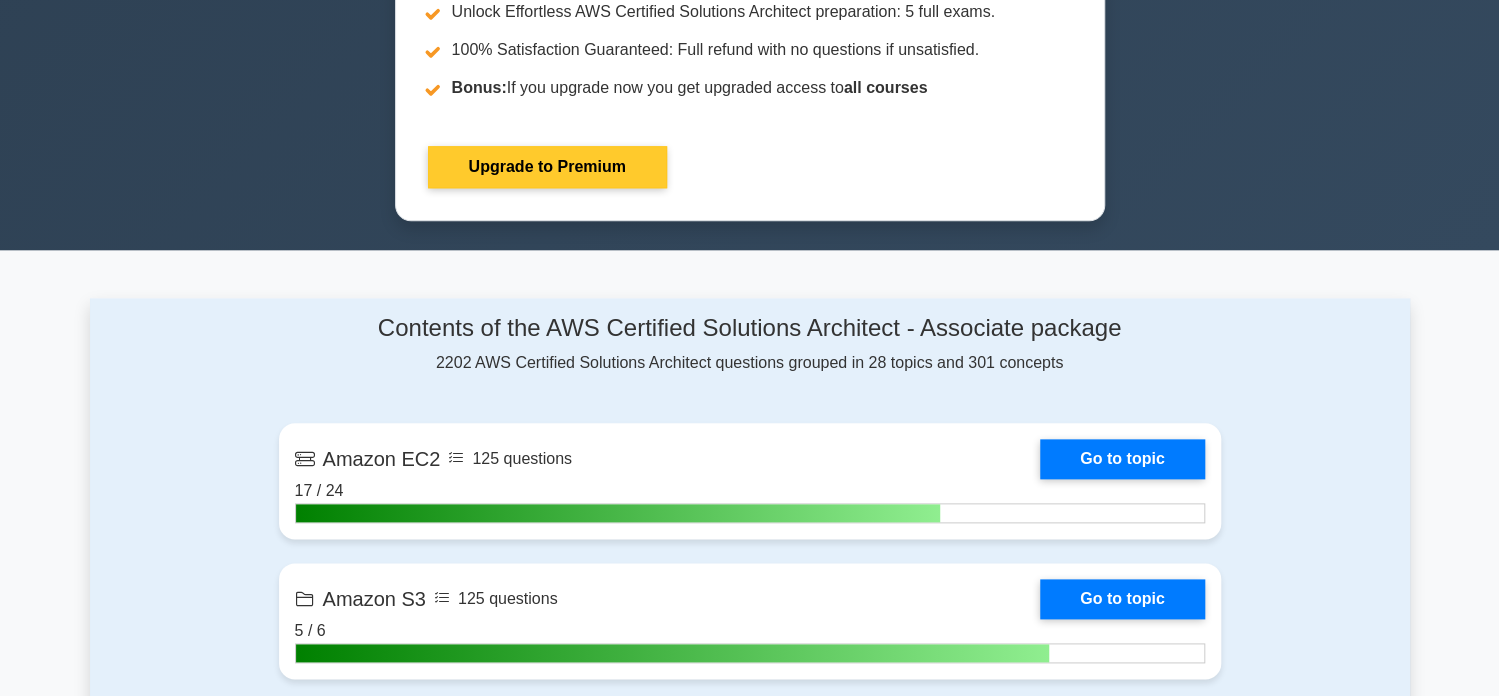 scroll, scrollTop: 1000, scrollLeft: 0, axis: vertical 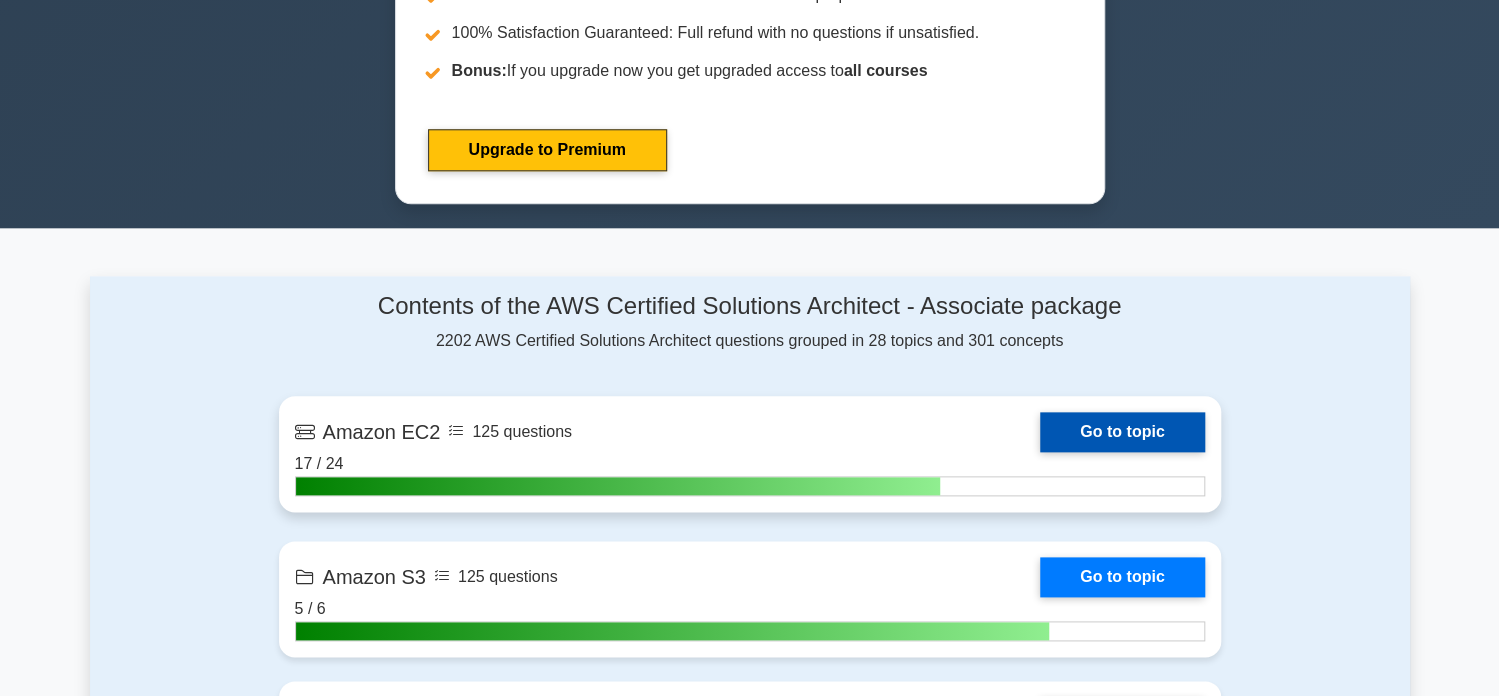 click on "Go to topic" at bounding box center (1122, 432) 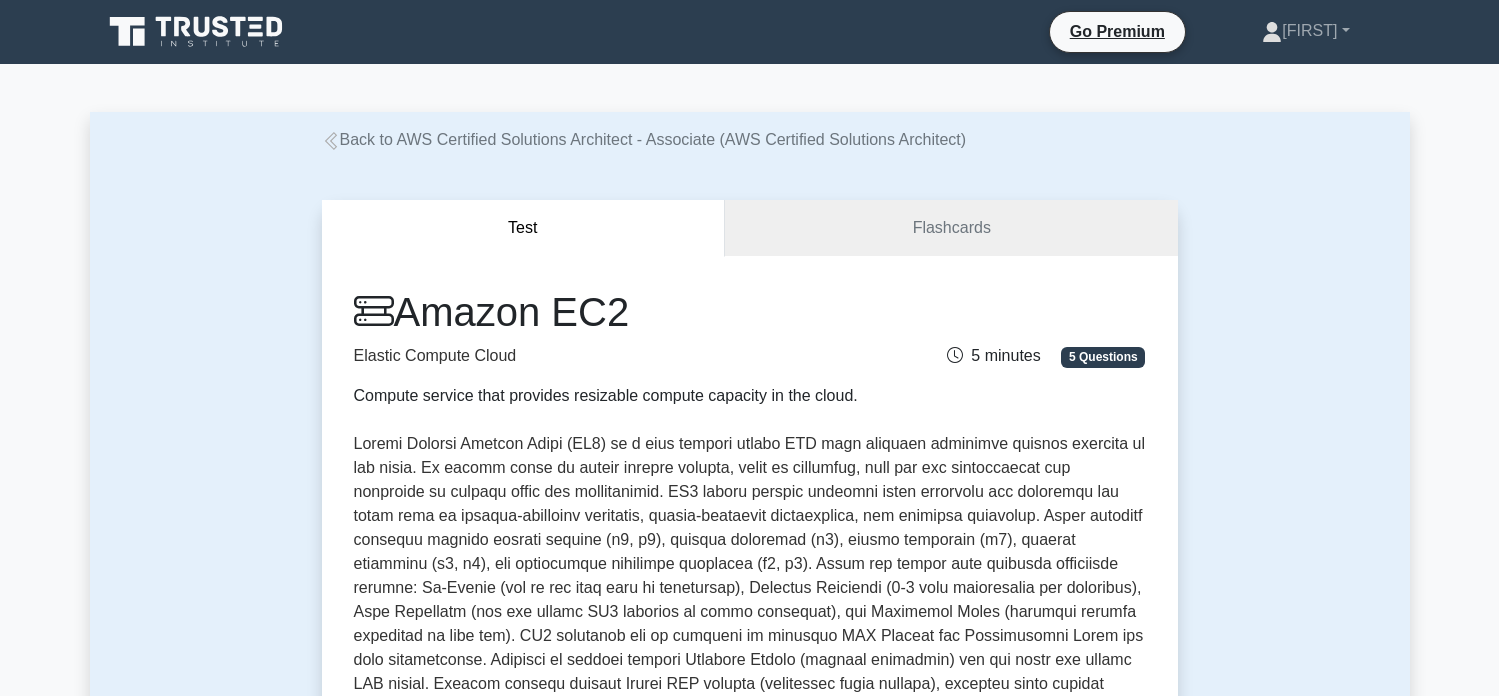 scroll, scrollTop: 0, scrollLeft: 0, axis: both 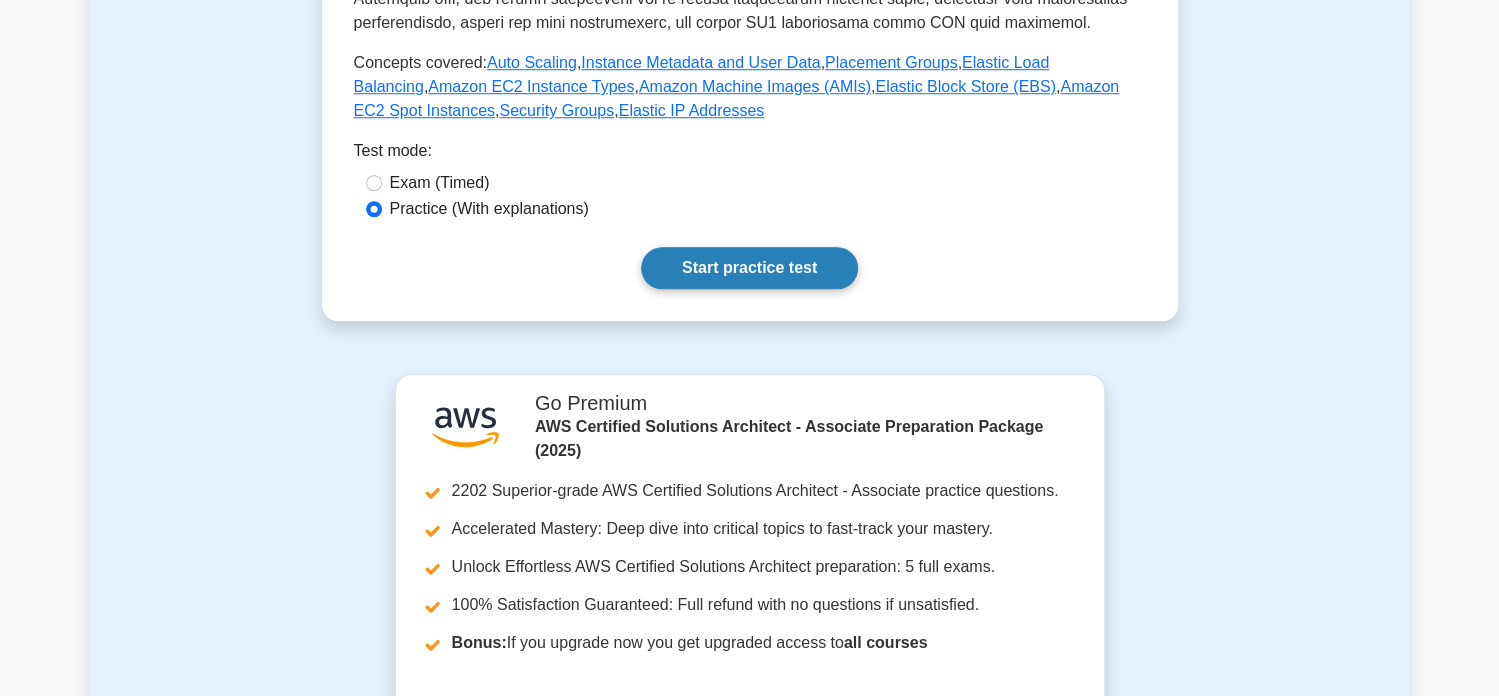 click on "Start practice test" at bounding box center [749, 268] 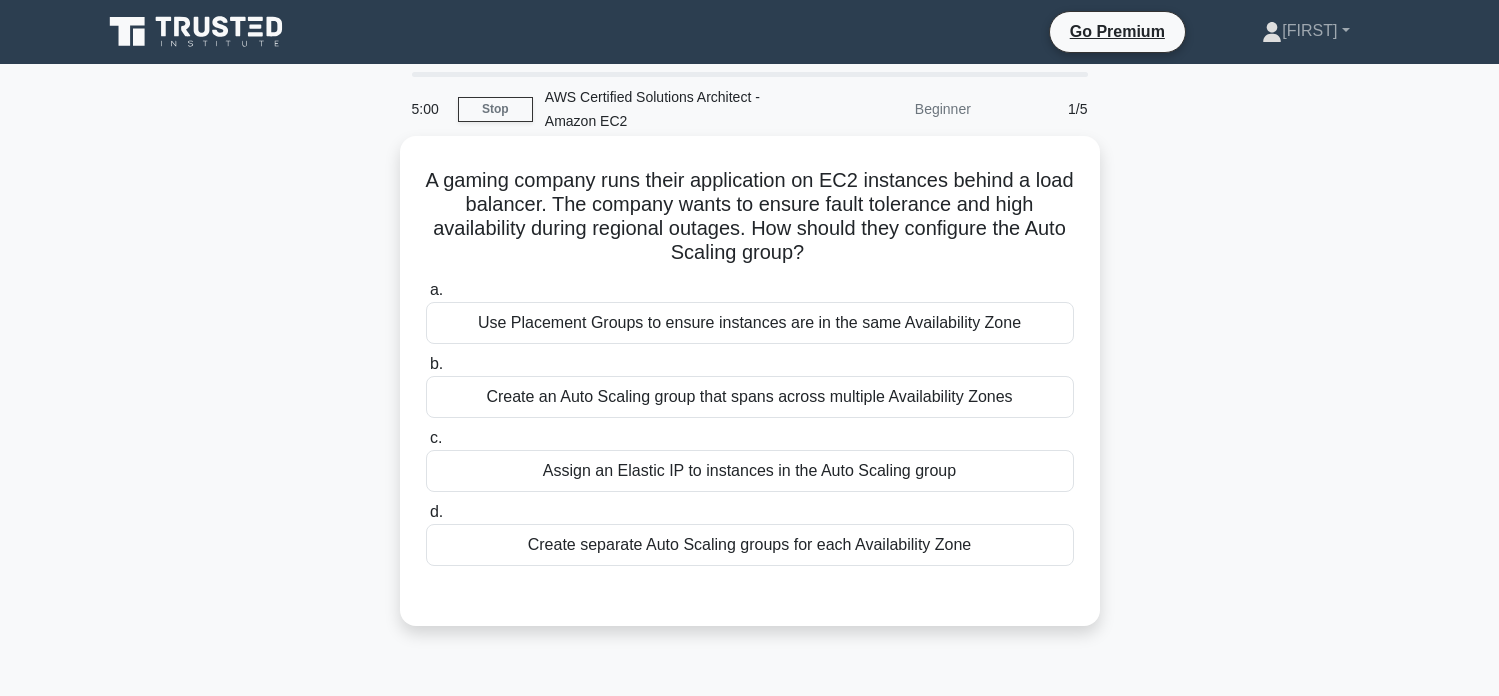 scroll, scrollTop: 0, scrollLeft: 0, axis: both 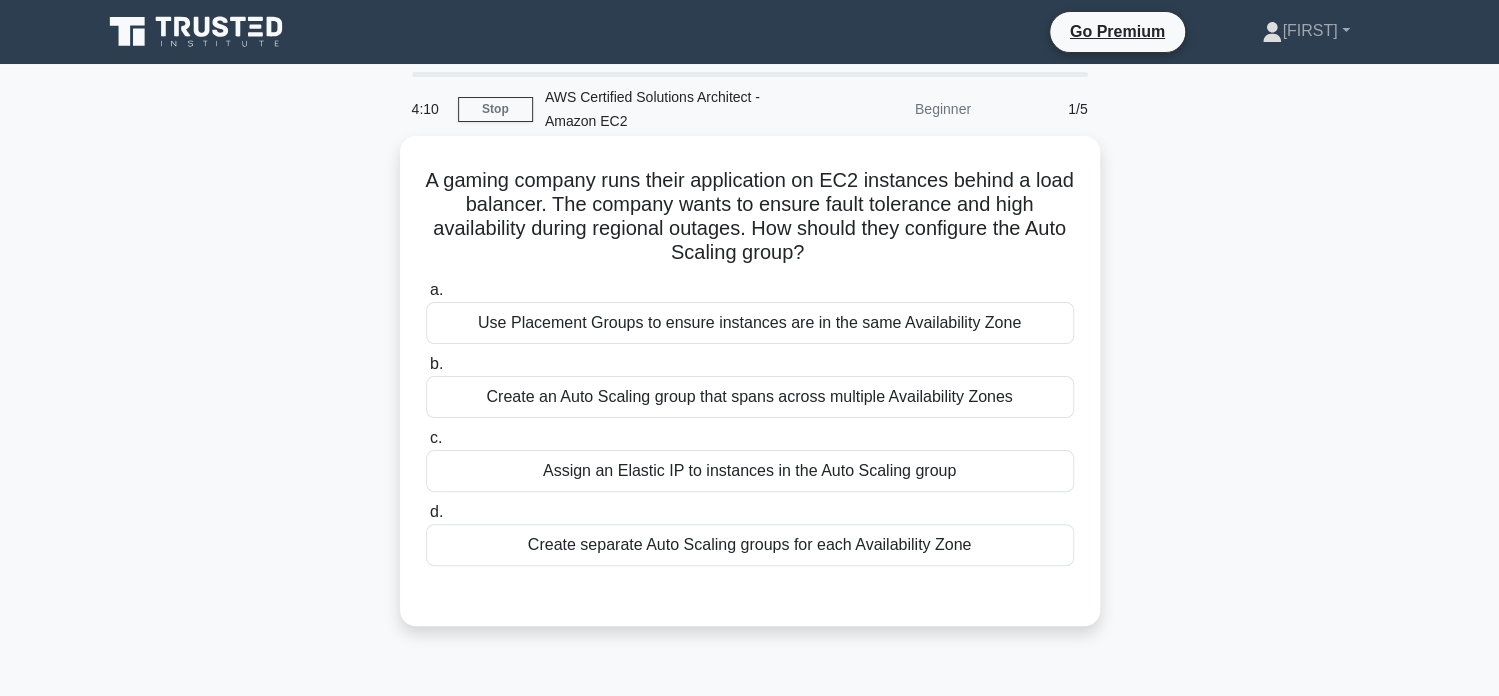 click on "Create an Auto Scaling group that spans across multiple Availability Zones" at bounding box center (750, 397) 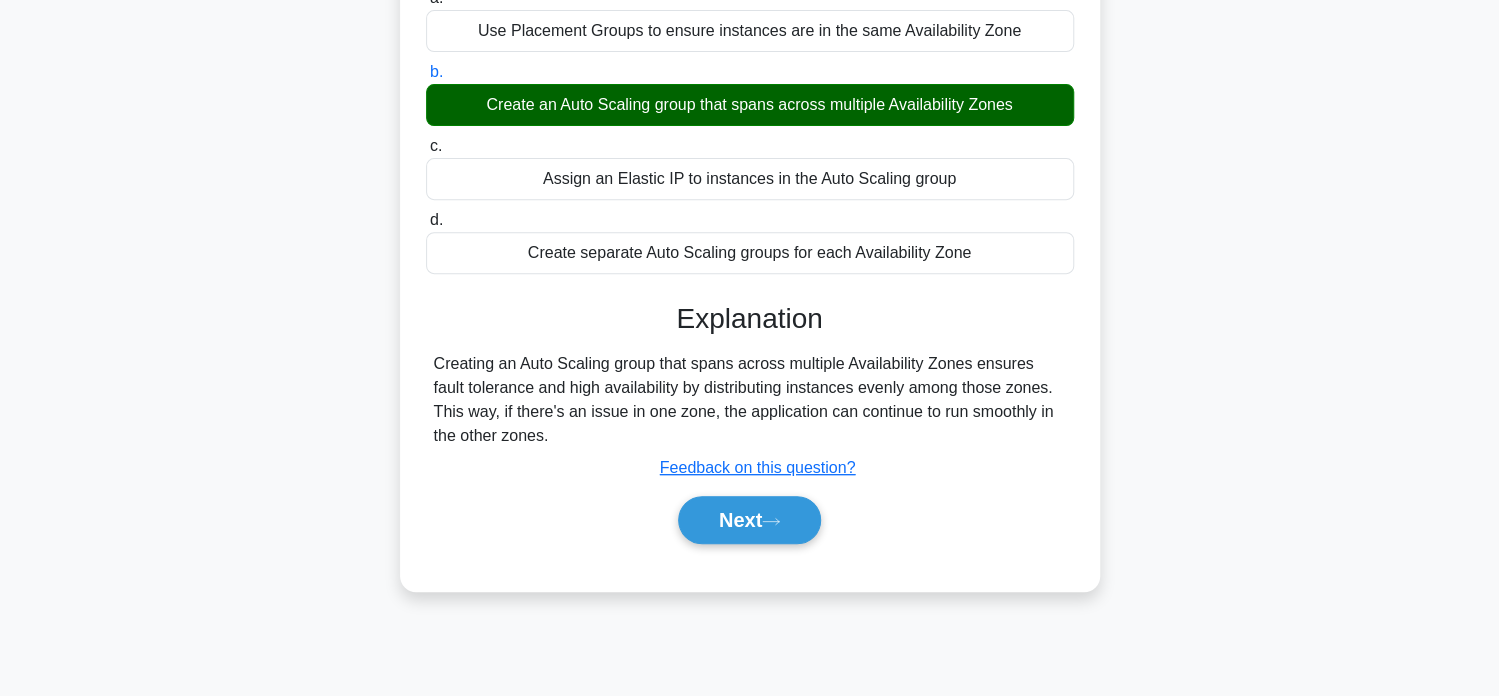 scroll, scrollTop: 300, scrollLeft: 0, axis: vertical 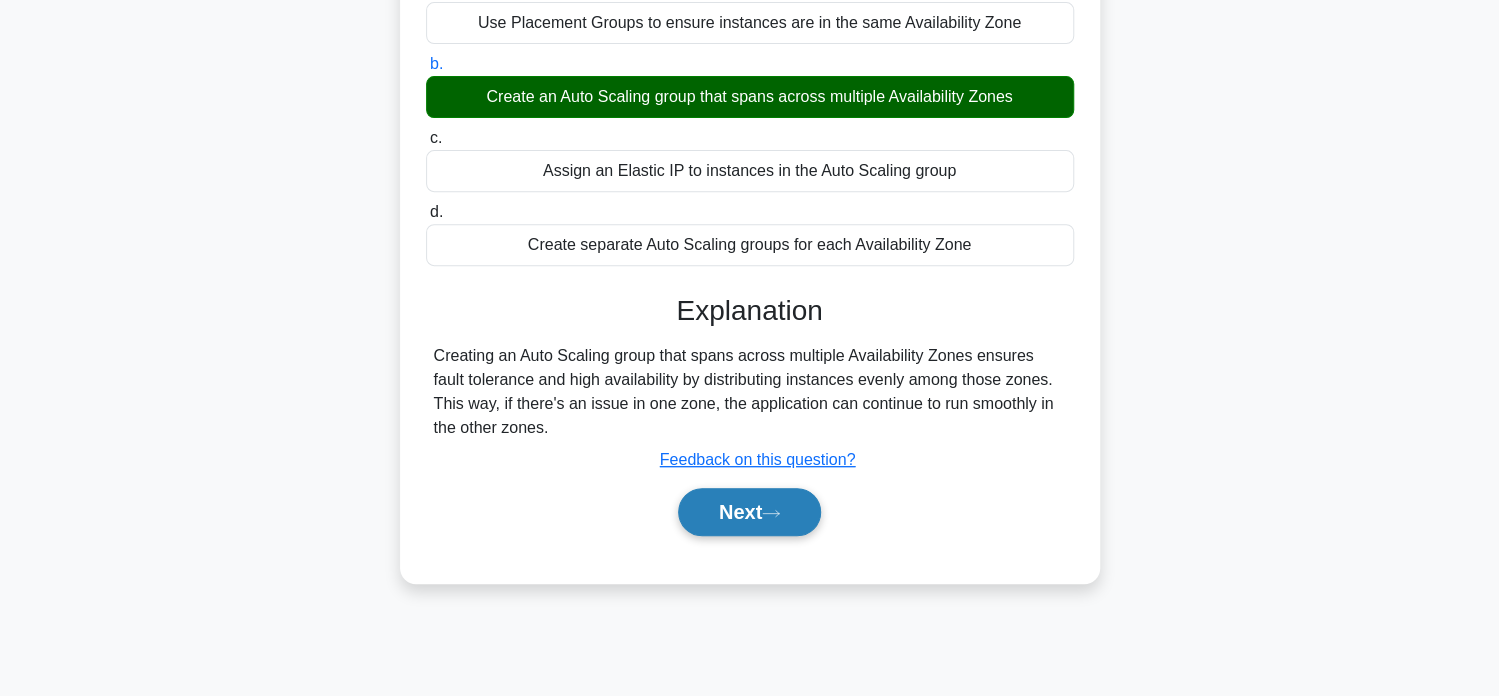 click on "Next" at bounding box center [749, 512] 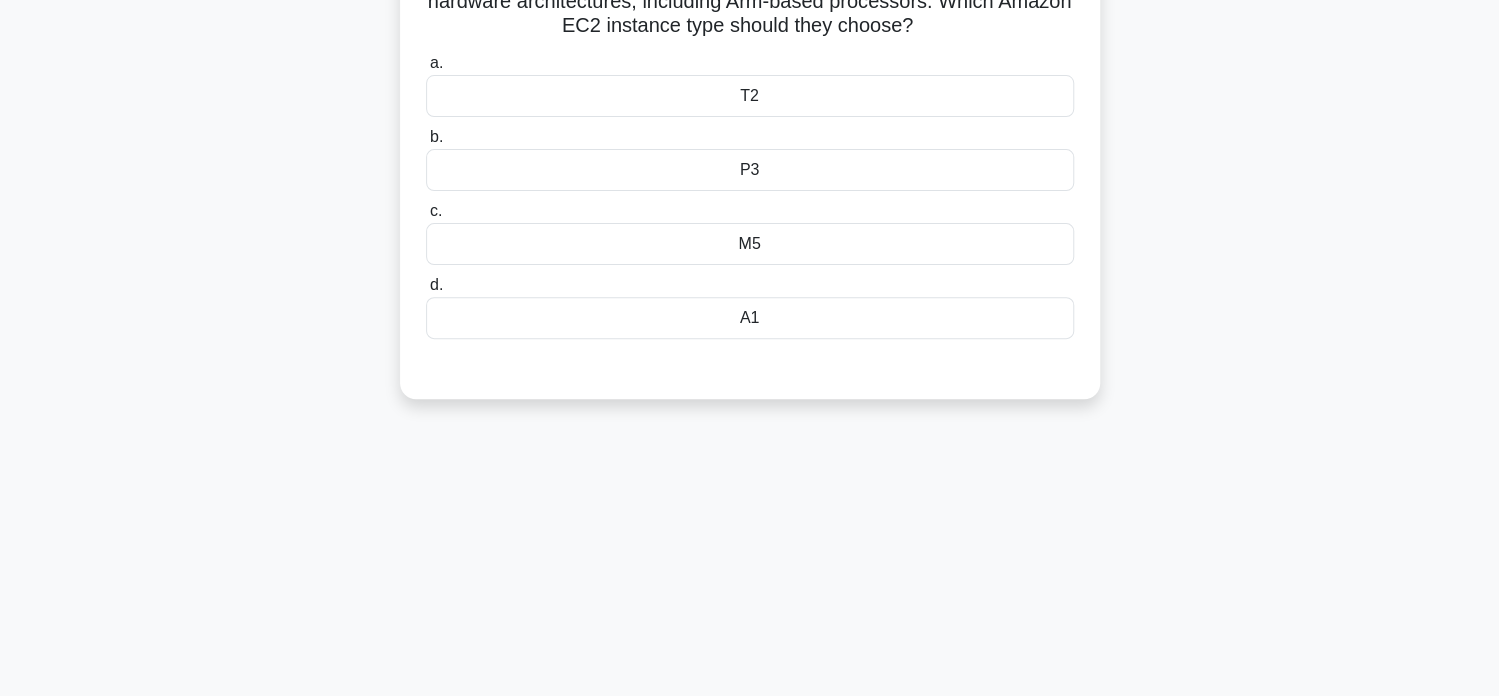 scroll, scrollTop: 0, scrollLeft: 0, axis: both 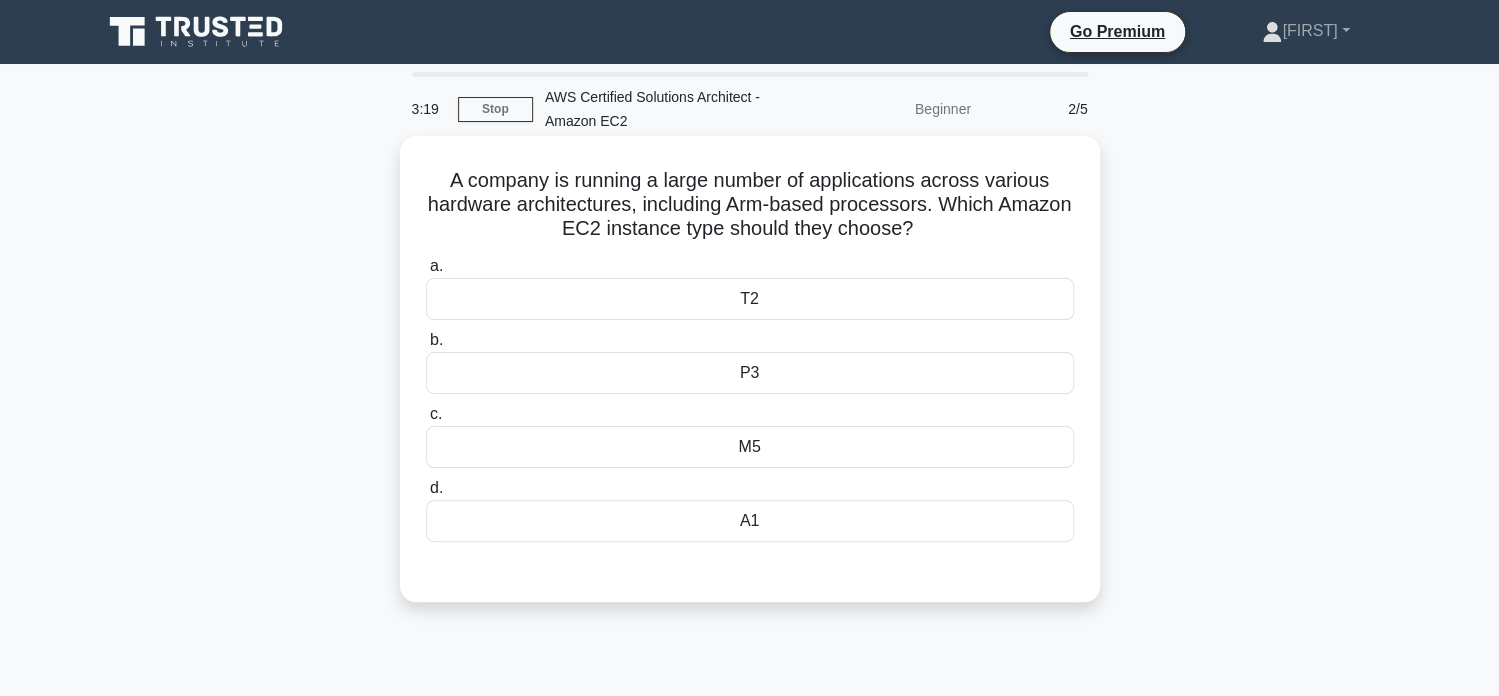 click on "A1" at bounding box center (750, 521) 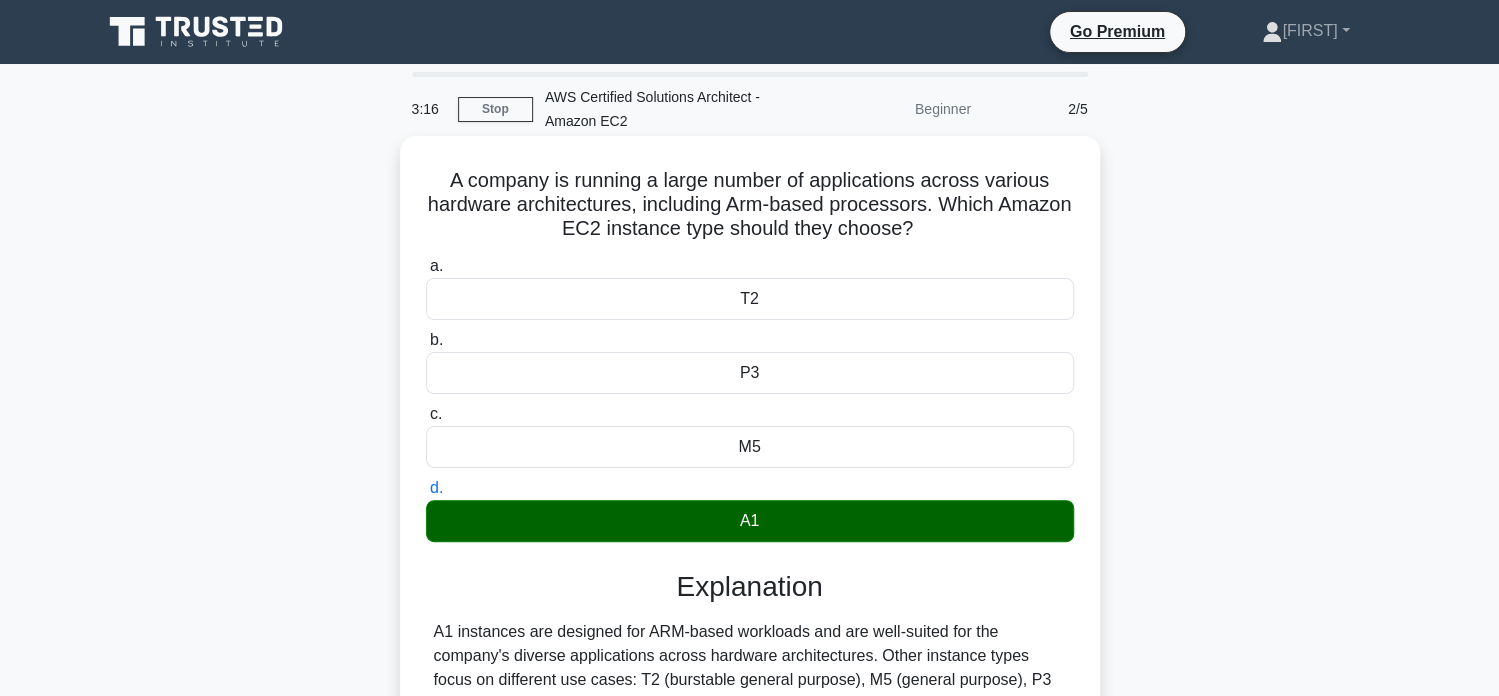 scroll, scrollTop: 300, scrollLeft: 0, axis: vertical 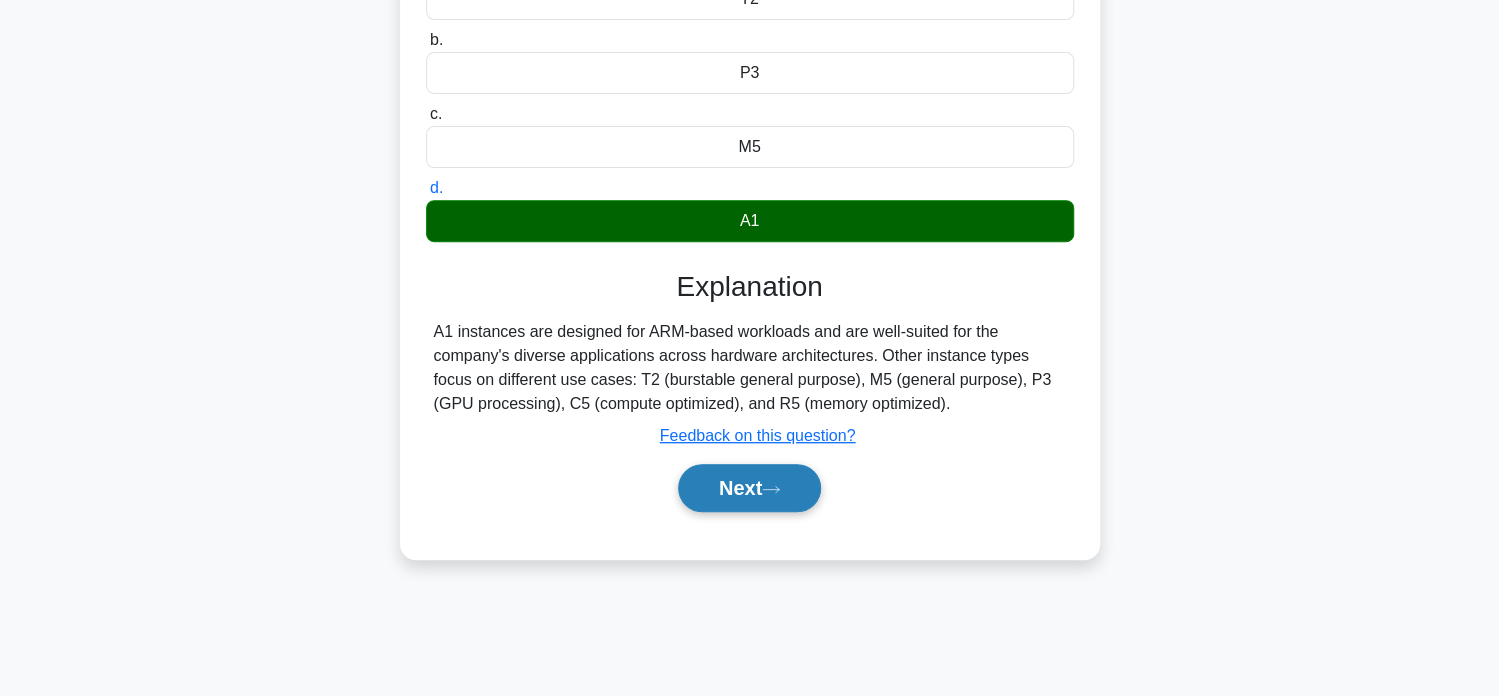 click on "Next" at bounding box center [749, 488] 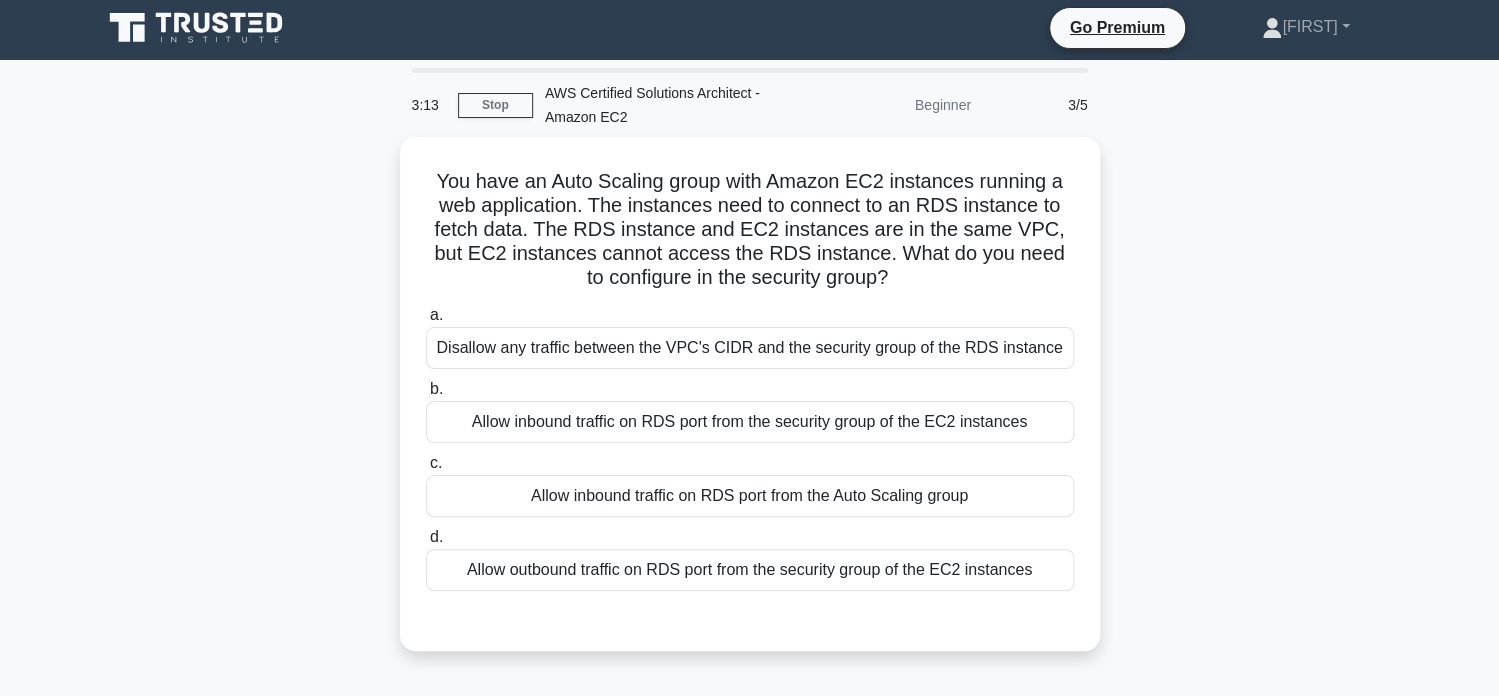 scroll, scrollTop: 0, scrollLeft: 0, axis: both 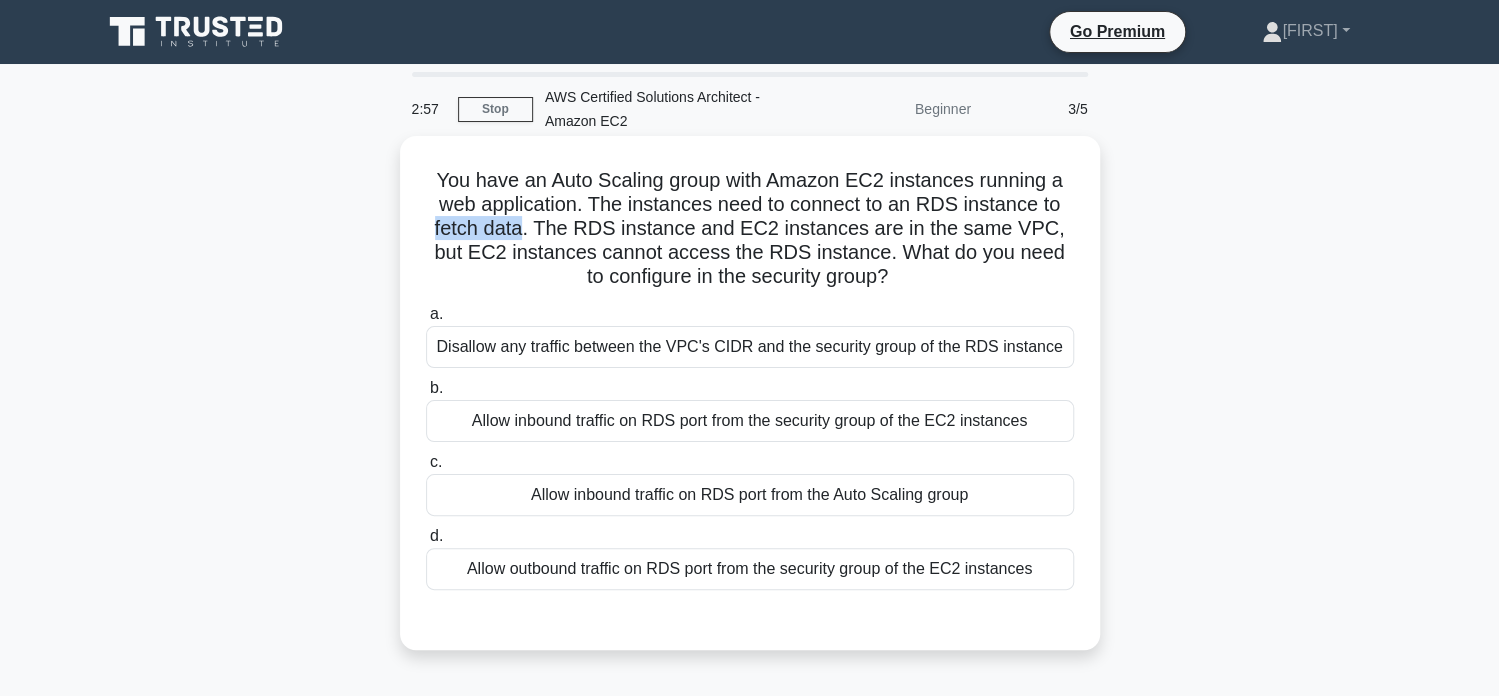 drag, startPoint x: 437, startPoint y: 227, endPoint x: 534, endPoint y: 231, distance: 97.082436 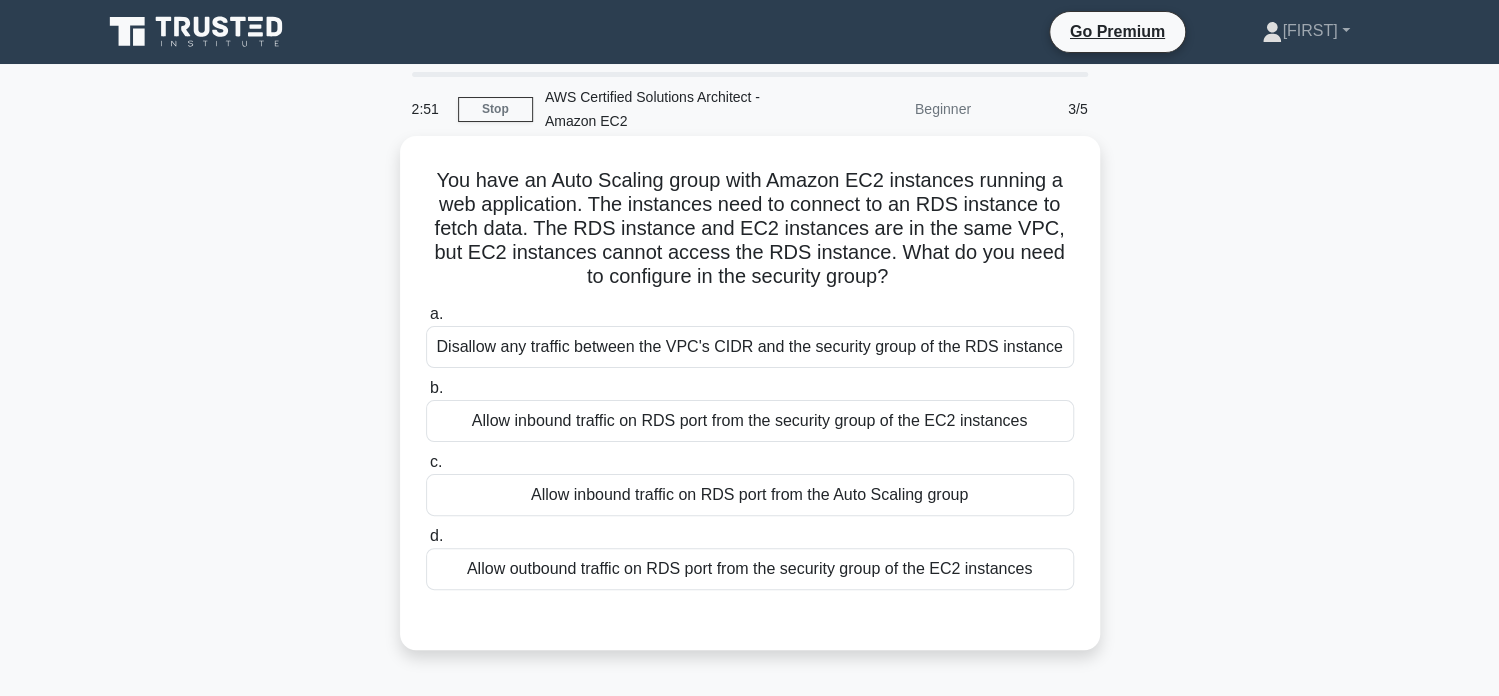 click on "You have an Auto Scaling group with Amazon EC2 instances running a web application. The instances need to connect to an RDS instance to fetch data. The RDS instance and EC2 instances are in the same VPC, but EC2 instances cannot access the RDS instance. What do you need to configure in the security group?
.spinner_0XTQ{transform-origin:center;animation:spinner_y6GP .75s linear infinite}@keyframes spinner_y6GP{100%{transform:rotate(360deg)}}
a." at bounding box center [750, 393] 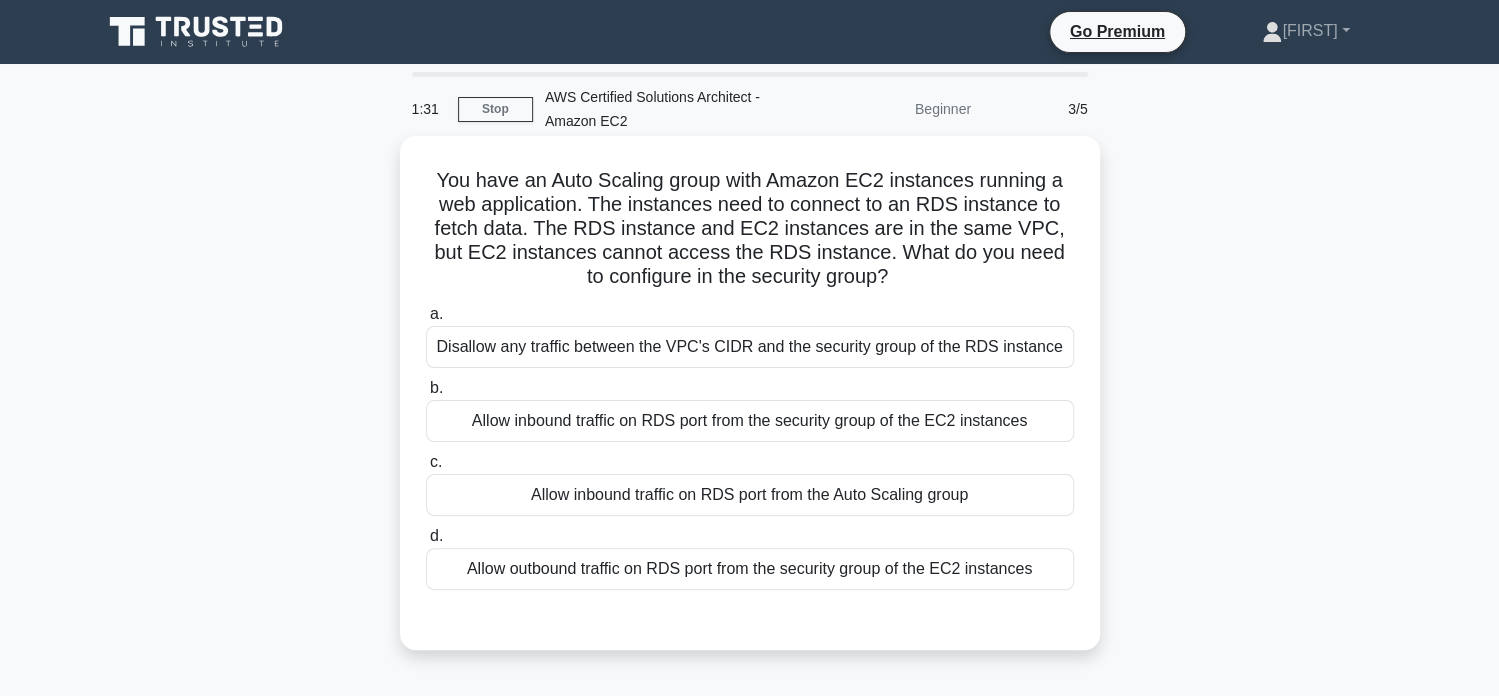 click on "Allow inbound traffic on RDS port from the security group of the EC2 instances" at bounding box center [750, 421] 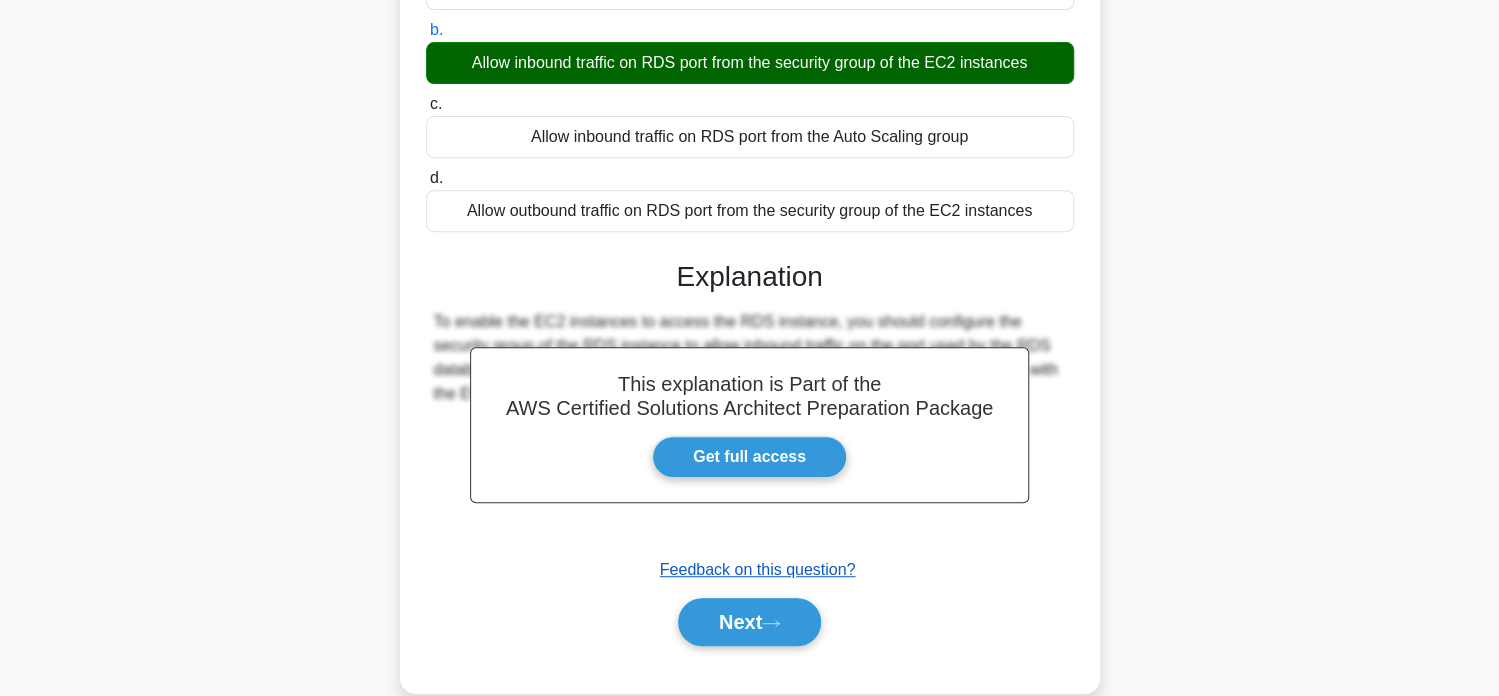 scroll, scrollTop: 391, scrollLeft: 0, axis: vertical 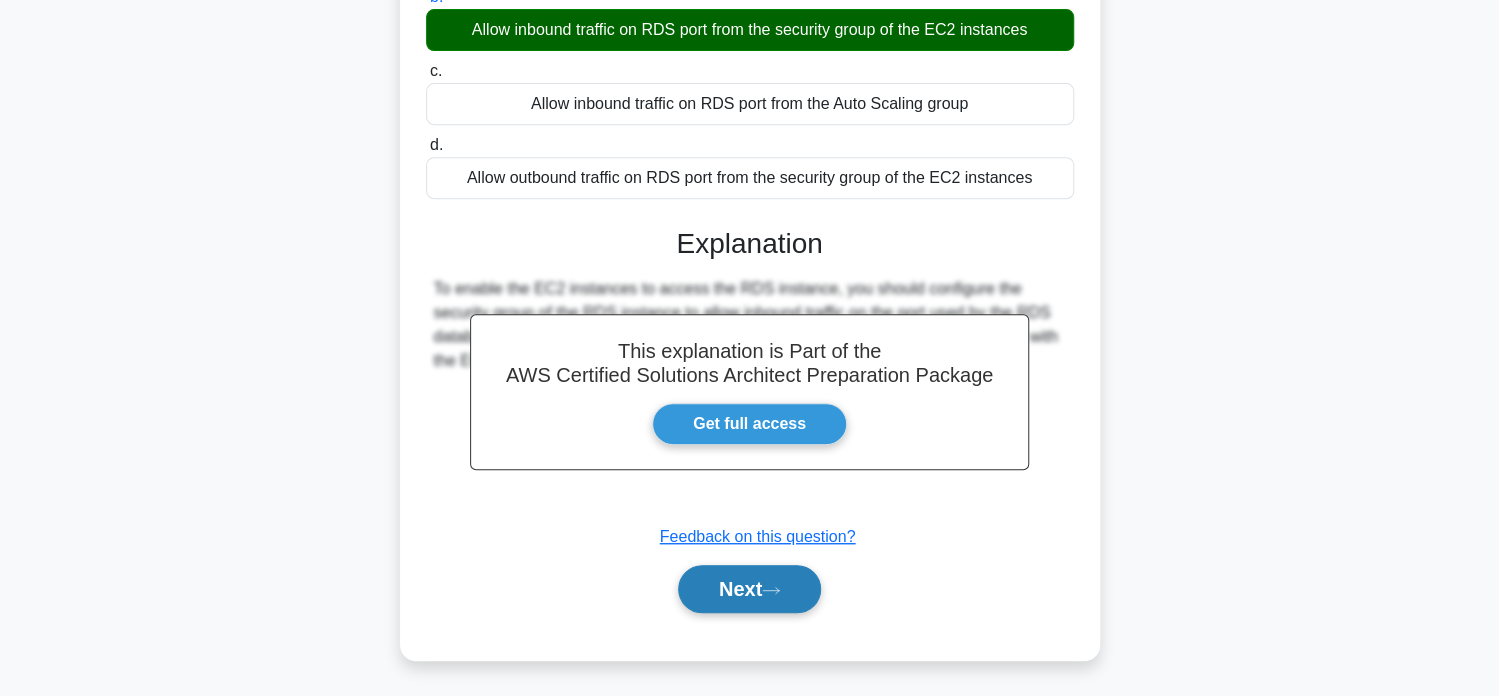click on "Next" at bounding box center [749, 589] 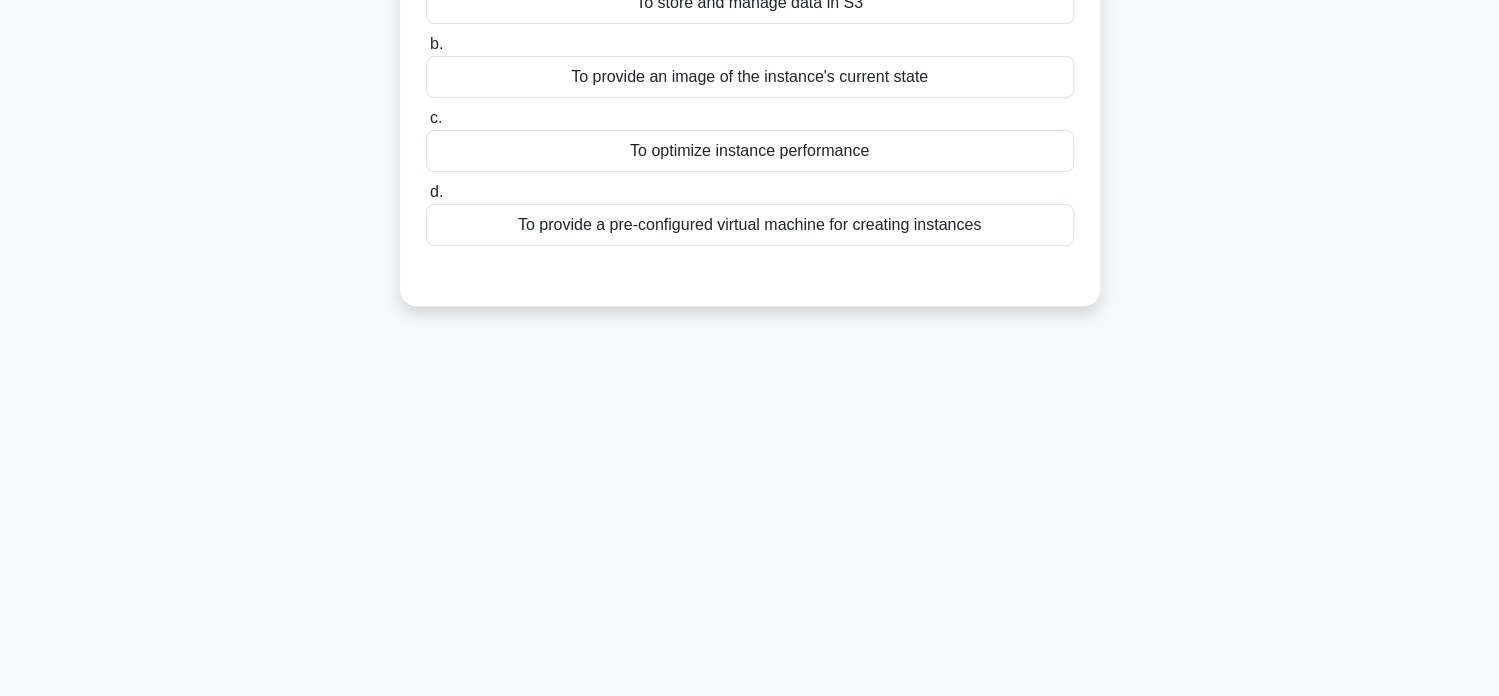 scroll, scrollTop: 83, scrollLeft: 0, axis: vertical 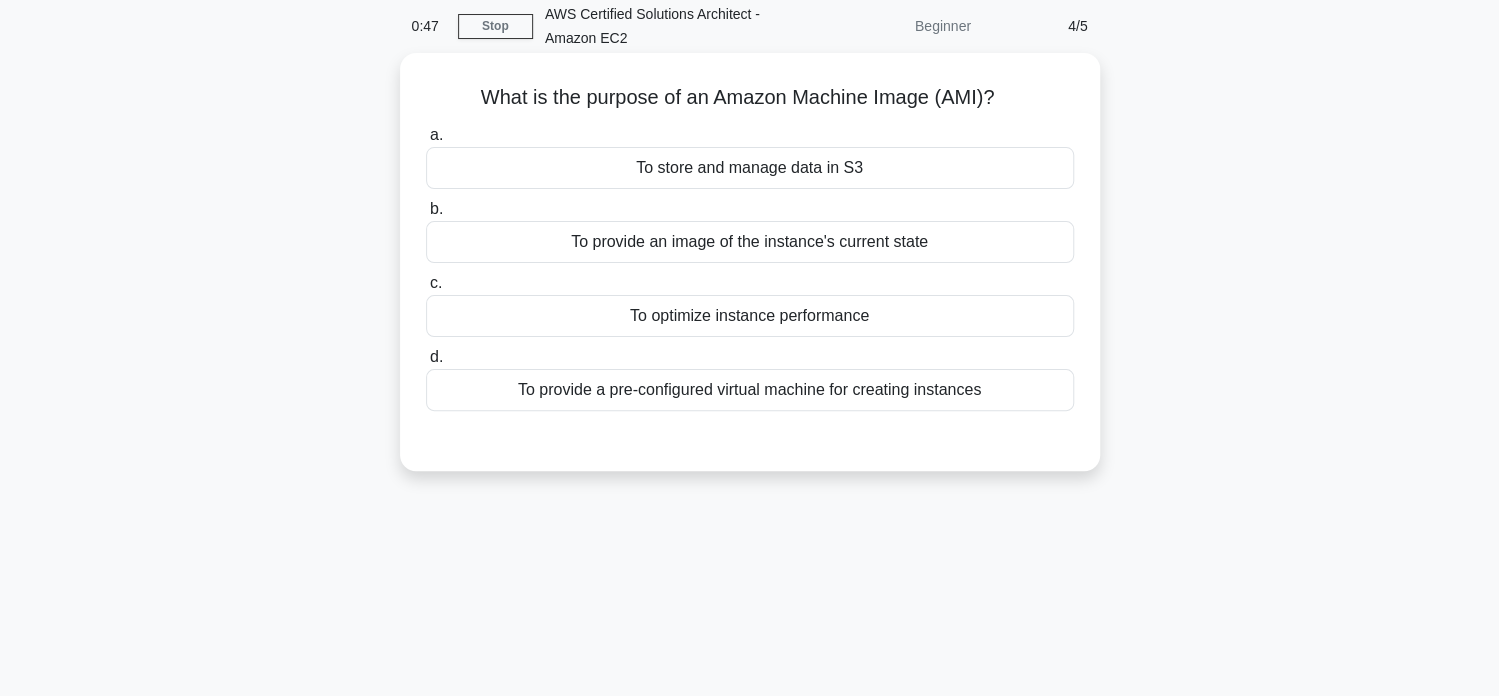 click on "To provide a pre-configured virtual machine for creating instances" at bounding box center [750, 390] 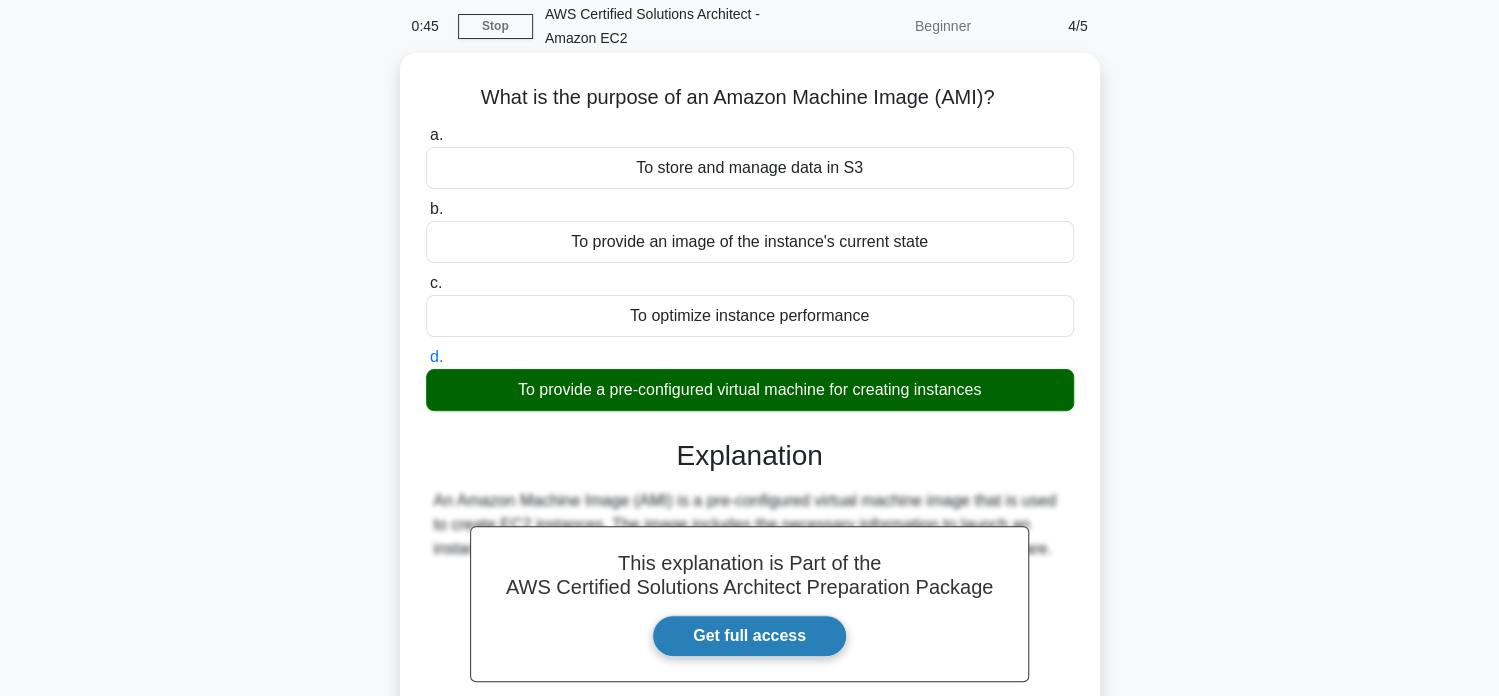scroll, scrollTop: 384, scrollLeft: 0, axis: vertical 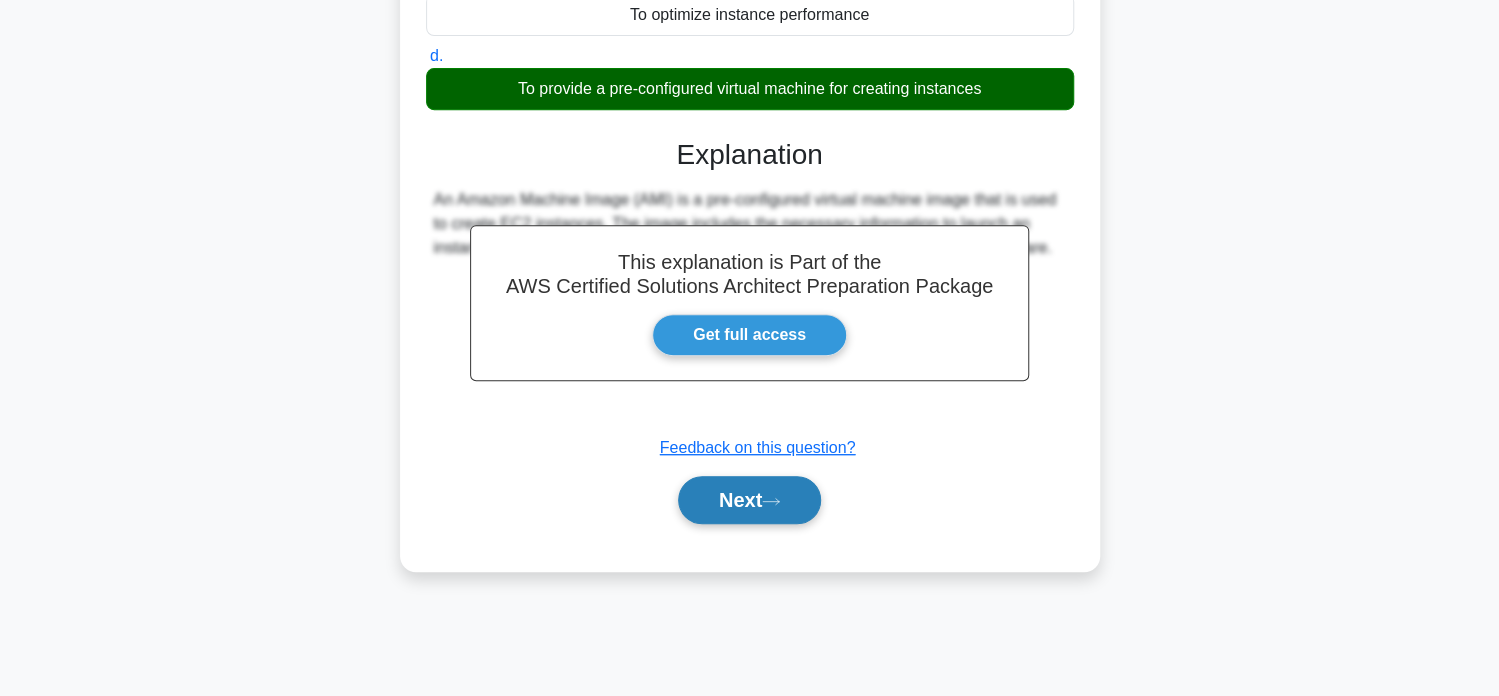 click 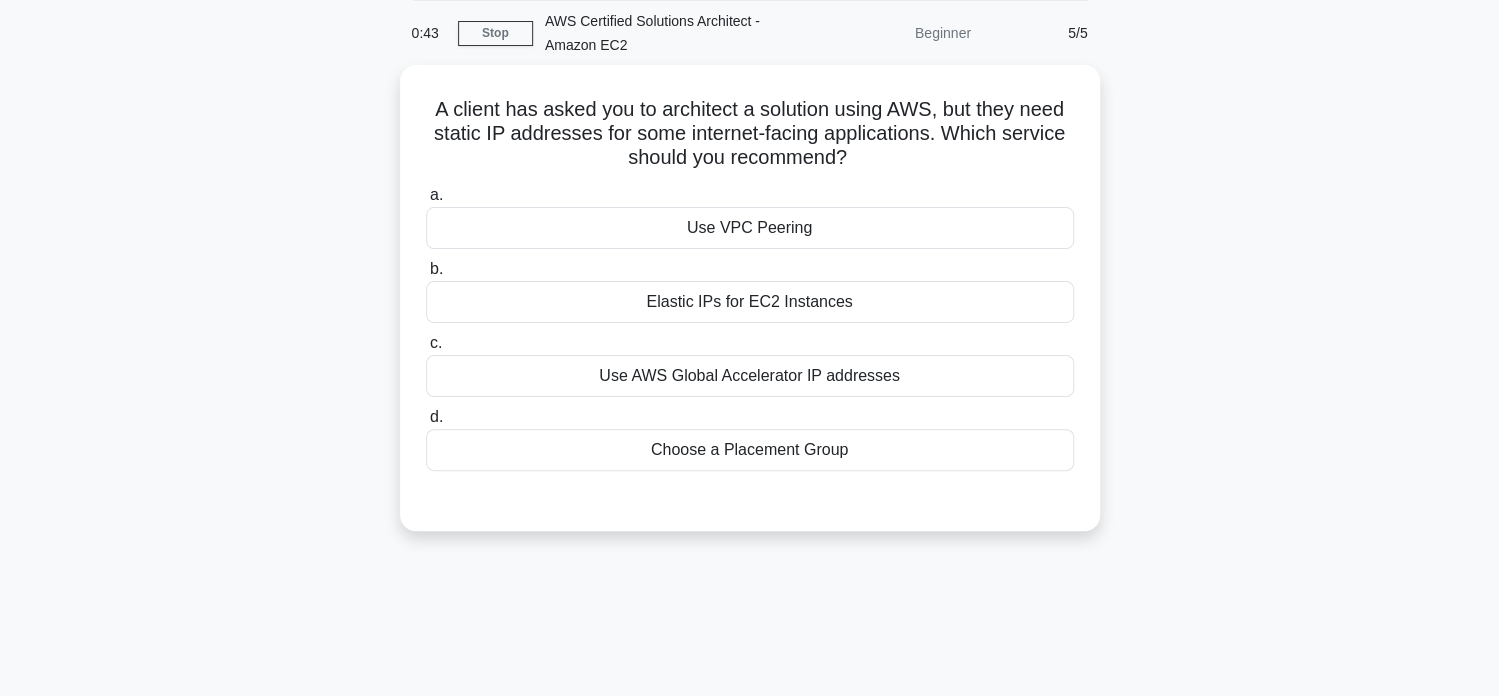 scroll, scrollTop: 0, scrollLeft: 0, axis: both 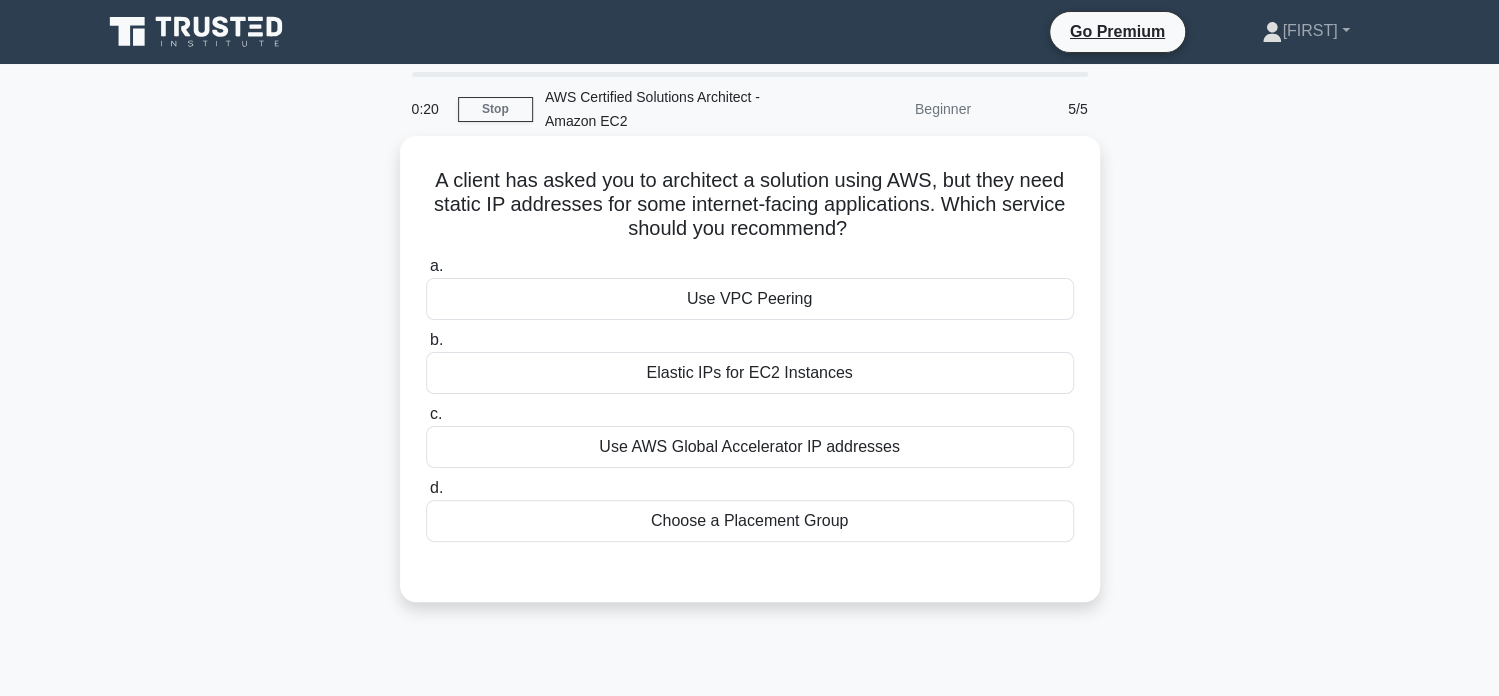 click on "Elastic IPs for EC2 Instances" at bounding box center (750, 373) 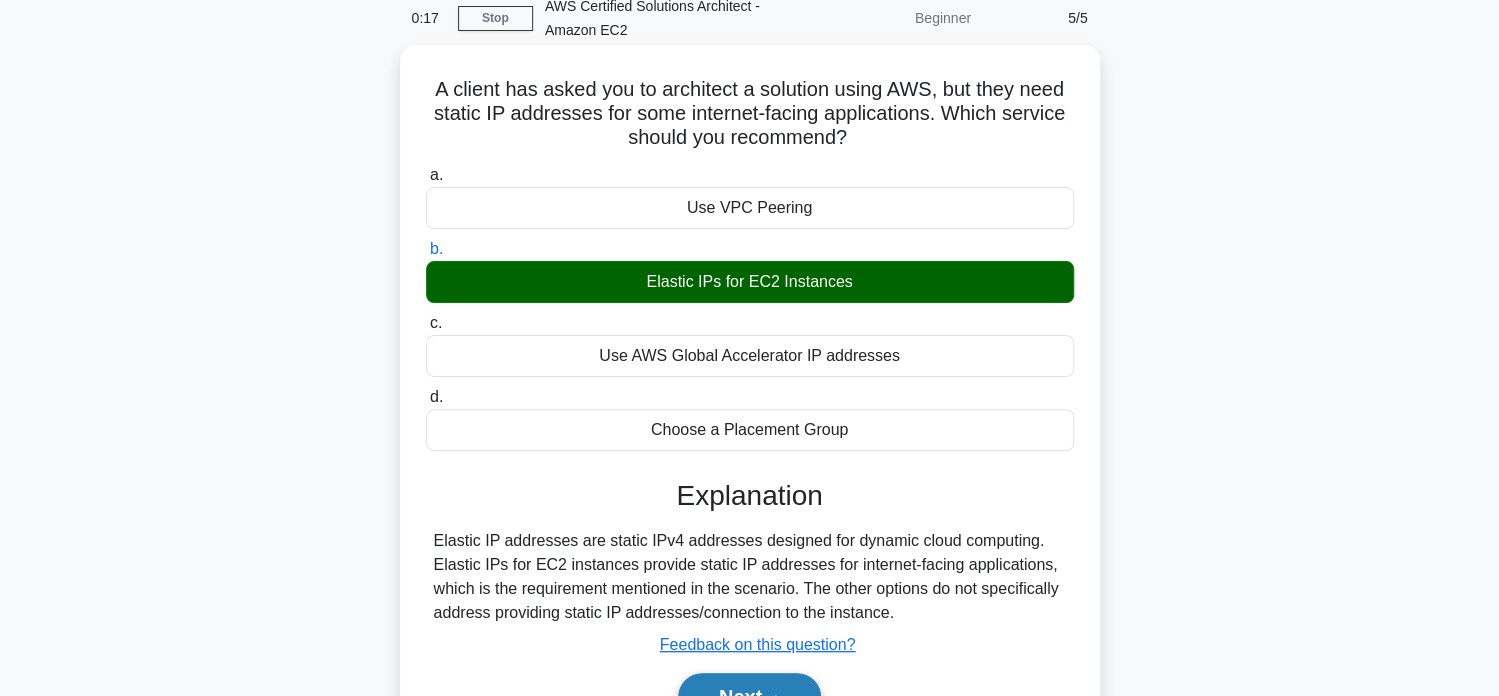 scroll, scrollTop: 200, scrollLeft: 0, axis: vertical 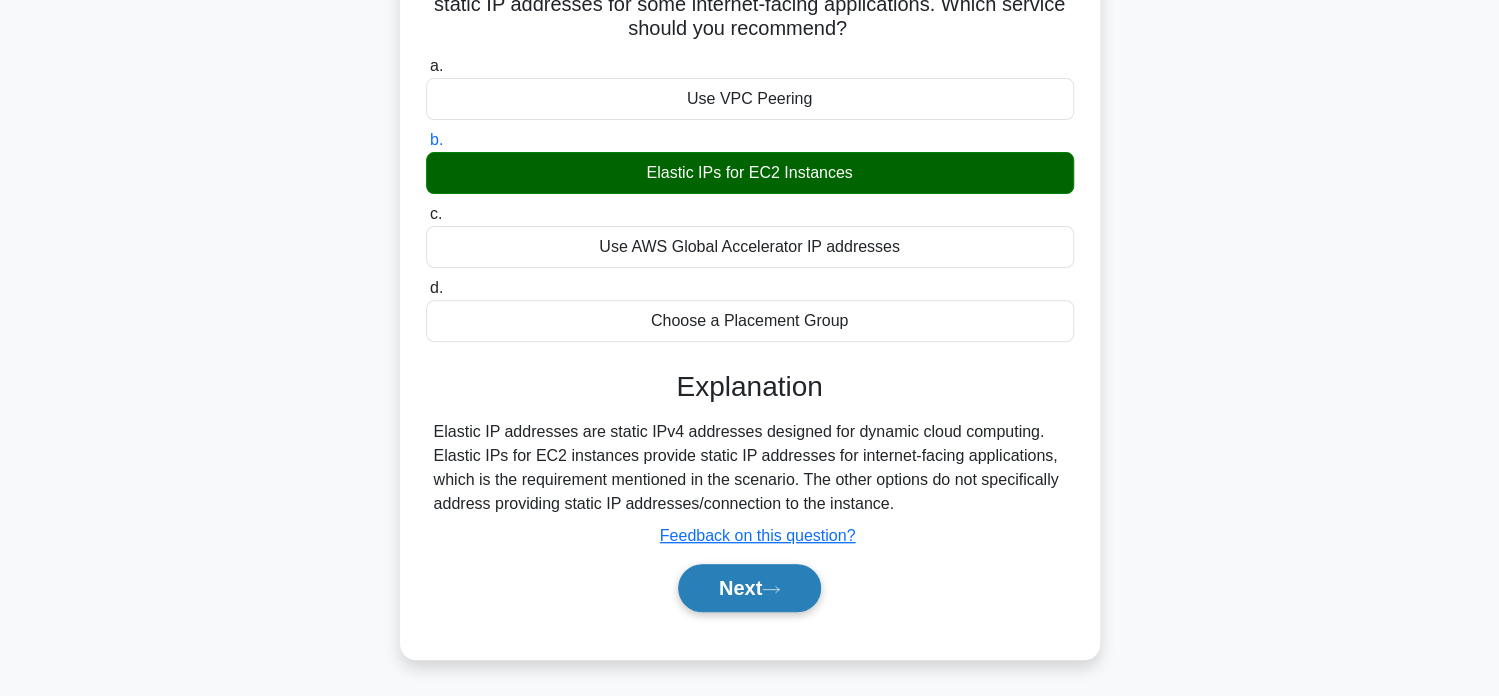 click on "Next" at bounding box center [749, 588] 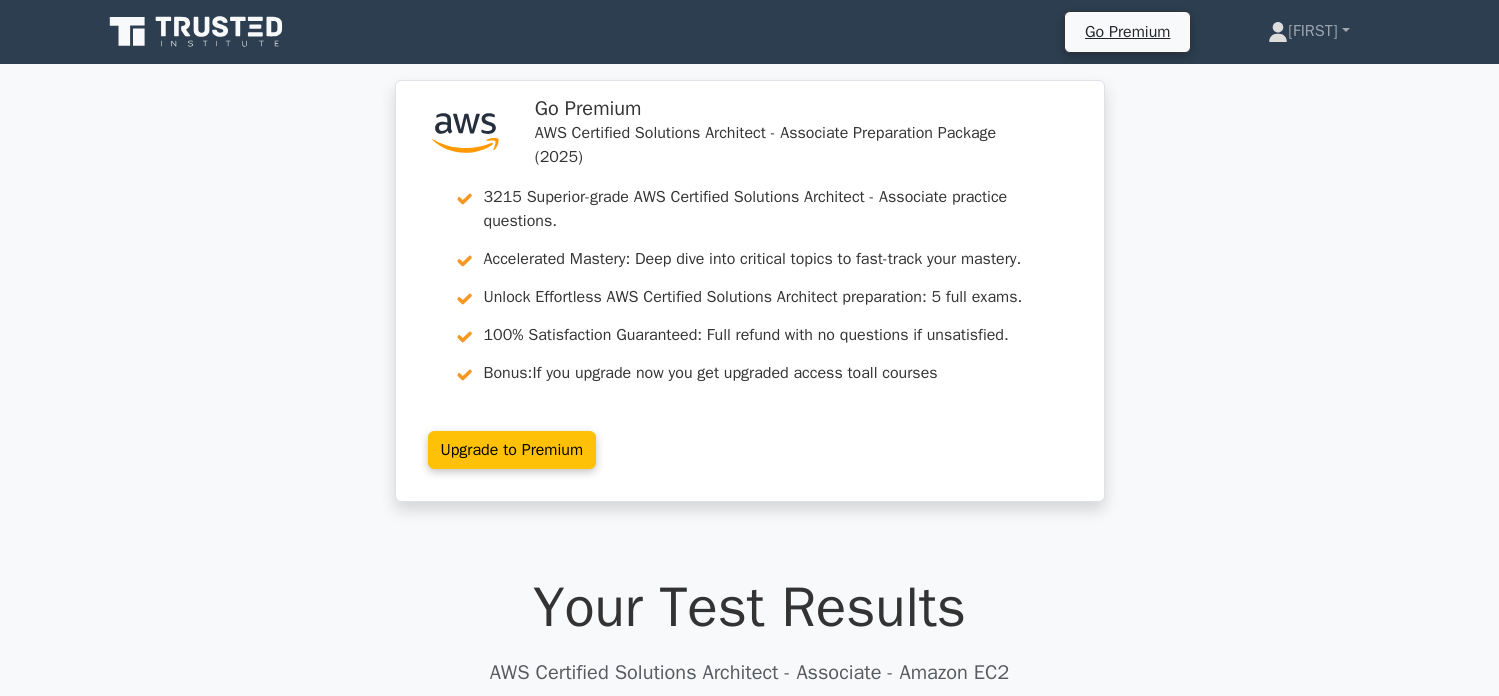 scroll, scrollTop: 0, scrollLeft: 0, axis: both 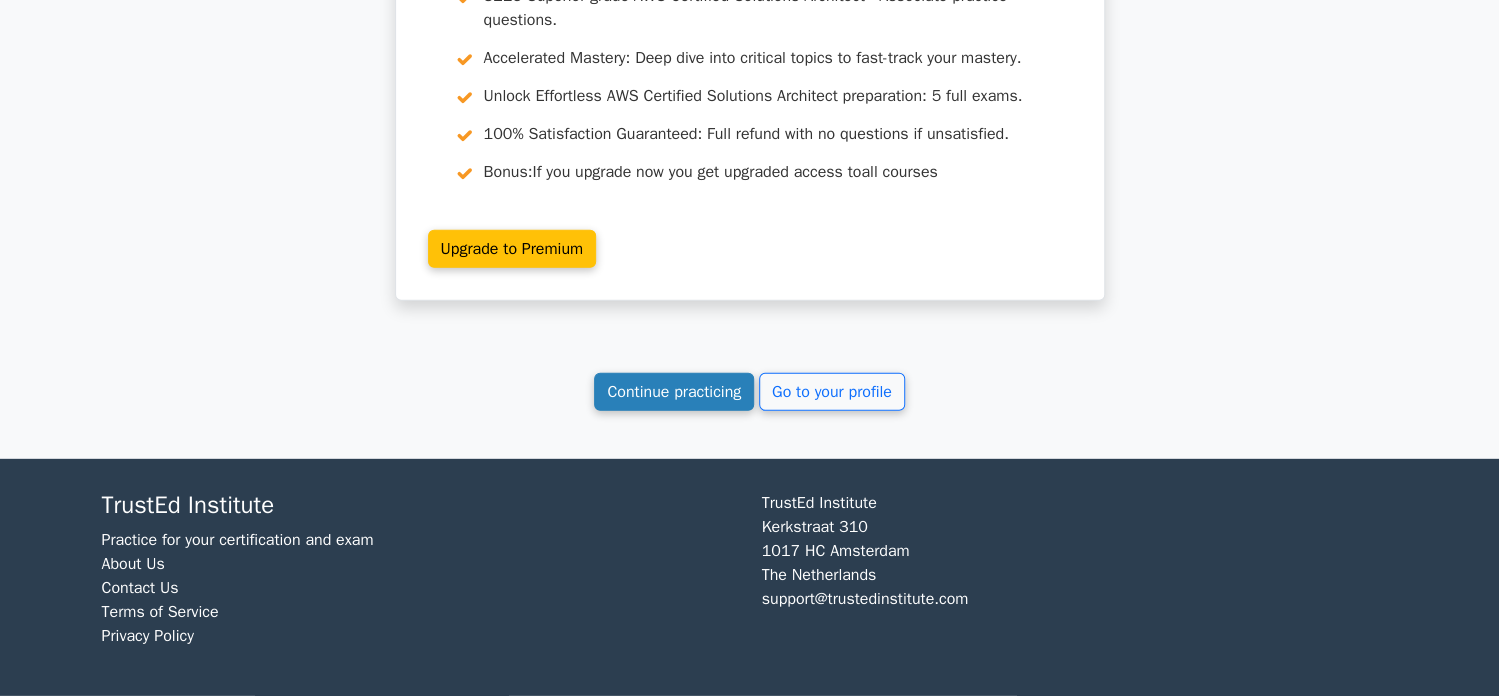 click on "Continue practicing" at bounding box center (674, 392) 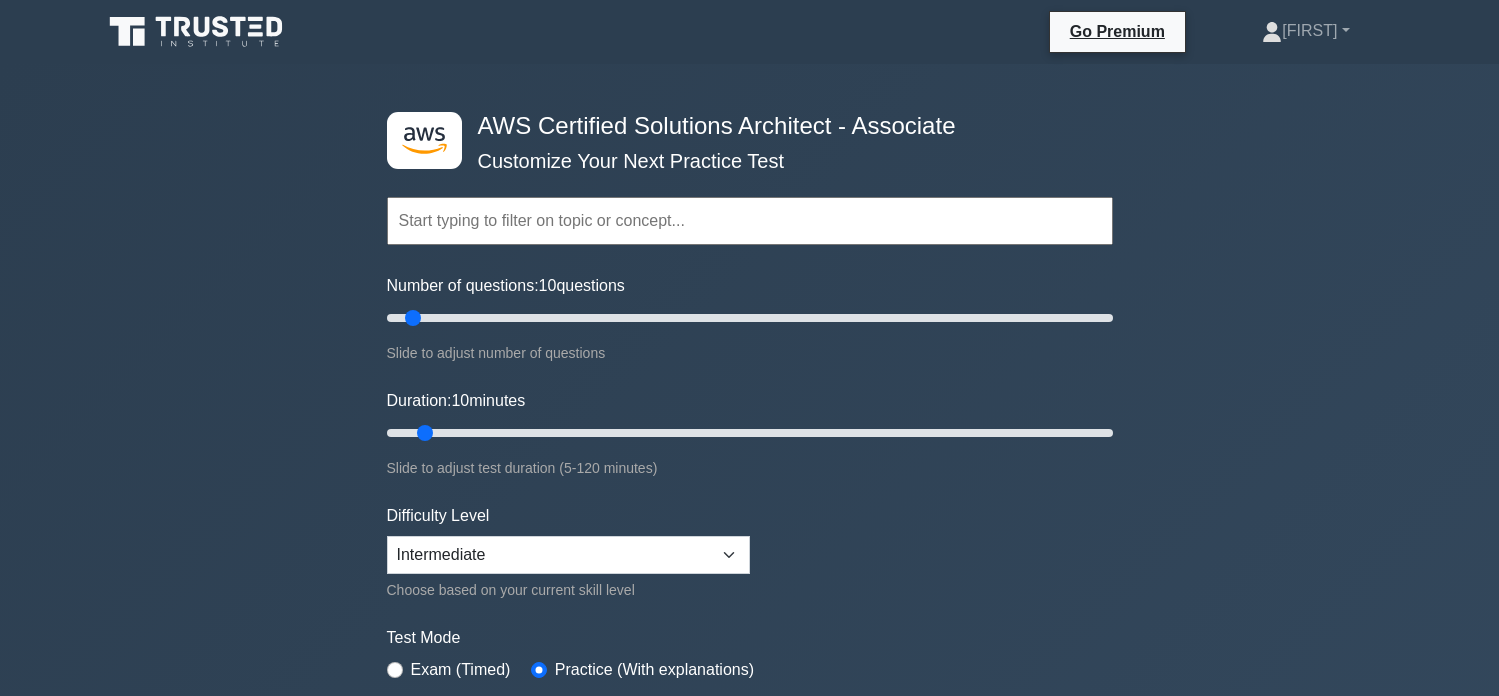 scroll, scrollTop: 0, scrollLeft: 0, axis: both 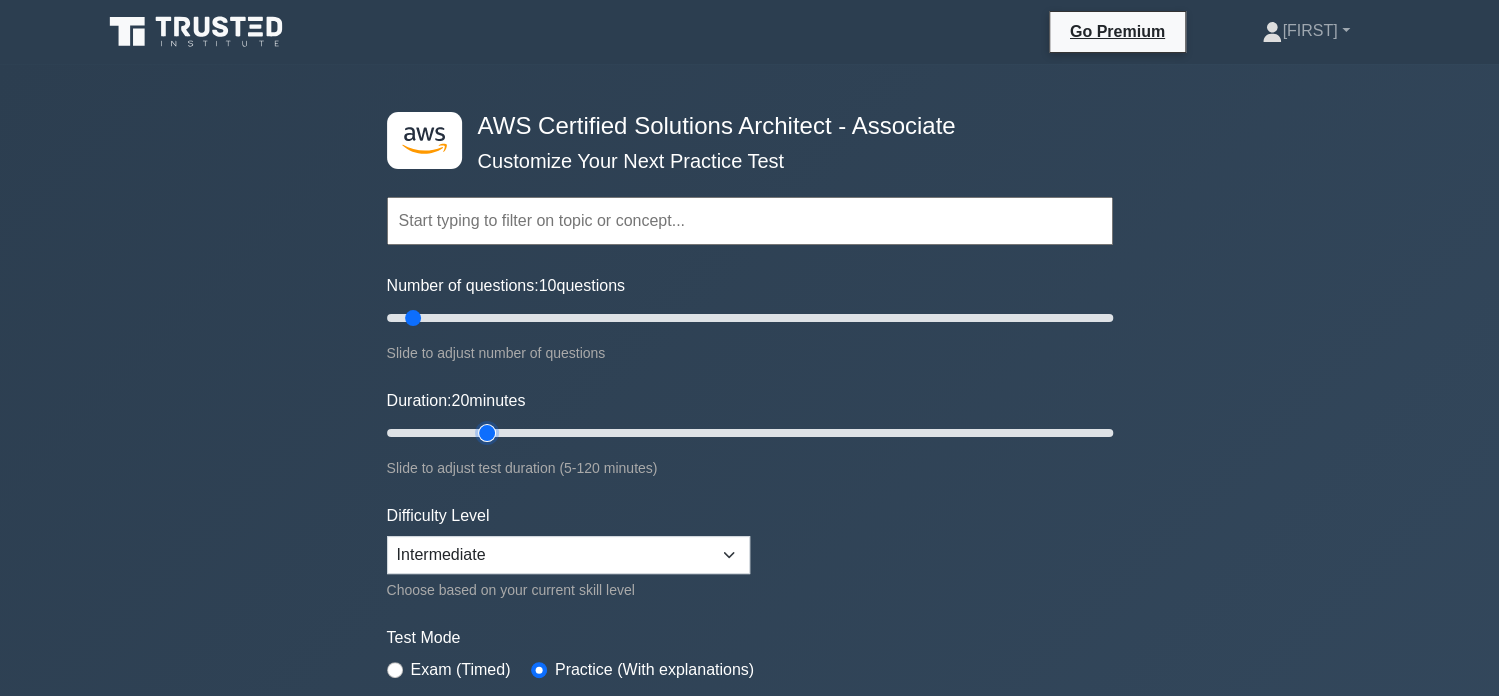 type on "20" 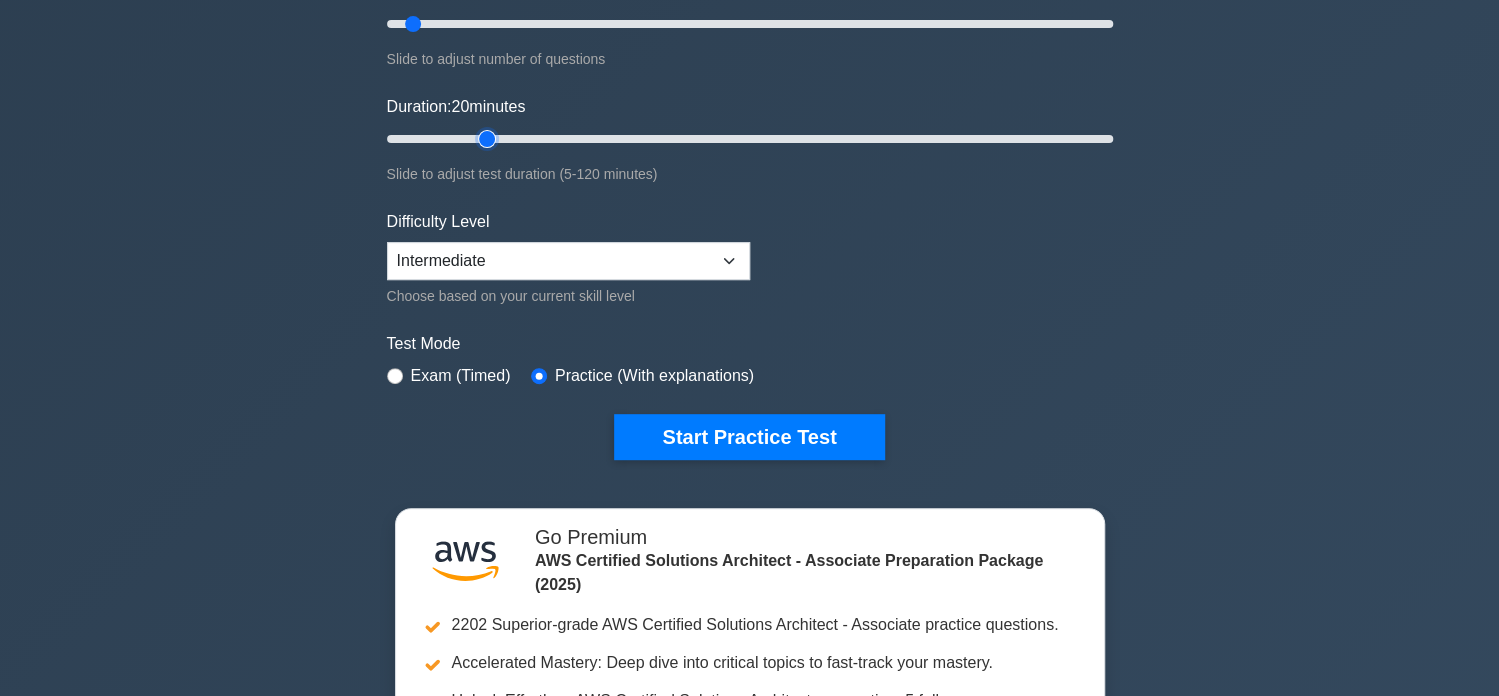 scroll, scrollTop: 300, scrollLeft: 0, axis: vertical 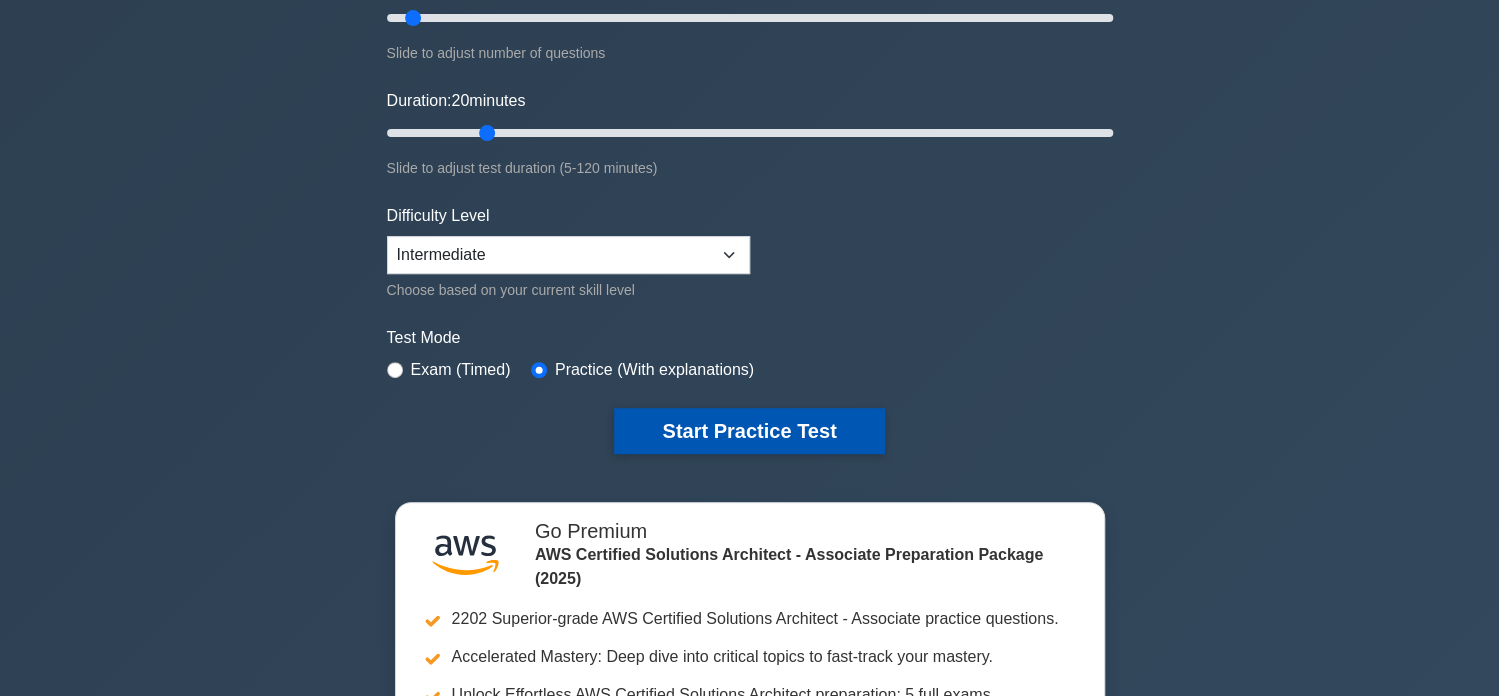 click on "Start Practice Test" at bounding box center (749, 431) 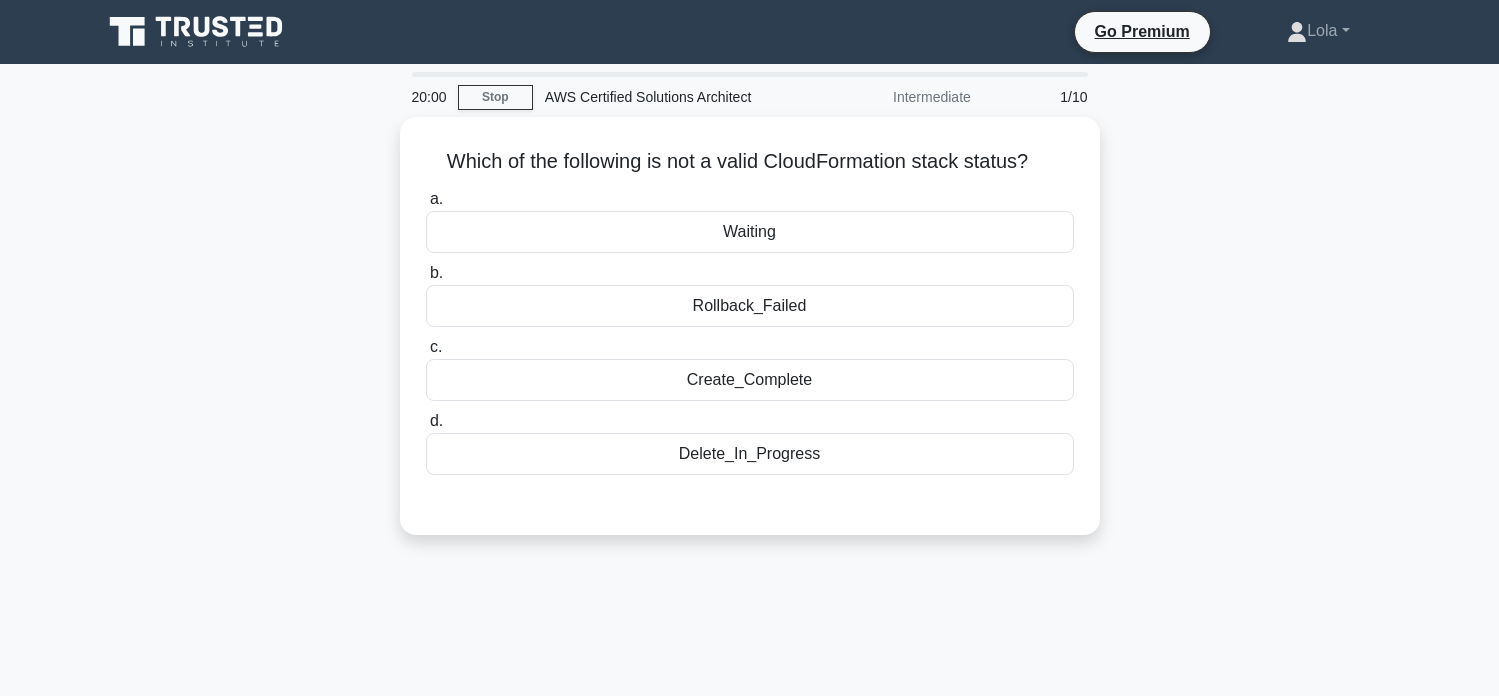 scroll, scrollTop: 0, scrollLeft: 0, axis: both 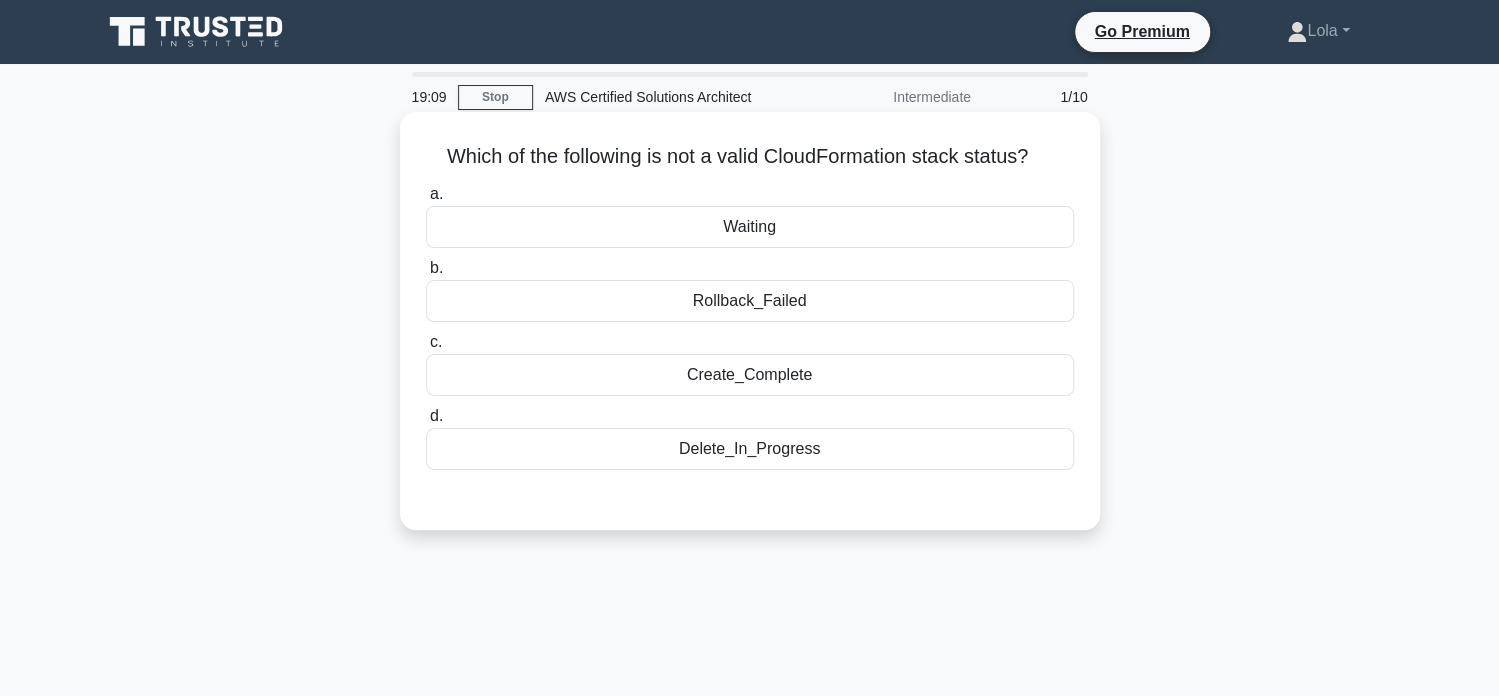 click on "Rollback_Failed" at bounding box center [750, 301] 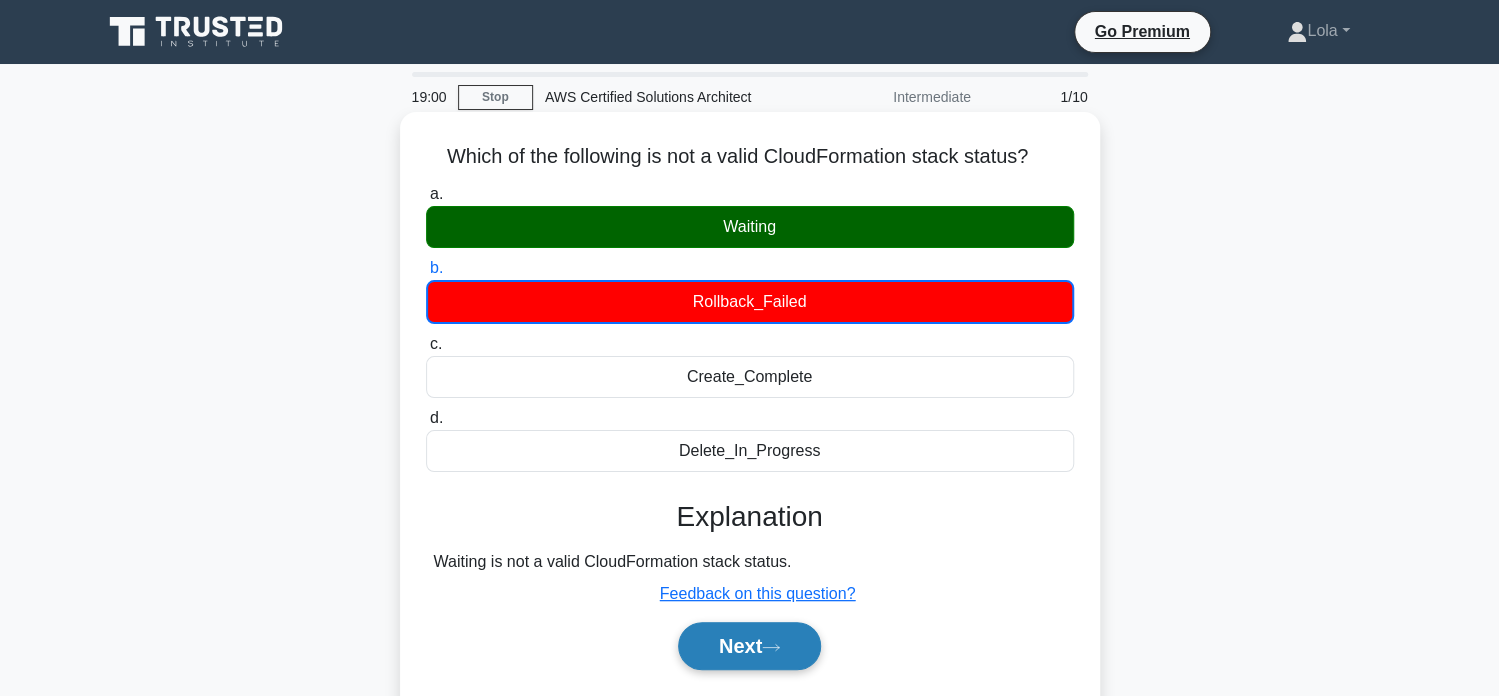 click on "Next" at bounding box center (749, 646) 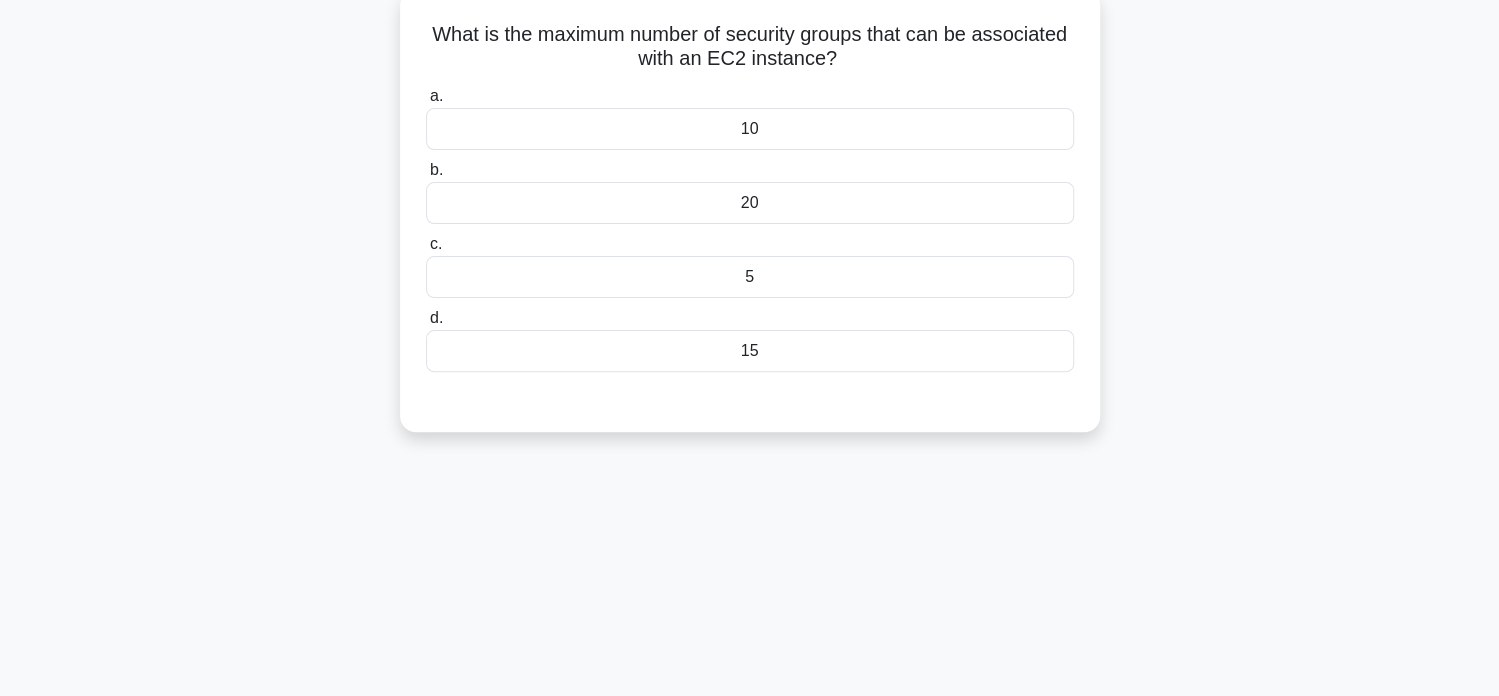 scroll, scrollTop: 0, scrollLeft: 0, axis: both 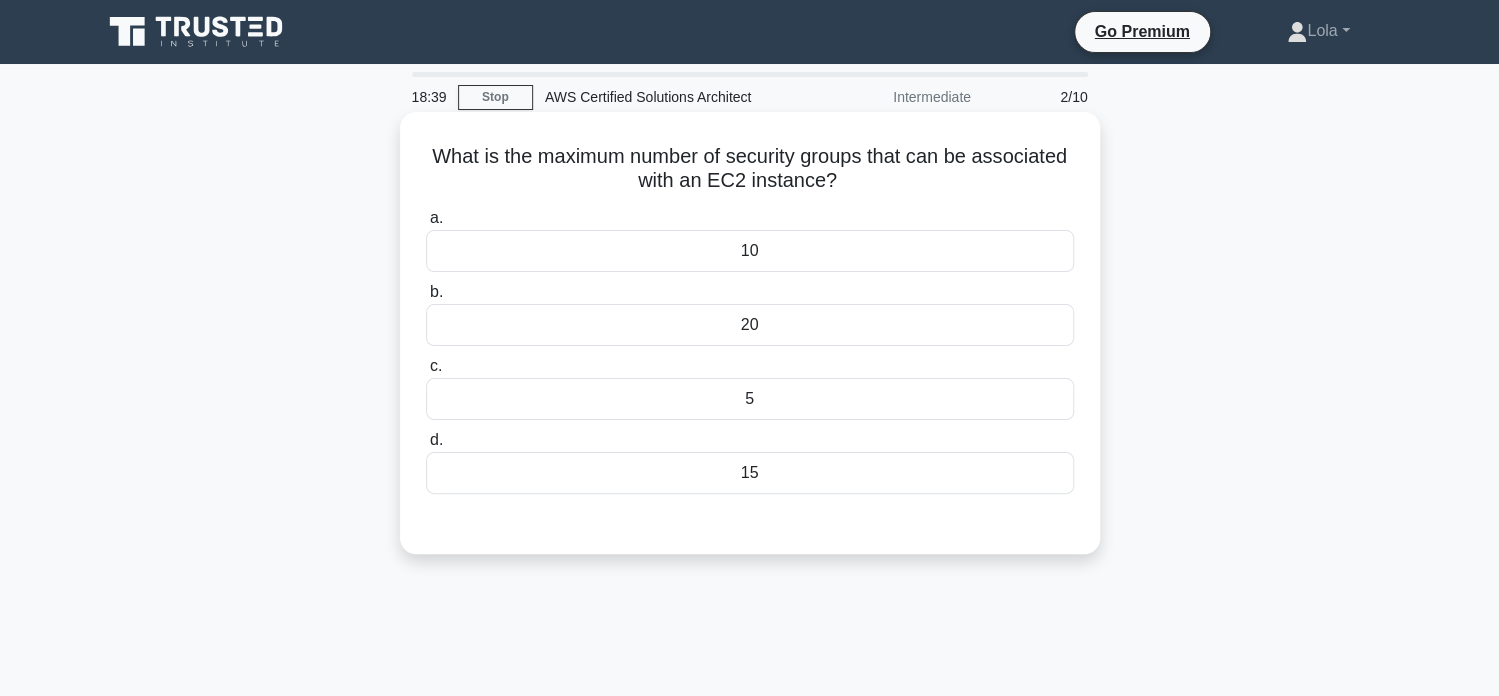 click on "5" at bounding box center [750, 399] 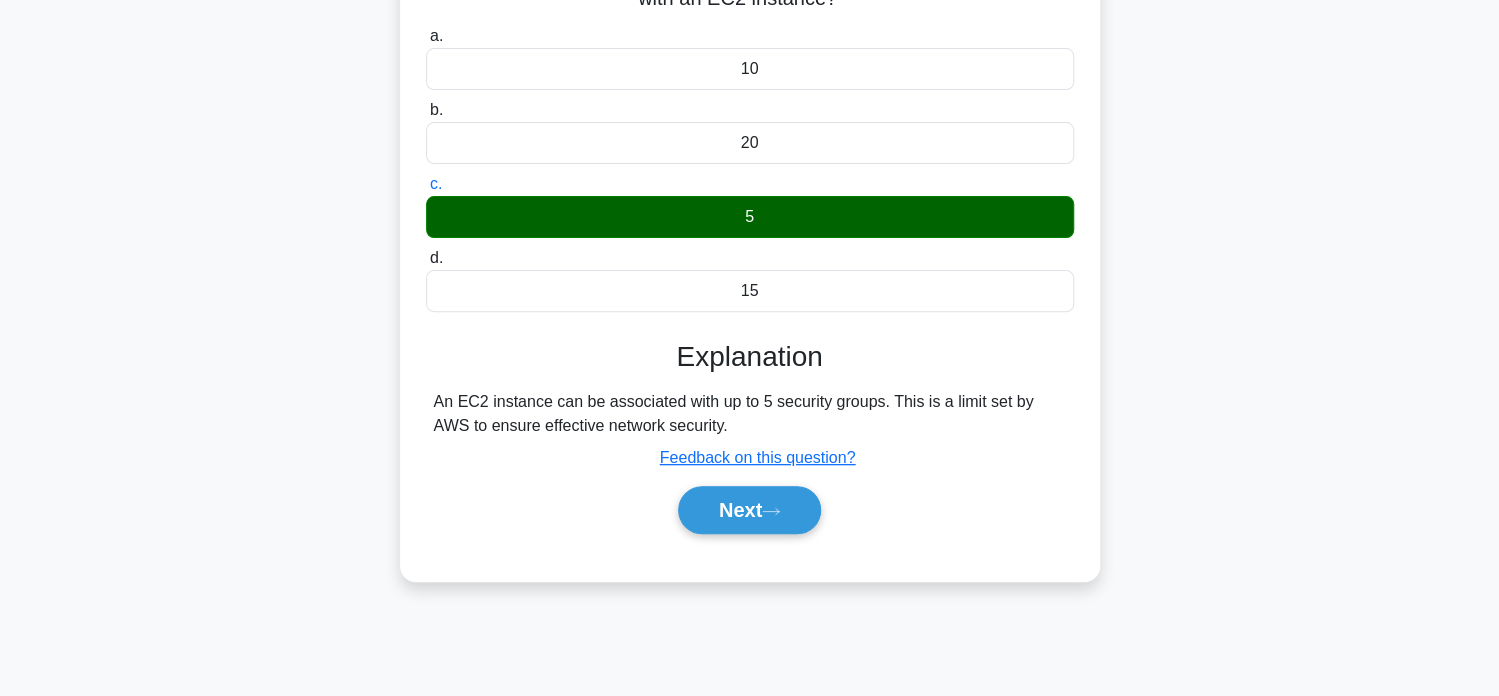 scroll, scrollTop: 200, scrollLeft: 0, axis: vertical 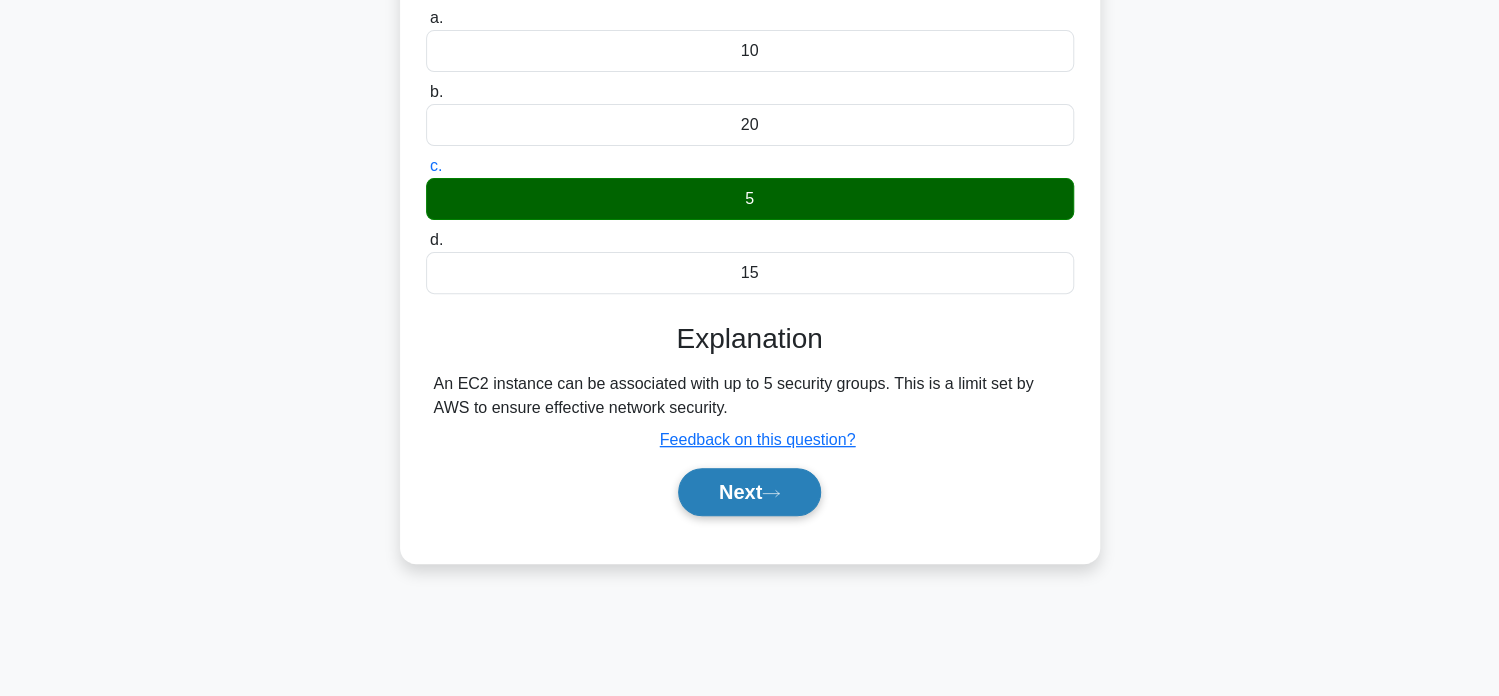 click on "Next" at bounding box center [749, 492] 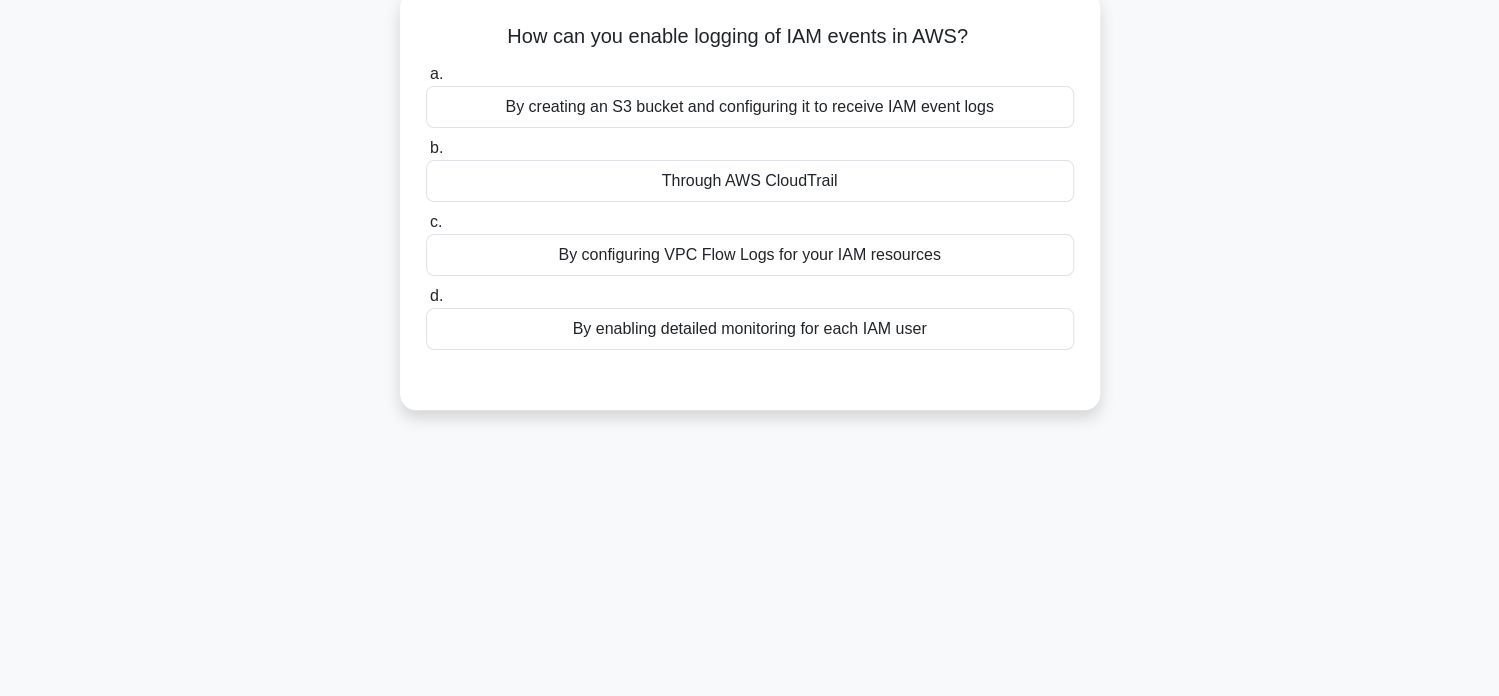 scroll, scrollTop: 0, scrollLeft: 0, axis: both 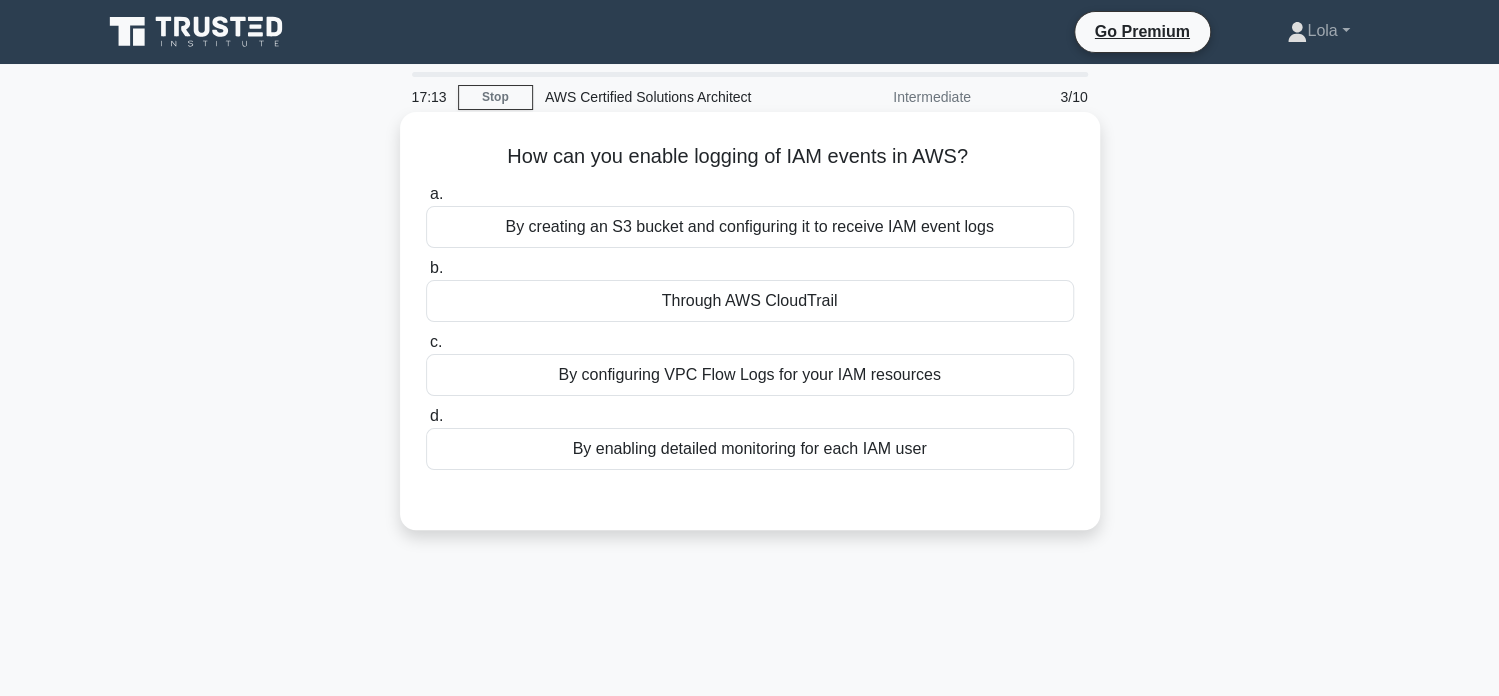 click on "By configuring VPC Flow Logs for your IAM resources" at bounding box center [750, 375] 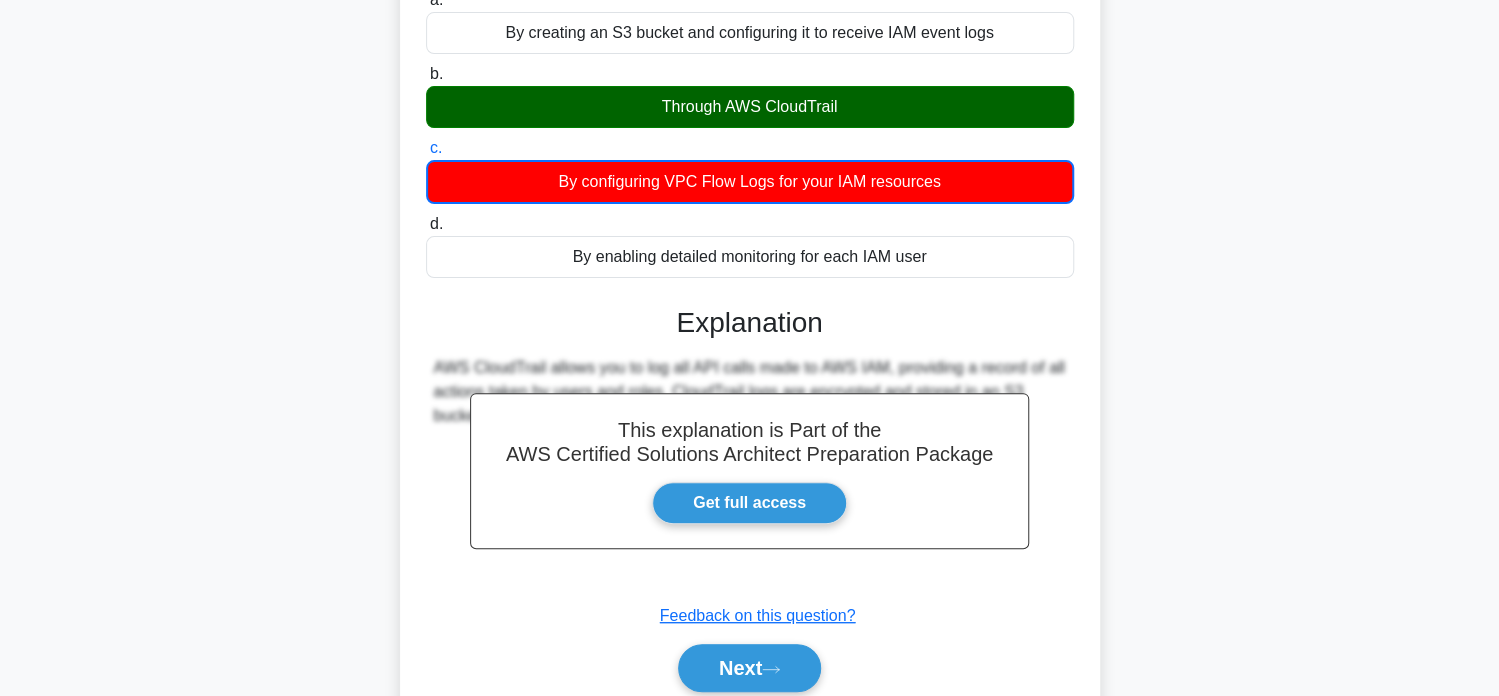 scroll, scrollTop: 0, scrollLeft: 0, axis: both 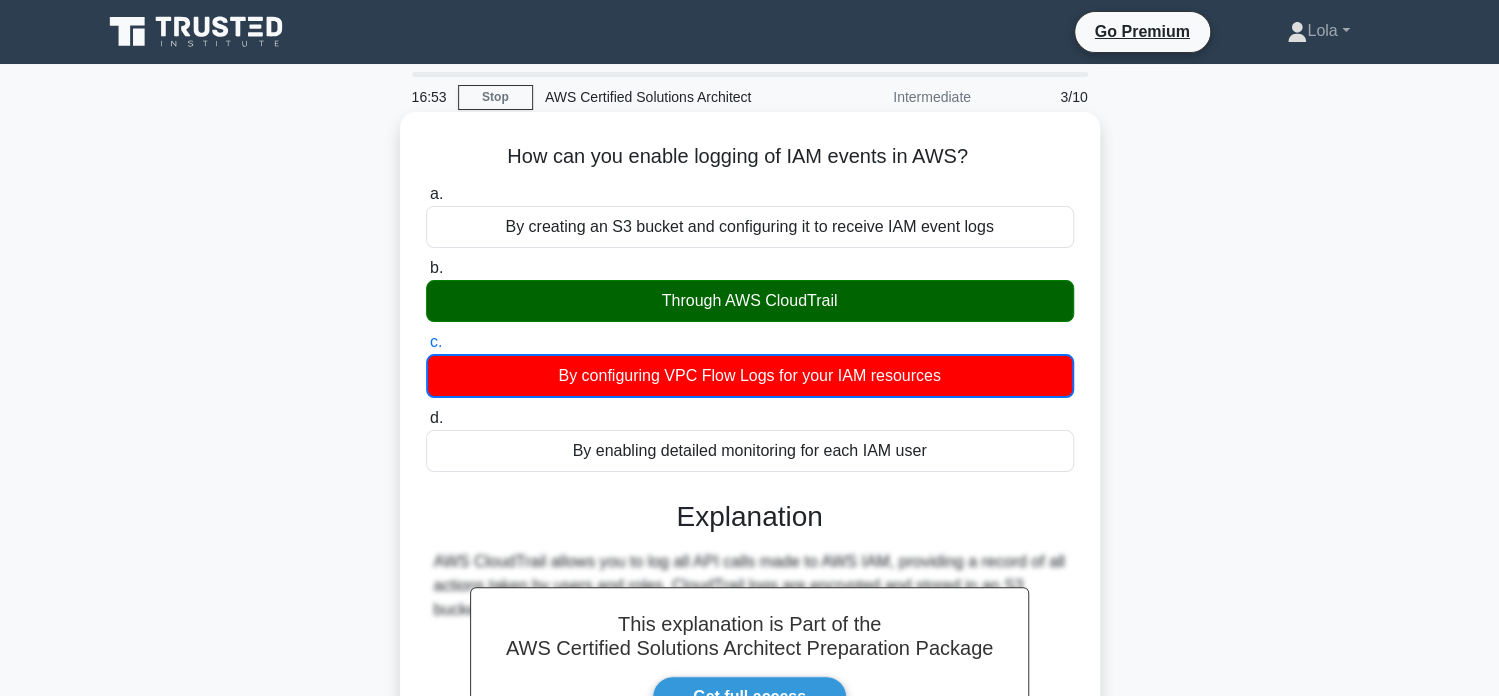 drag, startPoint x: 495, startPoint y: 151, endPoint x: 1024, endPoint y: 228, distance: 534.5746 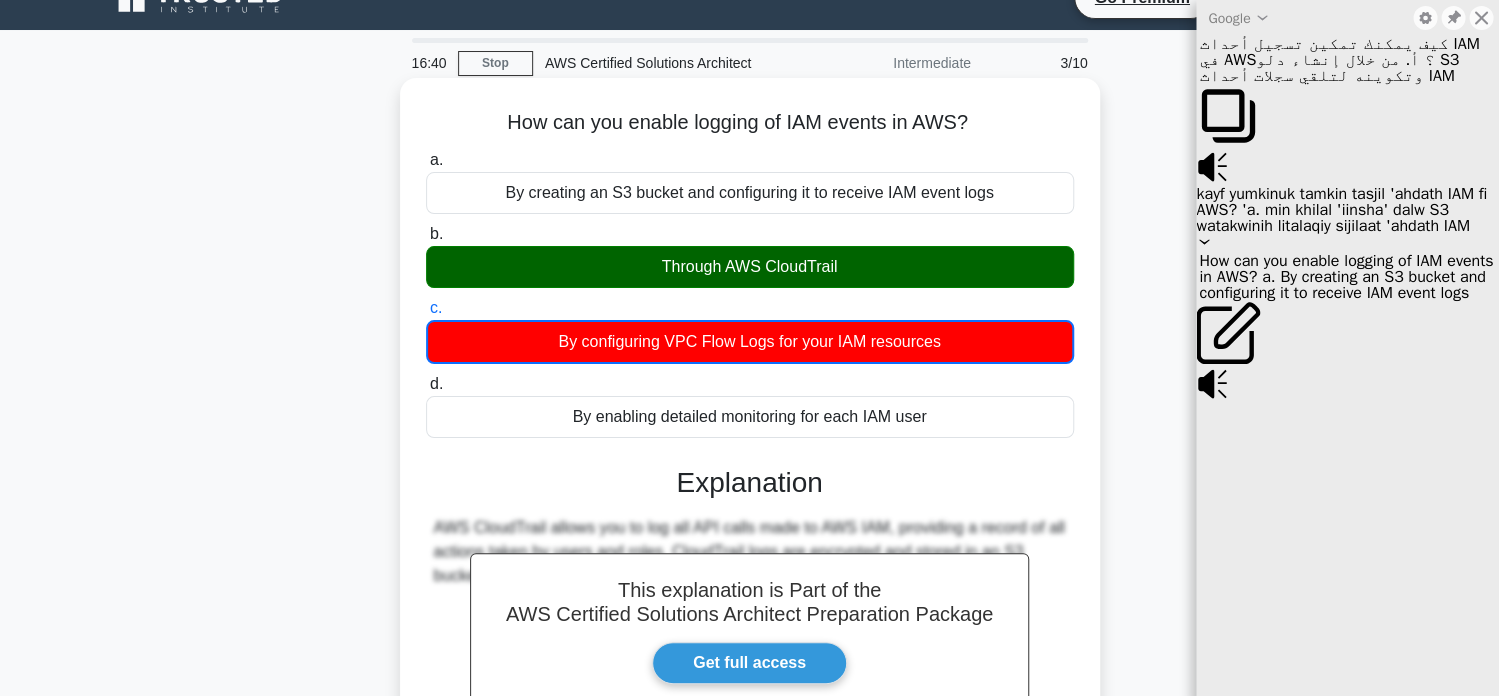 scroll, scrollTop: 0, scrollLeft: 0, axis: both 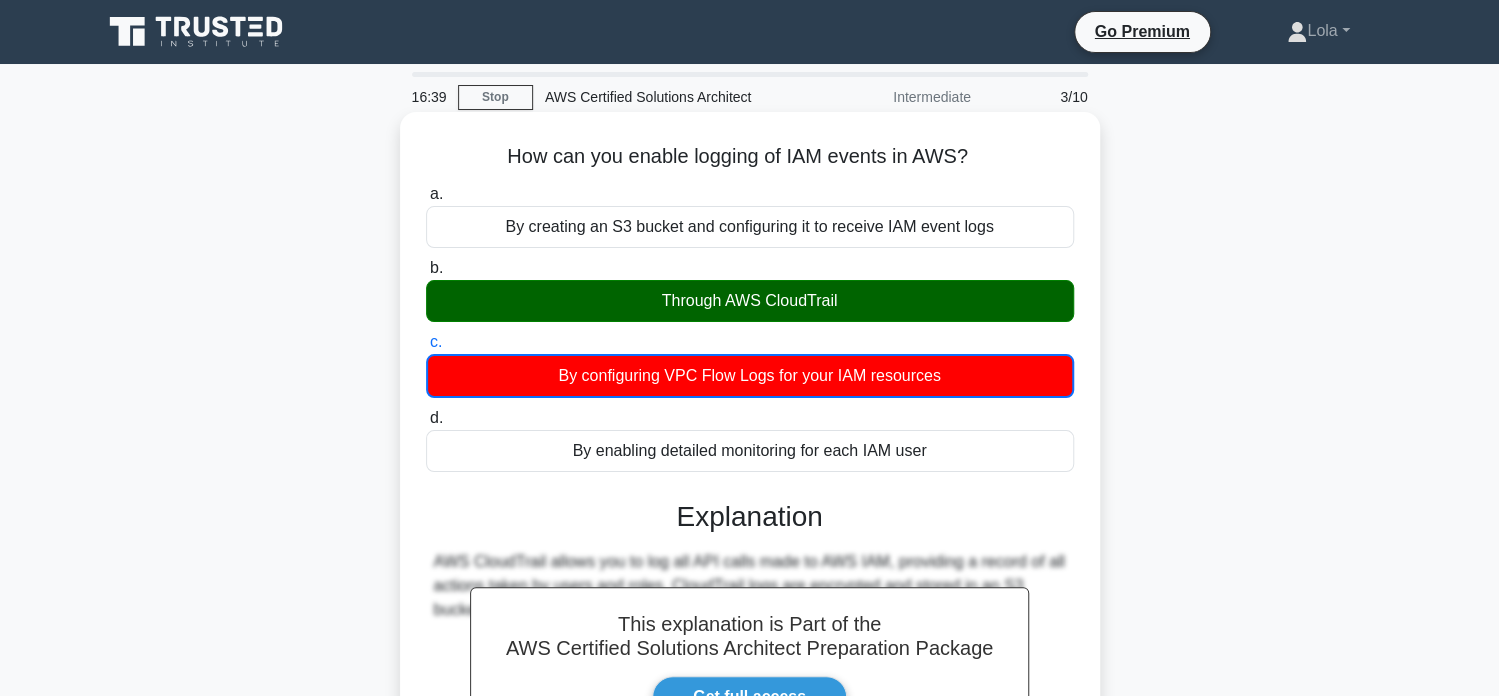 click on "By creating an S3 bucket and configuring it to receive IAM event logs" at bounding box center [750, 227] 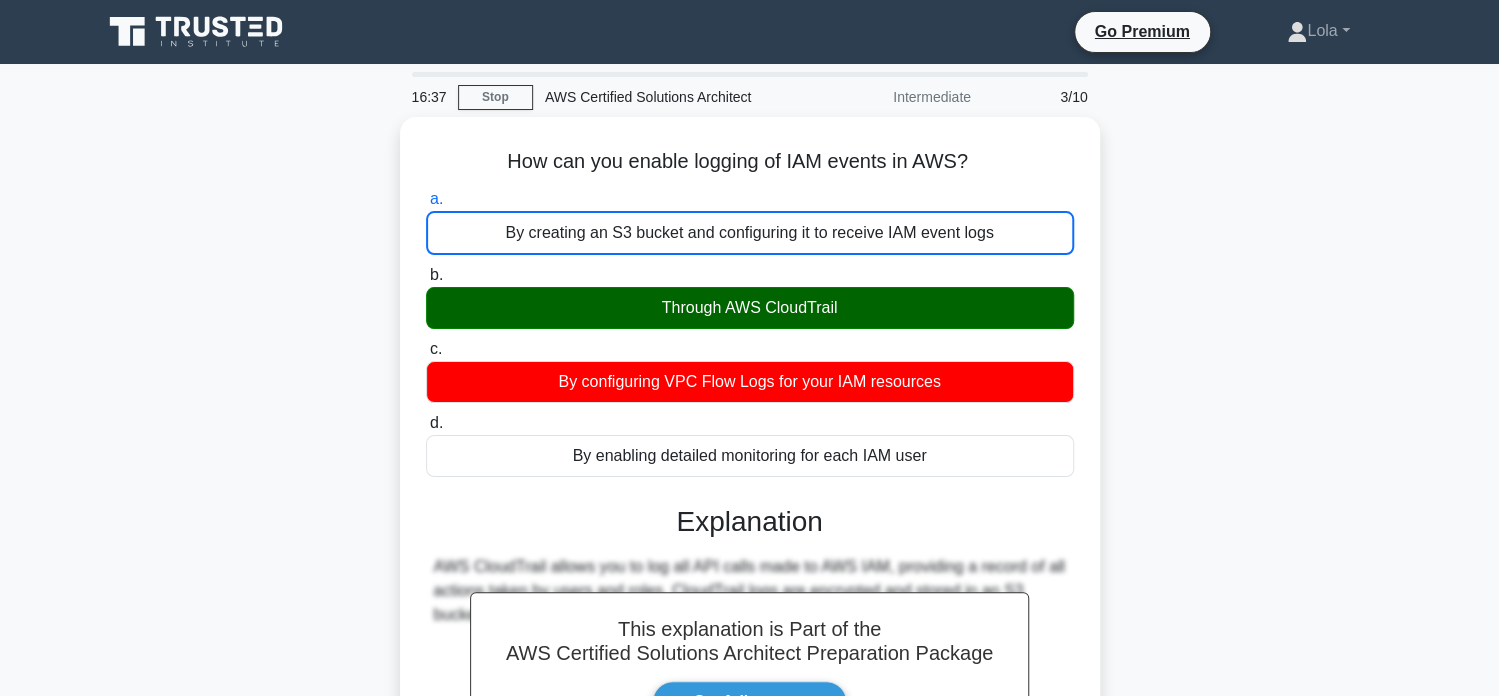click on "How can you enable logging of IAM events in AWS?
.spinner_0XTQ{transform-origin:center;animation:spinner_y6GP .75s linear infinite}@keyframes spinner_y6GP{100%{transform:rotate(360deg)}}
a.
By creating an S3 bucket and configuring it to receive IAM event logs
b." at bounding box center [750, 539] 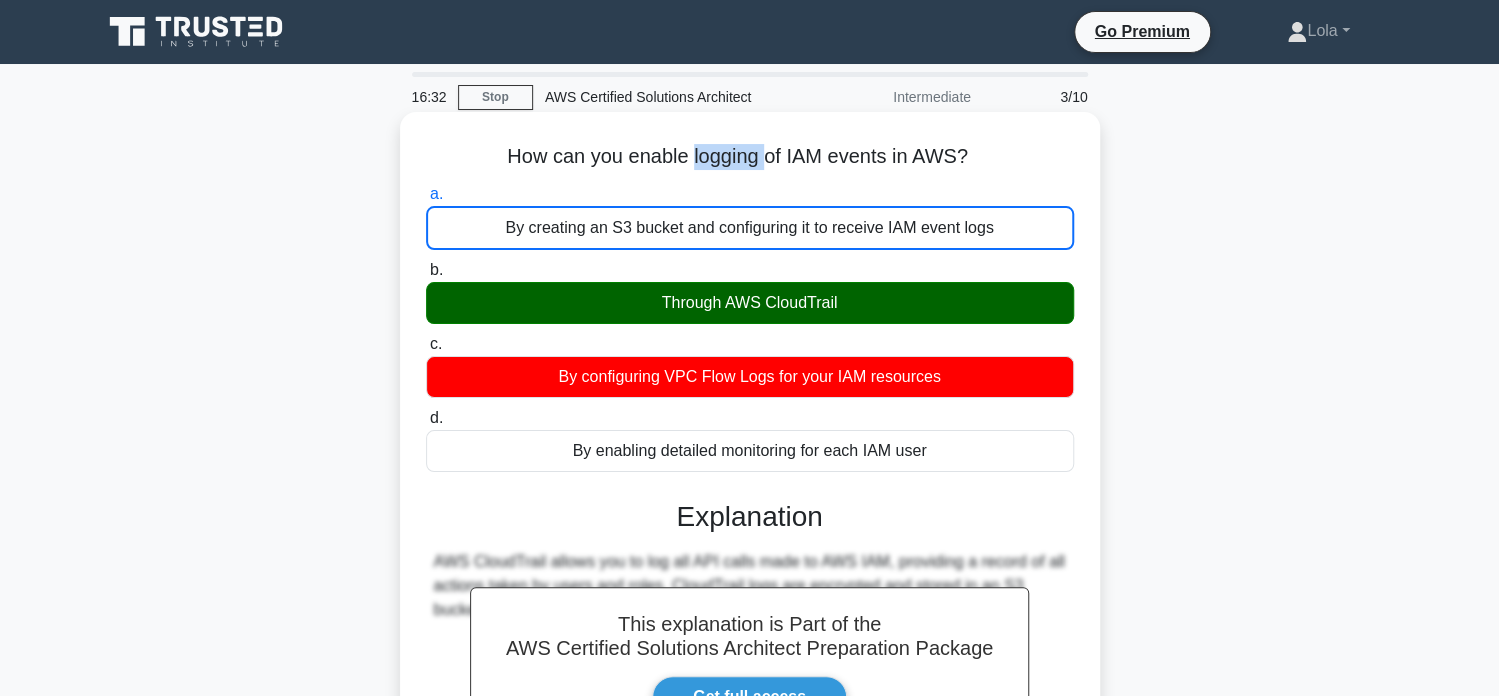 drag, startPoint x: 686, startPoint y: 158, endPoint x: 766, endPoint y: 157, distance: 80.00625 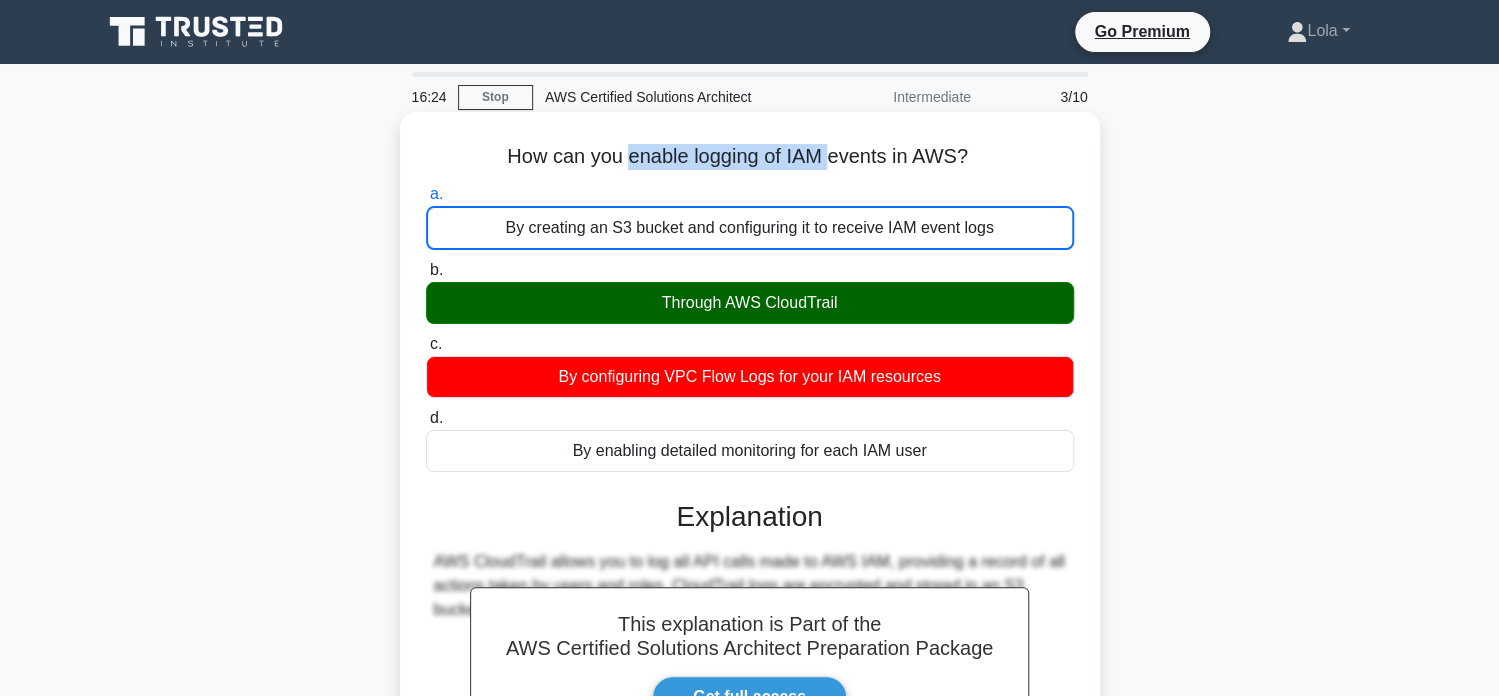 drag, startPoint x: 625, startPoint y: 156, endPoint x: 830, endPoint y: 145, distance: 205.2949 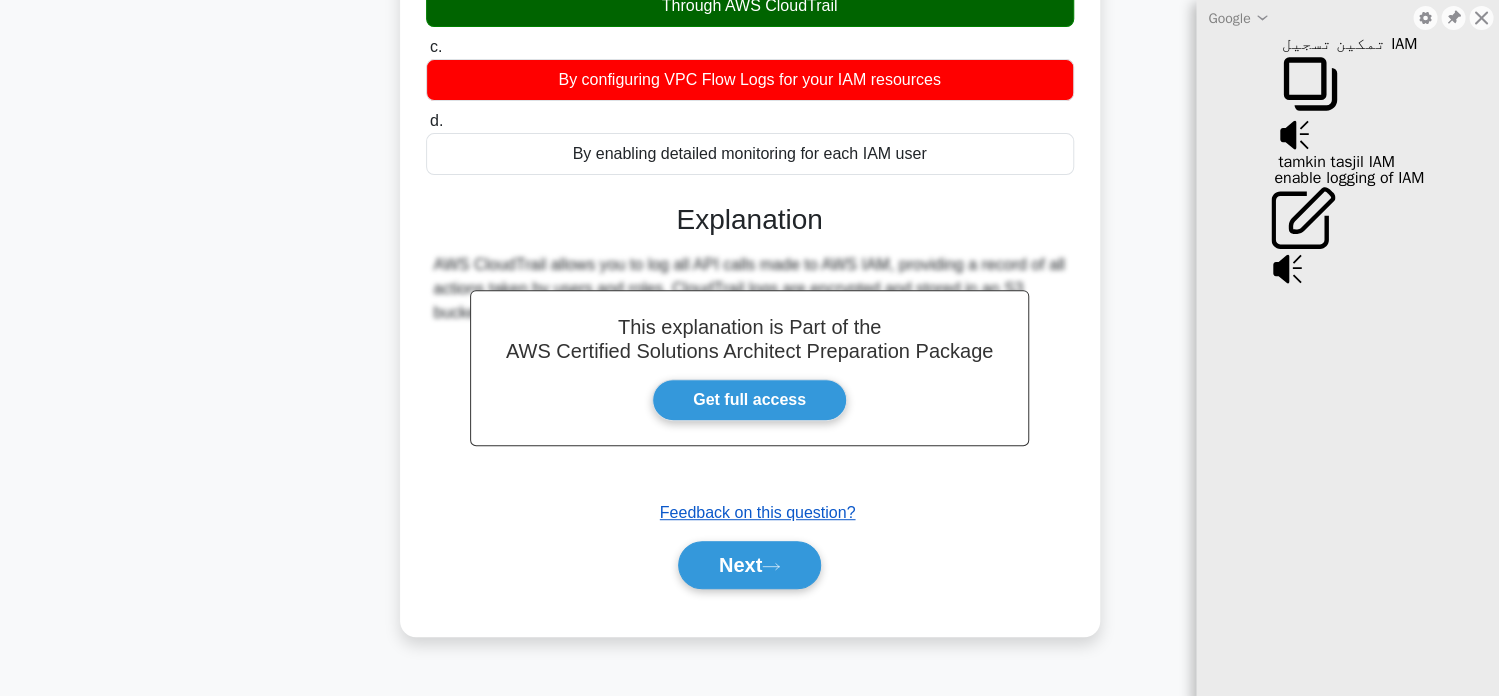 scroll, scrollTop: 300, scrollLeft: 0, axis: vertical 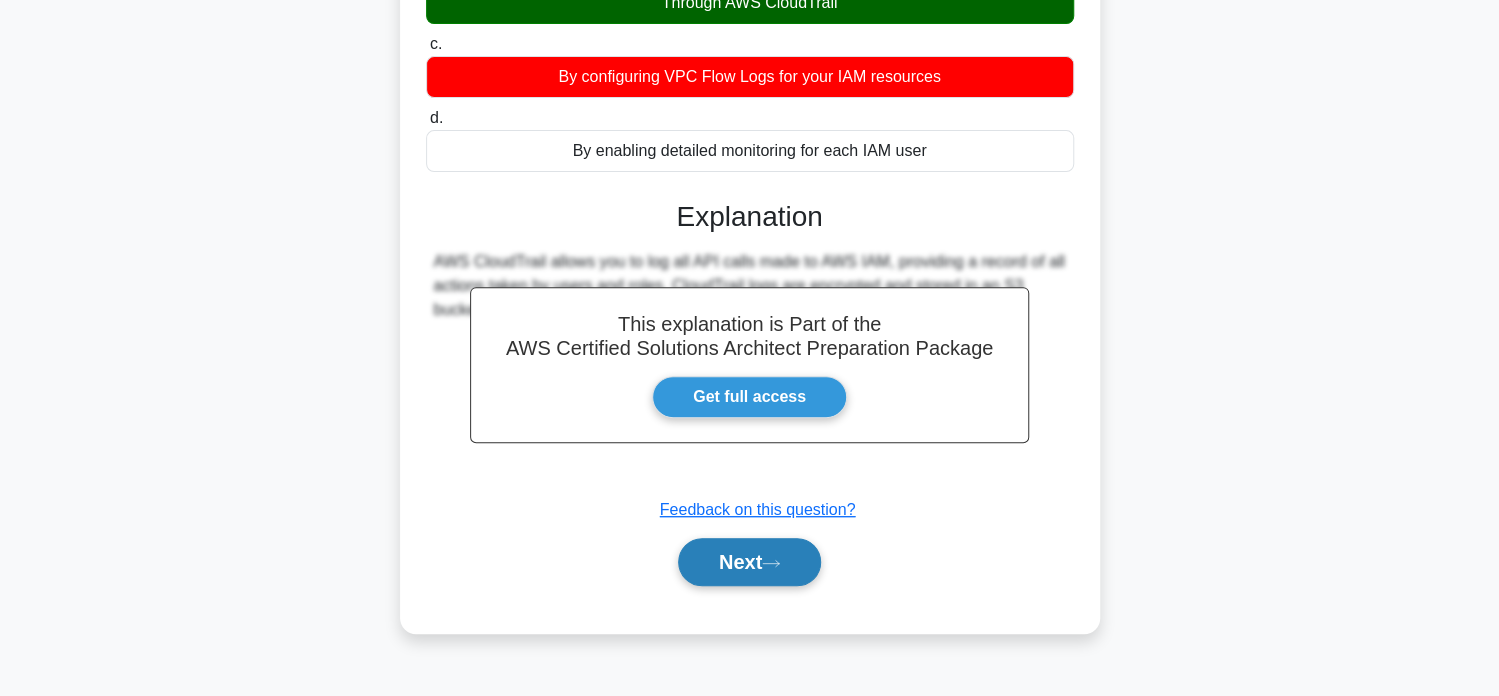 click on "Next" at bounding box center (749, 562) 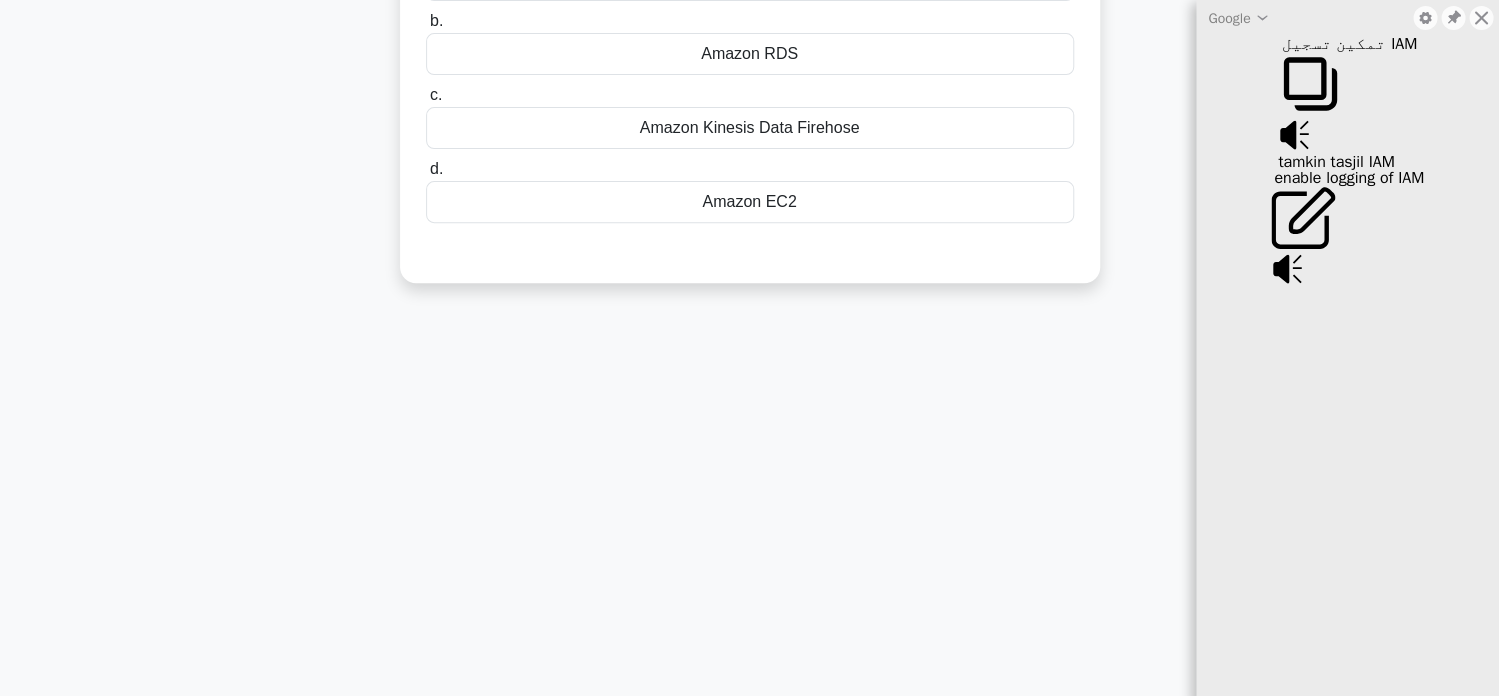 scroll, scrollTop: 0, scrollLeft: 0, axis: both 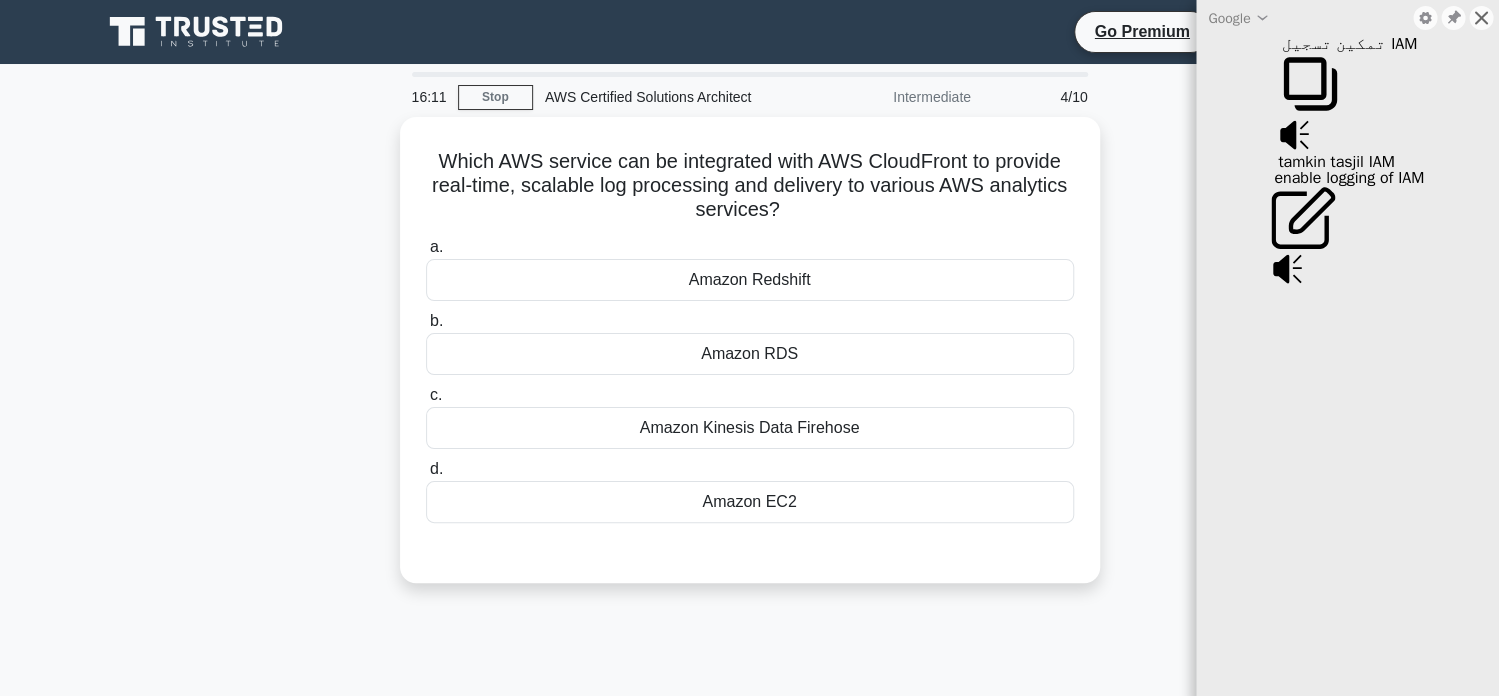 click 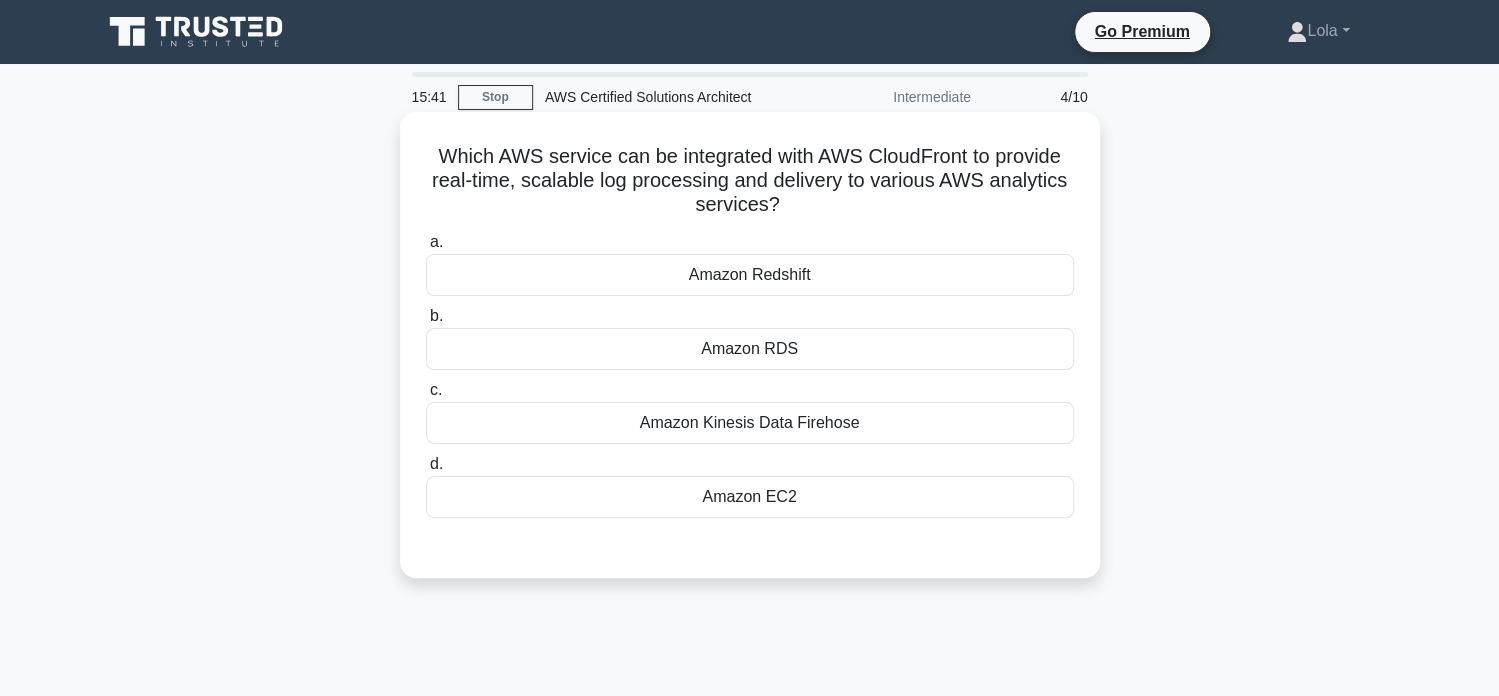 click on "Amazon Kinesis Data Firehose" at bounding box center (750, 423) 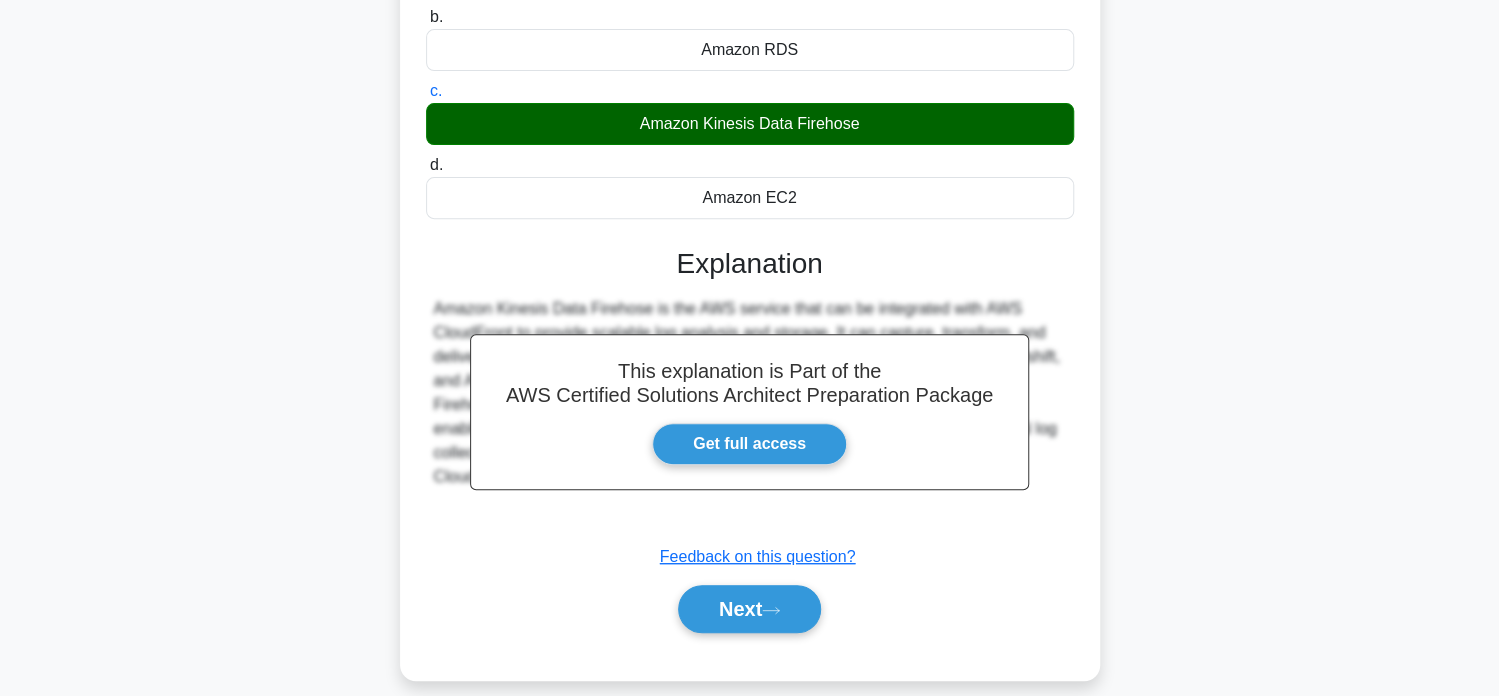 scroll, scrollTop: 300, scrollLeft: 0, axis: vertical 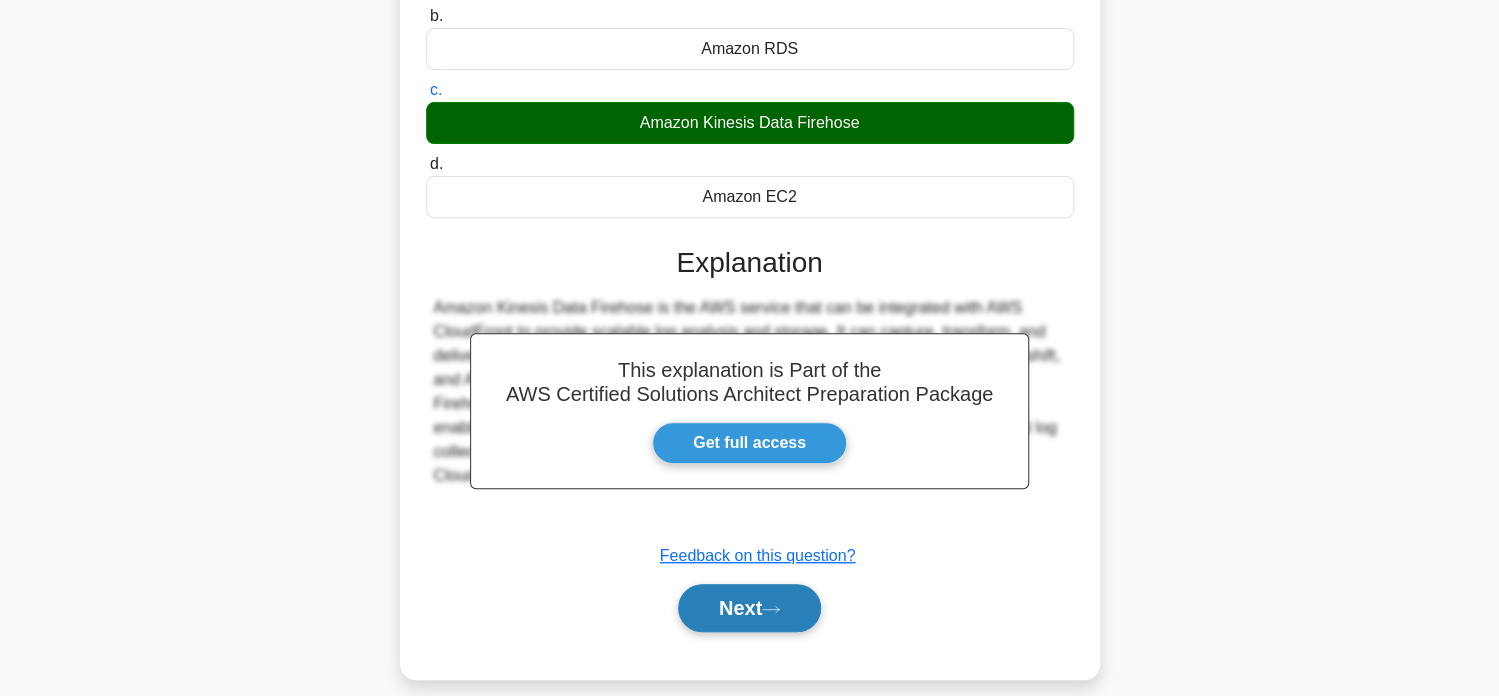 click on "Next" at bounding box center [749, 608] 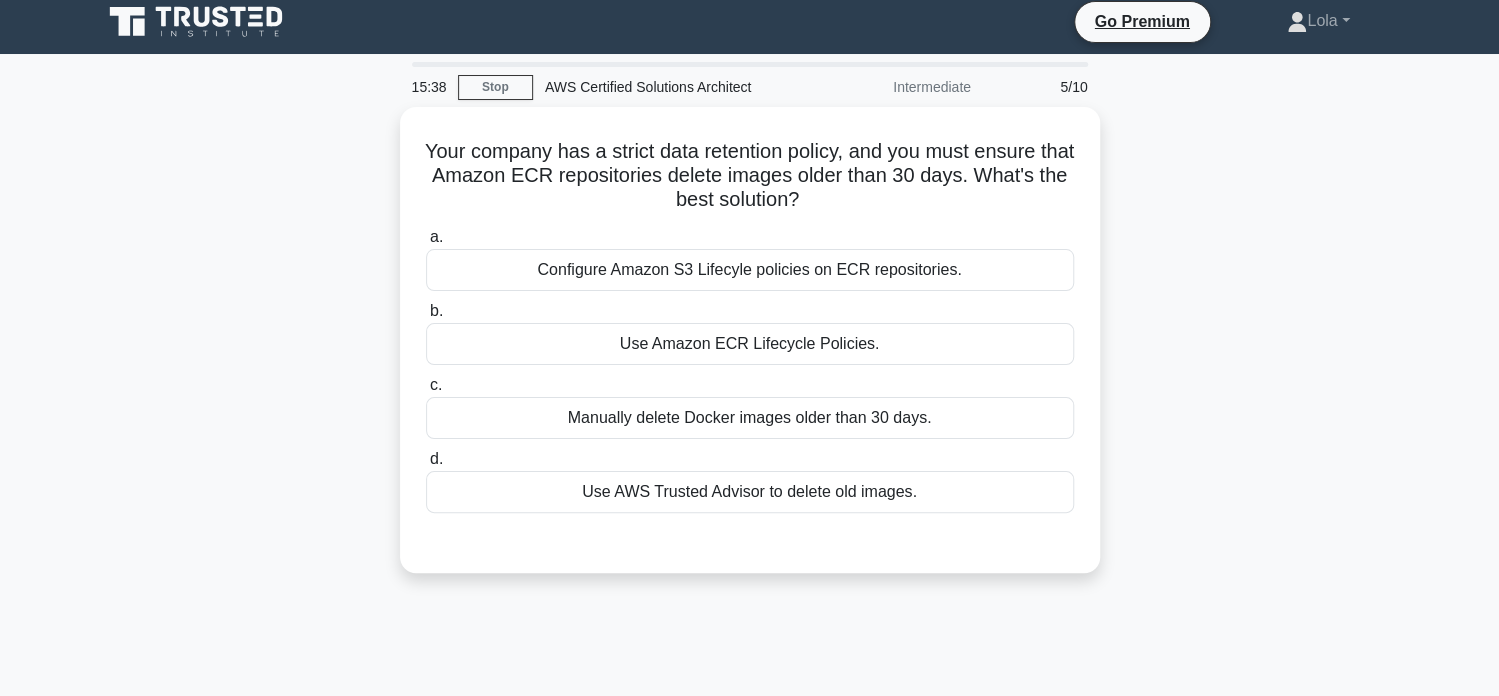 scroll, scrollTop: 0, scrollLeft: 0, axis: both 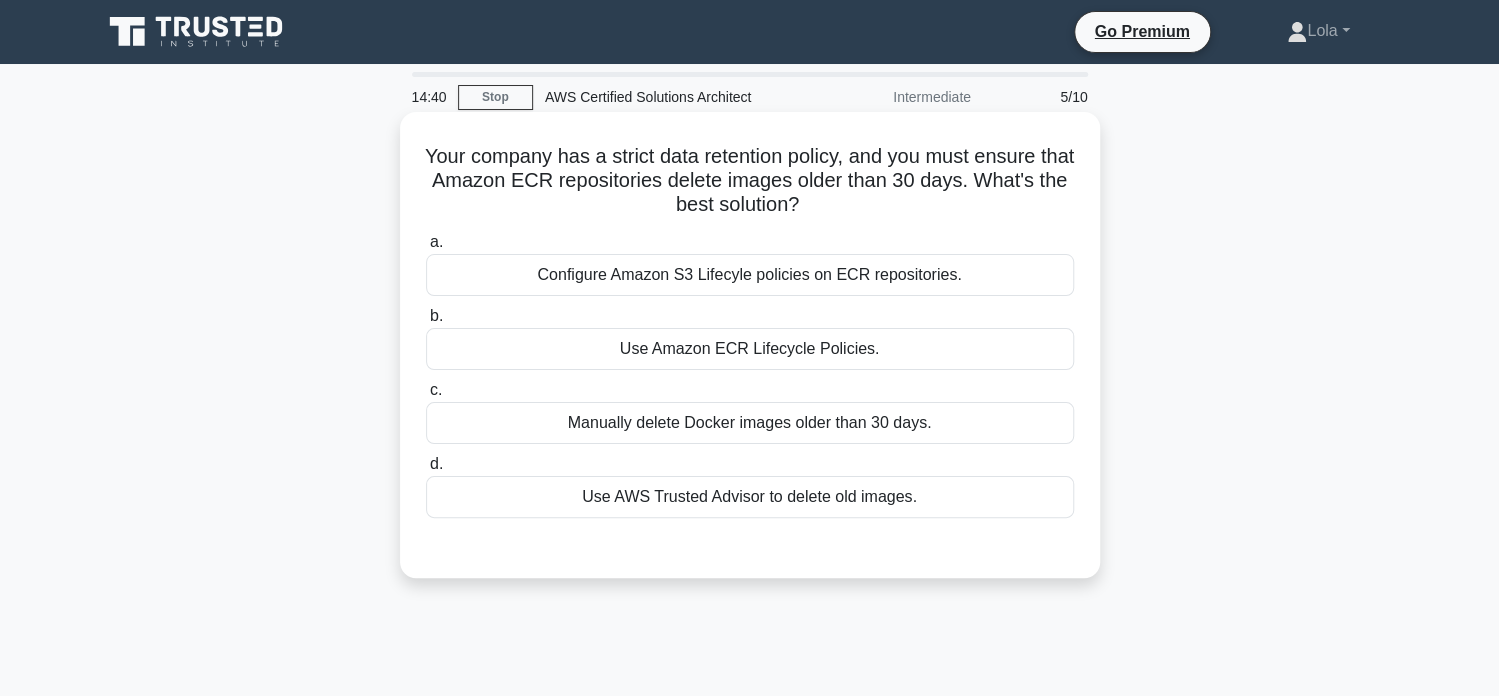 click on "Use Amazon ECR Lifecycle Policies." at bounding box center [750, 349] 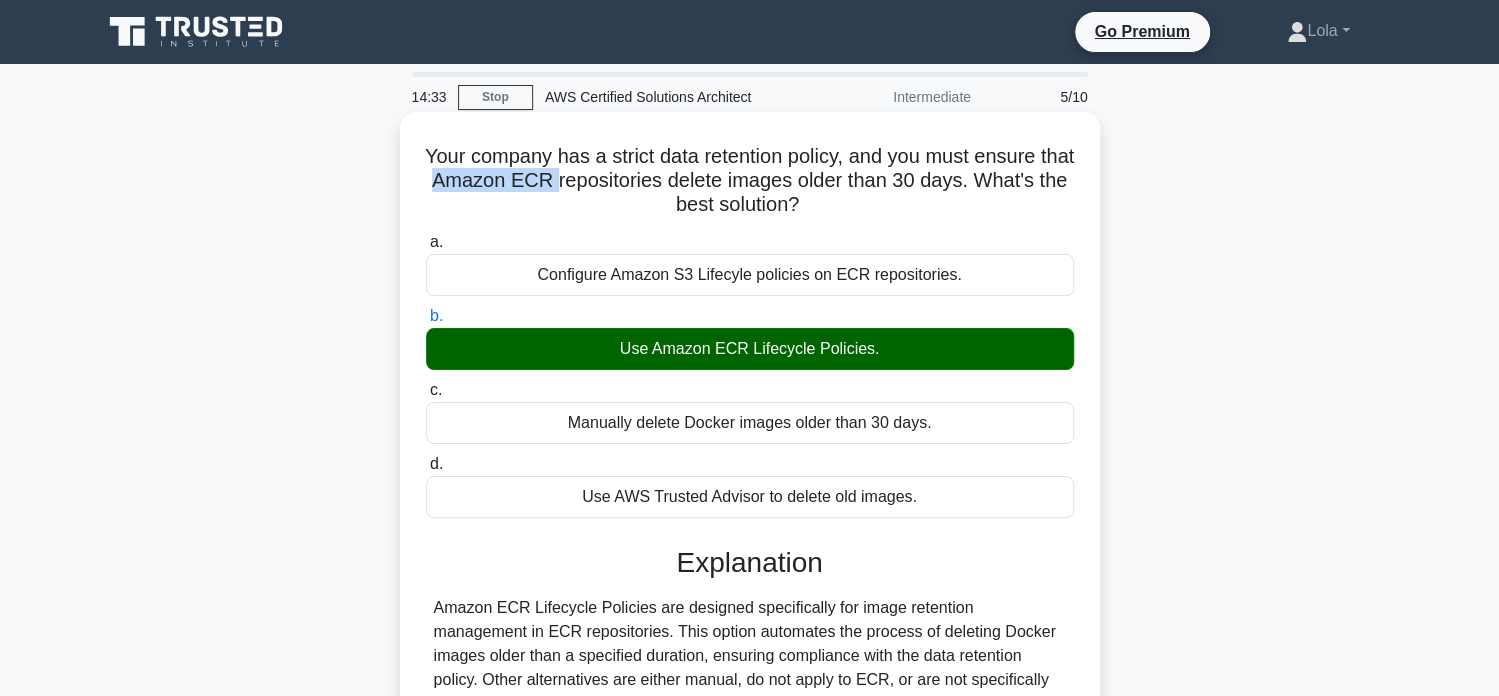 drag, startPoint x: 475, startPoint y: 189, endPoint x: 590, endPoint y: 190, distance: 115.00435 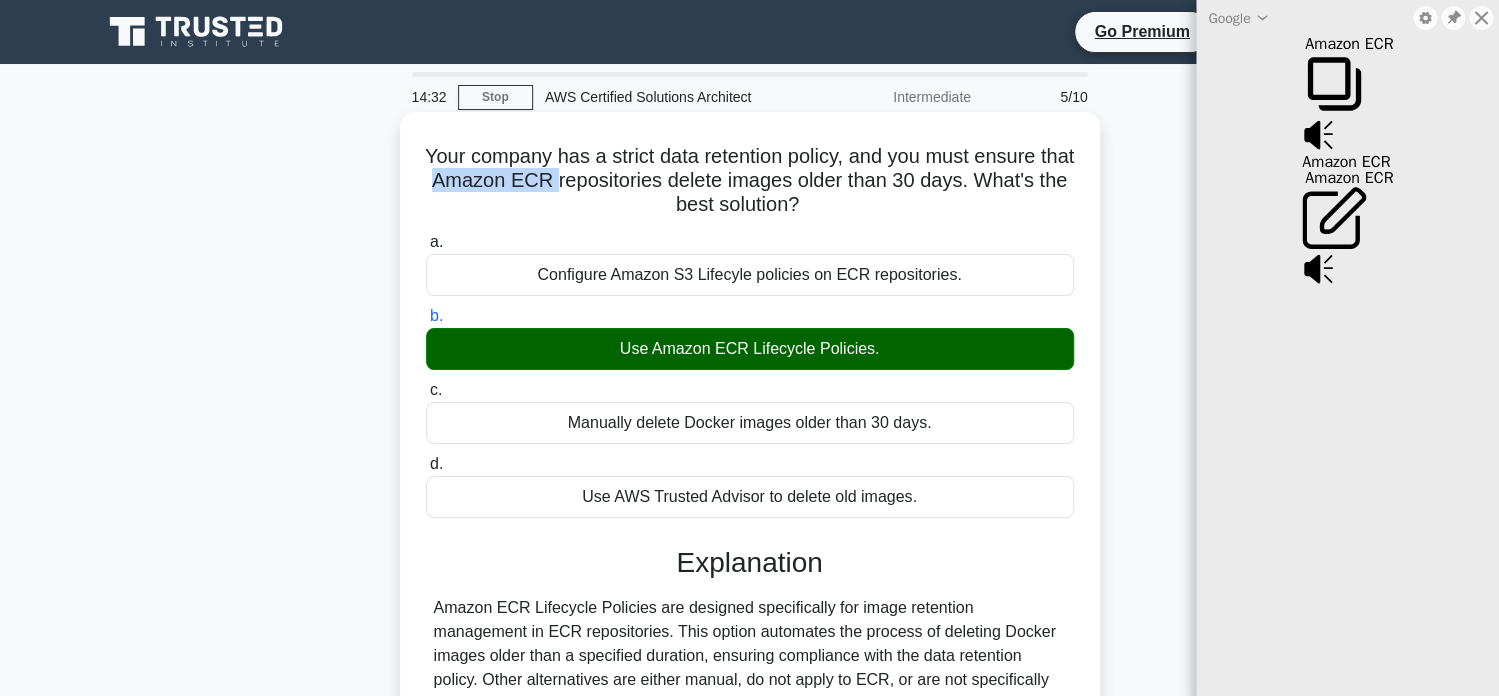 copy on "Amazon ECR" 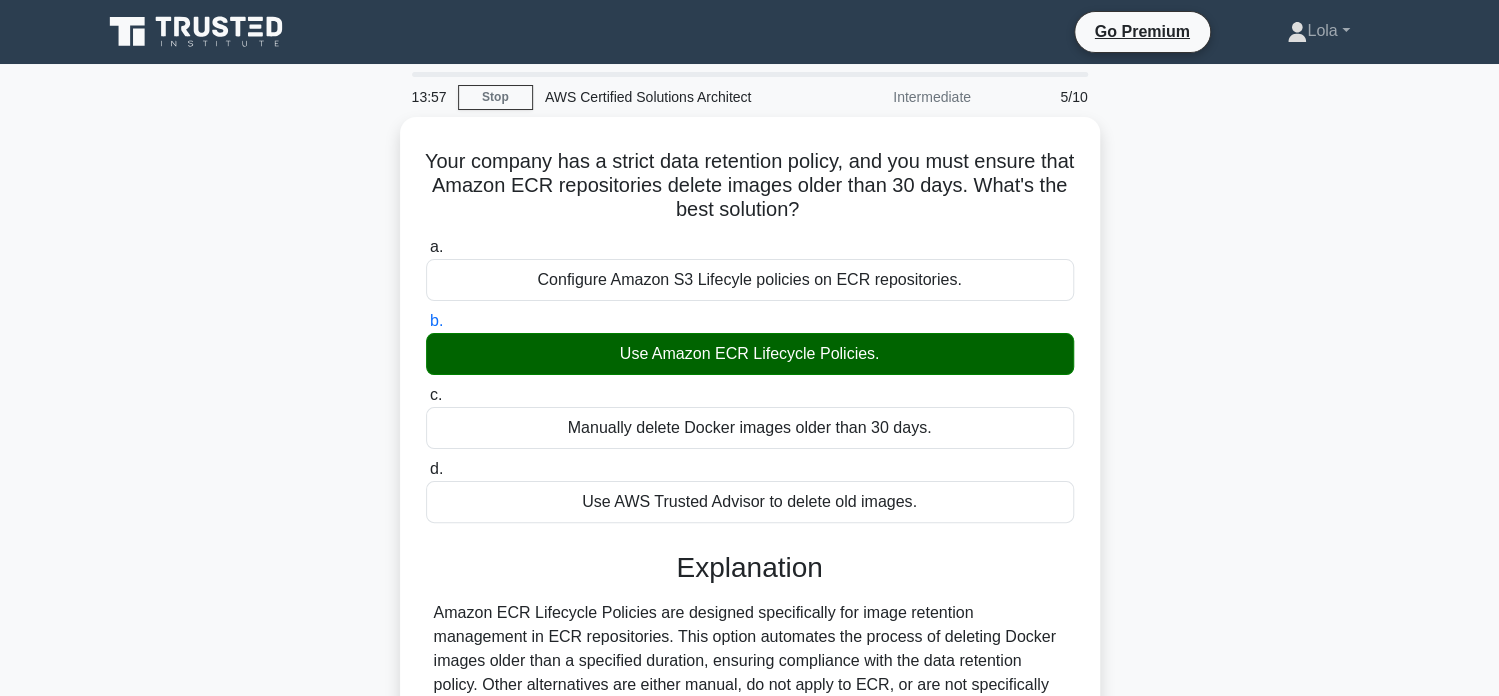 click on "Your company has a strict data retention policy, and you must ensure that Amazon ECR repositories delete images older than 30 days. What's the best solution?
.spinner_0XTQ{transform-origin:center;animation:spinner_y6GP .75s linear infinite}@keyframes spinner_y6GP{100%{transform:rotate(360deg)}}
a.
Configure Amazon S3 Lifecyle policies on ECR repositories.
b. c. d." at bounding box center (750, 502) 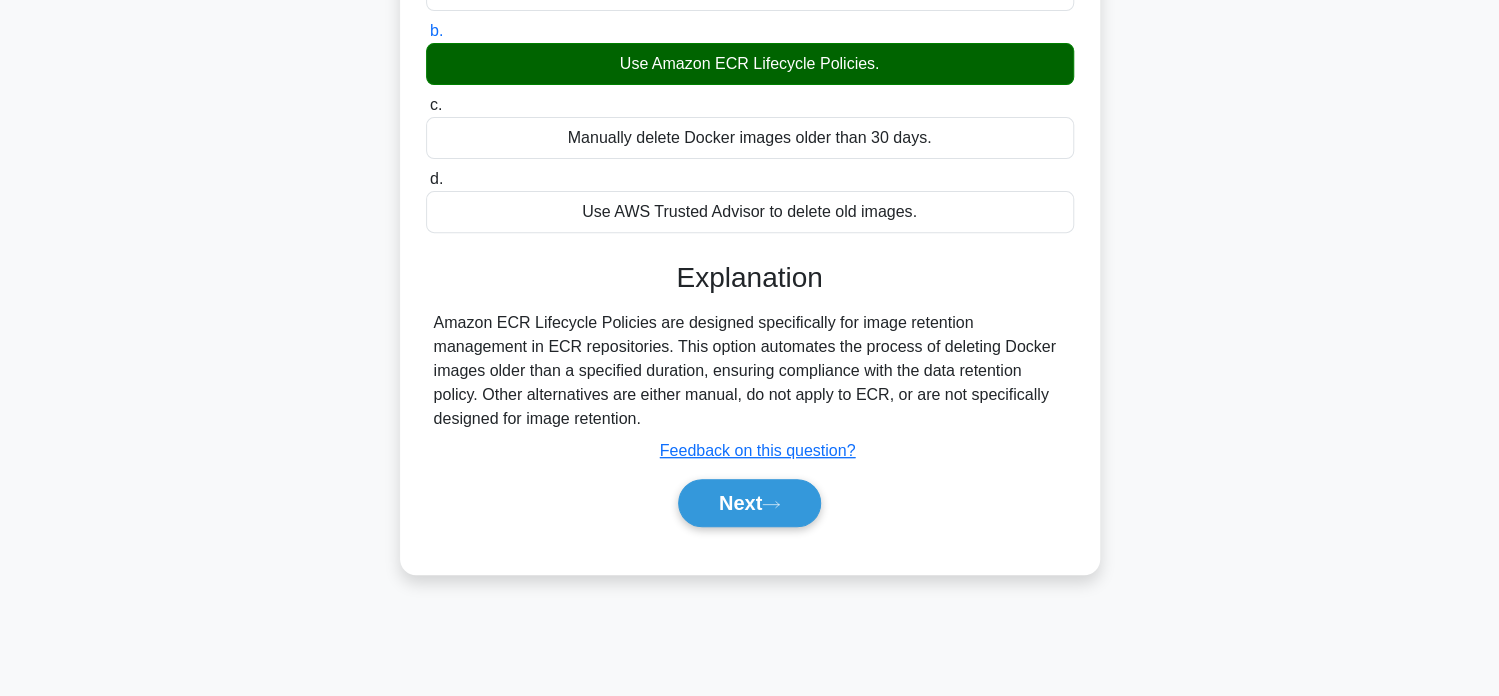 scroll, scrollTop: 300, scrollLeft: 0, axis: vertical 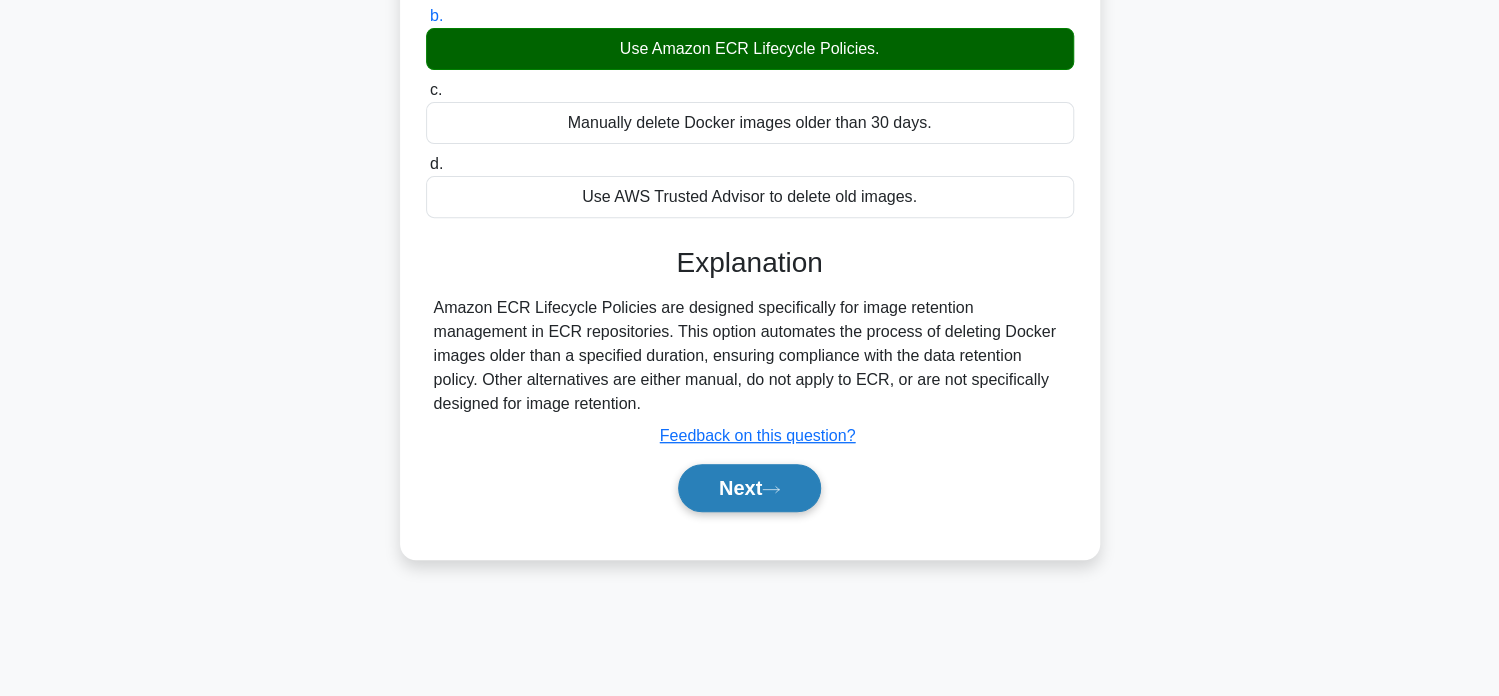 click on "Next" at bounding box center [749, 488] 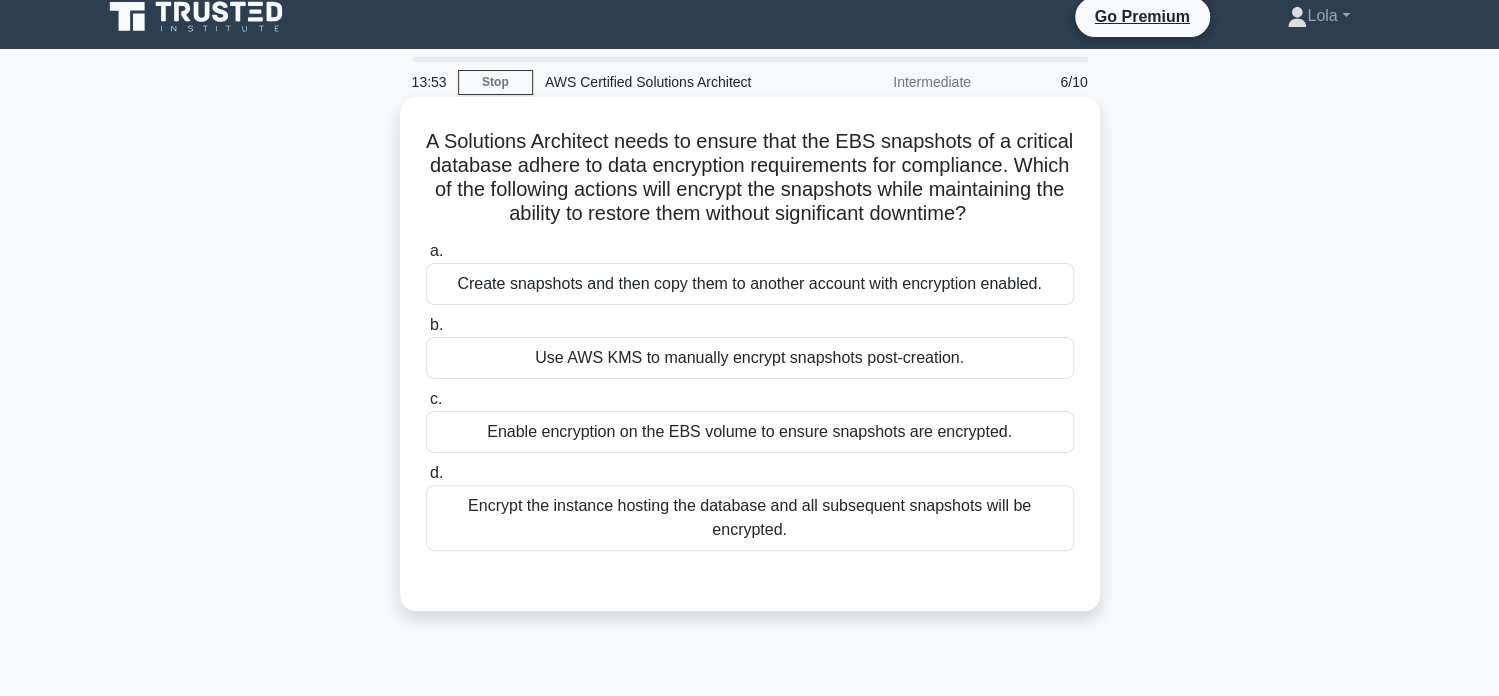 scroll, scrollTop: 0, scrollLeft: 0, axis: both 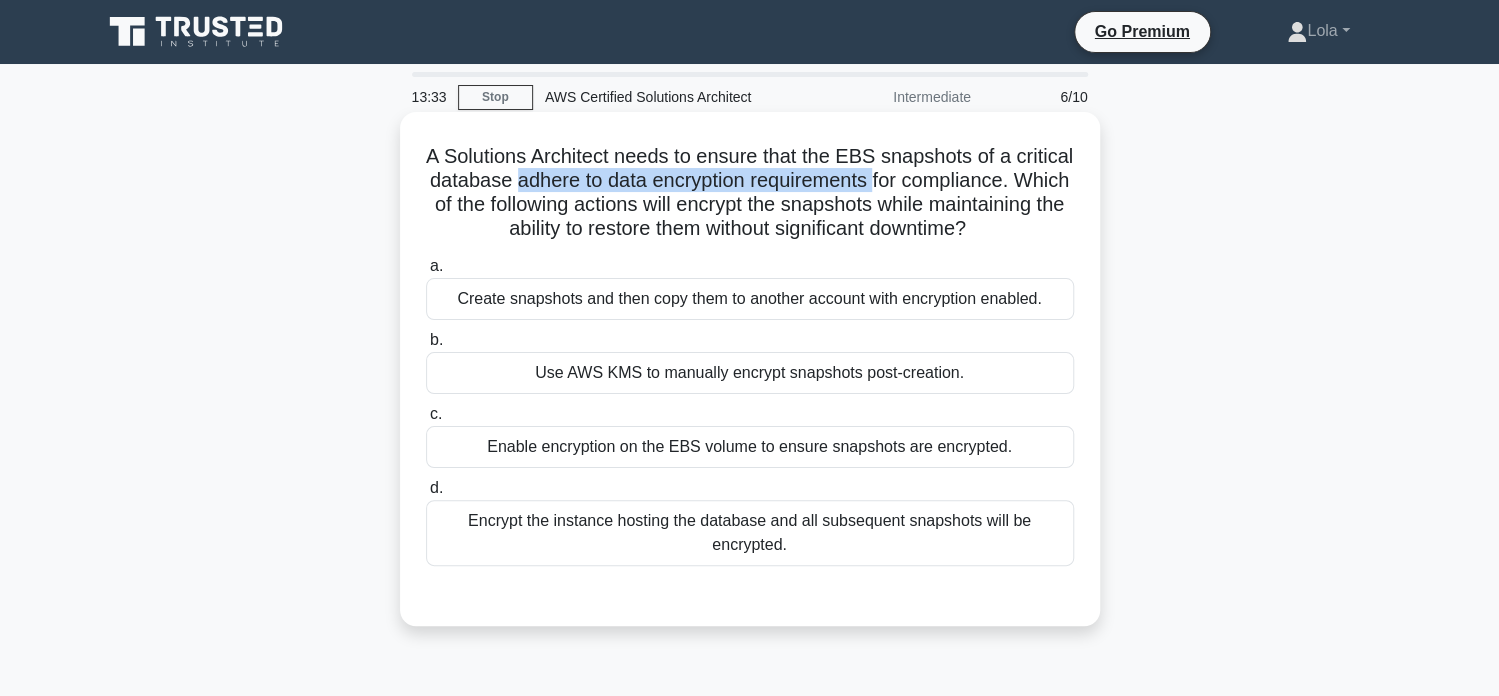 drag, startPoint x: 627, startPoint y: 185, endPoint x: 1000, endPoint y: 184, distance: 373.00134 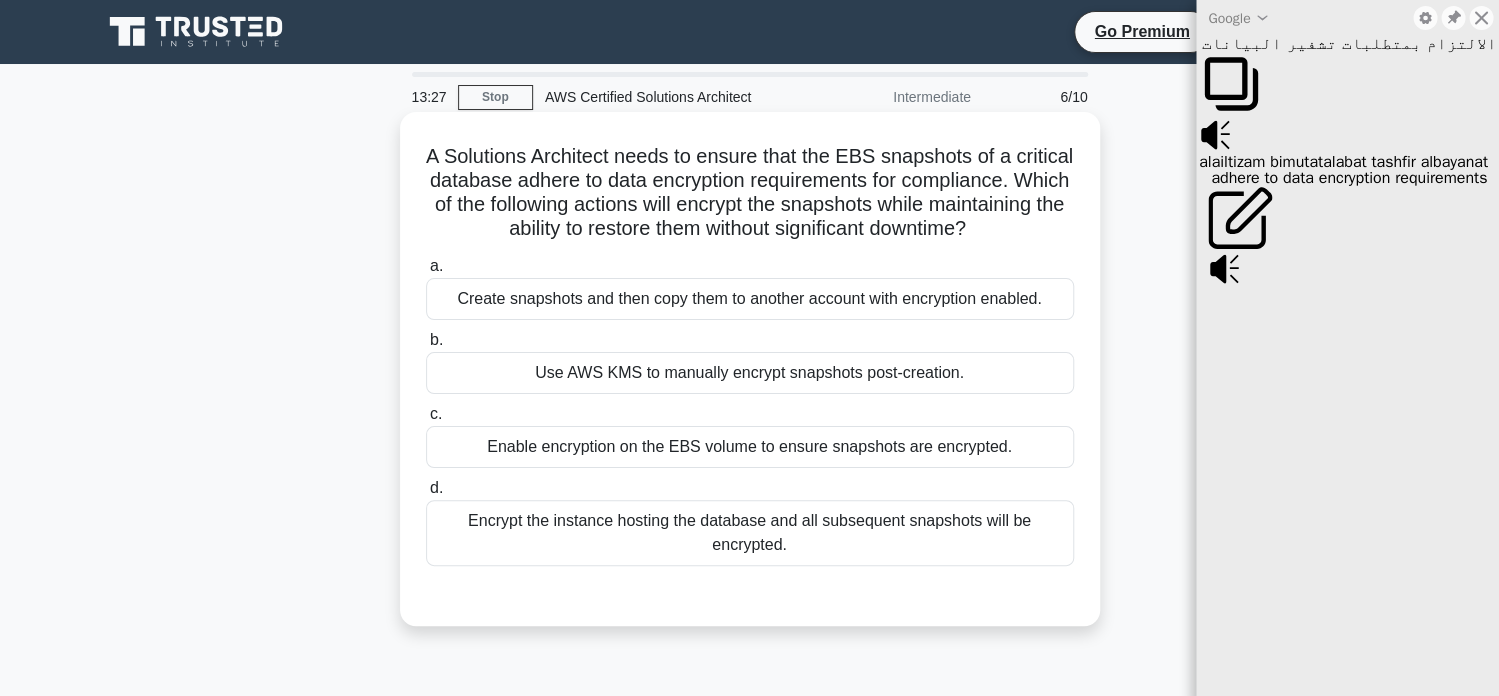 click on "A Solutions Architect needs to ensure that the EBS snapshots of a critical database adhere to data encryption requirements for compliance. Which of the following actions will encrypt the snapshots while maintaining the ability to restore them without significant downtime?
.spinner_0XTQ{transform-origin:center;animation:spinner_y6GP .75s linear infinite}@keyframes spinner_y6GP{100%{transform:rotate(360deg)}}" at bounding box center [750, 193] 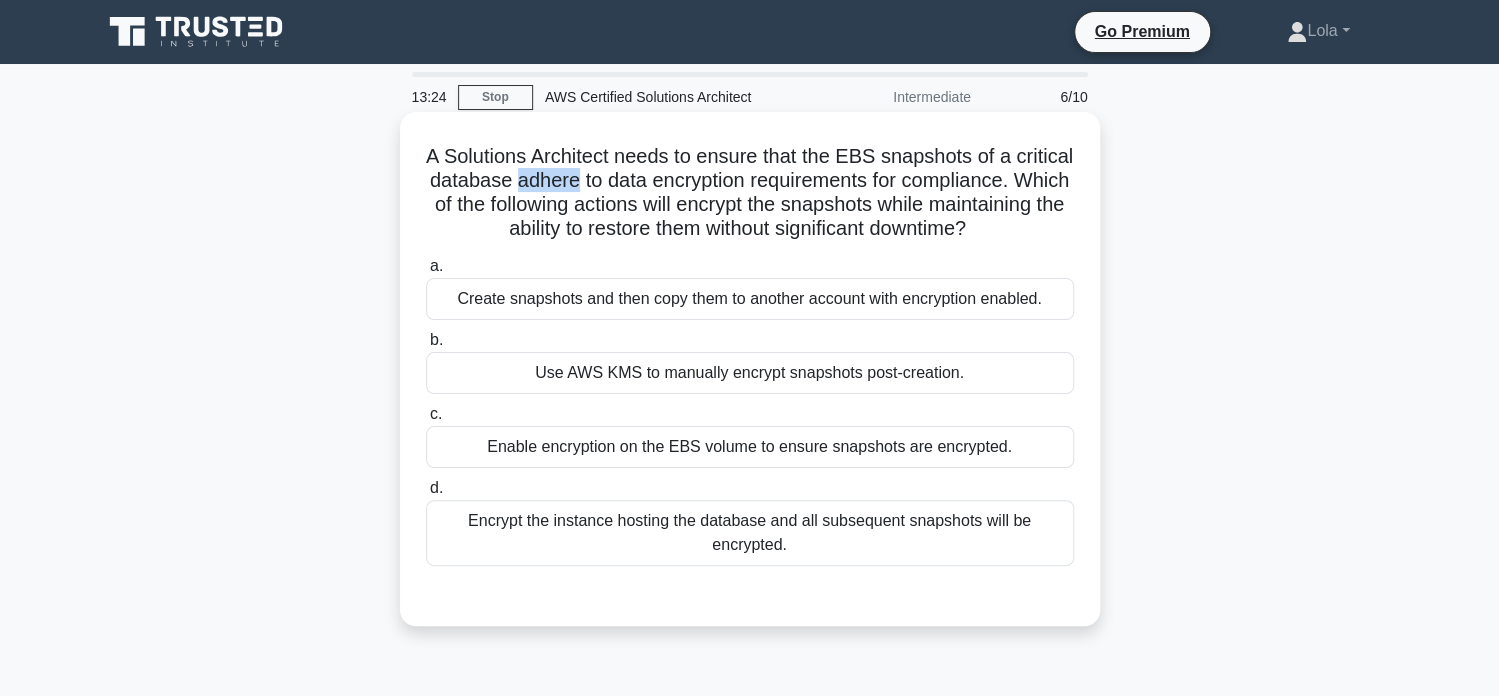 drag, startPoint x: 628, startPoint y: 180, endPoint x: 689, endPoint y: 176, distance: 61.13101 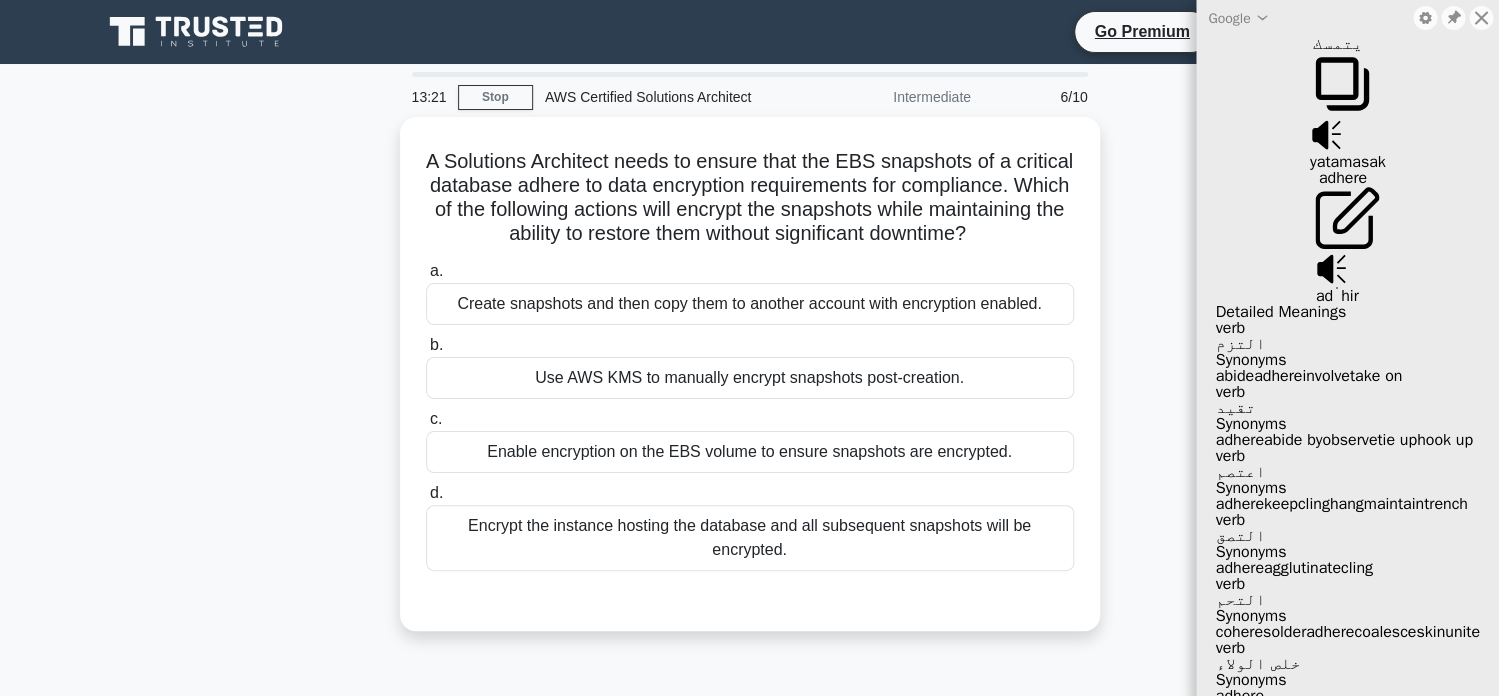 click 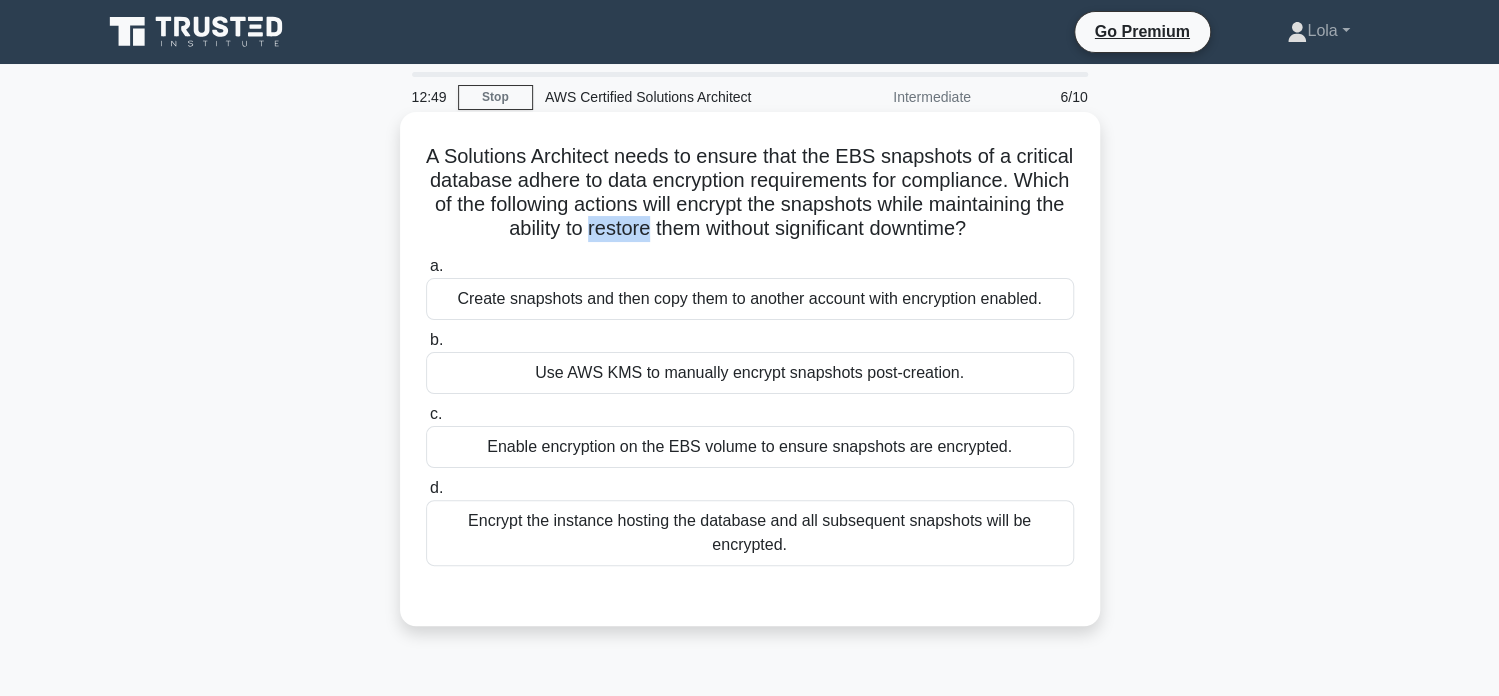 drag, startPoint x: 748, startPoint y: 227, endPoint x: 814, endPoint y: 238, distance: 66.910385 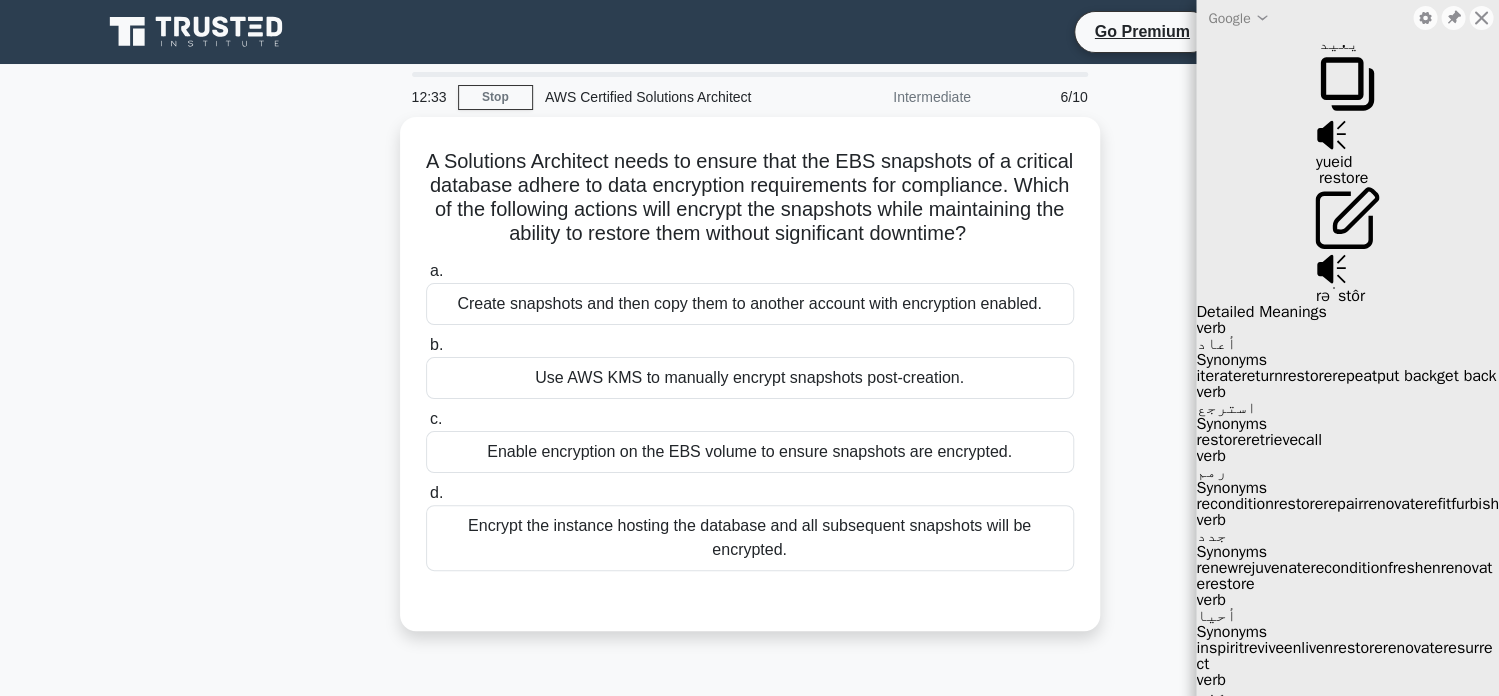 click on "A Solutions Architect needs to ensure that the EBS snapshots of a critical database adhere to data encryption requirements for compliance. Which of the following actions will encrypt the snapshots while maintaining the ability to restore them without significant downtime?
.spinner_0XTQ{transform-origin:center;animation:spinner_y6GP .75s linear infinite}@keyframes spinner_y6GP{100%{transform:rotate(360deg)}}
a.
b." at bounding box center [750, 386] 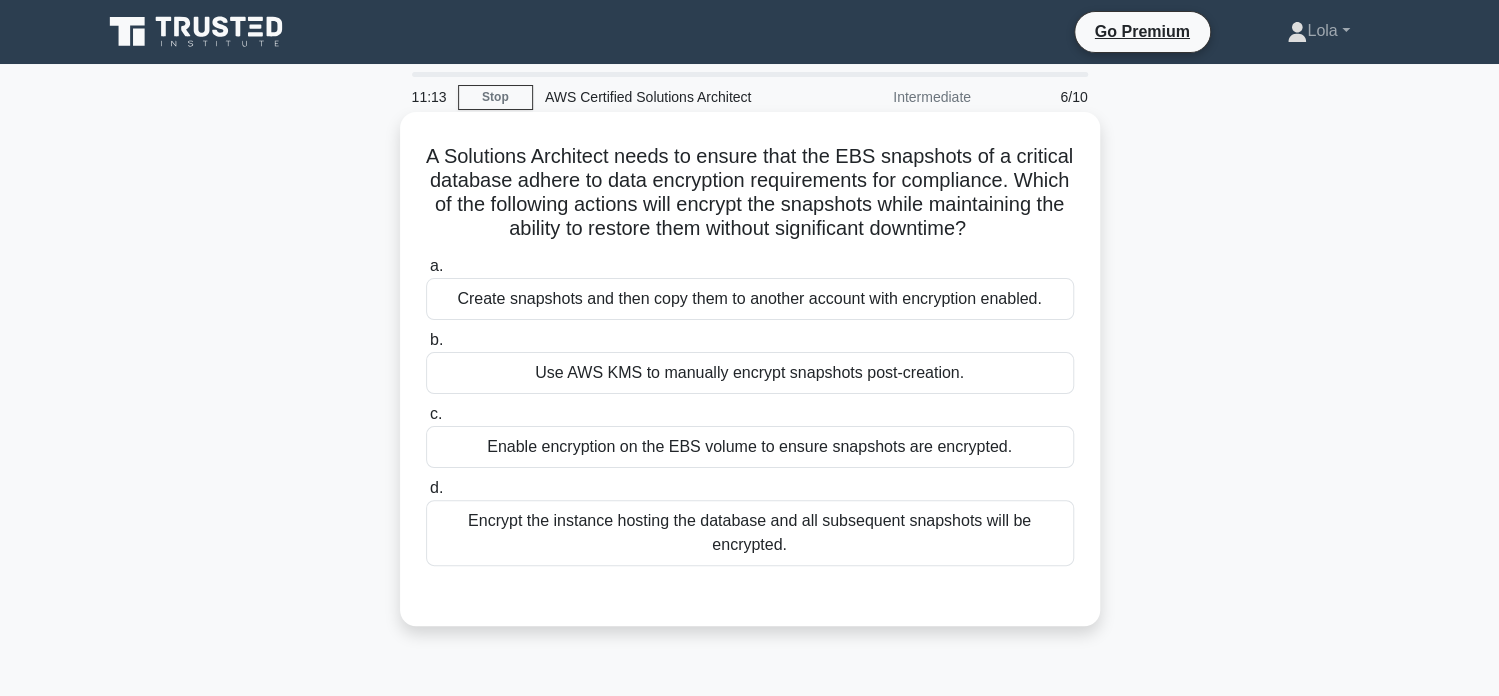 click on "Enable encryption on the EBS volume to ensure snapshots are encrypted." at bounding box center [750, 447] 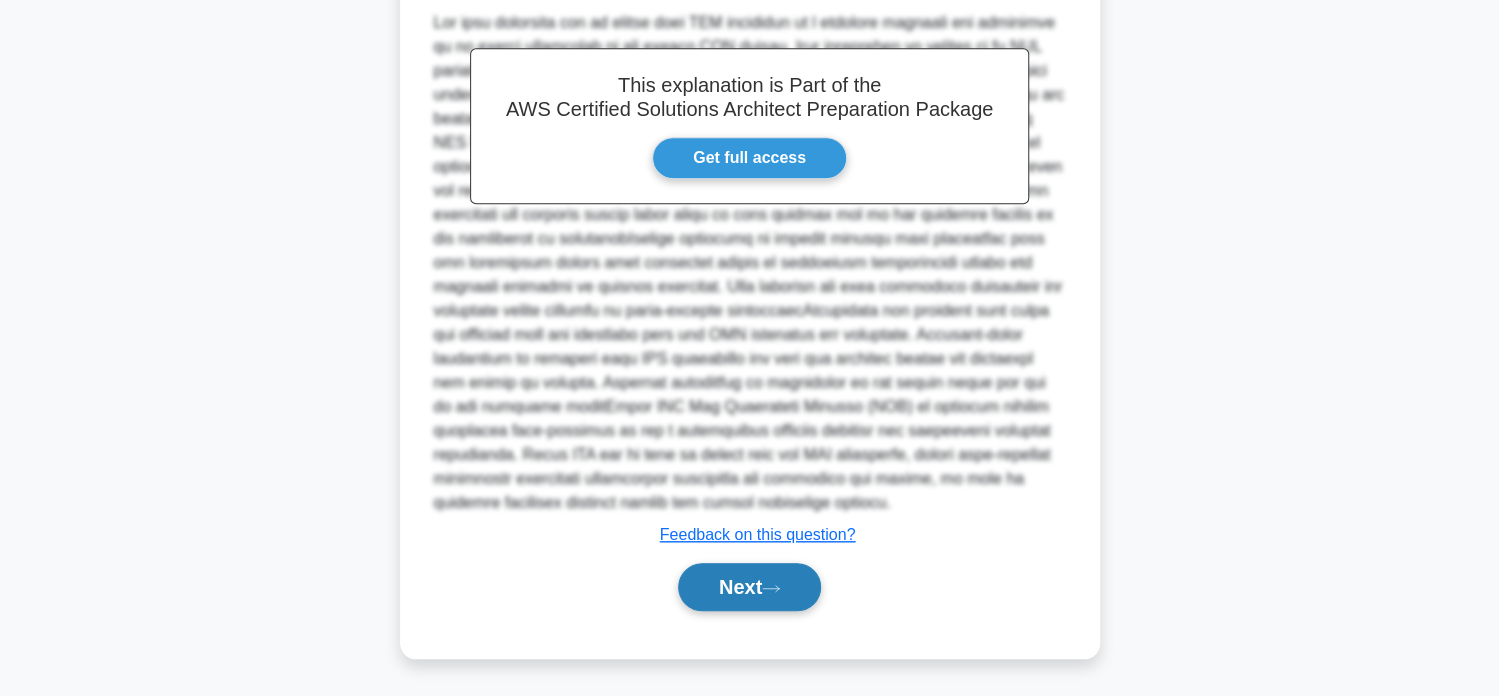 click on "Next" at bounding box center [749, 587] 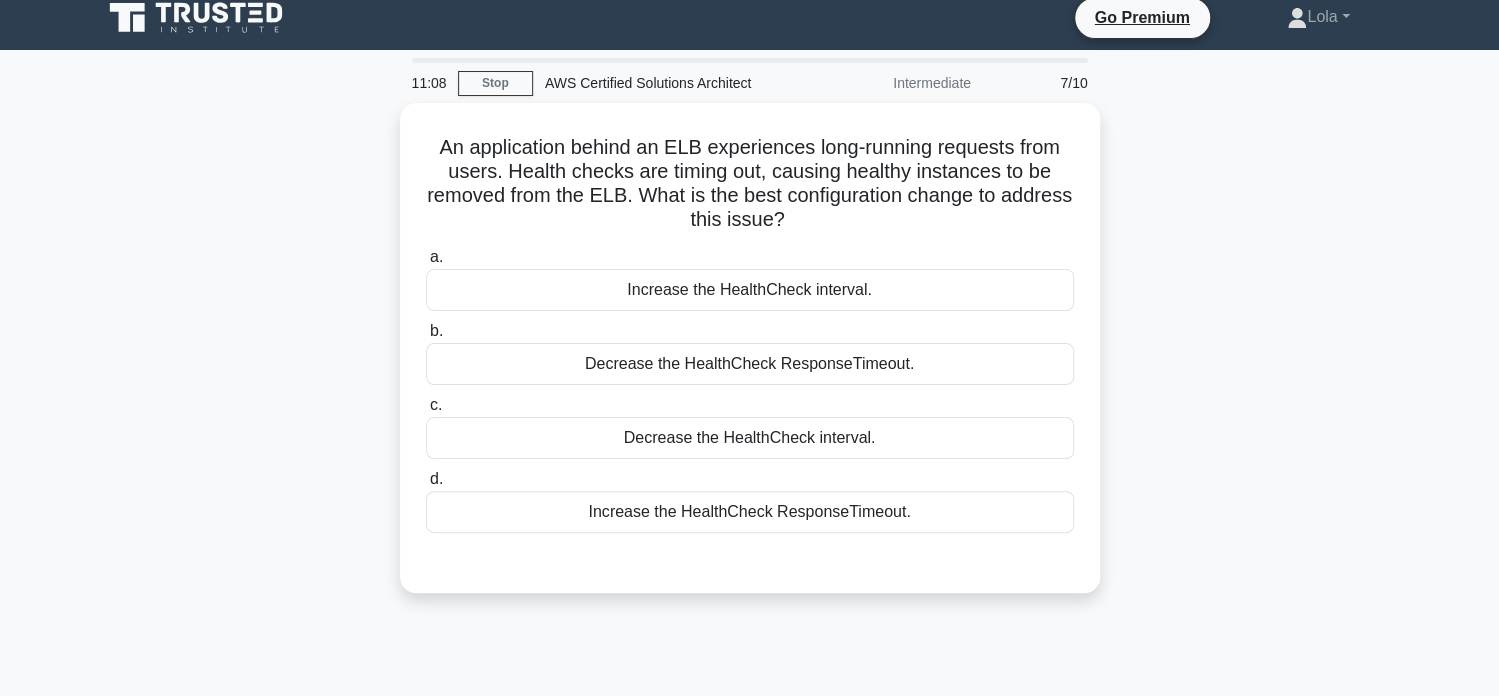 scroll, scrollTop: 0, scrollLeft: 0, axis: both 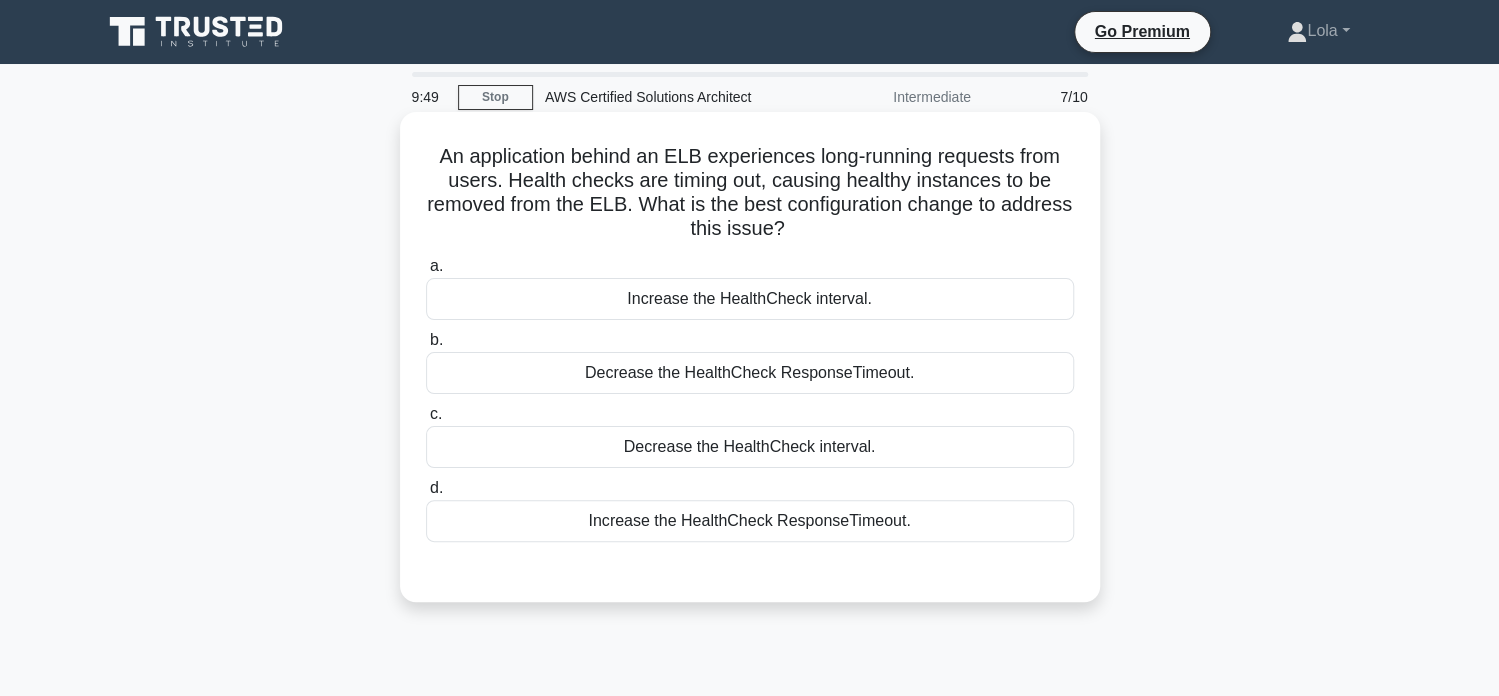 click on "Decrease the HealthCheck ResponseTimeout." at bounding box center [750, 373] 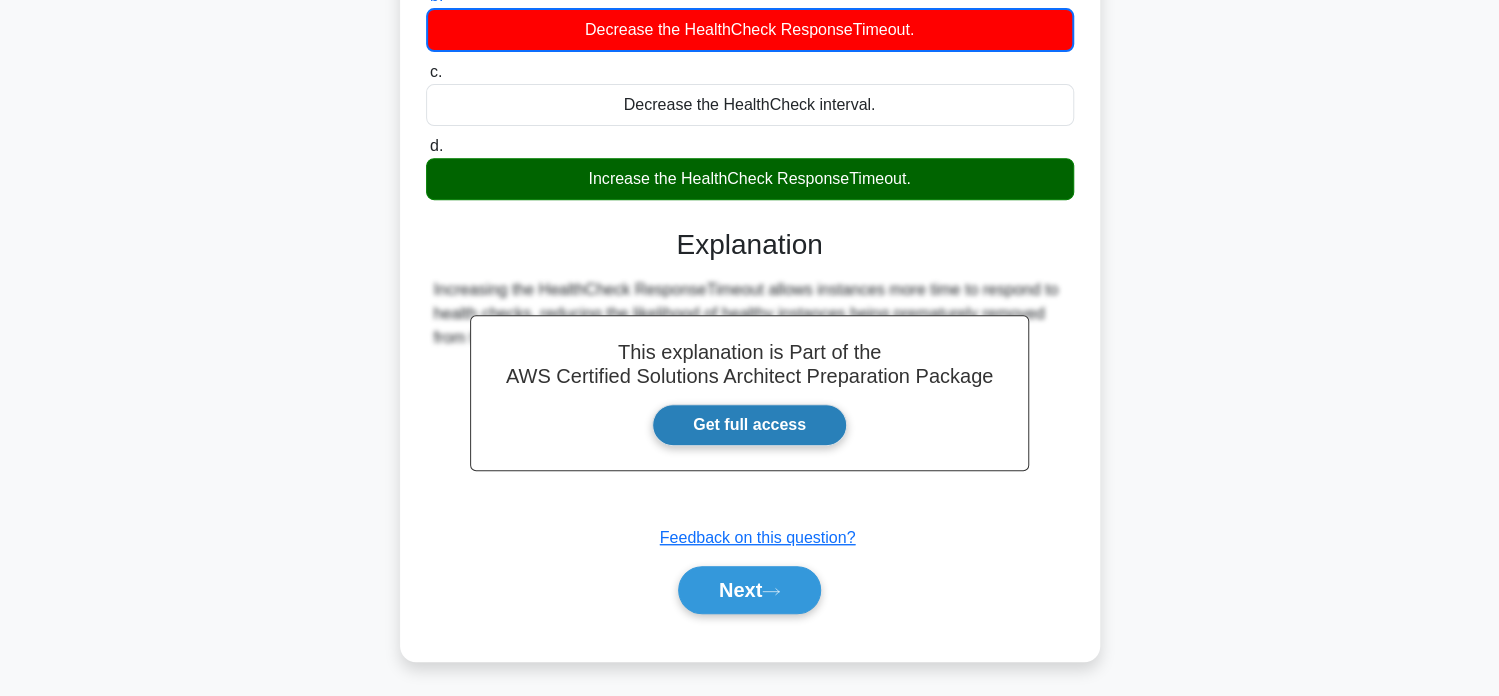 scroll, scrollTop: 384, scrollLeft: 0, axis: vertical 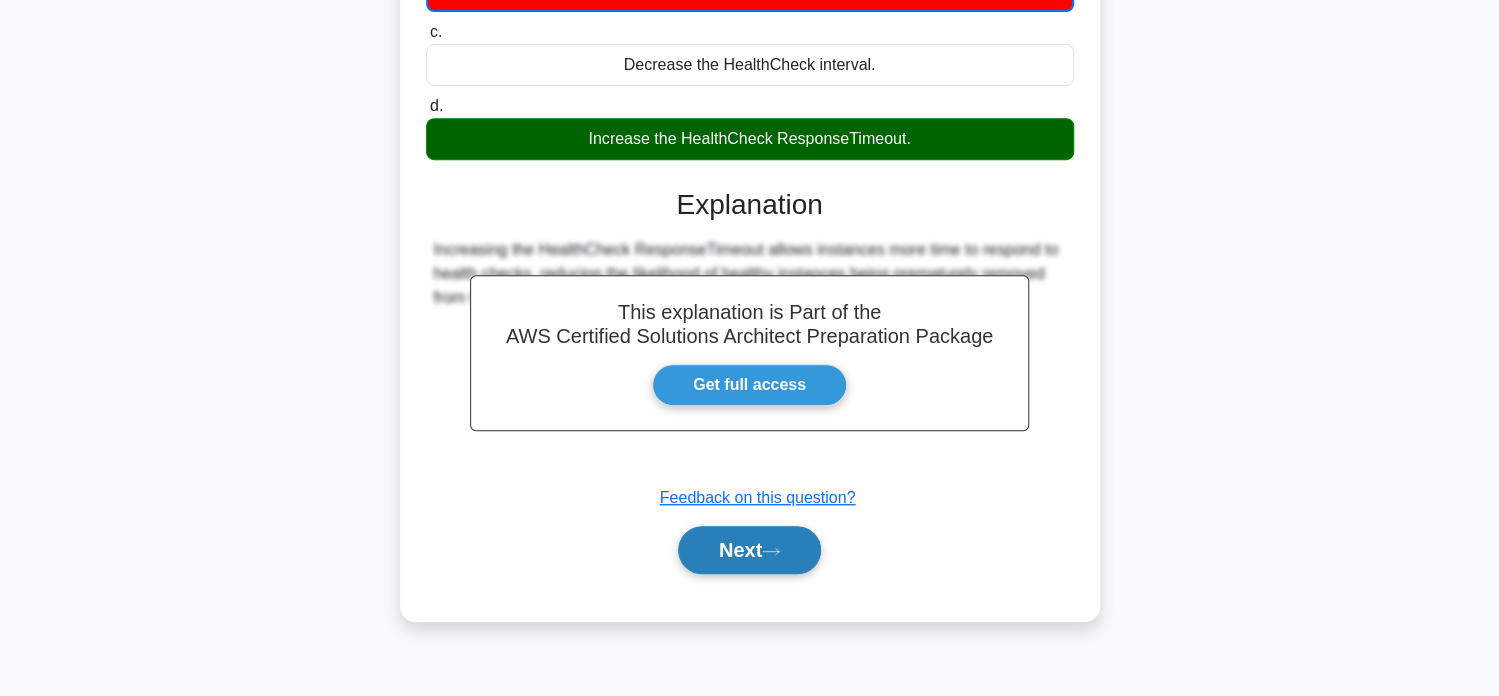 click on "Next" at bounding box center [749, 550] 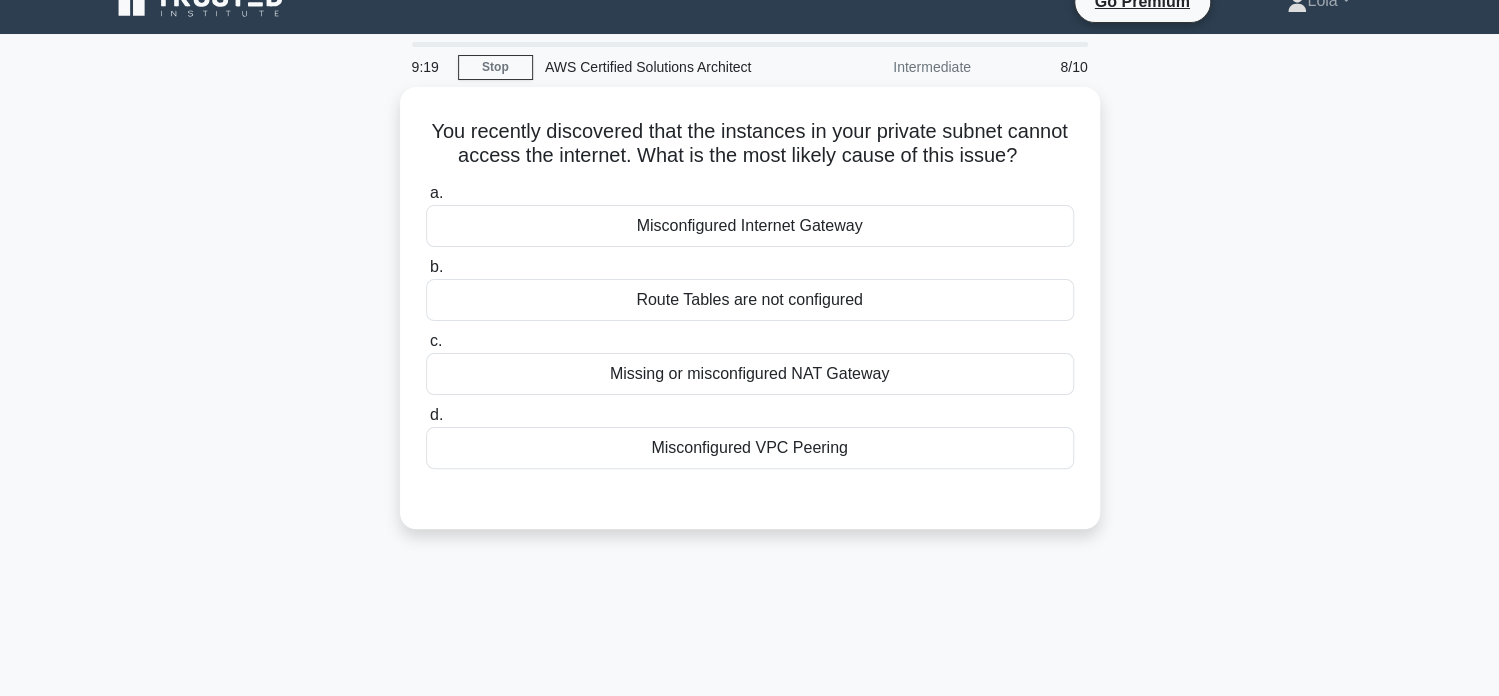 scroll, scrollTop: 0, scrollLeft: 0, axis: both 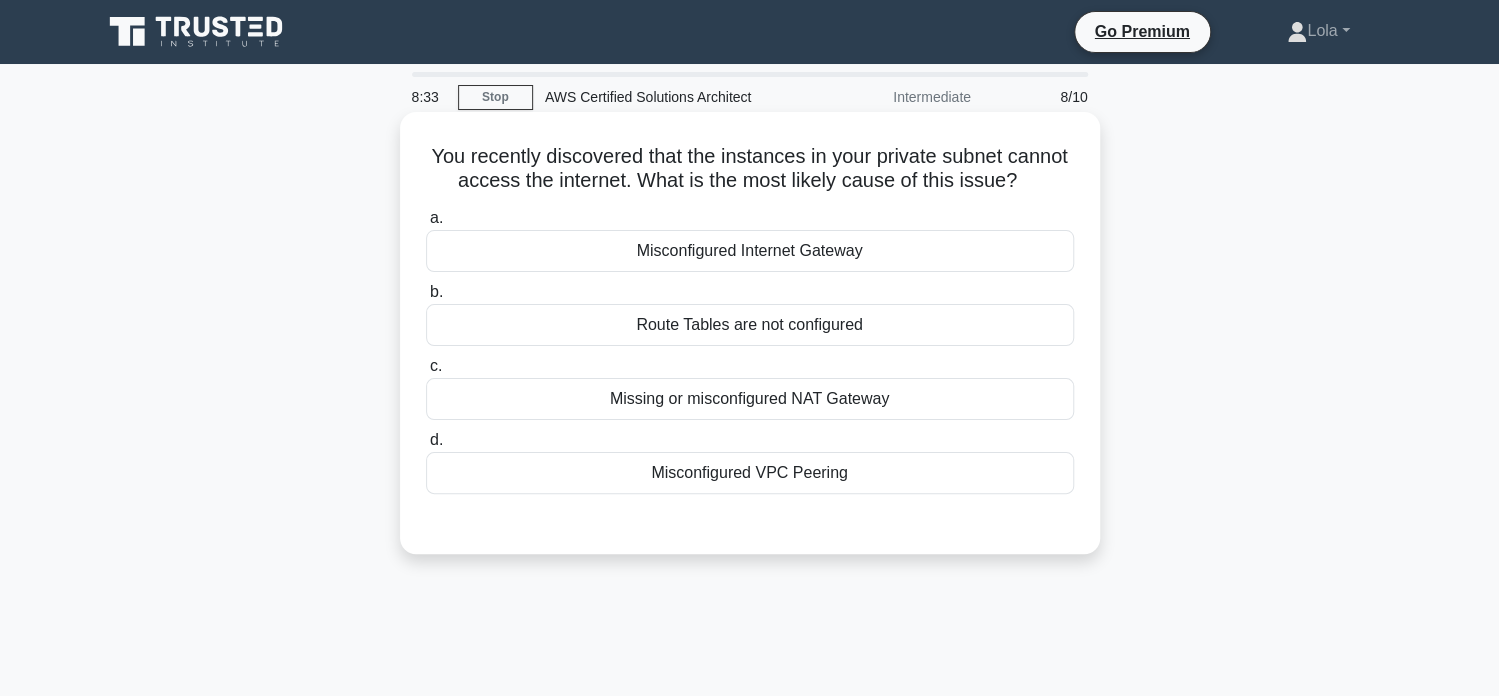 click on "Misconfigured Internet Gateway" at bounding box center (750, 251) 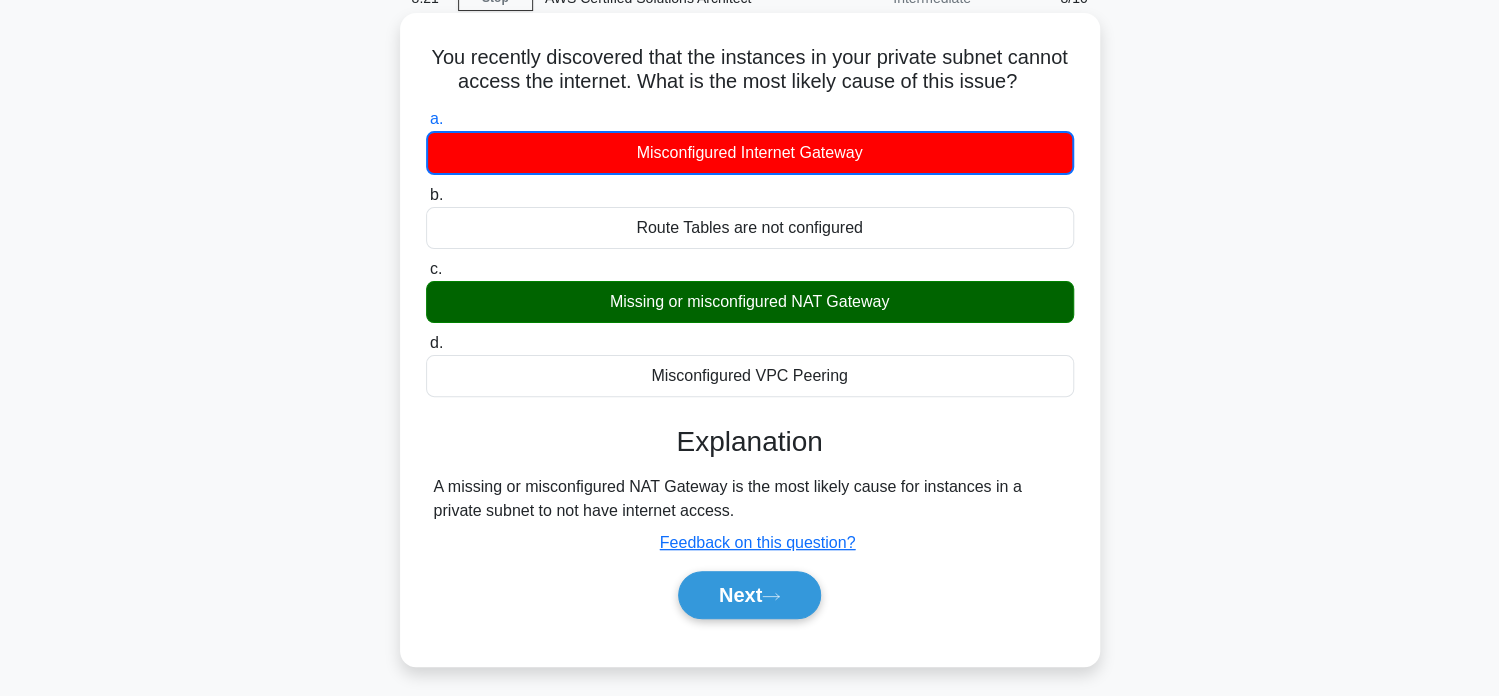 scroll, scrollTop: 99, scrollLeft: 0, axis: vertical 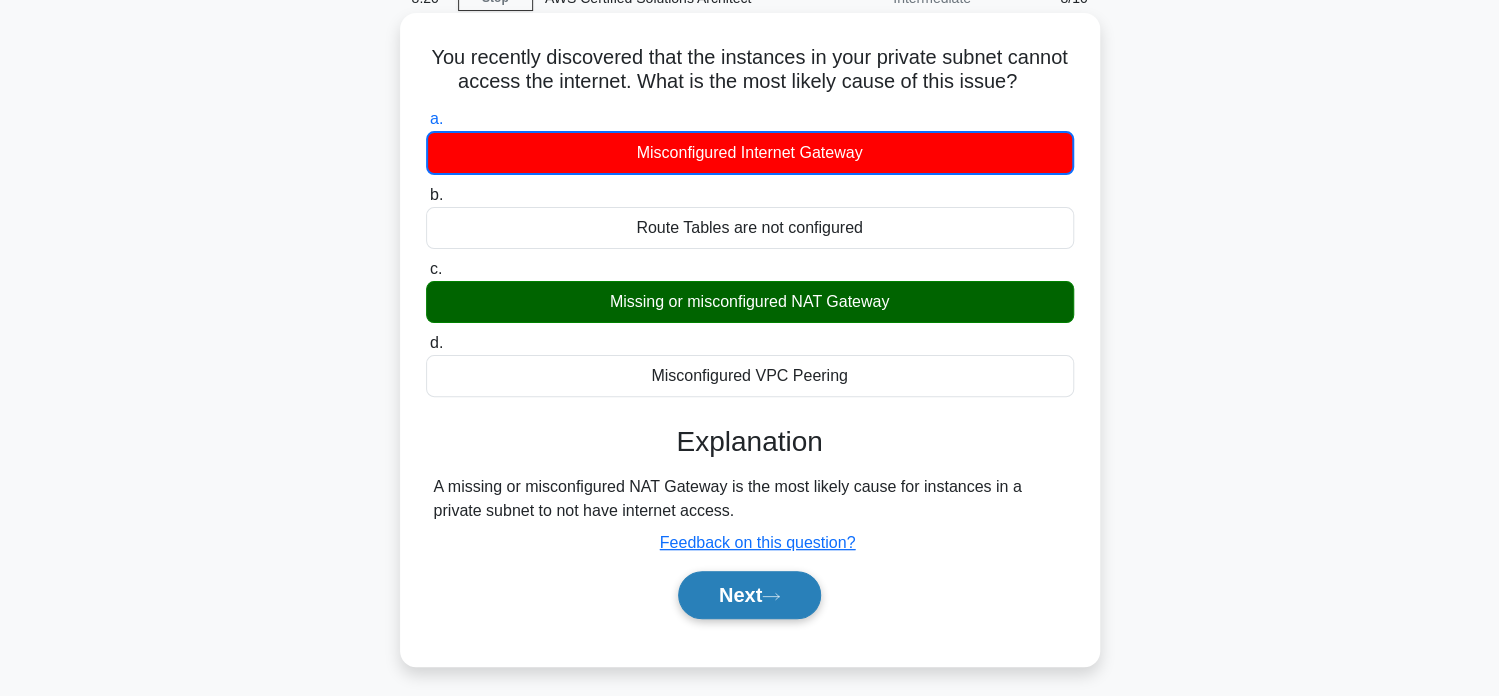 click on "Next" at bounding box center (749, 595) 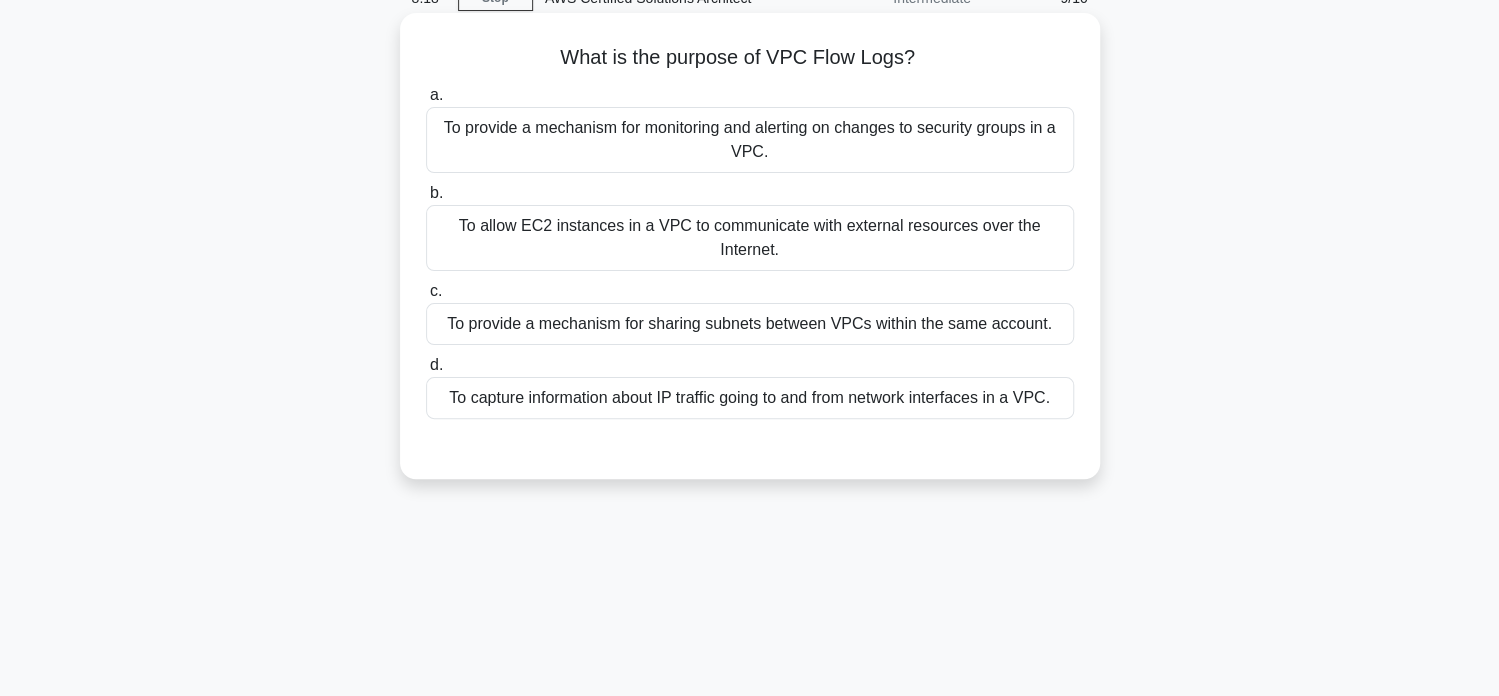scroll, scrollTop: 0, scrollLeft: 0, axis: both 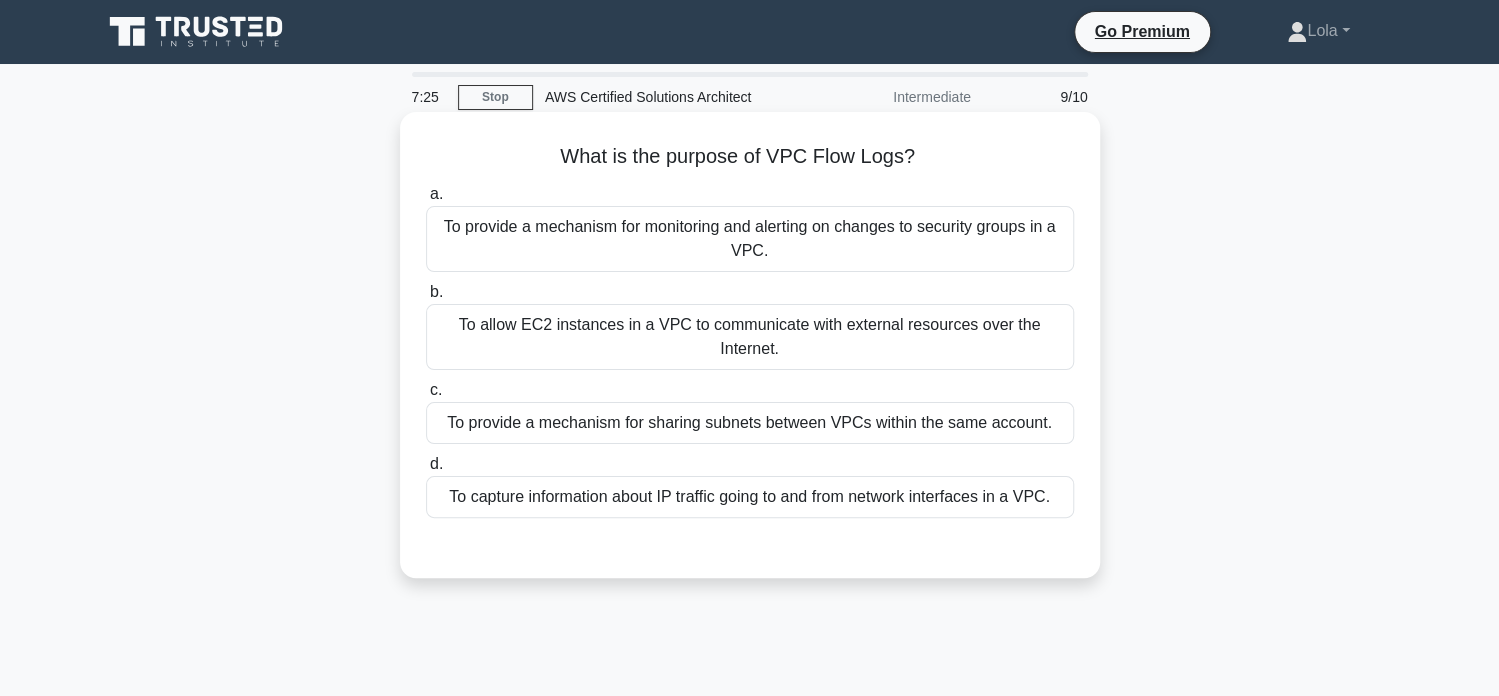 click on "To provide a mechanism for monitoring and alerting on changes to security groups in a VPC." at bounding box center [750, 239] 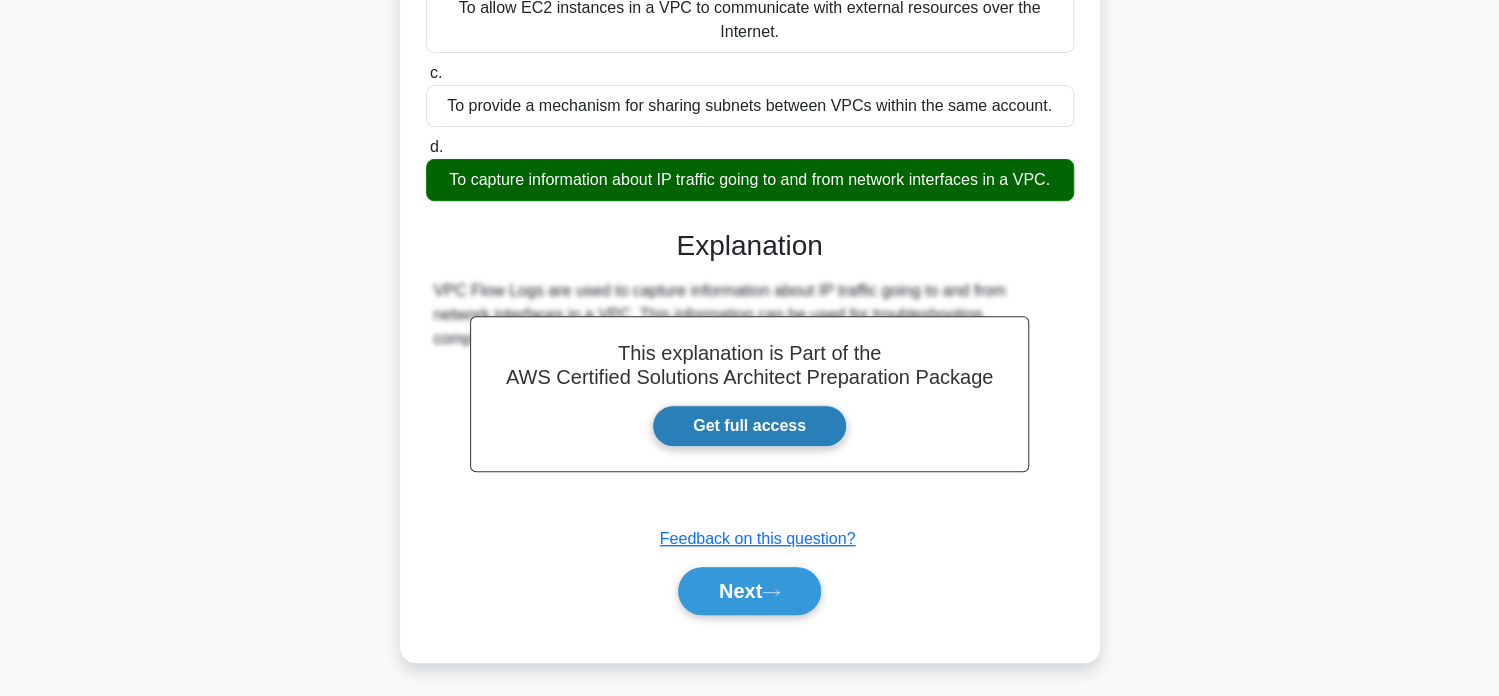 scroll, scrollTop: 284, scrollLeft: 0, axis: vertical 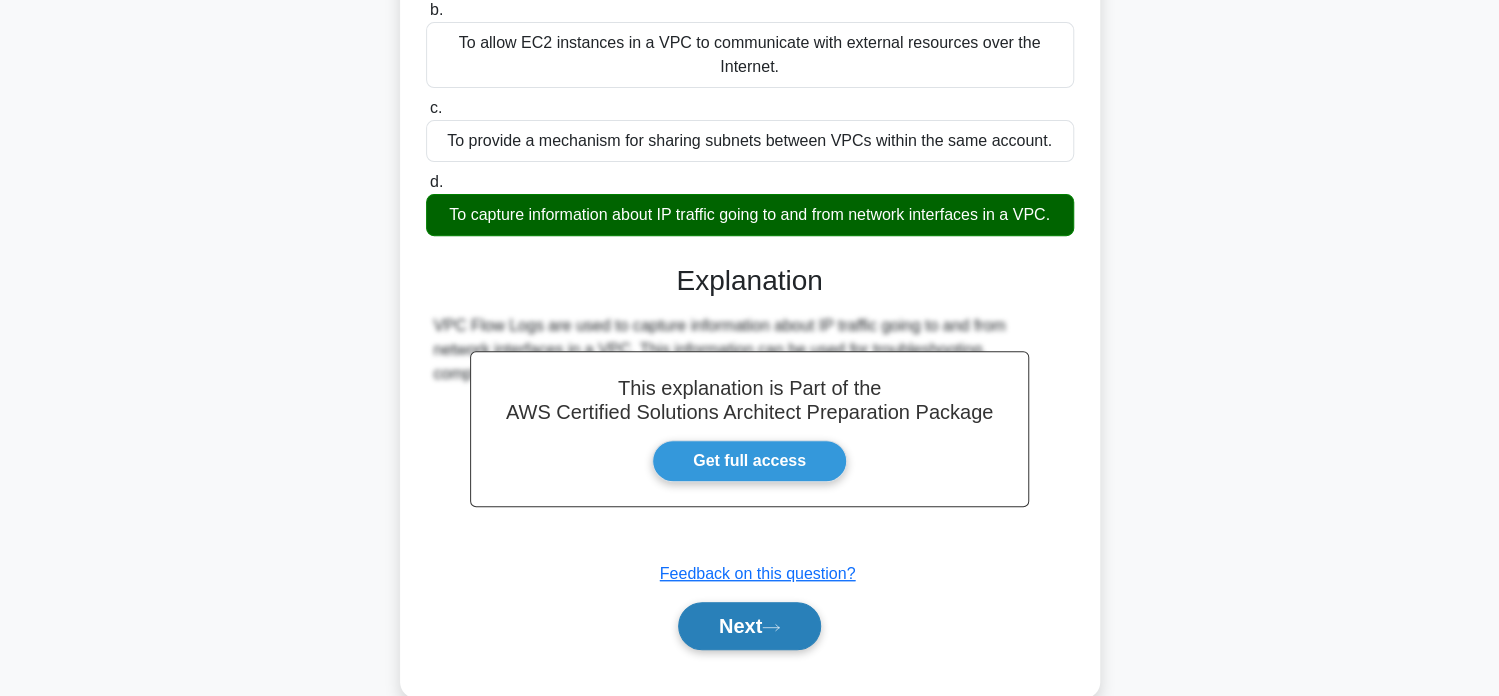 click on "Next" at bounding box center [749, 626] 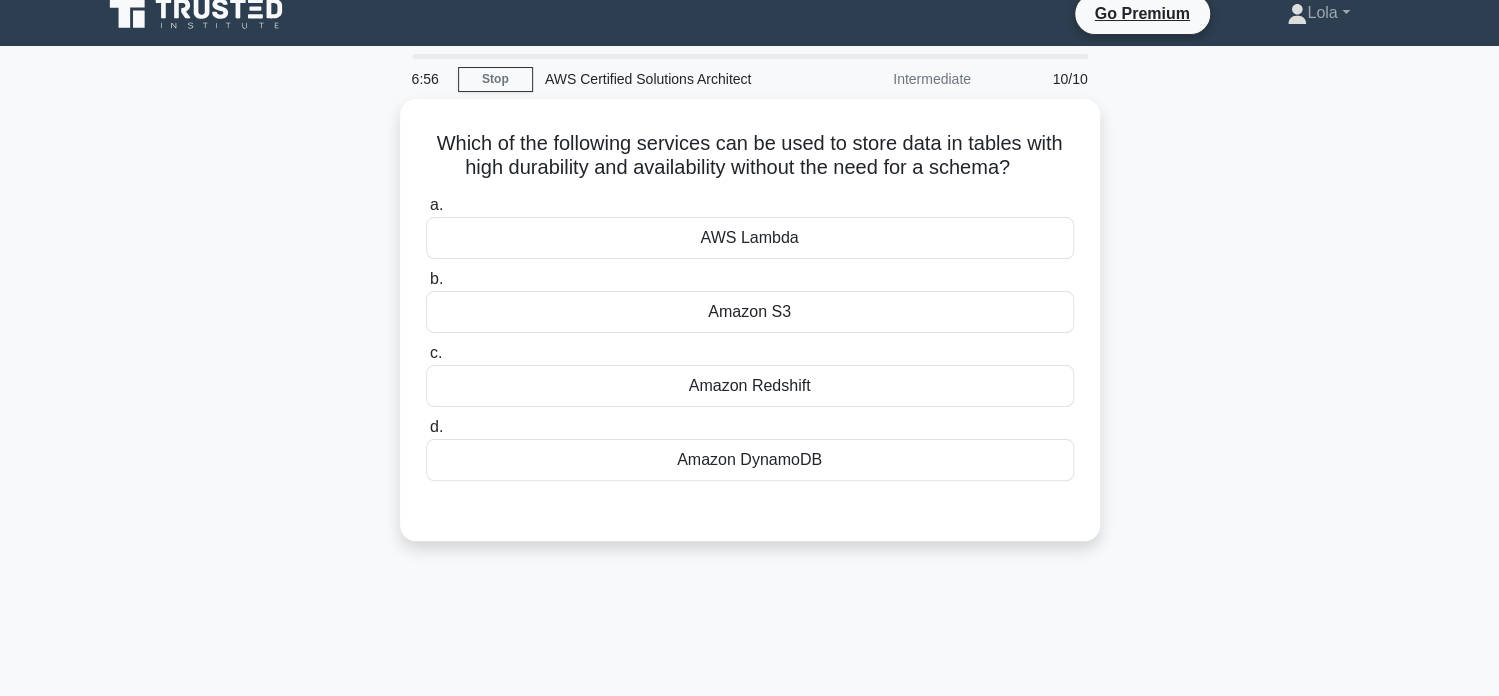 scroll, scrollTop: 0, scrollLeft: 0, axis: both 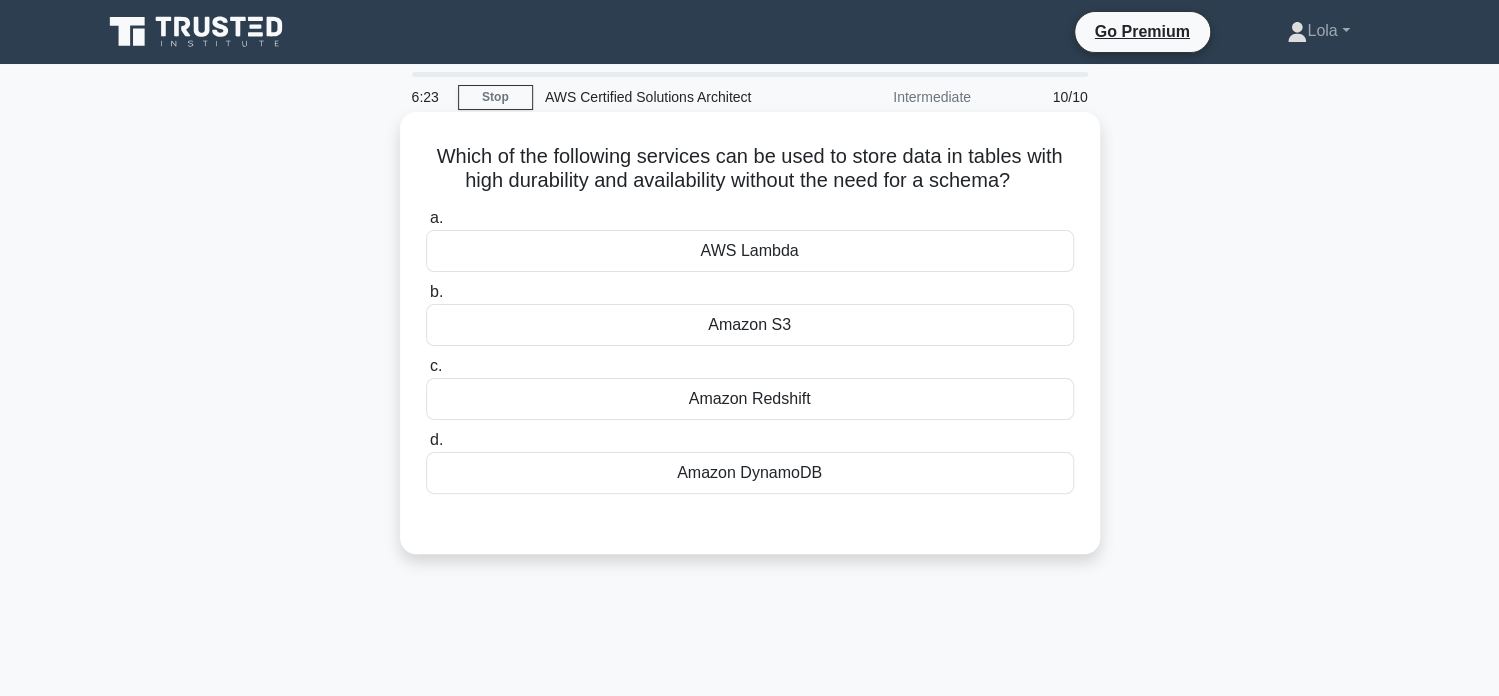 click on "Amazon DynamoDB" at bounding box center [750, 473] 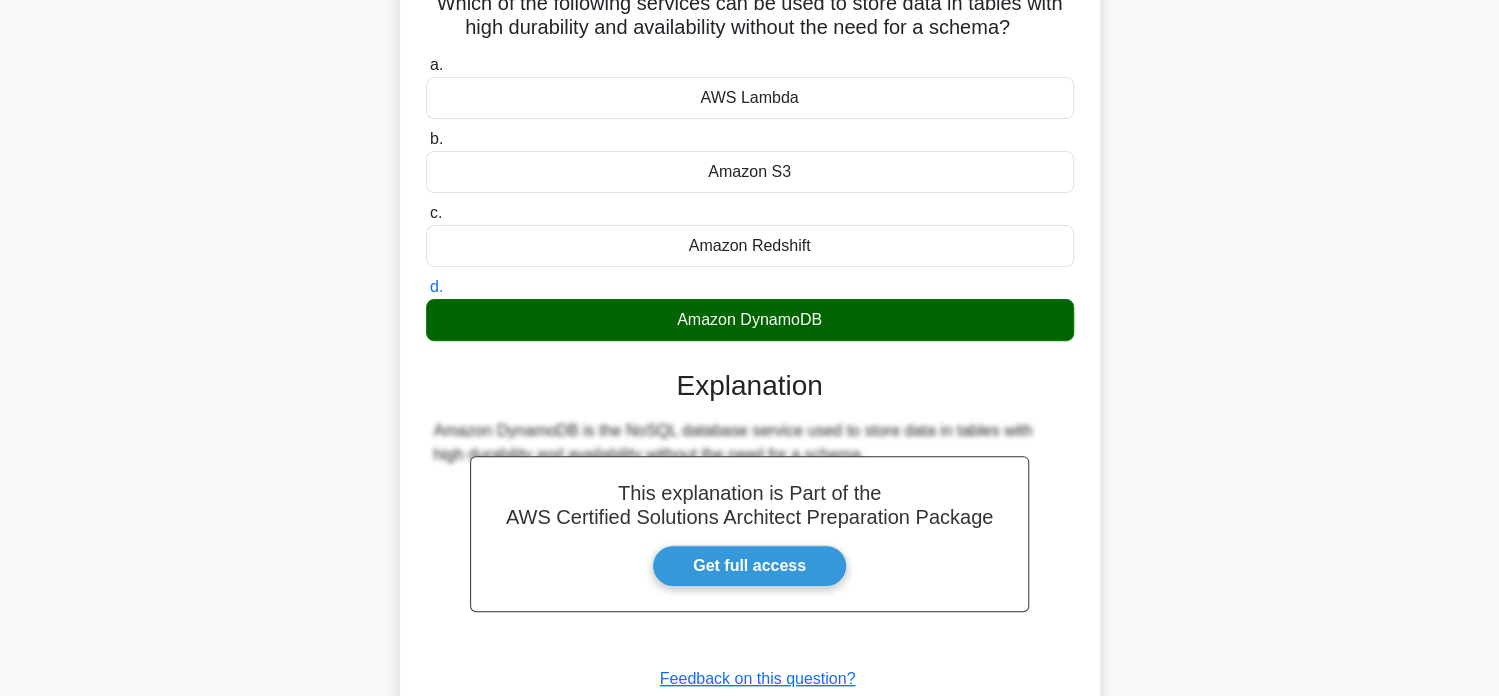 scroll, scrollTop: 300, scrollLeft: 0, axis: vertical 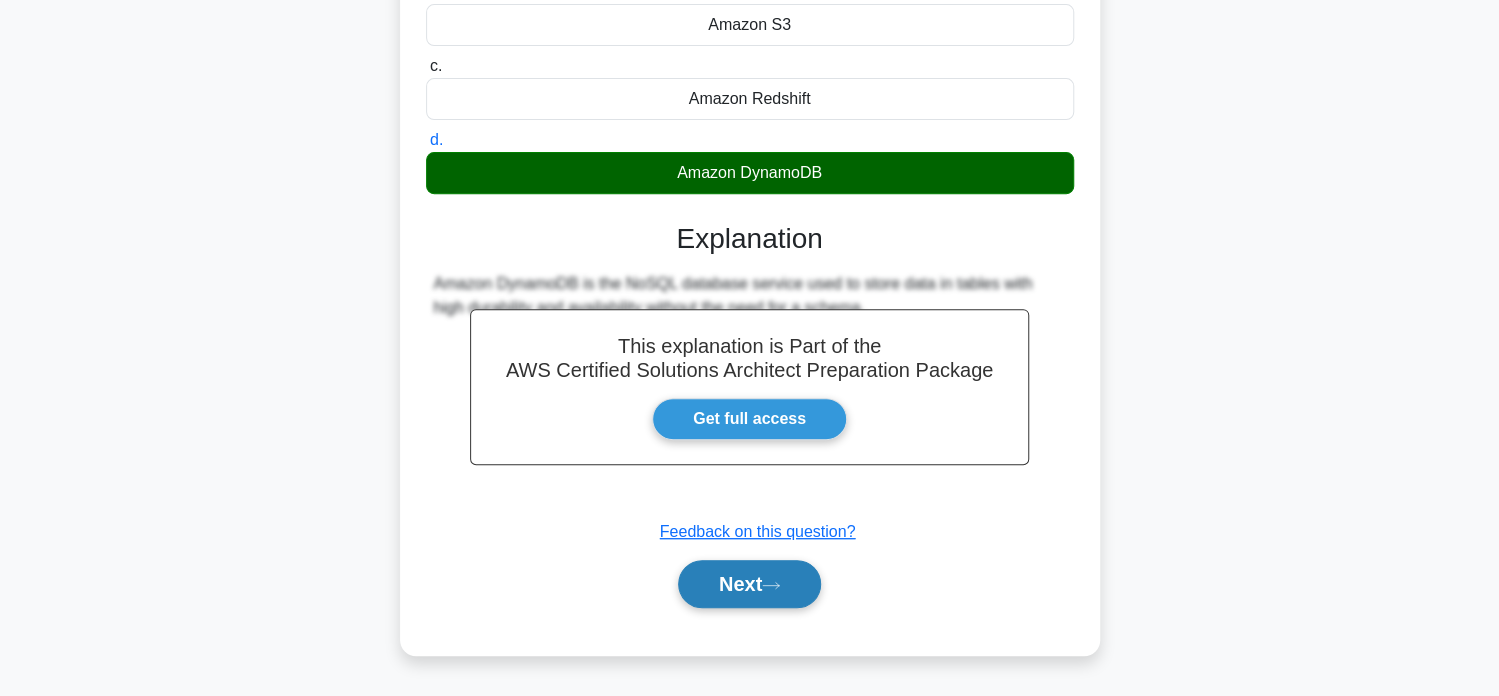 click on "Next" at bounding box center (749, 584) 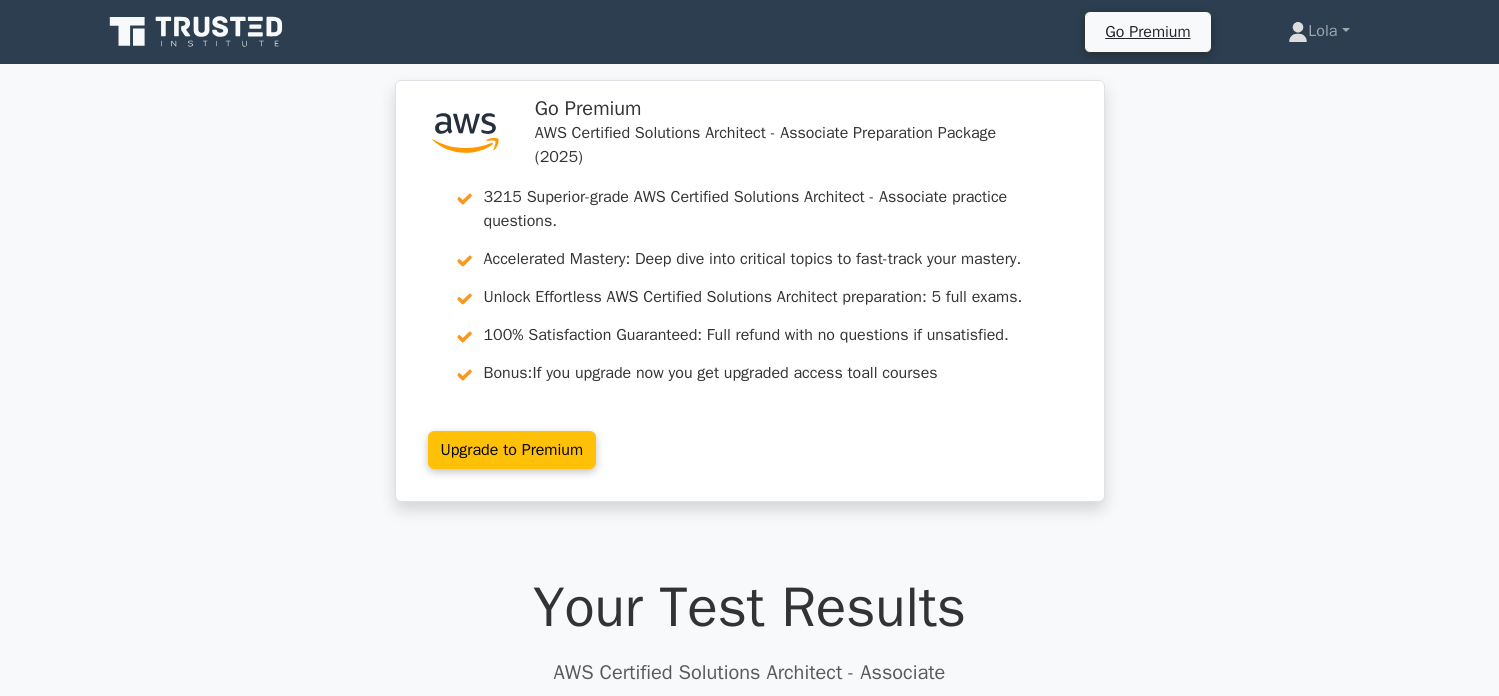 scroll, scrollTop: 0, scrollLeft: 0, axis: both 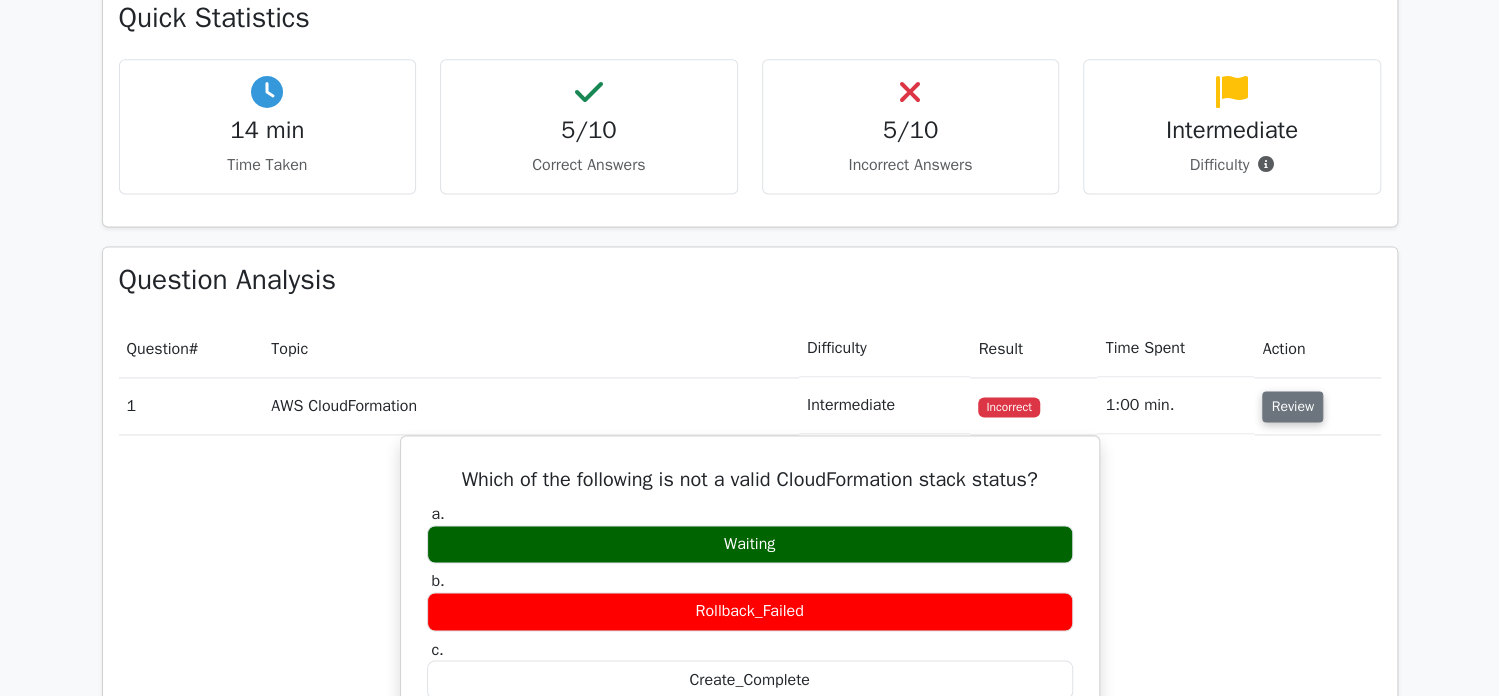 click on "Review" at bounding box center [1292, 406] 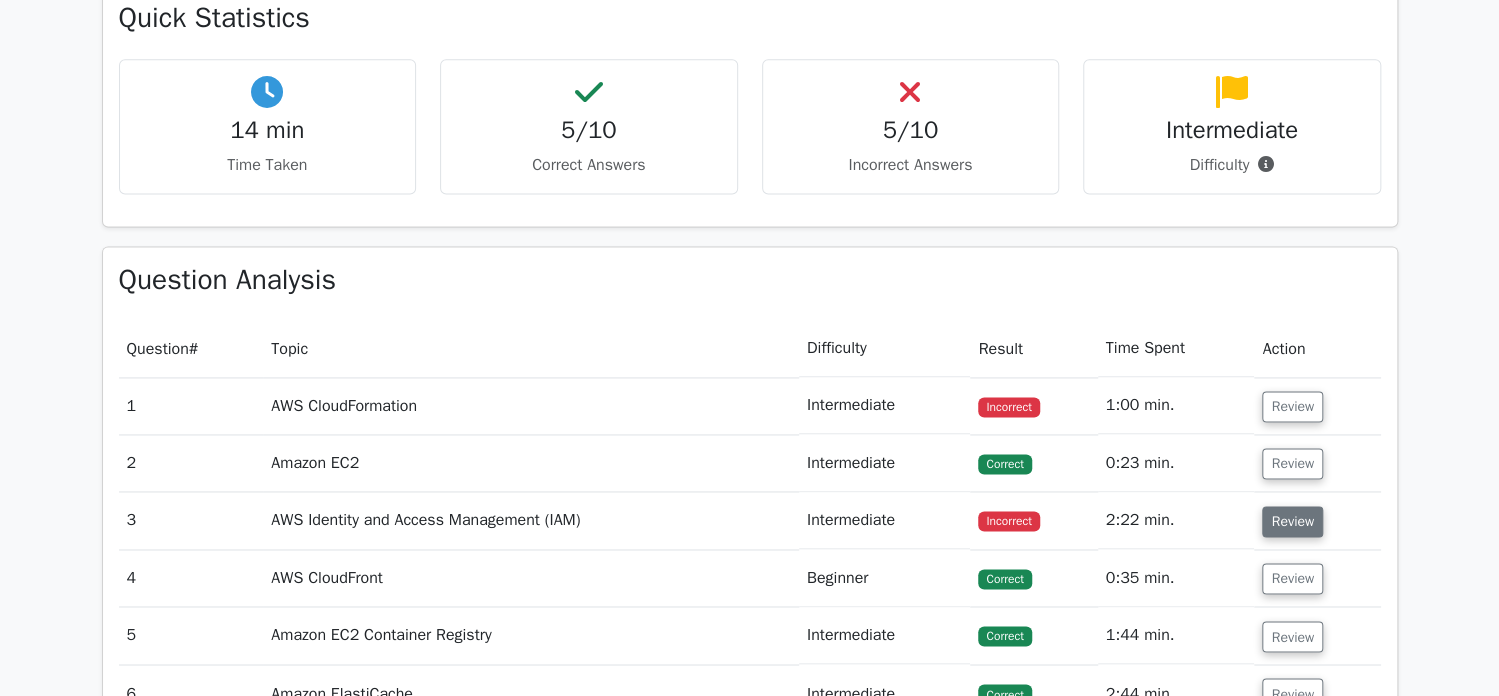 click on "Review" at bounding box center (1292, 521) 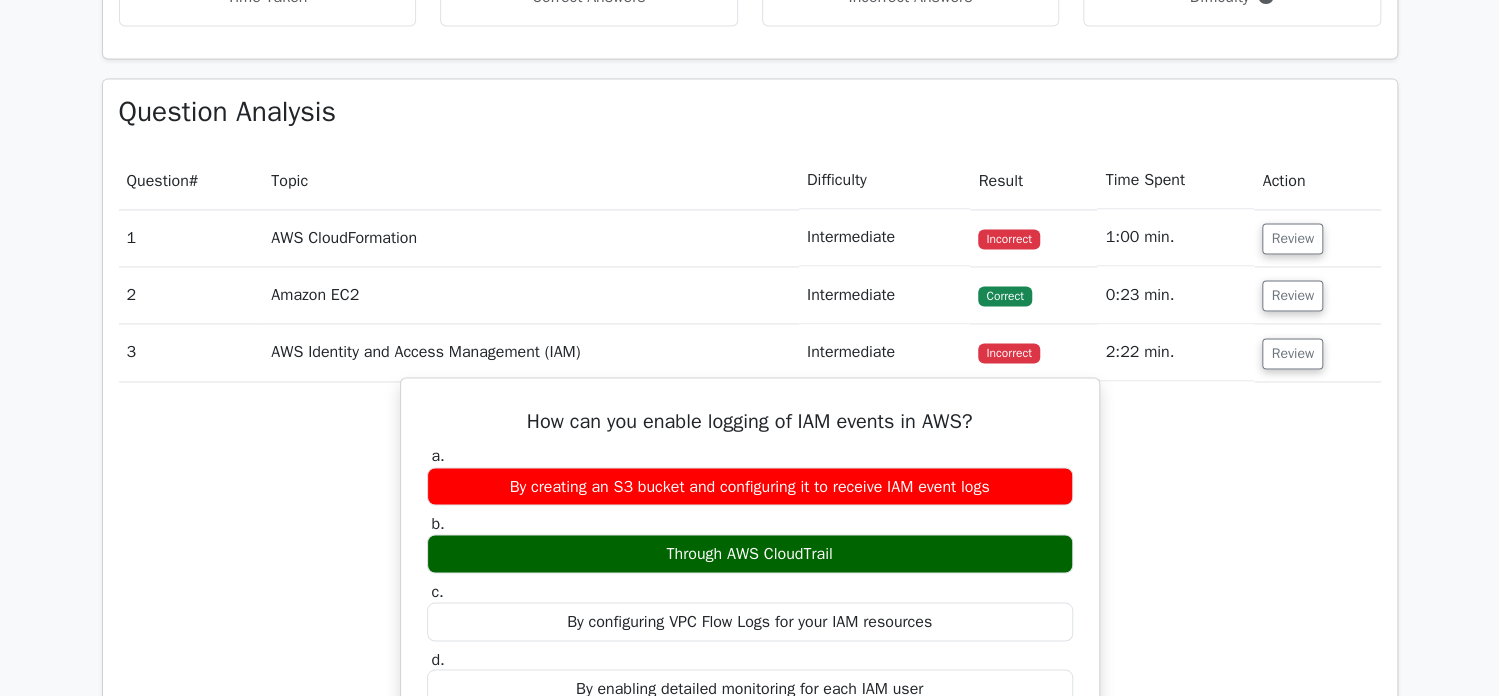 scroll, scrollTop: 1500, scrollLeft: 0, axis: vertical 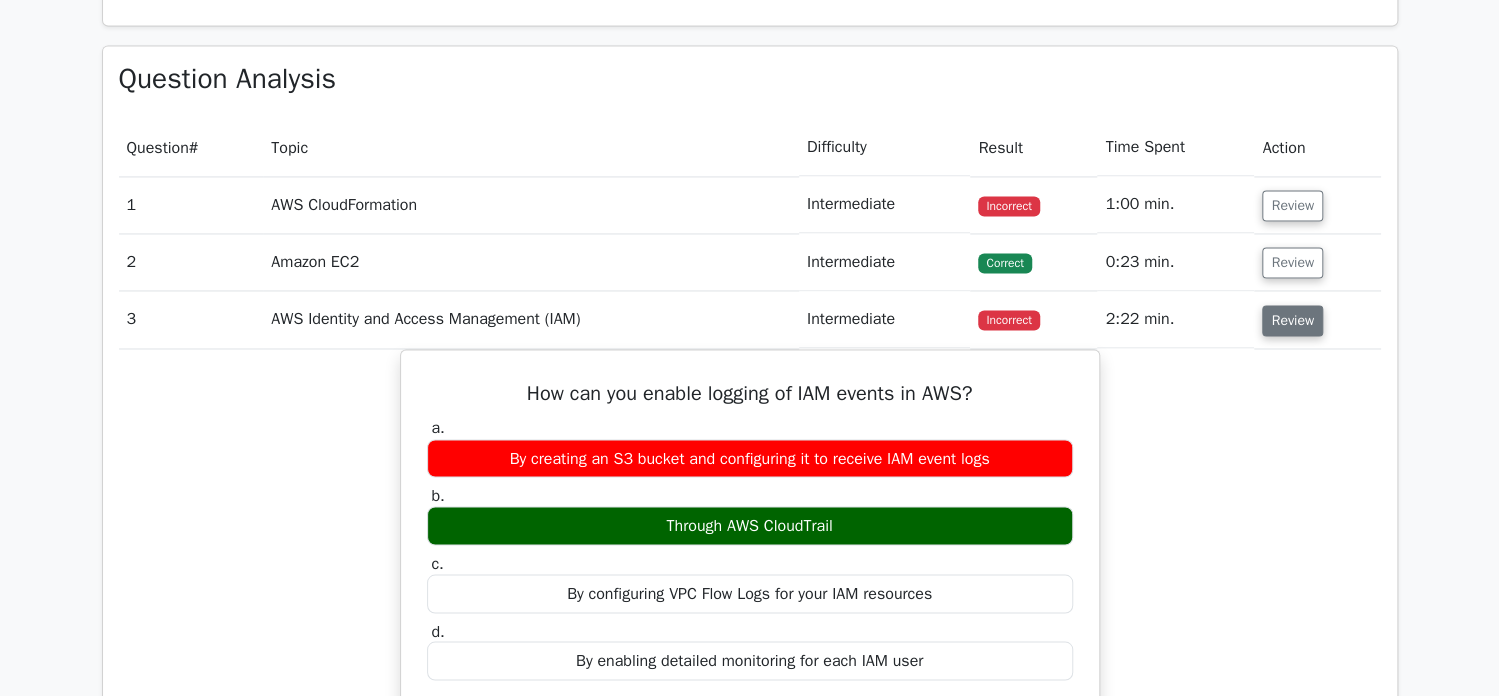 click on "Review" at bounding box center [1292, 320] 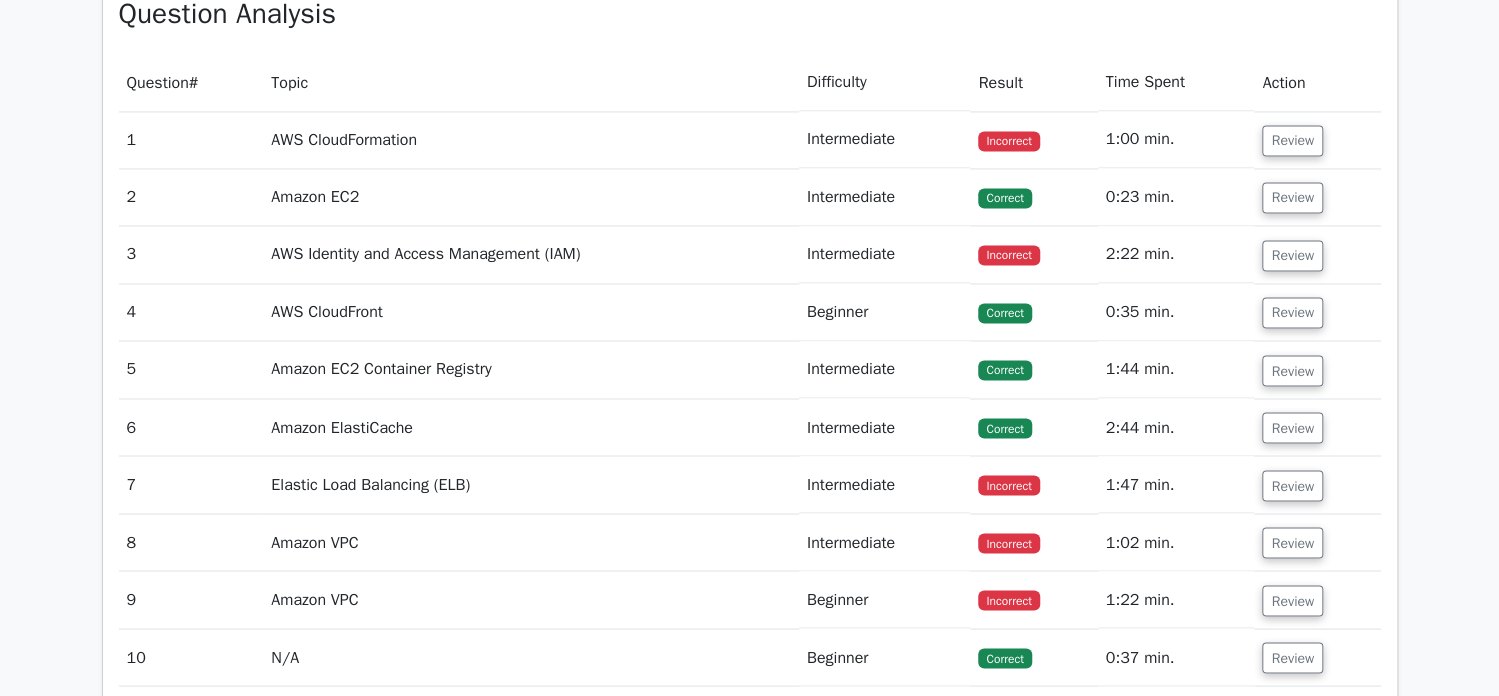 scroll, scrollTop: 1600, scrollLeft: 0, axis: vertical 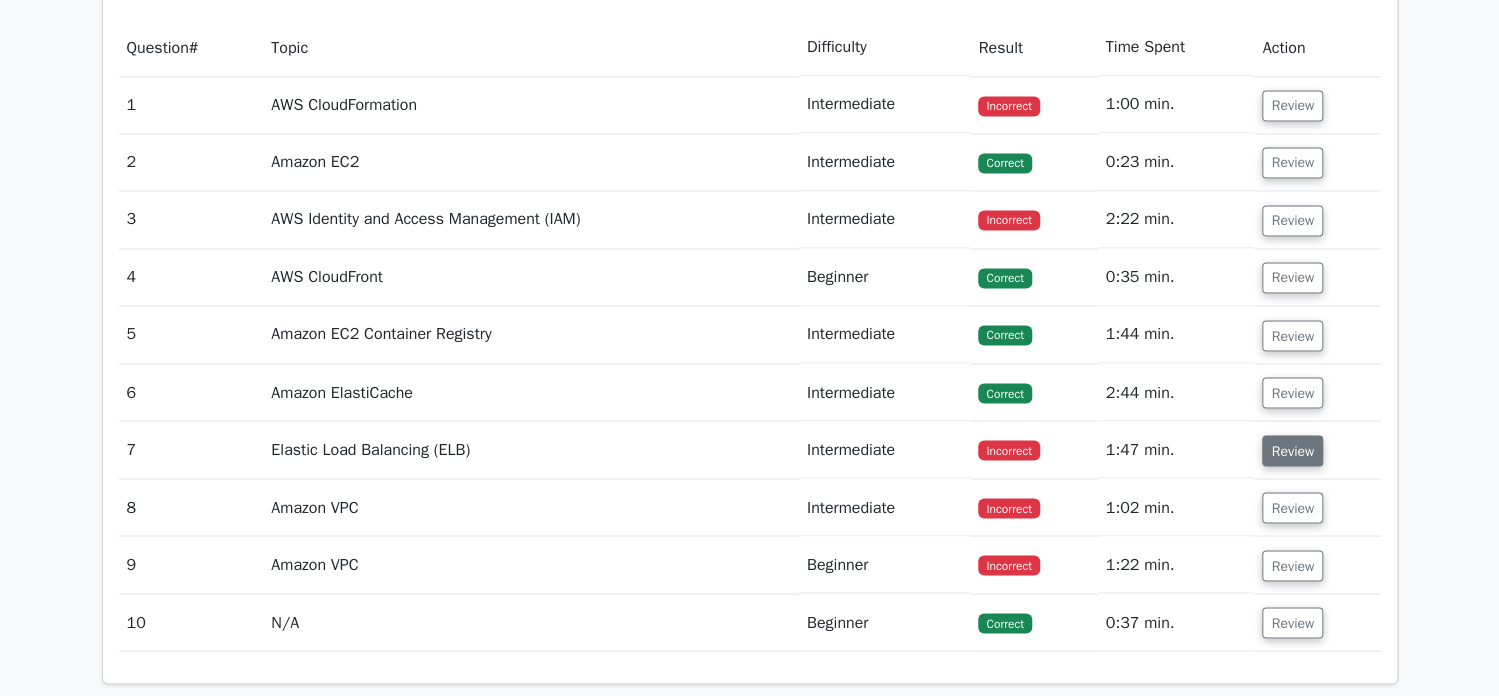 click on "Review" at bounding box center (1292, 450) 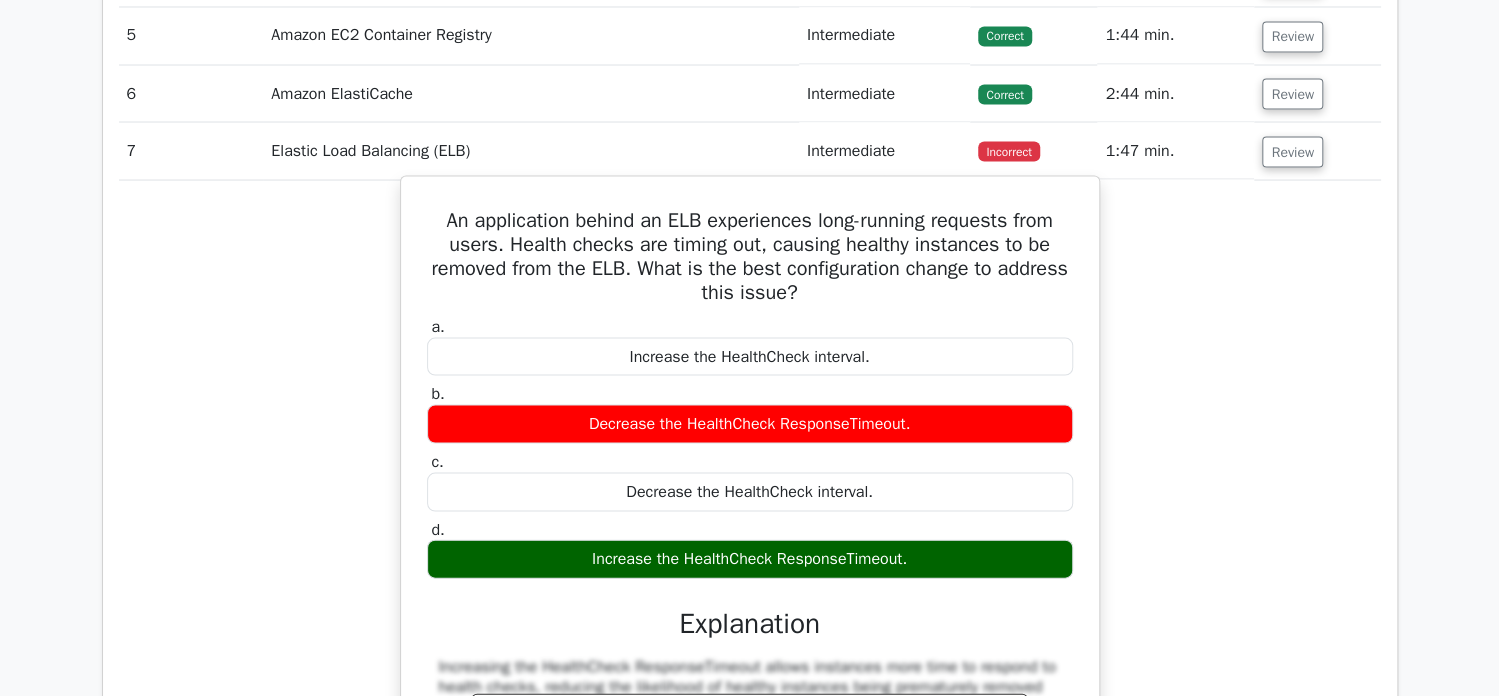 scroll, scrollTop: 1900, scrollLeft: 0, axis: vertical 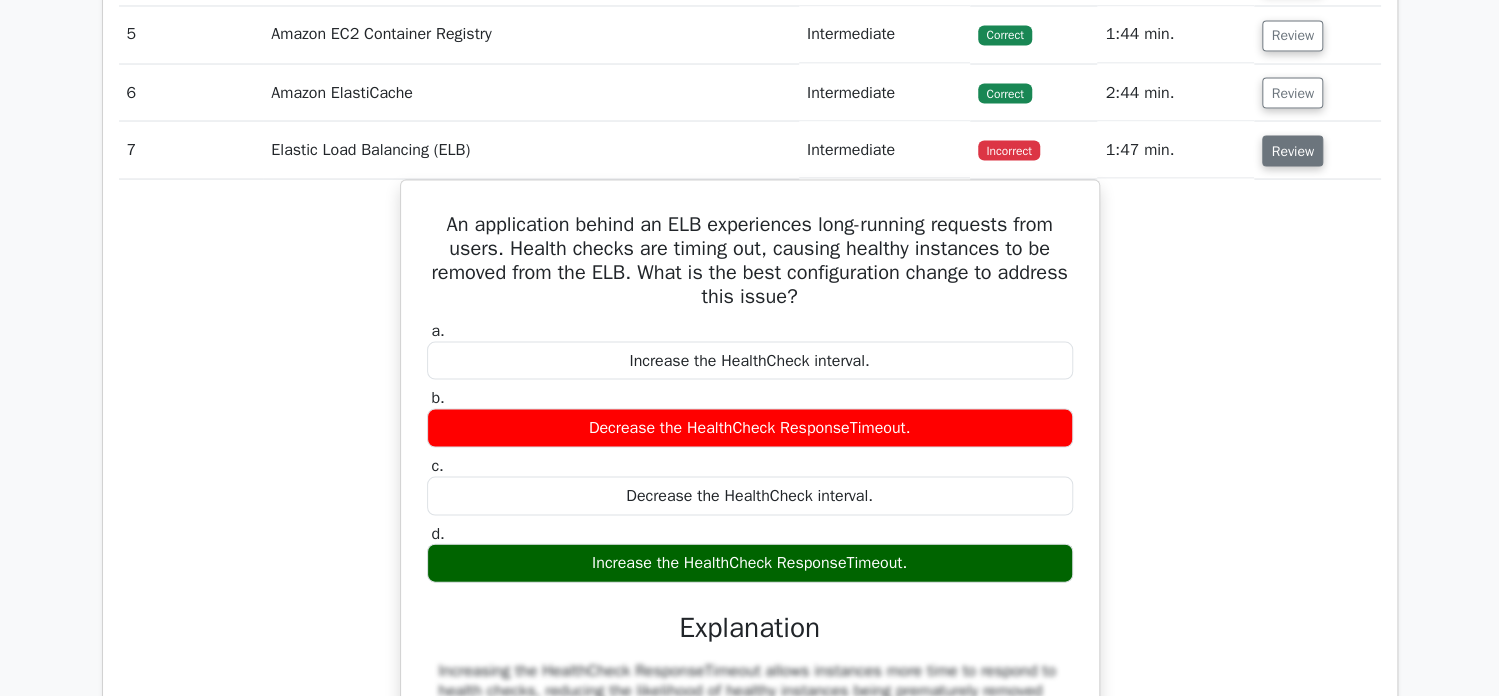 click on "Review" at bounding box center [1292, 150] 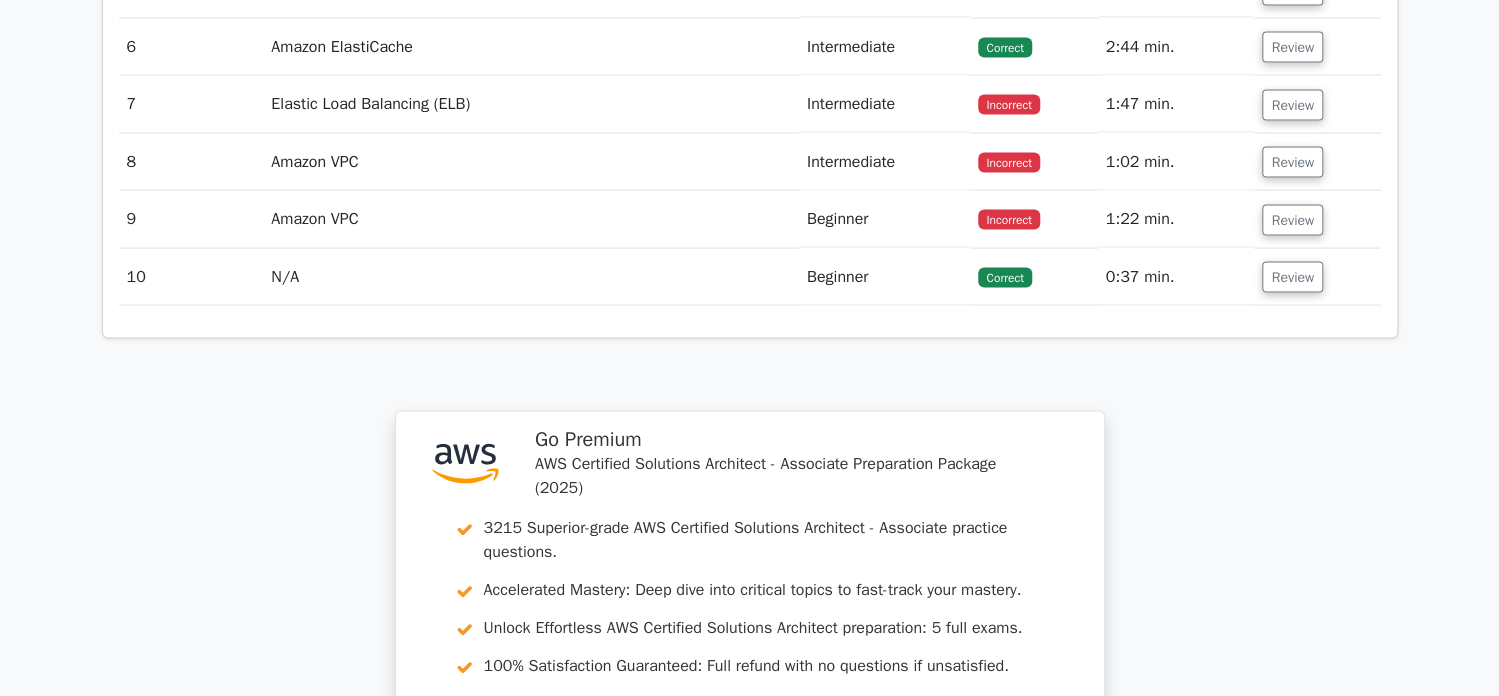 scroll, scrollTop: 1900, scrollLeft: 0, axis: vertical 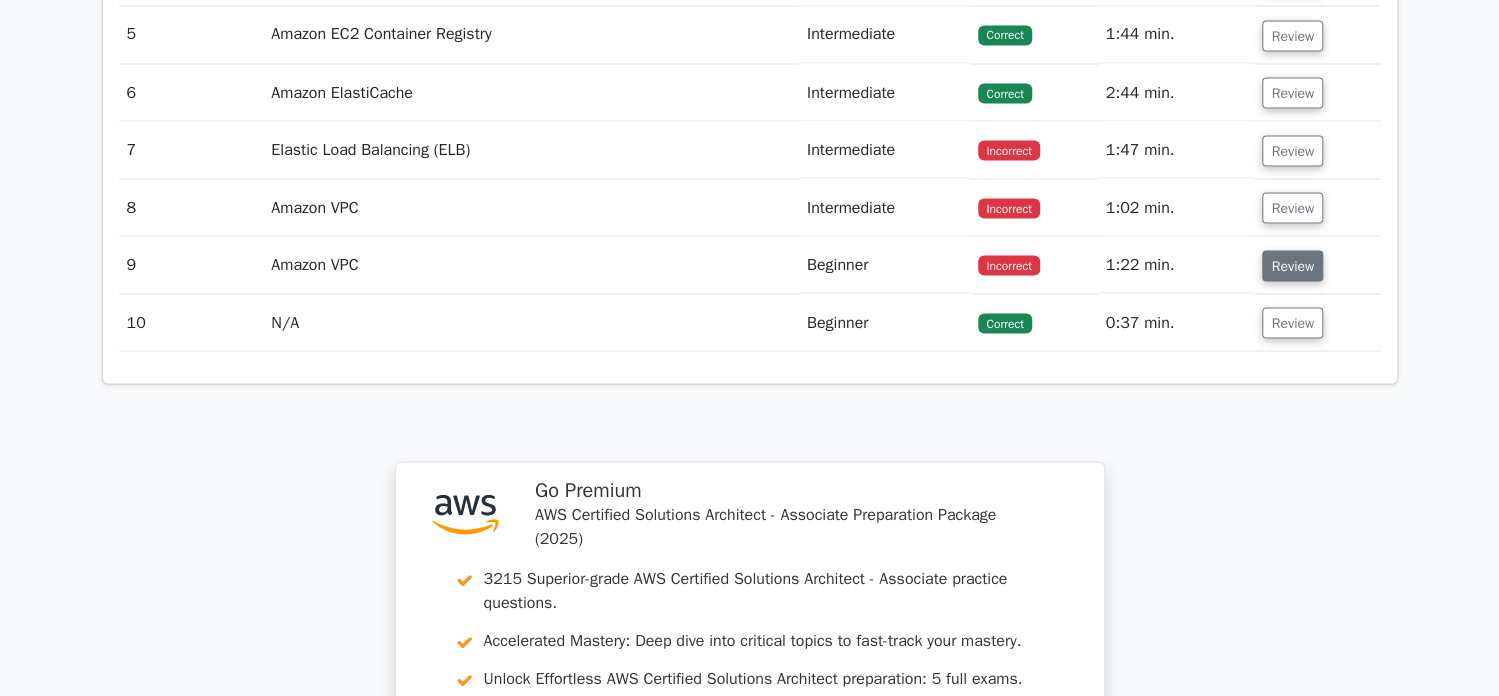 click on "Review" at bounding box center [1292, 265] 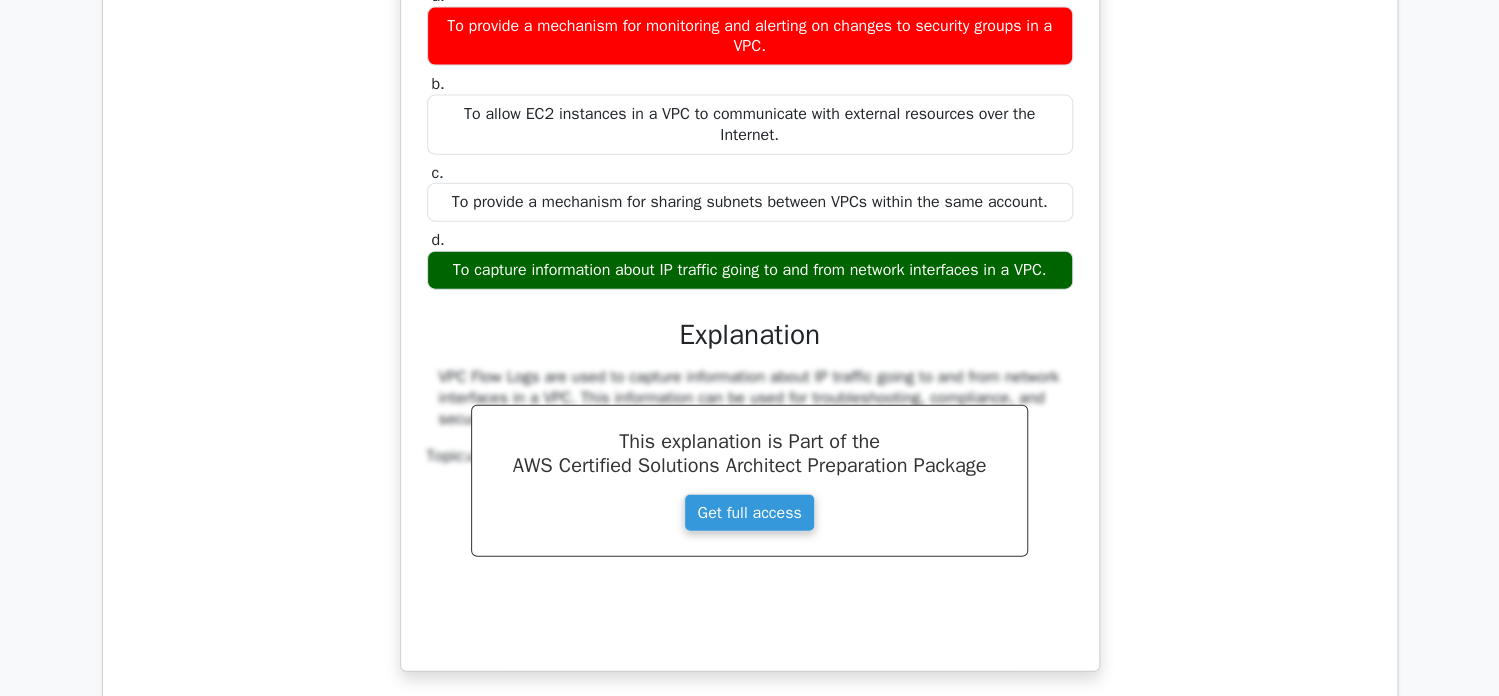 scroll, scrollTop: 2300, scrollLeft: 0, axis: vertical 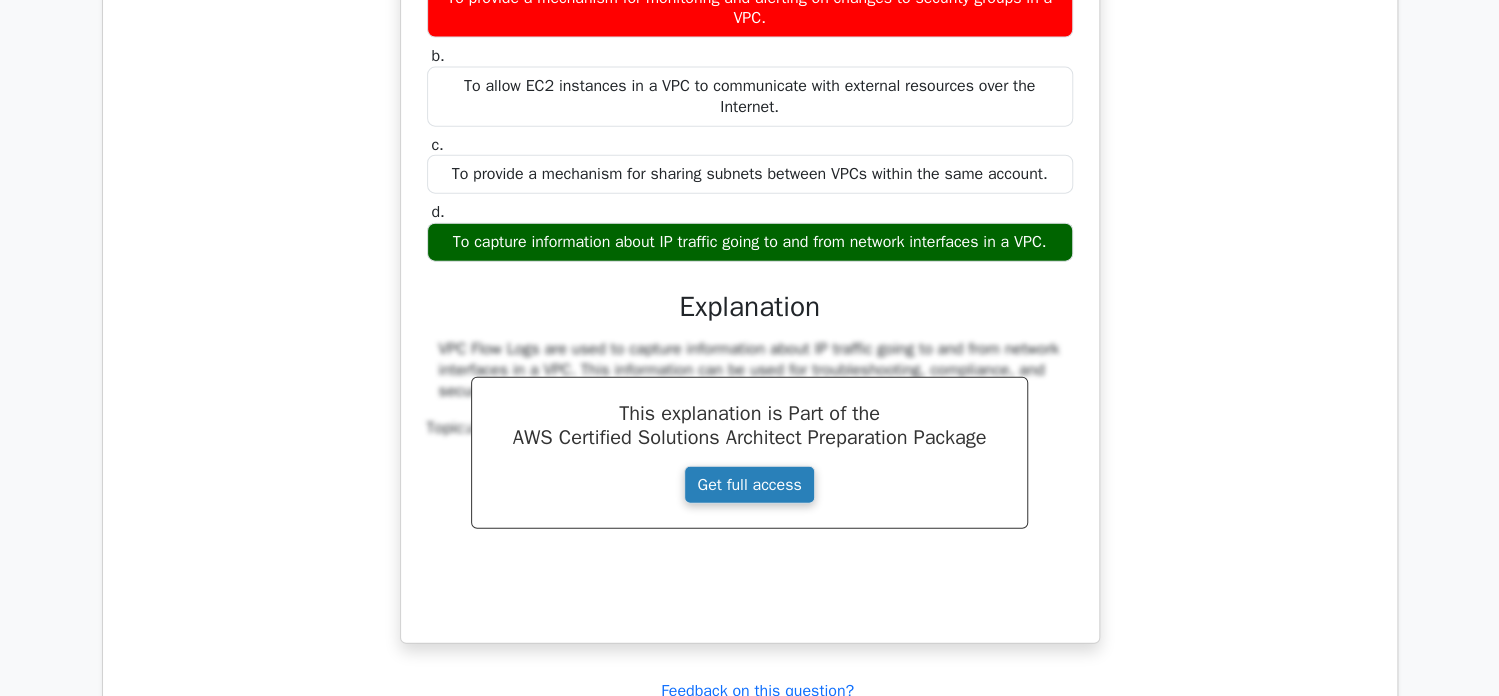 click on "Get full access" at bounding box center (749, 485) 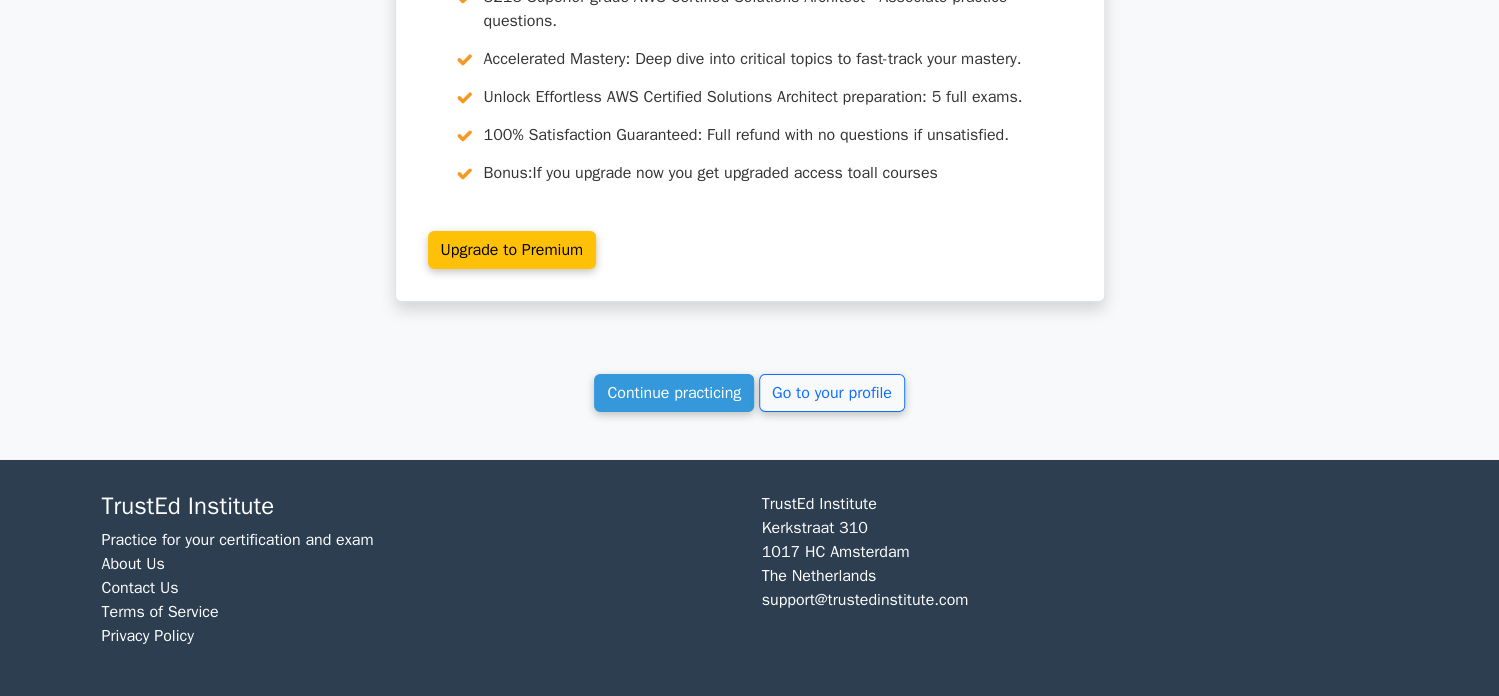 scroll, scrollTop: 3310, scrollLeft: 0, axis: vertical 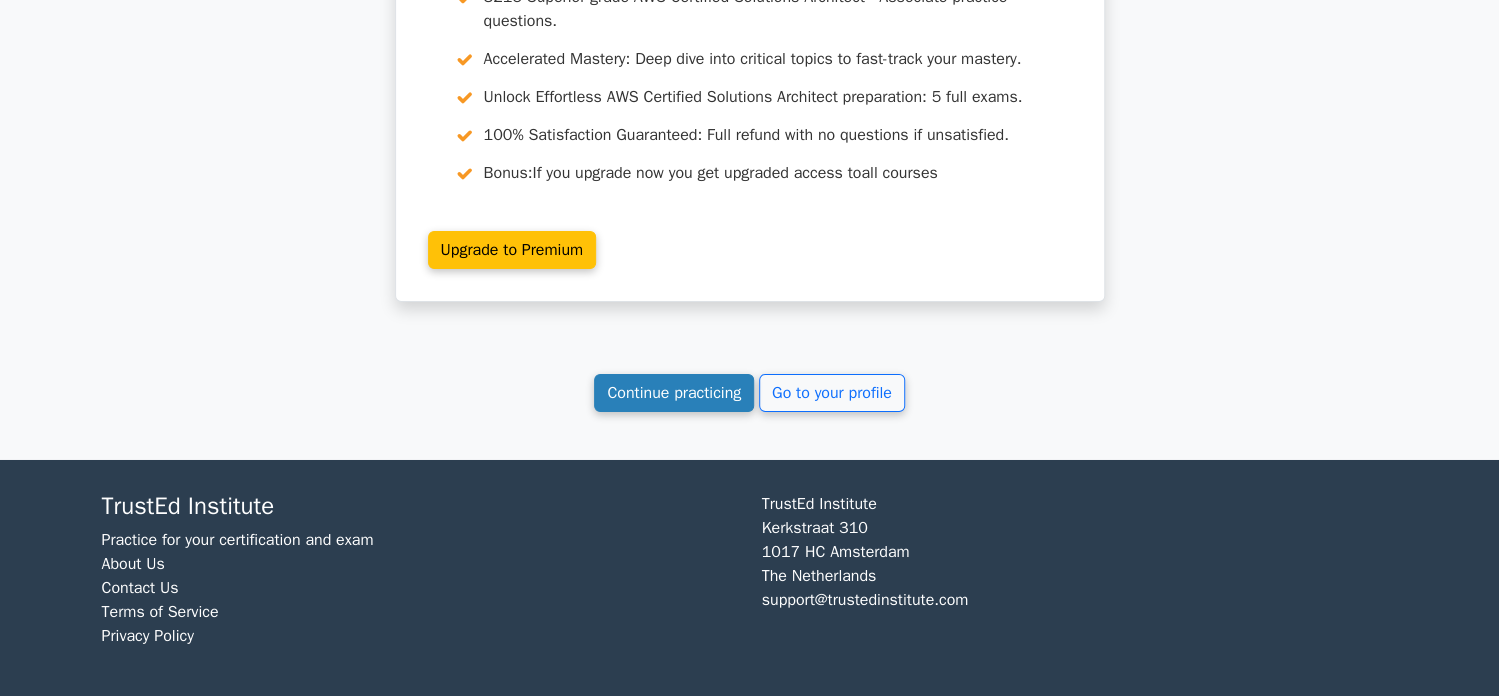 click on "Continue practicing" at bounding box center (674, 393) 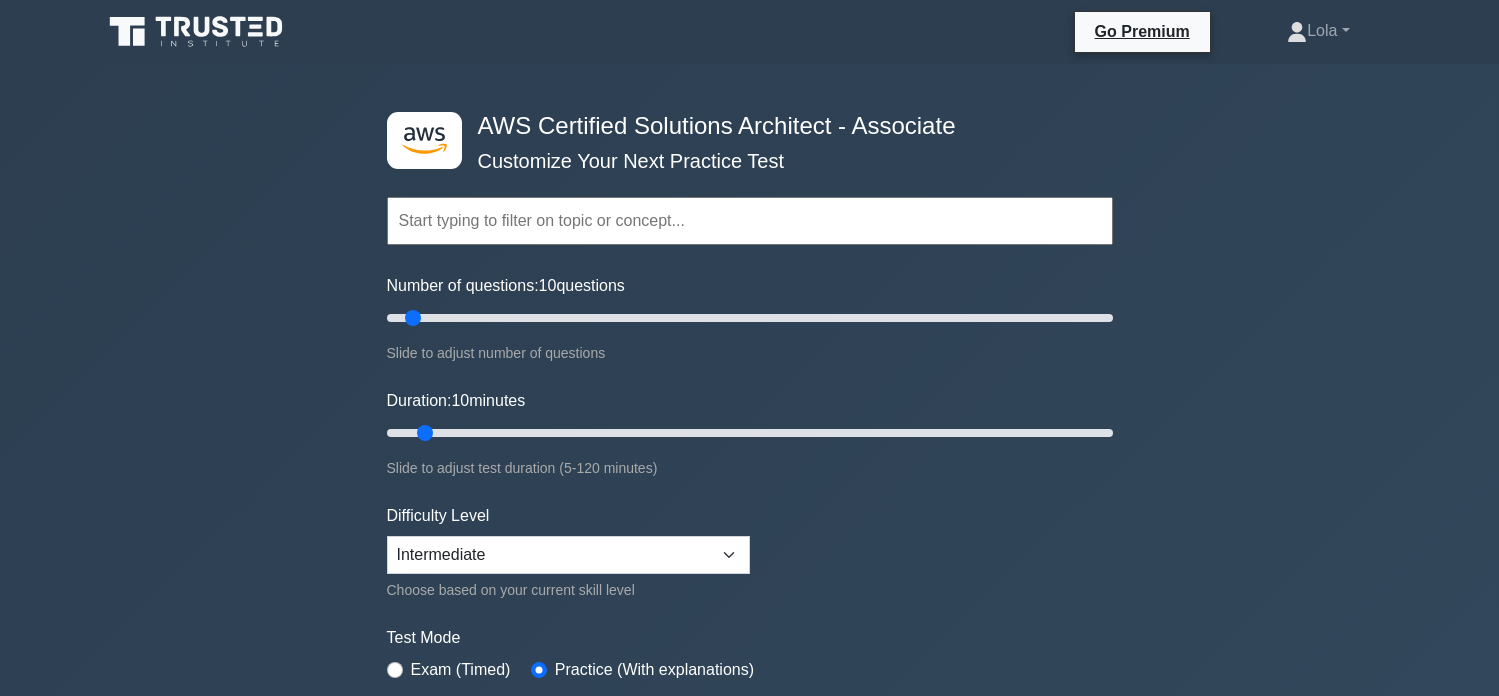 scroll, scrollTop: 0, scrollLeft: 0, axis: both 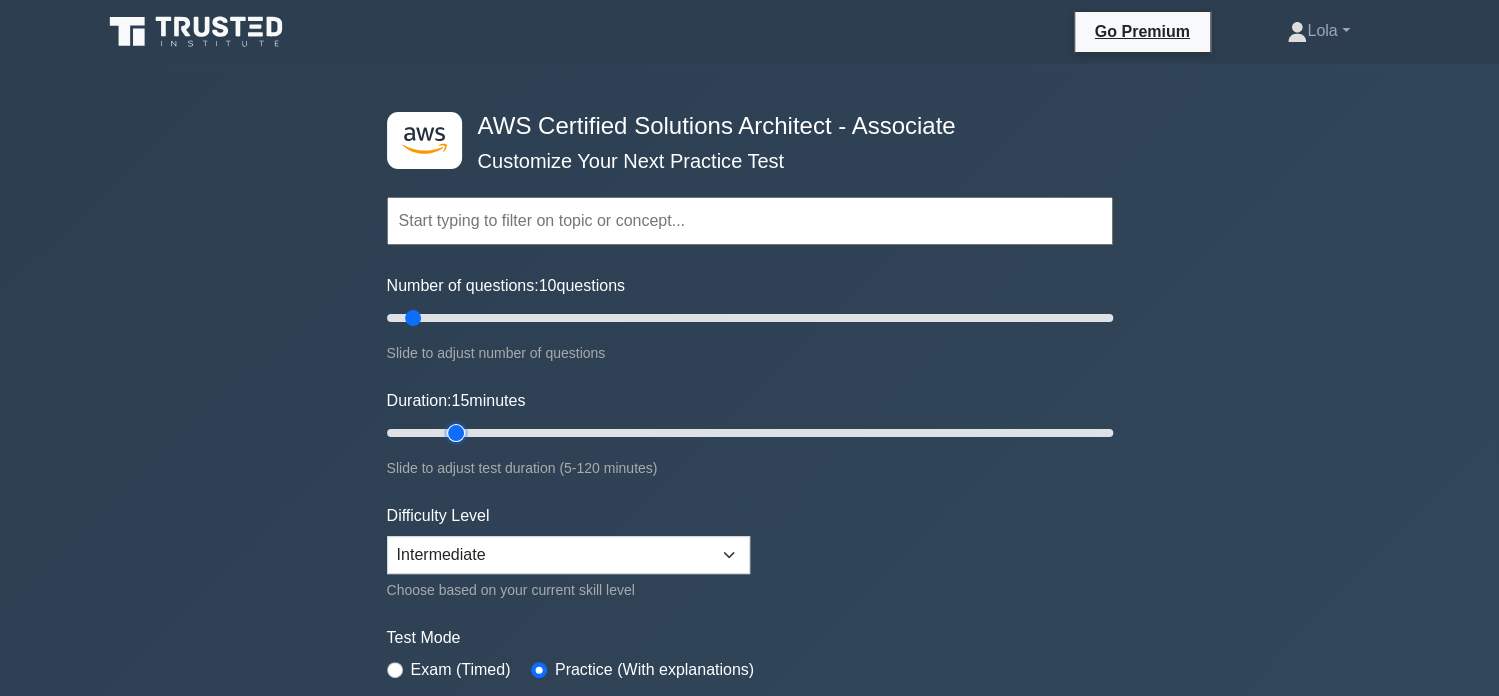 type on "15" 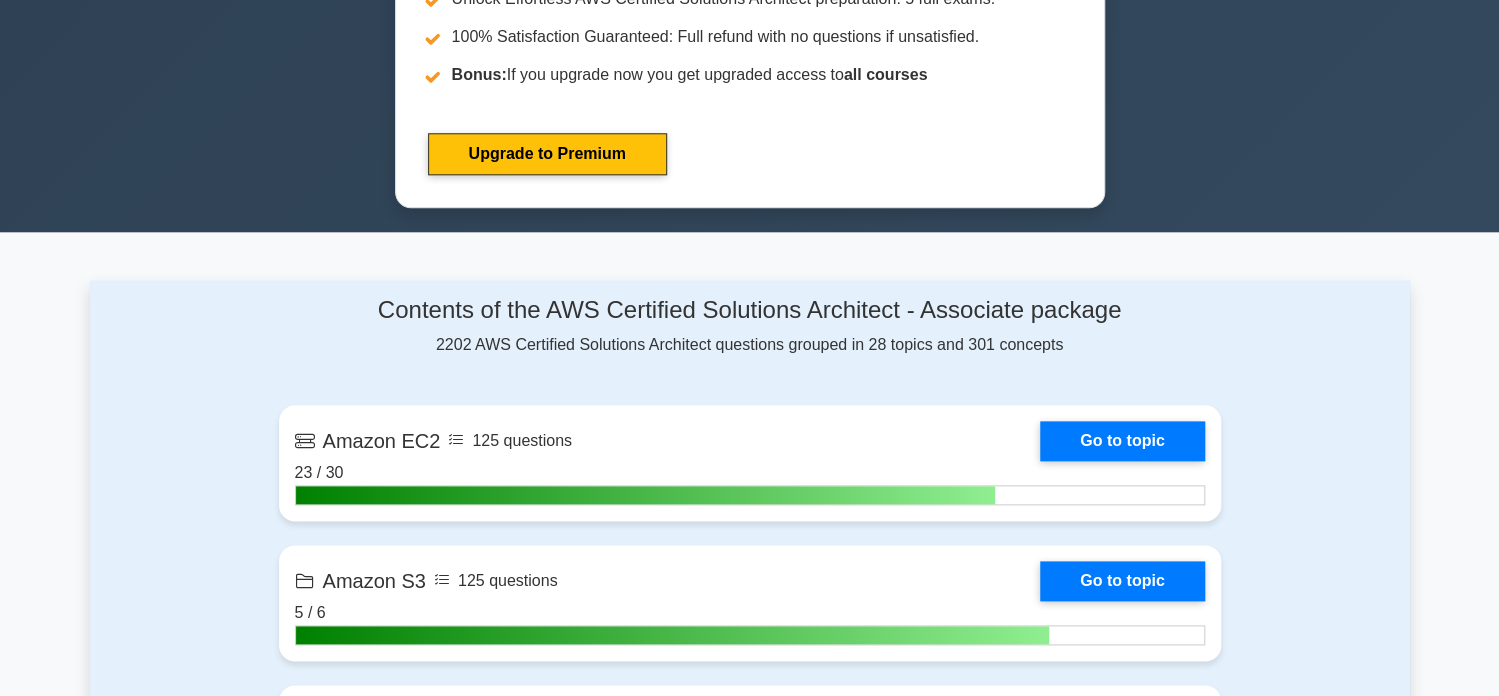 scroll, scrollTop: 1000, scrollLeft: 0, axis: vertical 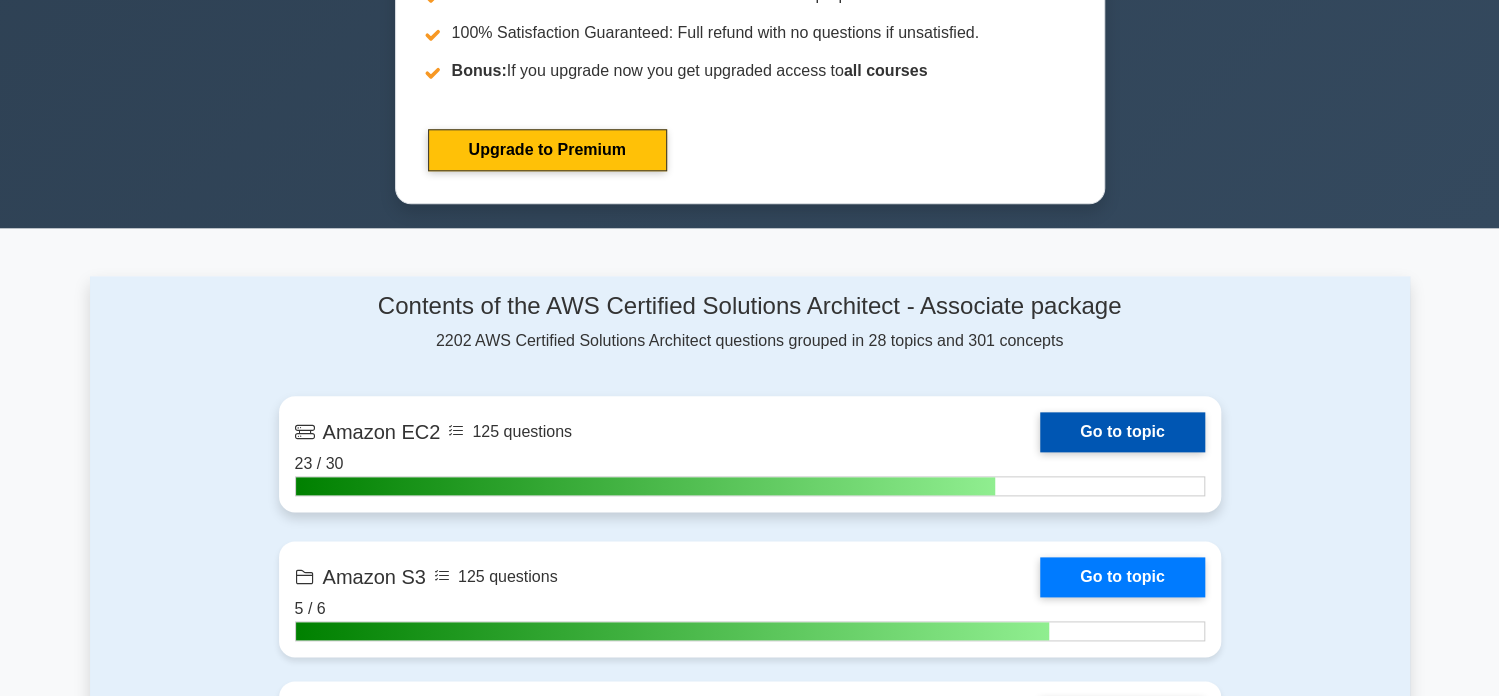 click on "Go to topic" at bounding box center [1122, 432] 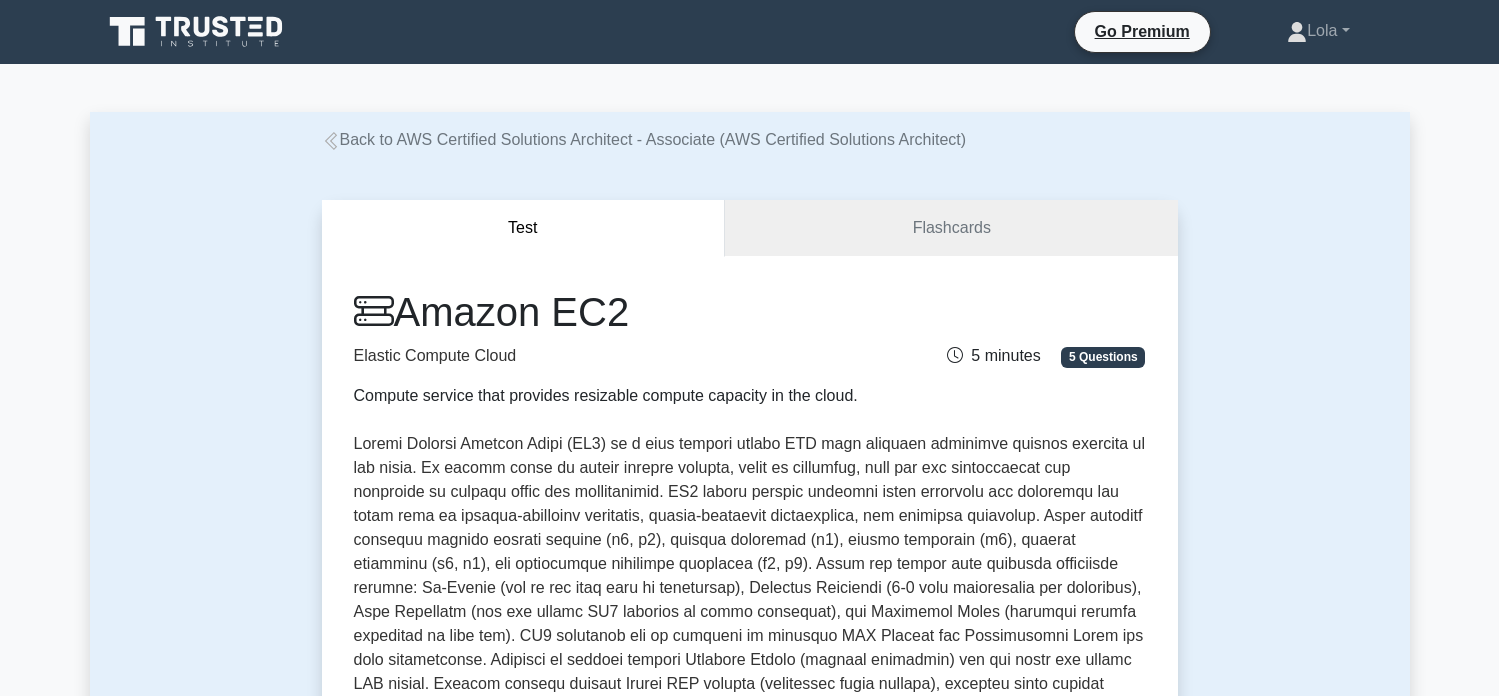 scroll, scrollTop: 0, scrollLeft: 0, axis: both 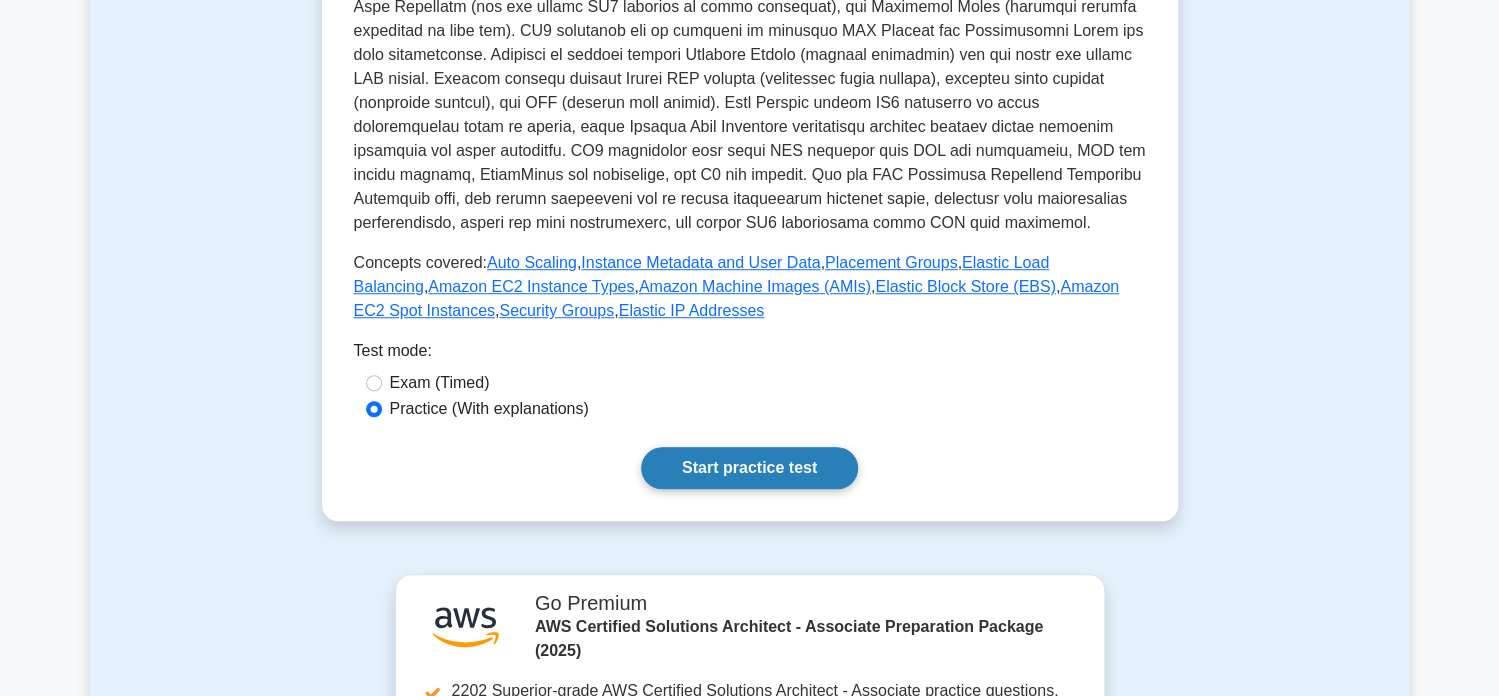 click on "Start practice test" at bounding box center [749, 468] 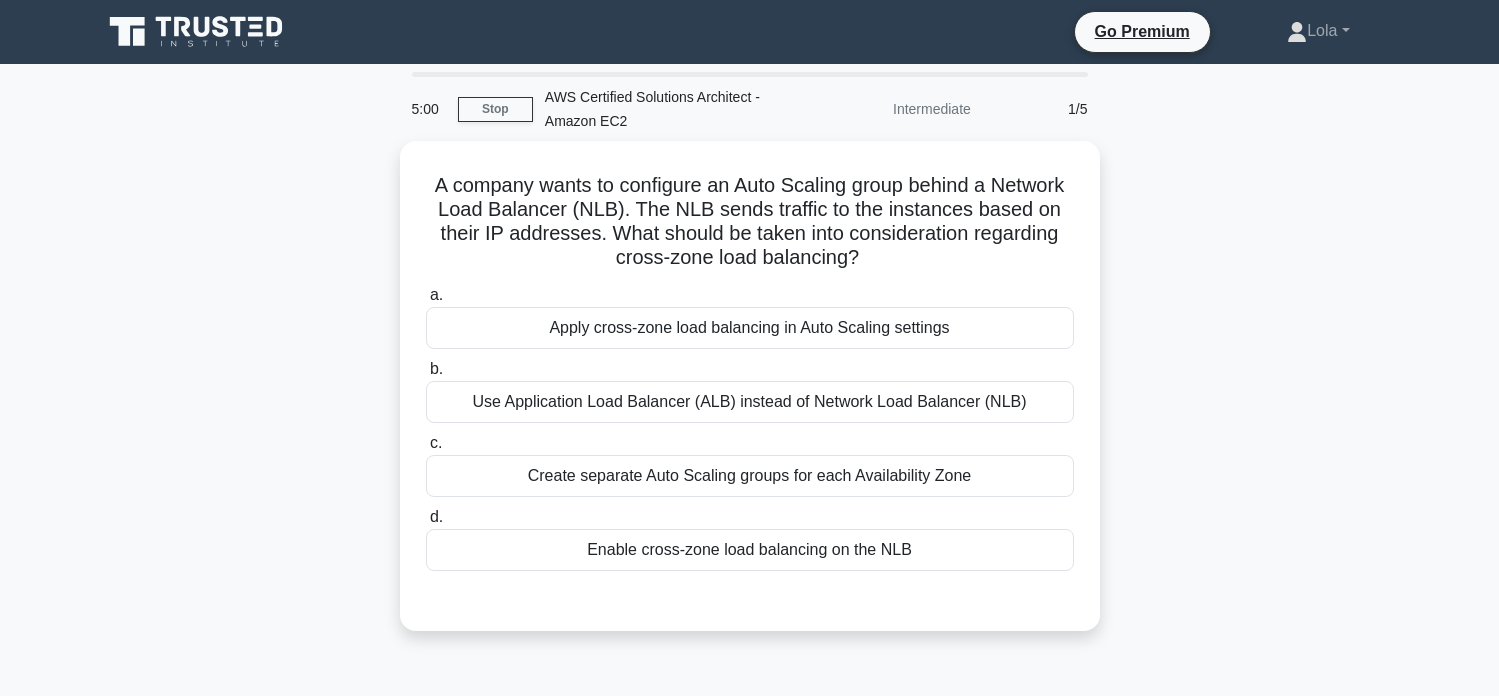 scroll, scrollTop: 0, scrollLeft: 0, axis: both 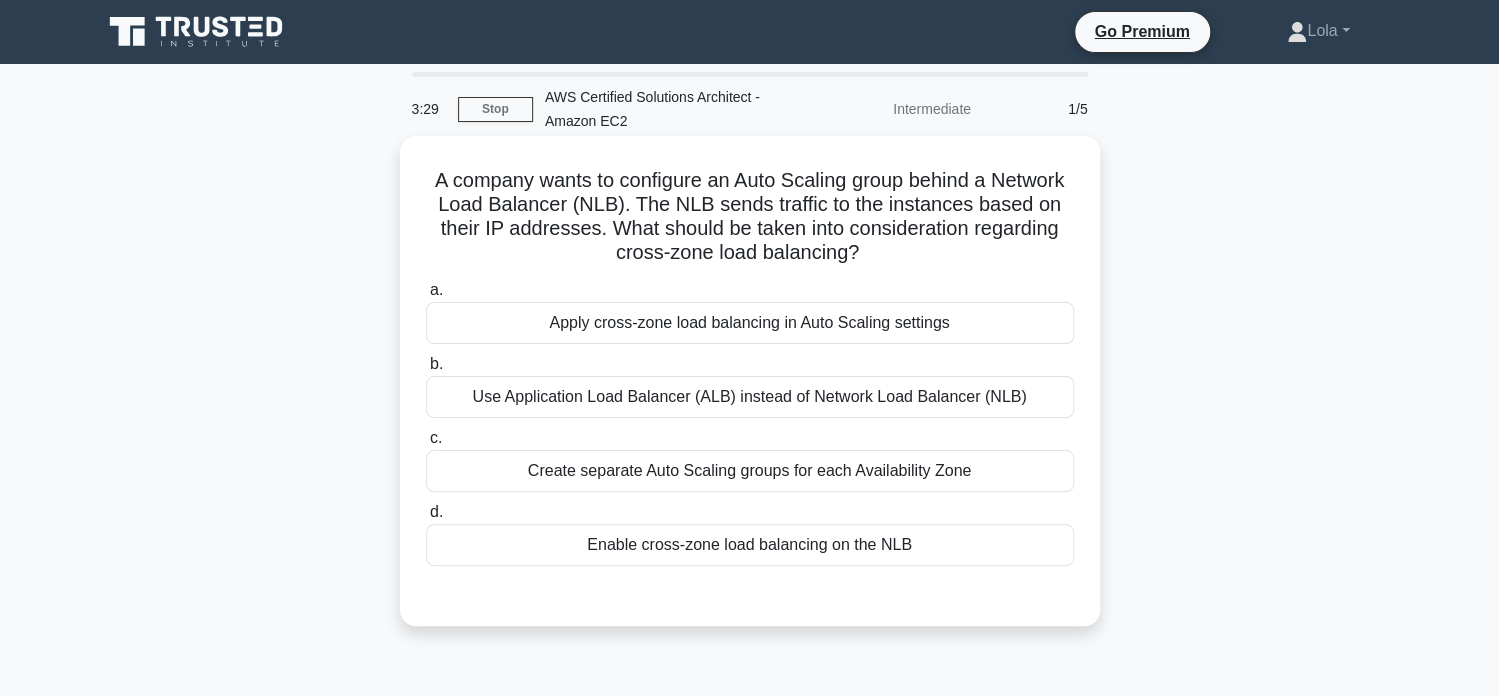 click on "Enable cross-zone load balancing on the NLB" at bounding box center (750, 545) 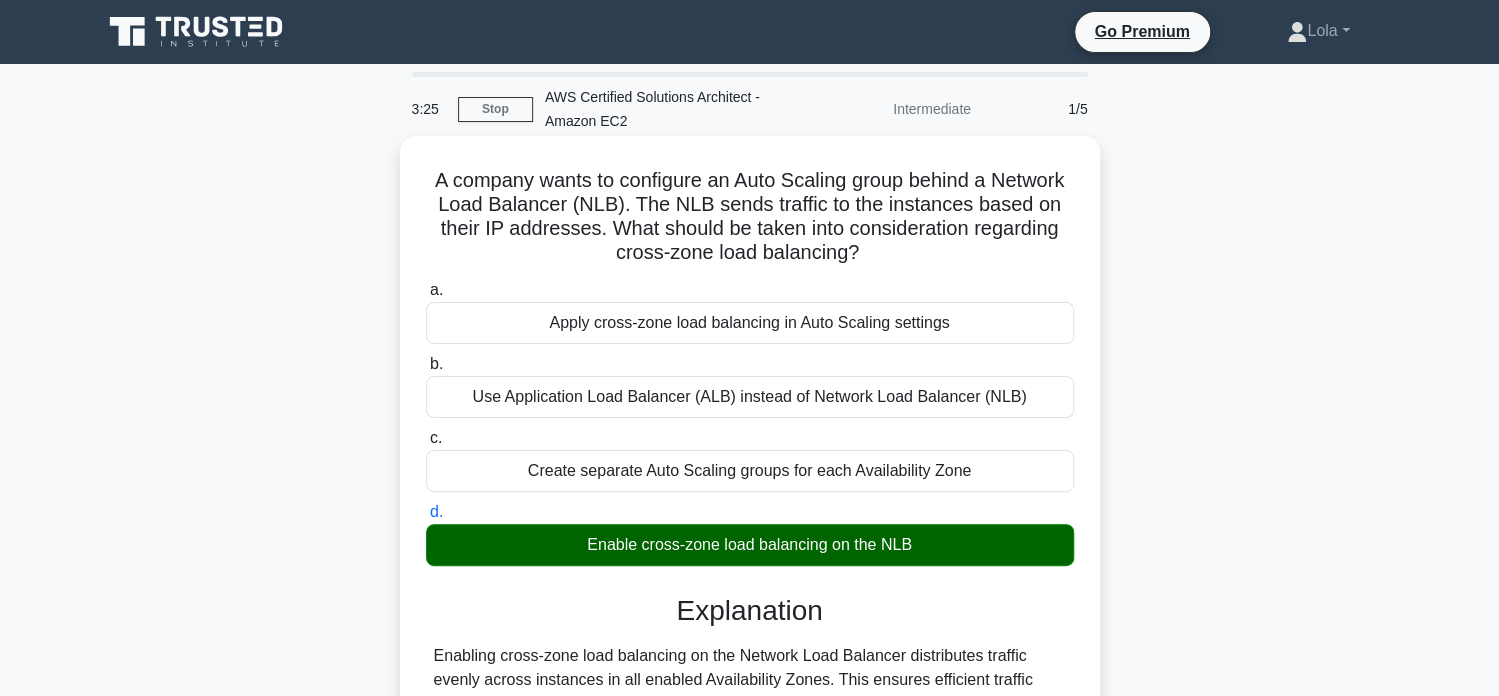 scroll, scrollTop: 384, scrollLeft: 0, axis: vertical 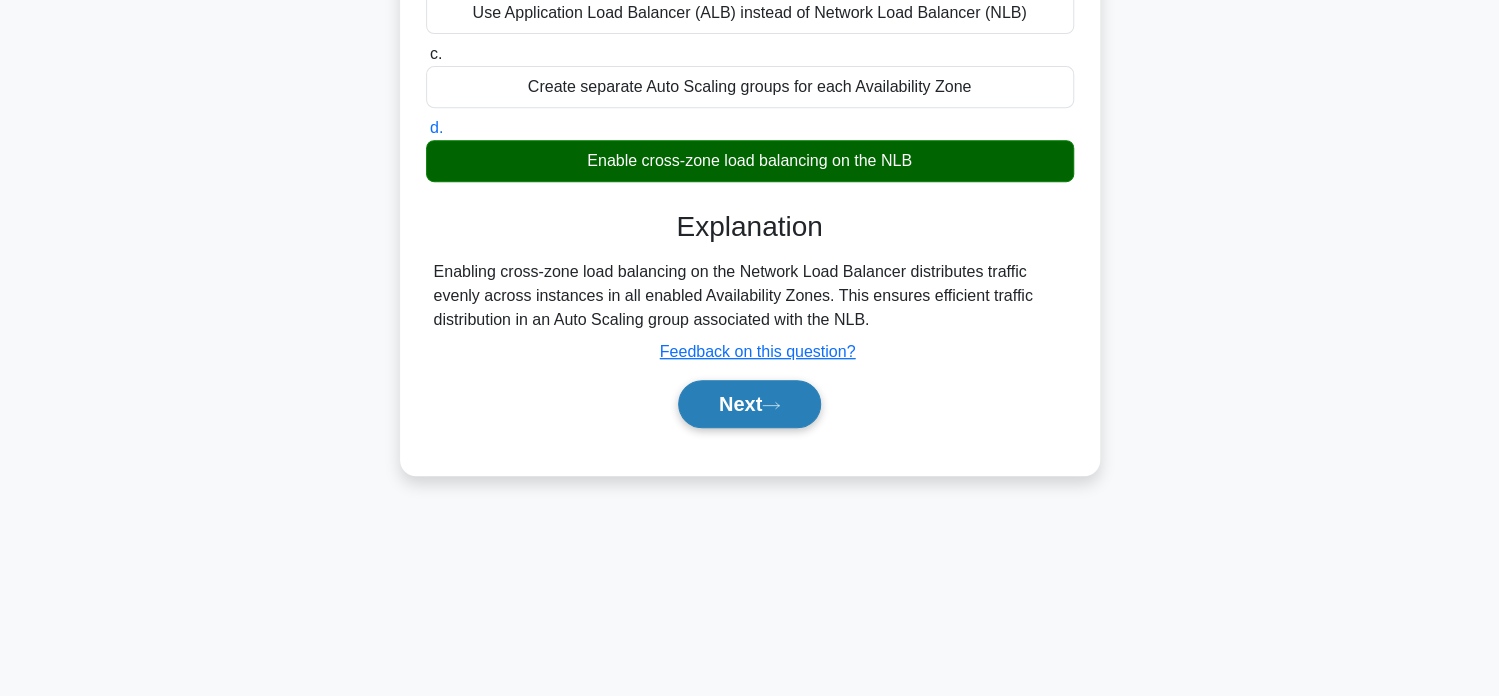 click on "Next" at bounding box center [749, 404] 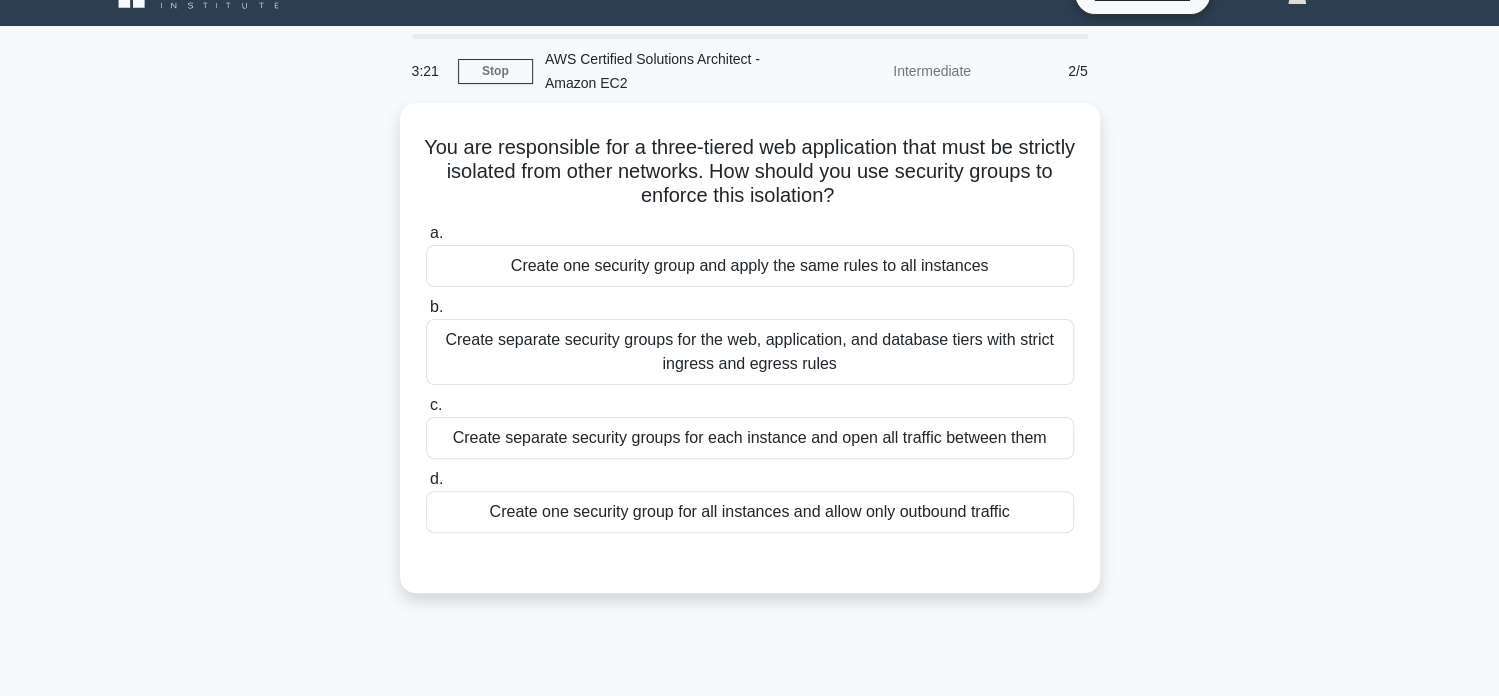 scroll, scrollTop: 0, scrollLeft: 0, axis: both 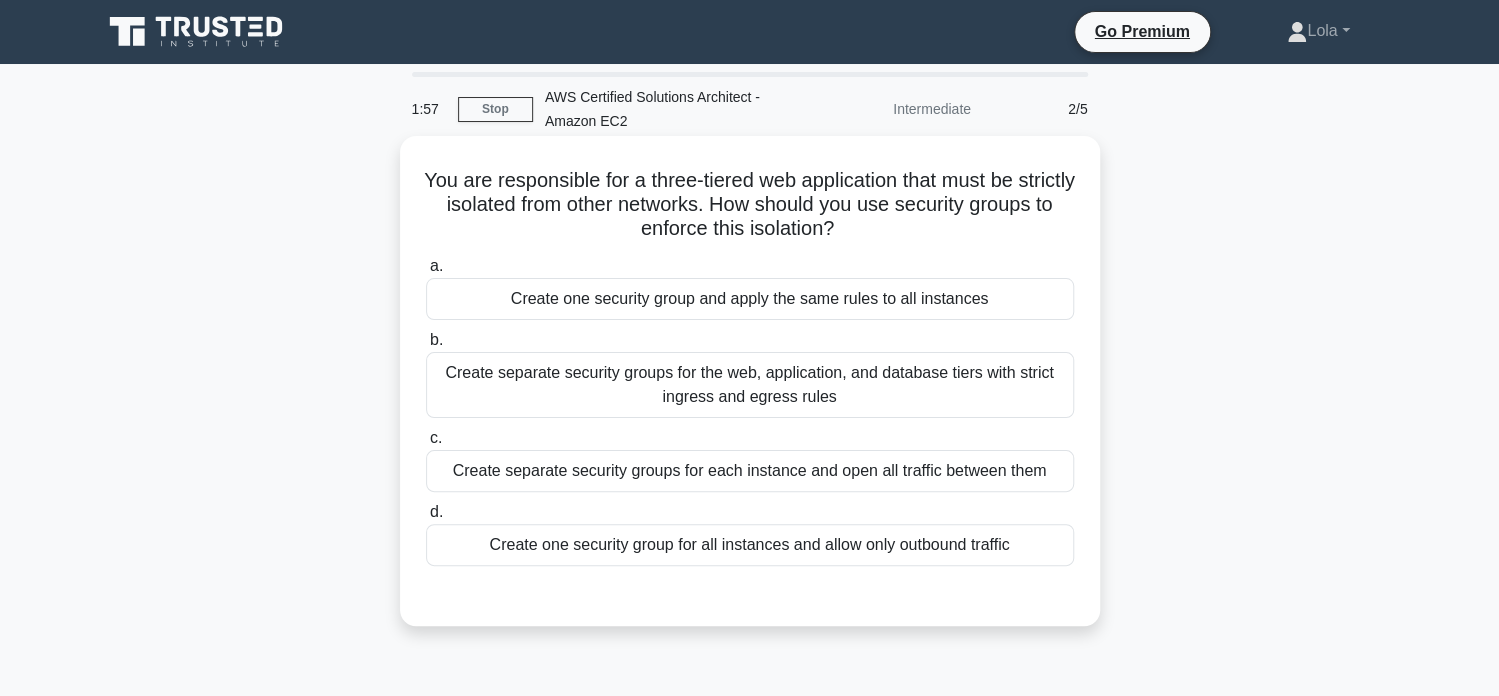 click on "Create one security group and apply the same rules to all instances" at bounding box center (750, 299) 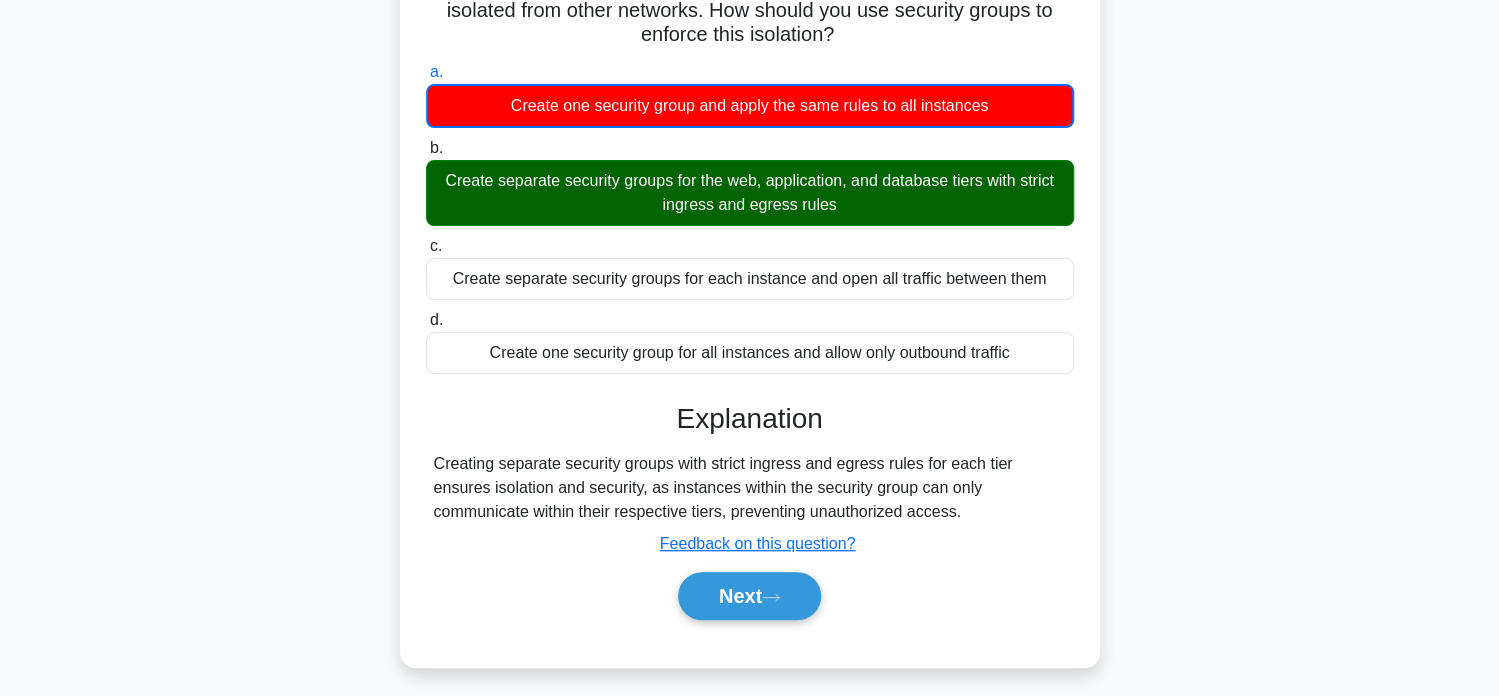 scroll, scrollTop: 184, scrollLeft: 0, axis: vertical 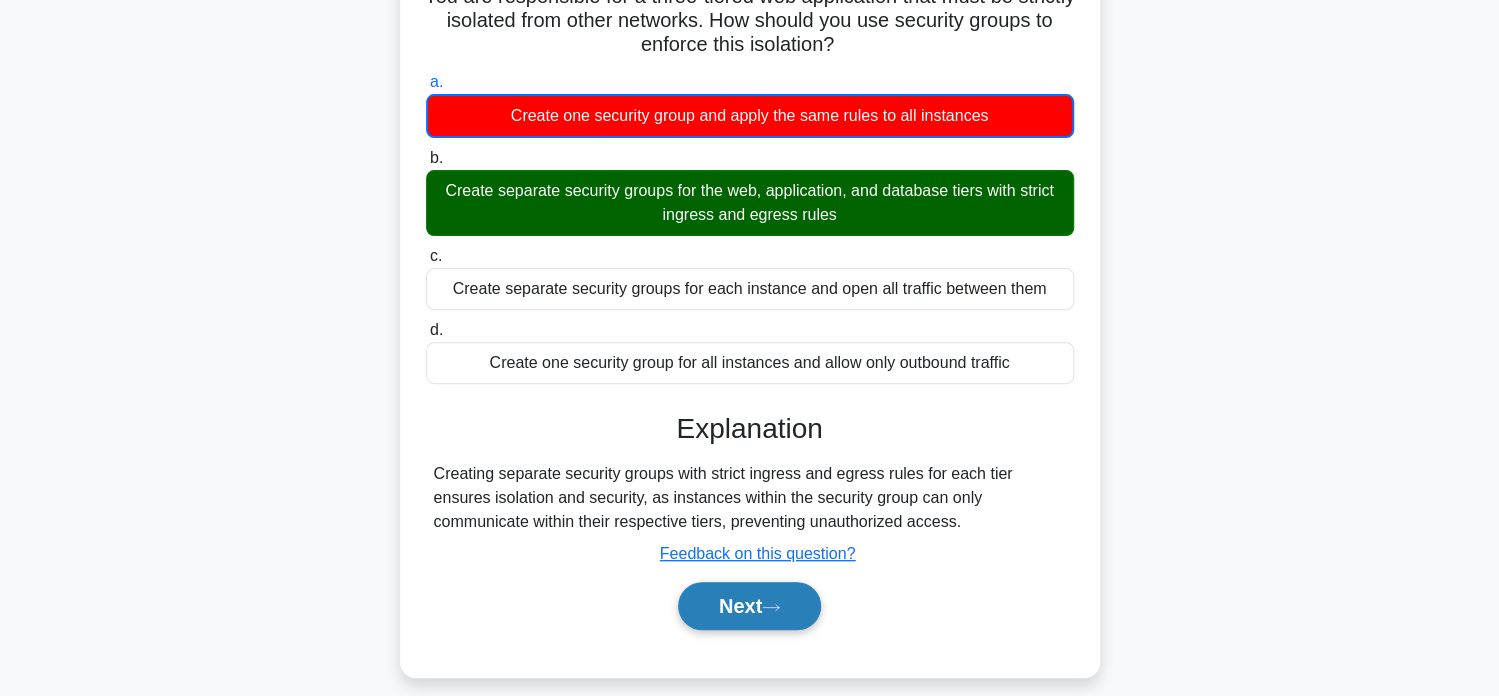 click 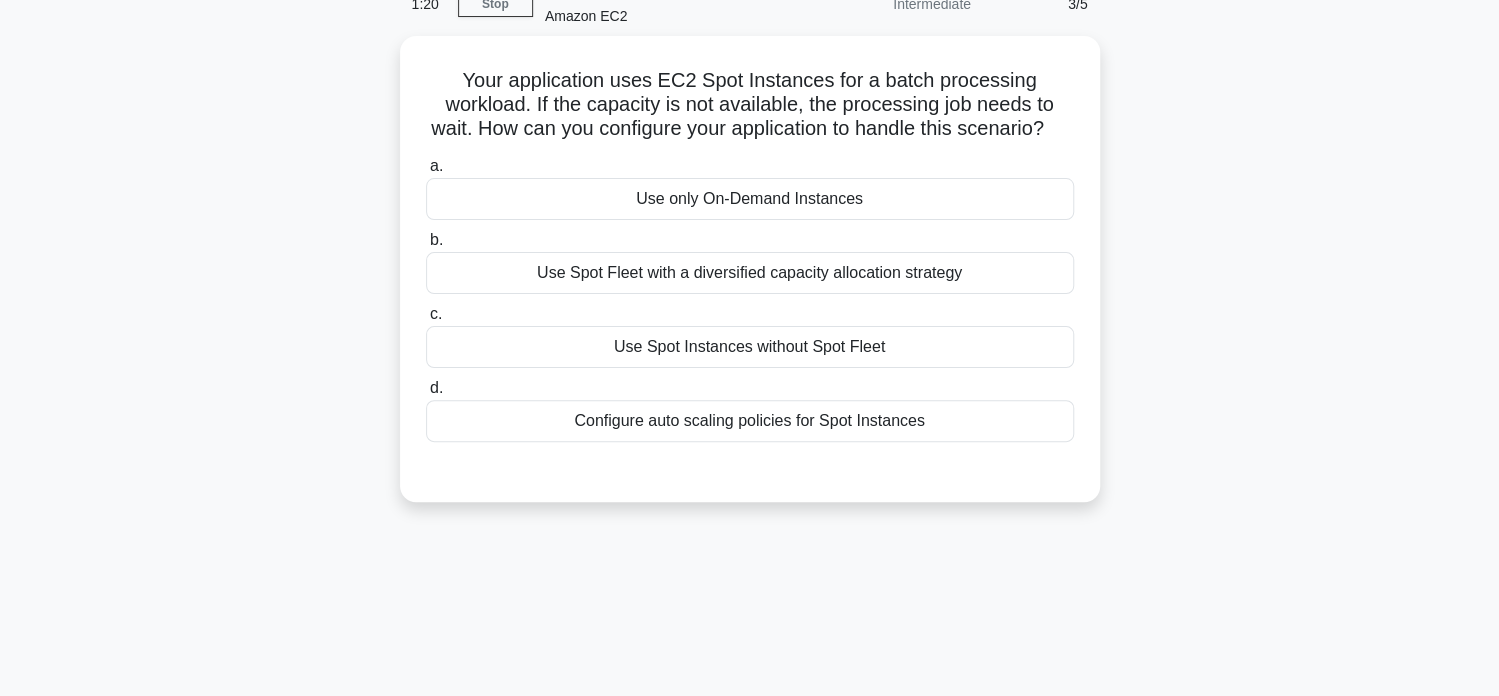 scroll, scrollTop: 0, scrollLeft: 0, axis: both 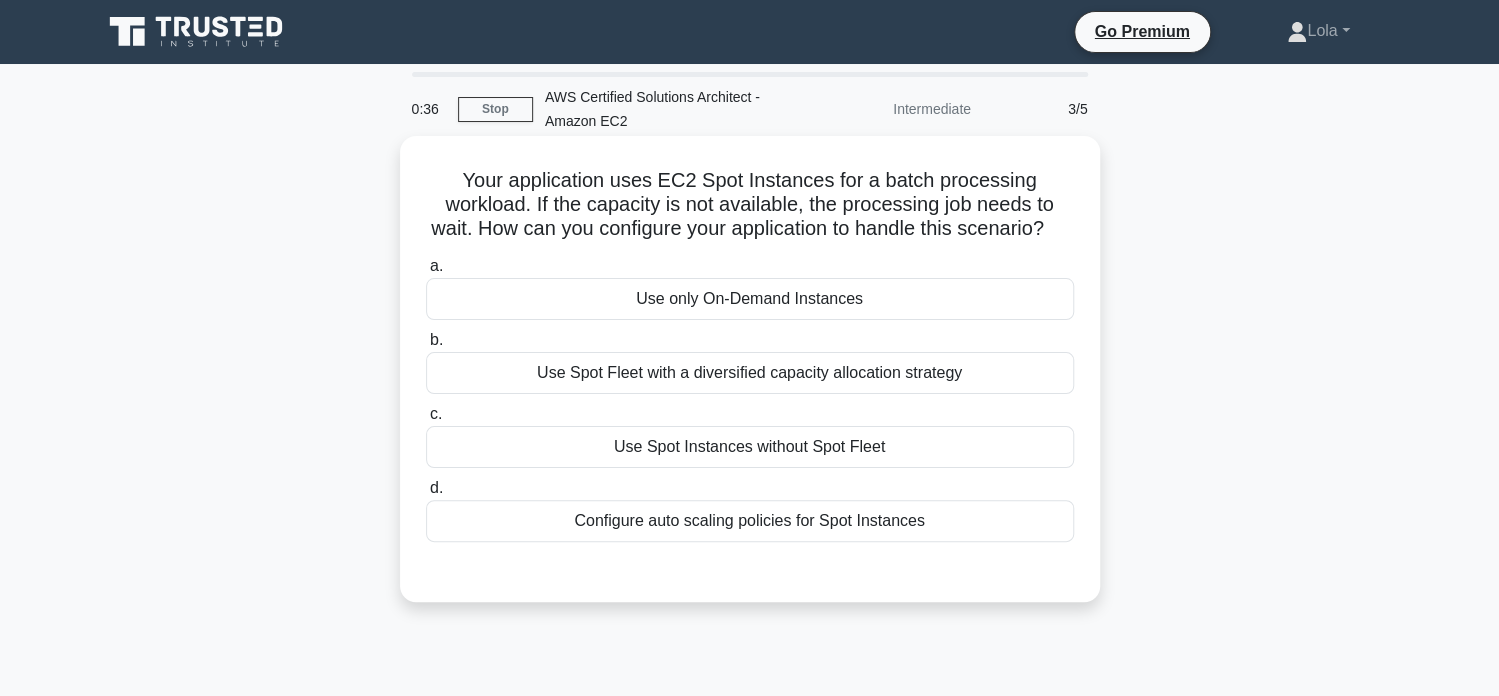 click on "Configure auto scaling policies for Spot Instances" at bounding box center [750, 521] 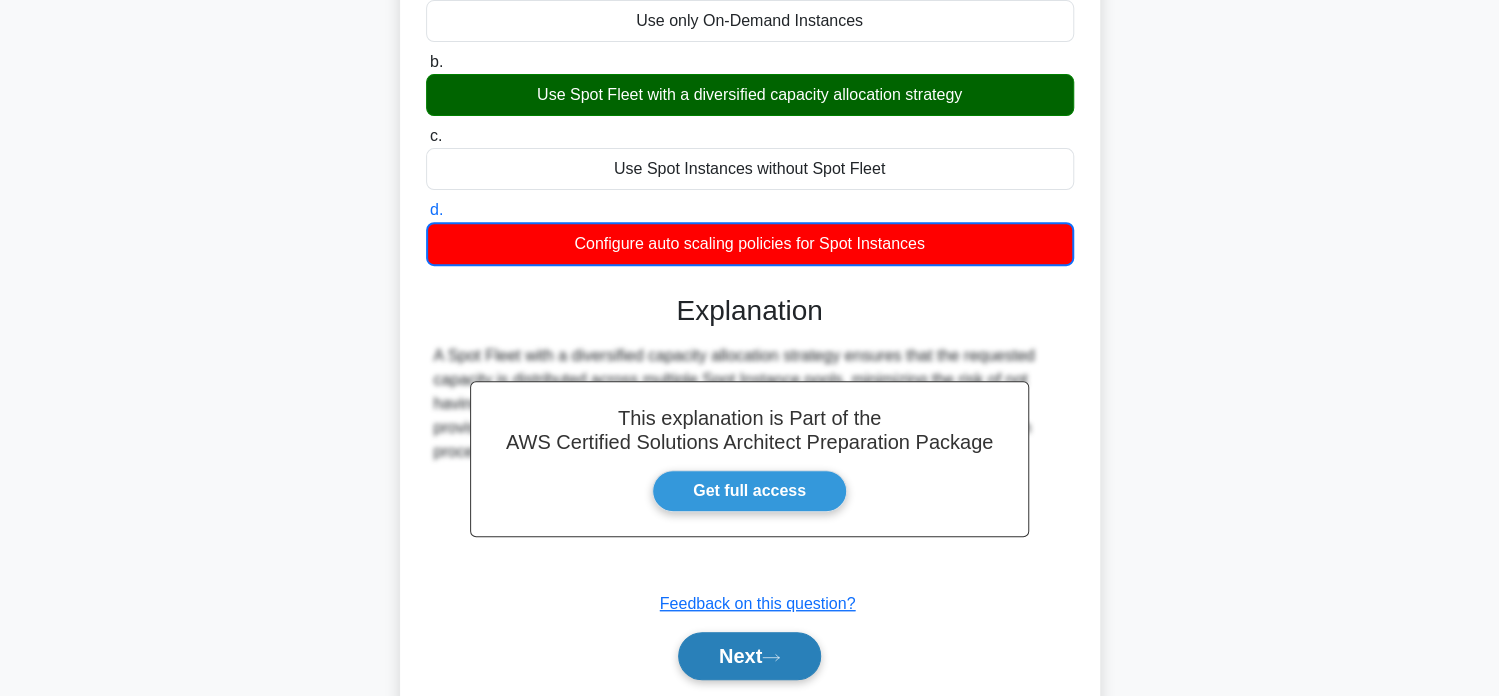 scroll, scrollTop: 384, scrollLeft: 0, axis: vertical 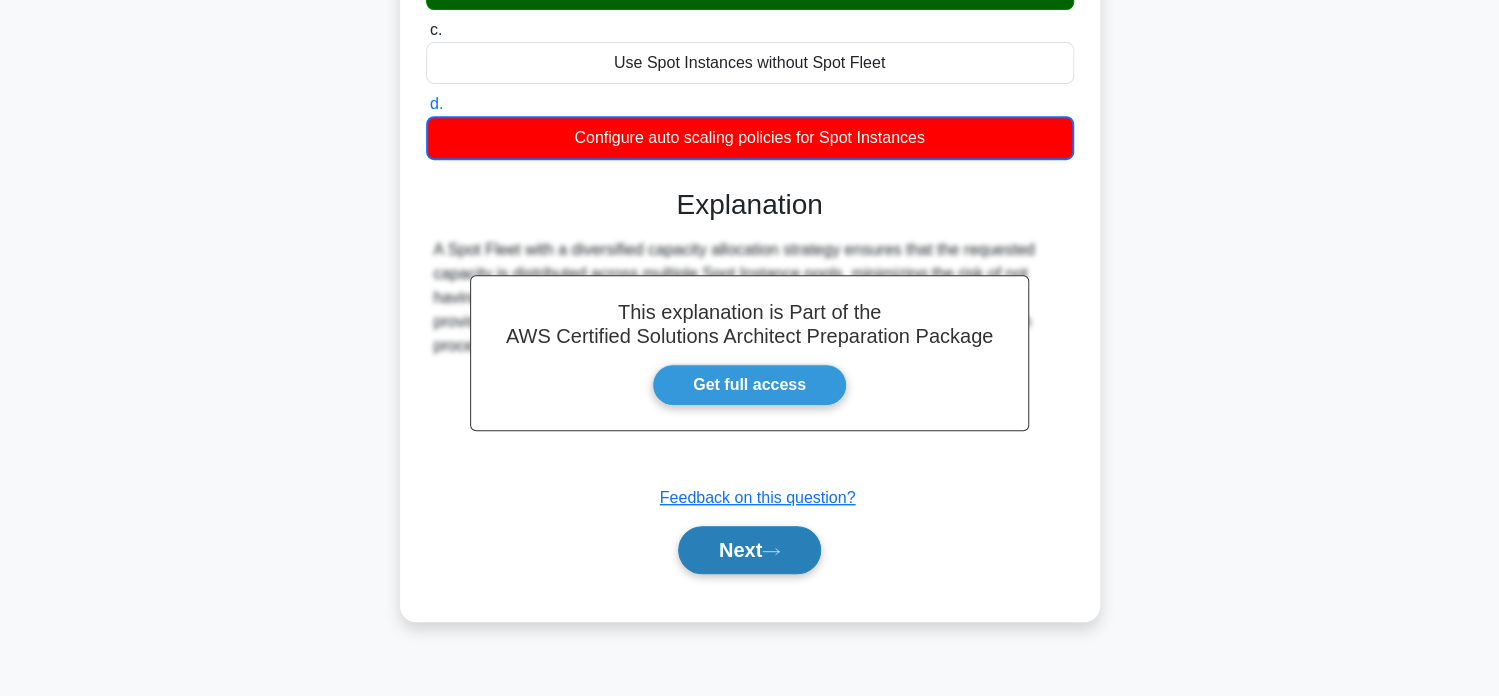 click on "Next" at bounding box center [749, 550] 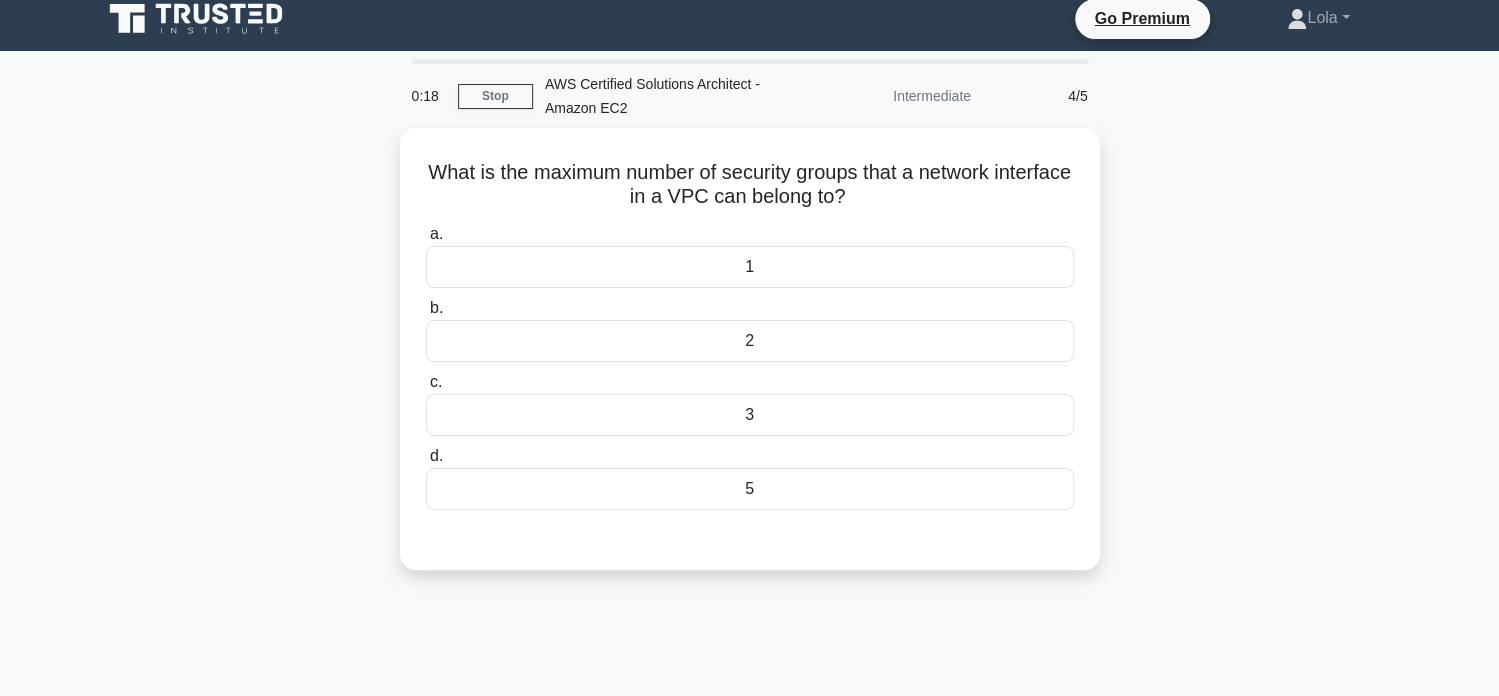 scroll, scrollTop: 0, scrollLeft: 0, axis: both 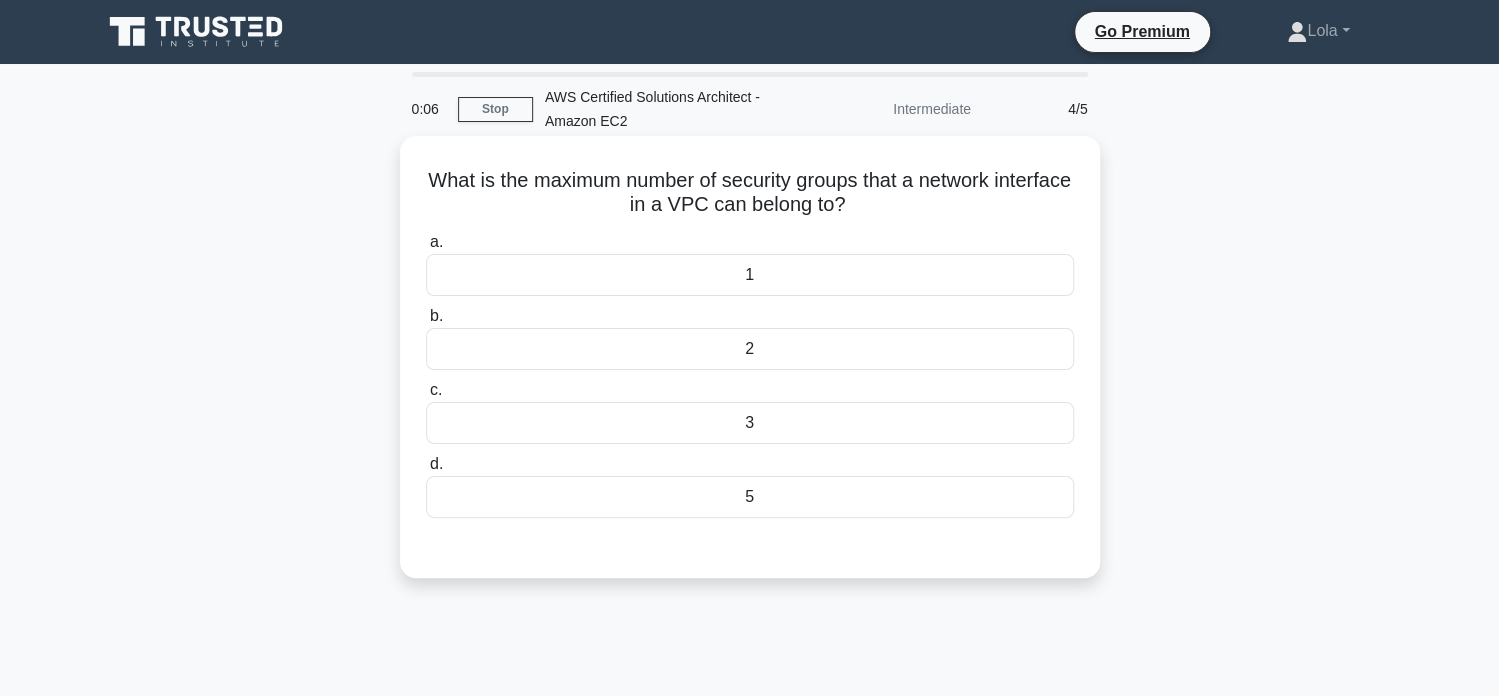 click on "5" at bounding box center [750, 497] 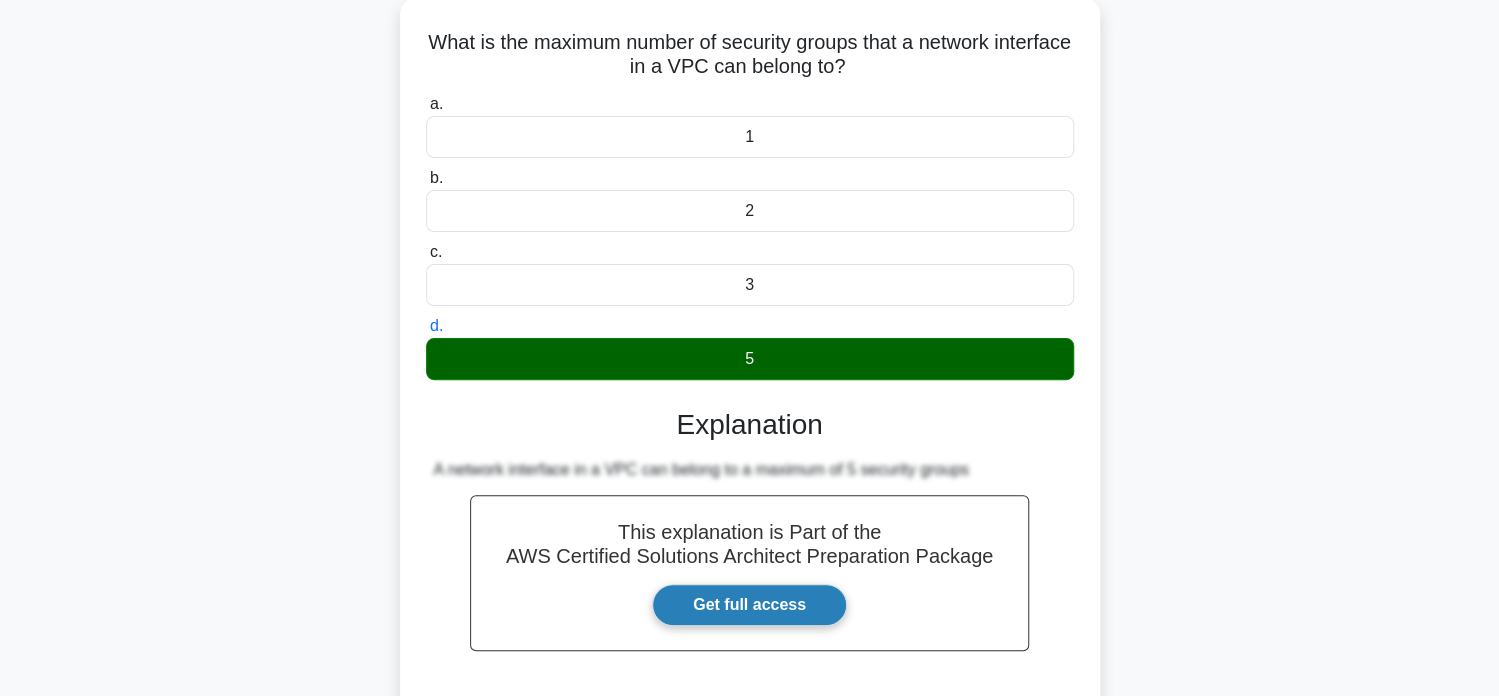 scroll, scrollTop: 384, scrollLeft: 0, axis: vertical 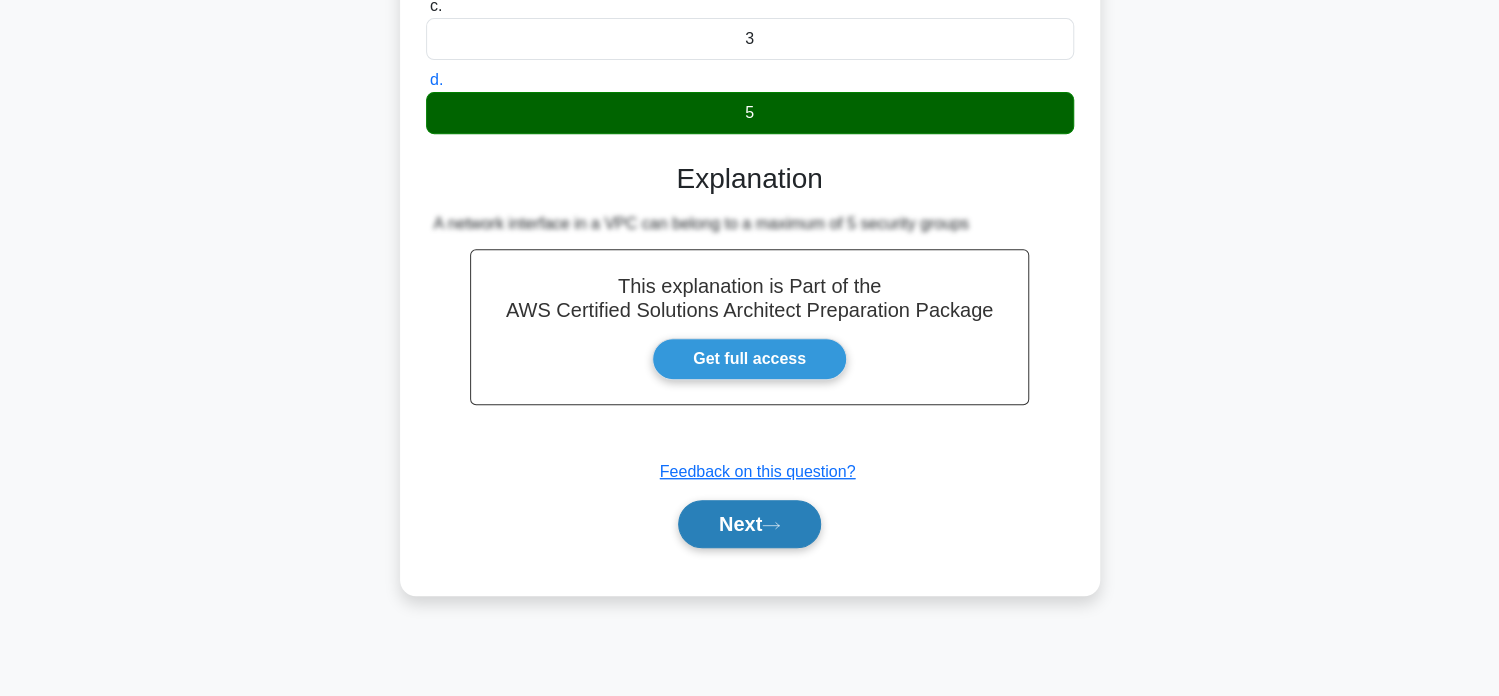 click on "Next" at bounding box center [750, 524] 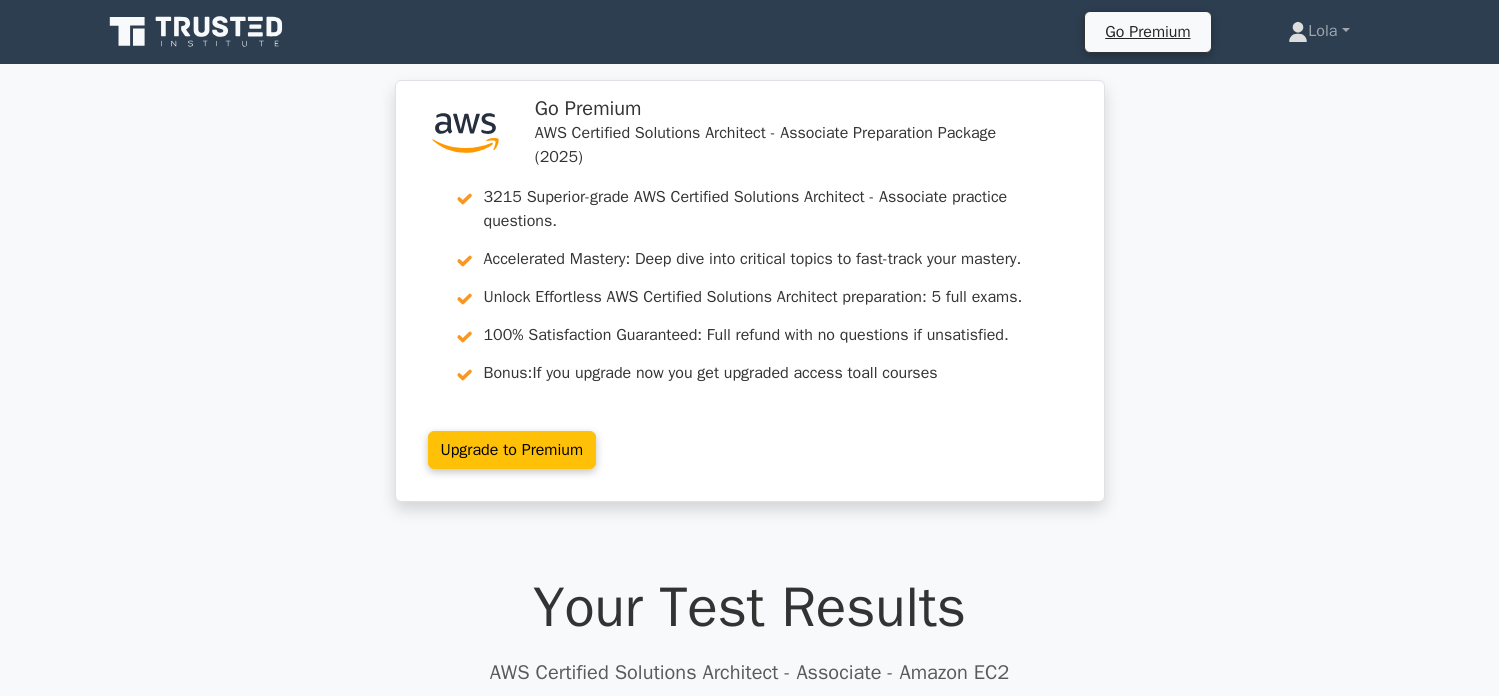 scroll, scrollTop: 0, scrollLeft: 0, axis: both 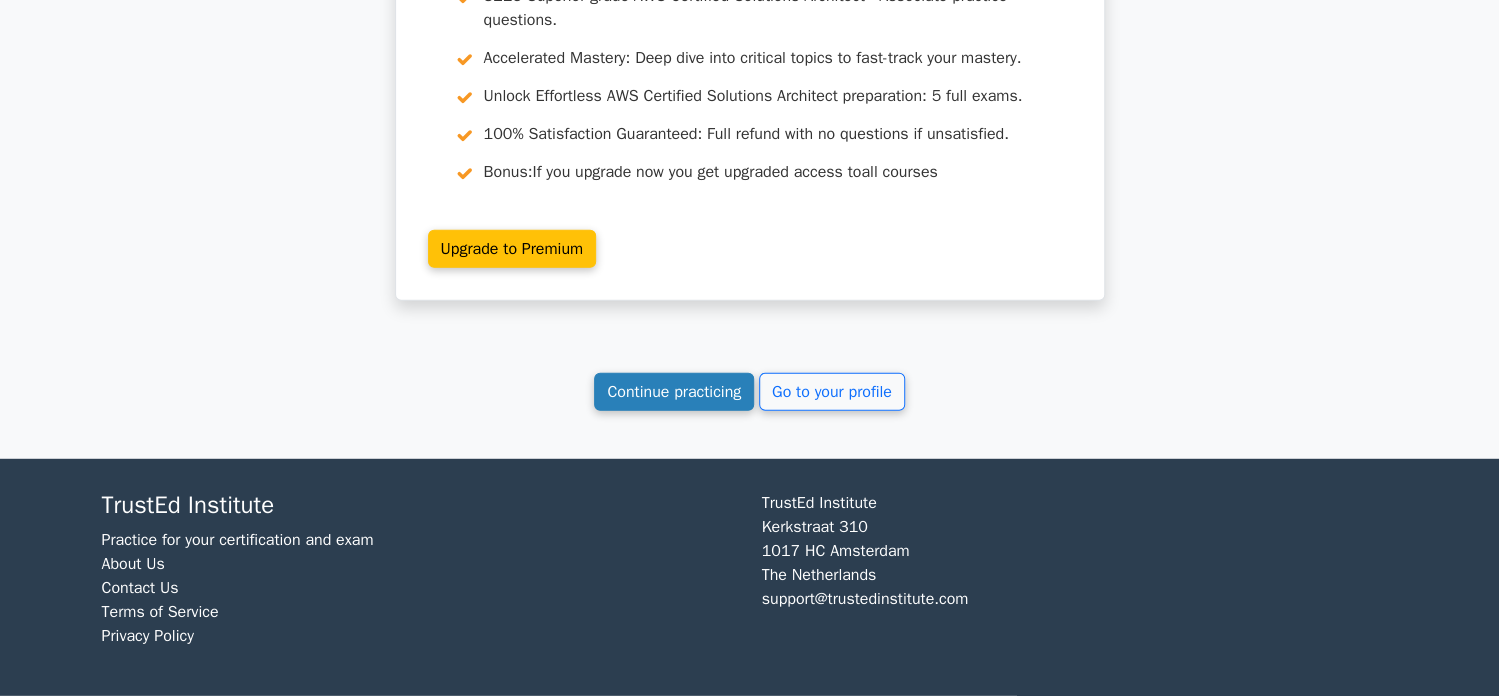 click on "Continue practicing" at bounding box center (674, 392) 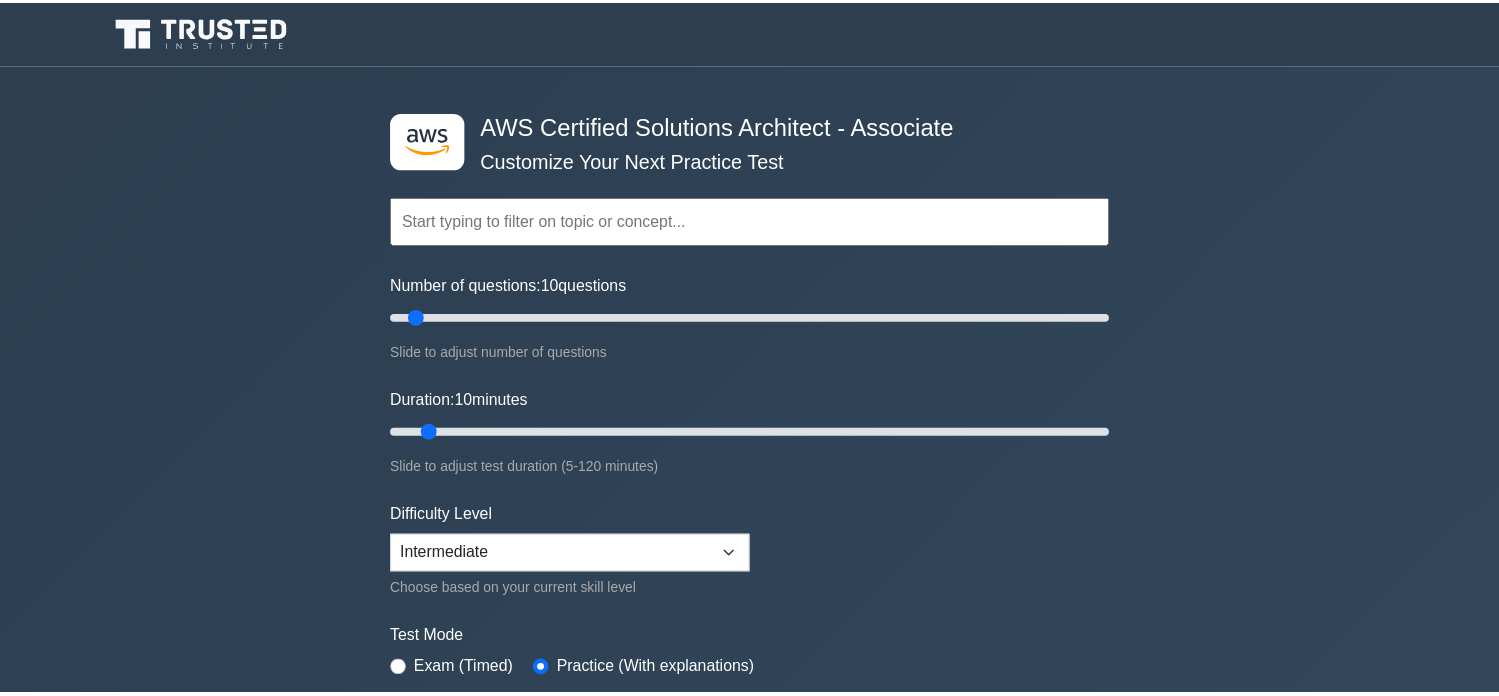 scroll, scrollTop: 0, scrollLeft: 0, axis: both 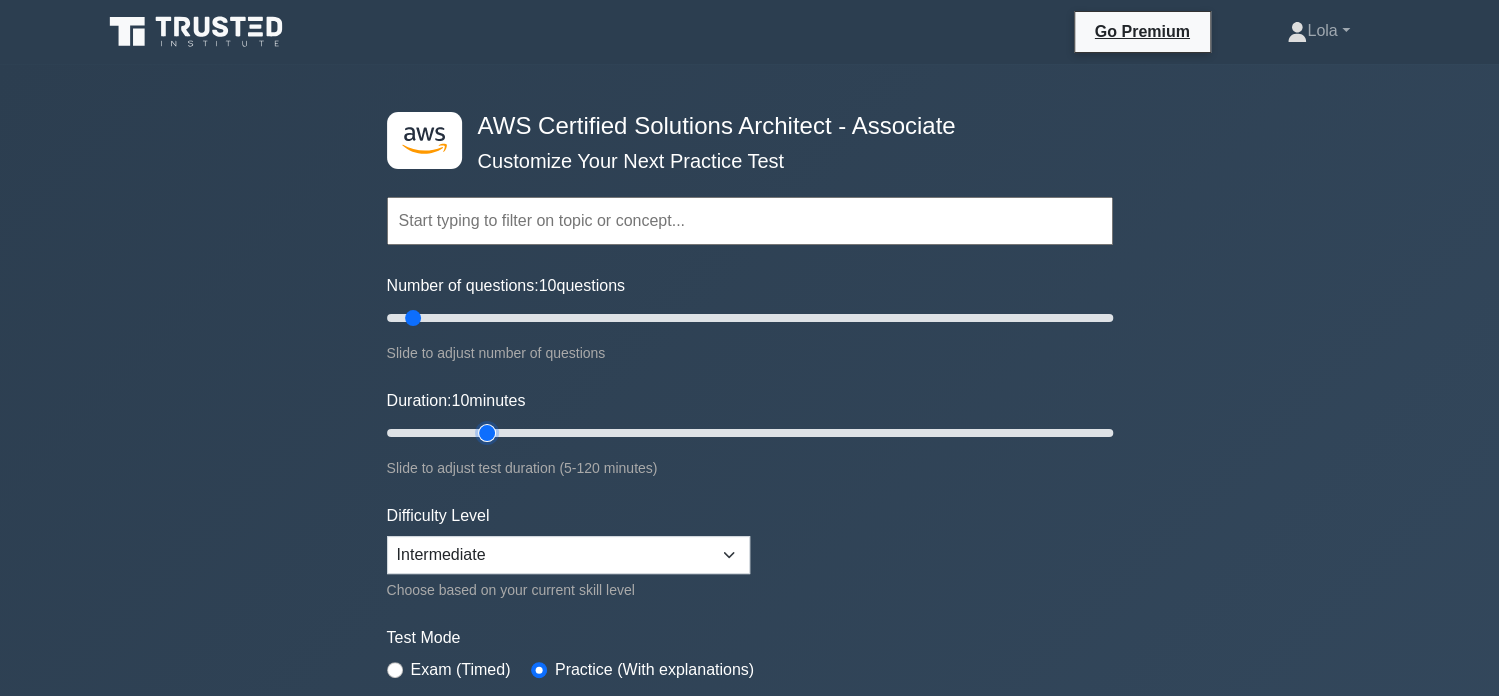type on "20" 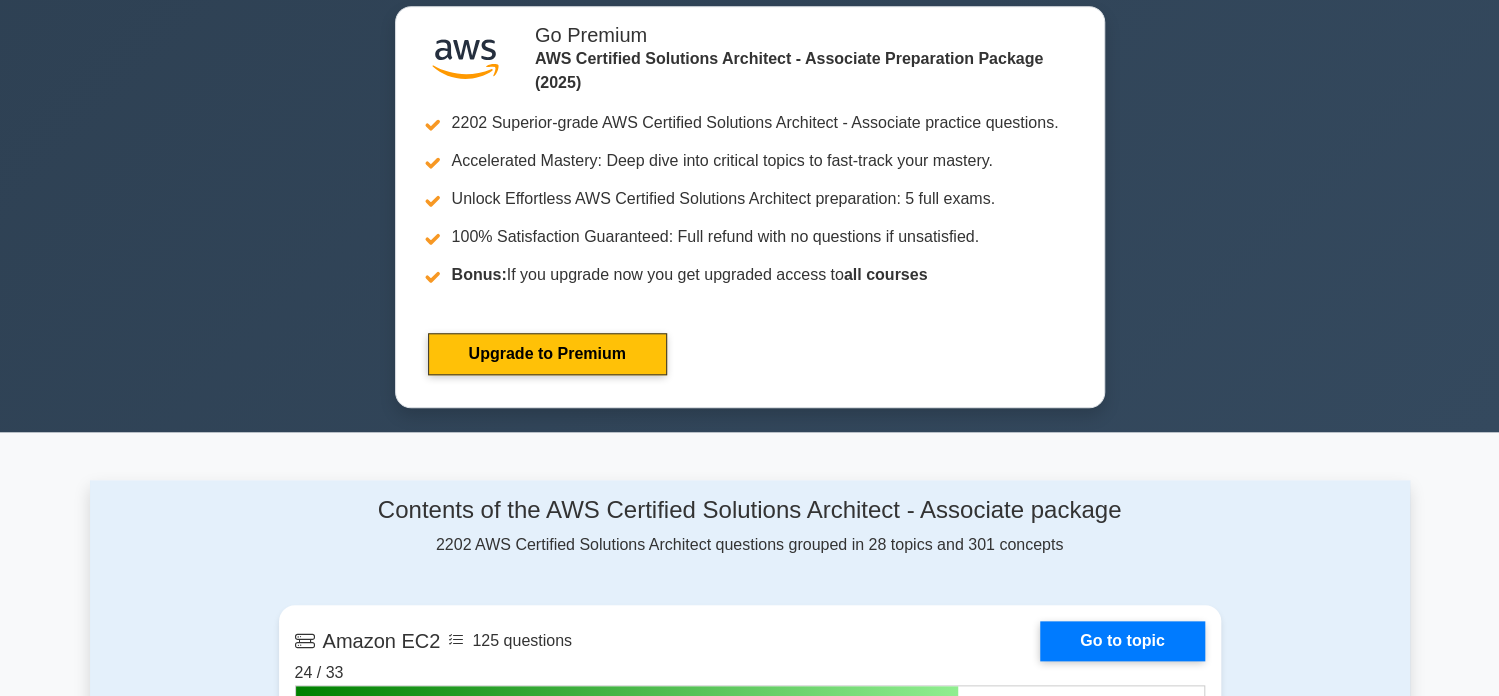 scroll, scrollTop: 899, scrollLeft: 0, axis: vertical 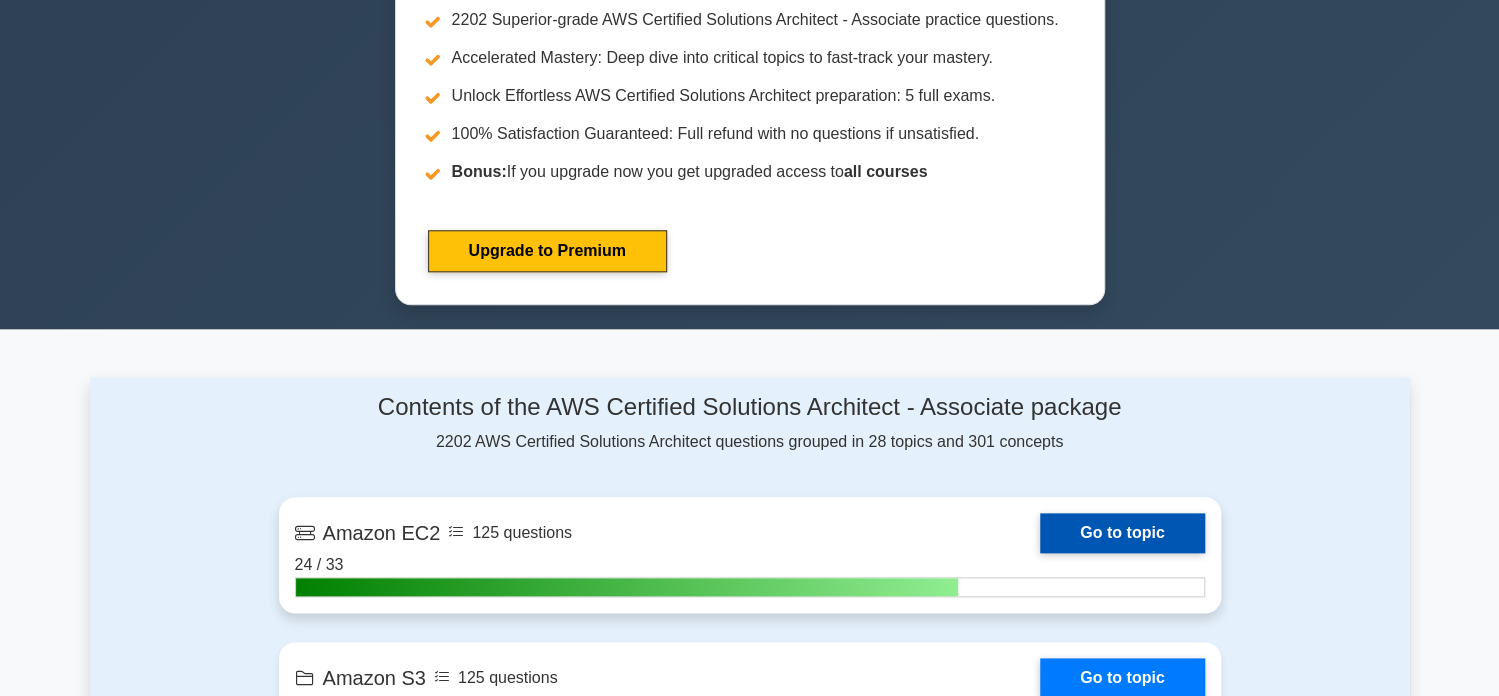 click on "Go to topic" at bounding box center (1122, 533) 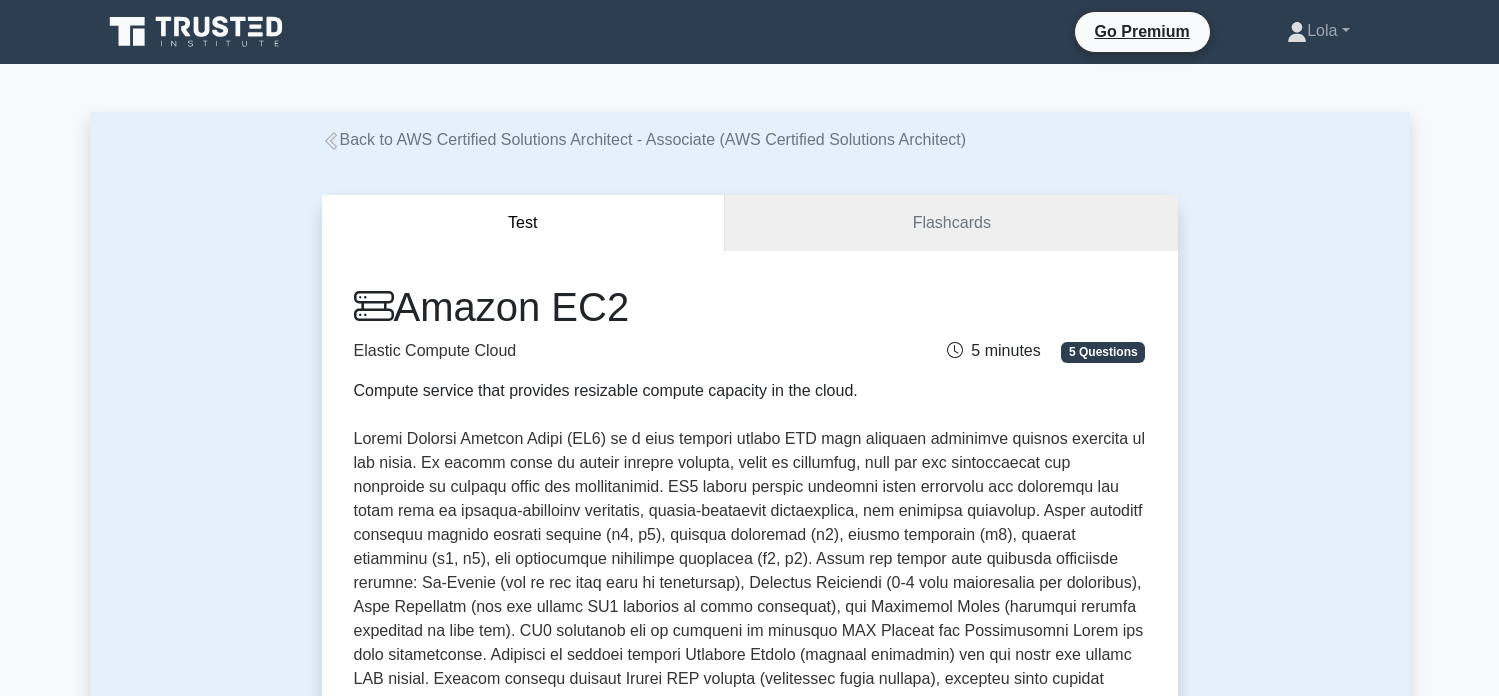 scroll, scrollTop: 0, scrollLeft: 0, axis: both 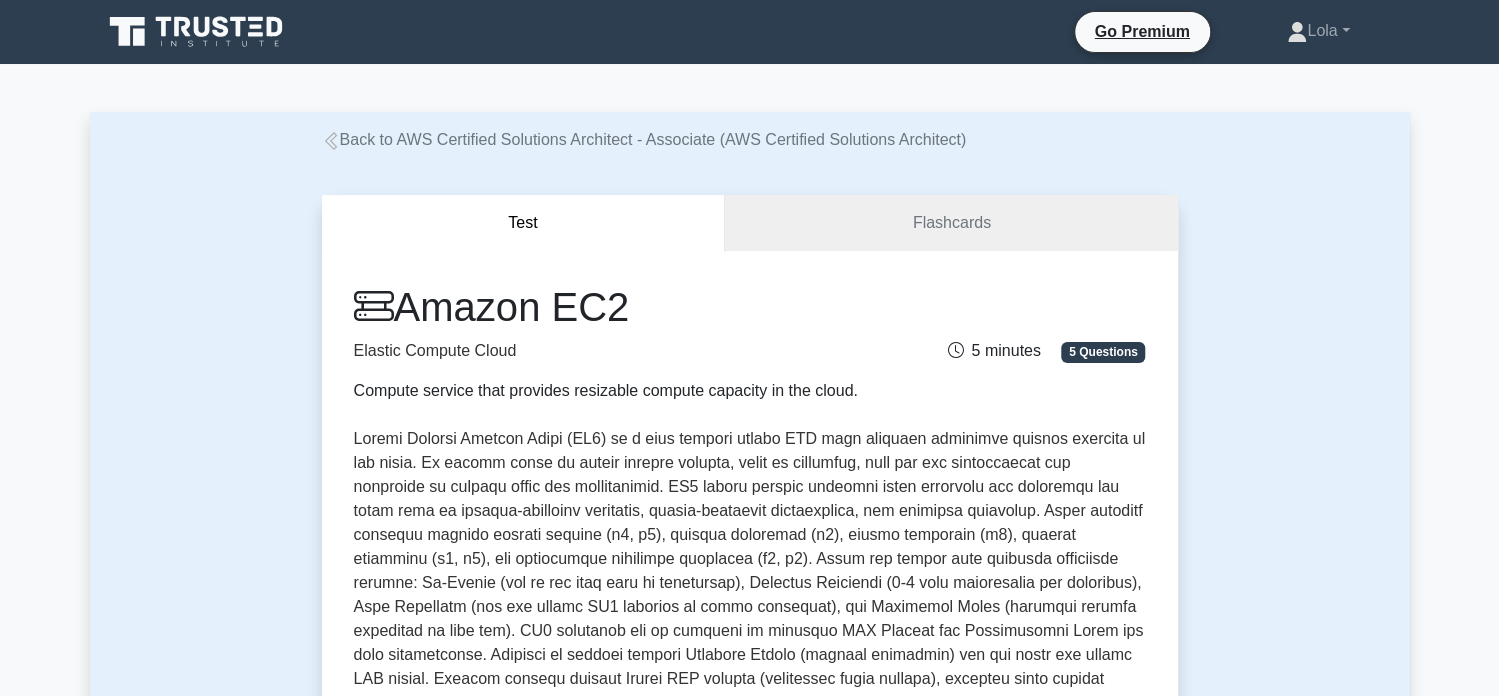 click at bounding box center (955, 350) 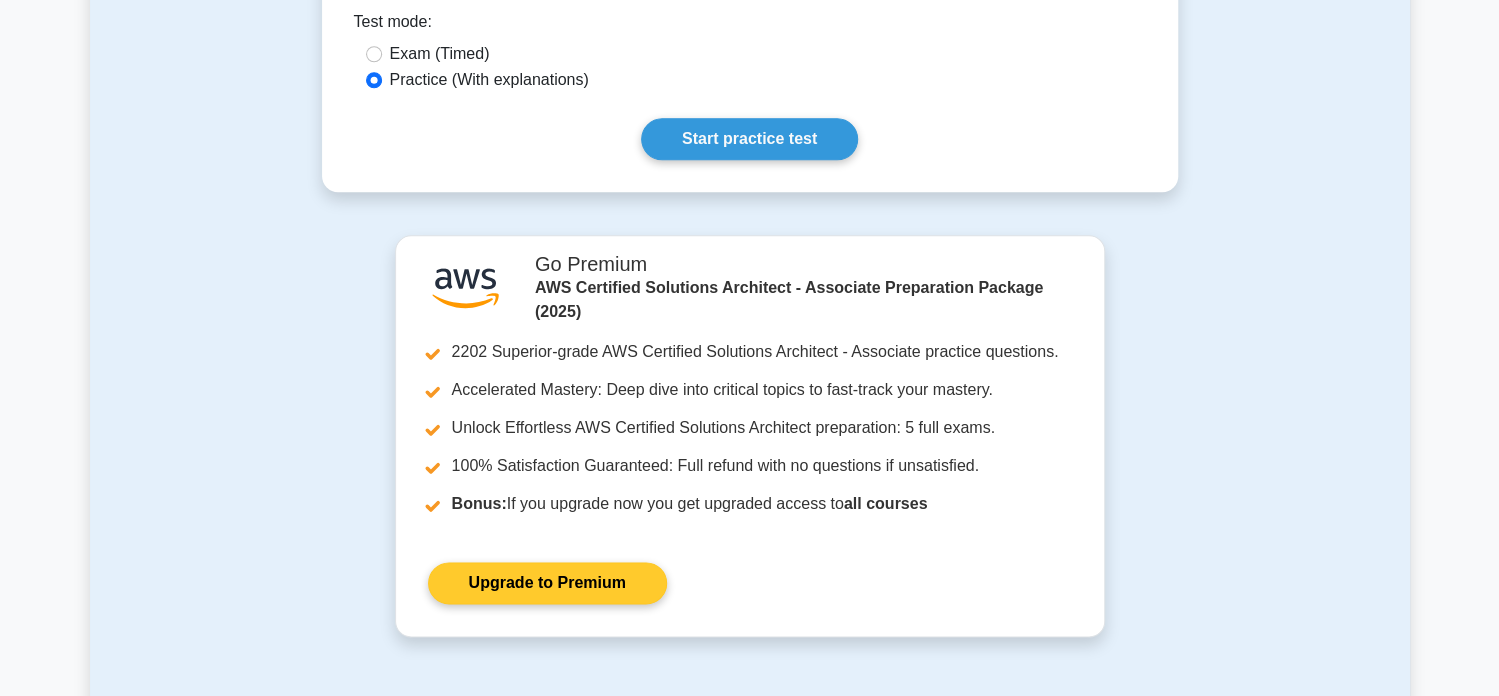 scroll, scrollTop: 899, scrollLeft: 0, axis: vertical 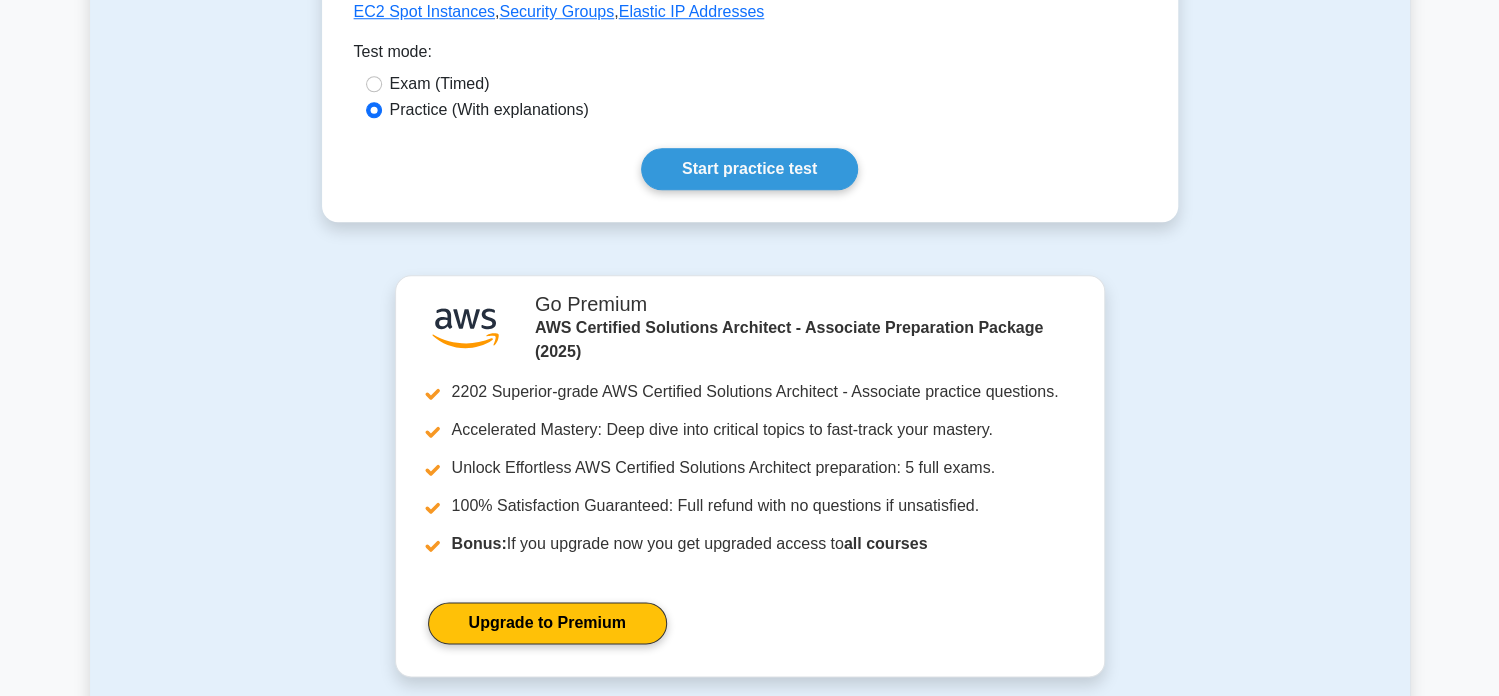 click on "Practice (With explanations)" at bounding box center (489, 110) 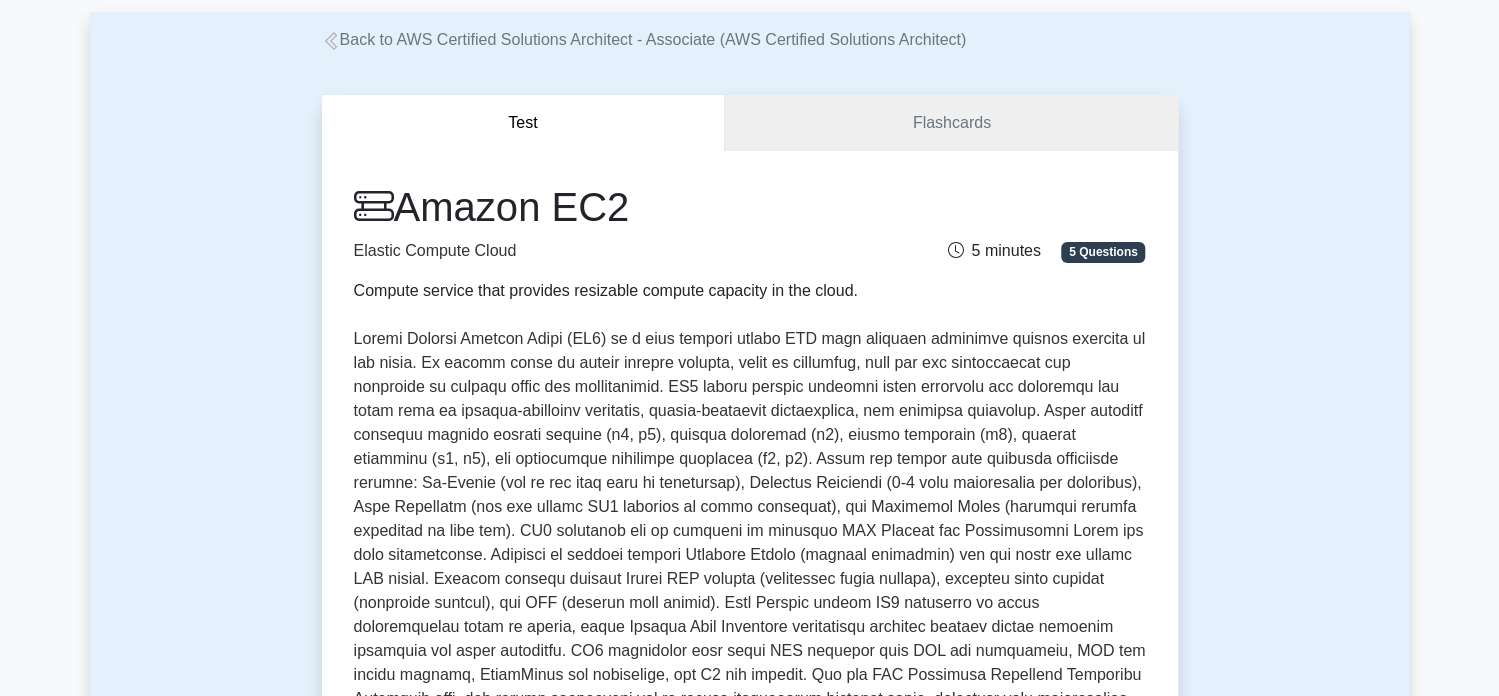 scroll, scrollTop: 99, scrollLeft: 0, axis: vertical 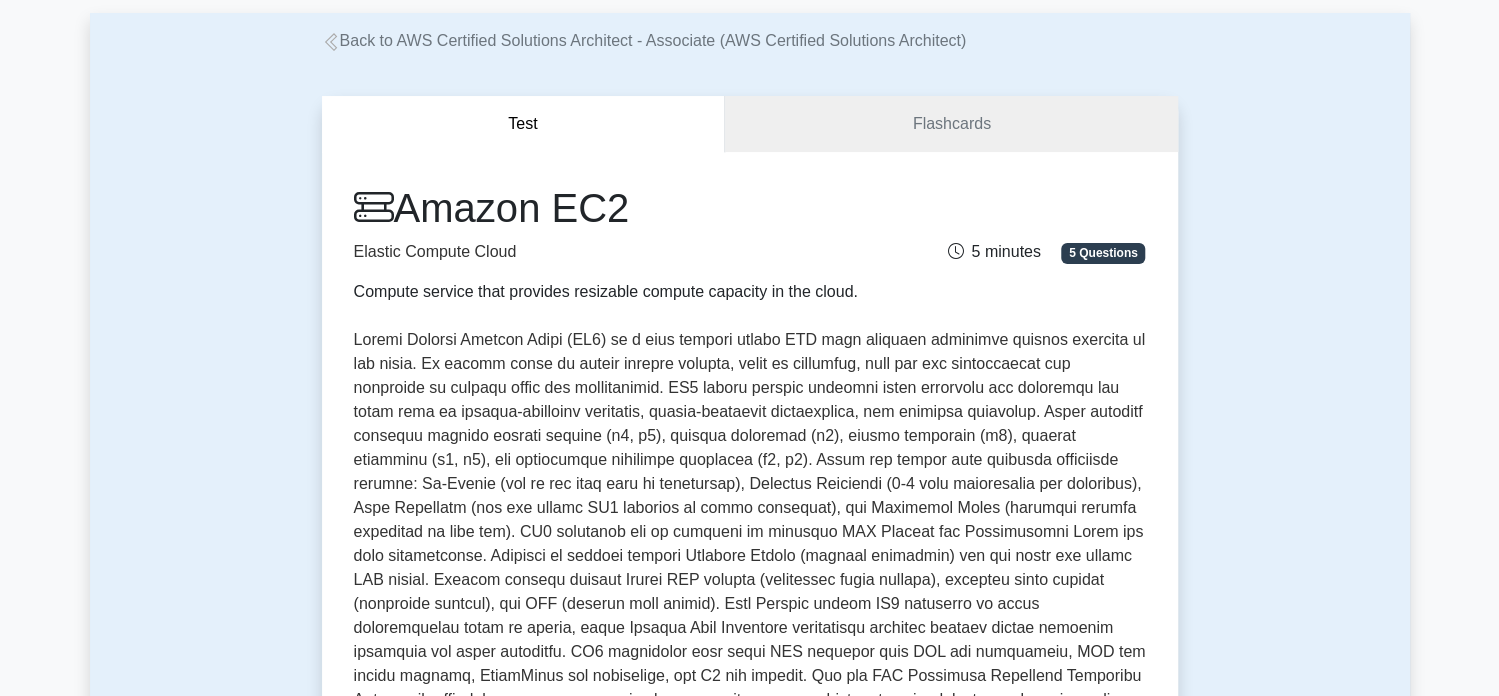 drag, startPoint x: 1092, startPoint y: 259, endPoint x: 1069, endPoint y: 252, distance: 24.04163 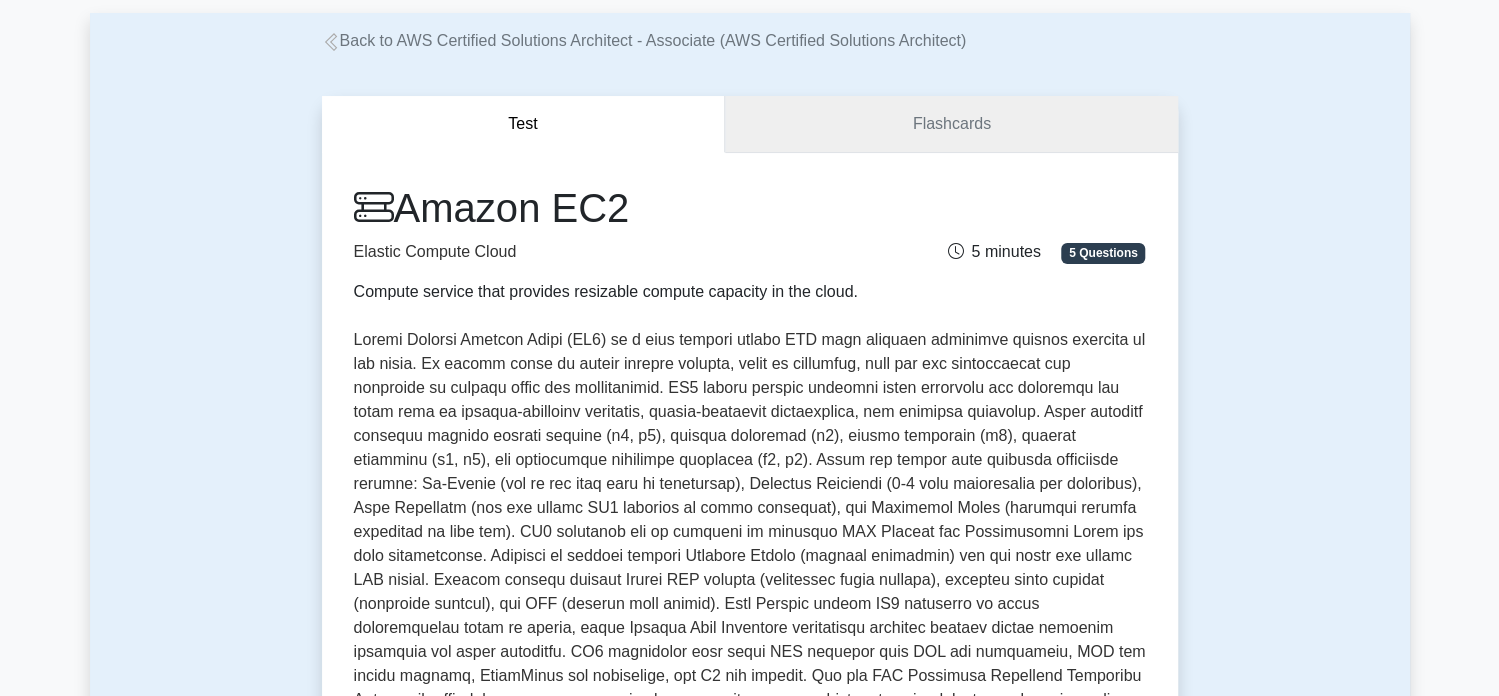 click on "Flashcards" at bounding box center [951, 124] 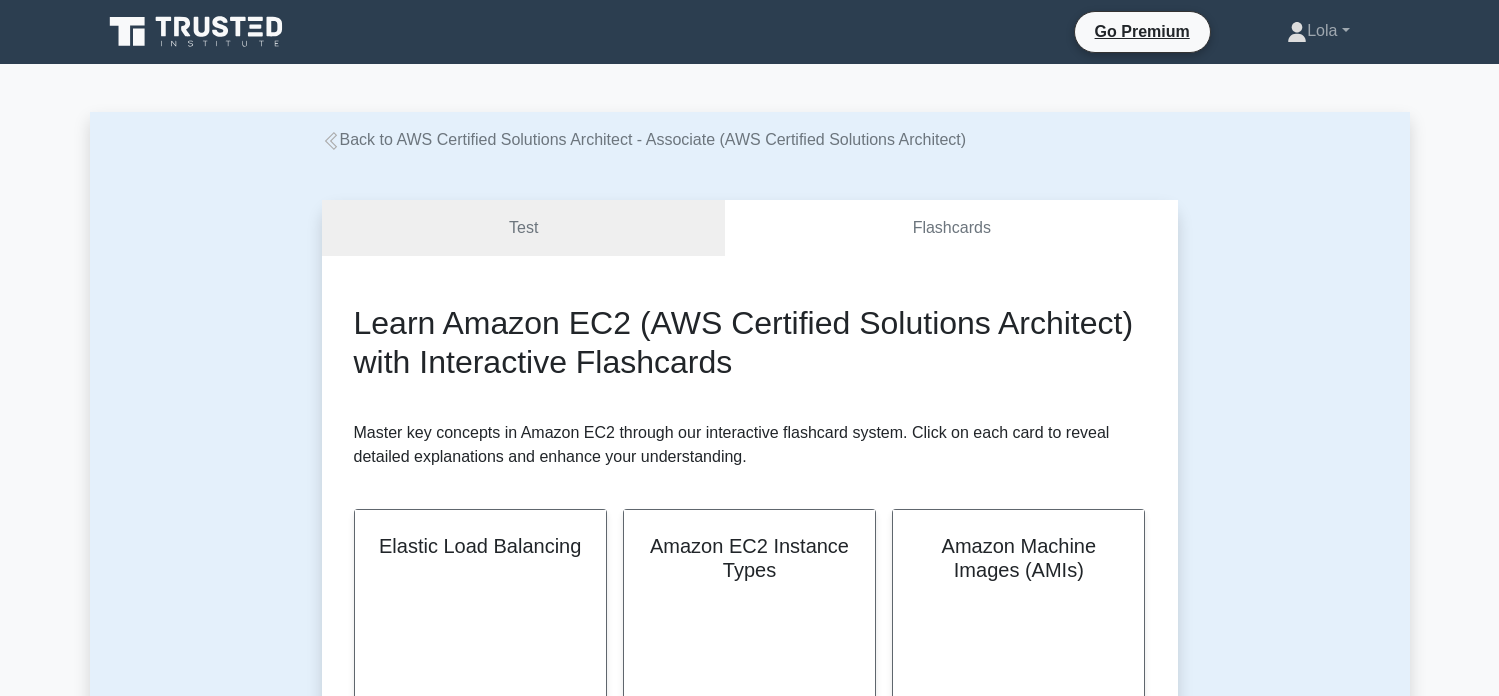 scroll, scrollTop: 0, scrollLeft: 0, axis: both 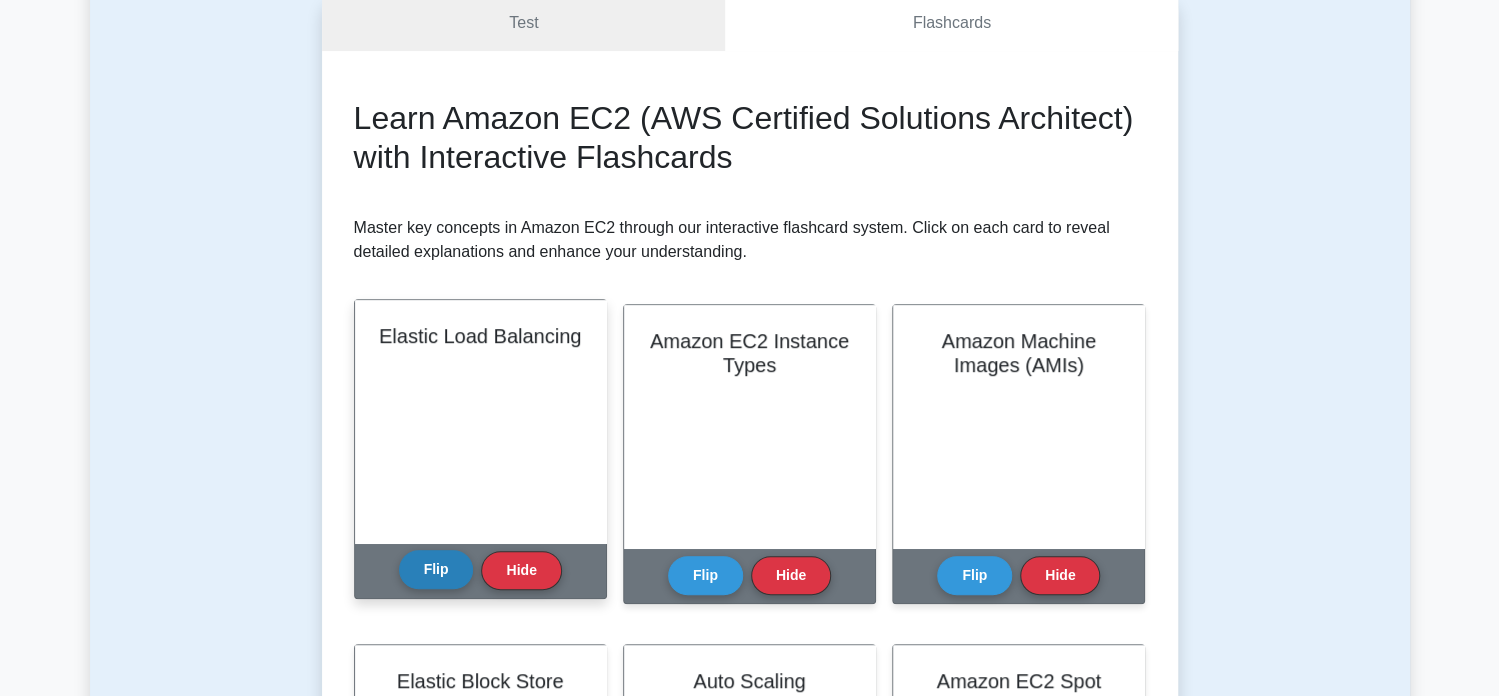 click on "Flip" at bounding box center (436, 569) 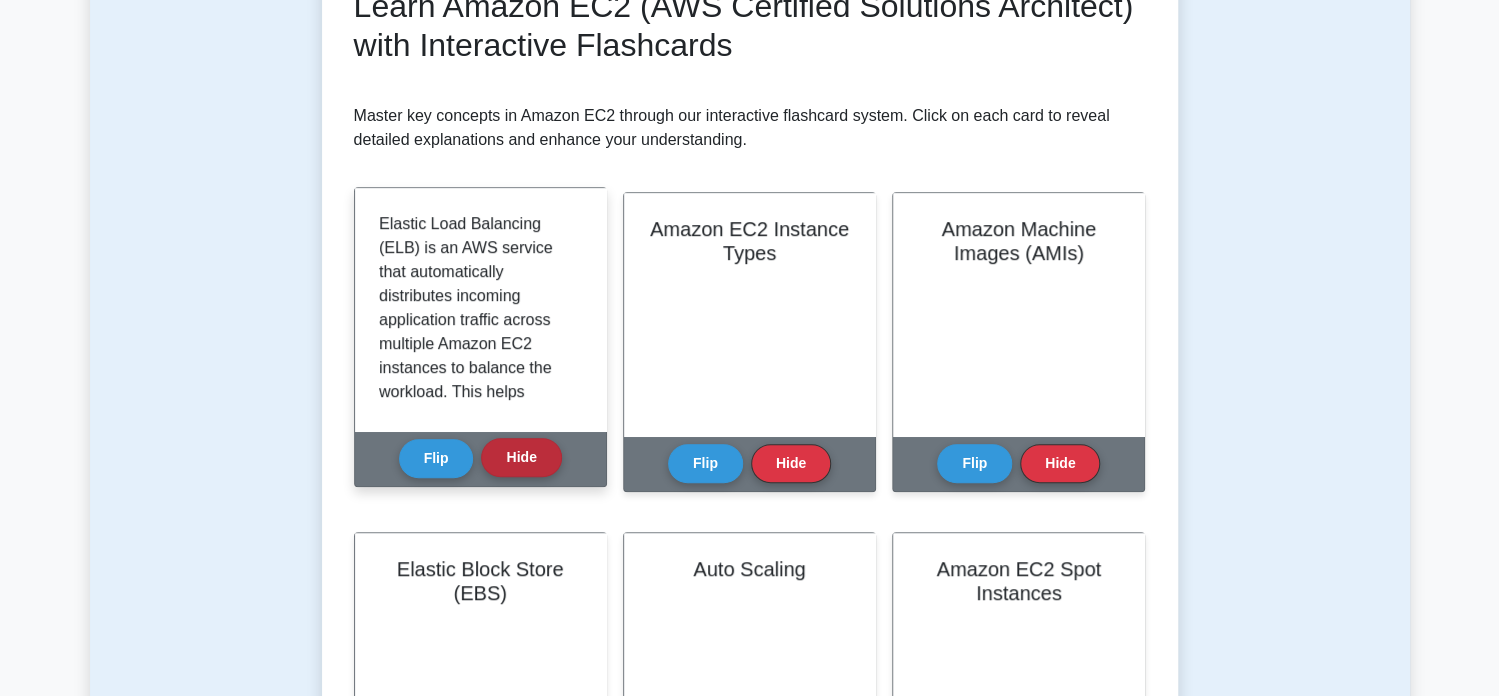scroll, scrollTop: 300, scrollLeft: 0, axis: vertical 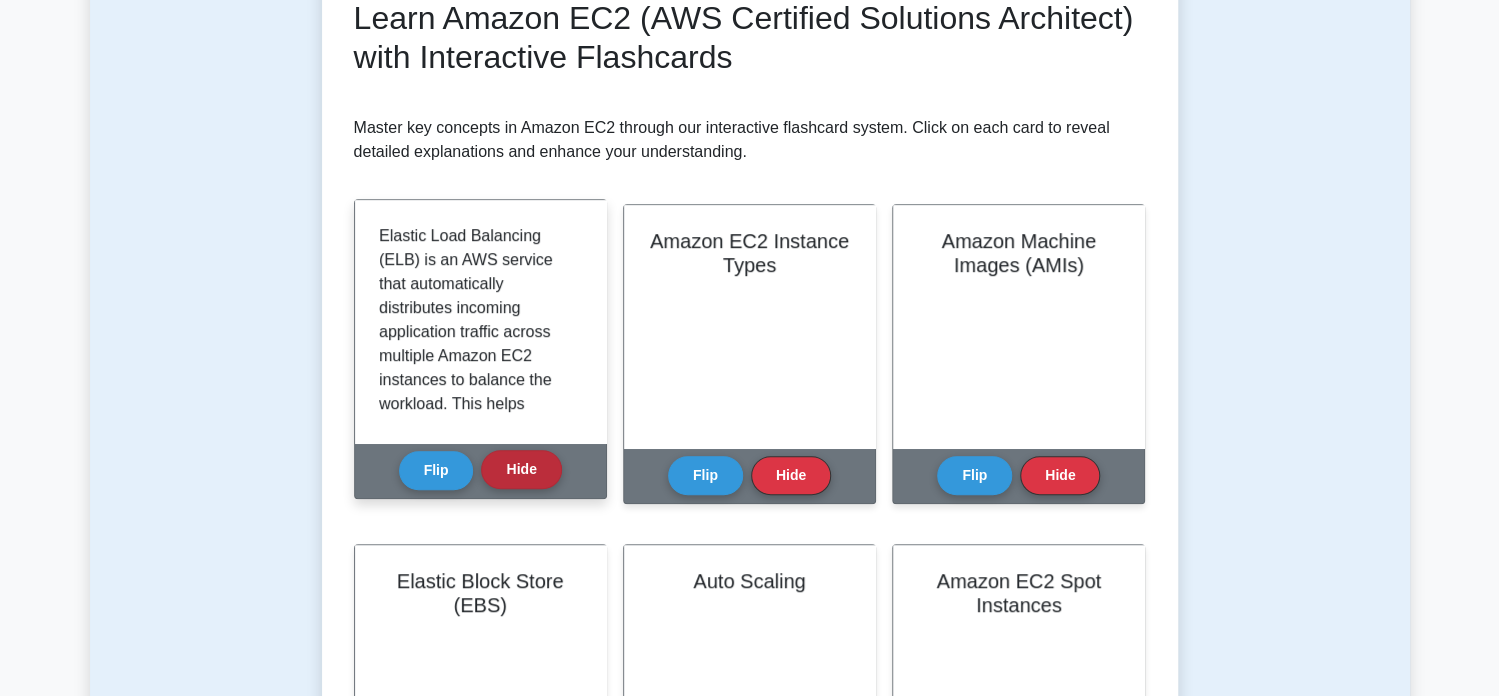 click on "Hide" at bounding box center (521, 469) 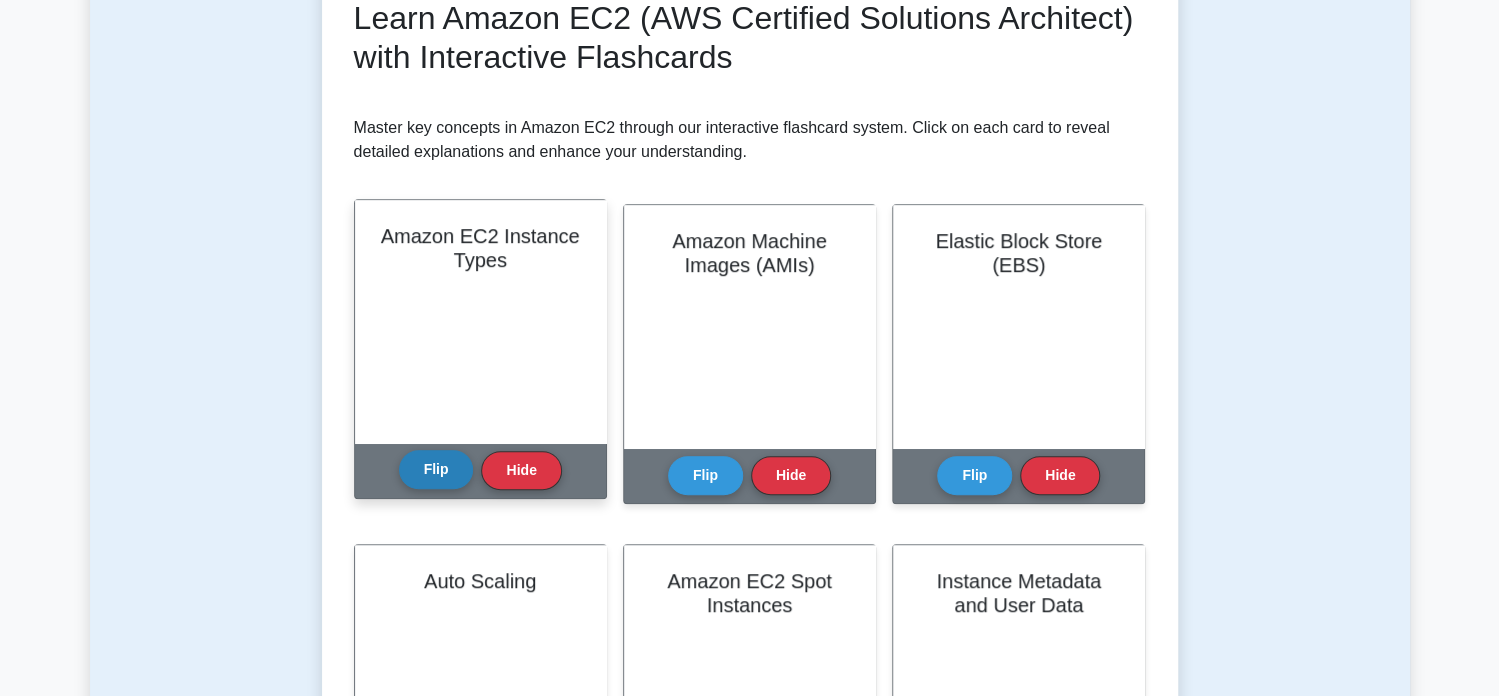 click on "Flip" at bounding box center (436, 469) 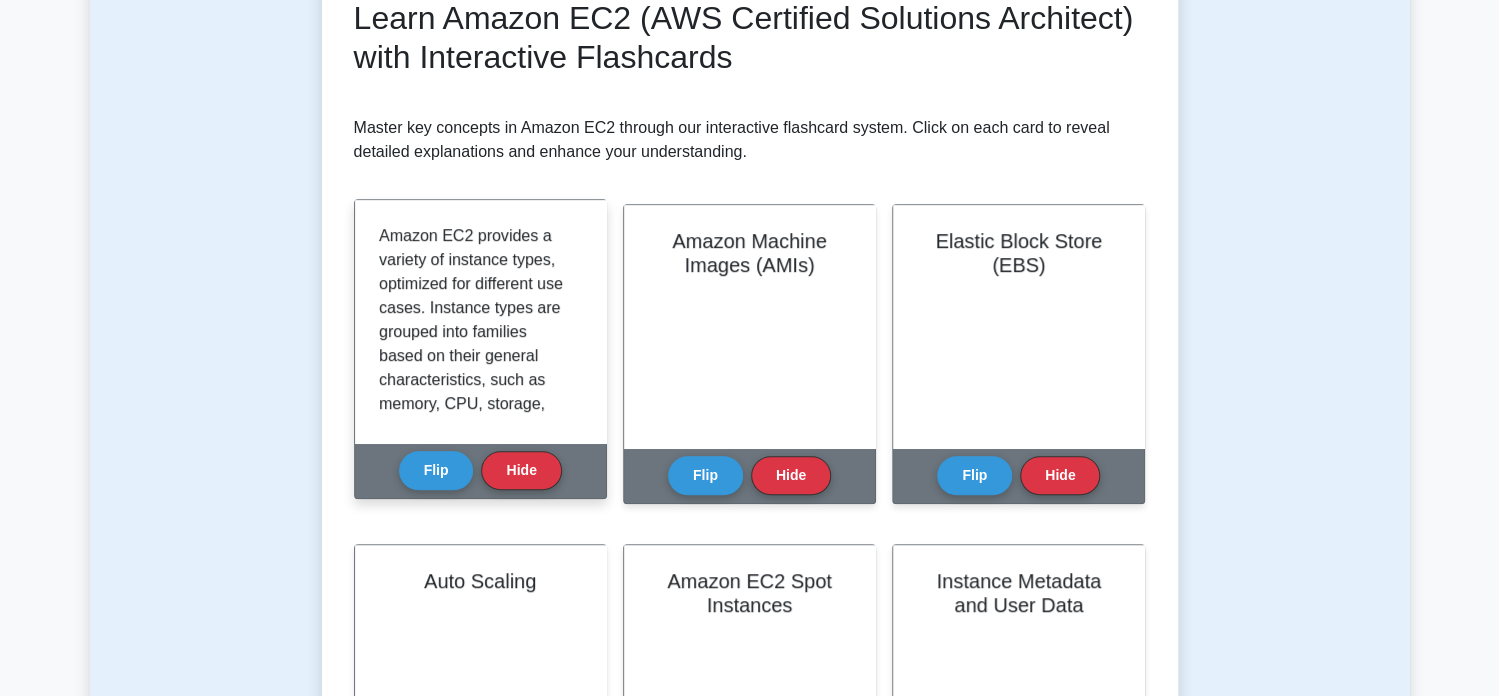 click on "Amazon EC2 provides a variety of instance types, optimized for different use cases. Instance types are grouped into families based on their general characteristics, such as memory, CPU, storage, network capacity, GPUs, and more. This enables customers to choose the best instance type for their workloads, considering factors like performance, cost, and resource requirements. Examples of instance type families include T2, M5, C5, R5, I3, G4, and P3." at bounding box center [480, 321] 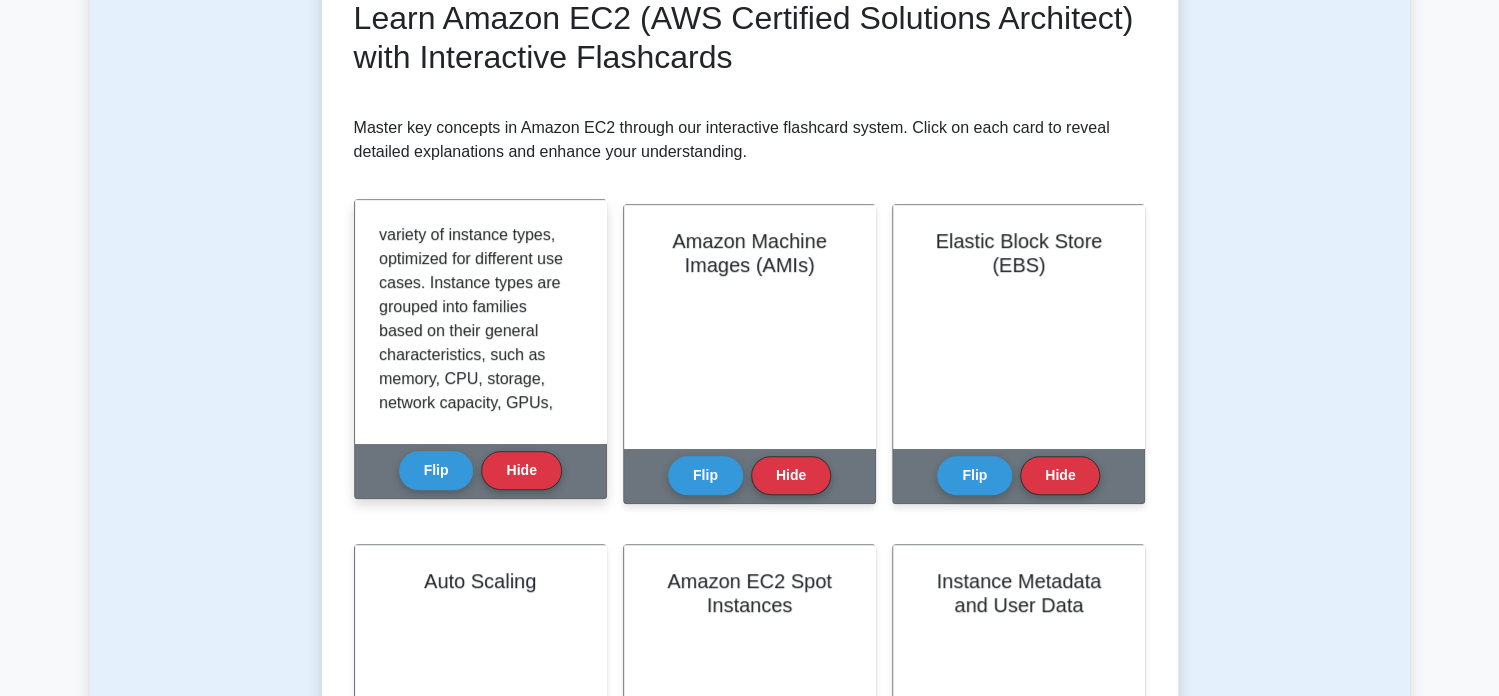 scroll, scrollTop: 0, scrollLeft: 0, axis: both 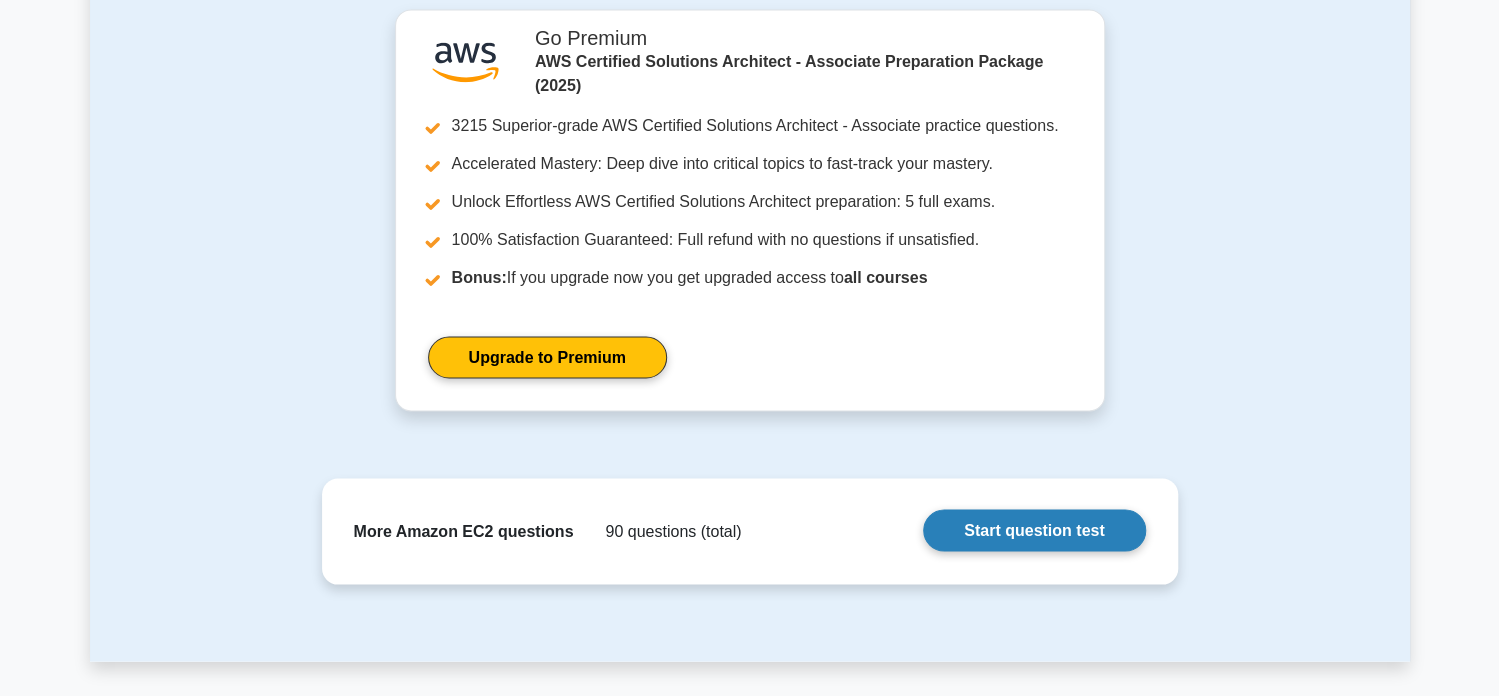click on "Start  question test" at bounding box center [1034, 530] 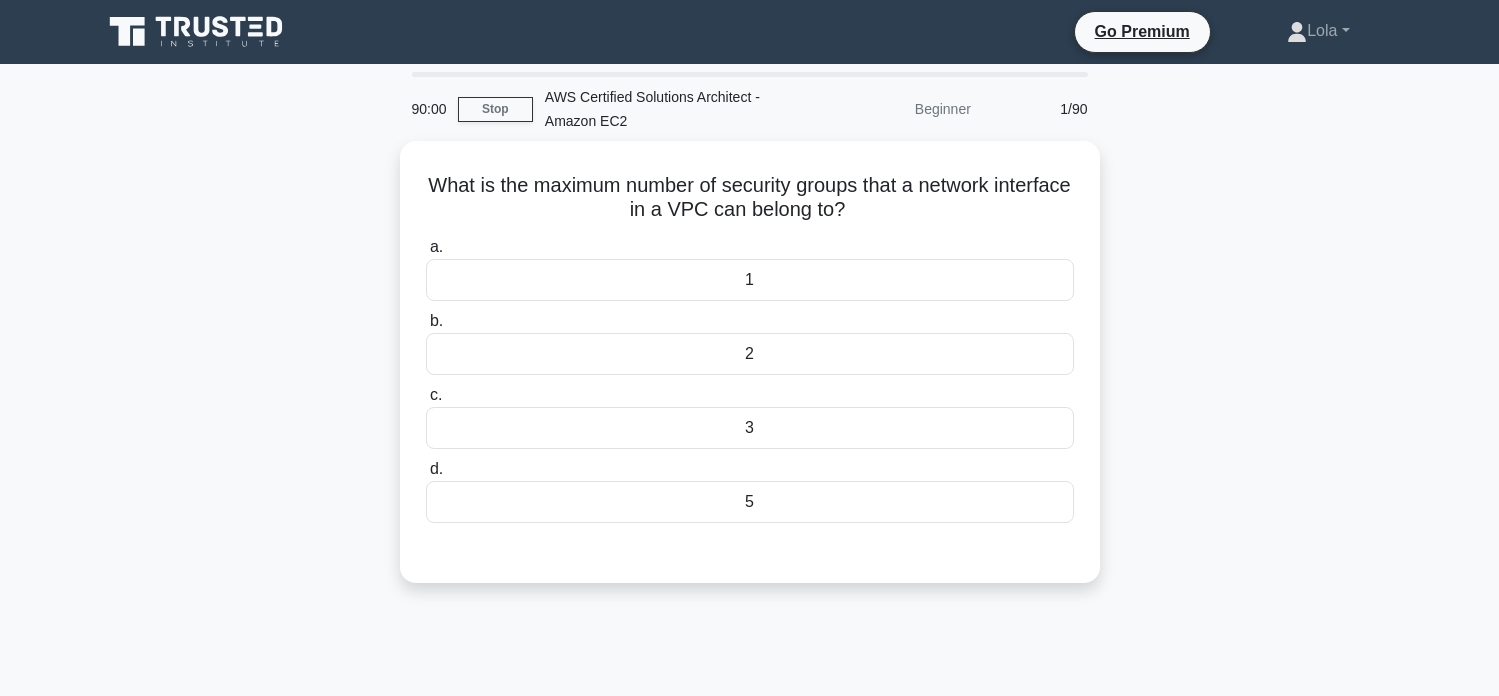 scroll, scrollTop: 0, scrollLeft: 0, axis: both 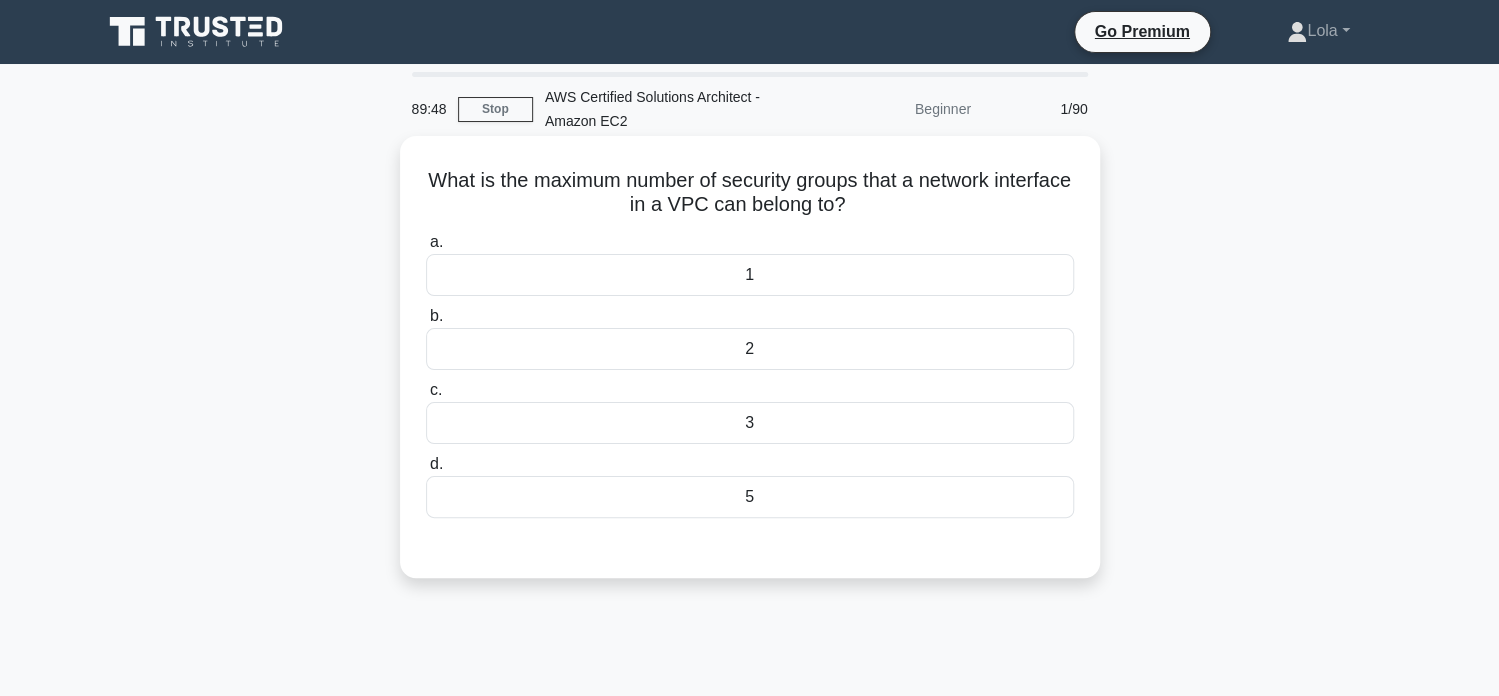 click on "5" at bounding box center [750, 497] 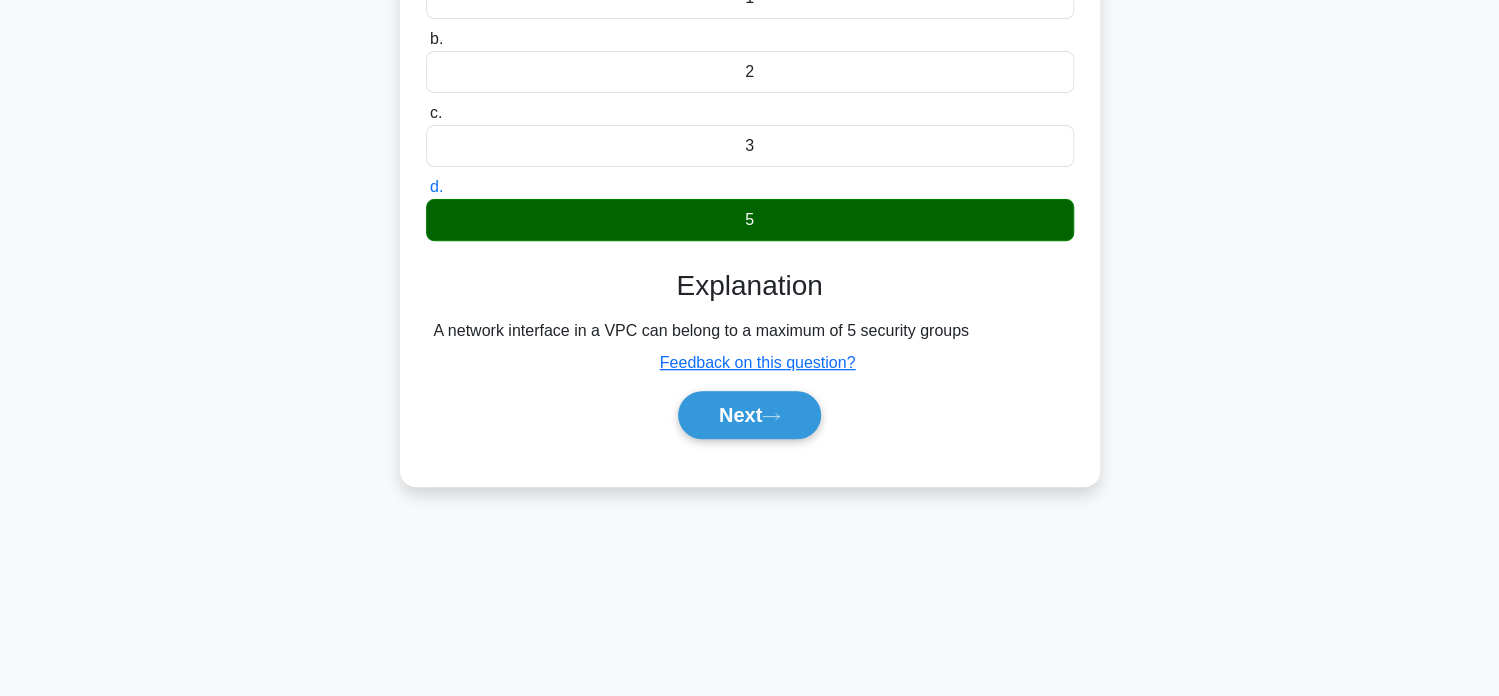 scroll, scrollTop: 300, scrollLeft: 0, axis: vertical 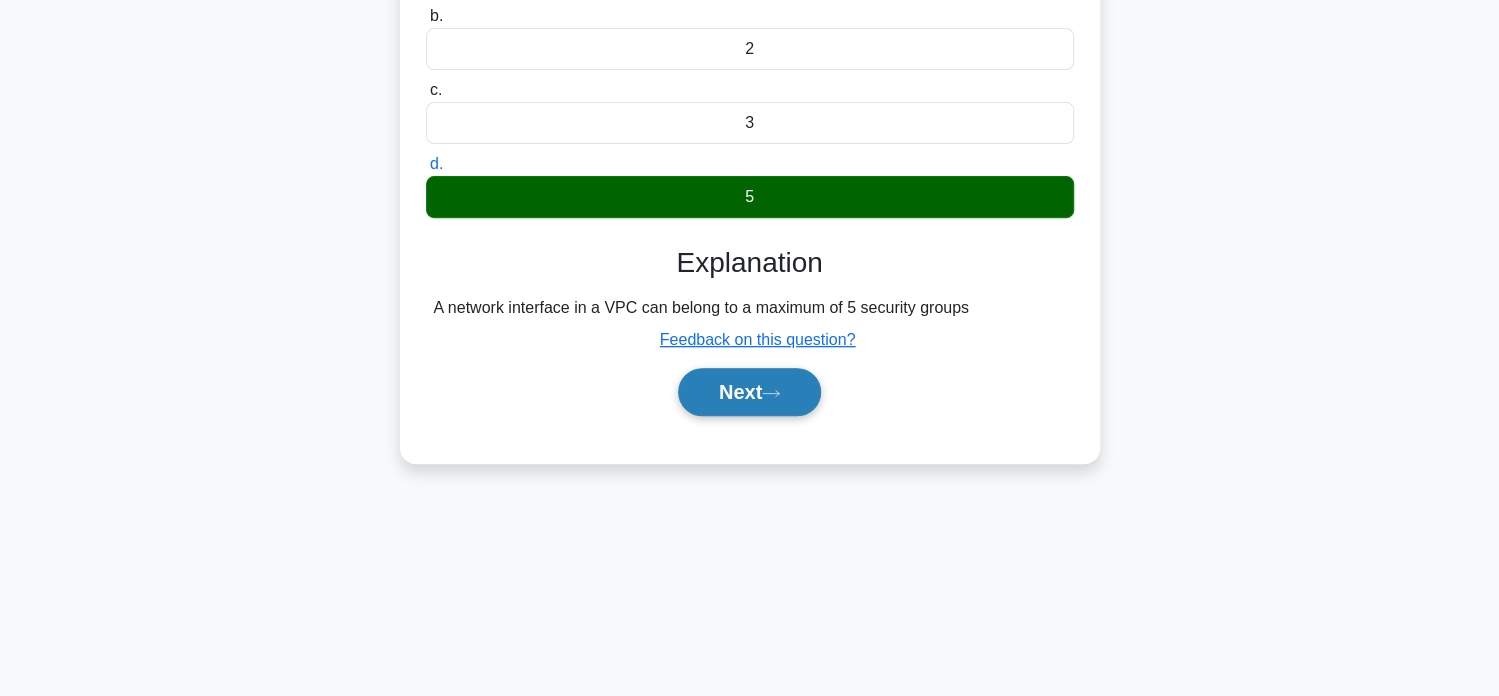click on "Next" at bounding box center [749, 392] 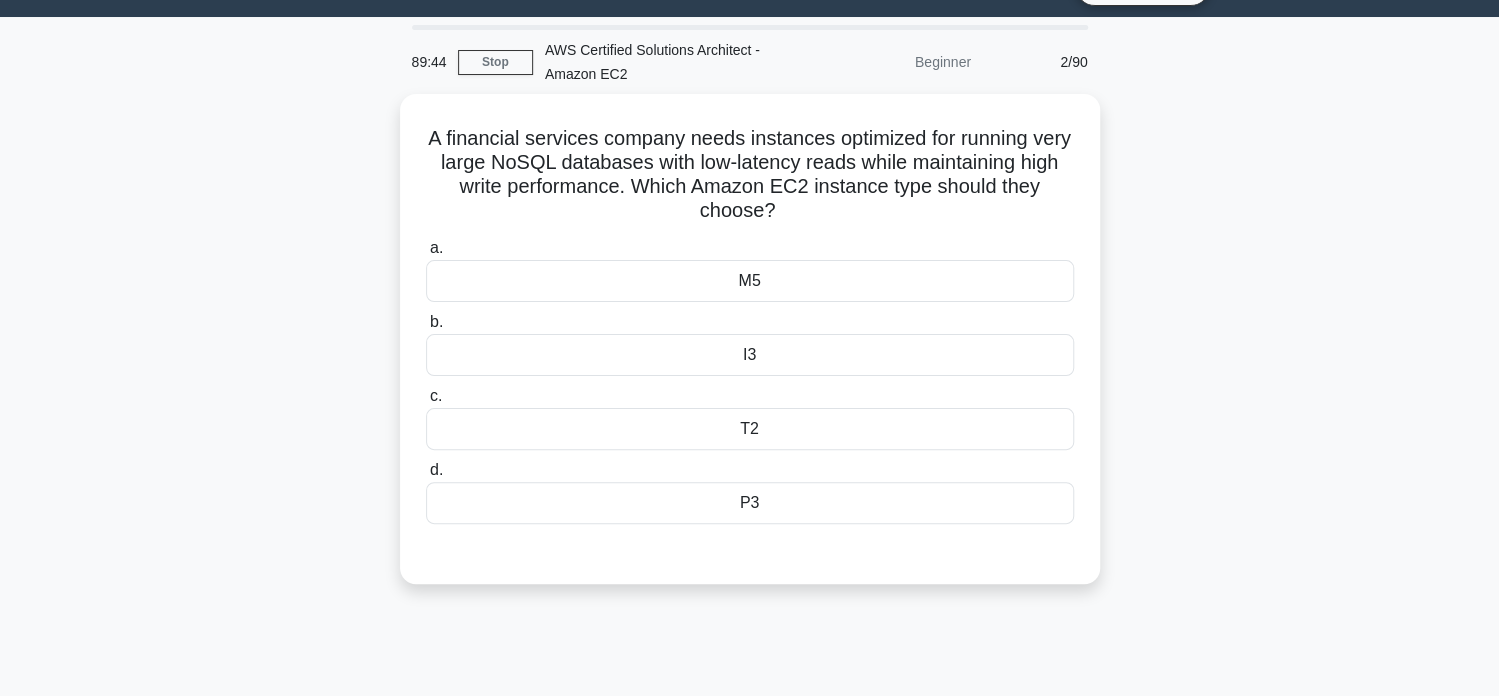 scroll, scrollTop: 0, scrollLeft: 0, axis: both 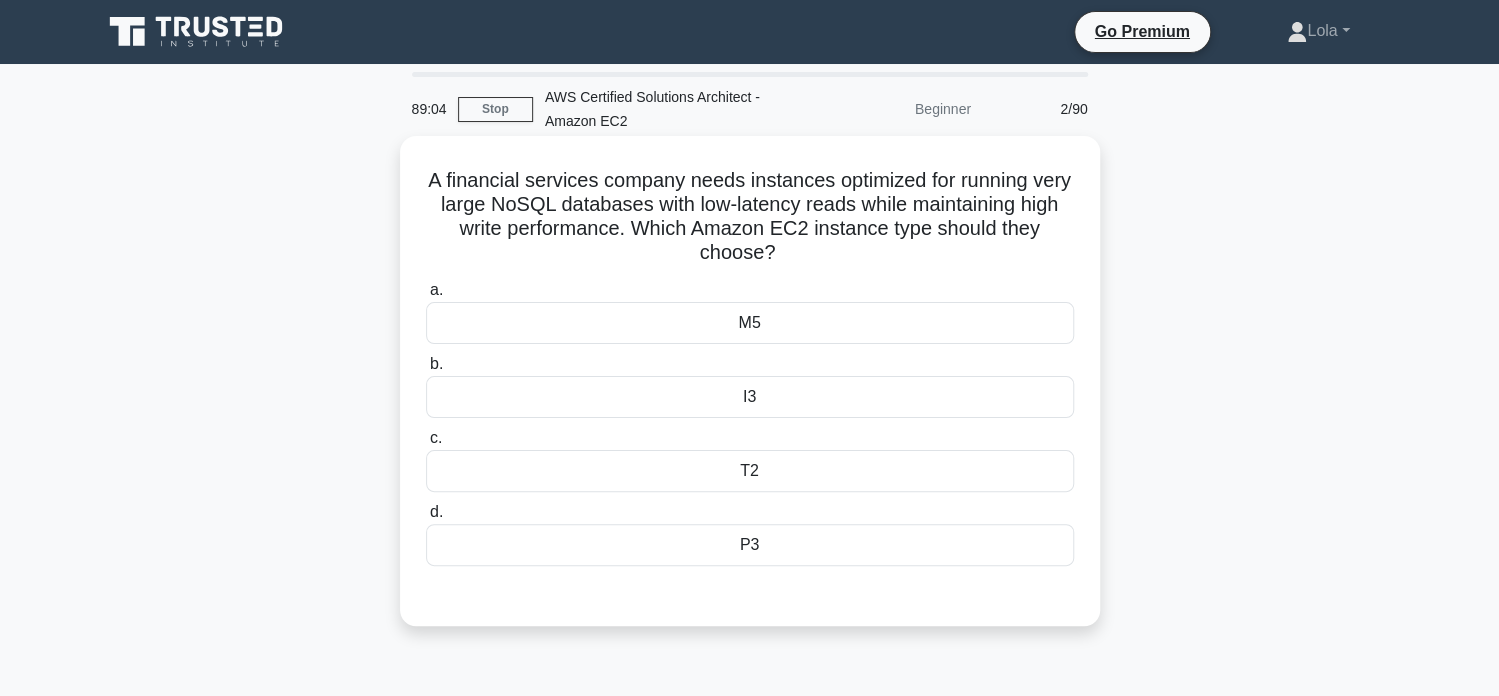 click on "T2" at bounding box center (750, 471) 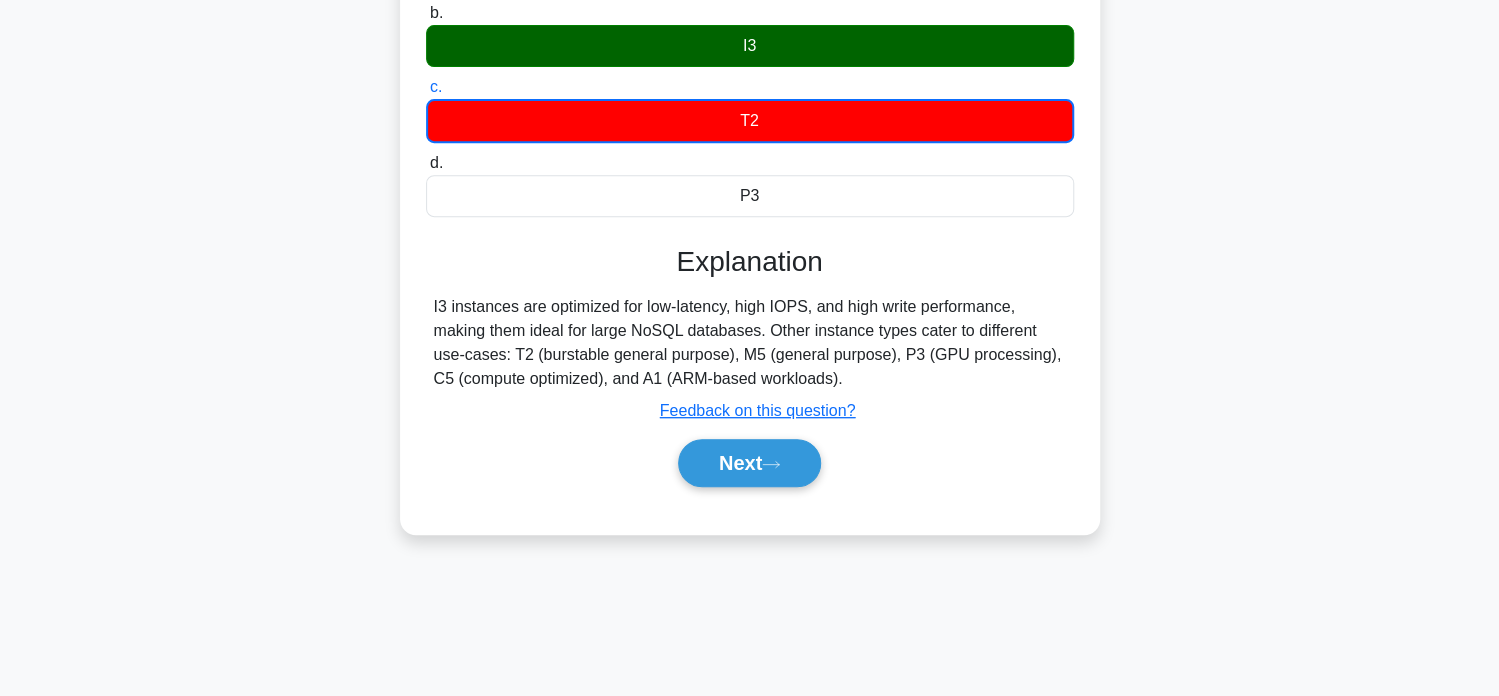 scroll, scrollTop: 384, scrollLeft: 0, axis: vertical 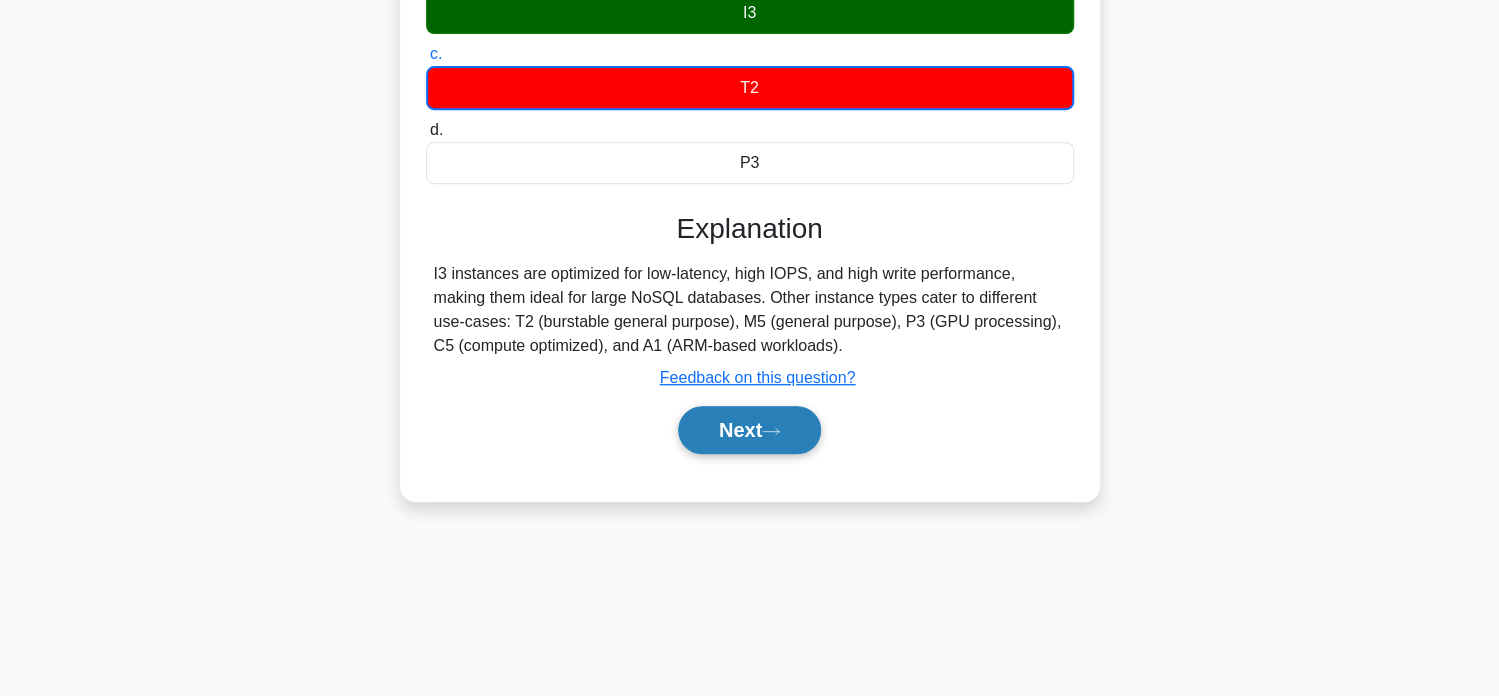 click 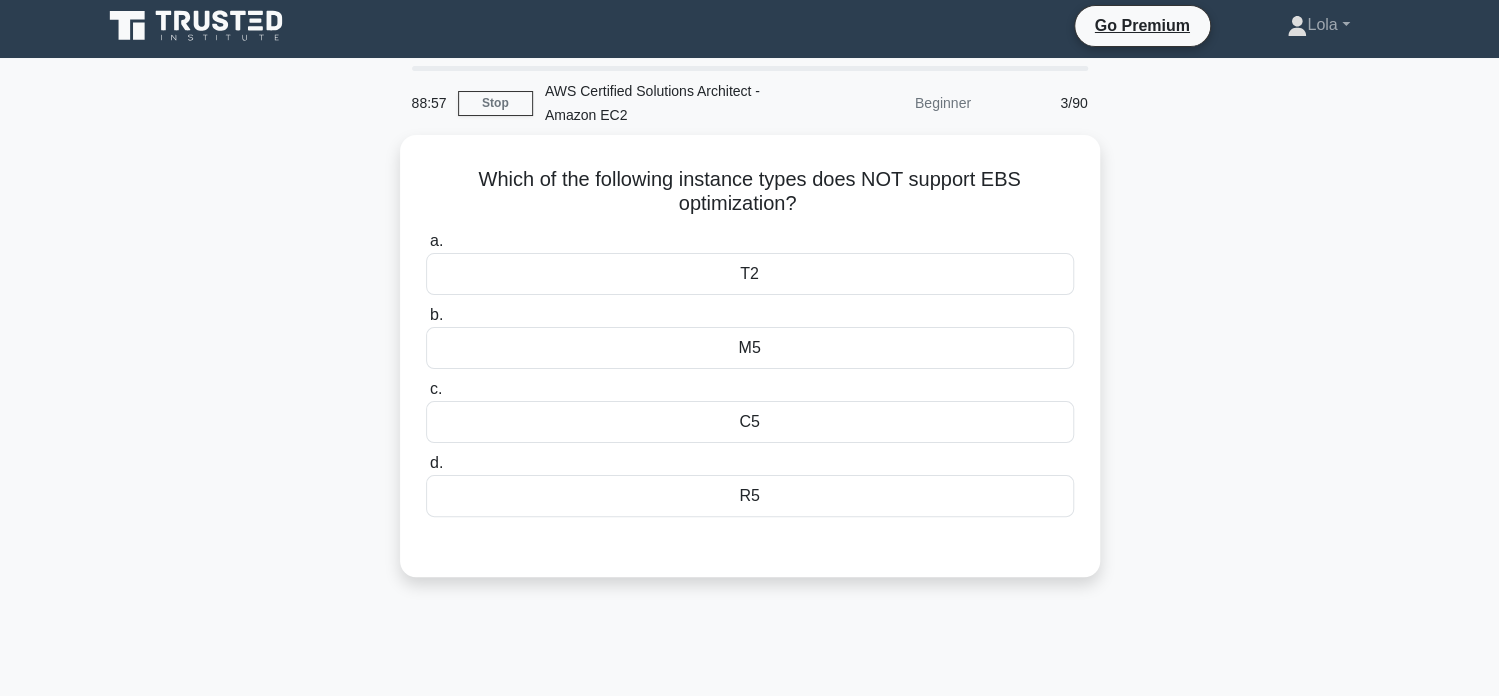scroll, scrollTop: 0, scrollLeft: 0, axis: both 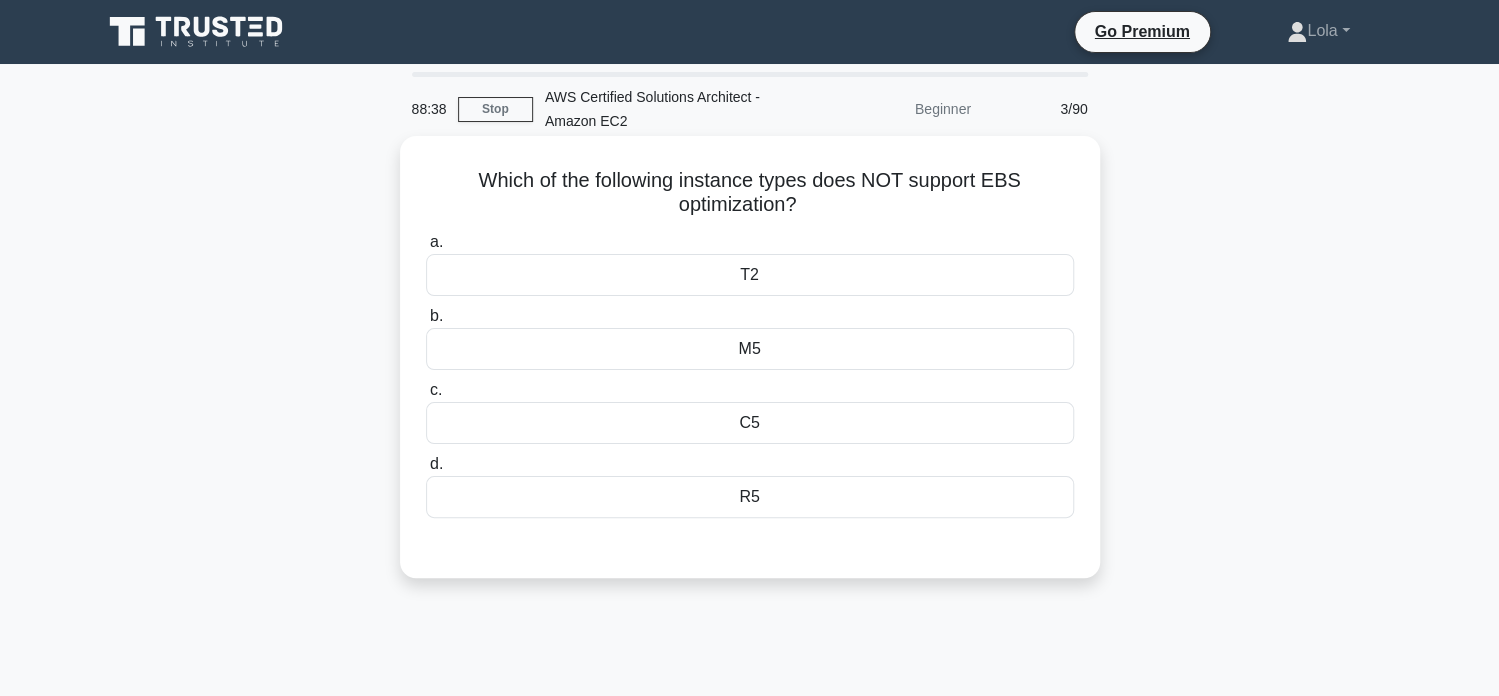 click on "C5" at bounding box center [750, 423] 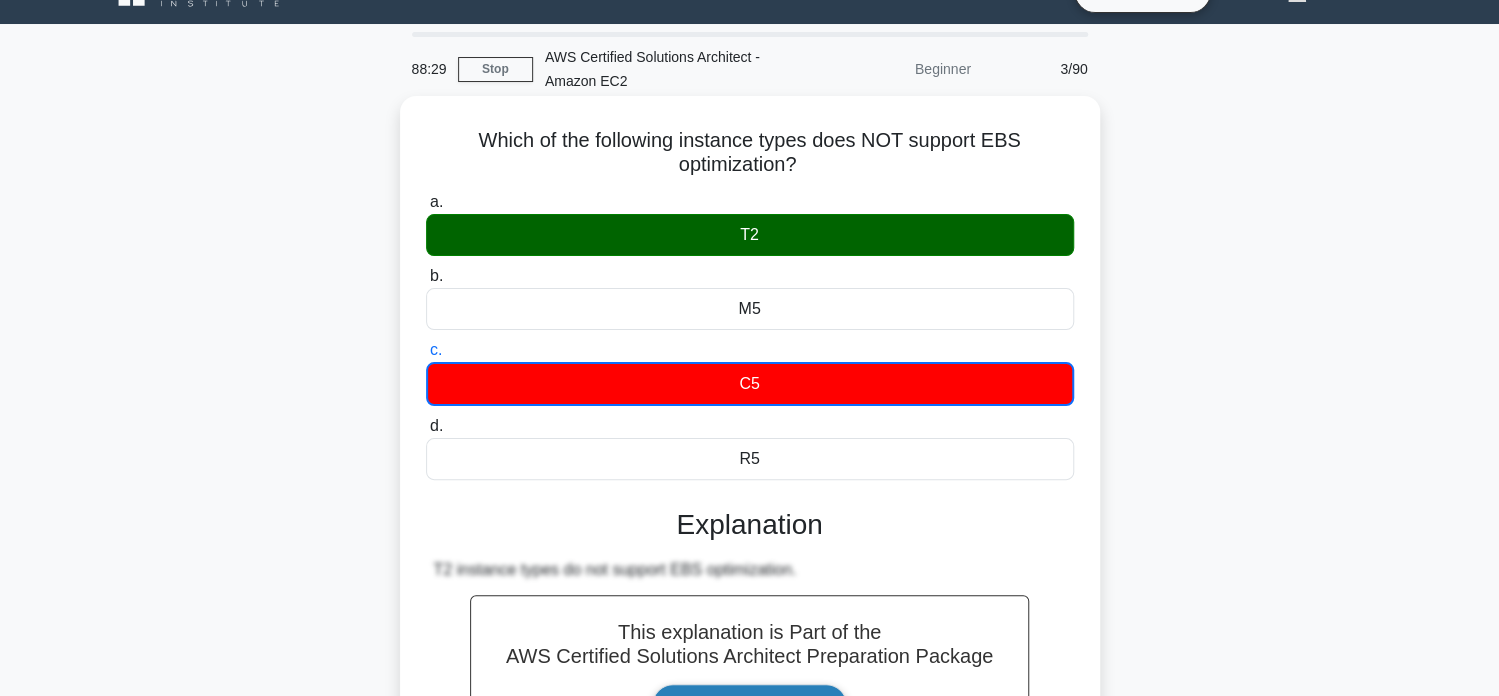 scroll, scrollTop: 0, scrollLeft: 0, axis: both 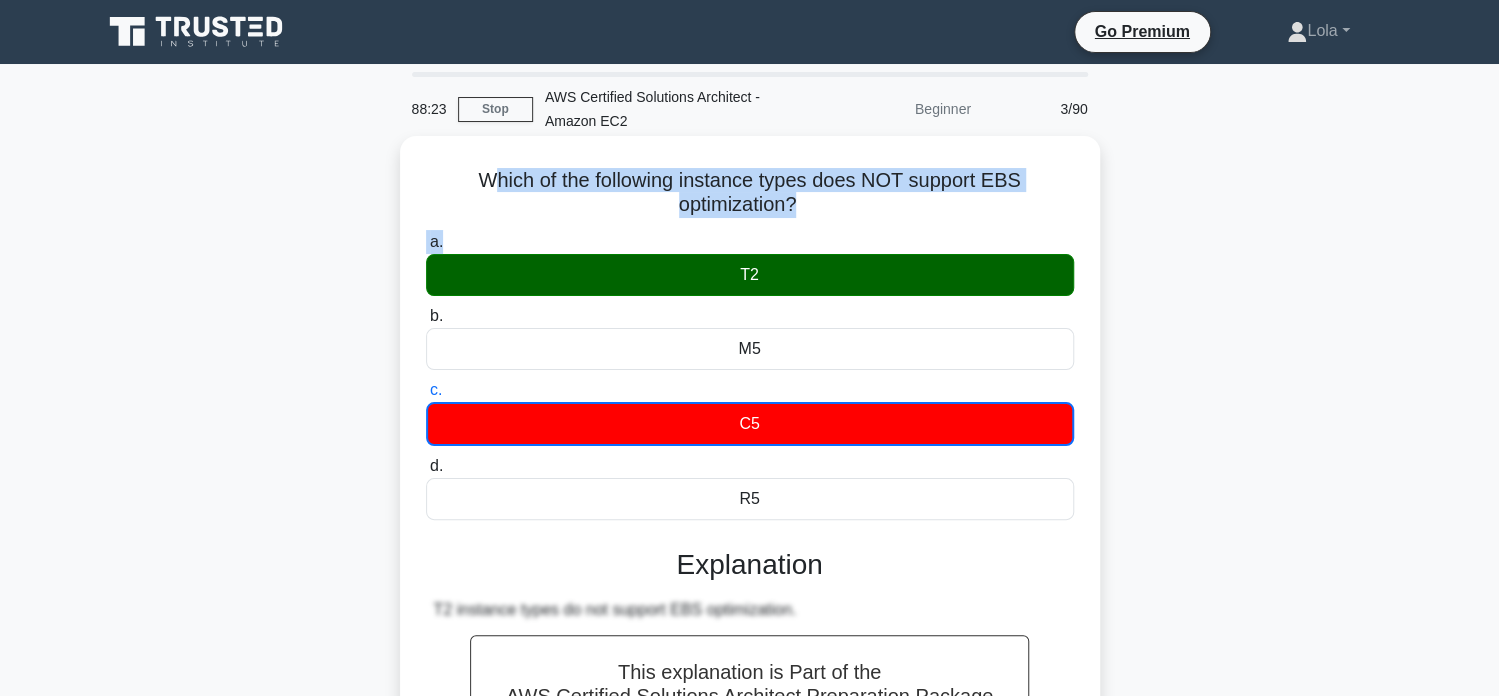 drag, startPoint x: 484, startPoint y: 175, endPoint x: 826, endPoint y: 223, distance: 345.352 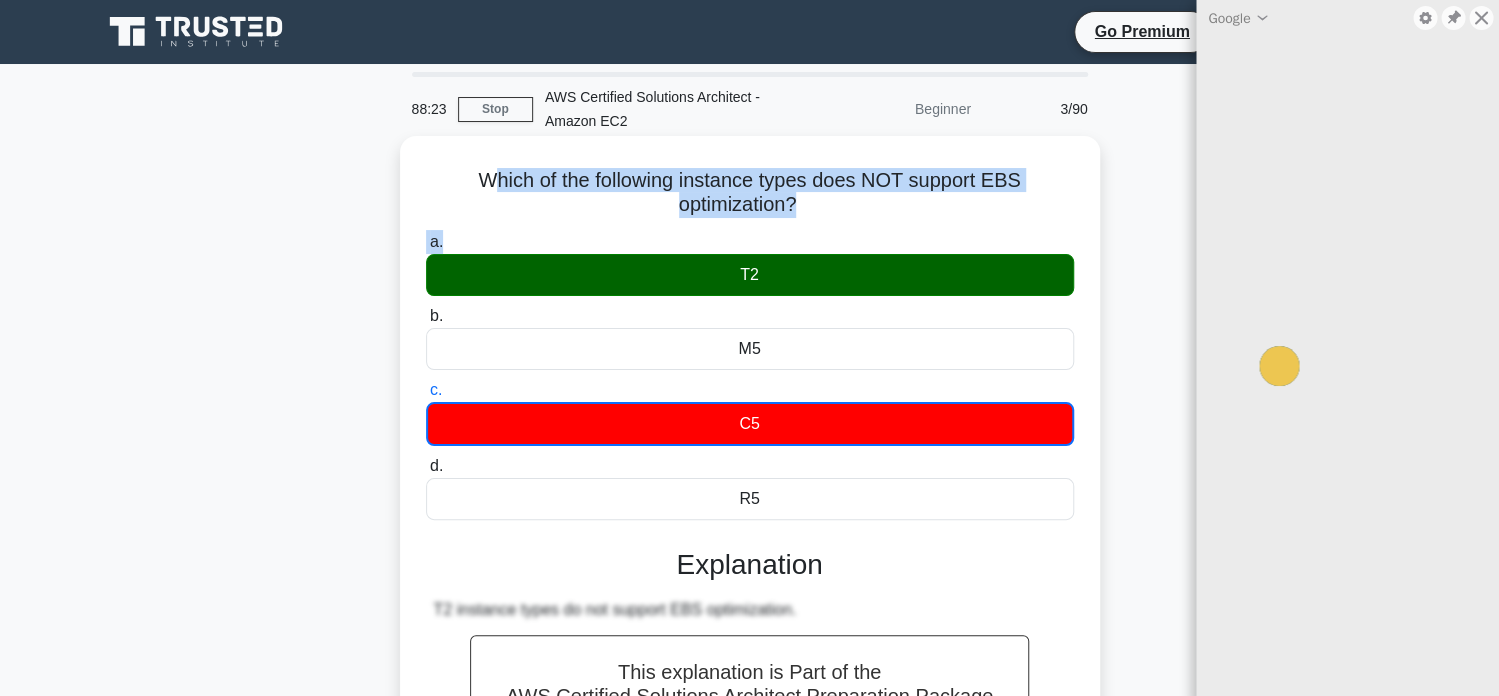 click on "Which of the following instance types does NOT support EBS optimization?
.spinner_0XTQ{transform-origin:center;animation:spinner_y6GP .75s linear infinite}@keyframes spinner_y6GP{100%{transform:rotate(360deg)}}" at bounding box center [750, 193] 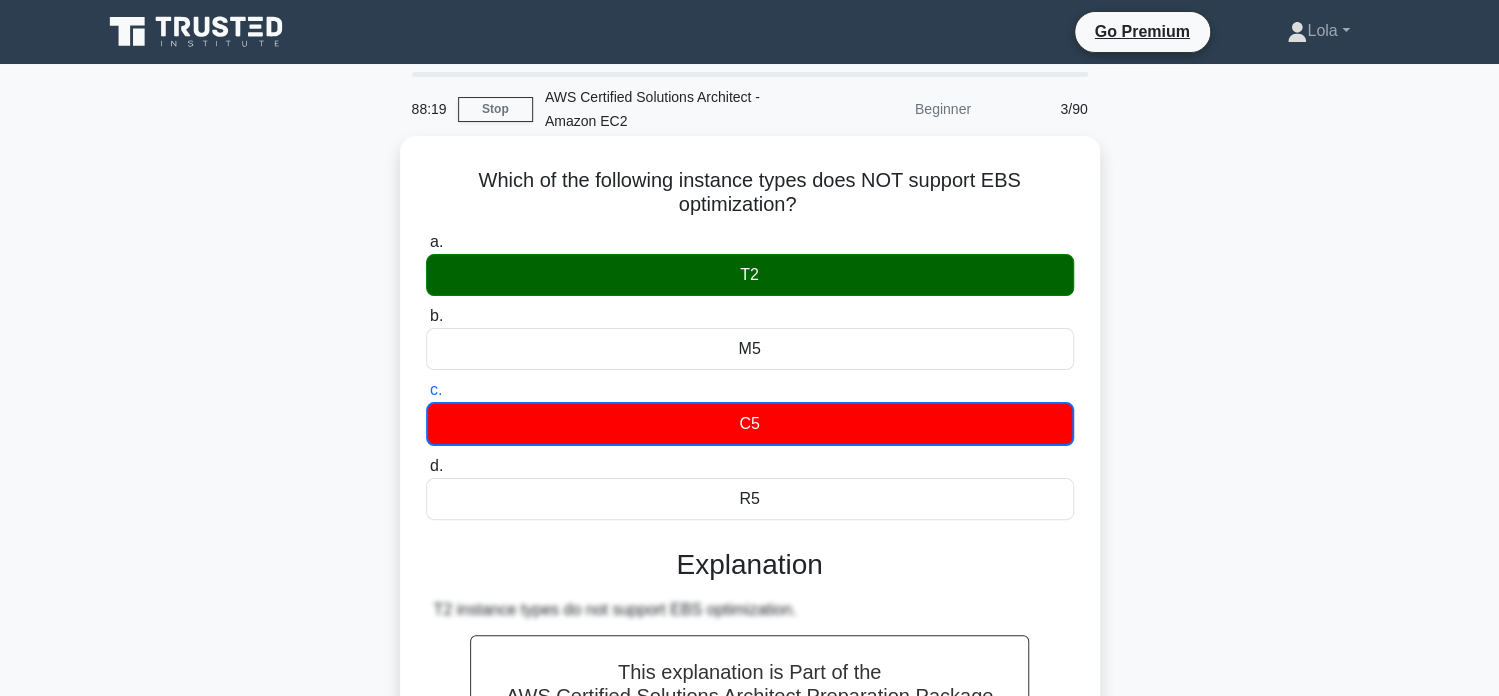 drag, startPoint x: 460, startPoint y: 171, endPoint x: 770, endPoint y: 272, distance: 326.03833 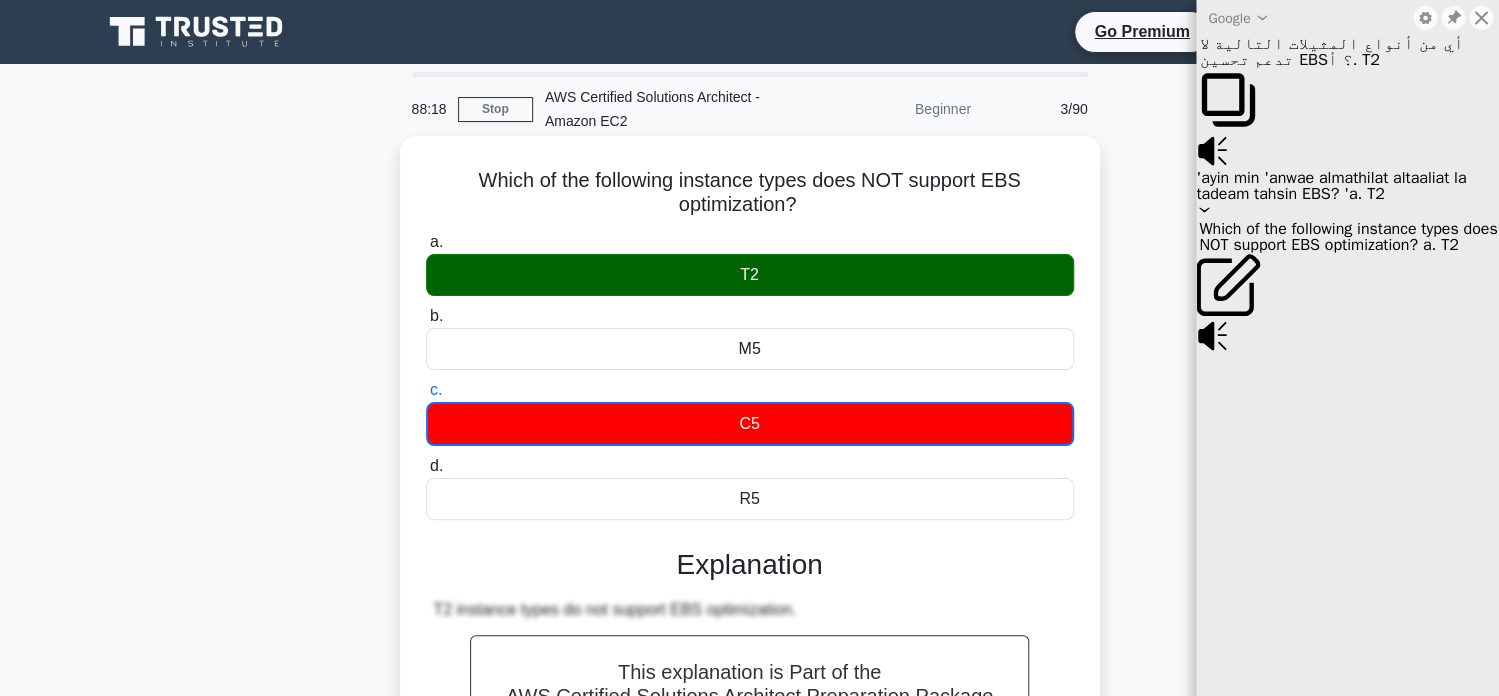 copy on "Which of the following instance types does NOT support EBS optimization?
.spinner_0XTQ{transform-origin:center;animation:spinner_y6GP .75s linear infinite}@keyframes spinner_y6GP{100%{transform:rotate(360deg)}}
a.
T2" 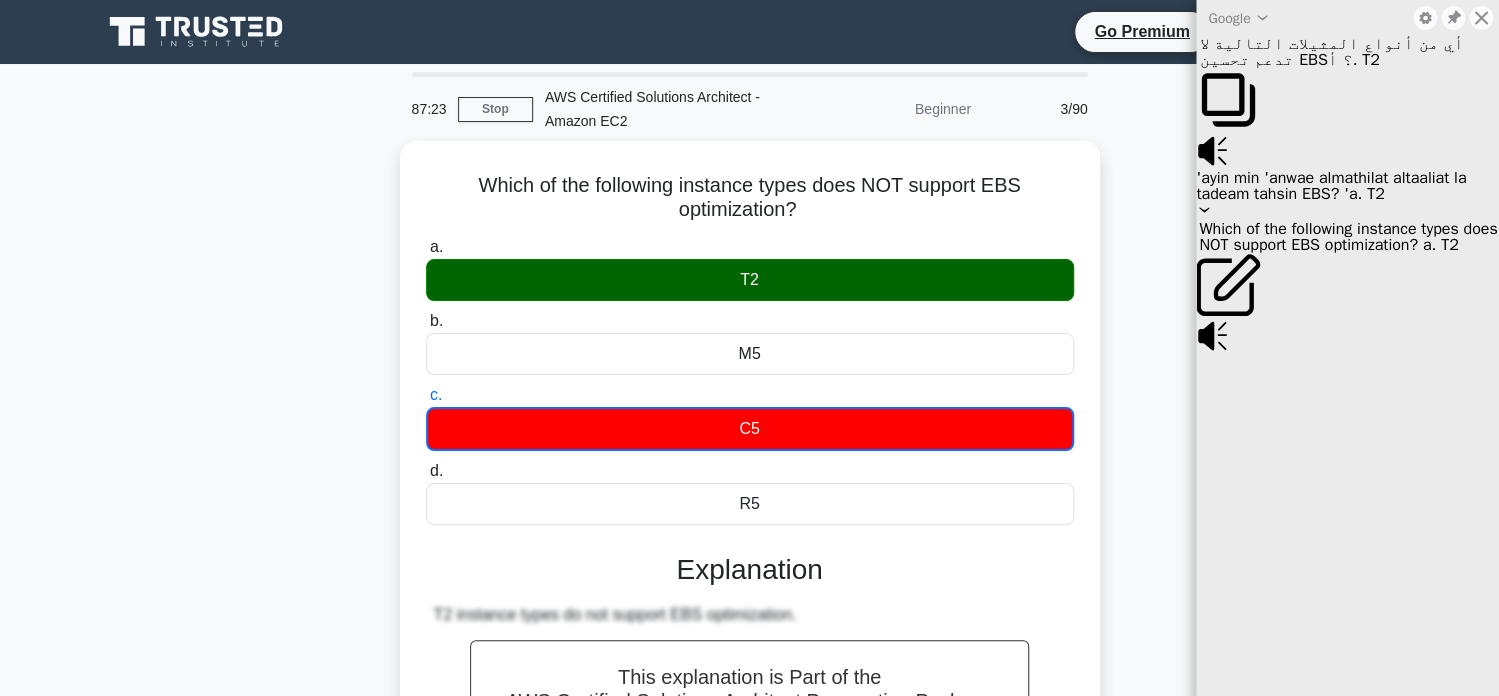 click on "Which of the following instance types does NOT support EBS optimization?
.spinner_0XTQ{transform-origin:center;animation:spinner_y6GP .75s linear infinite}@keyframes spinner_y6GP{100%{transform:rotate(360deg)}}
a.
T2
b. c. d." at bounding box center [750, 575] 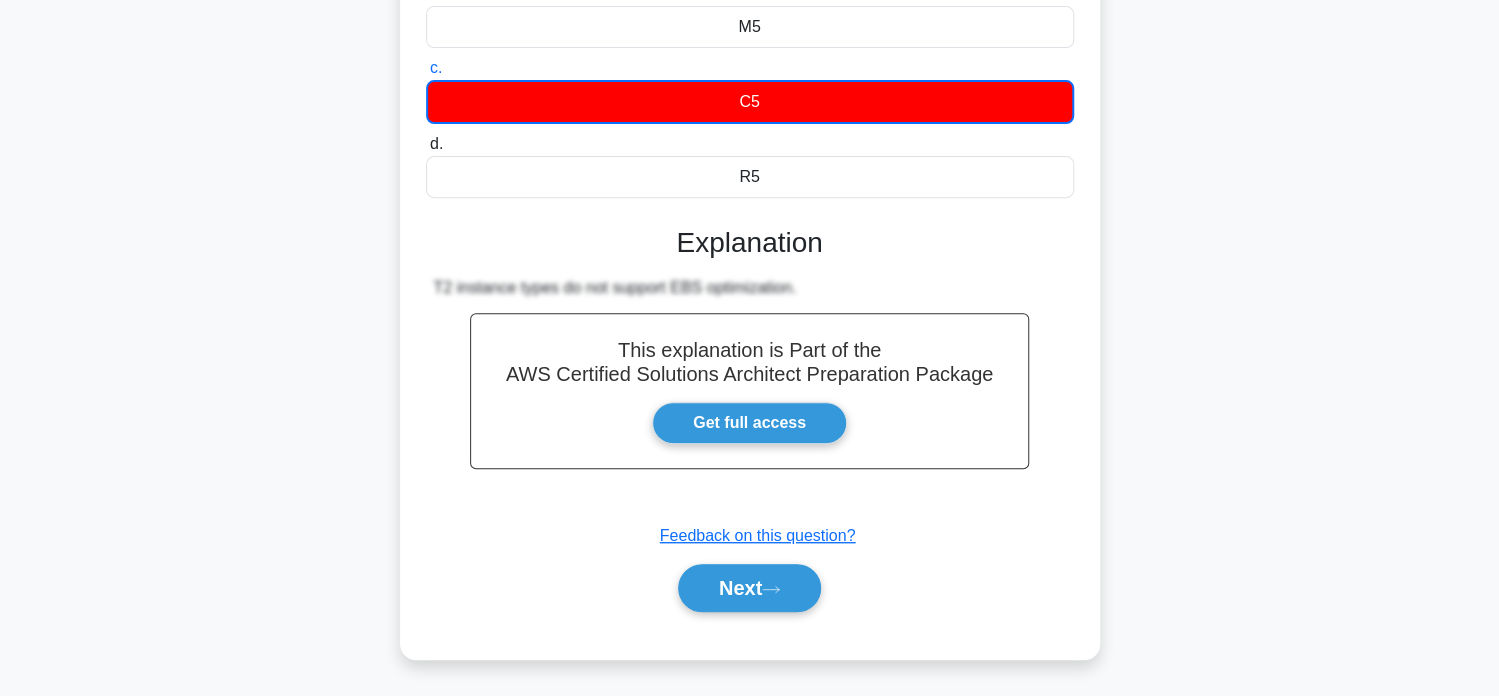 scroll, scrollTop: 384, scrollLeft: 0, axis: vertical 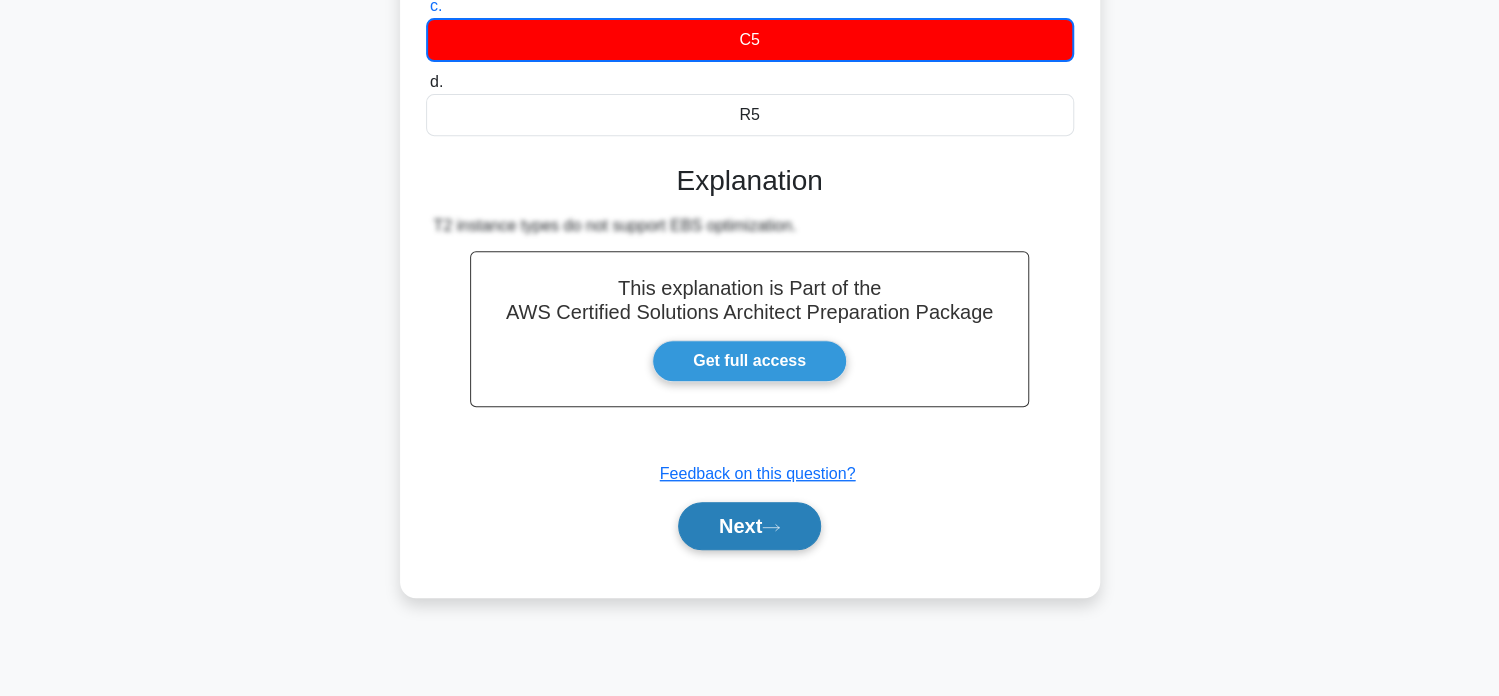 click 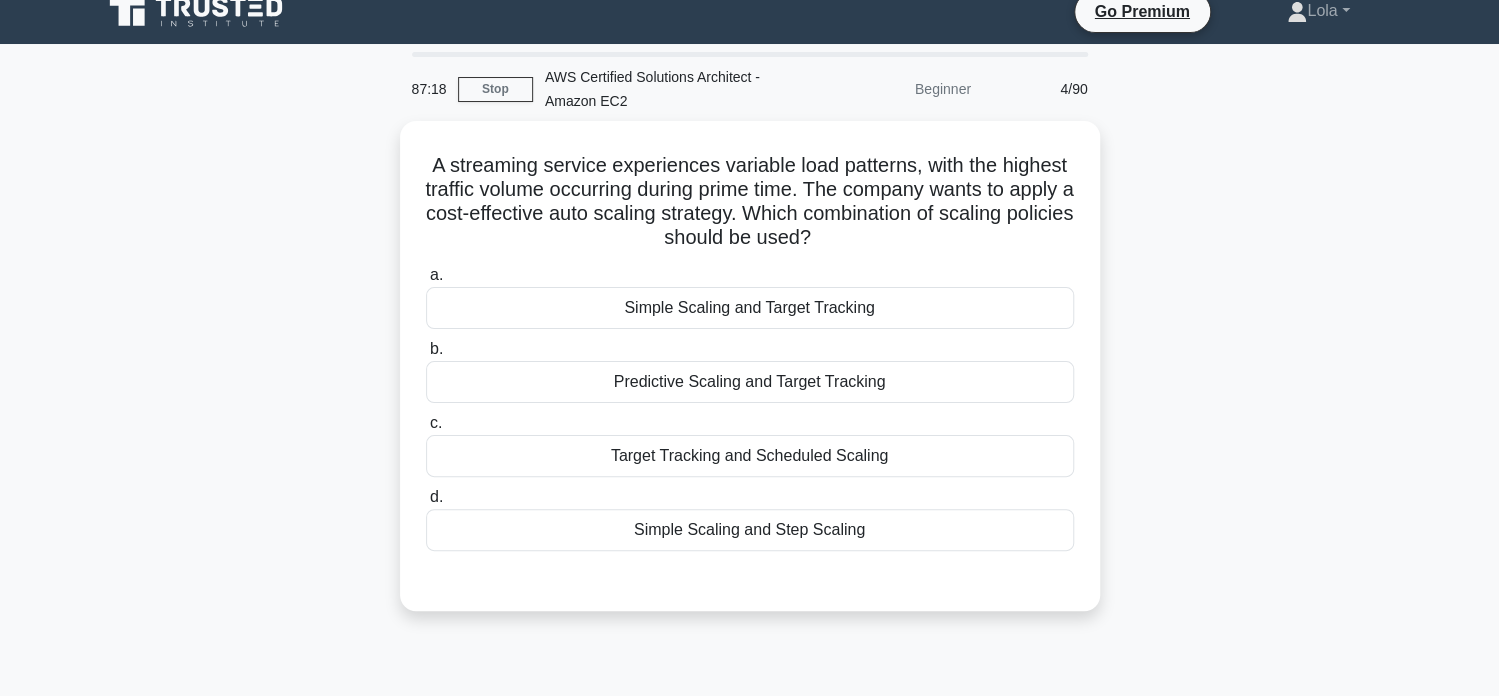 scroll, scrollTop: 0, scrollLeft: 0, axis: both 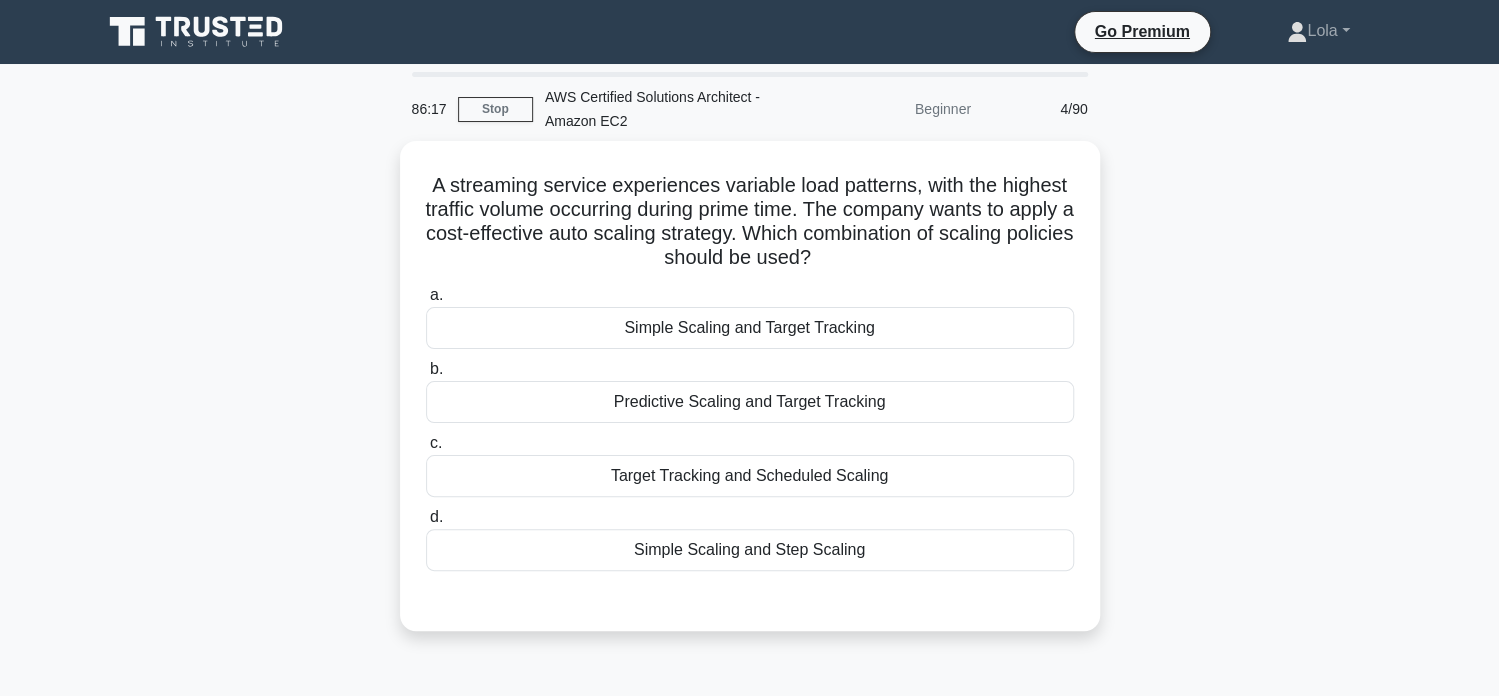 click on "A streaming service experiences variable load patterns, with the highest traffic volume occurring during prime time. The company wants to apply a cost-effective auto scaling strategy. Which combination of scaling policies should be used?
.spinner_0XTQ{transform-origin:center;animation:spinner_y6GP .75s linear infinite}@keyframes spinner_y6GP{100%{transform:rotate(360deg)}}
a.
b.
c." at bounding box center (750, 398) 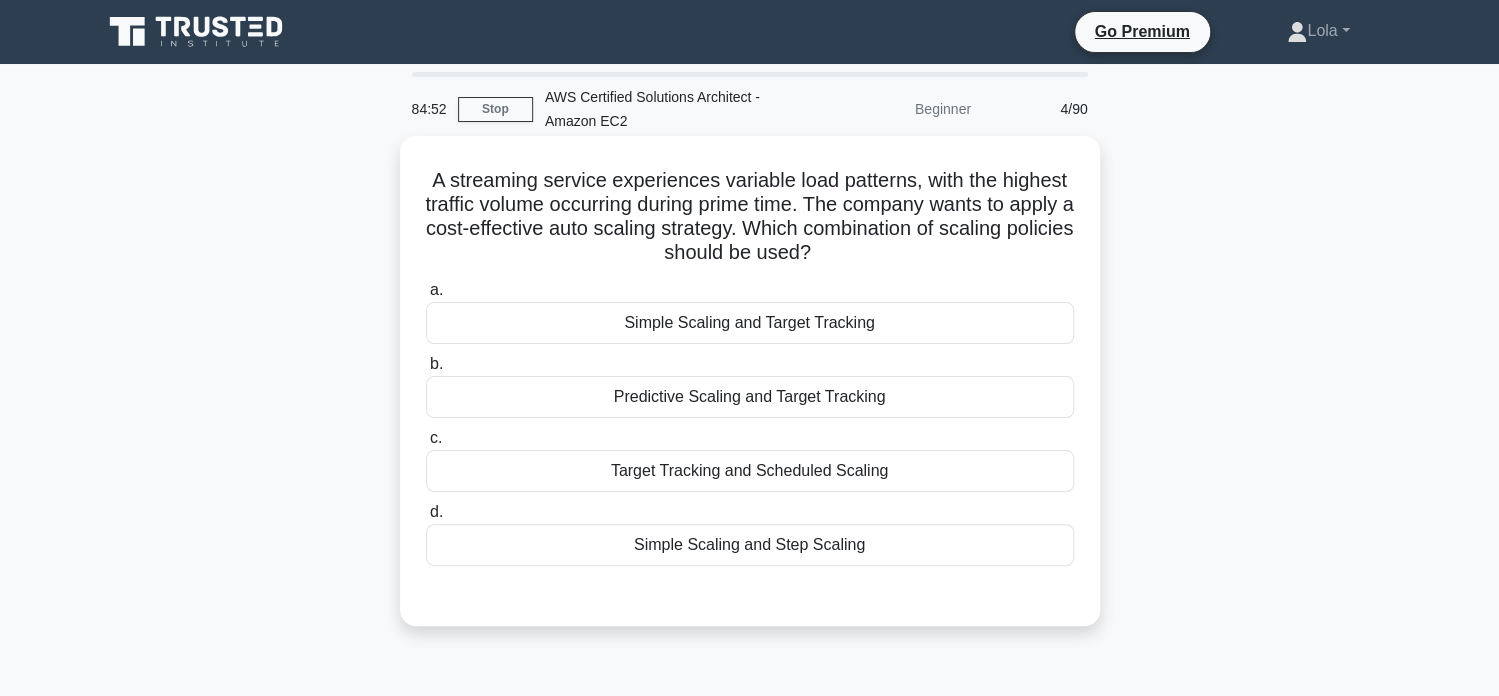 click on "Predictive Scaling and Target Tracking" at bounding box center (750, 397) 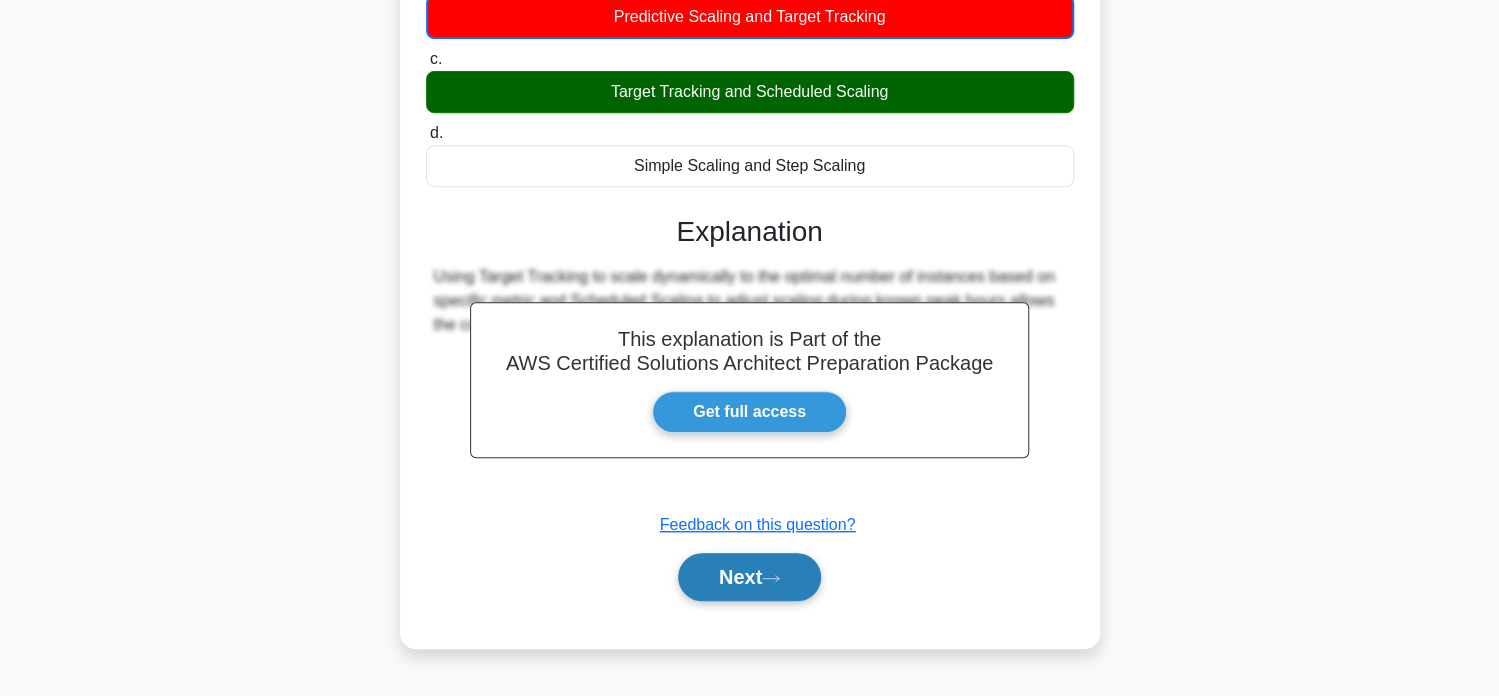 scroll, scrollTop: 384, scrollLeft: 0, axis: vertical 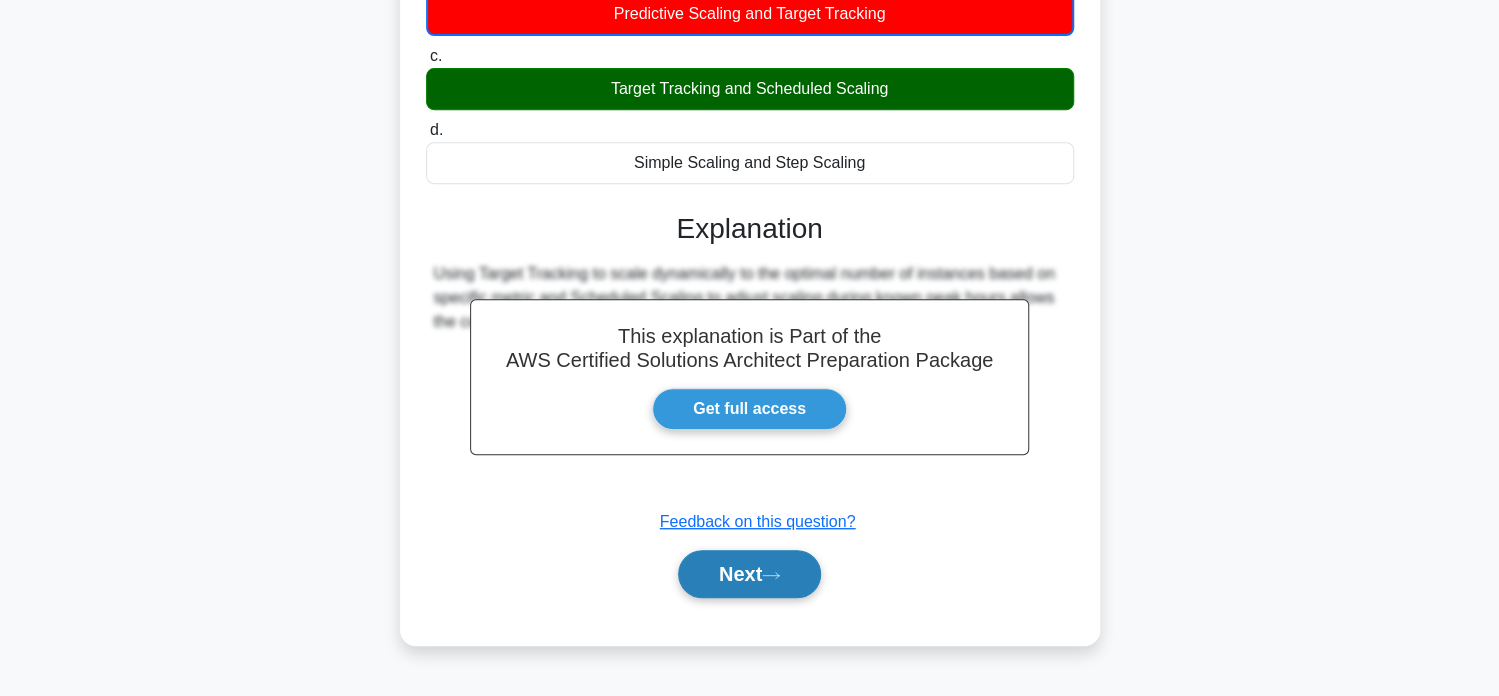 click 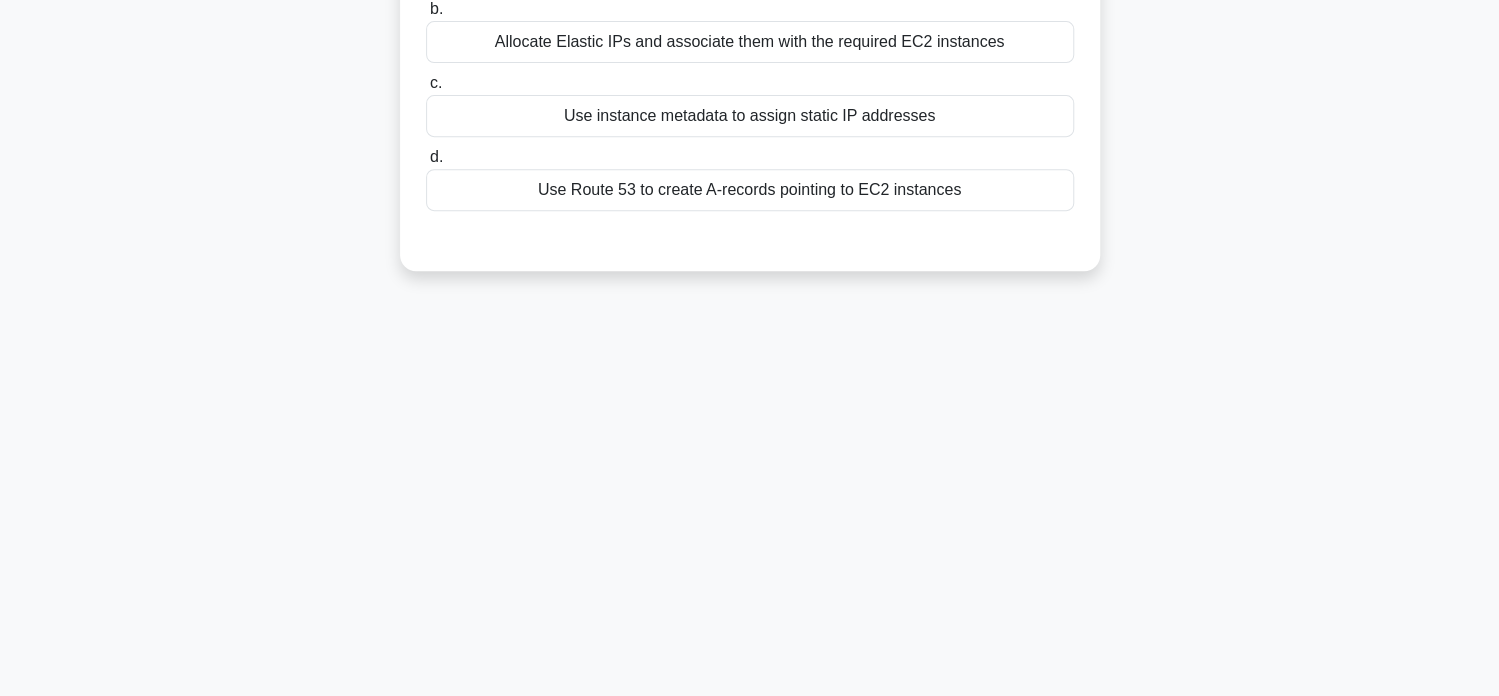 scroll, scrollTop: 0, scrollLeft: 0, axis: both 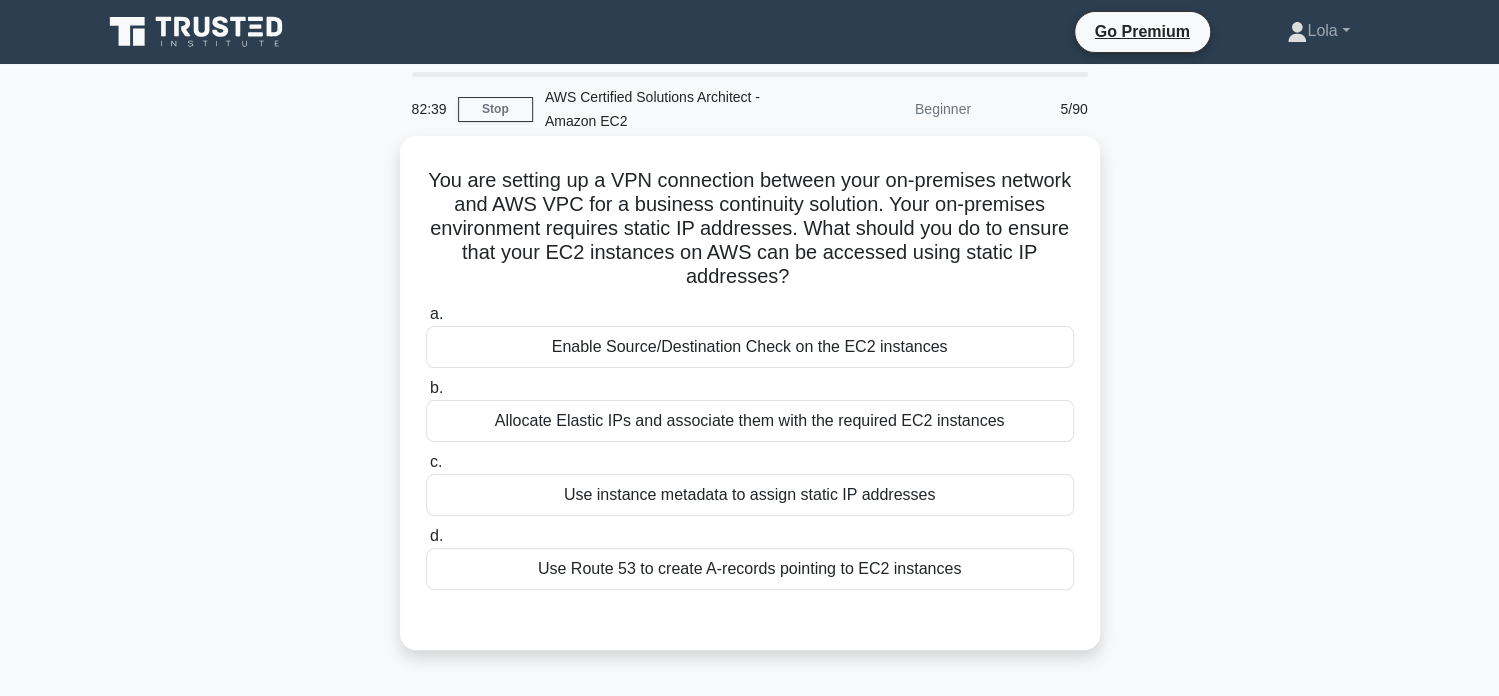 click on "Enable Source/Destination Check on the EC2 instances" at bounding box center (750, 347) 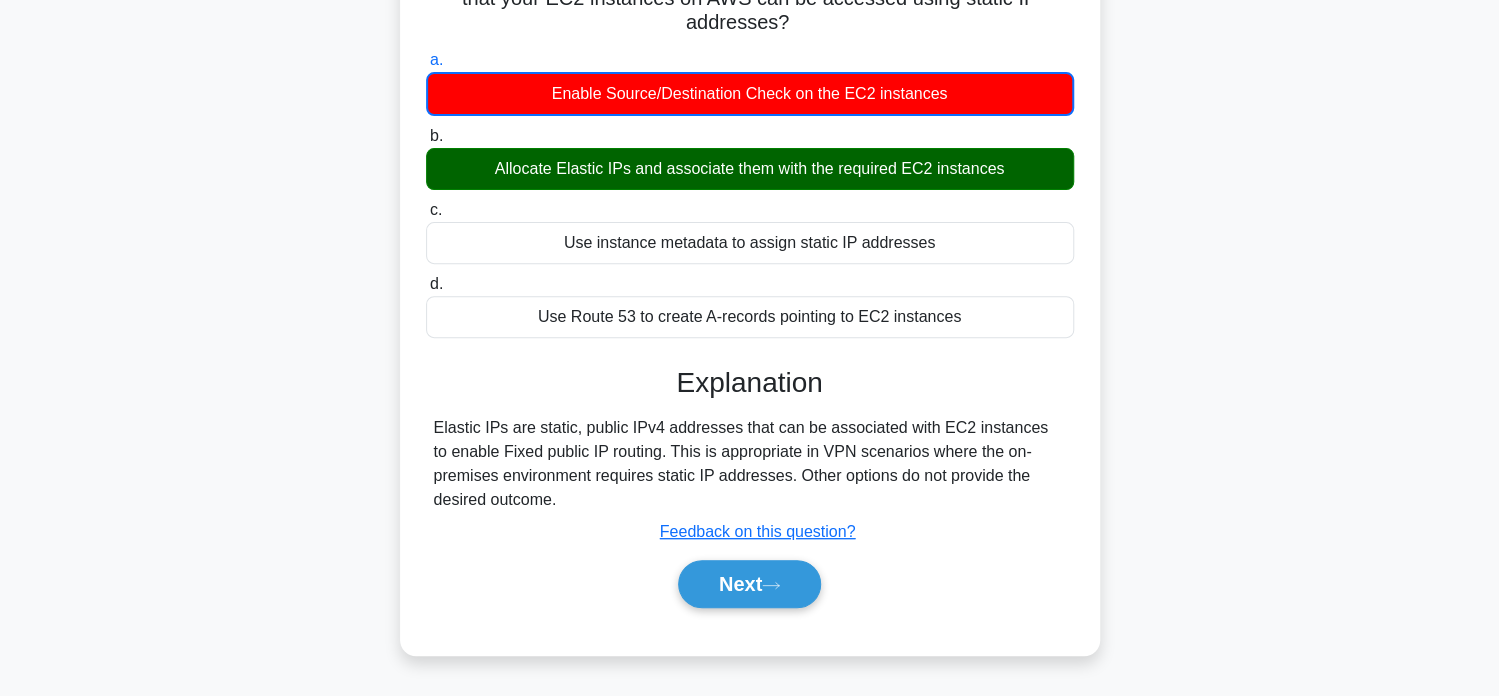 scroll, scrollTop: 300, scrollLeft: 0, axis: vertical 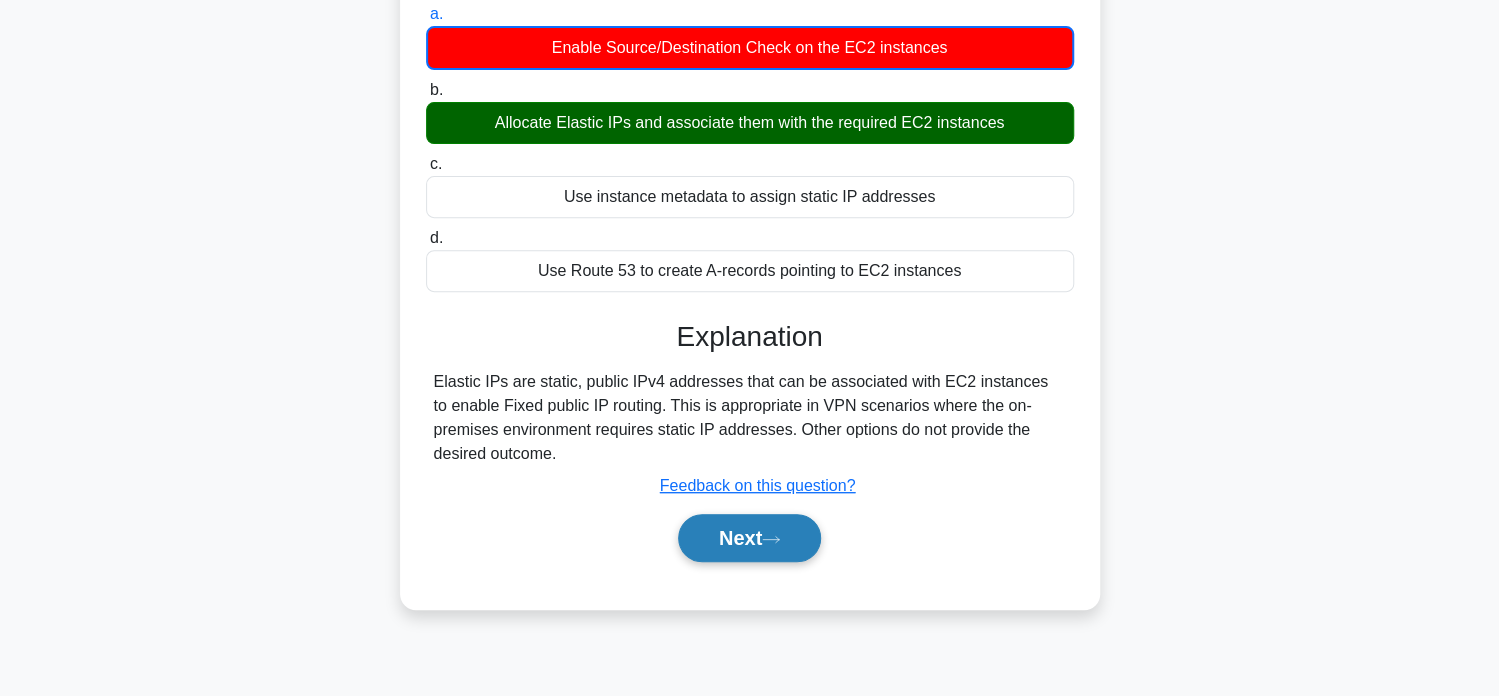 click on "Next" at bounding box center [749, 538] 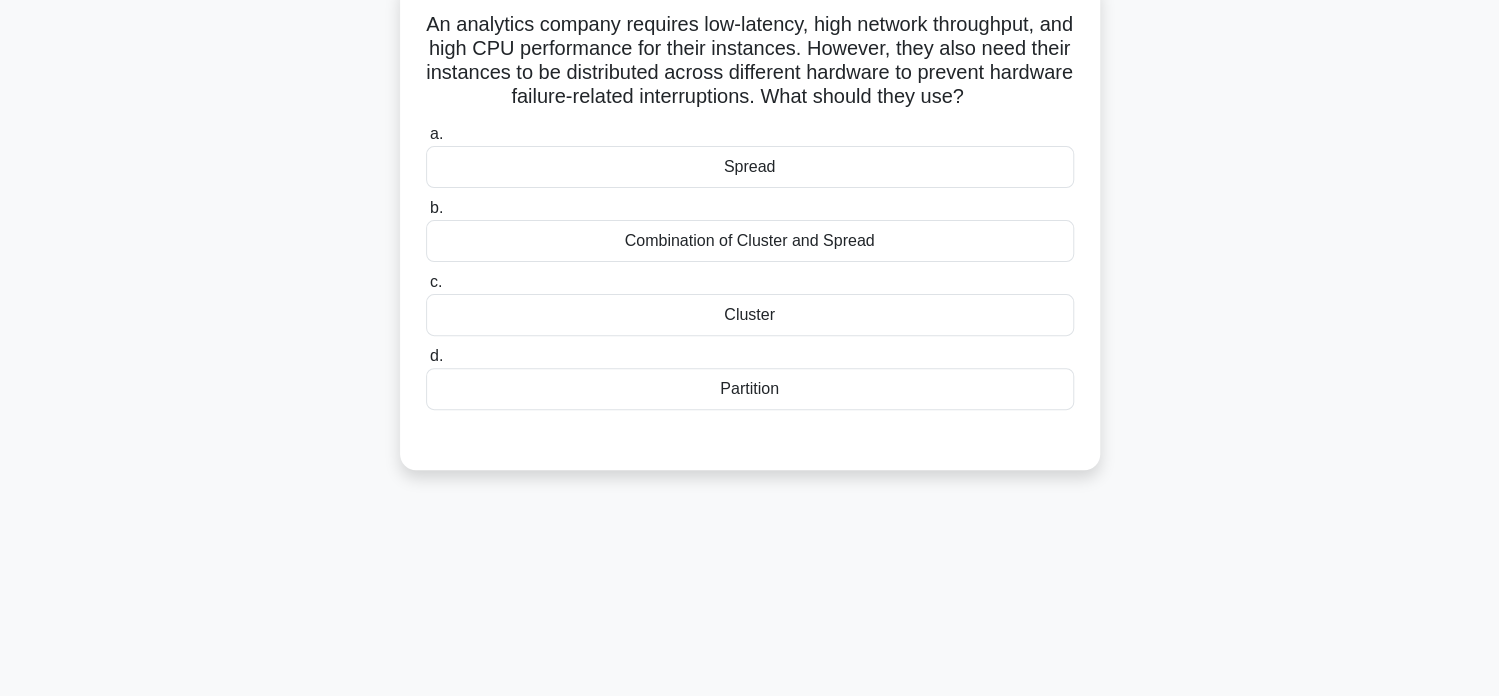 scroll, scrollTop: 0, scrollLeft: 0, axis: both 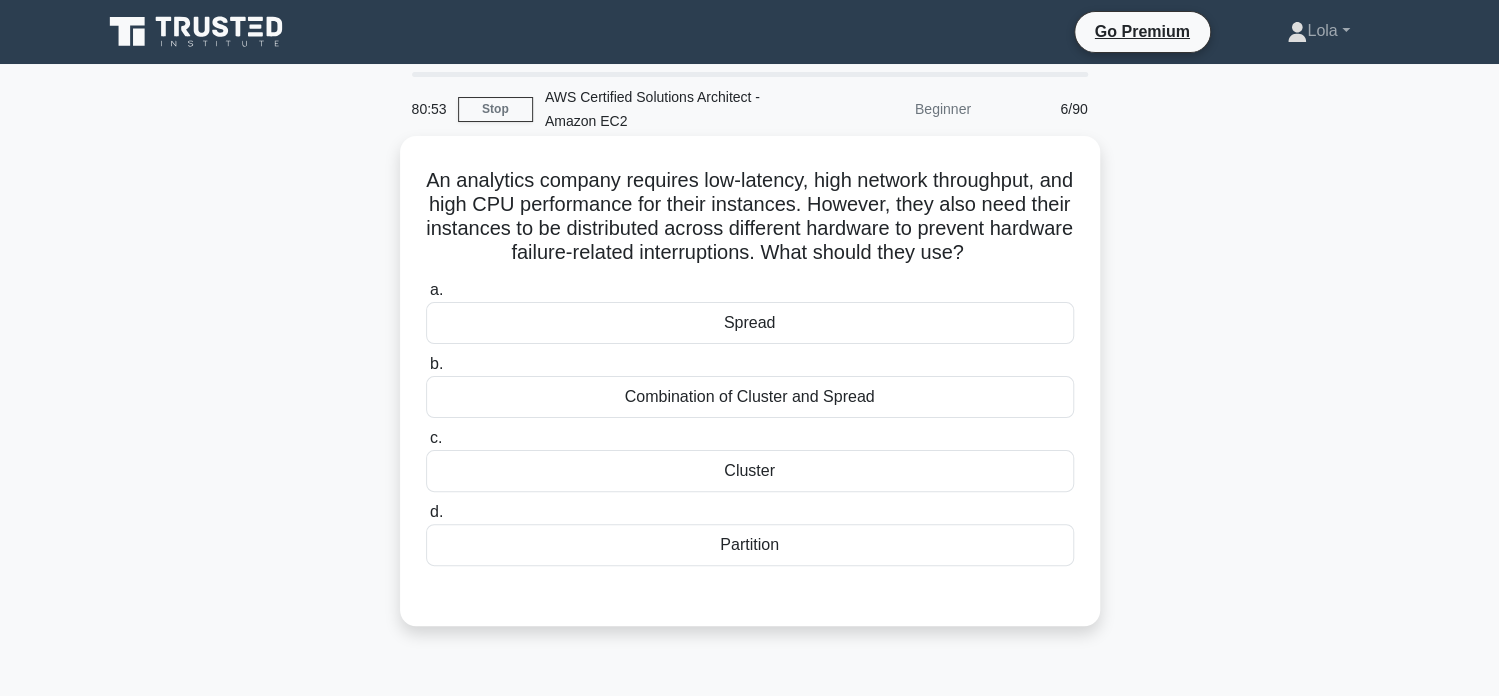 click on "Combination of Cluster and Spread" at bounding box center (750, 397) 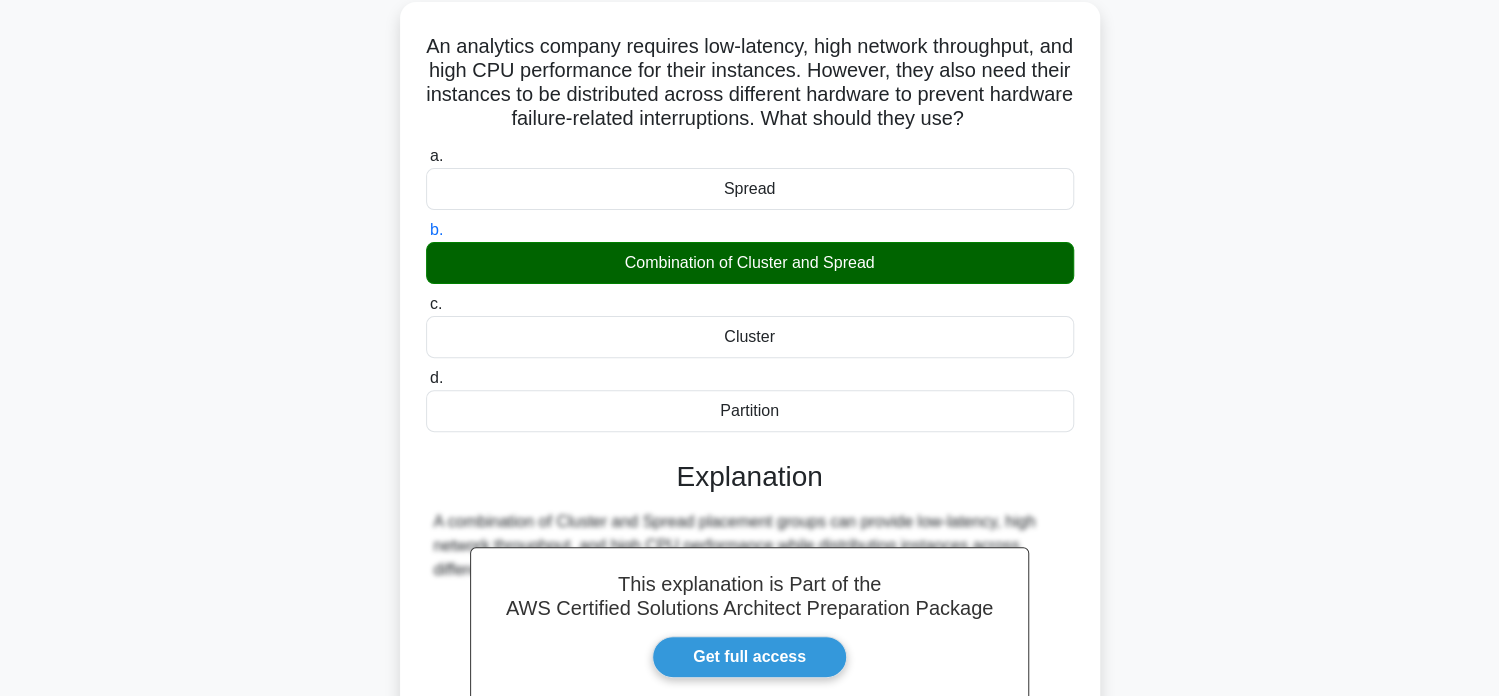 scroll, scrollTop: 300, scrollLeft: 0, axis: vertical 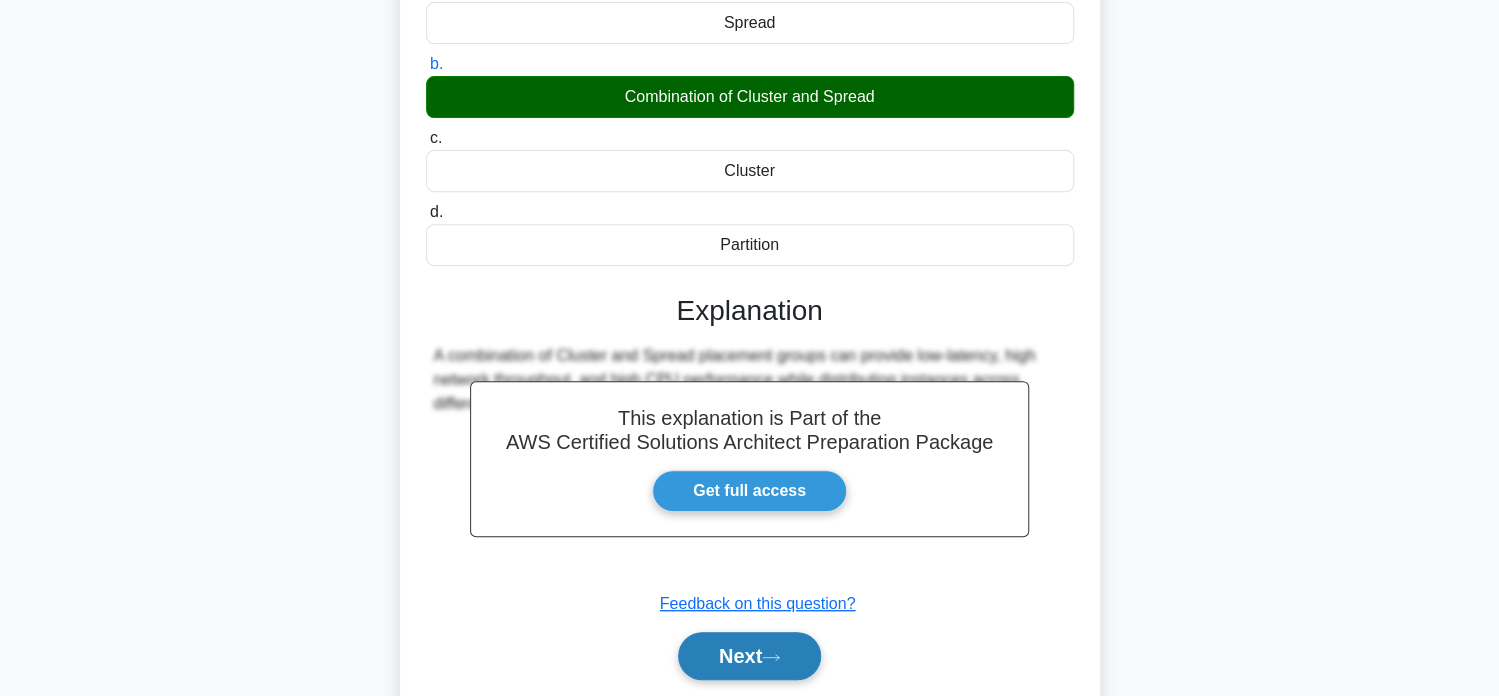 click on "Next" at bounding box center (749, 656) 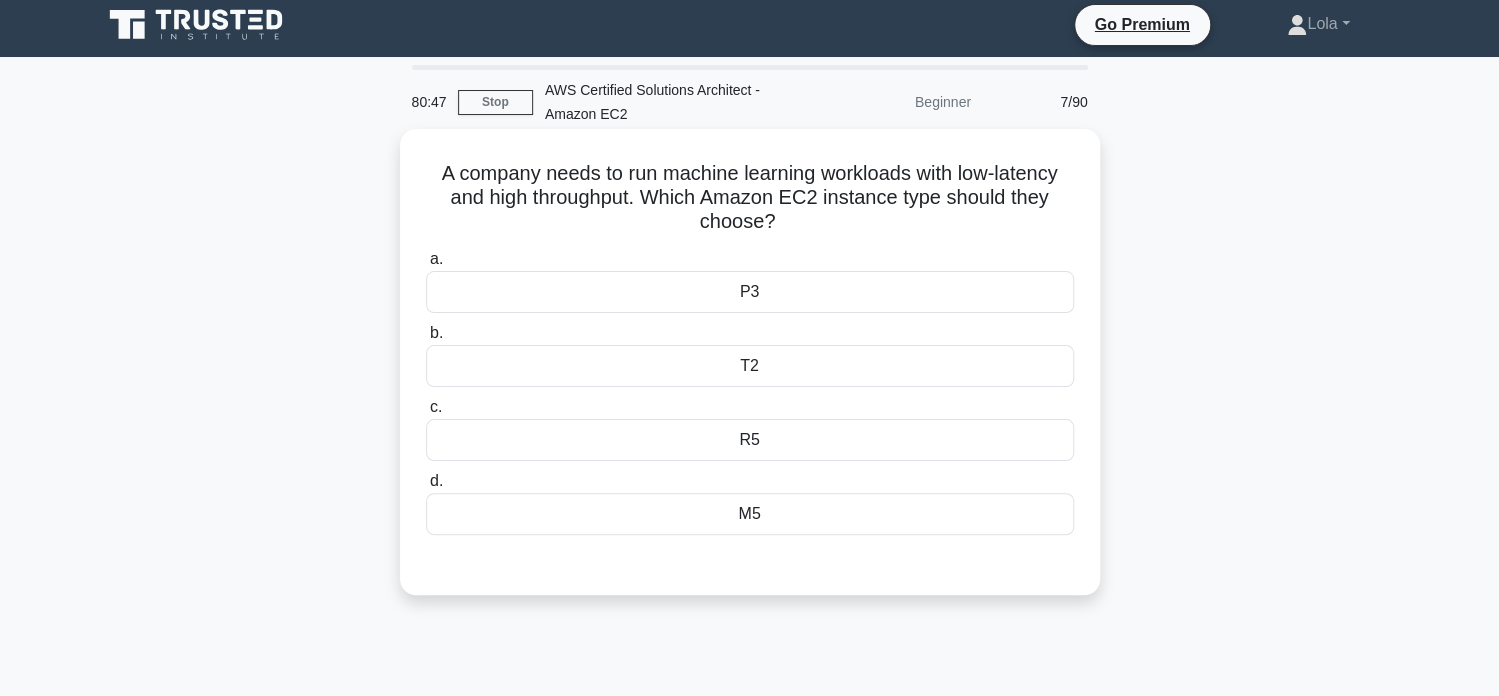 scroll, scrollTop: 0, scrollLeft: 0, axis: both 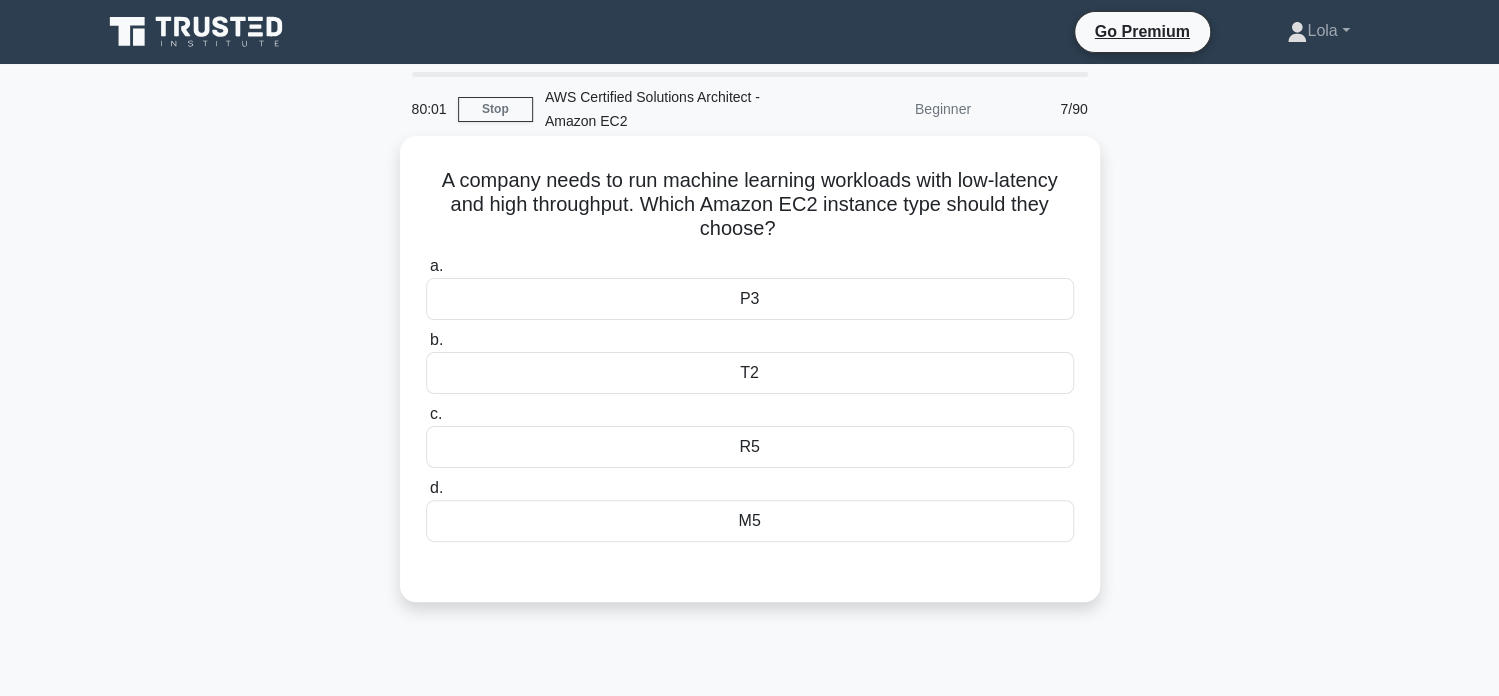 click on "M5" at bounding box center (750, 521) 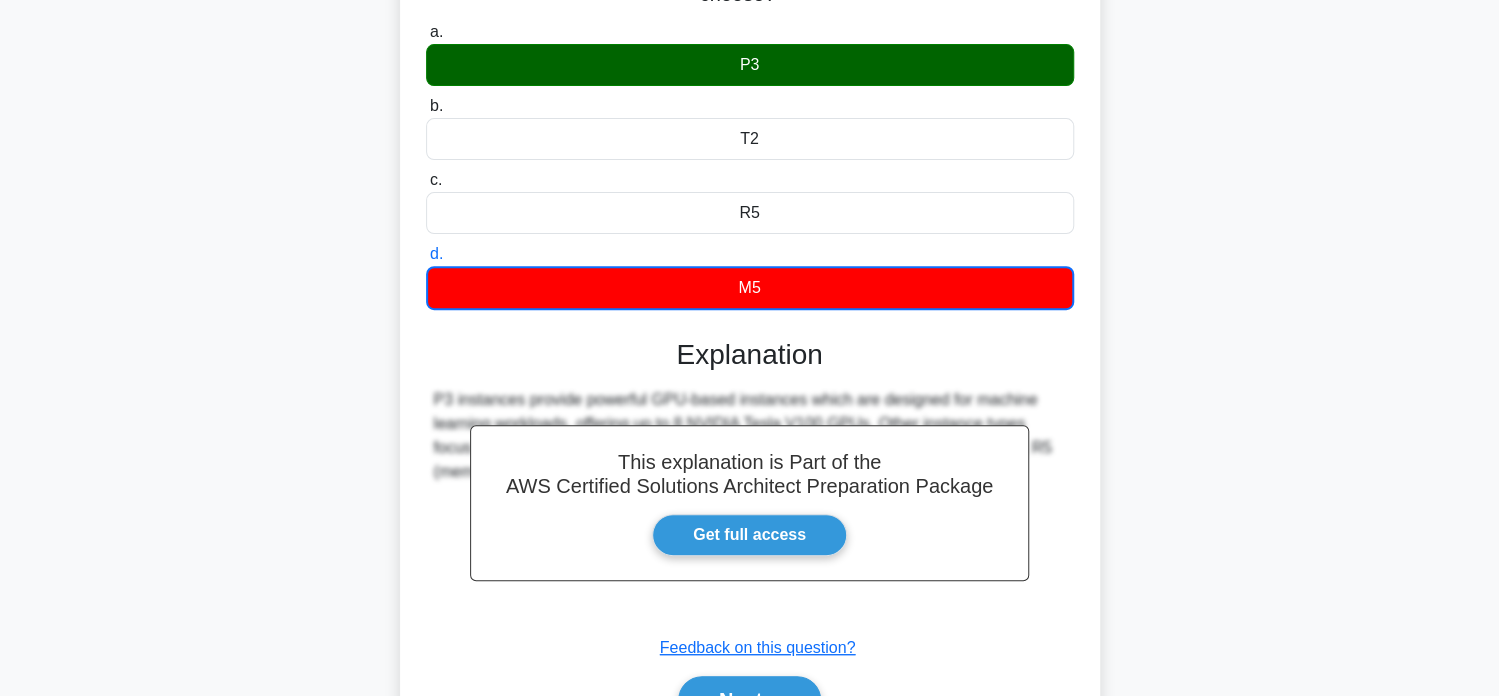 scroll, scrollTop: 300, scrollLeft: 0, axis: vertical 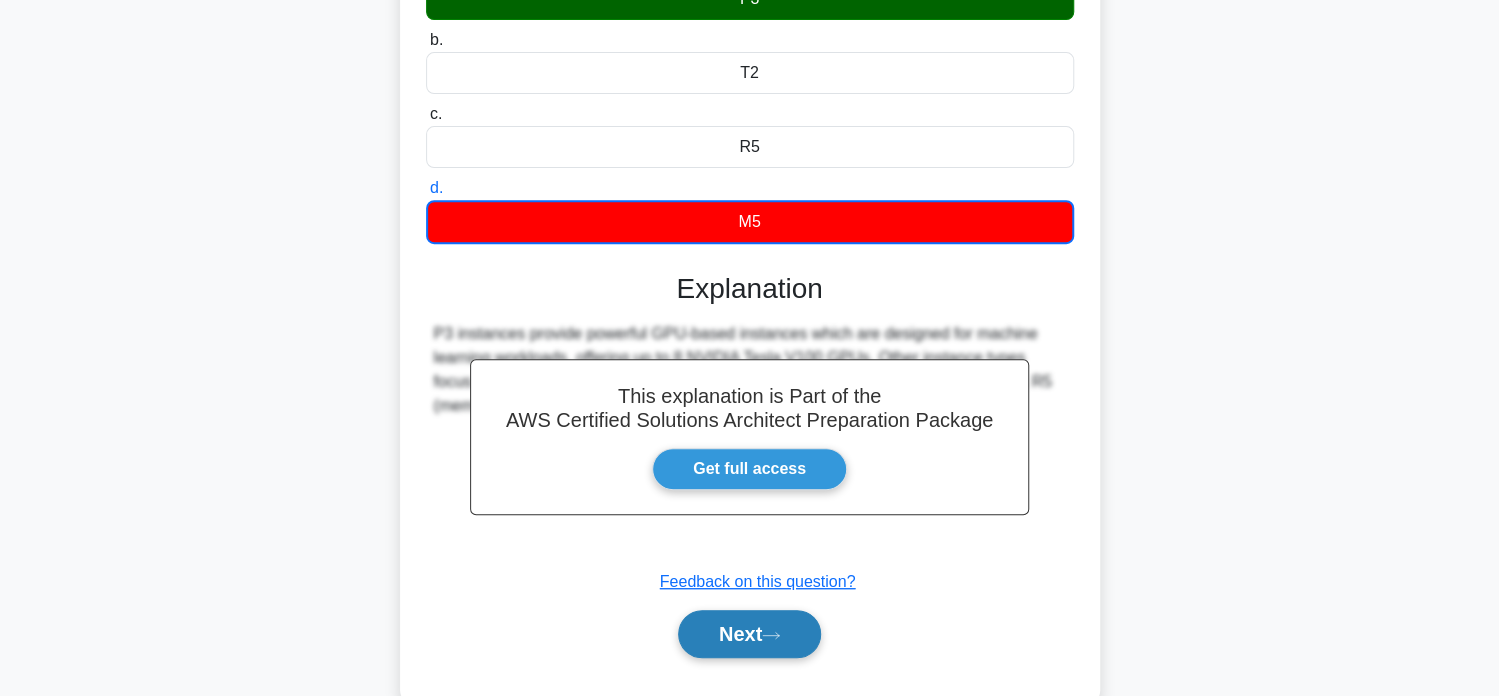 click on "Next" at bounding box center (749, 634) 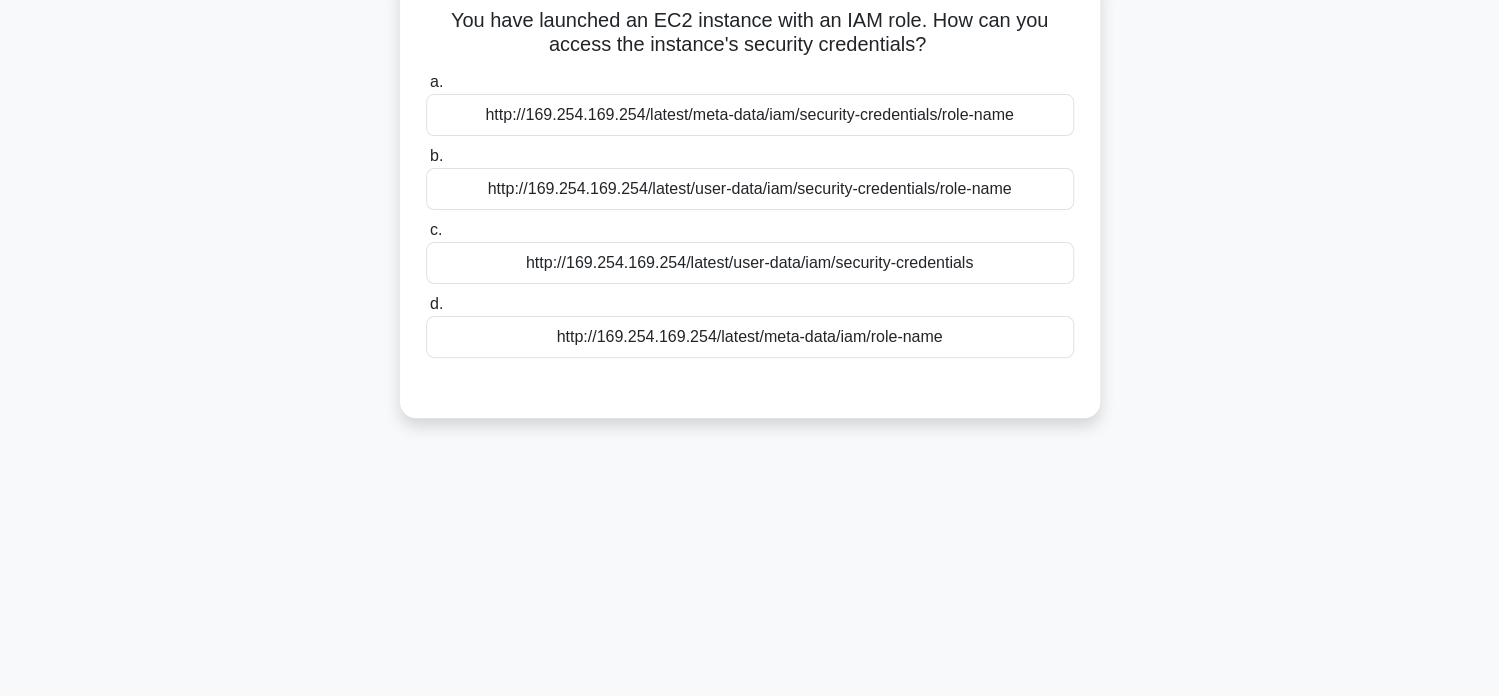 scroll, scrollTop: 0, scrollLeft: 0, axis: both 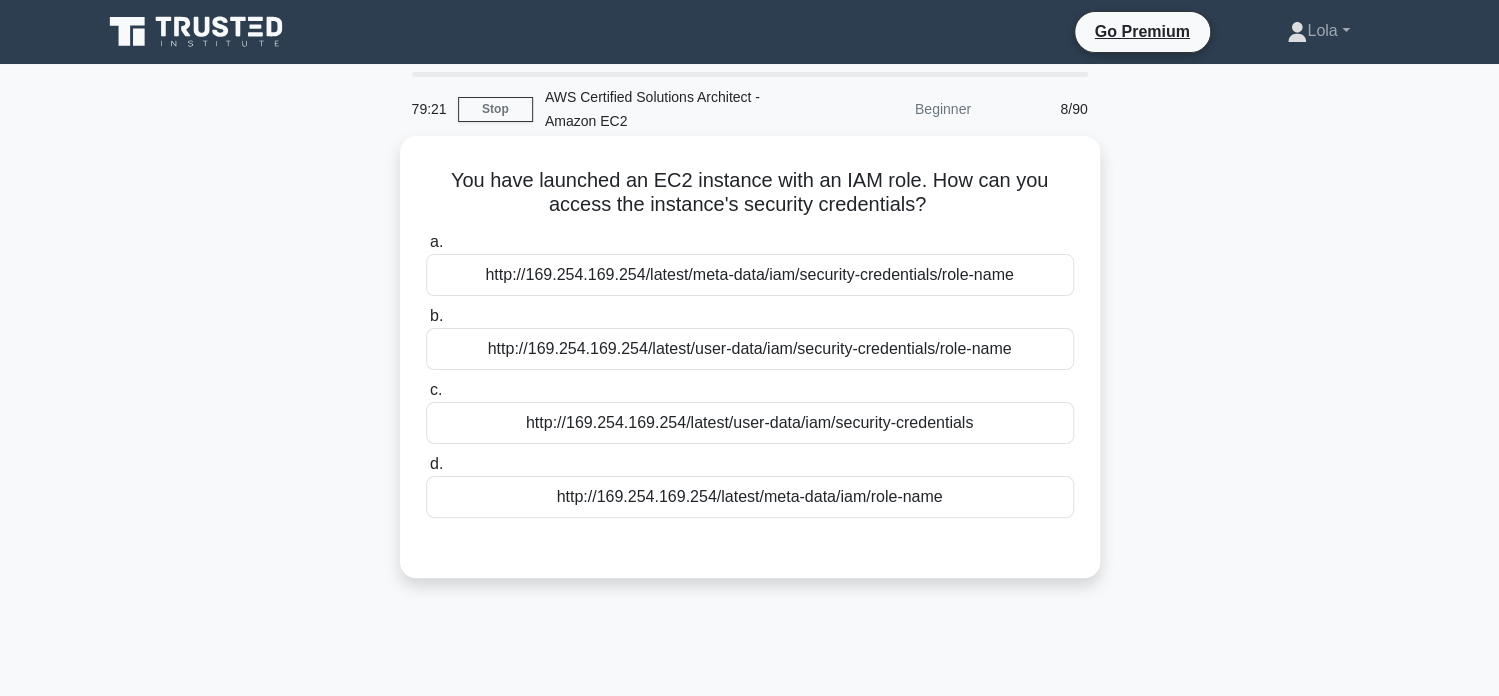click on "http://169.254.169.254/latest/meta-data/iam/role-name" at bounding box center [750, 497] 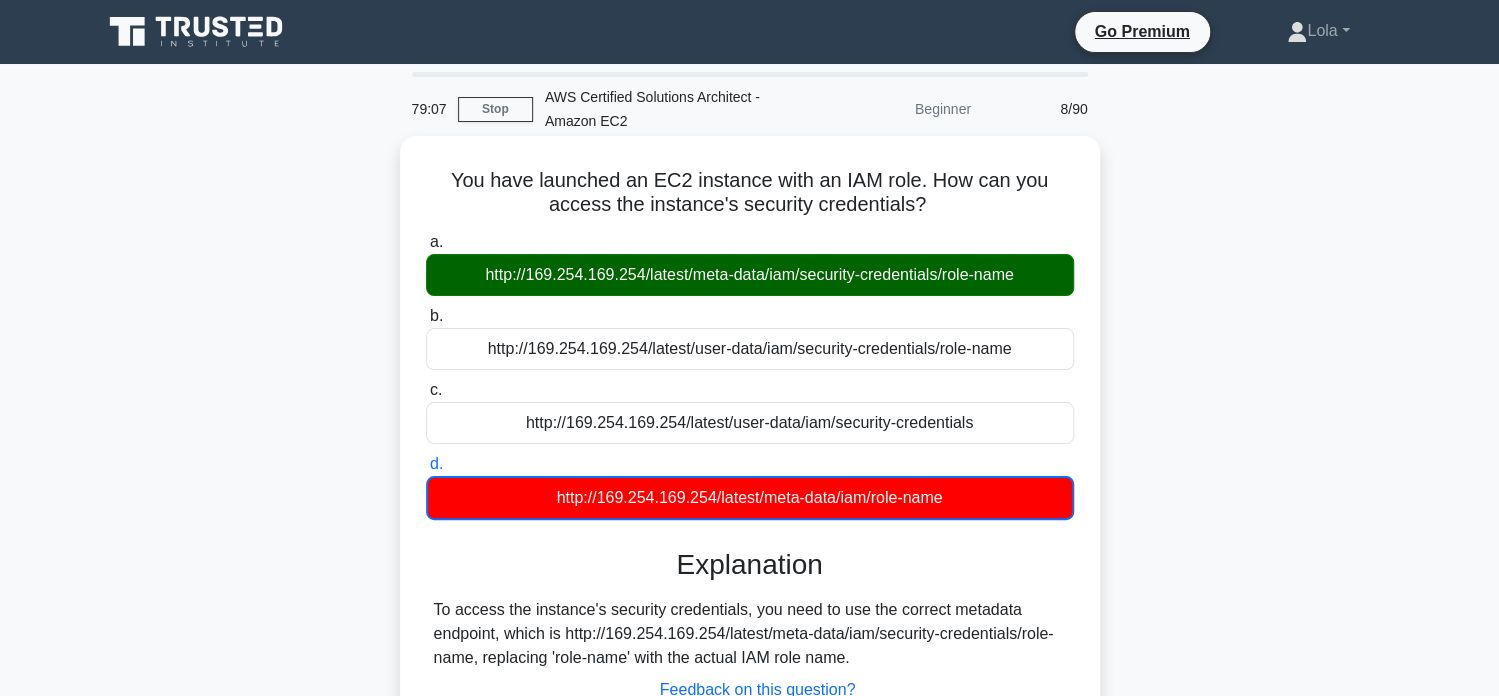scroll, scrollTop: 300, scrollLeft: 0, axis: vertical 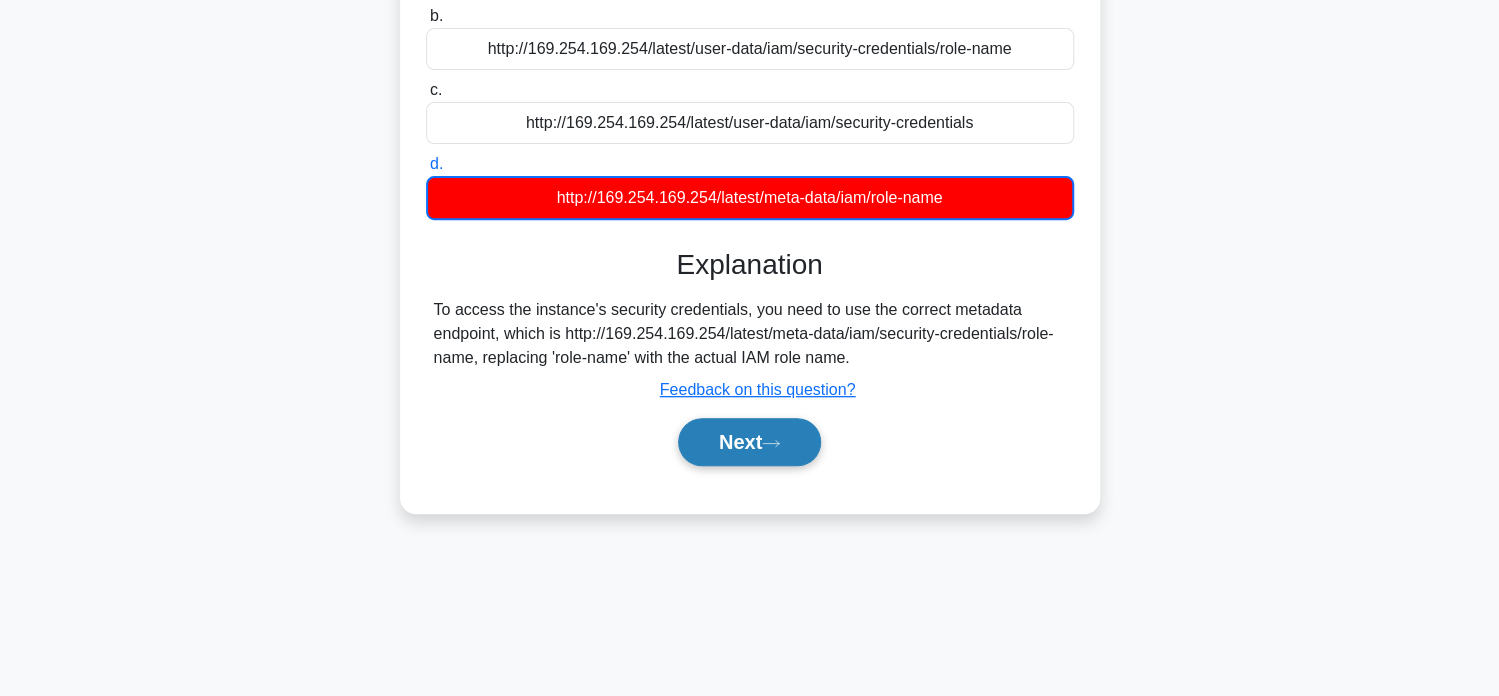 click 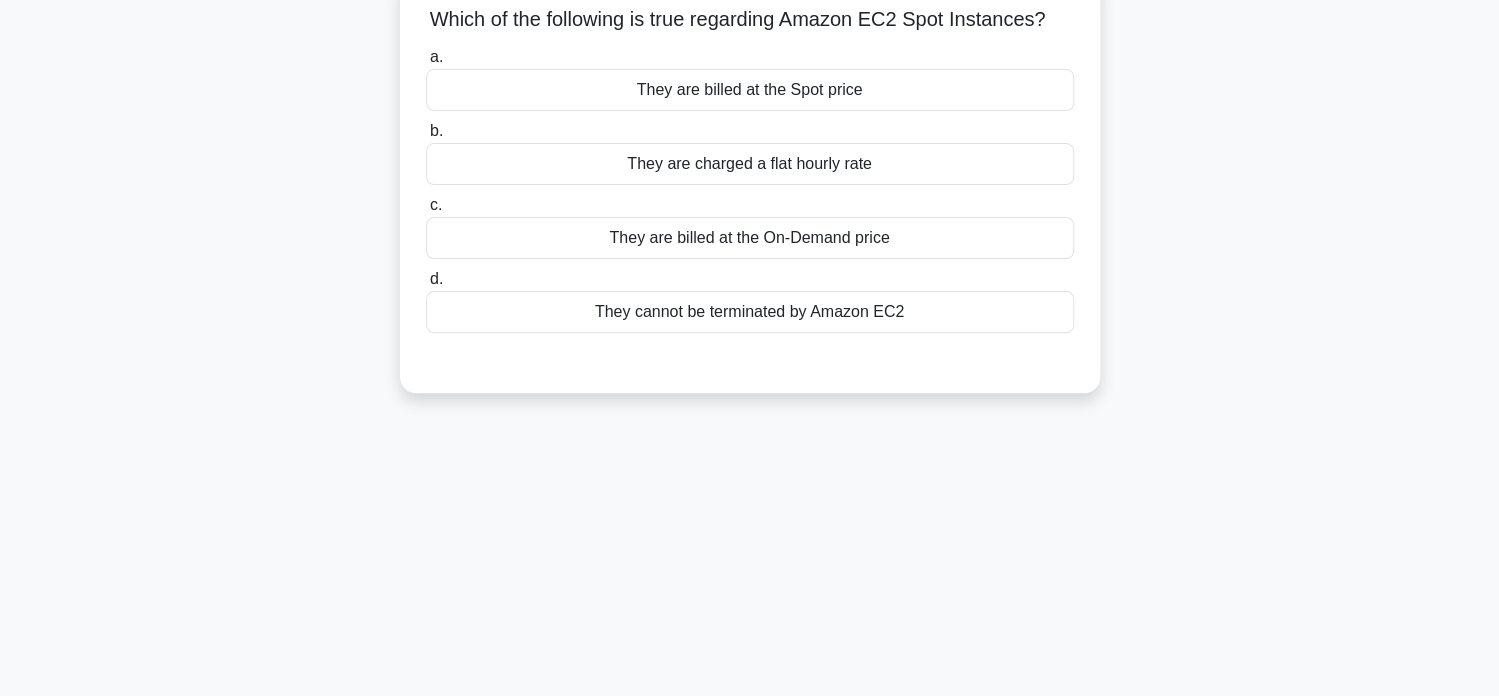 scroll, scrollTop: 0, scrollLeft: 0, axis: both 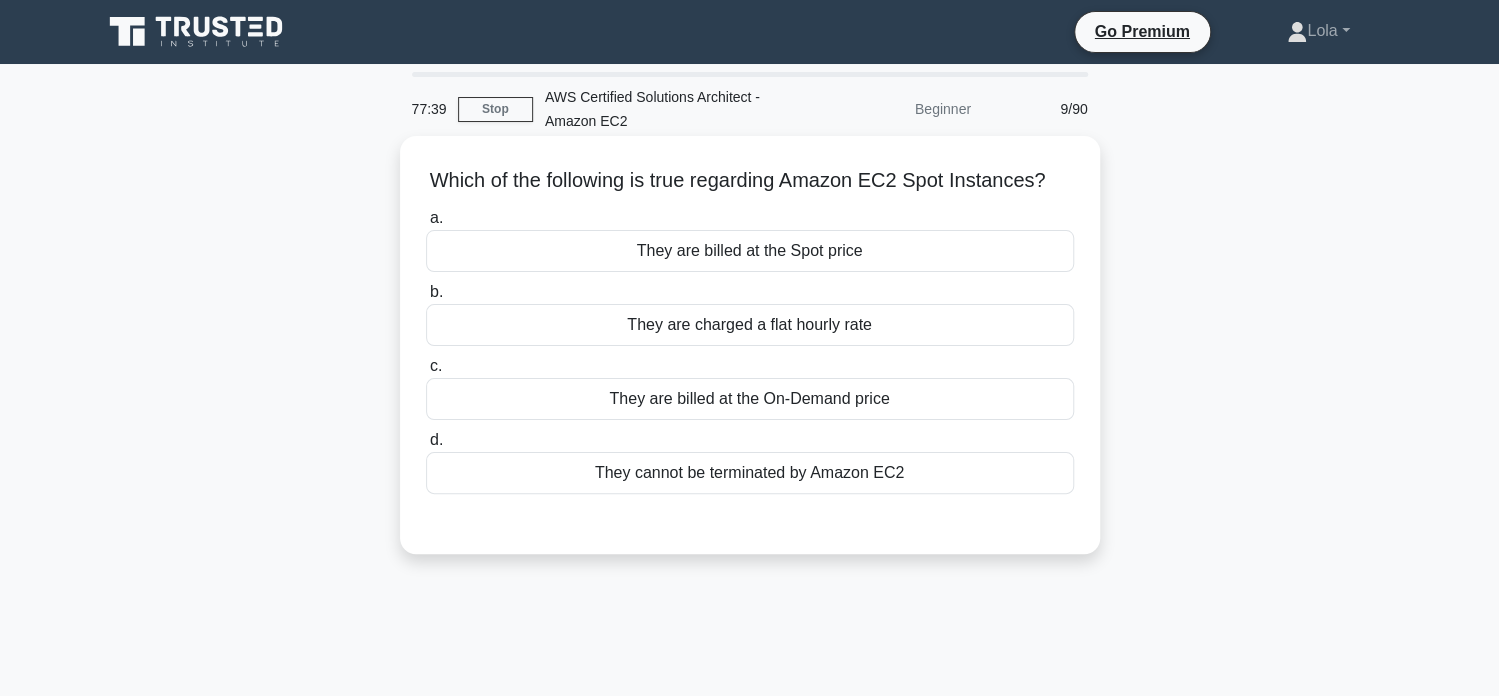 click on "They are charged a flat hourly rate" at bounding box center (750, 325) 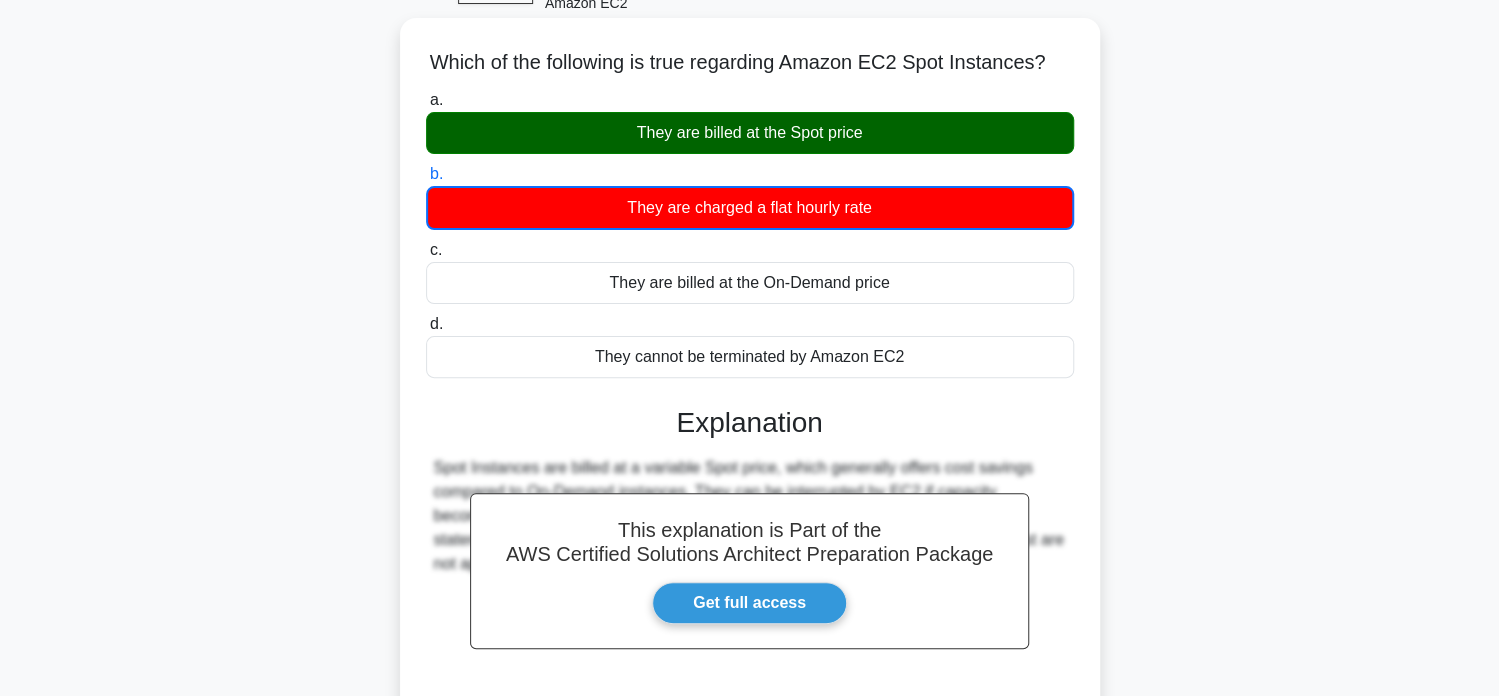 scroll, scrollTop: 384, scrollLeft: 0, axis: vertical 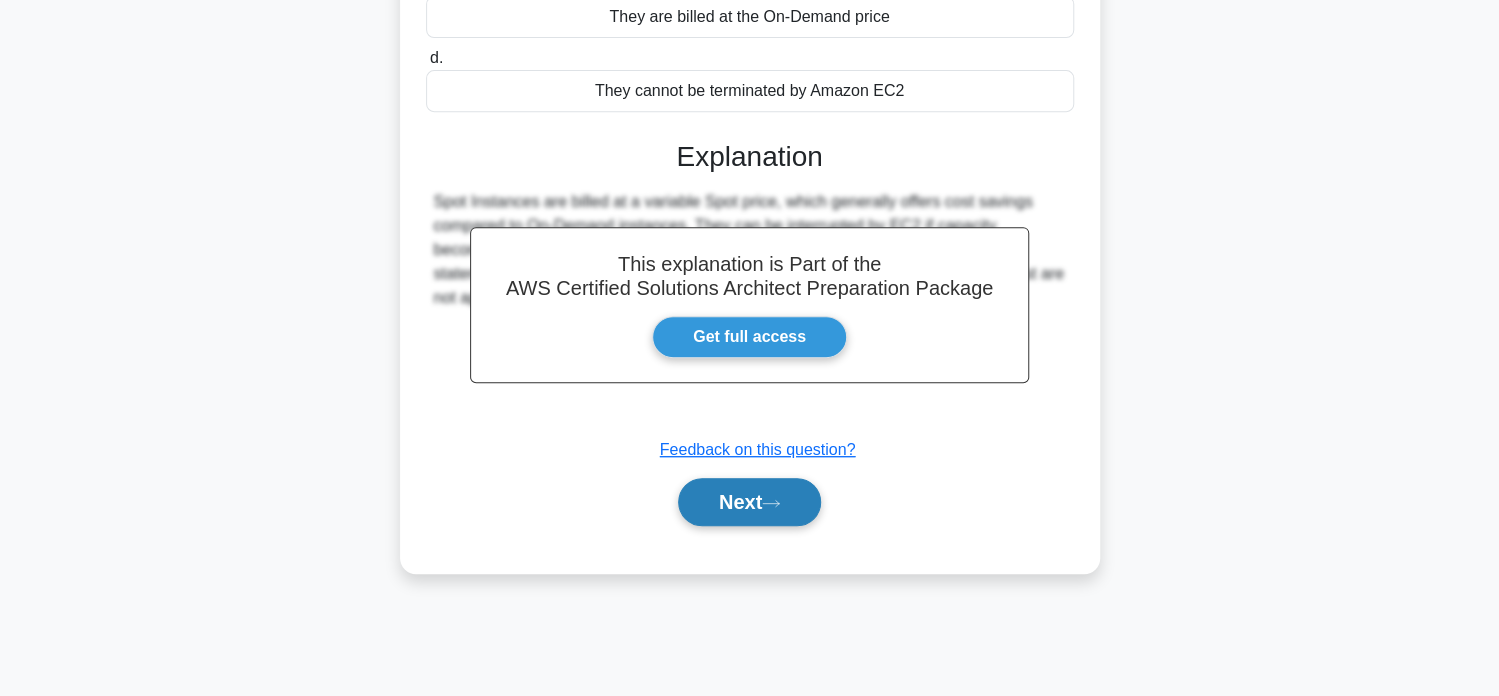 click on "Next" at bounding box center (749, 502) 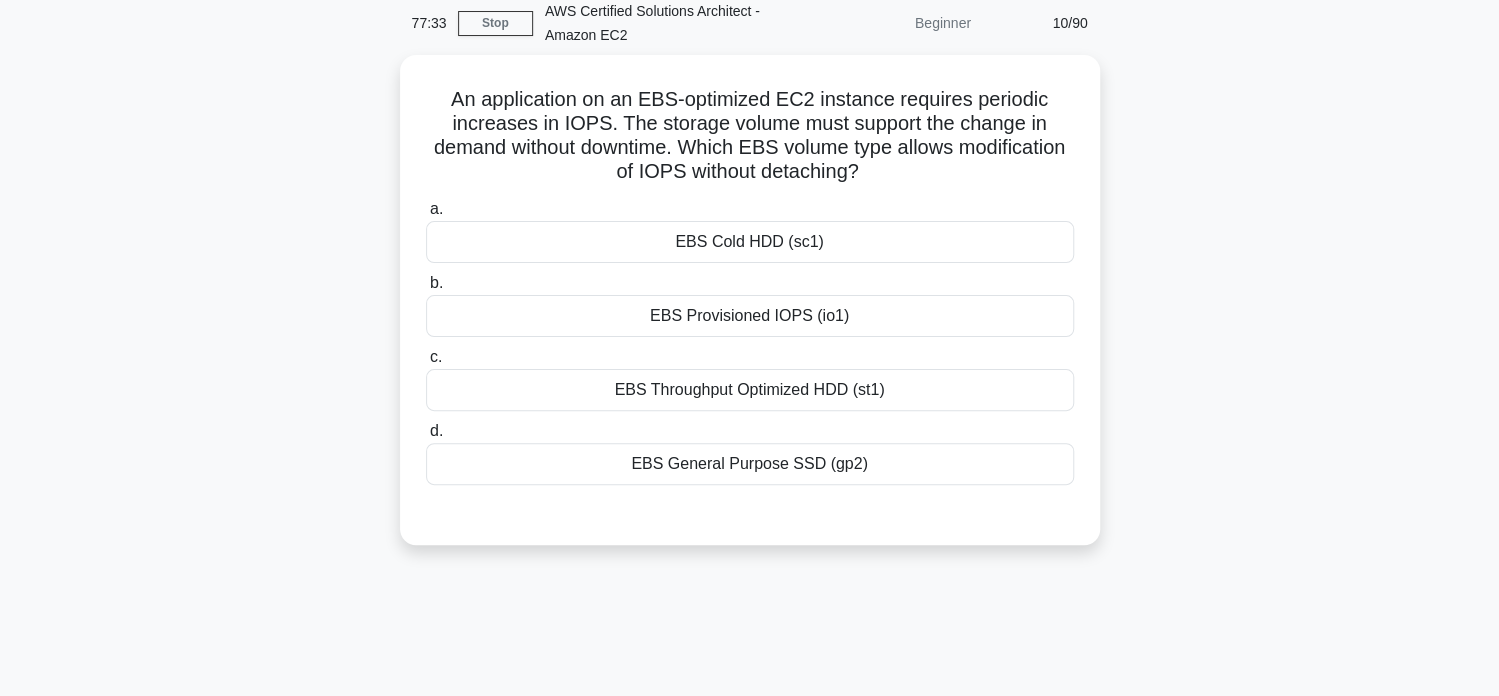 scroll, scrollTop: 83, scrollLeft: 0, axis: vertical 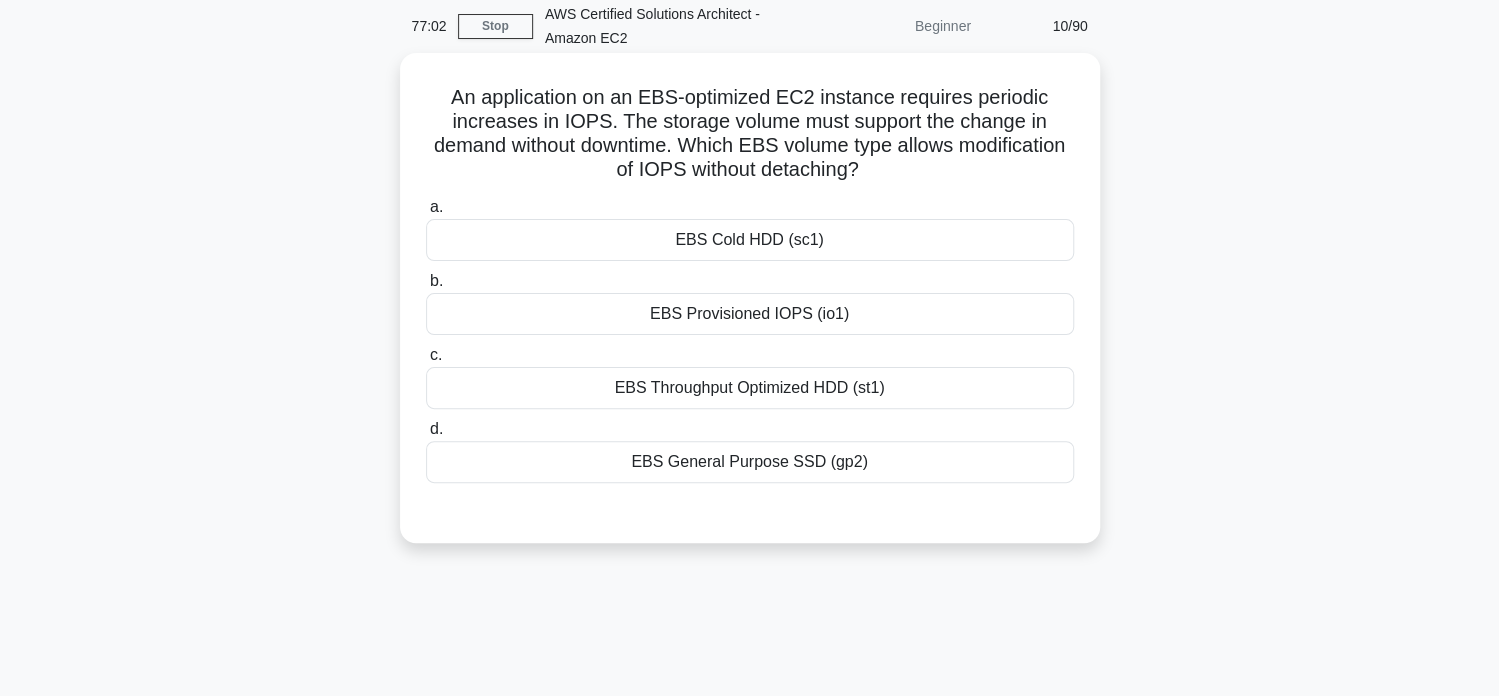 click on "EBS Provisioned IOPS (io1)" at bounding box center (750, 314) 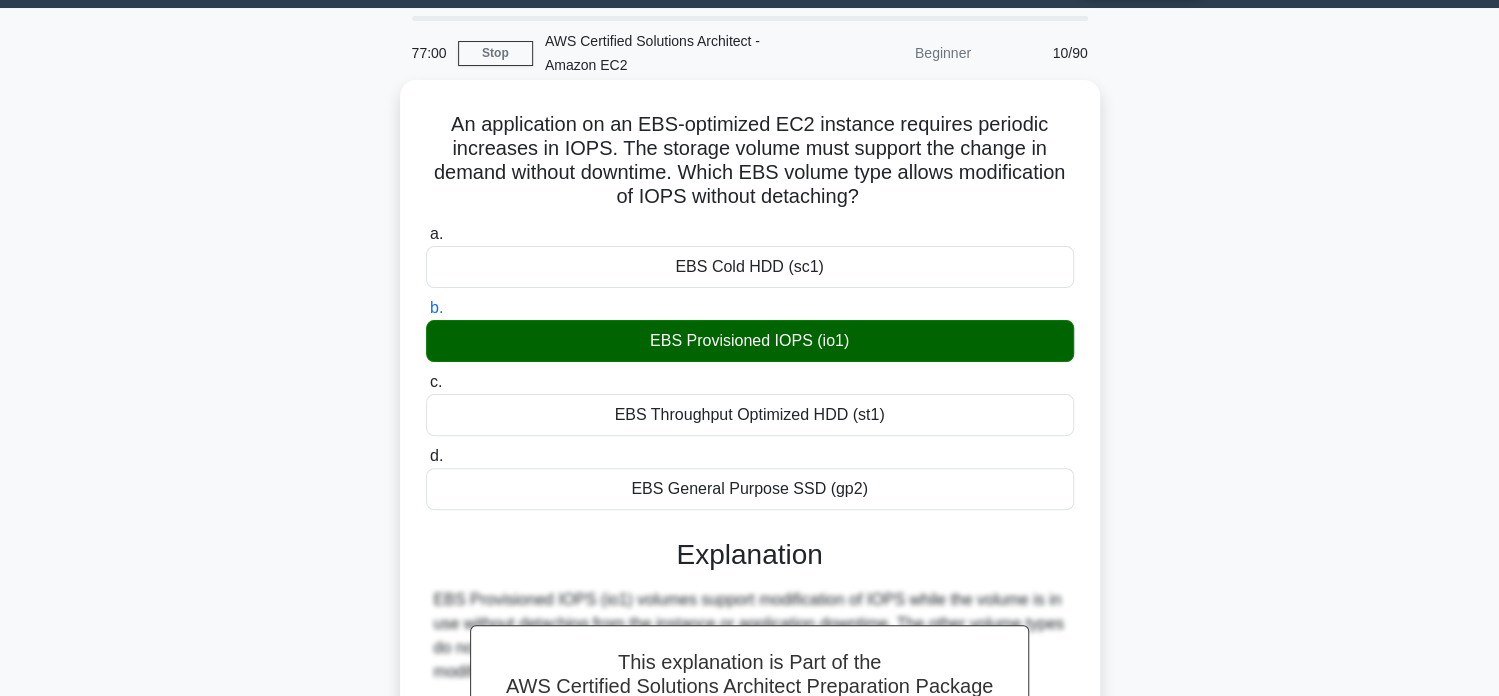 scroll, scrollTop: 0, scrollLeft: 0, axis: both 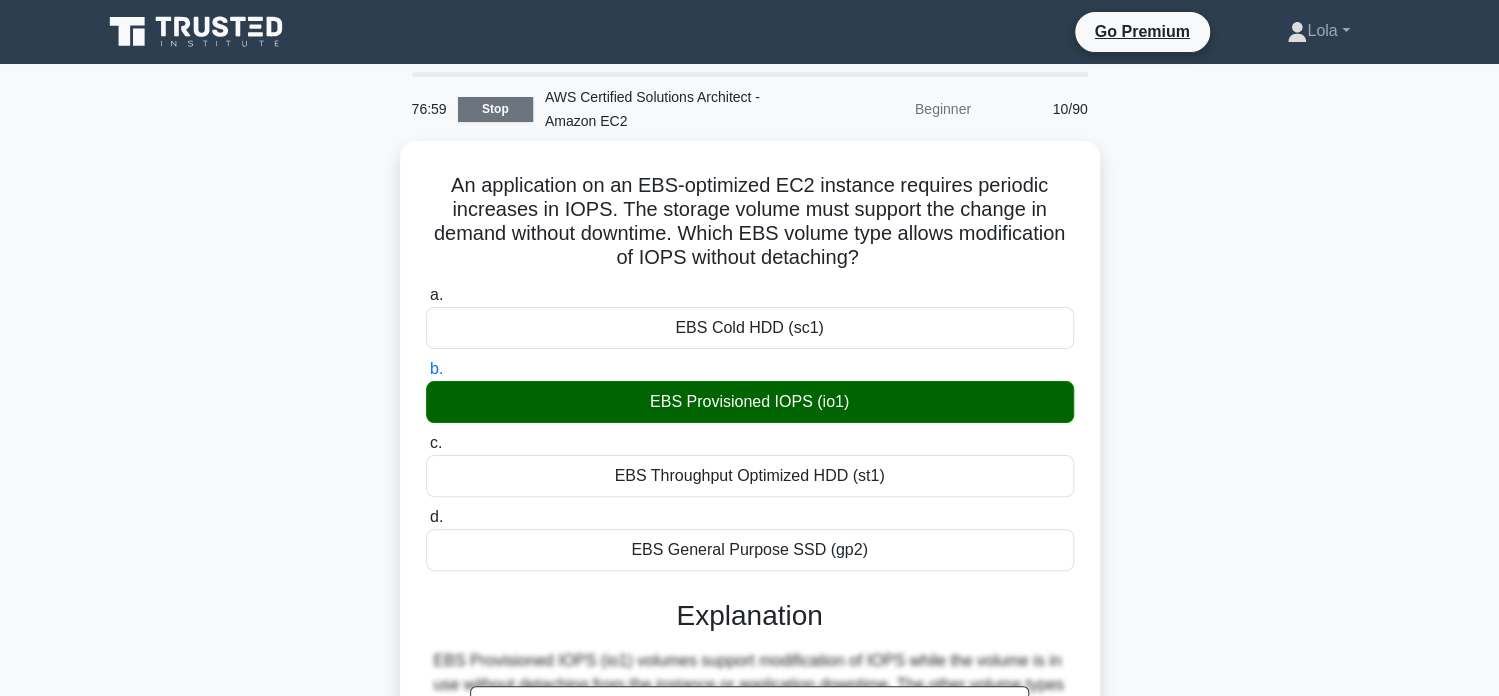 click on "Stop" at bounding box center (495, 109) 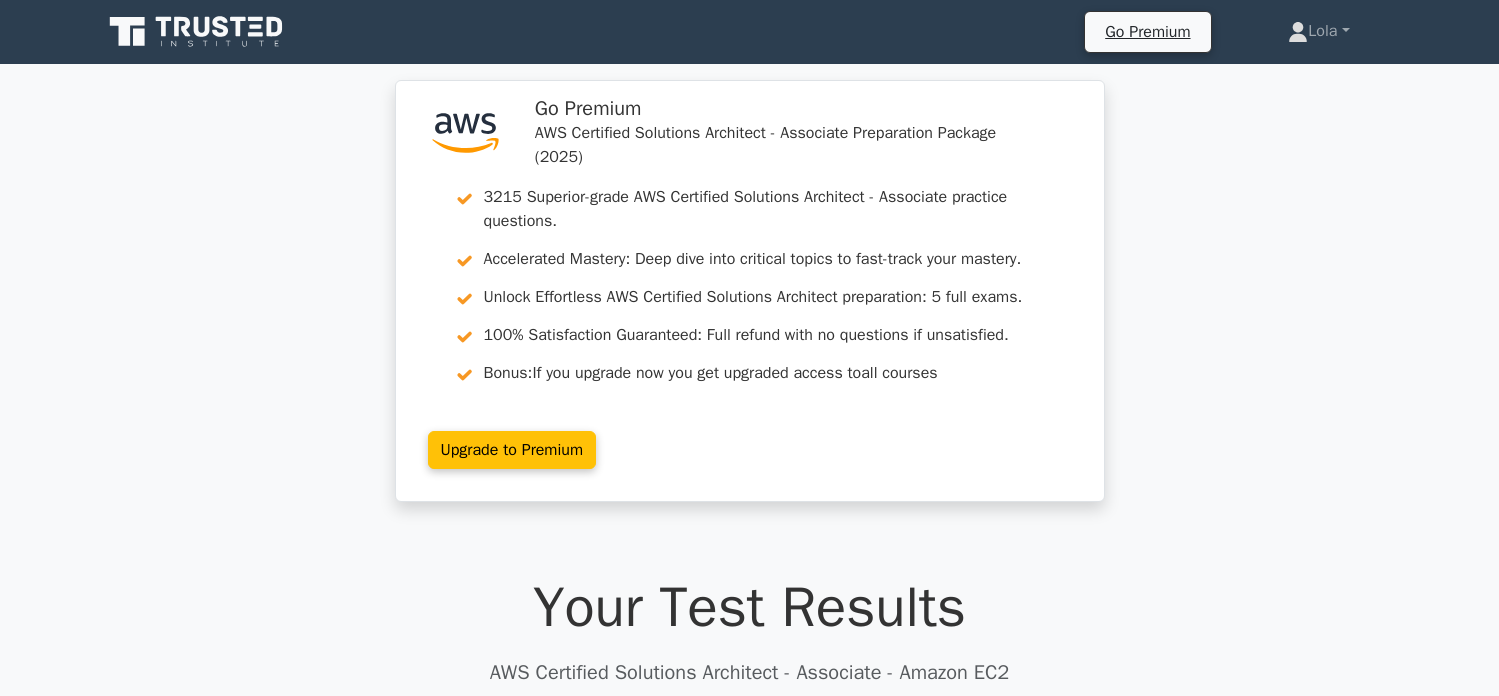 scroll, scrollTop: 0, scrollLeft: 0, axis: both 